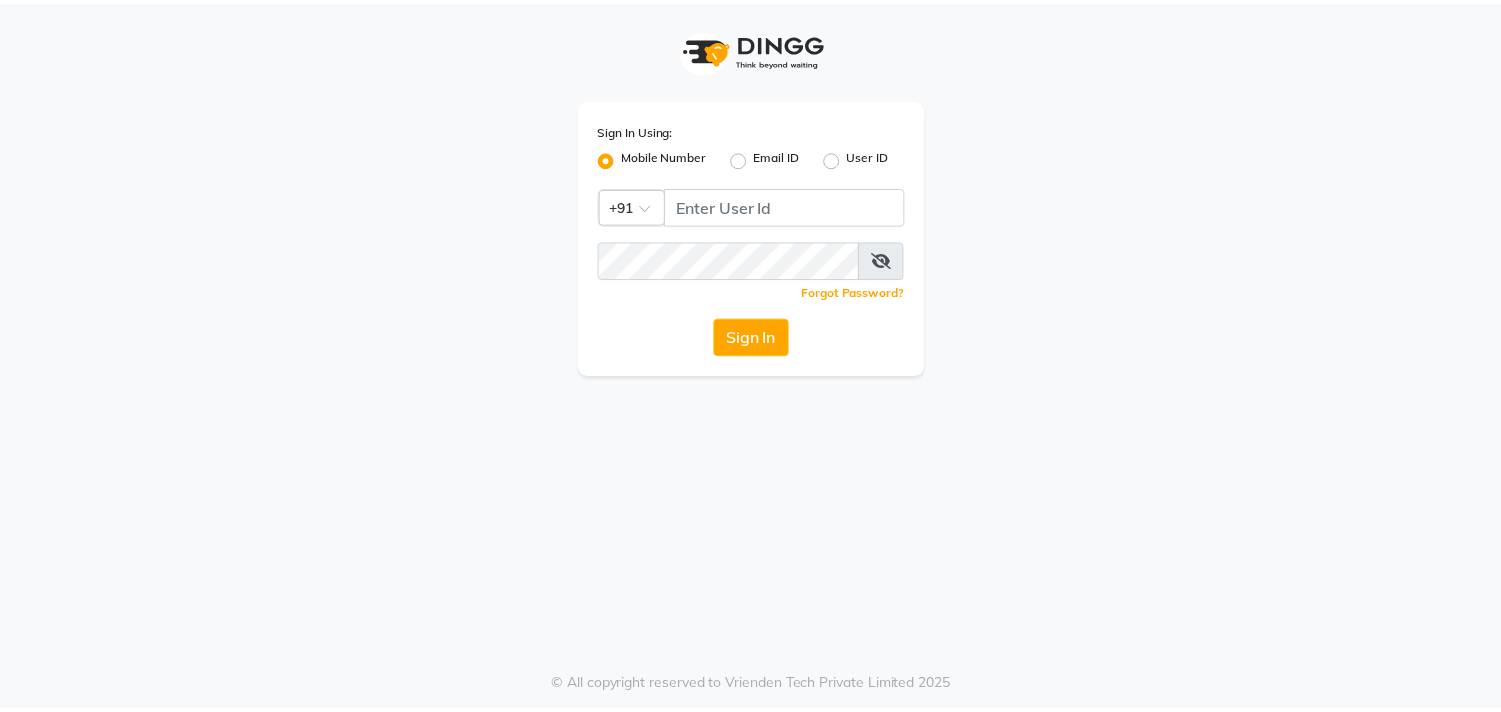 scroll, scrollTop: 0, scrollLeft: 0, axis: both 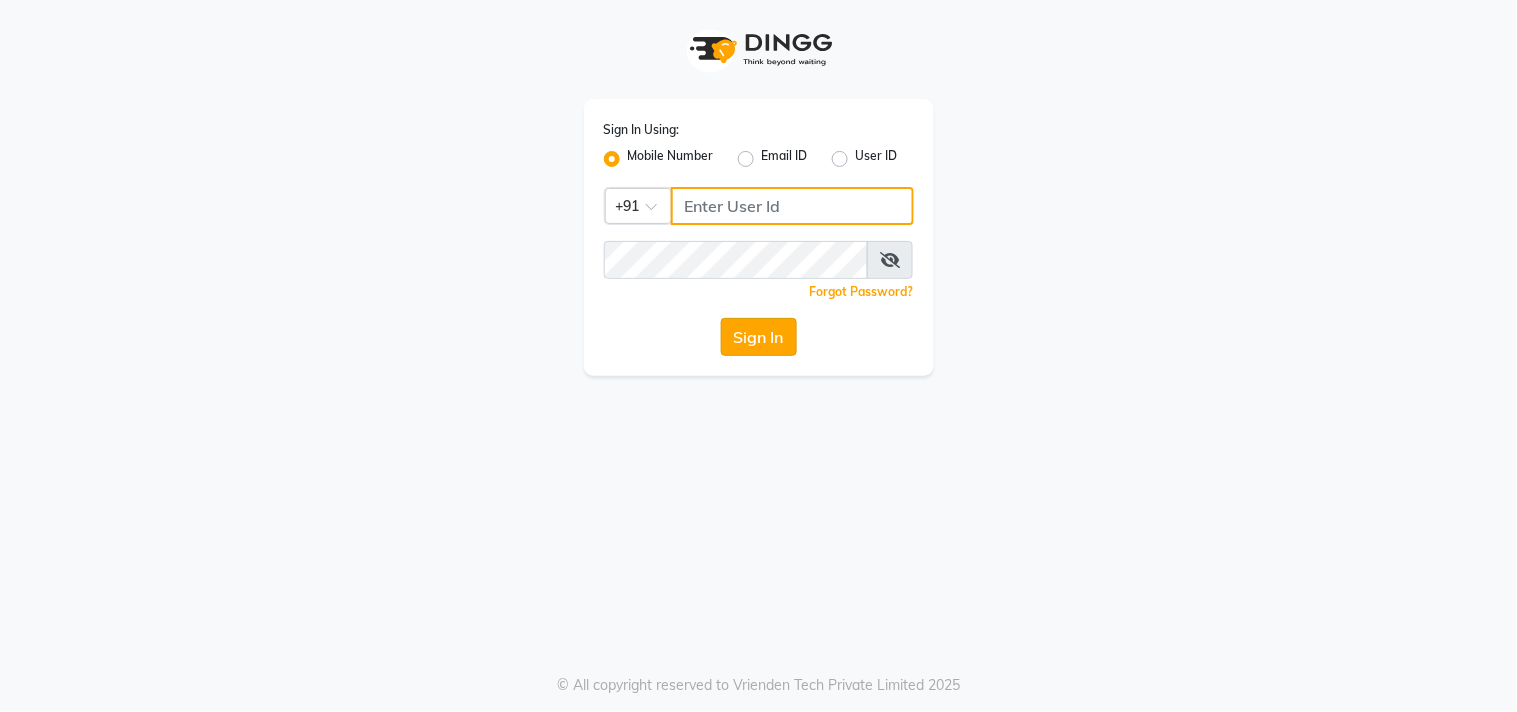 type on "[PHONE]" 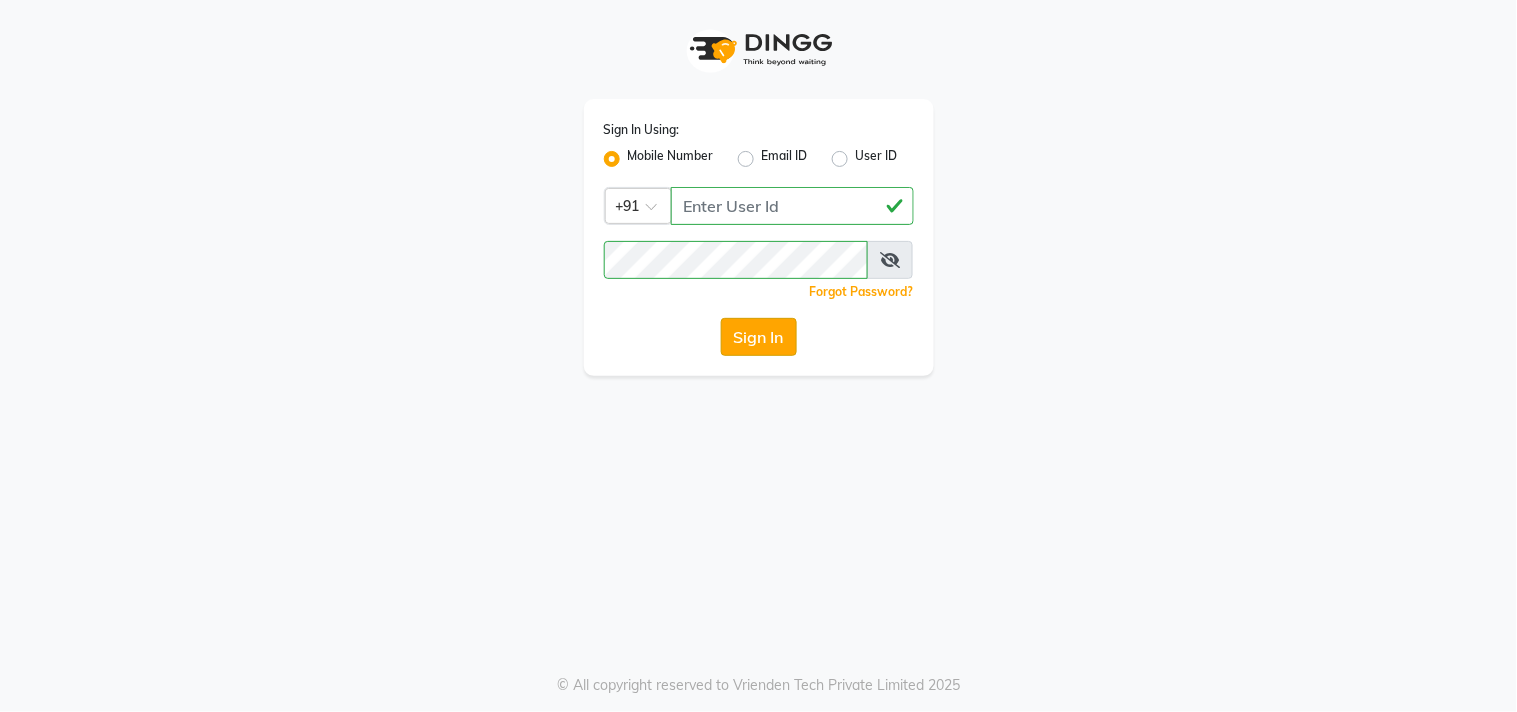 click on "Sign In" 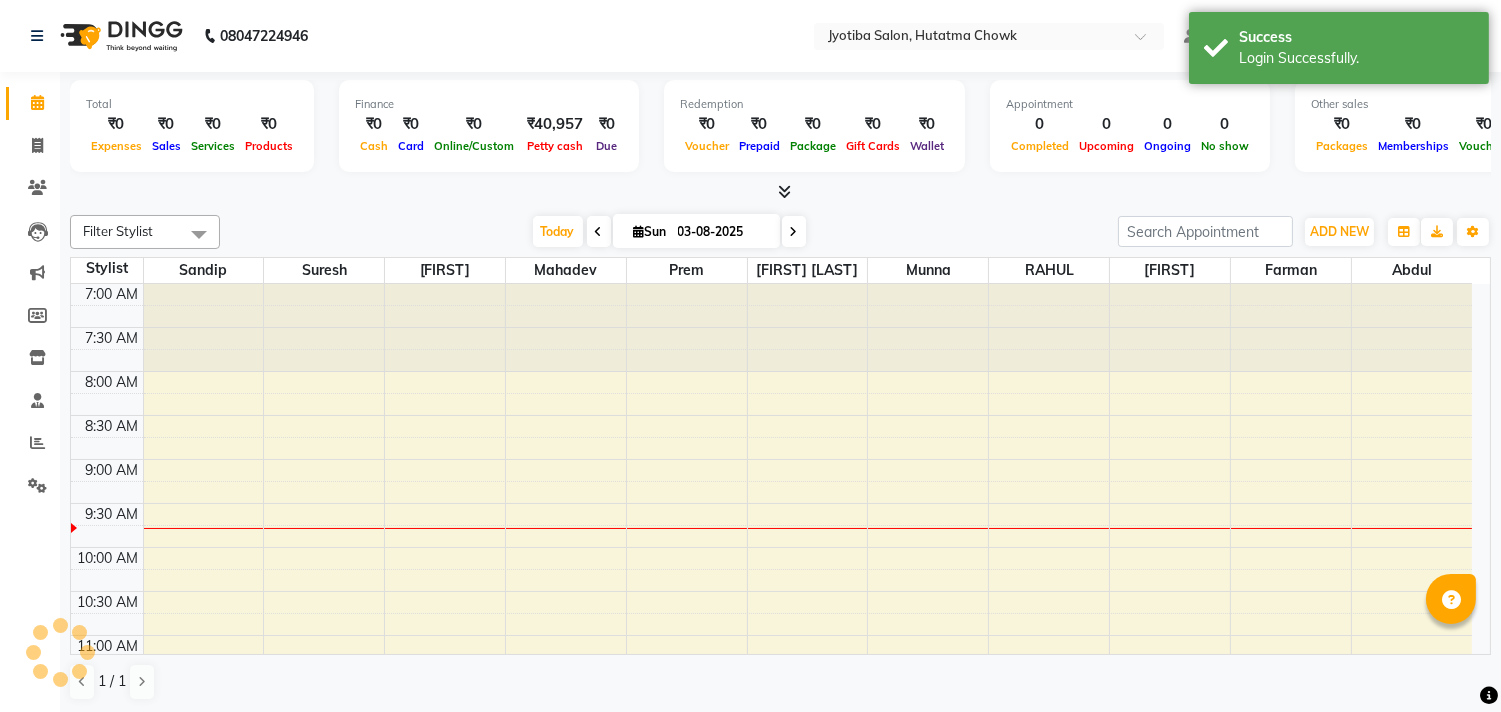 scroll, scrollTop: 0, scrollLeft: 0, axis: both 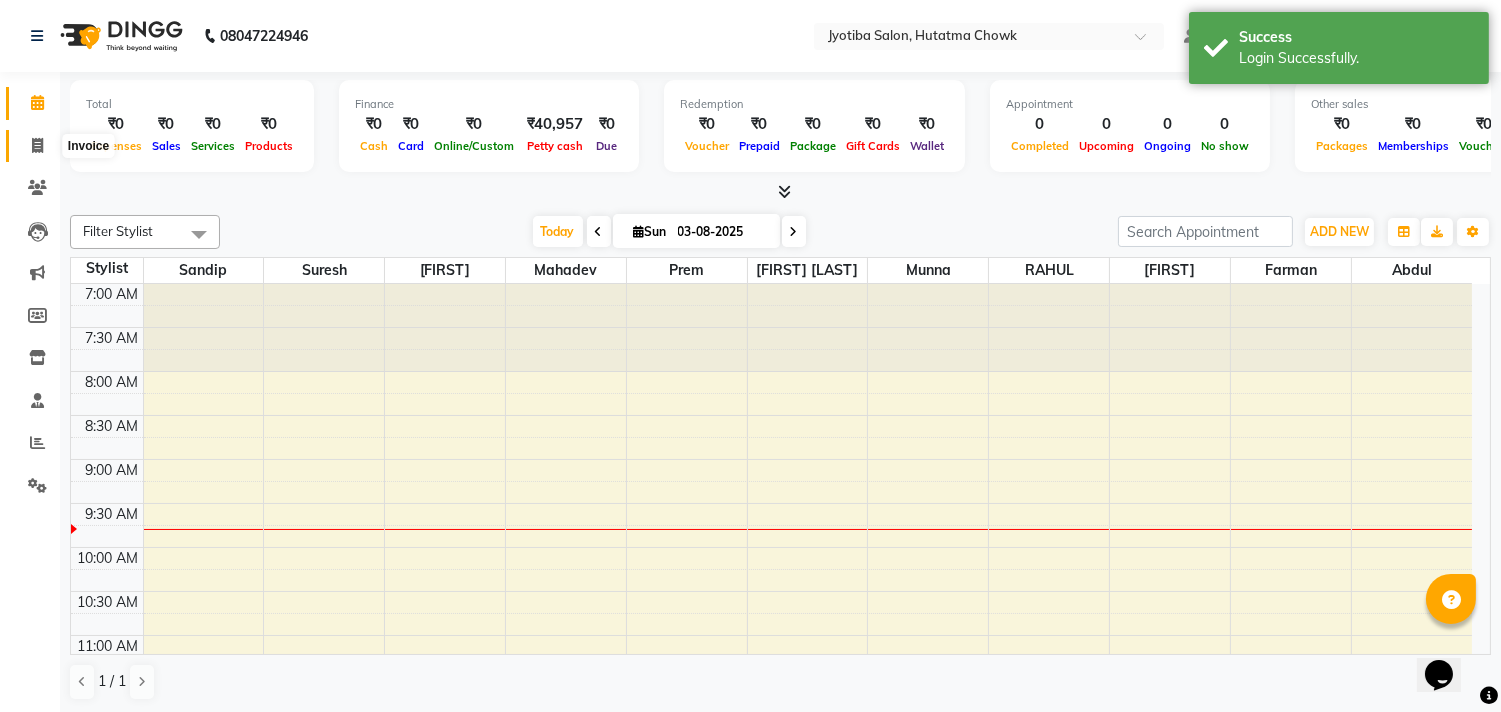 click 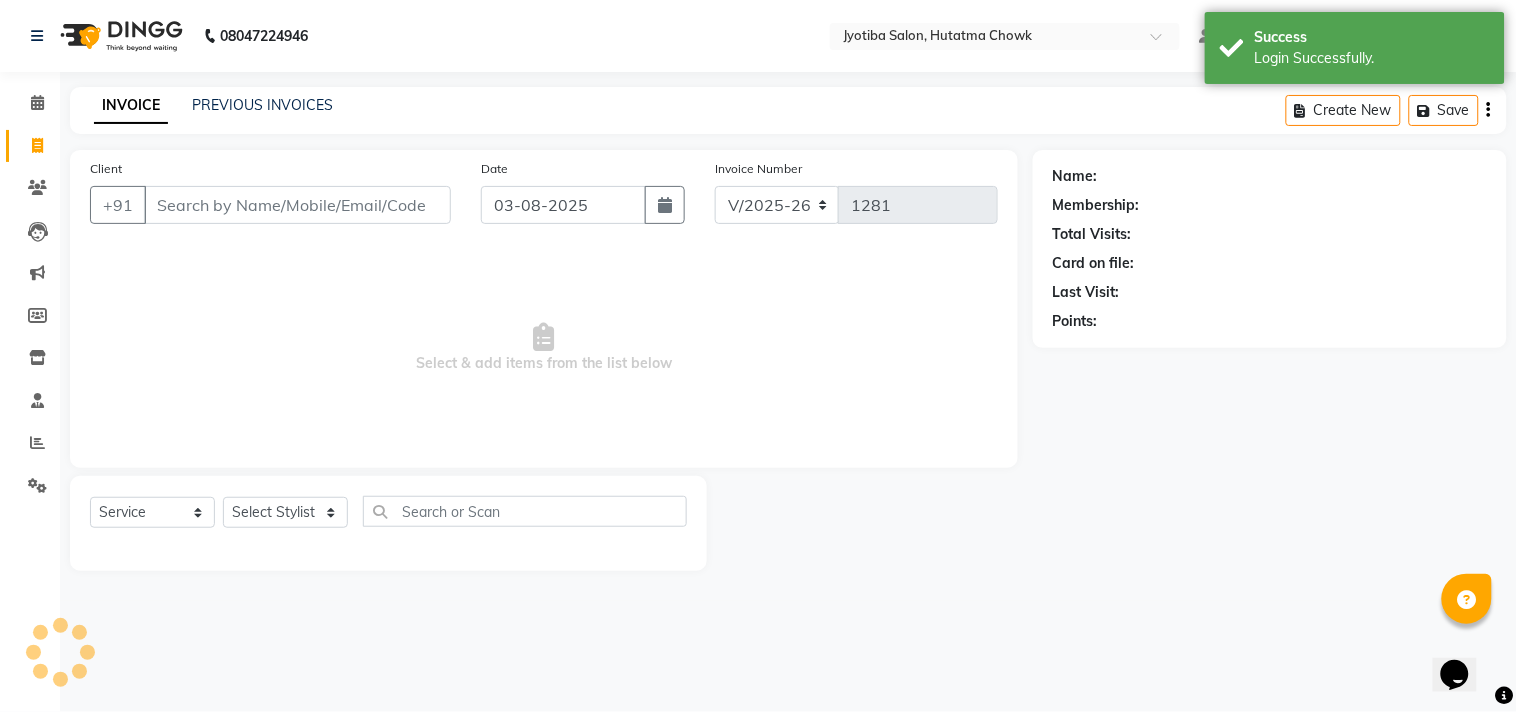 select on "membership" 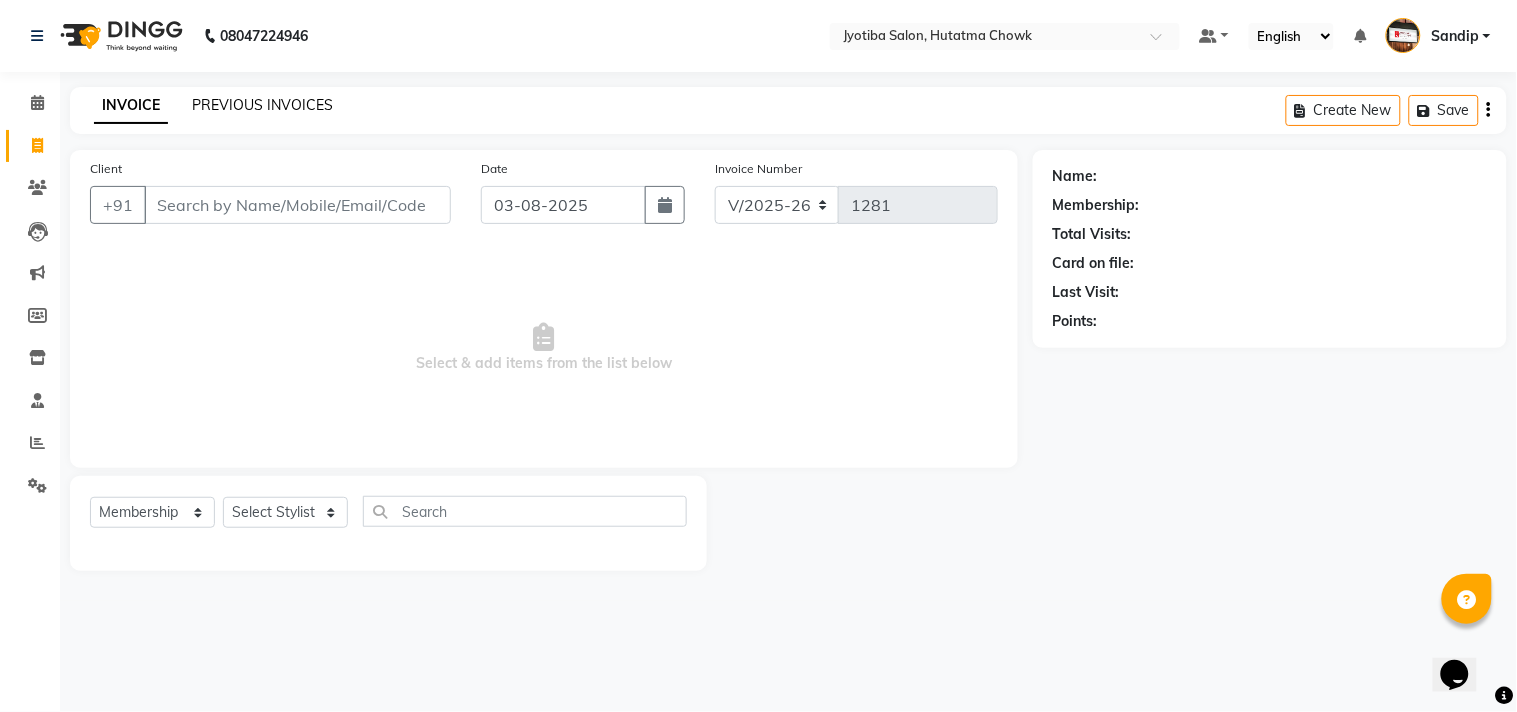 click on "PREVIOUS INVOICES" 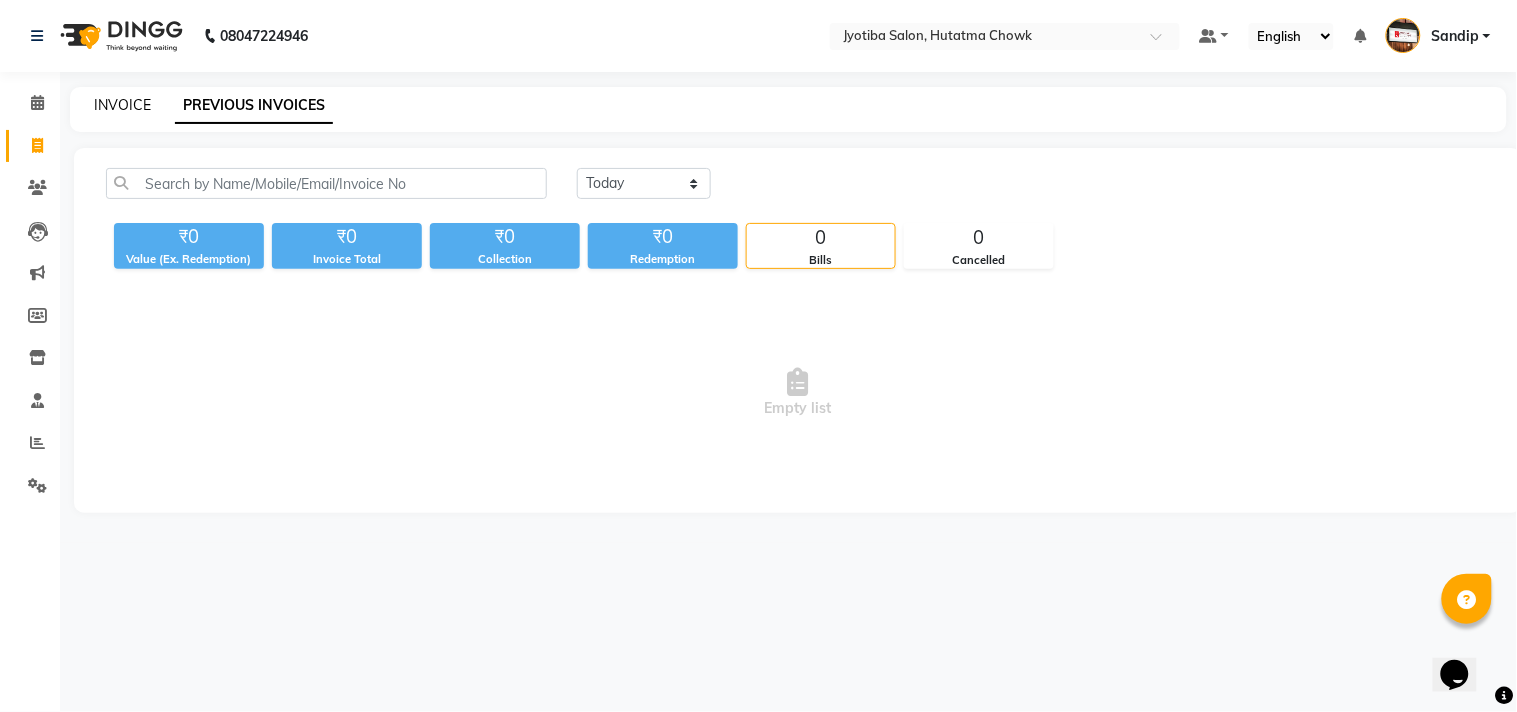 click on "INVOICE" 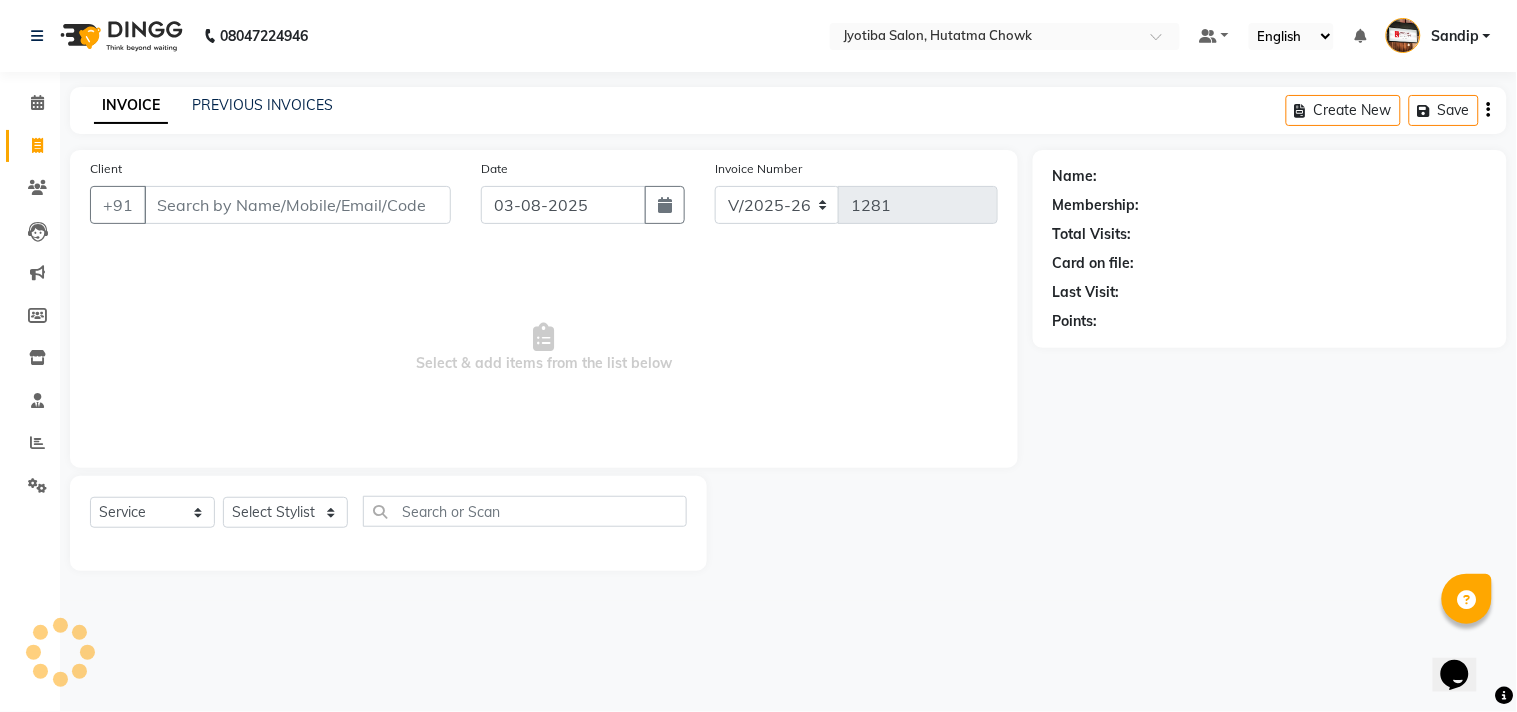 select on "membership" 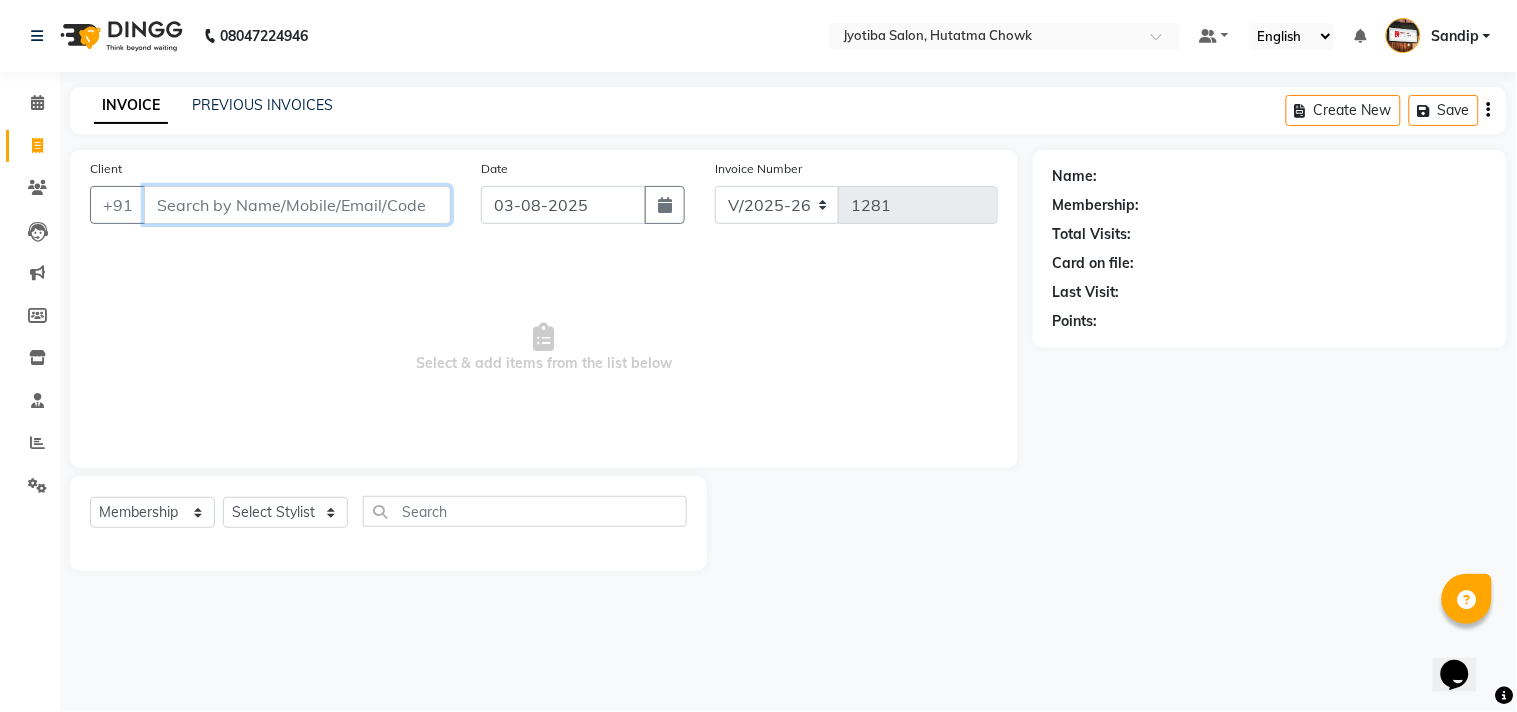 click on "Client" at bounding box center [297, 205] 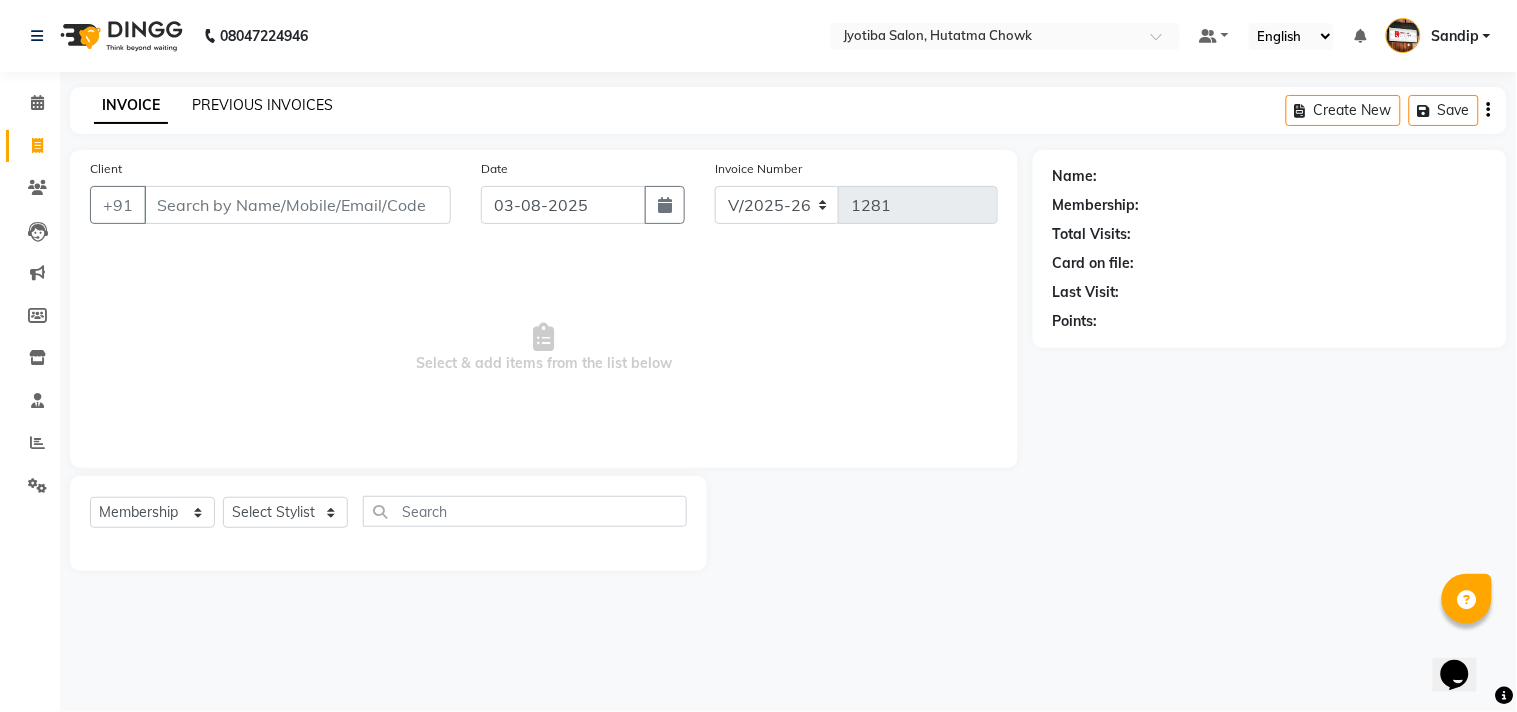 click on "PREVIOUS INVOICES" 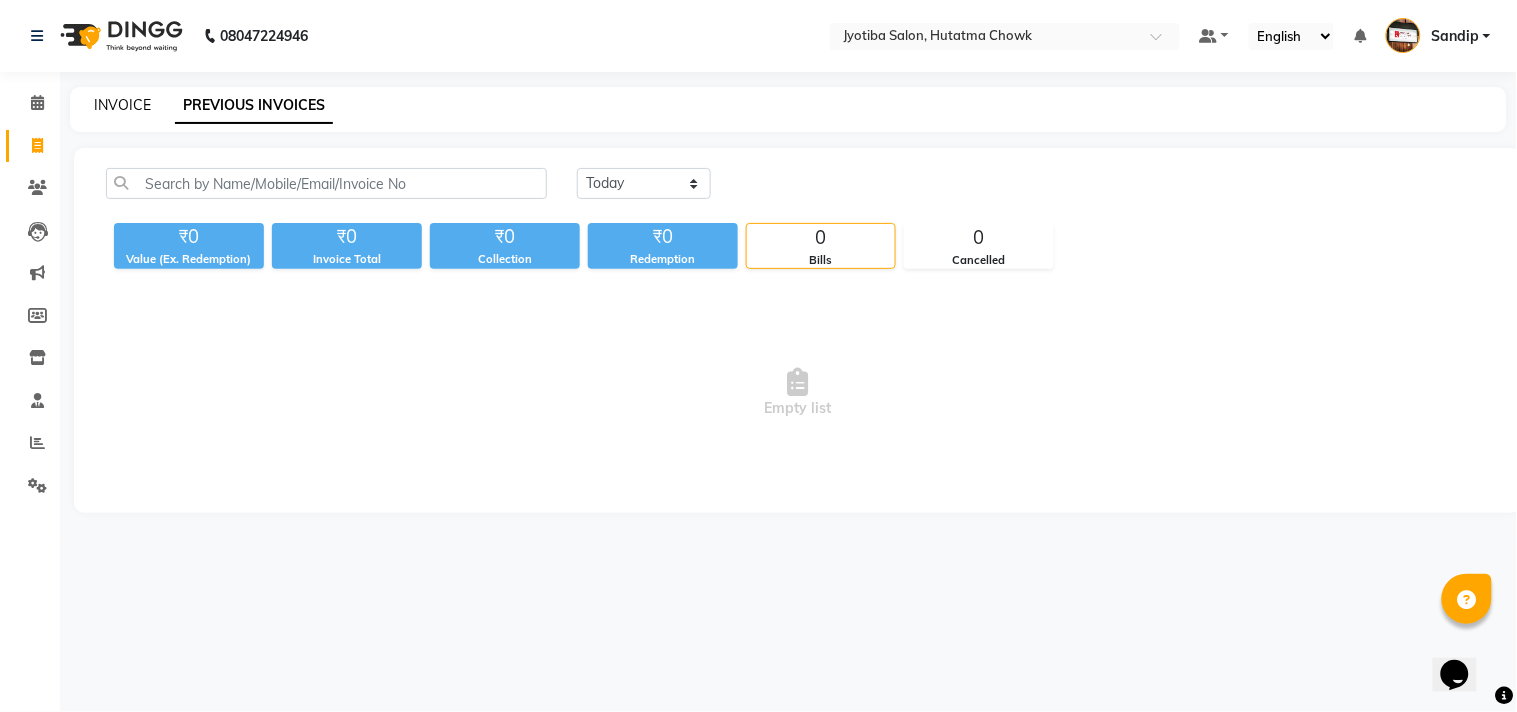click on "INVOICE" 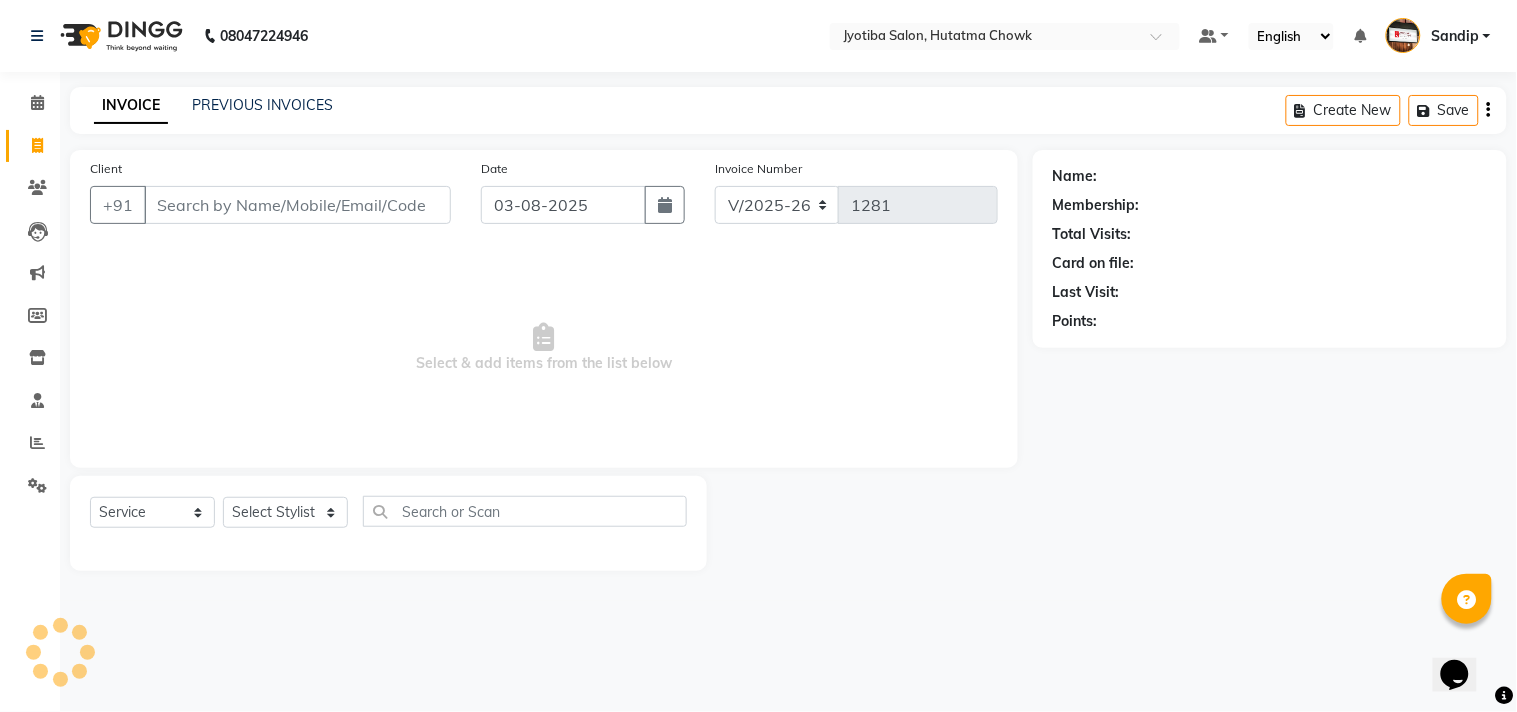 select on "membership" 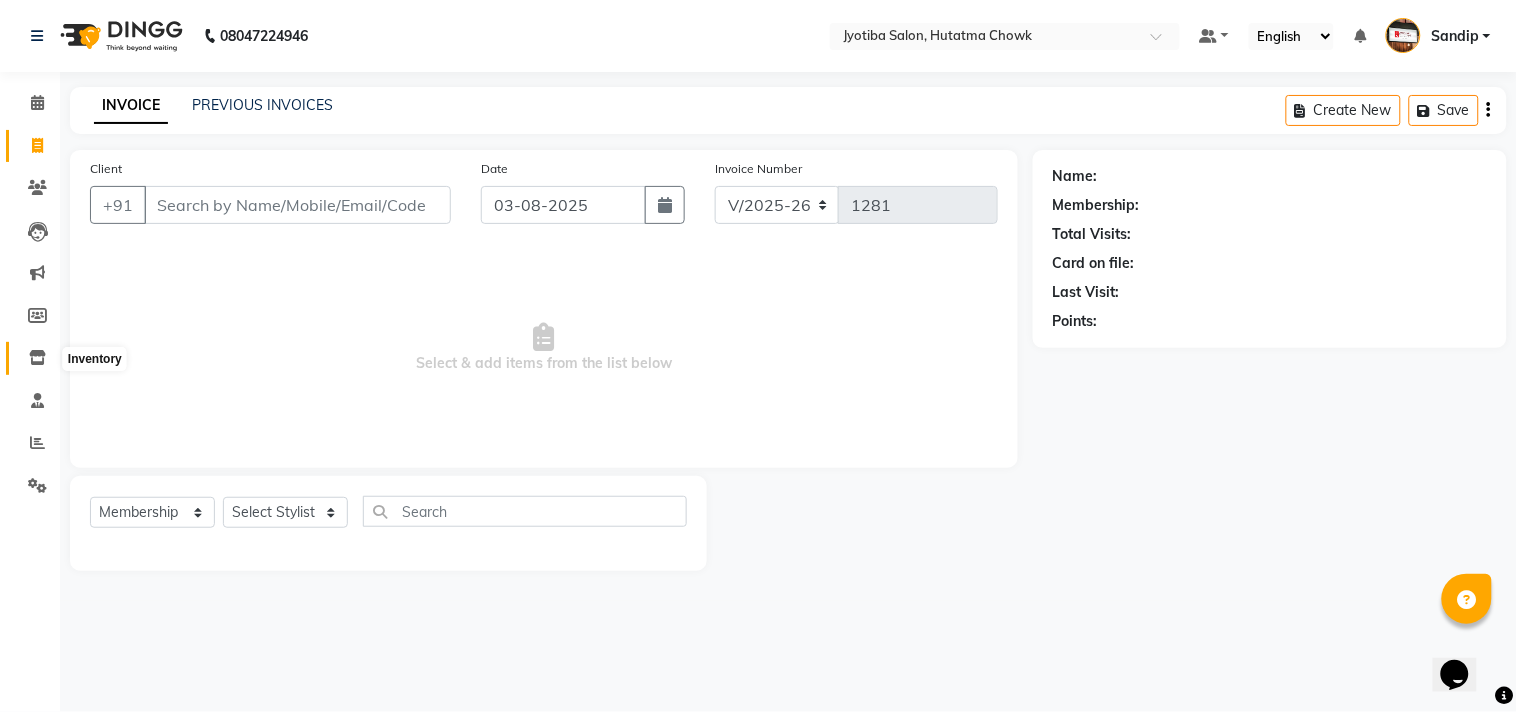 click 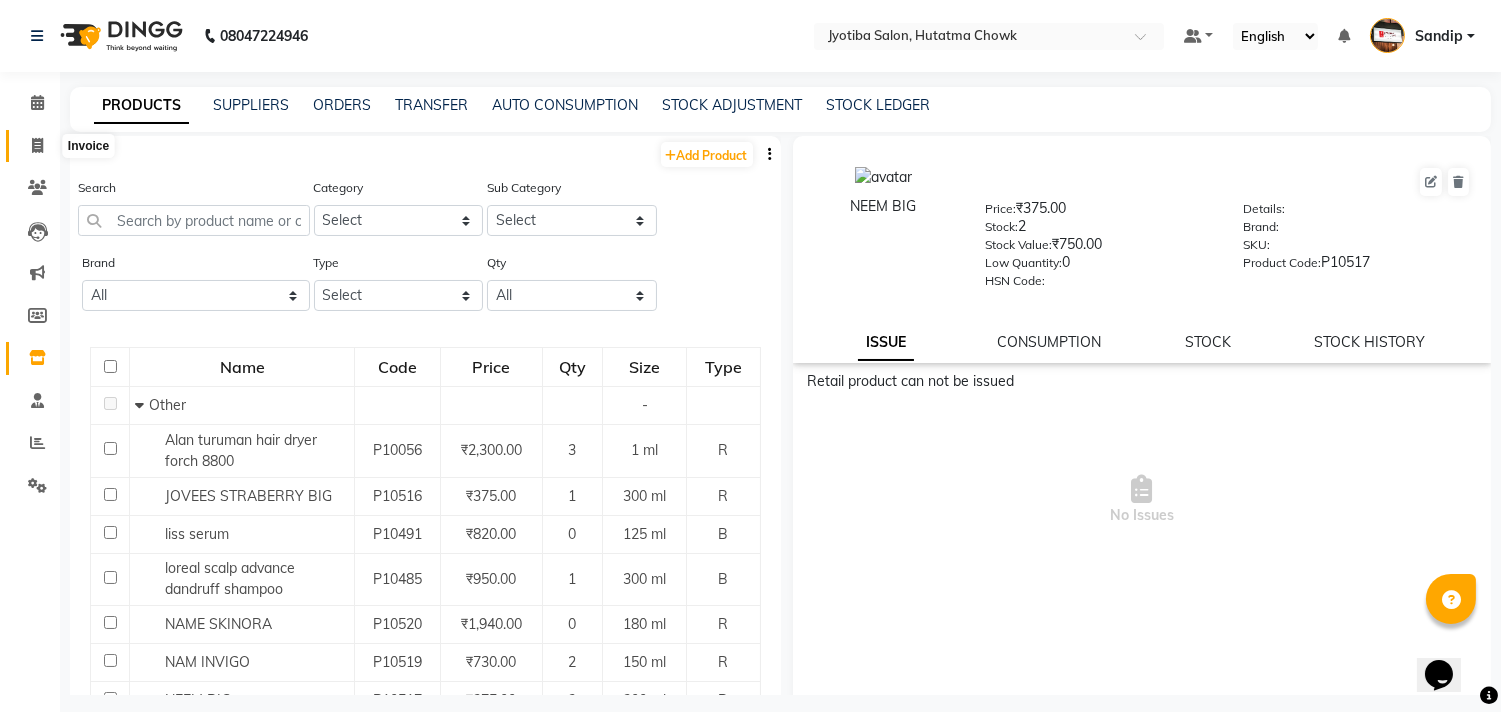 click 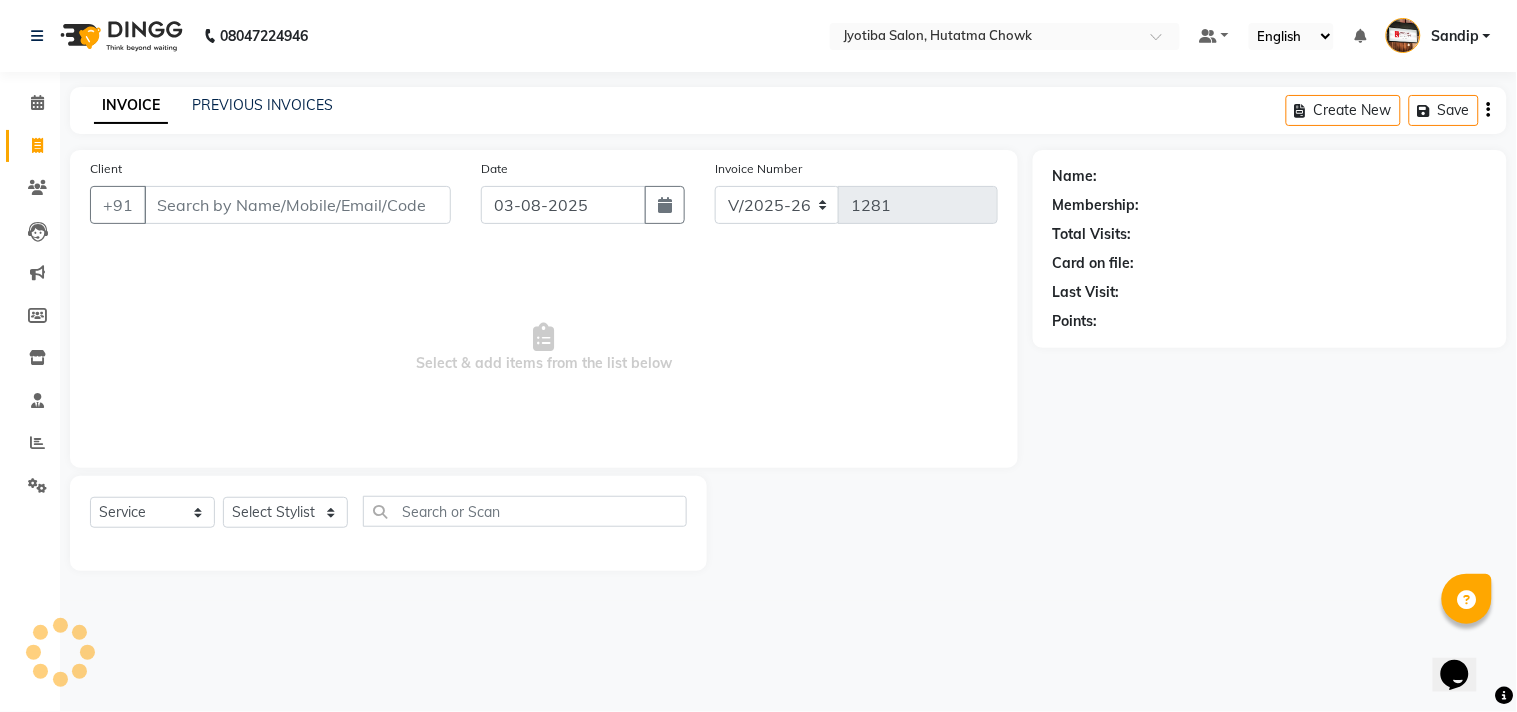 select on "membership" 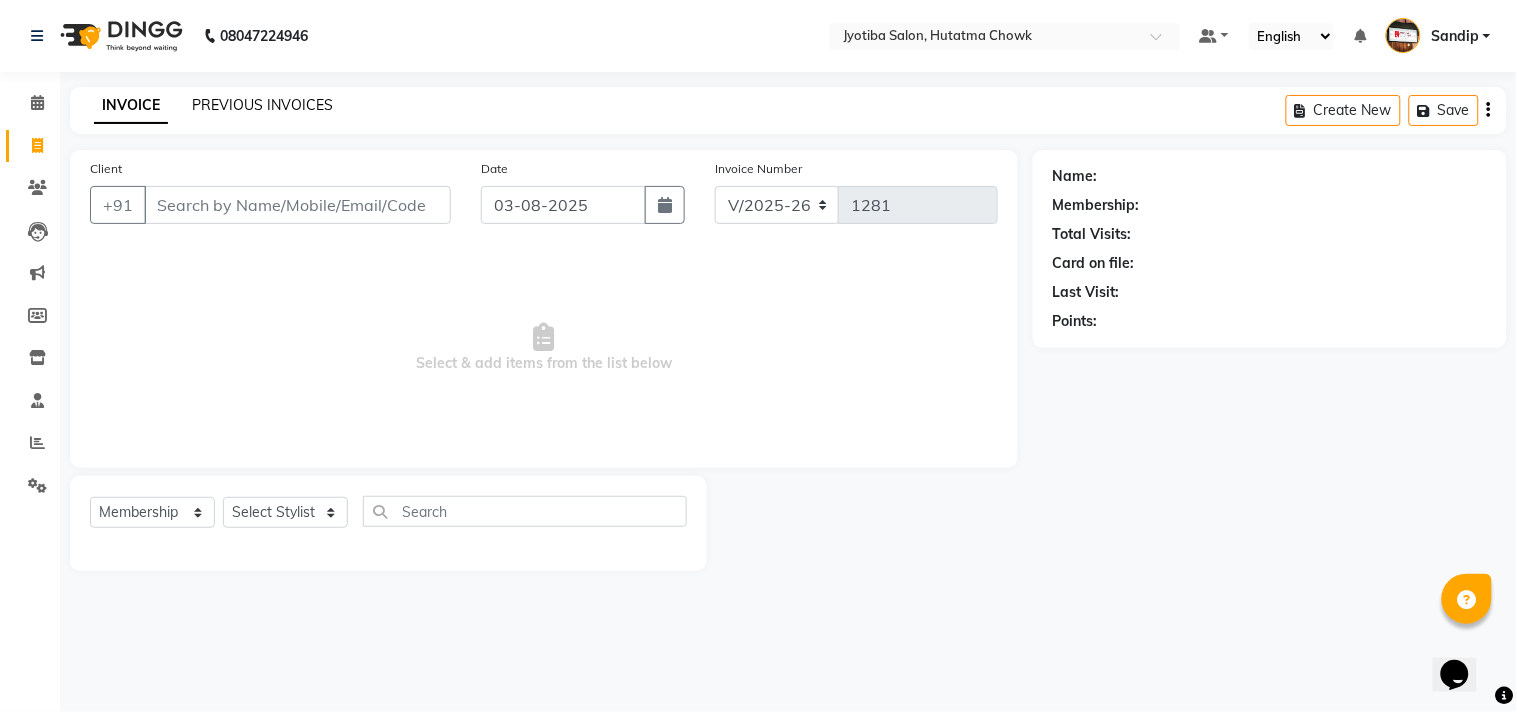 click on "PREVIOUS INVOICES" 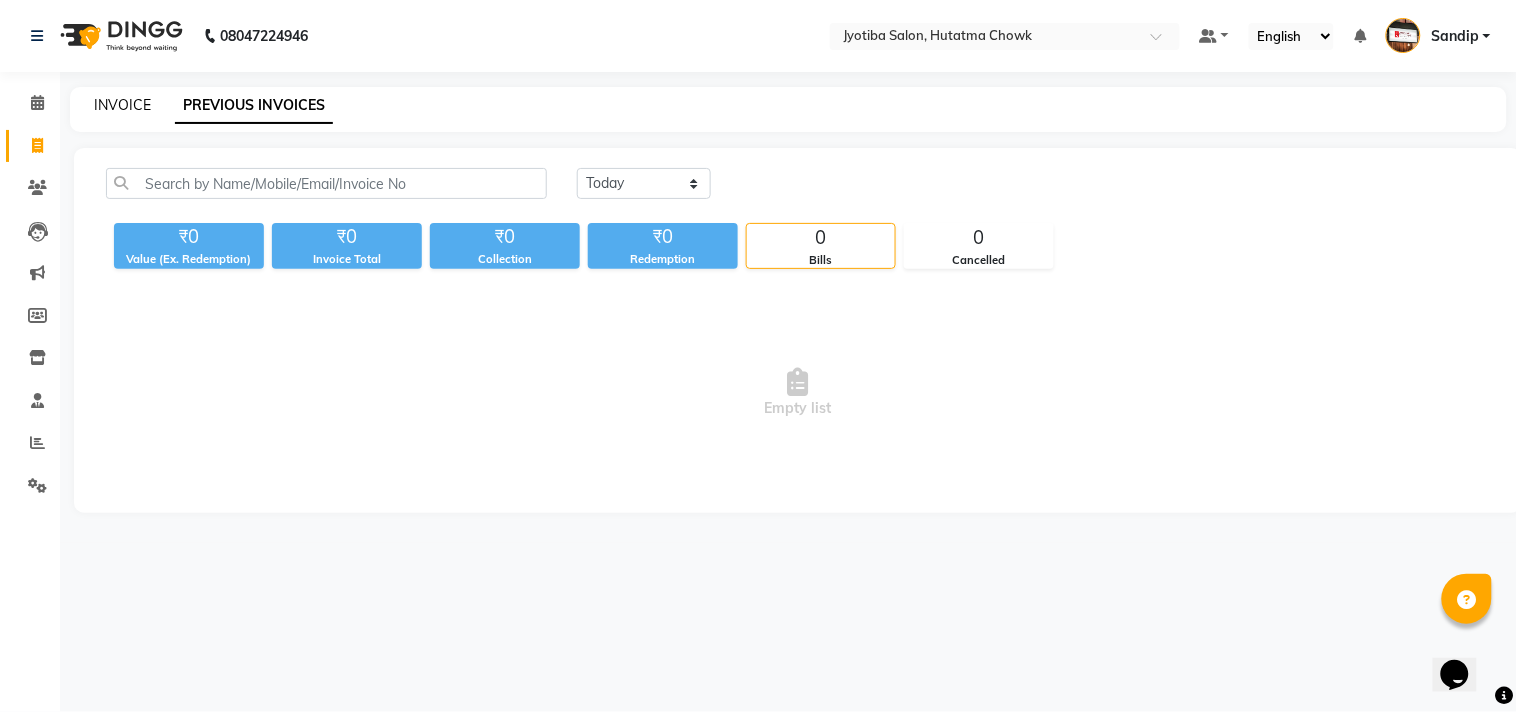 click on "INVOICE" 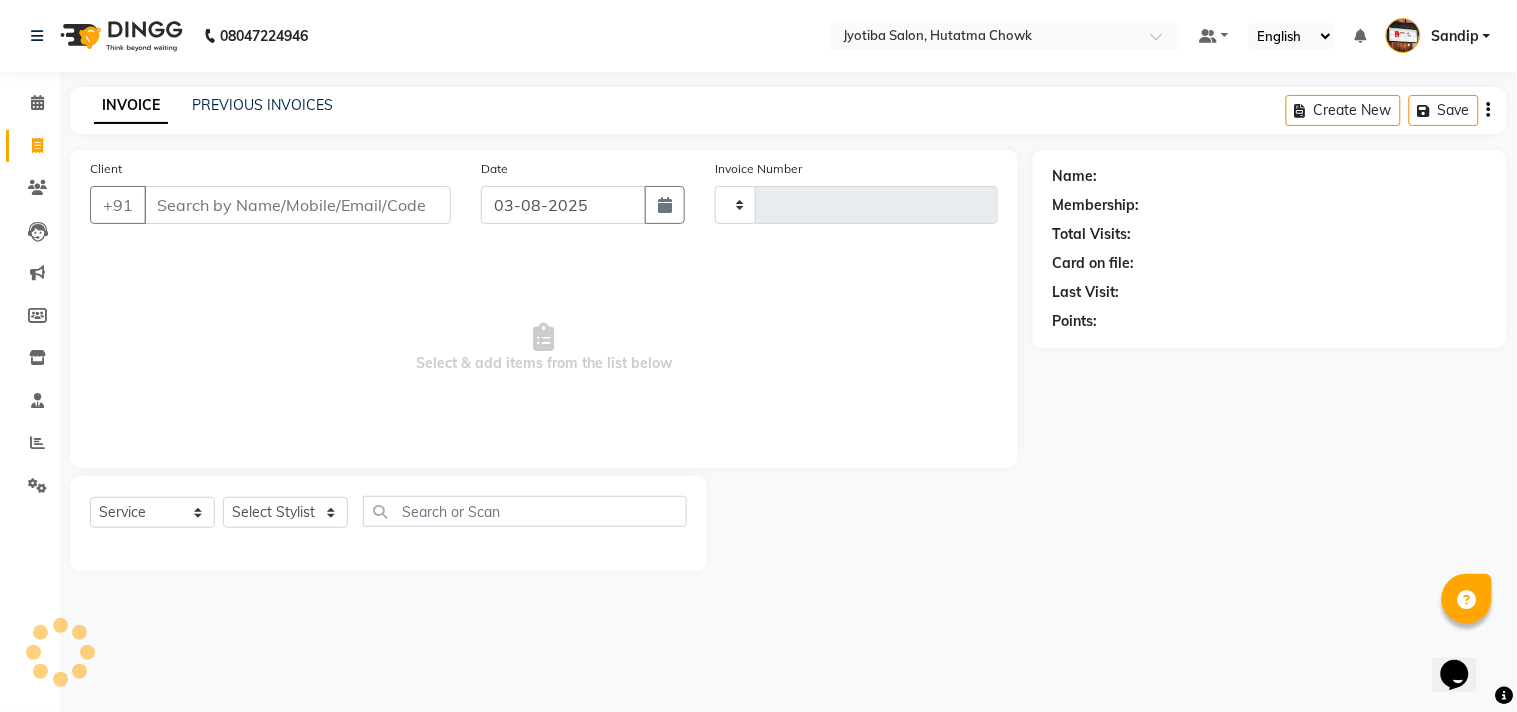 type on "1281" 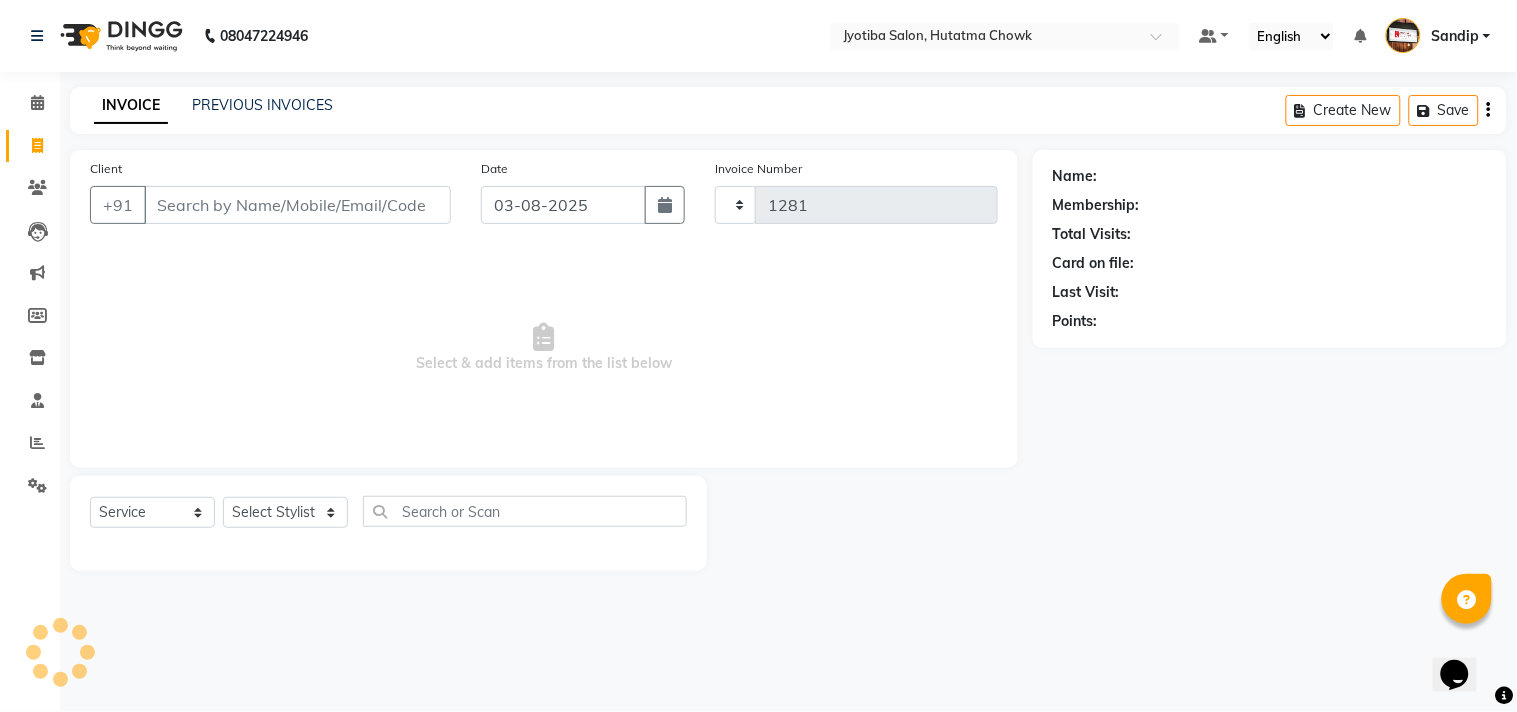 select on "556" 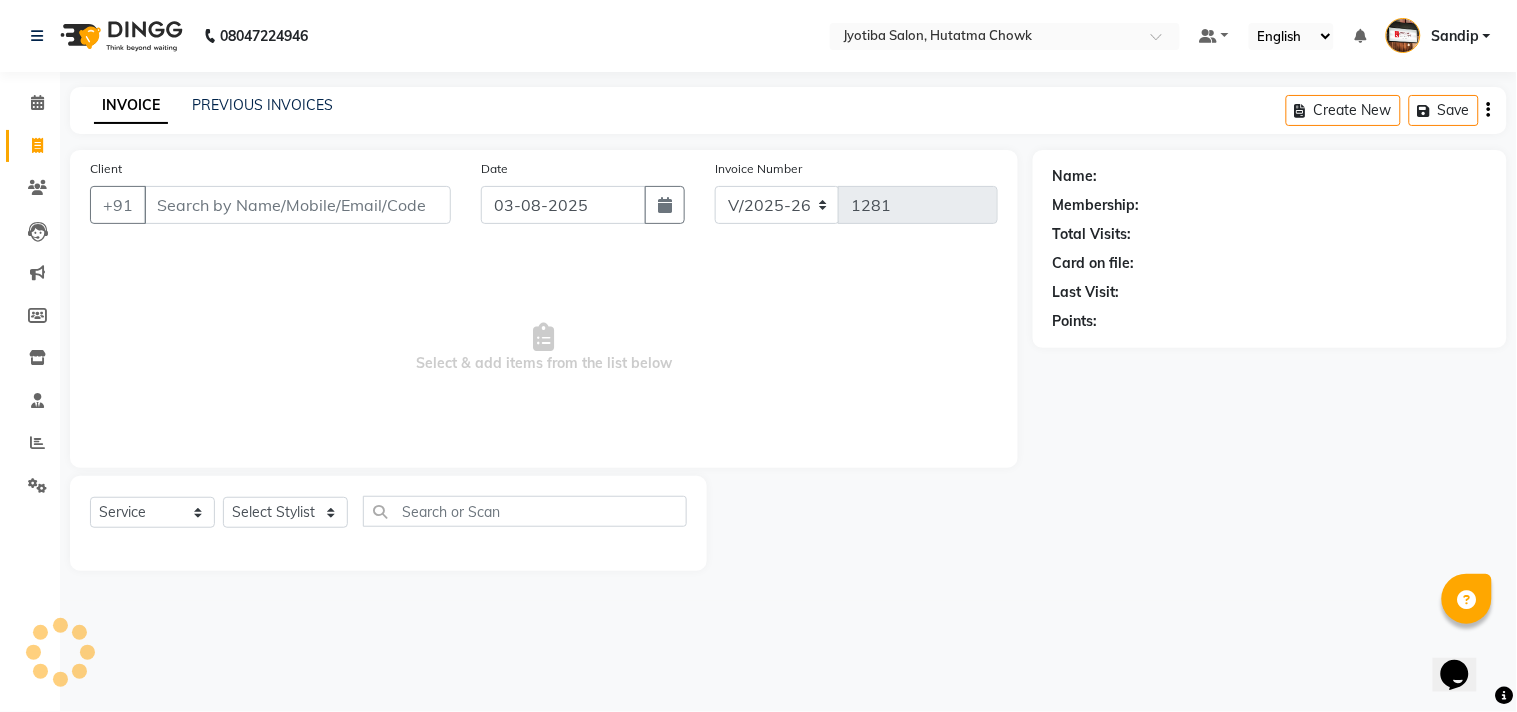 select on "membership" 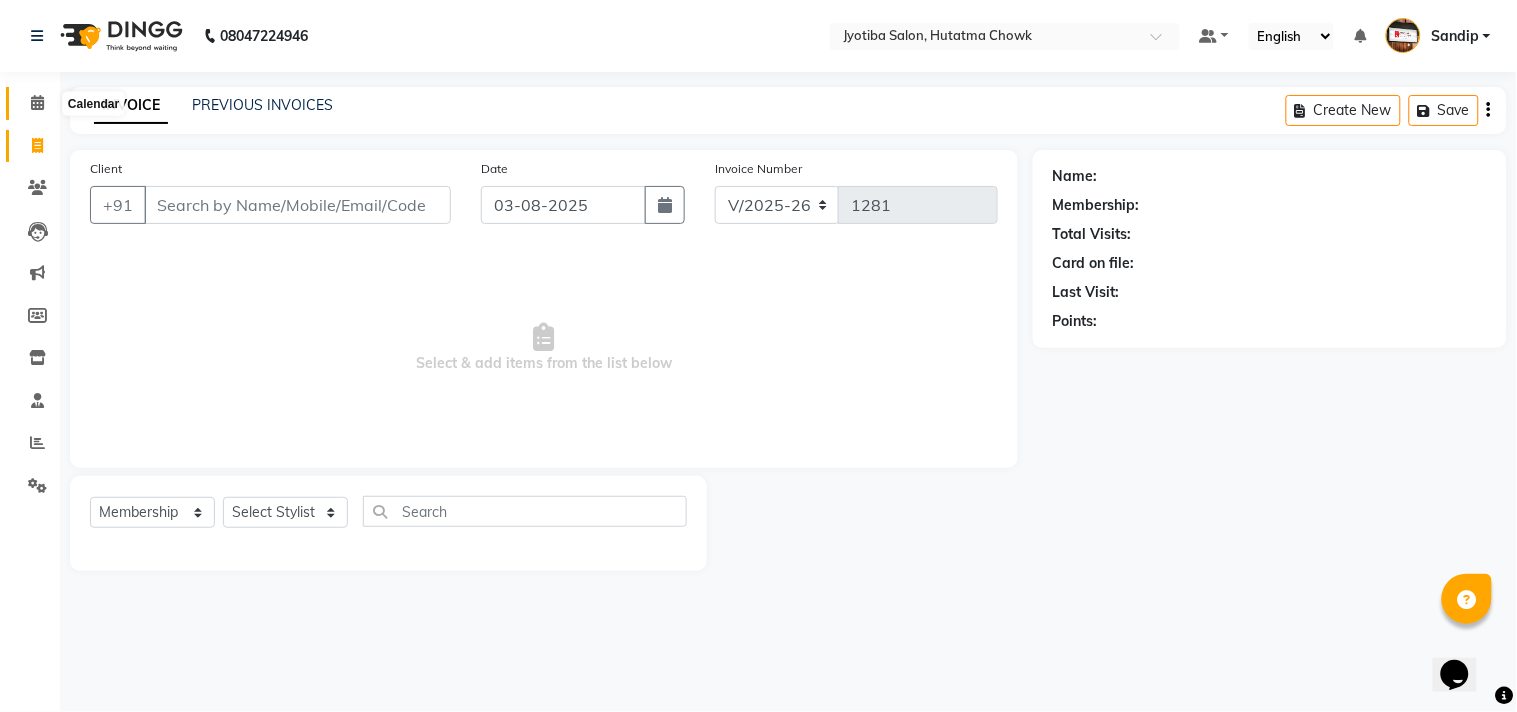 click 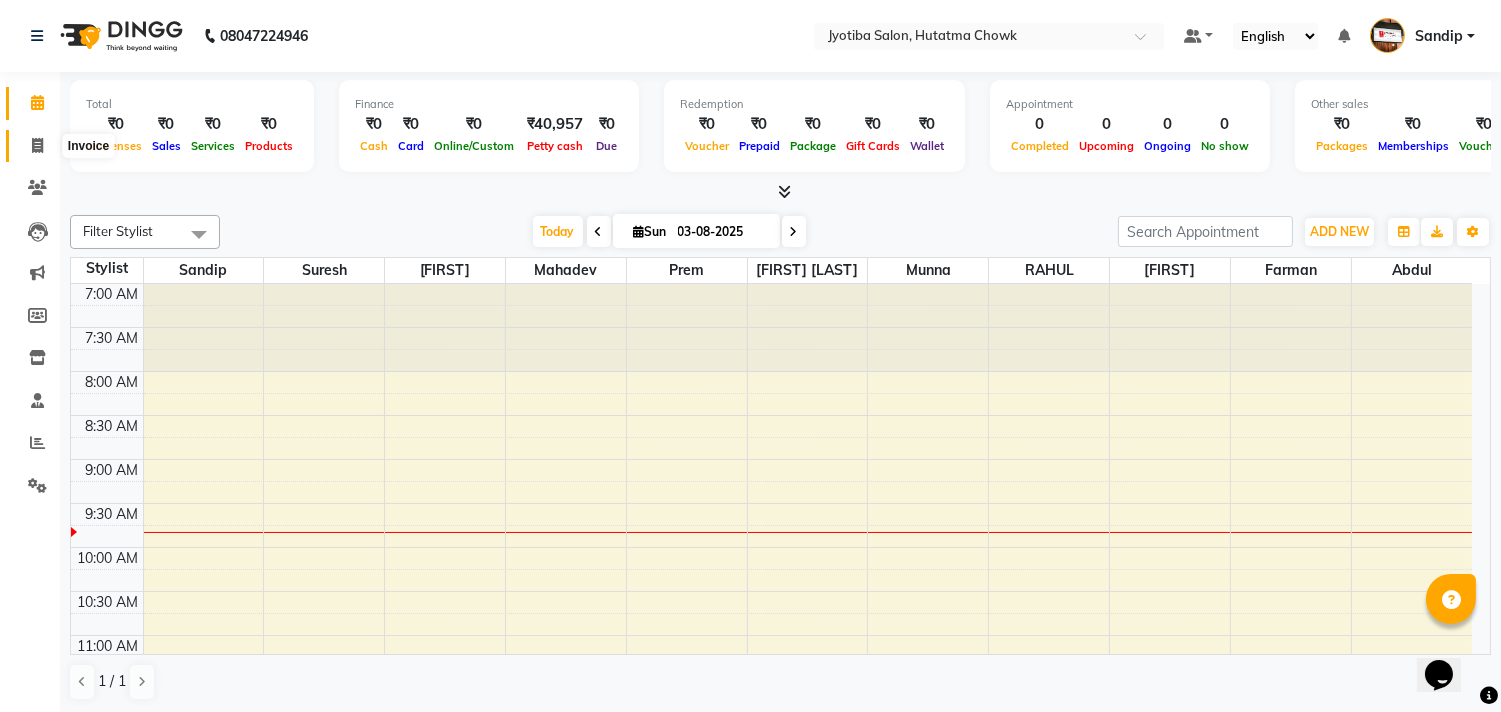 click 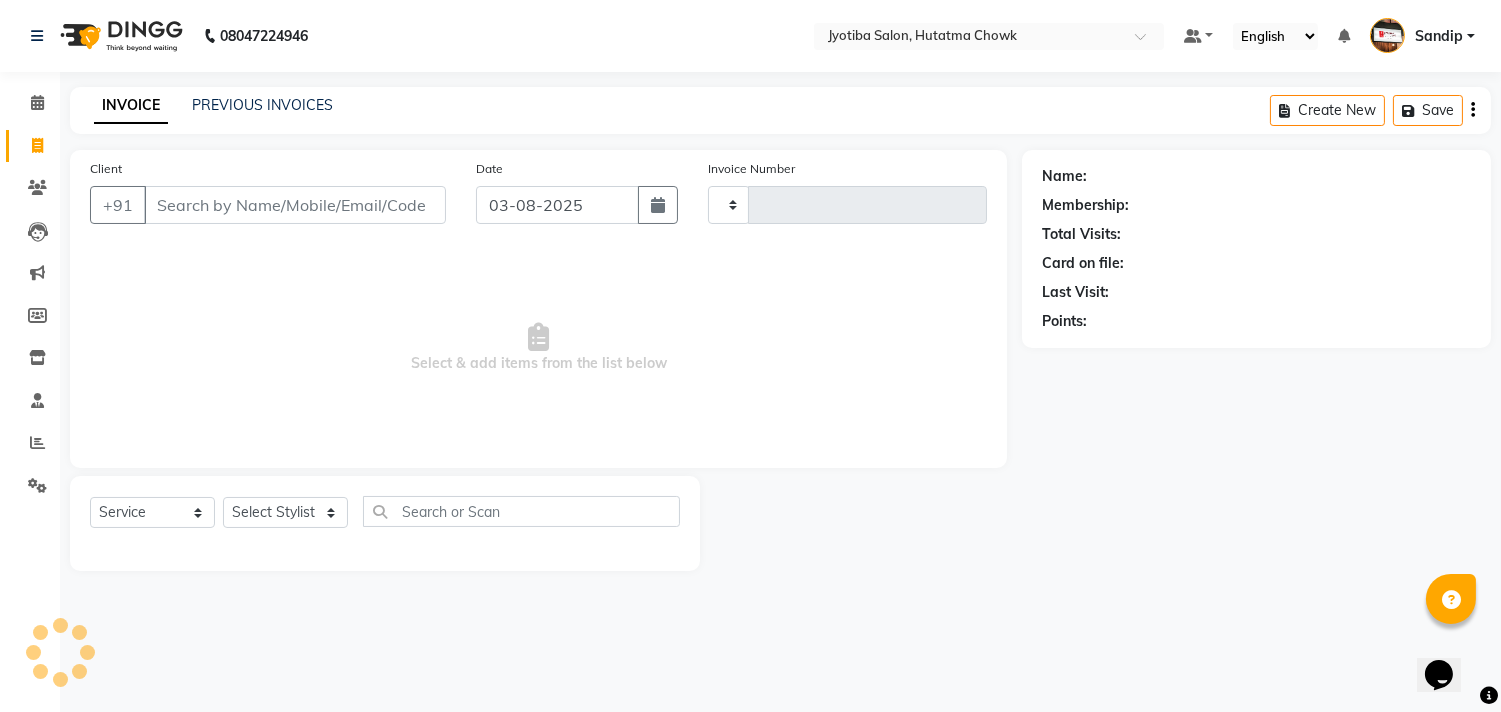 type on "1281" 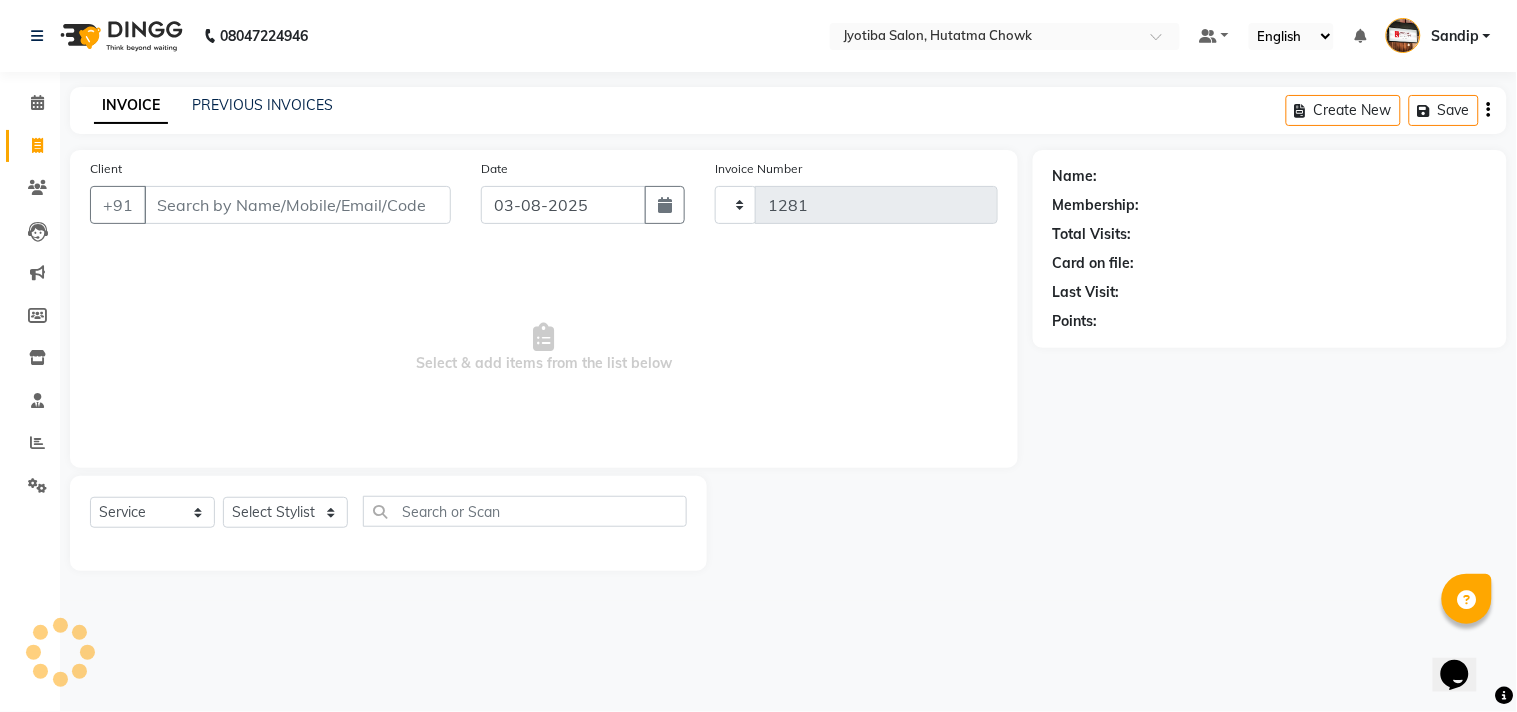 select on "556" 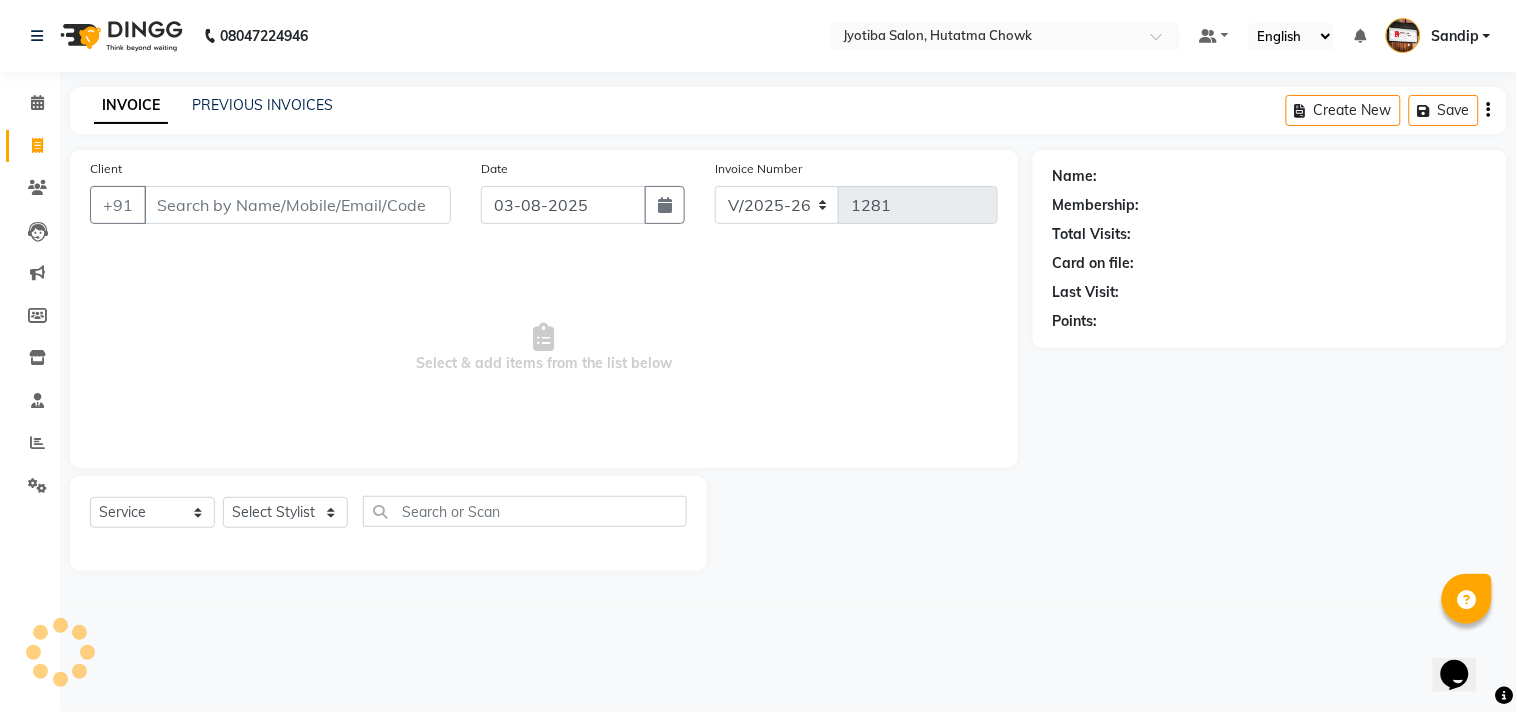 select on "membership" 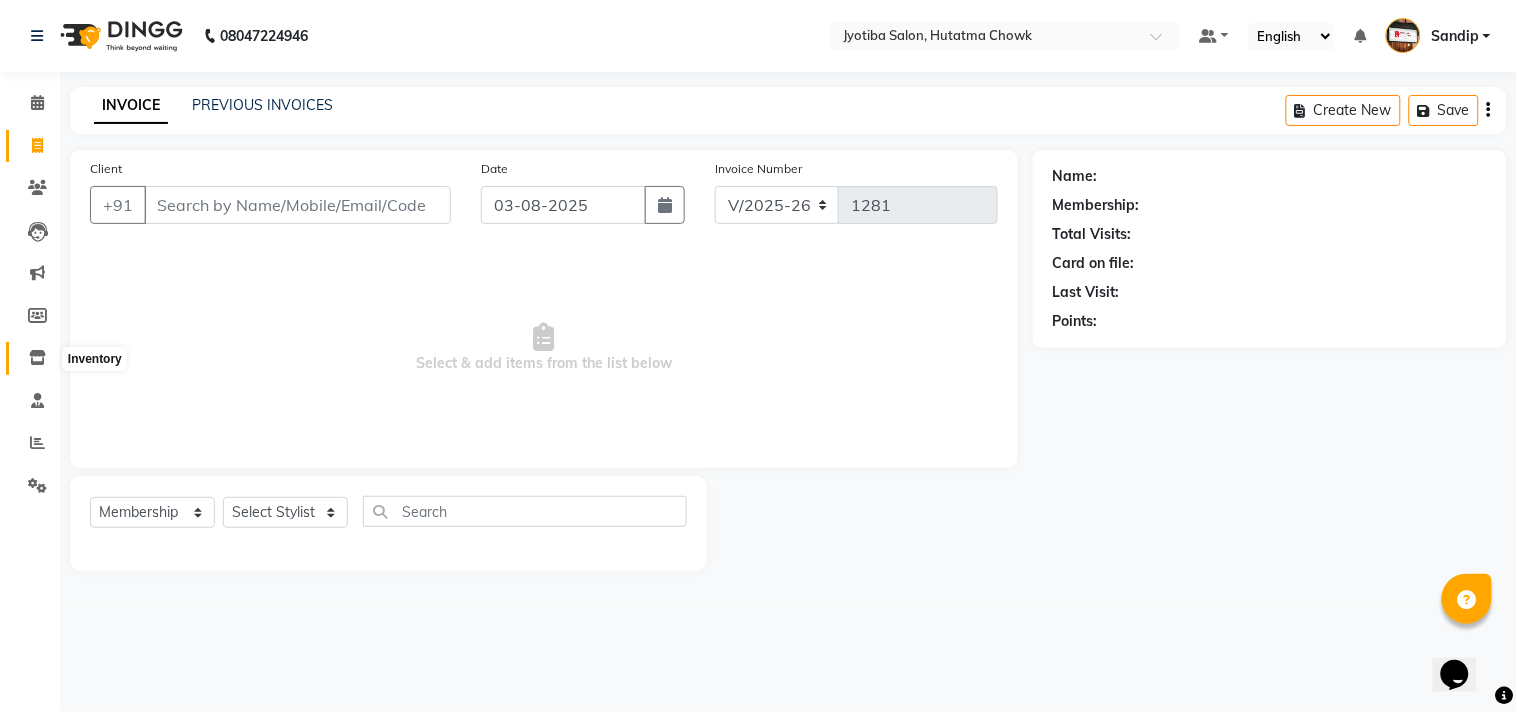 click 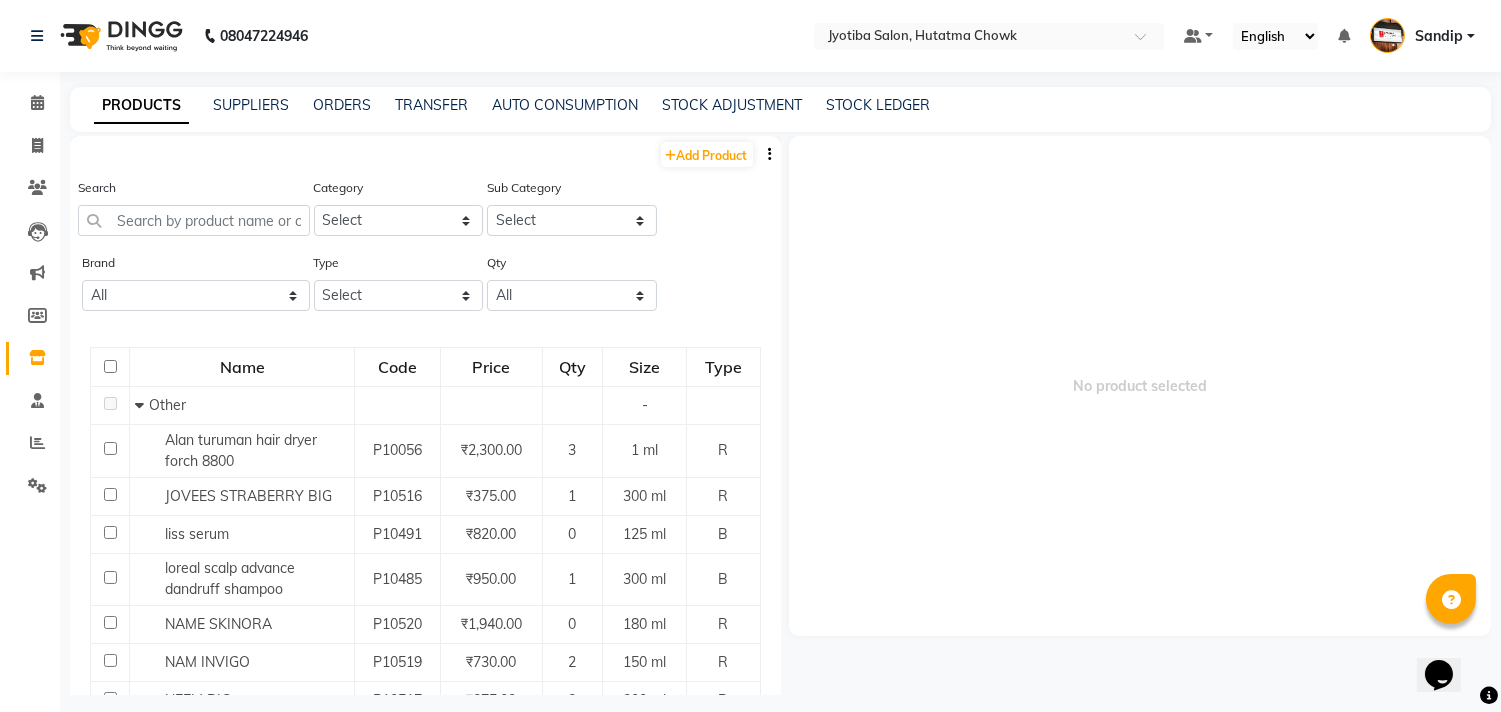 click 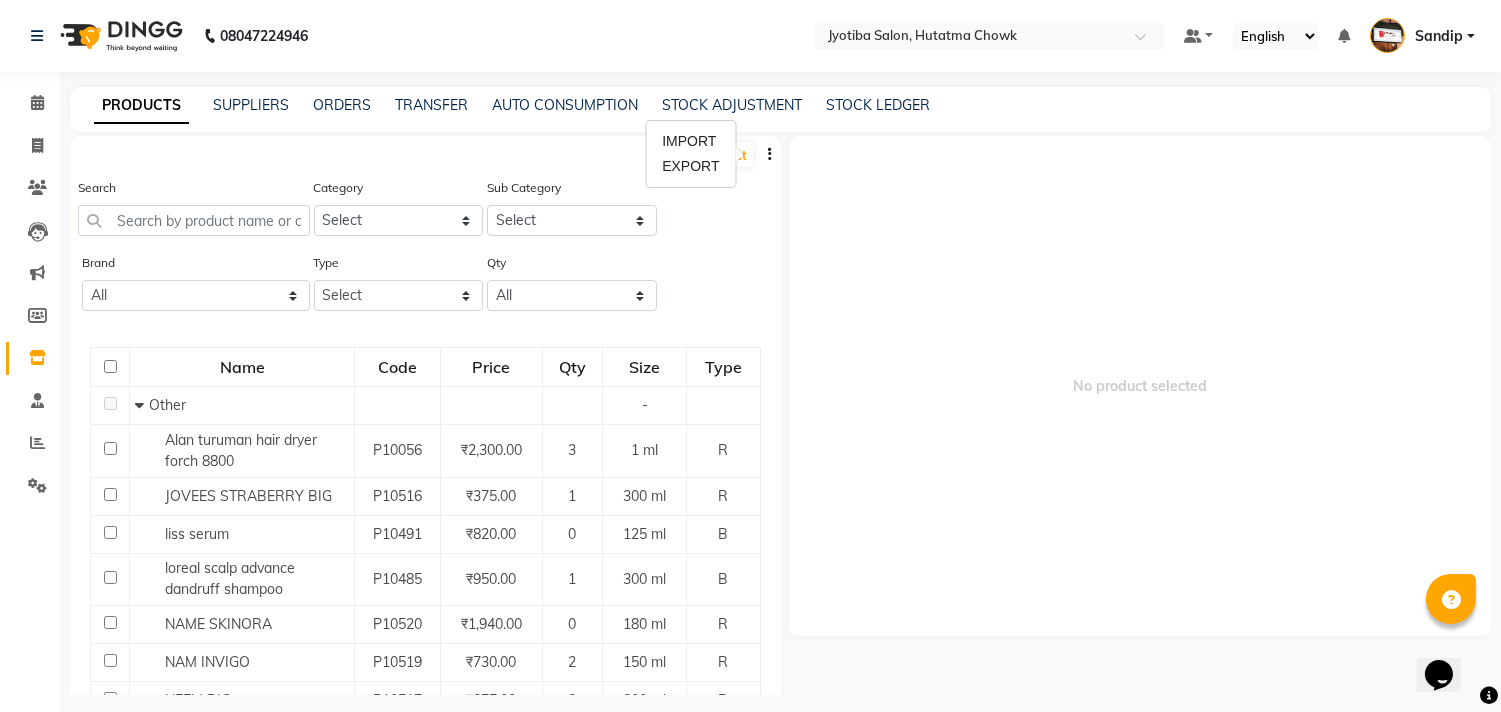 click on "No product selected" at bounding box center (1140, 386) 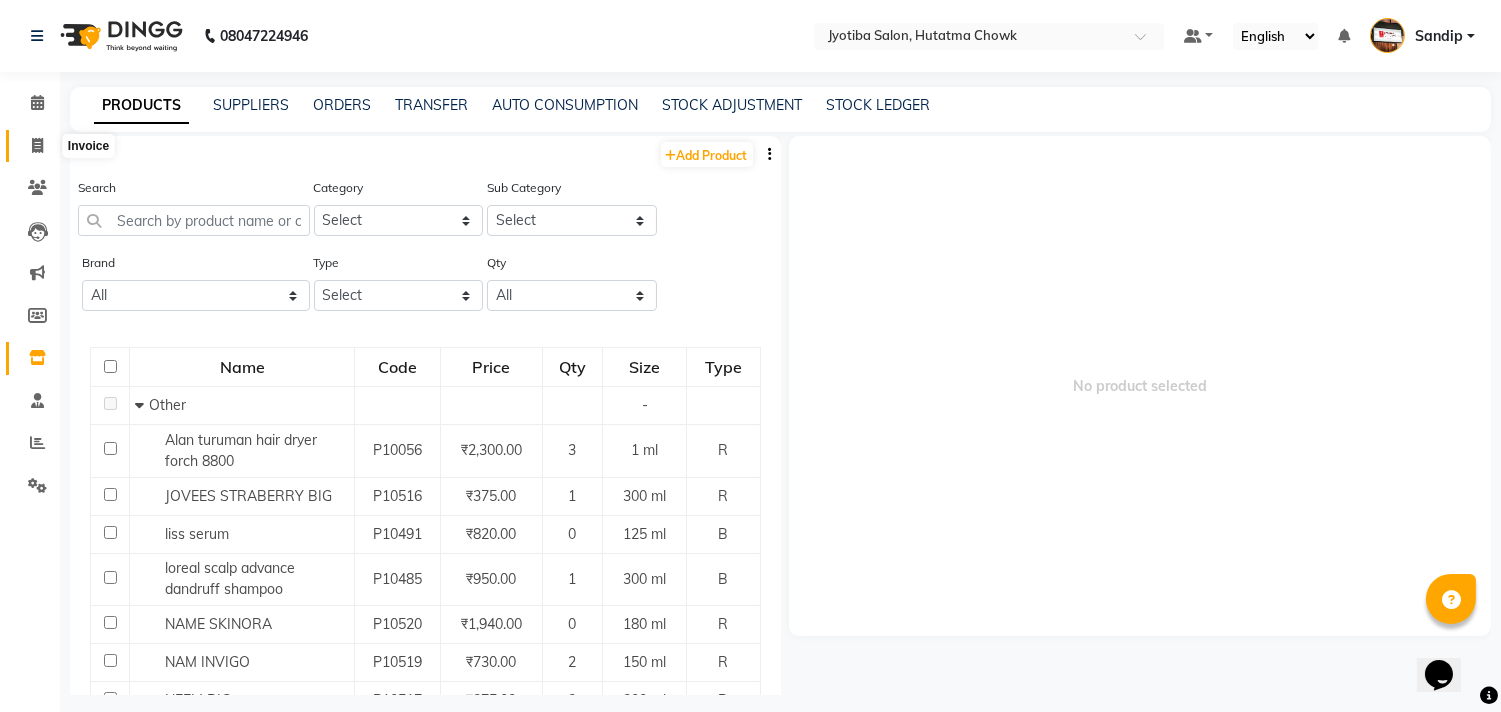click 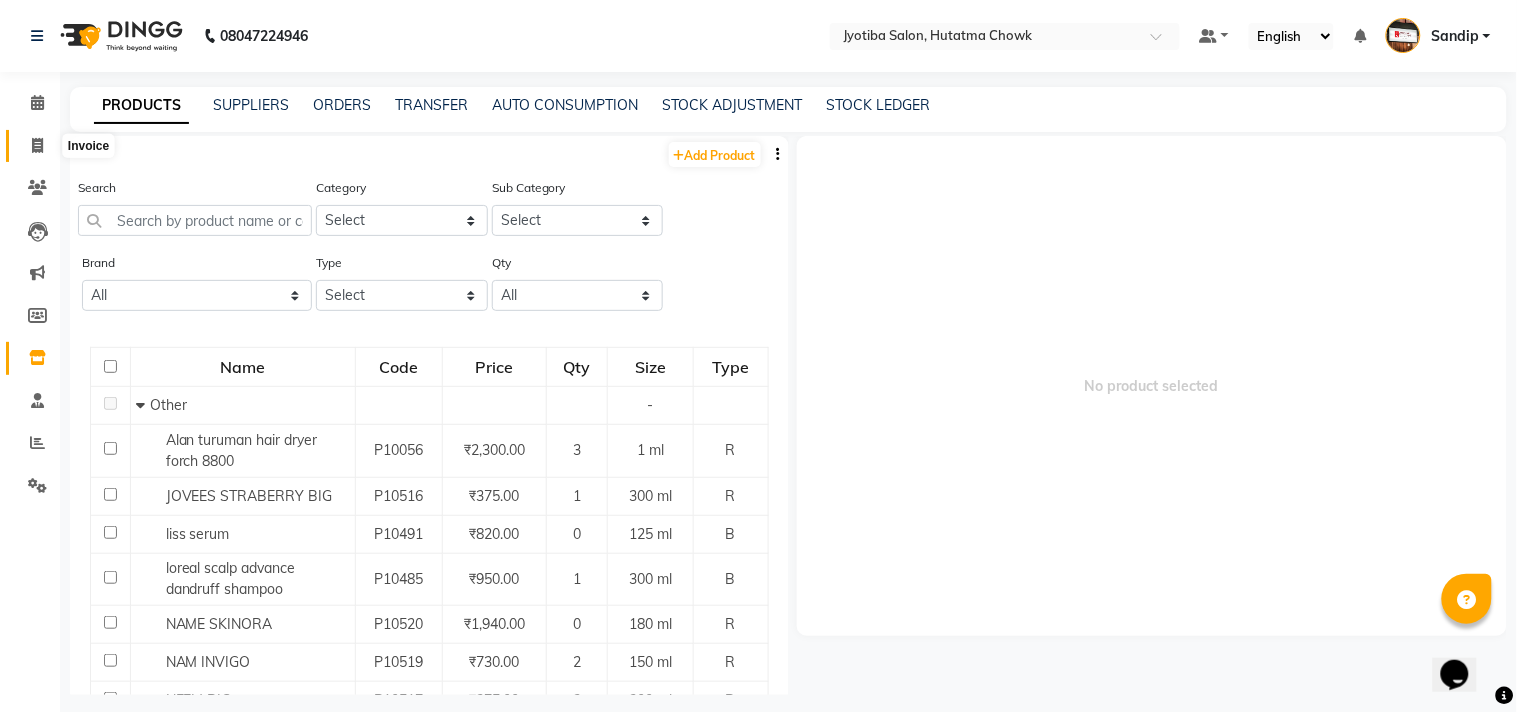 select on "556" 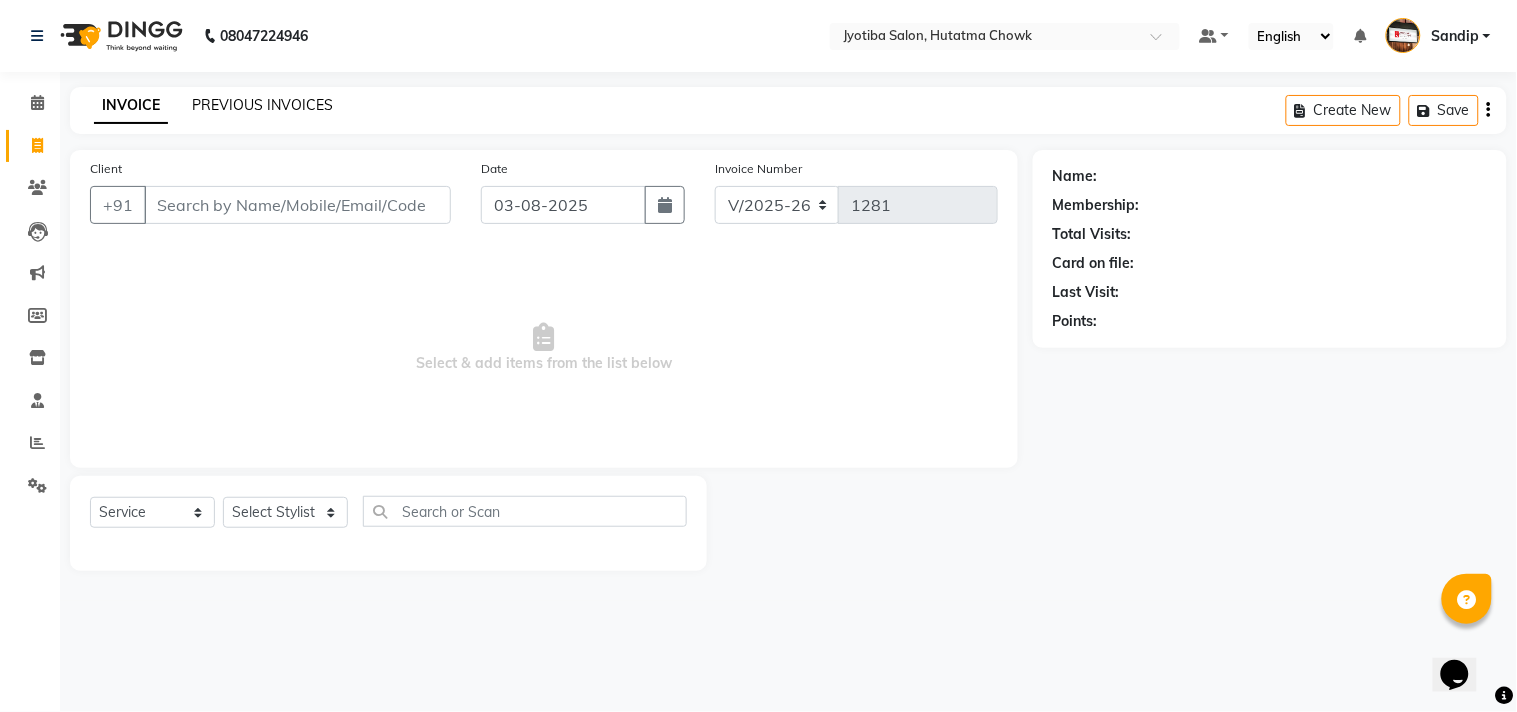 select on "membership" 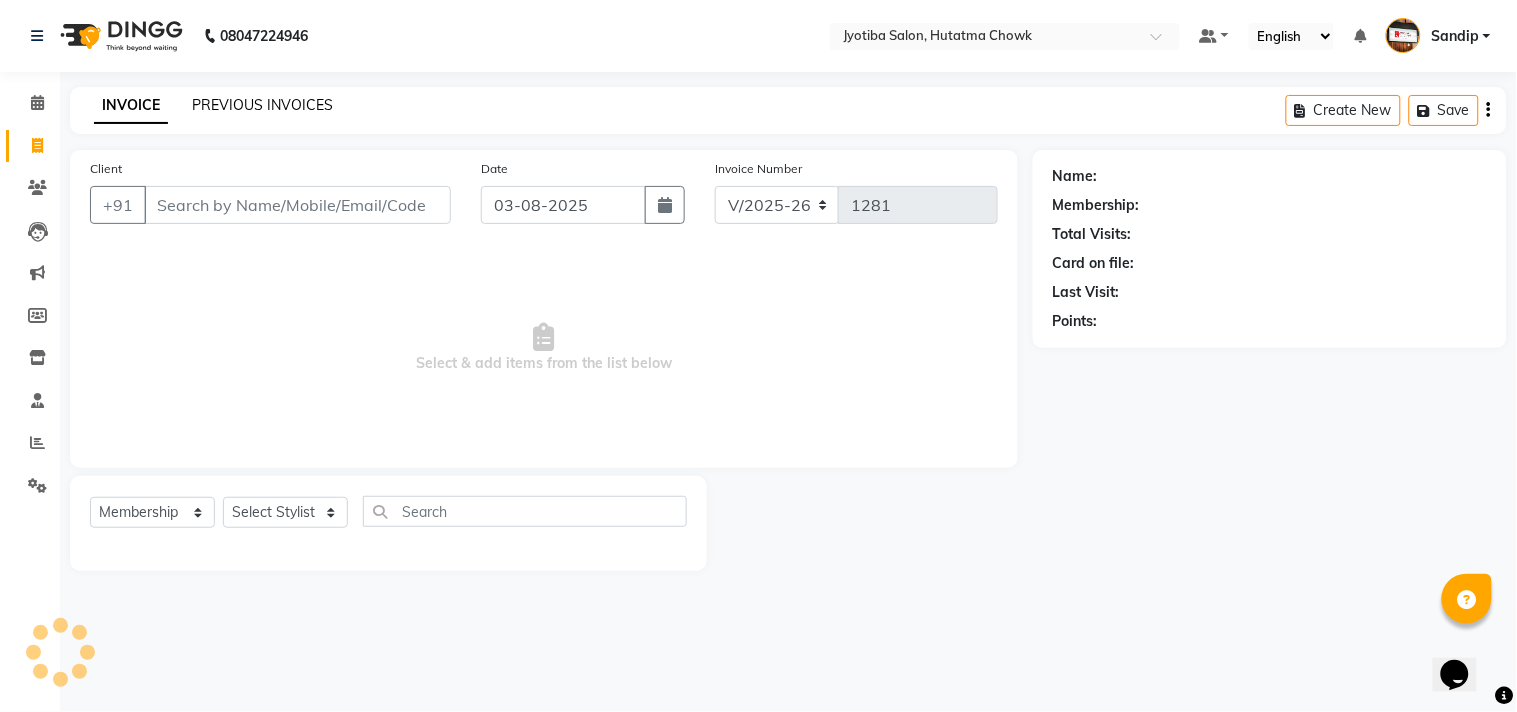 click on "PREVIOUS INVOICES" 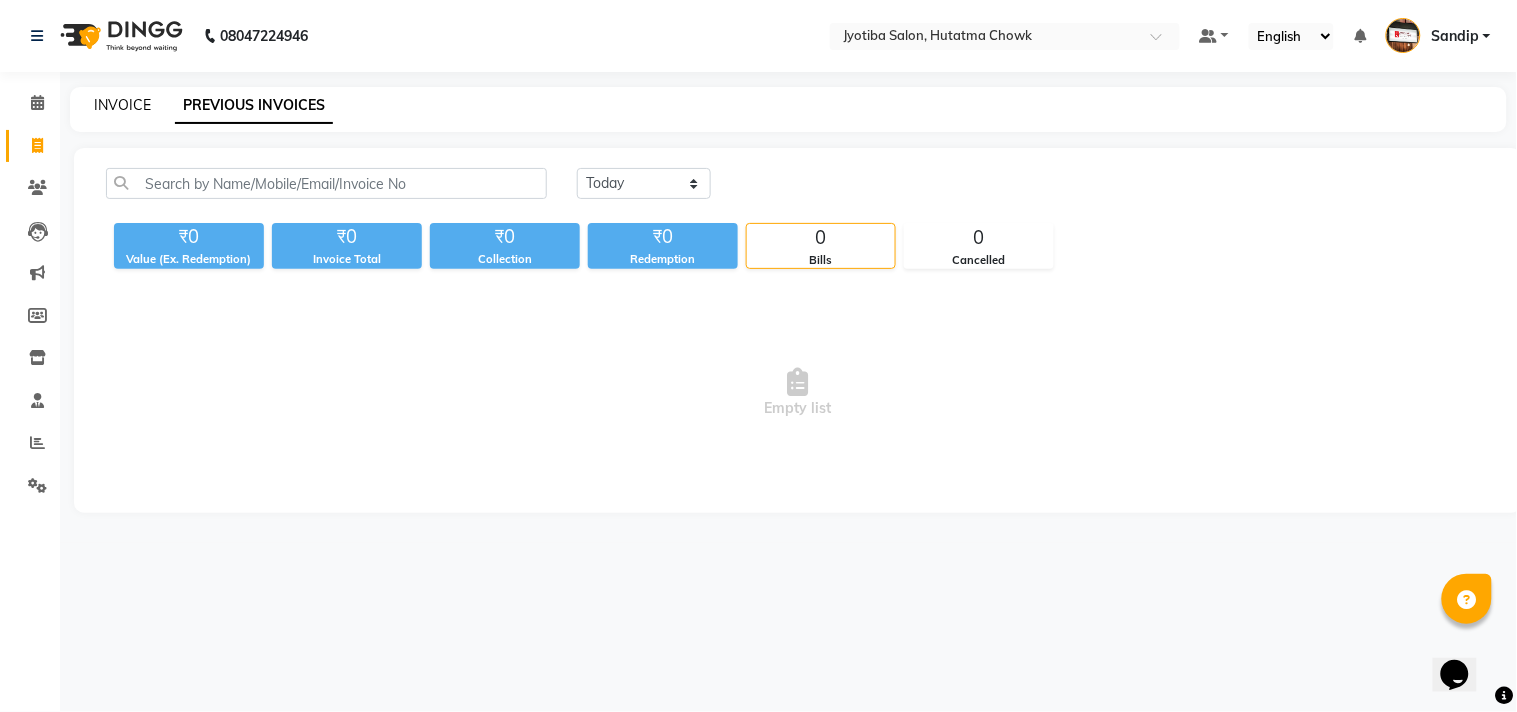 click on "INVOICE" 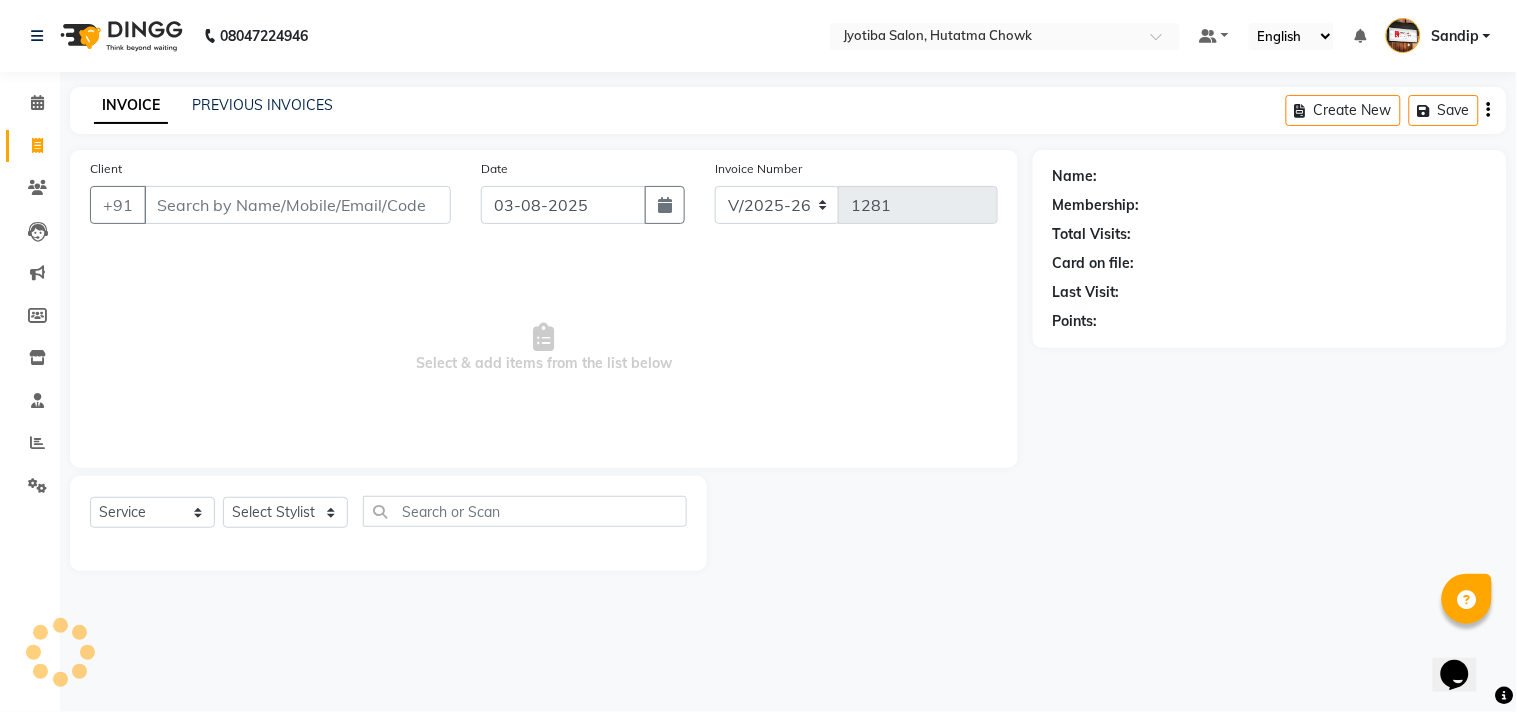 select on "membership" 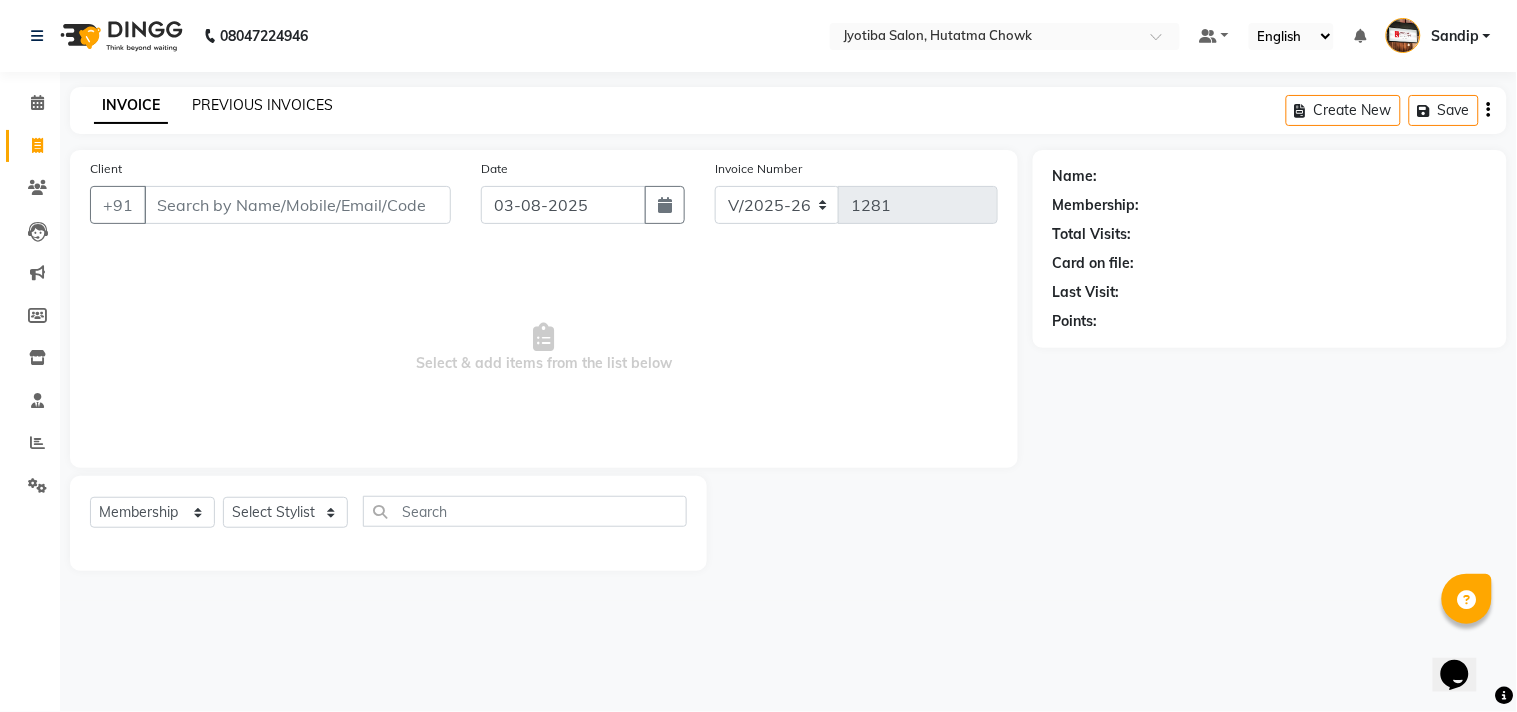 click on "PREVIOUS INVOICES" 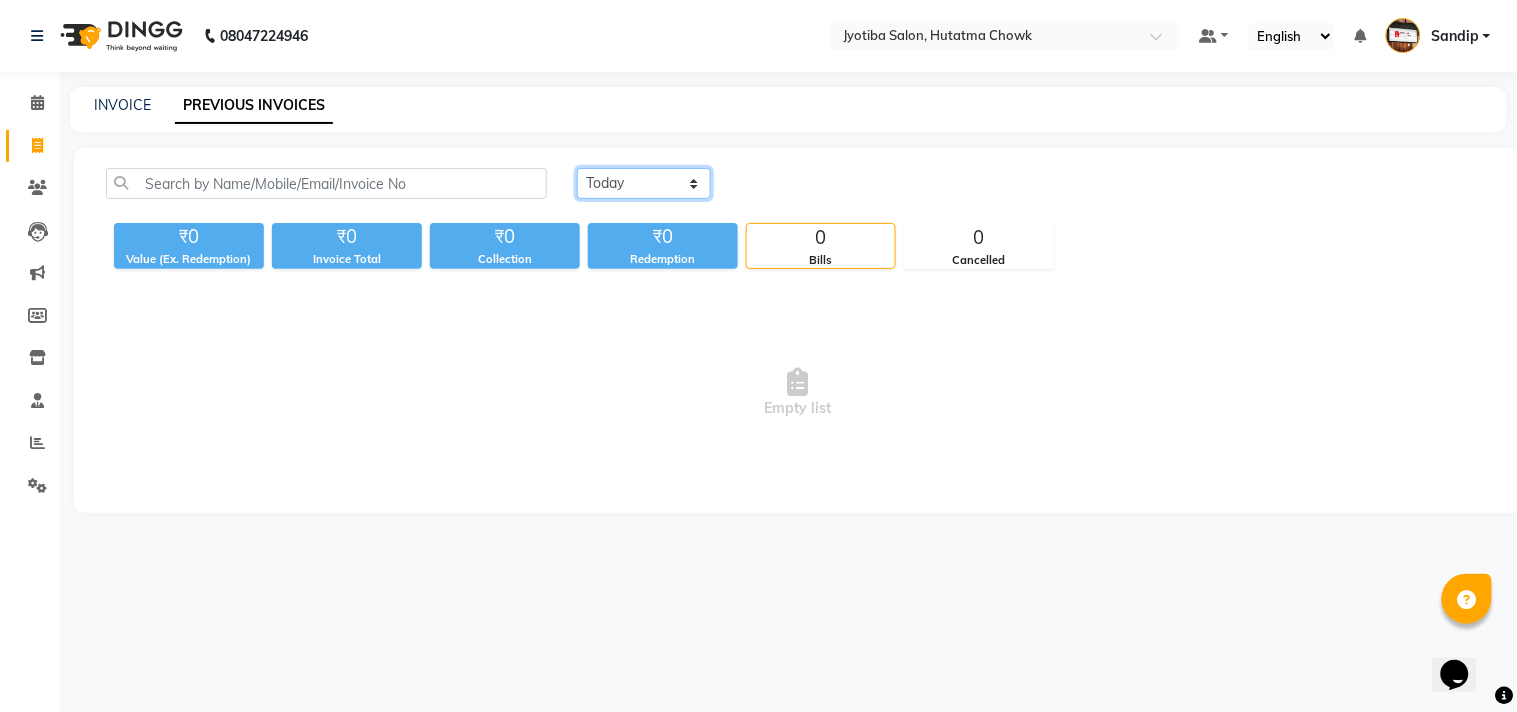 click on "Today Yesterday Custom Range" 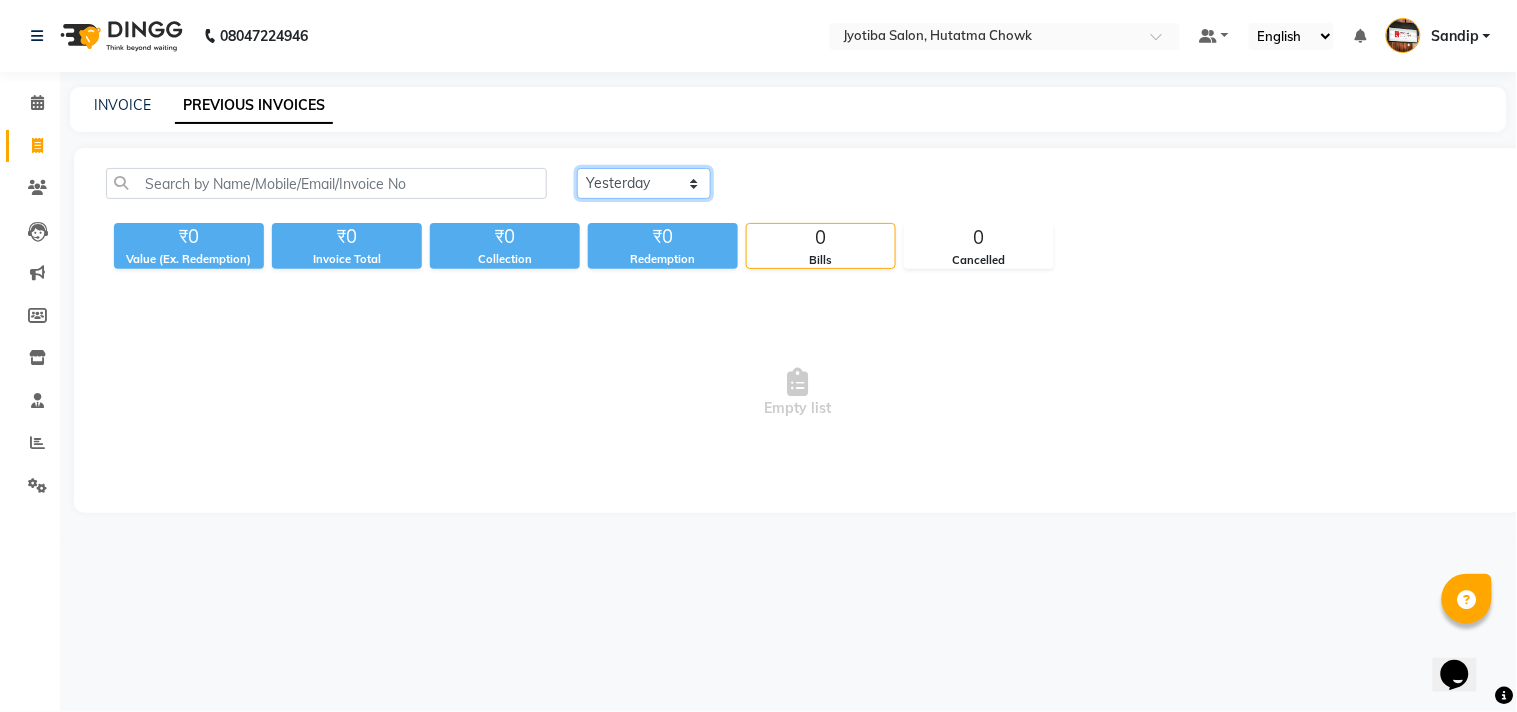 click on "Today Yesterday Custom Range" 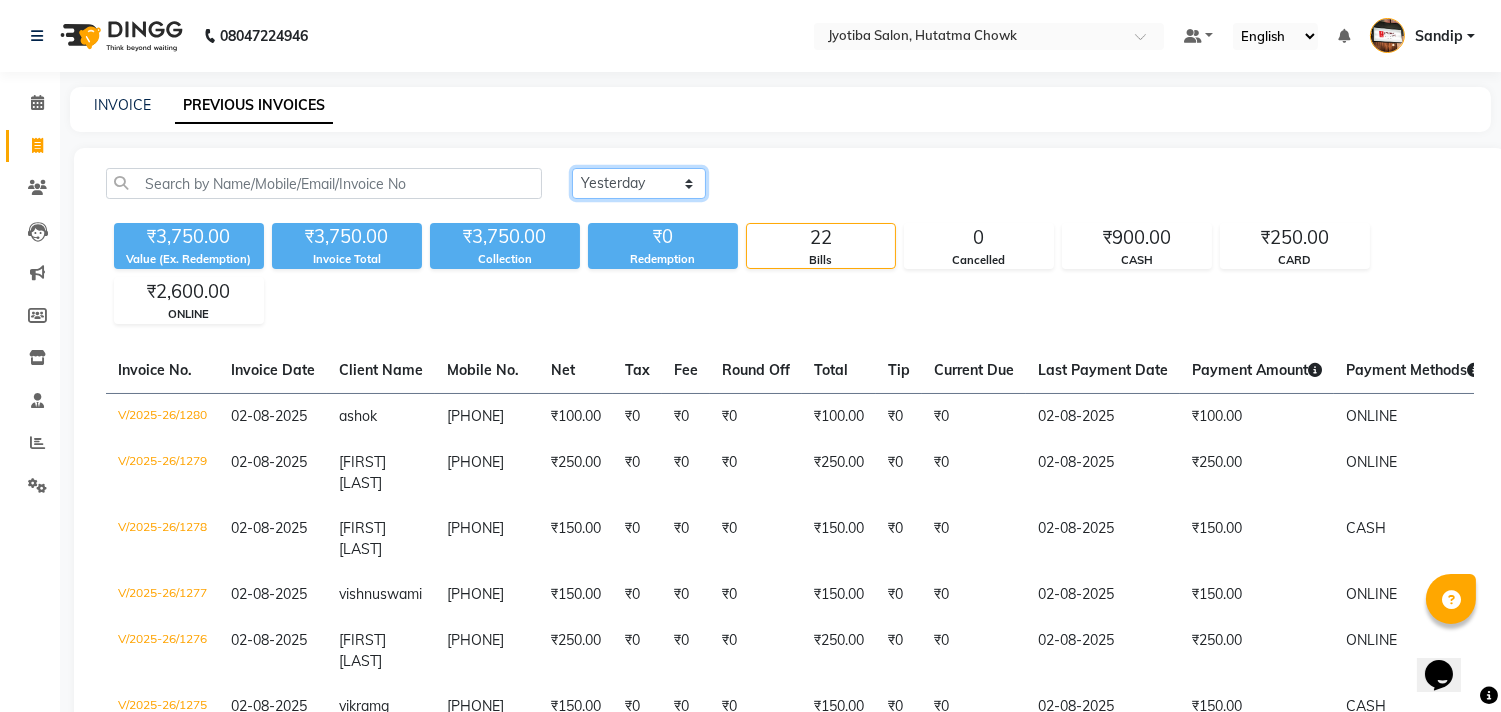 click on "Today Yesterday Custom Range" 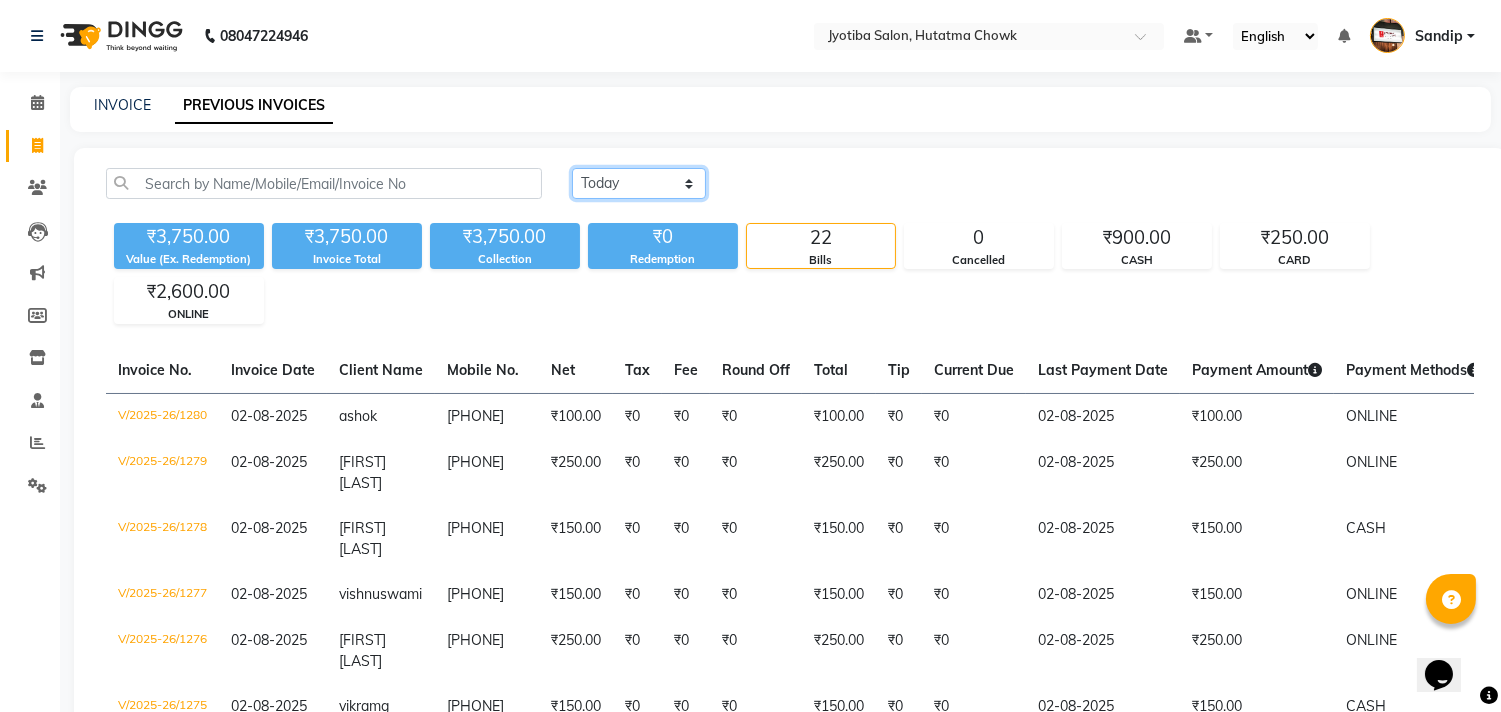 click on "Today Yesterday Custom Range" 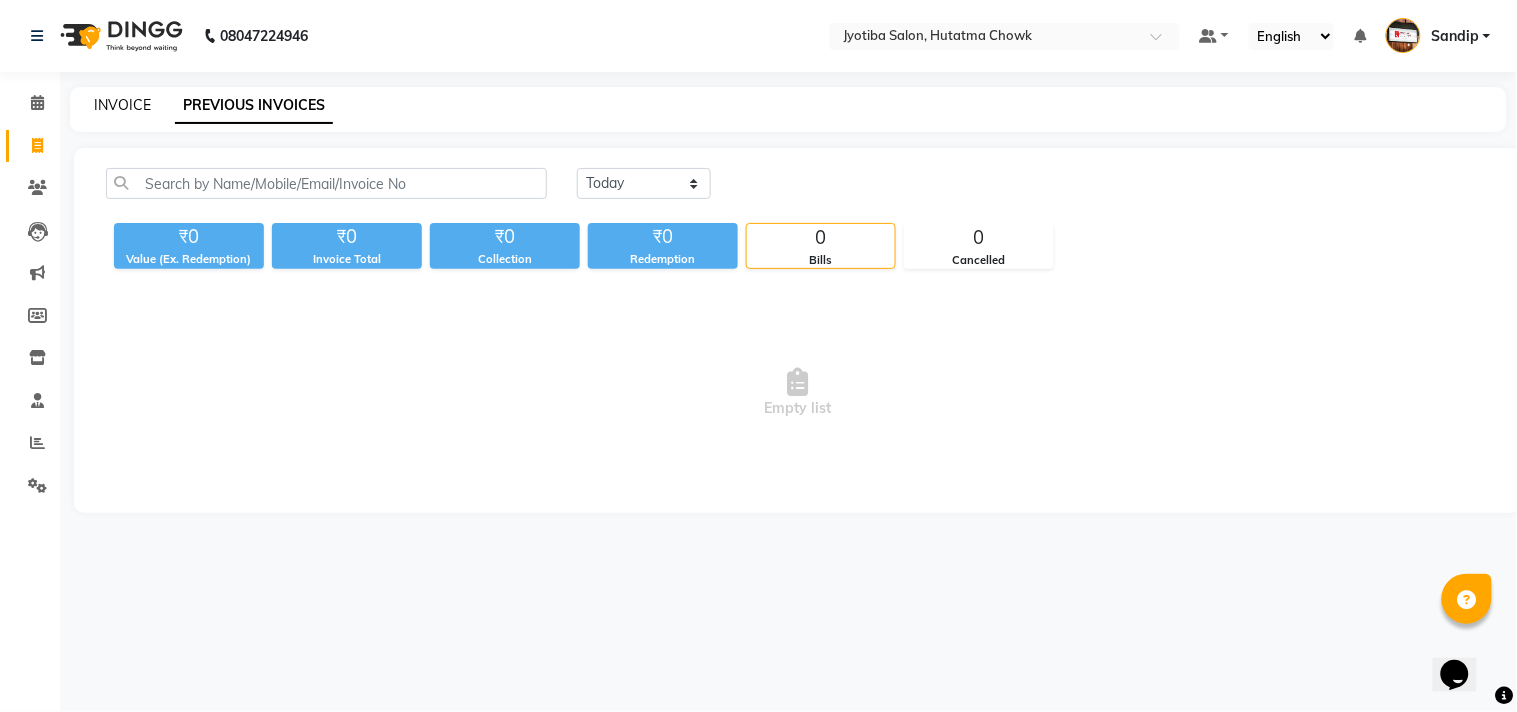 click on "INVOICE" 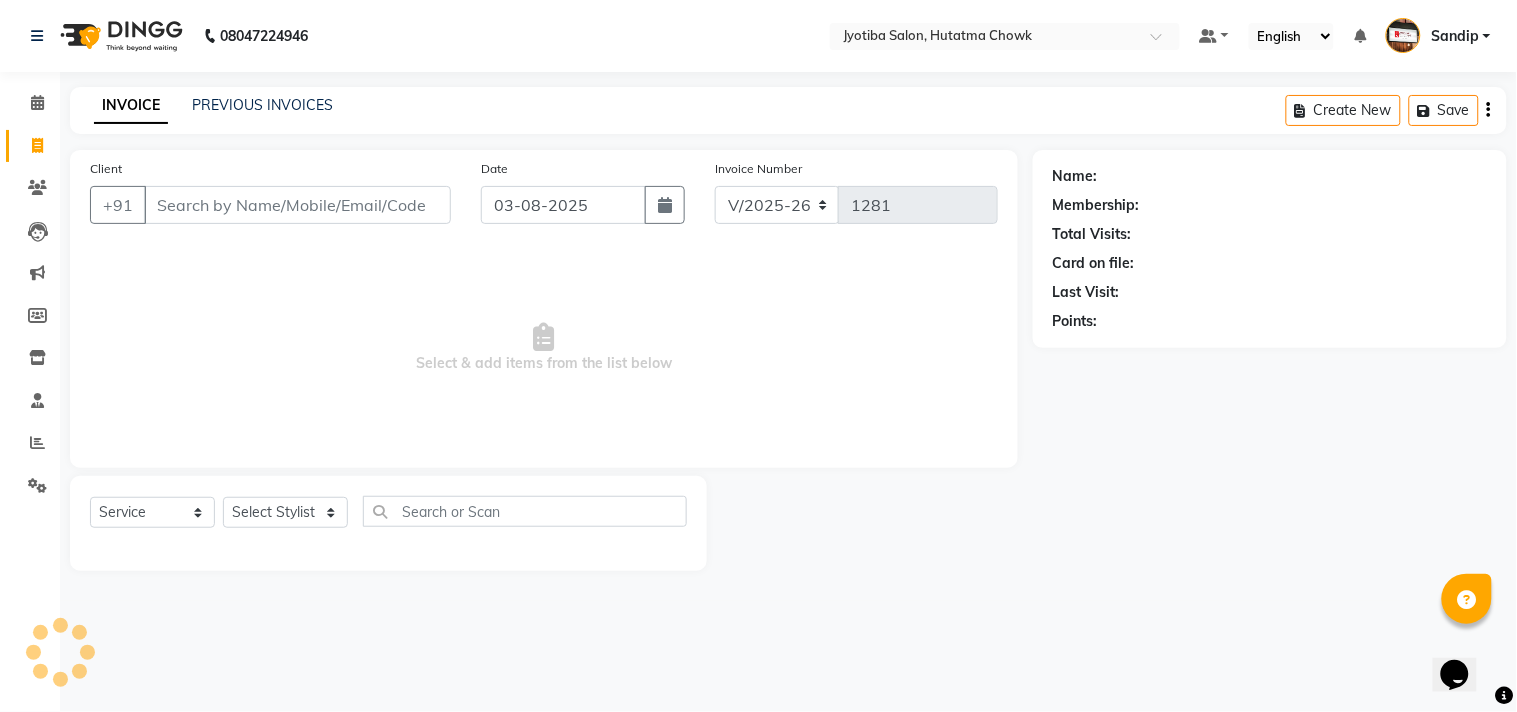 select on "membership" 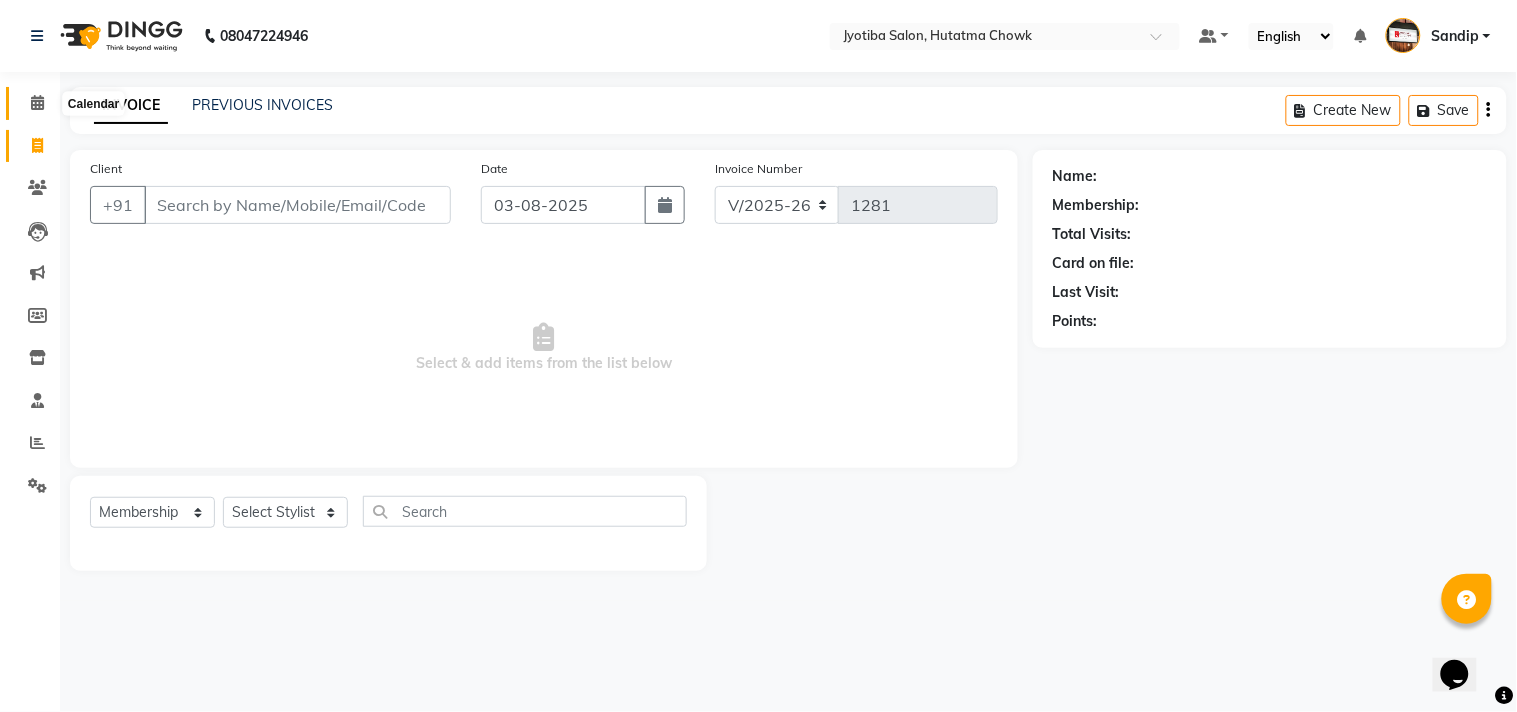 click 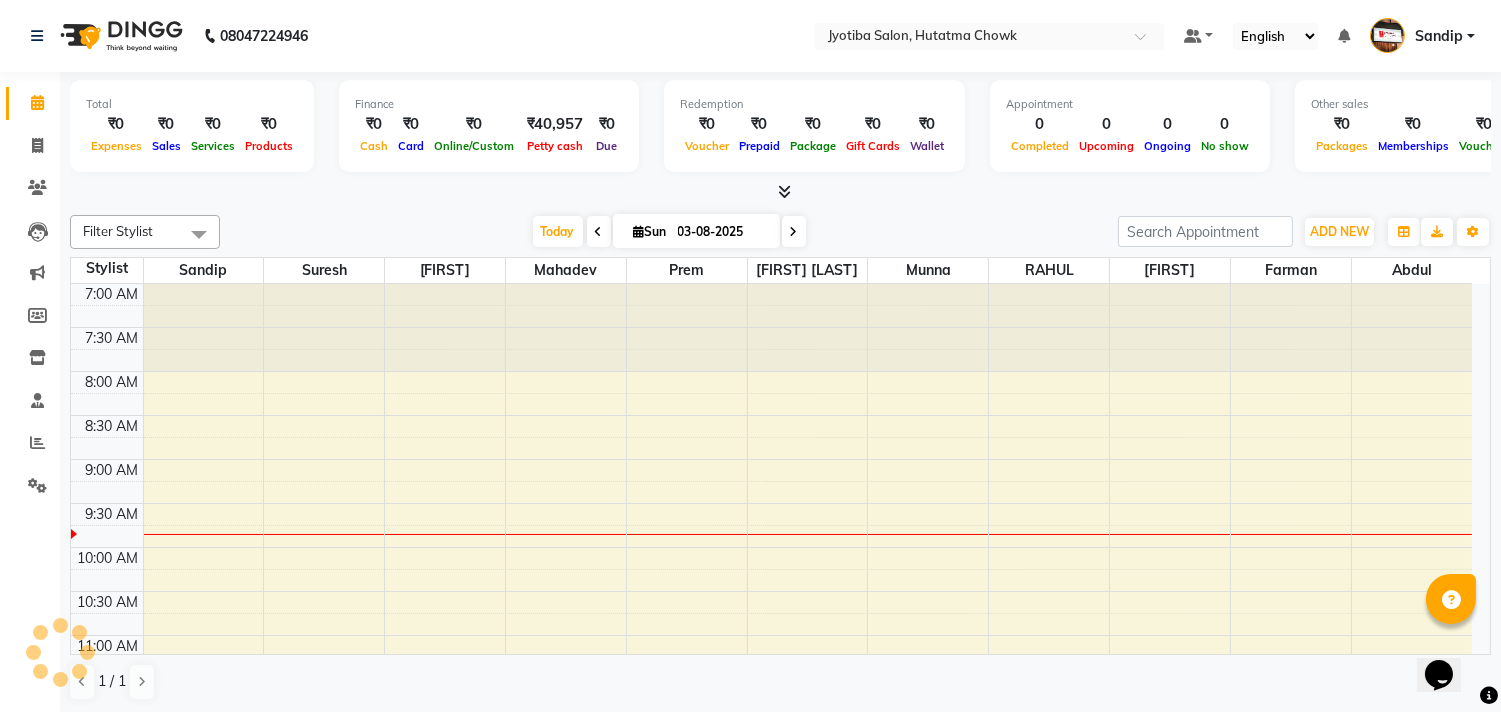 scroll, scrollTop: 0, scrollLeft: 0, axis: both 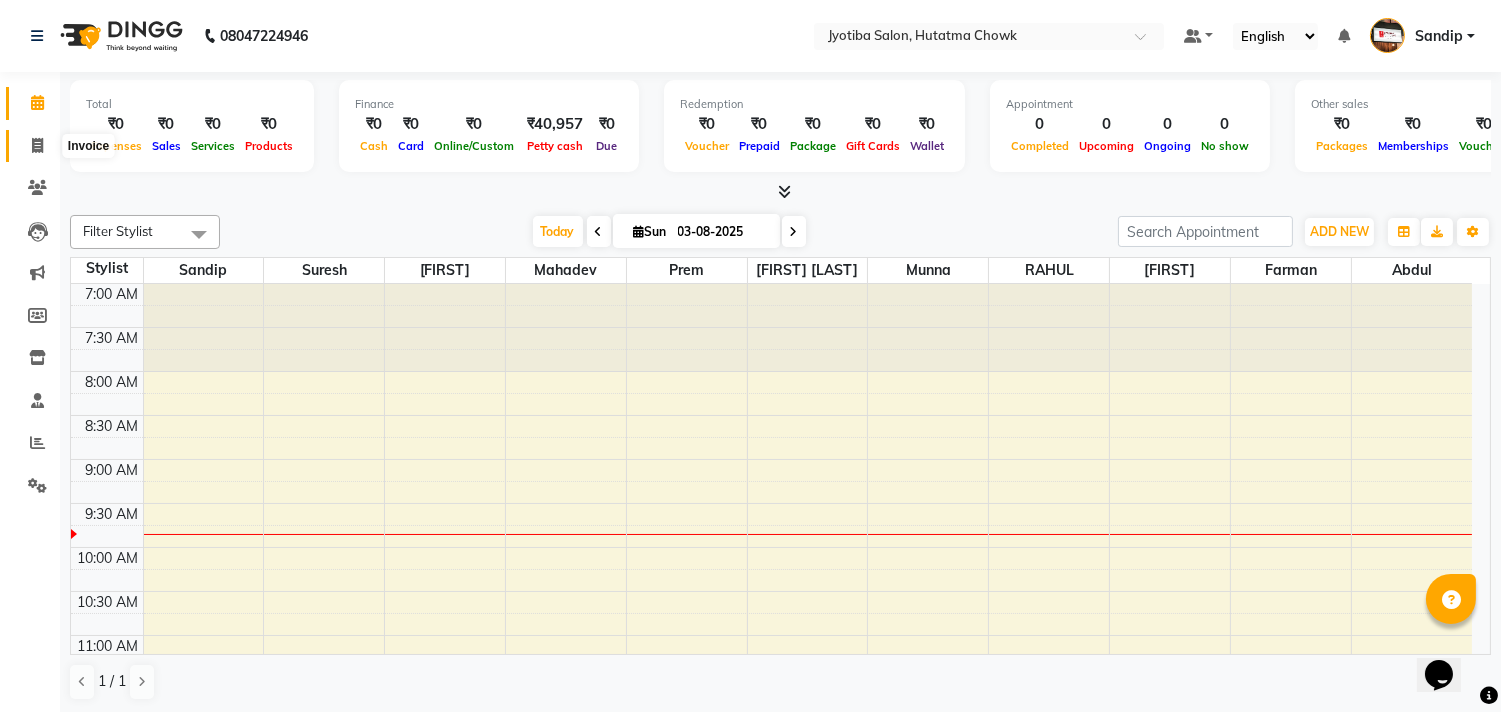 click 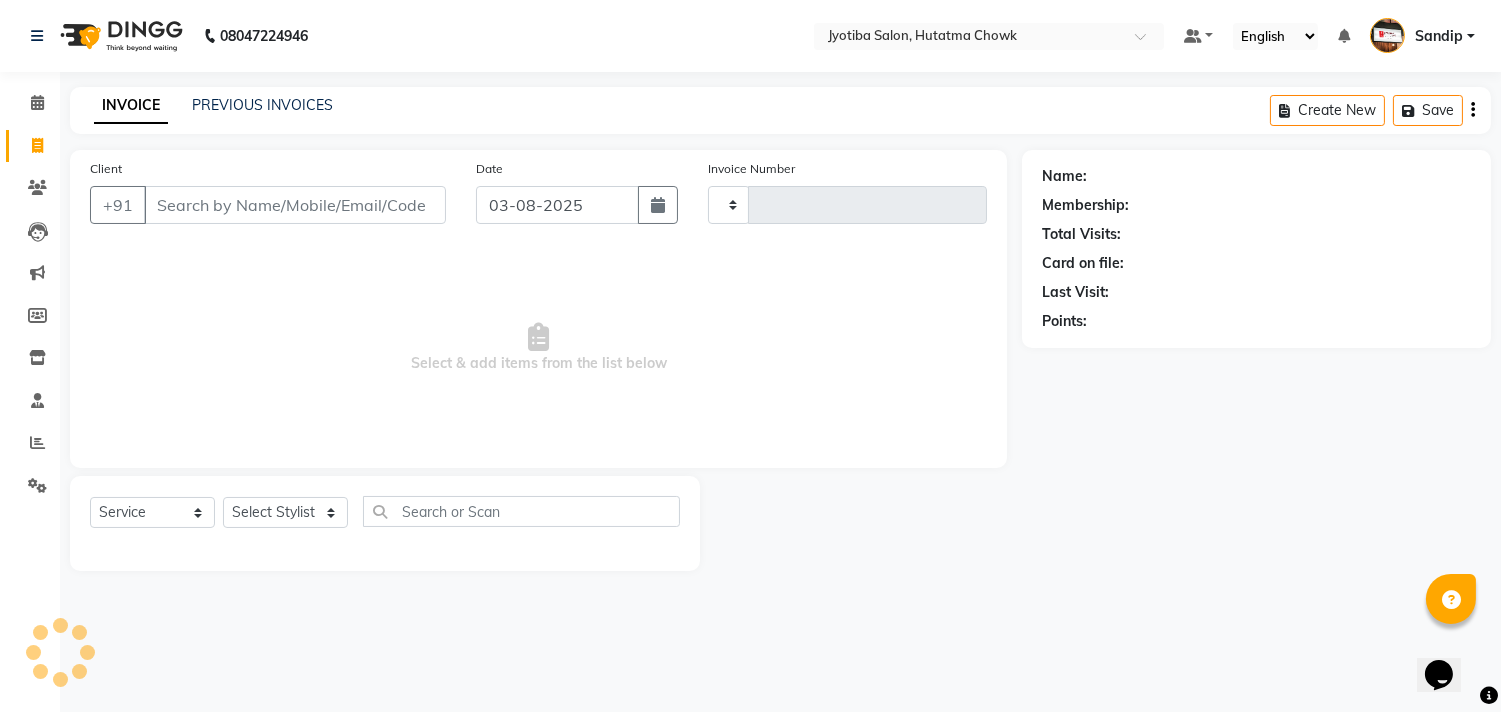 type on "1281" 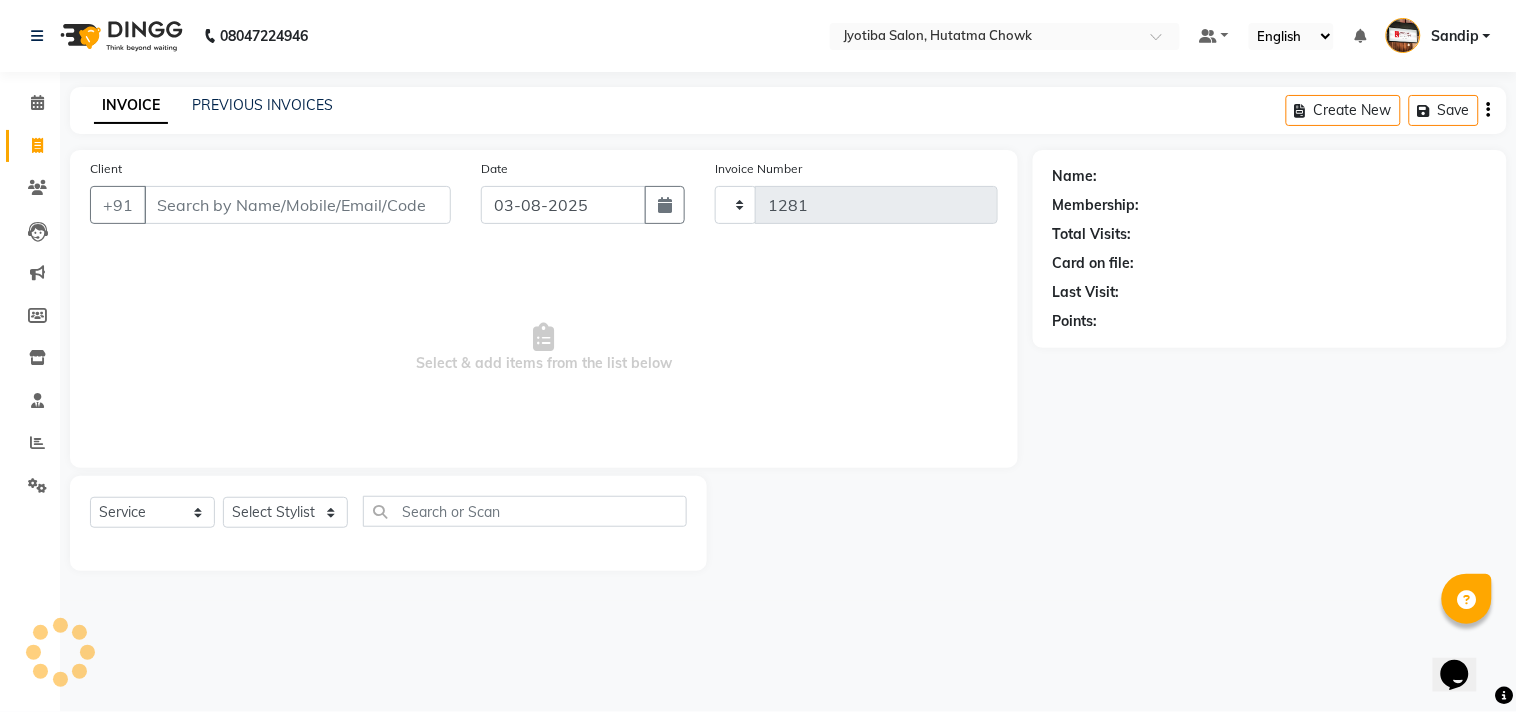 select on "556" 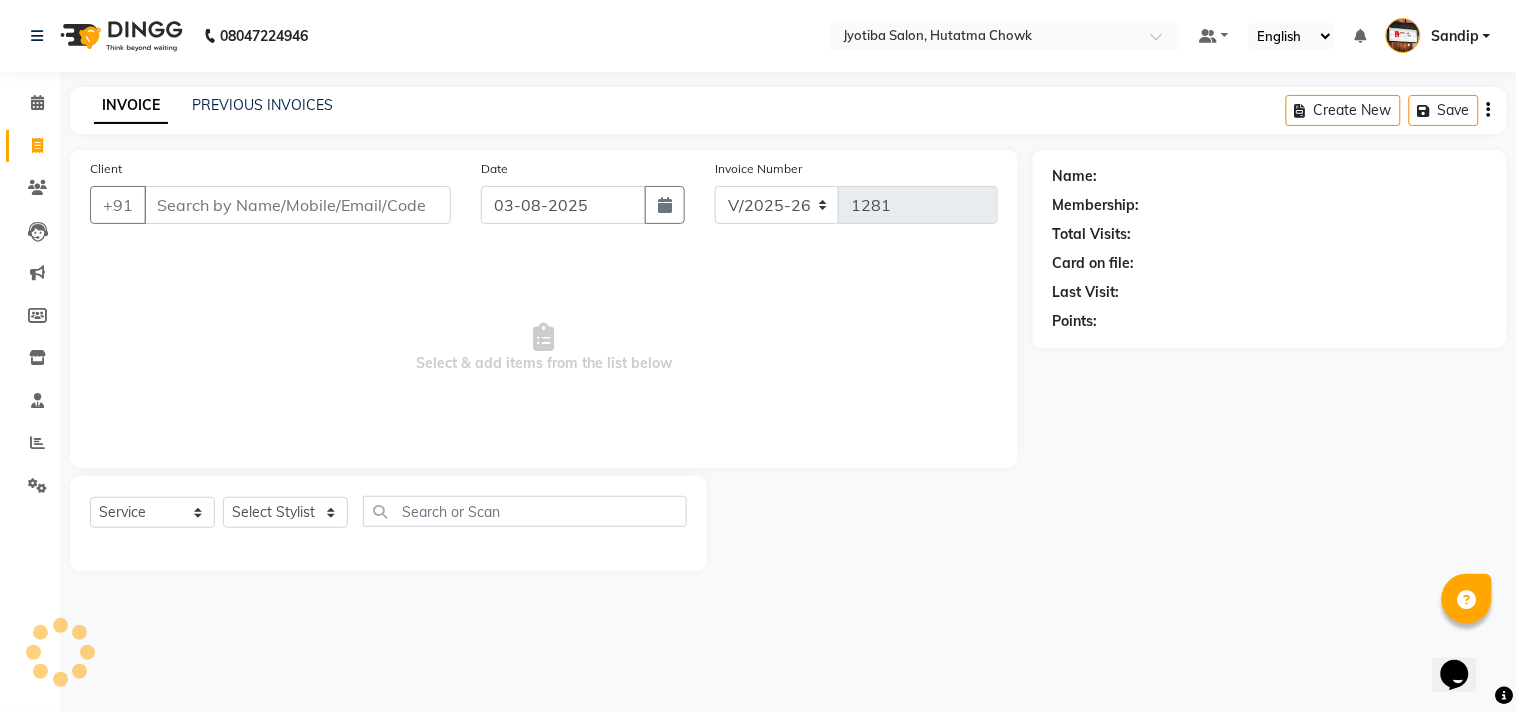 select on "membership" 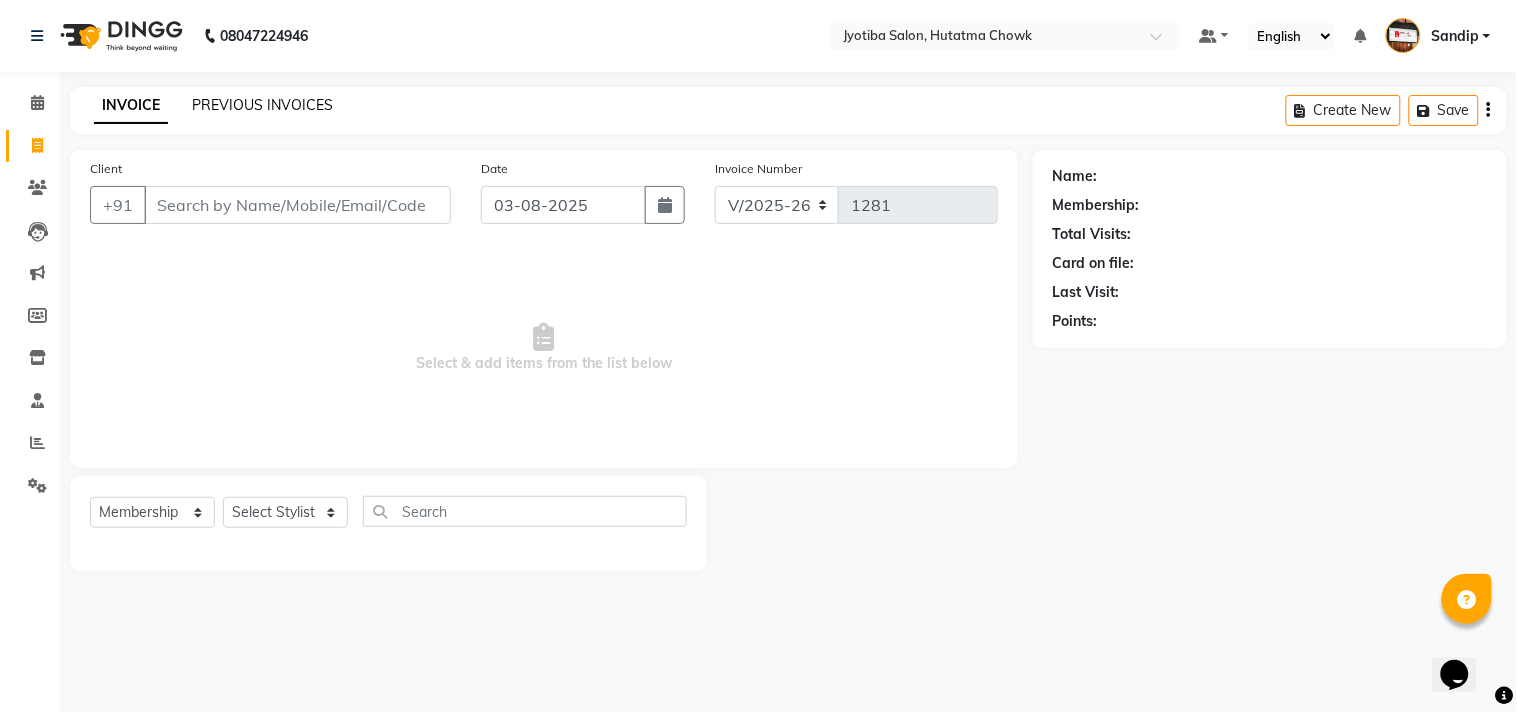 click on "PREVIOUS INVOICES" 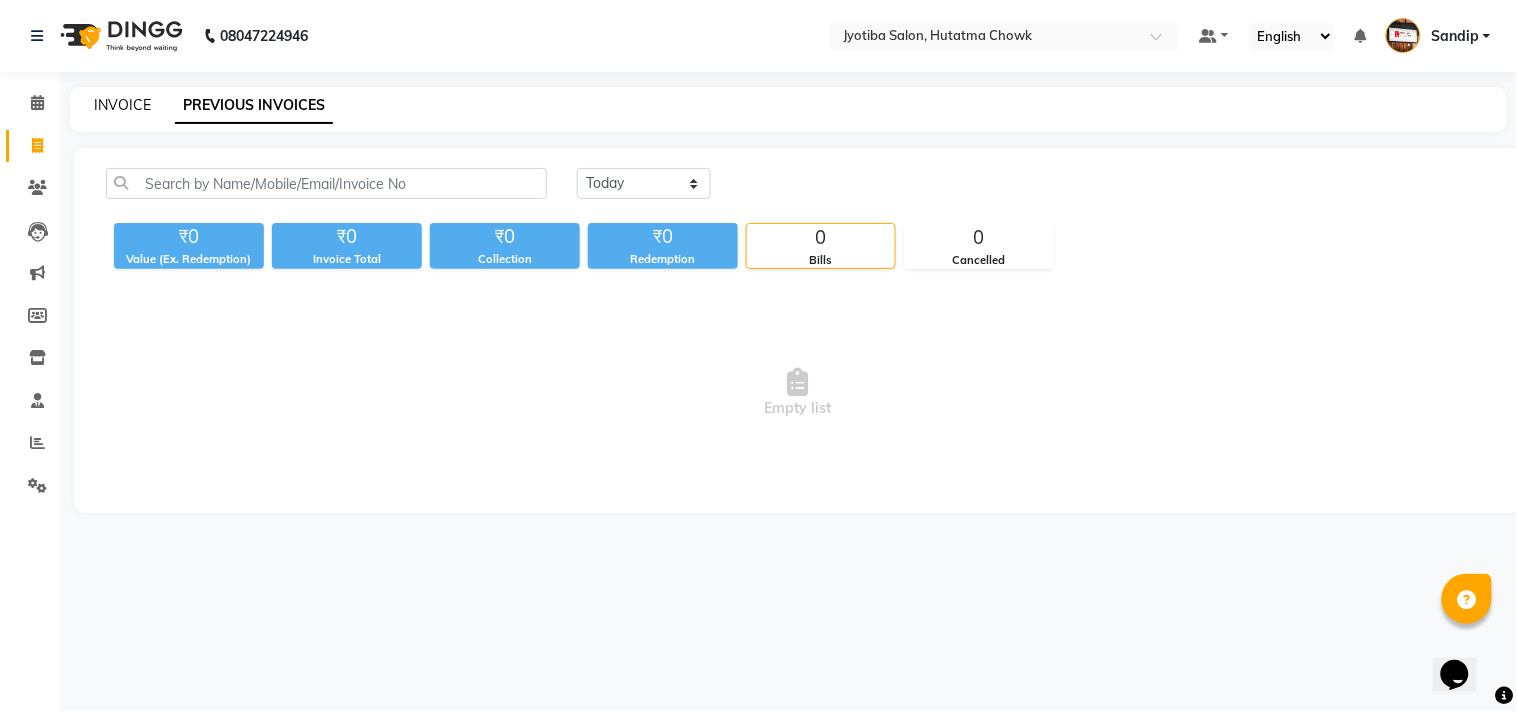 click on "INVOICE" 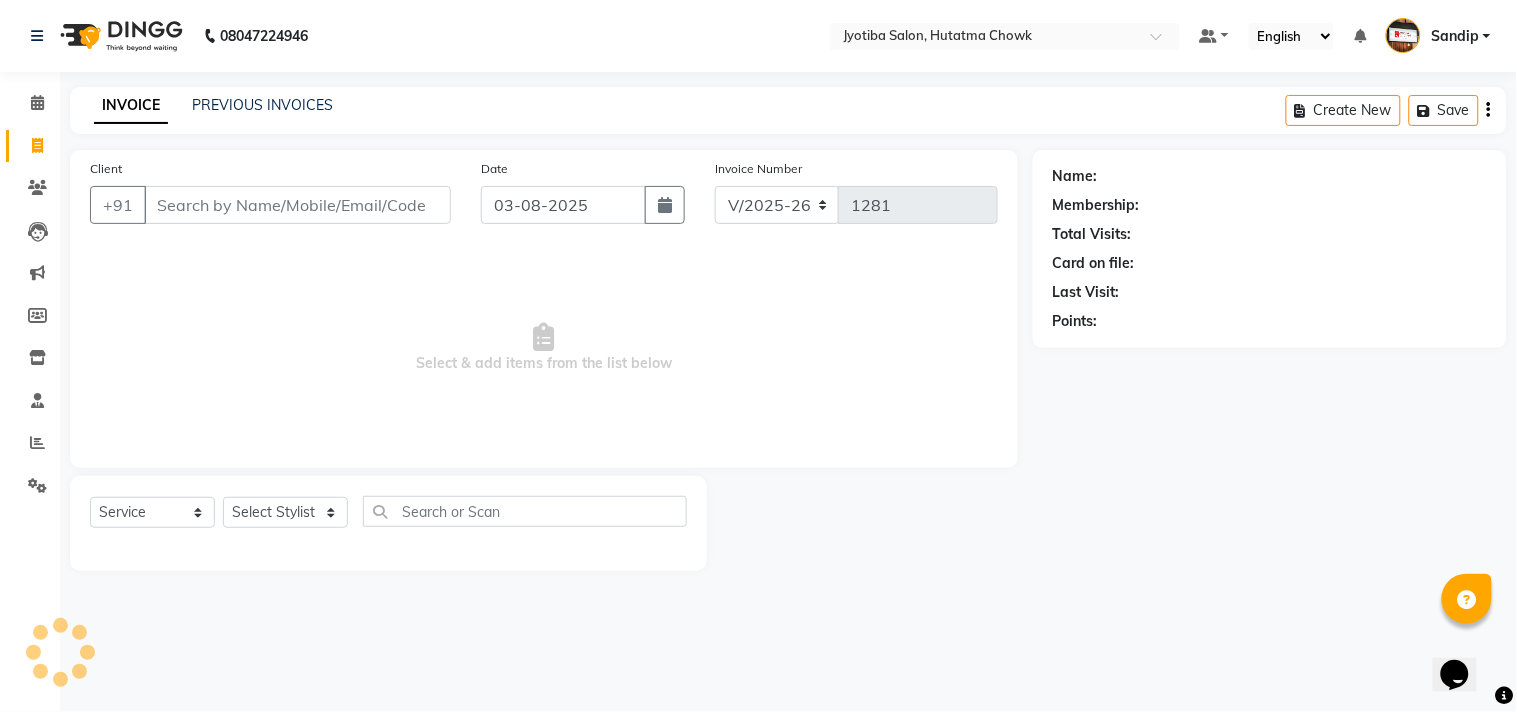 select on "membership" 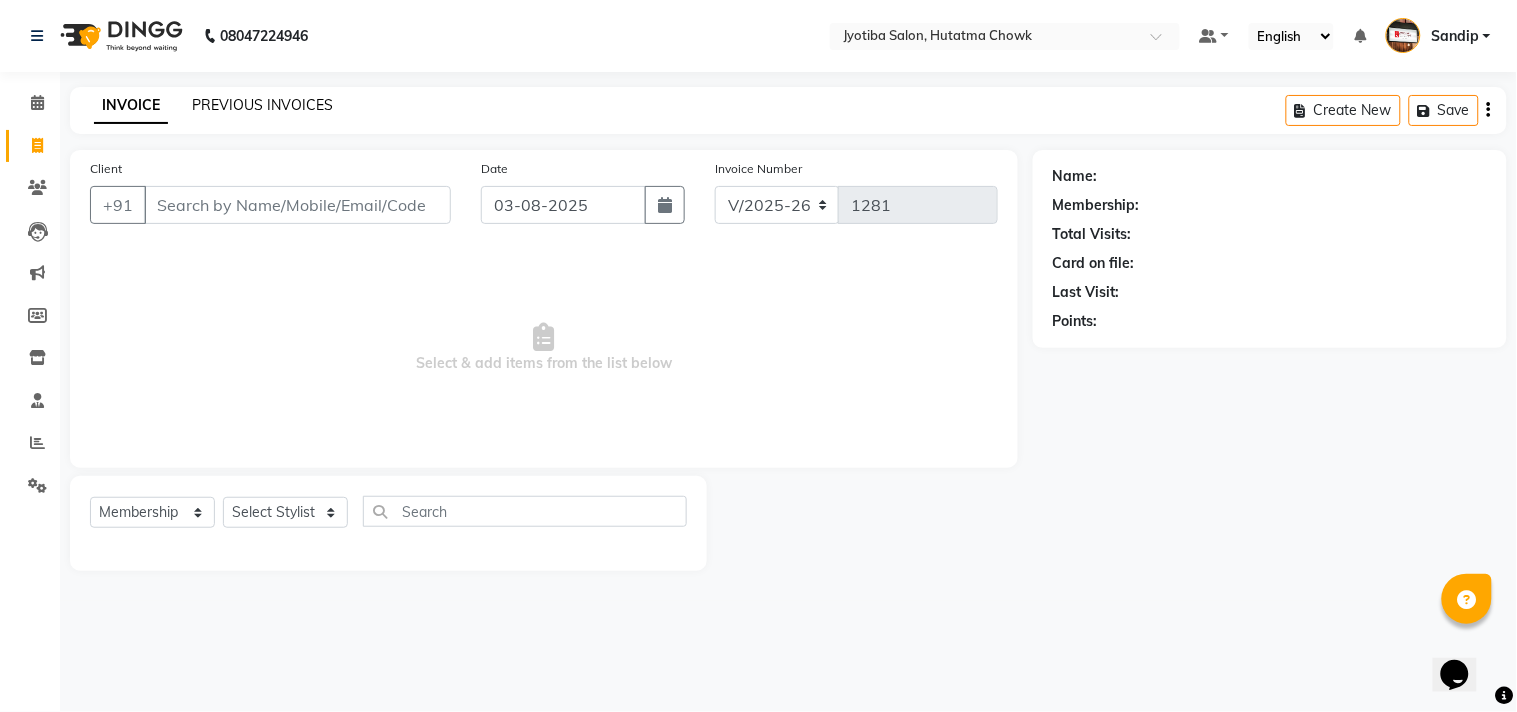 click on "PREVIOUS INVOICES" 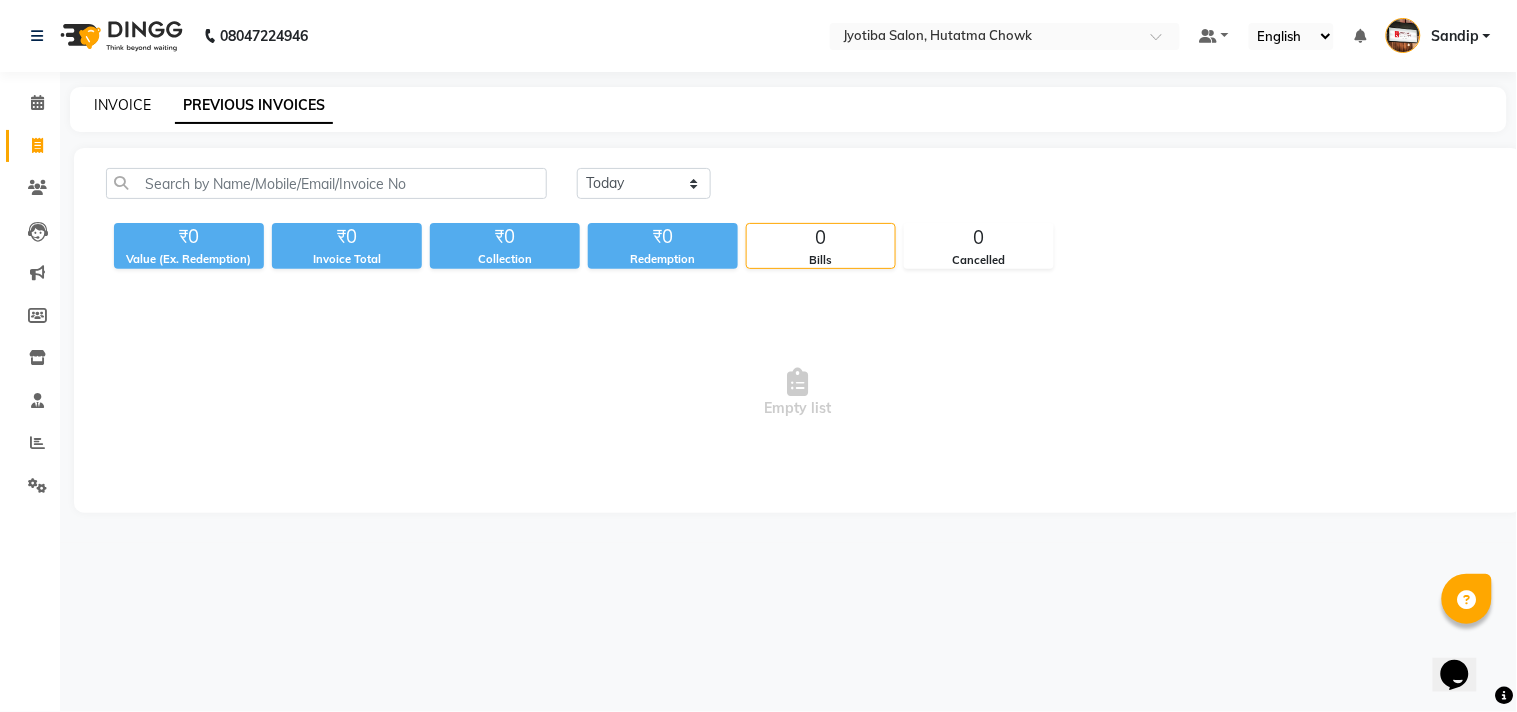 click on "INVOICE" 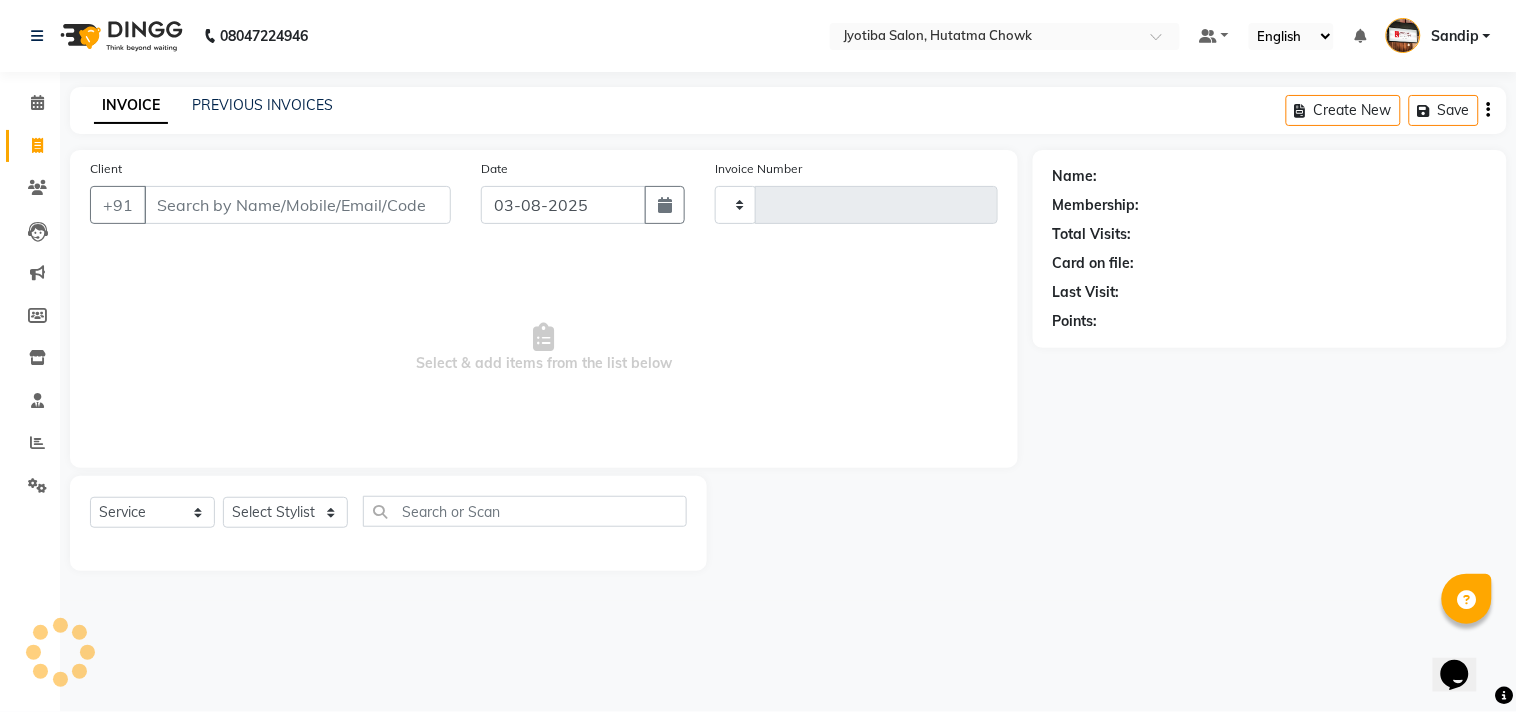 type on "1281" 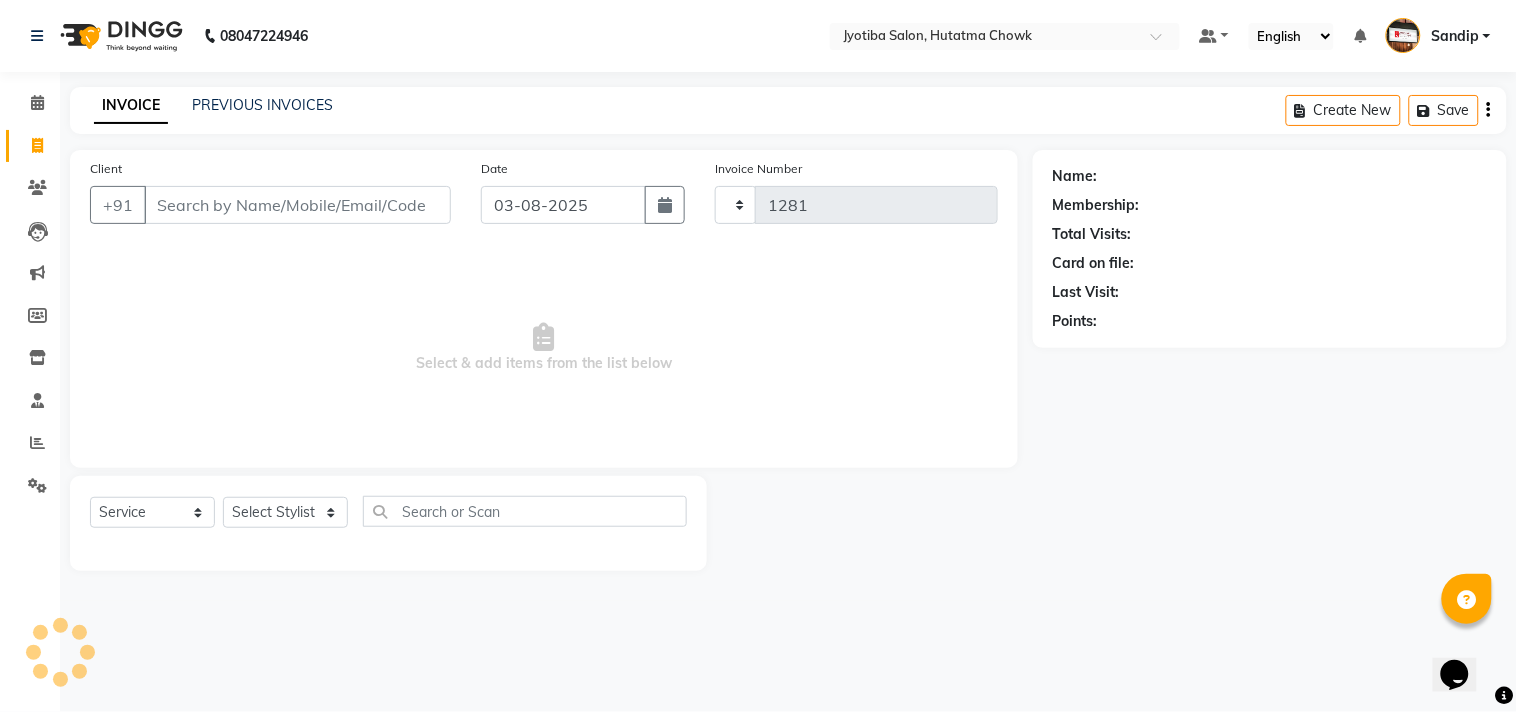 select on "556" 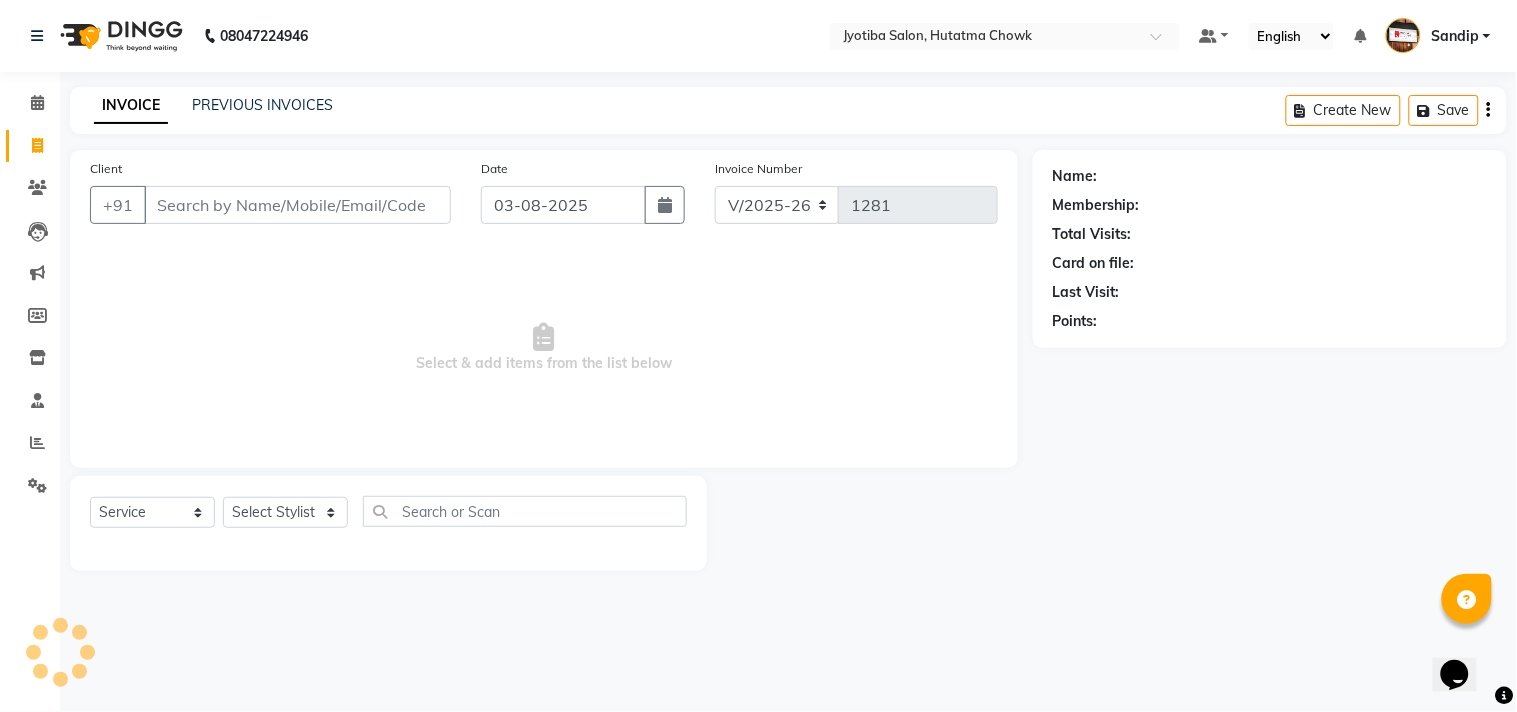 select on "membership" 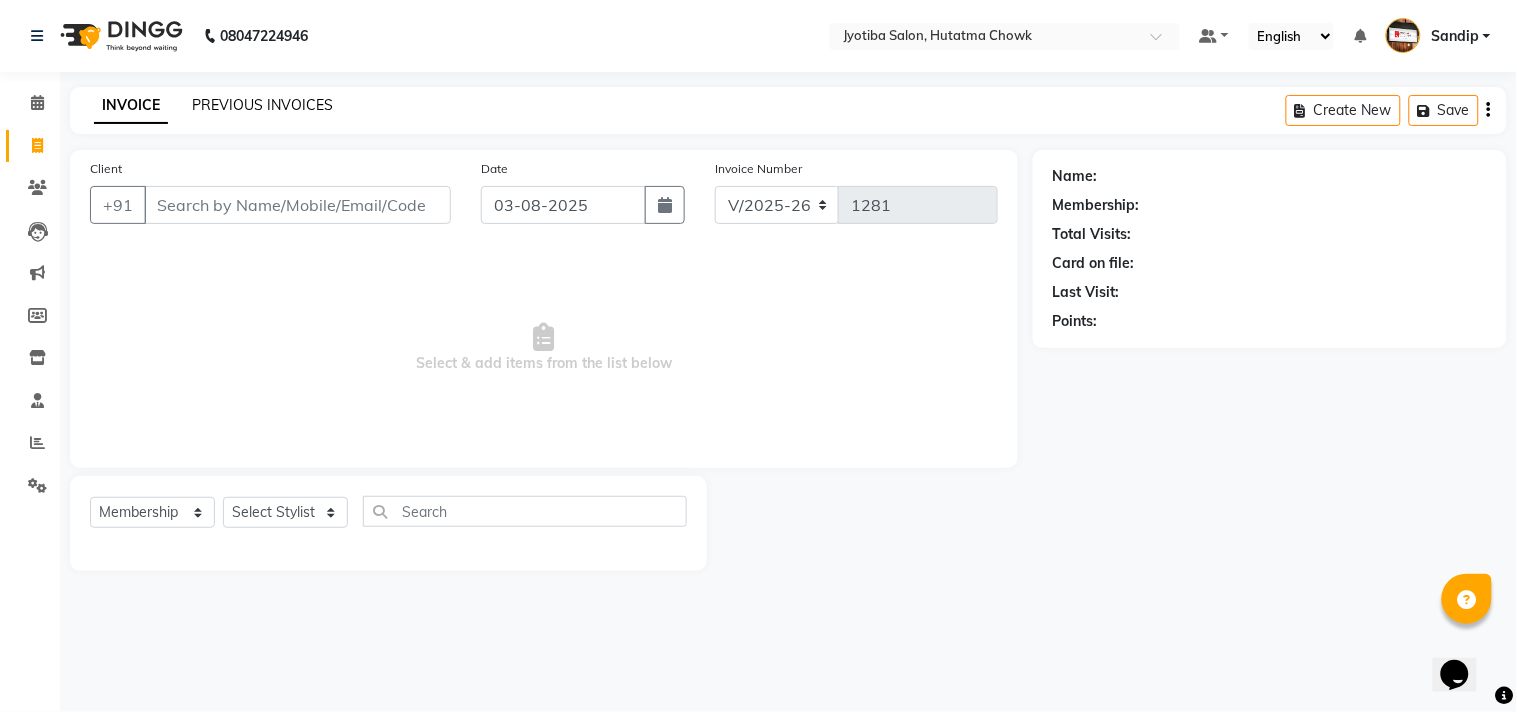 click on "PREVIOUS INVOICES" 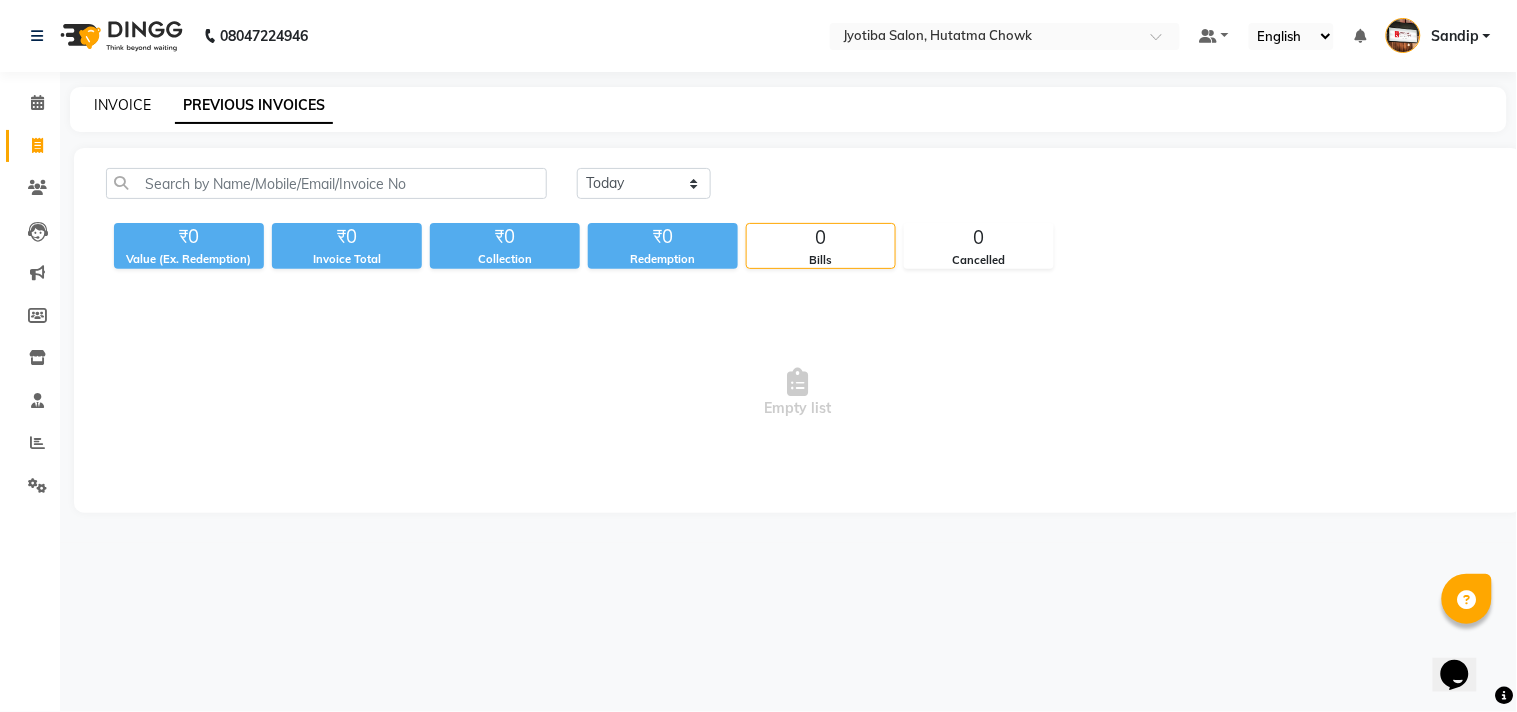 click on "INVOICE" 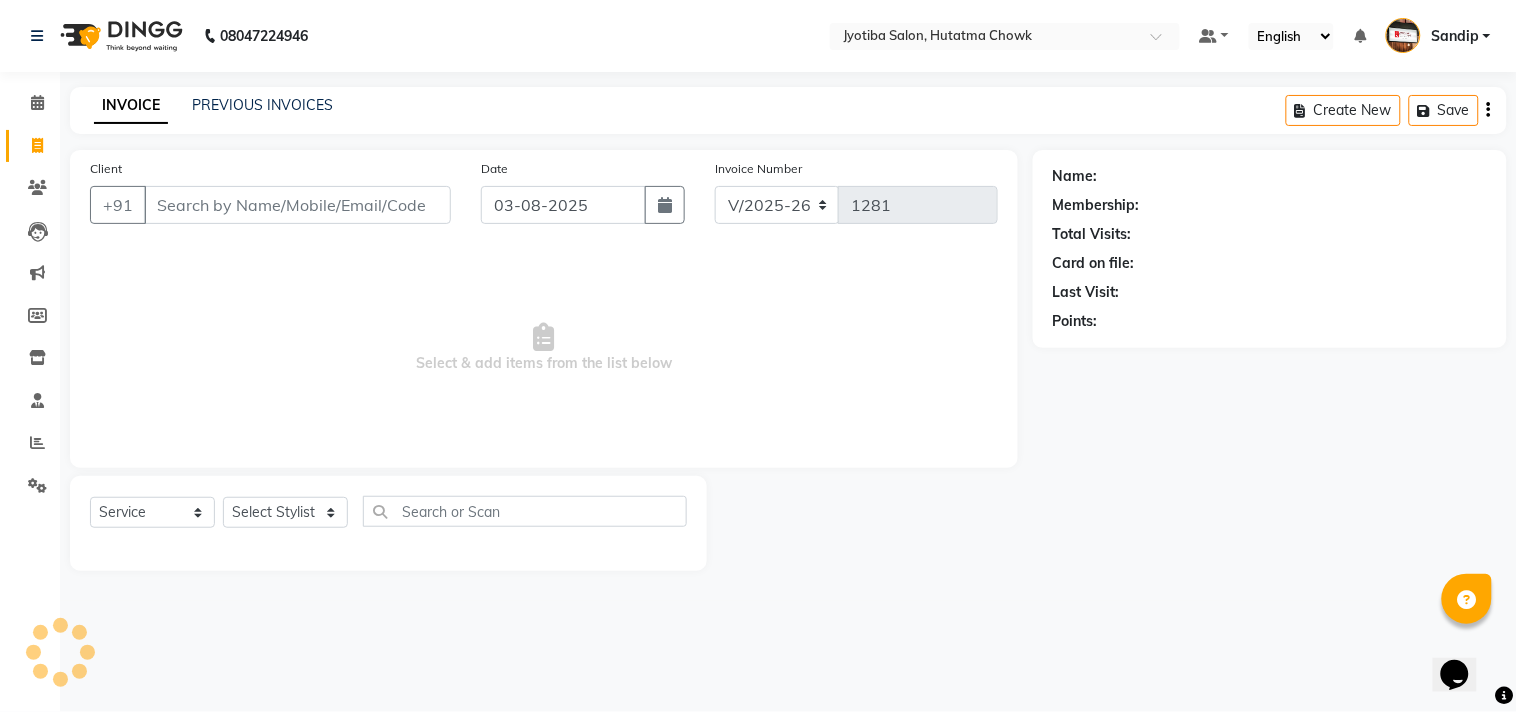 select on "membership" 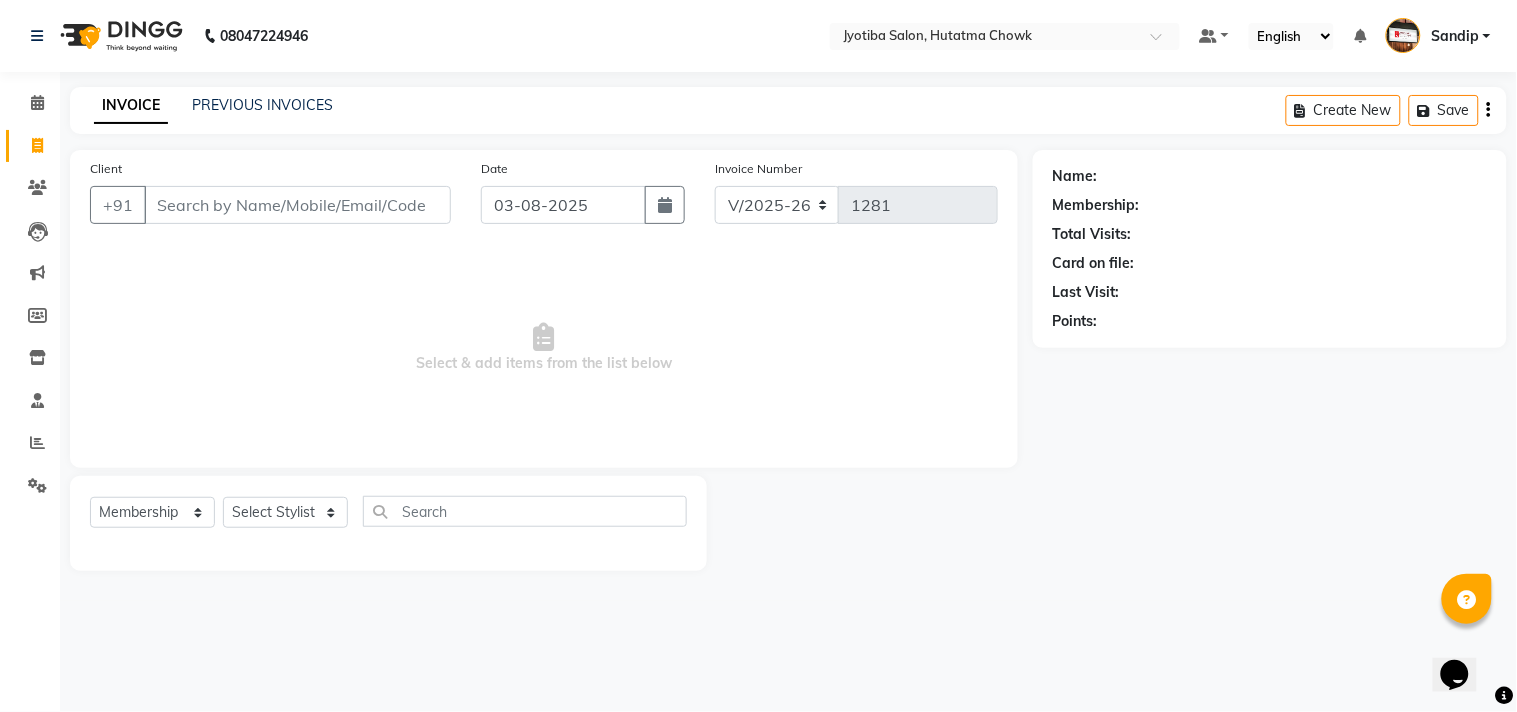 click on "Select & add items from the list below" at bounding box center [544, 348] 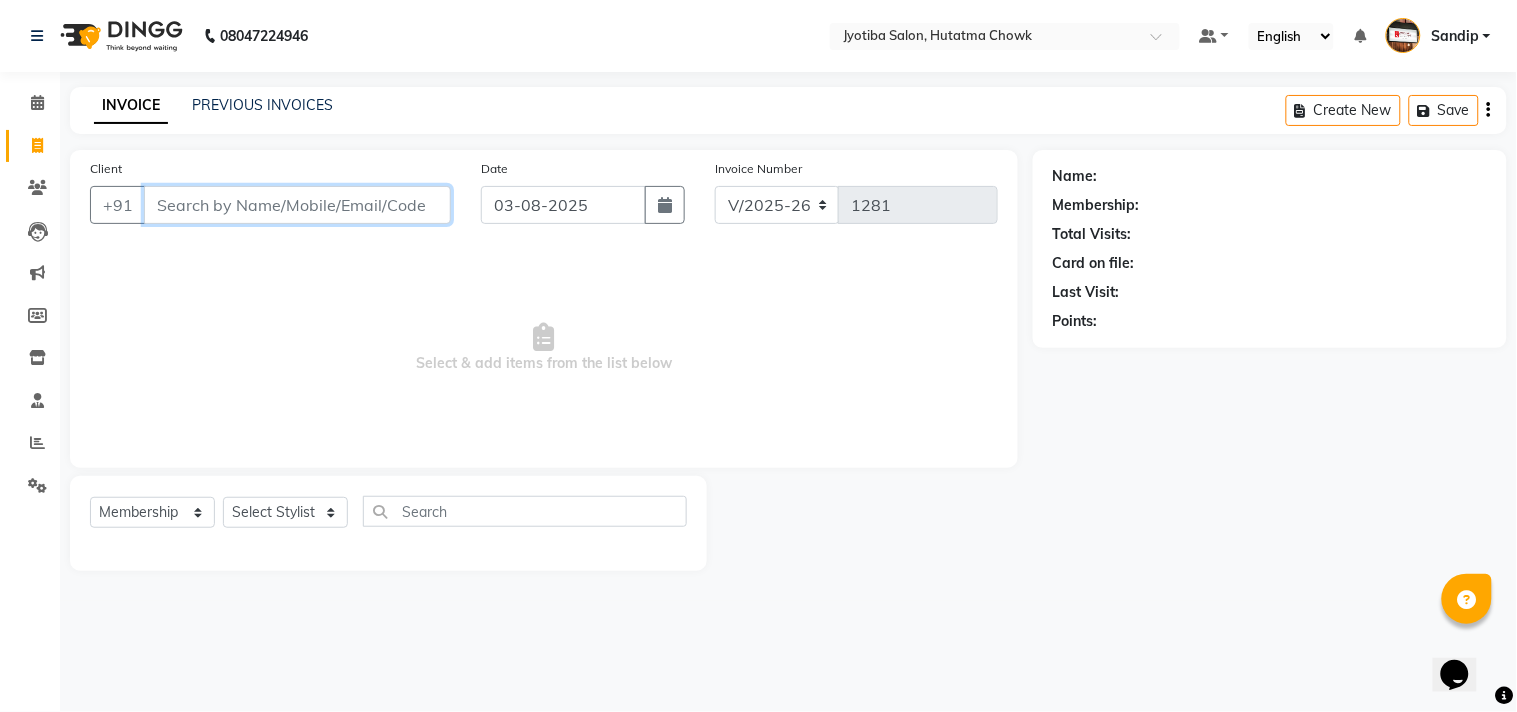 click on "Client" at bounding box center [297, 205] 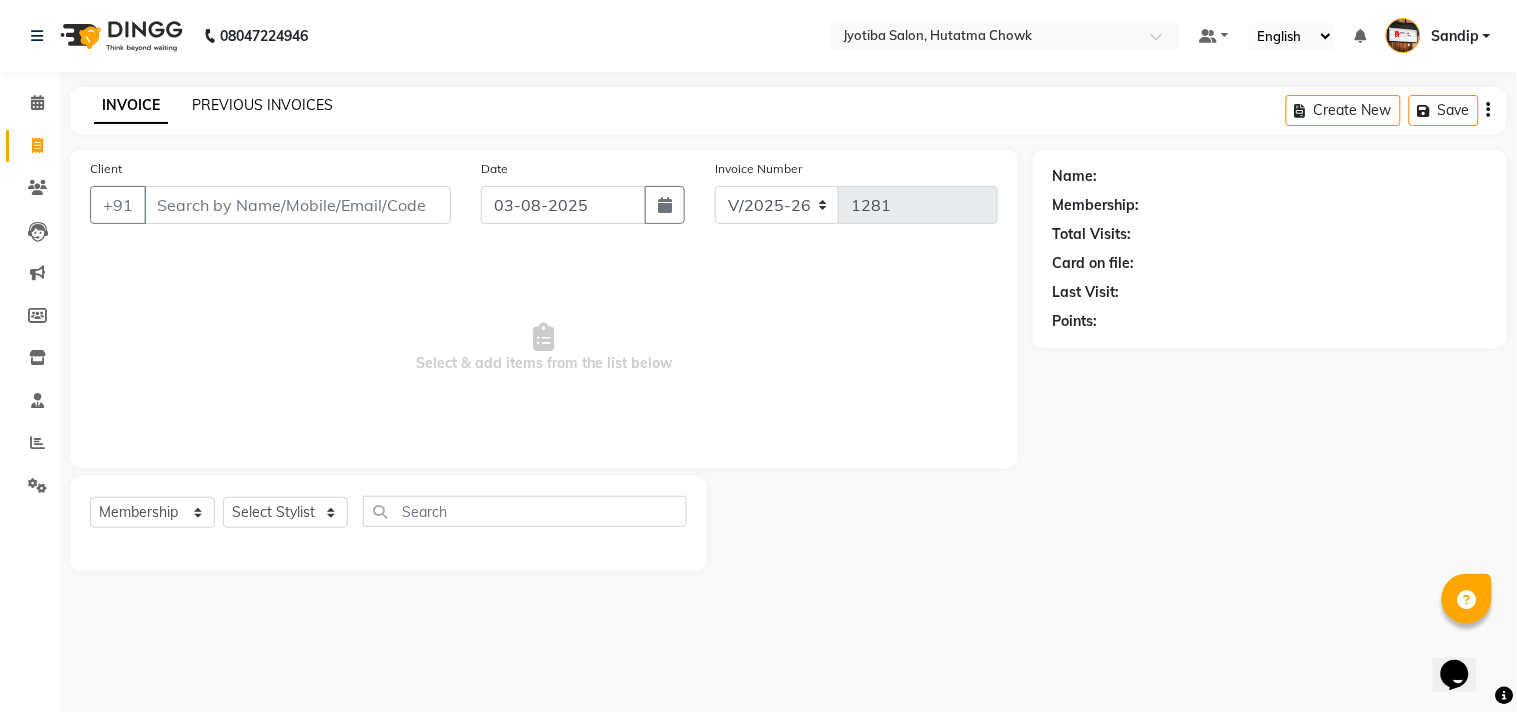 click on "PREVIOUS INVOICES" 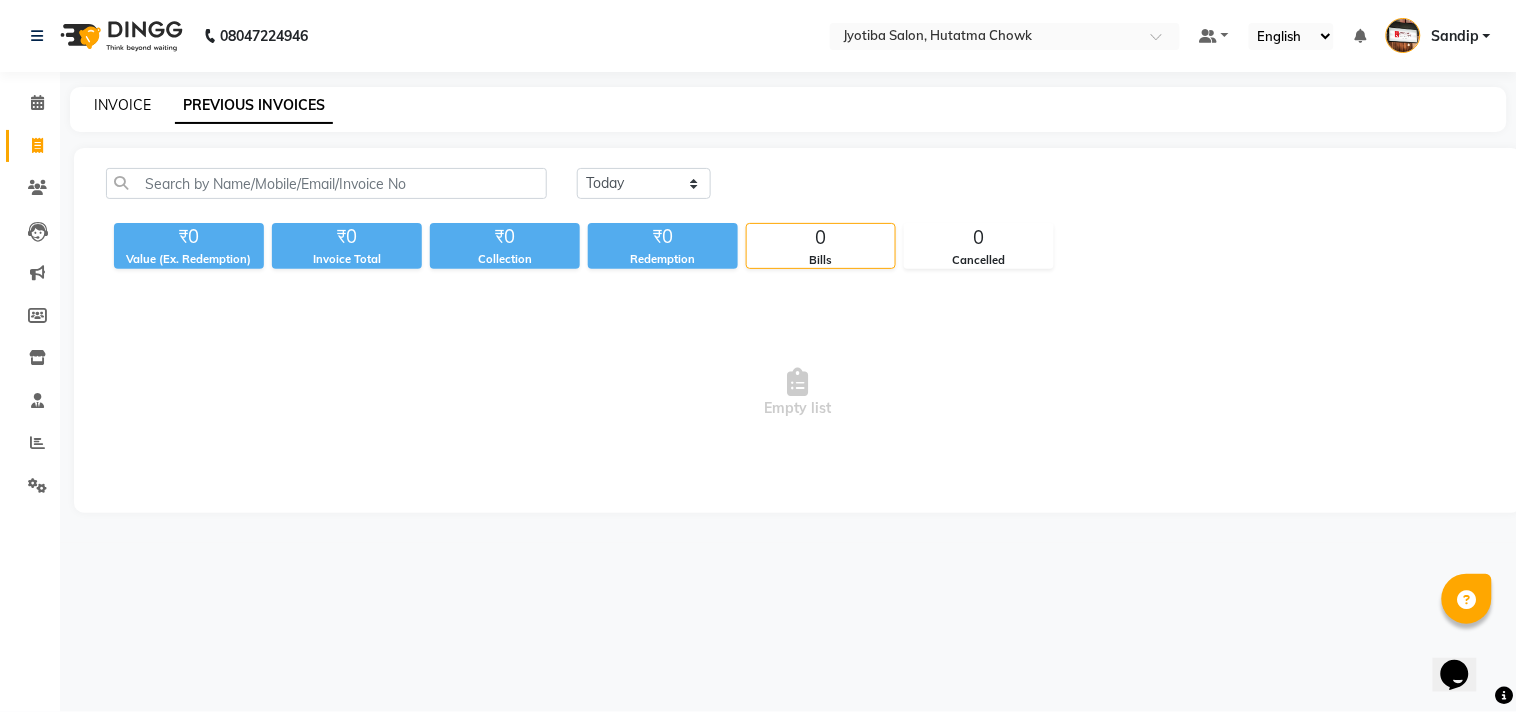 click on "INVOICE" 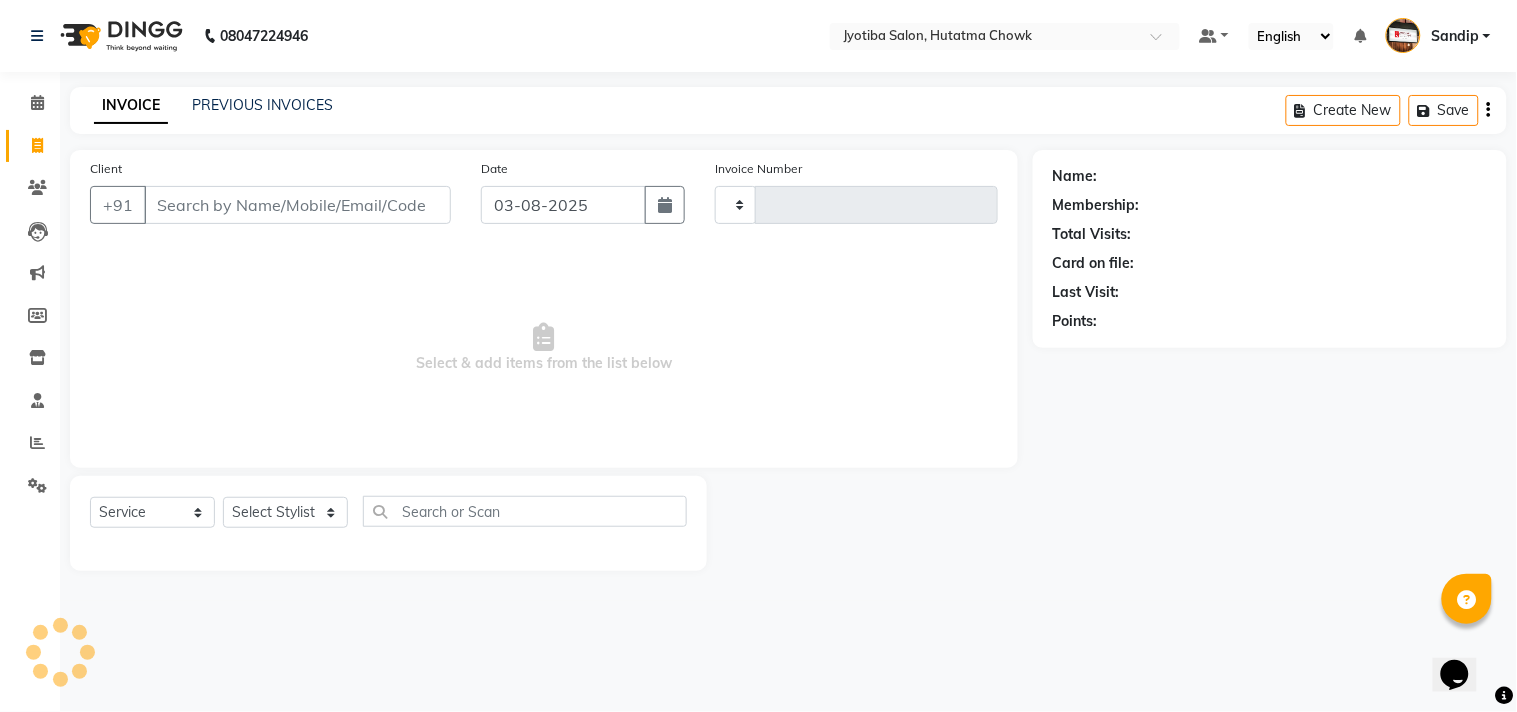 type on "1281" 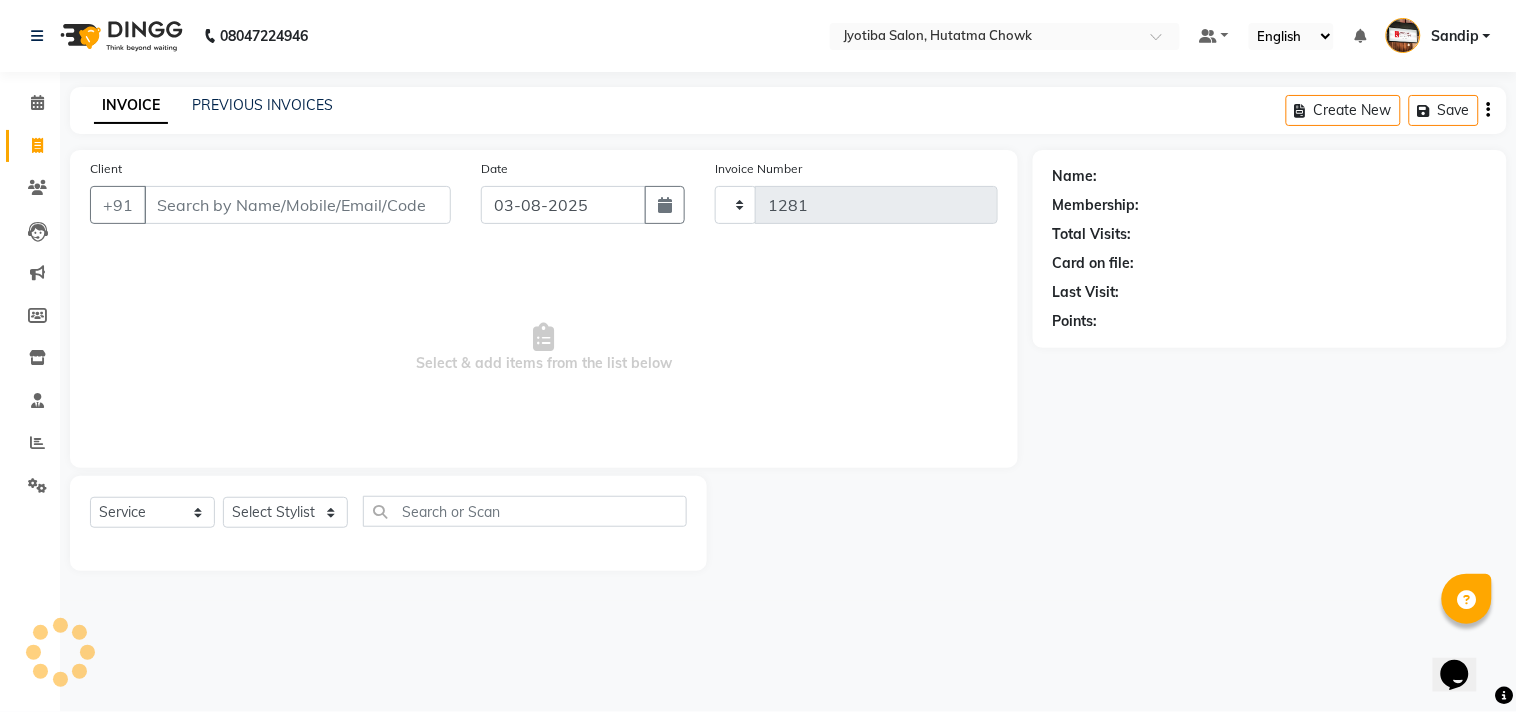 select on "556" 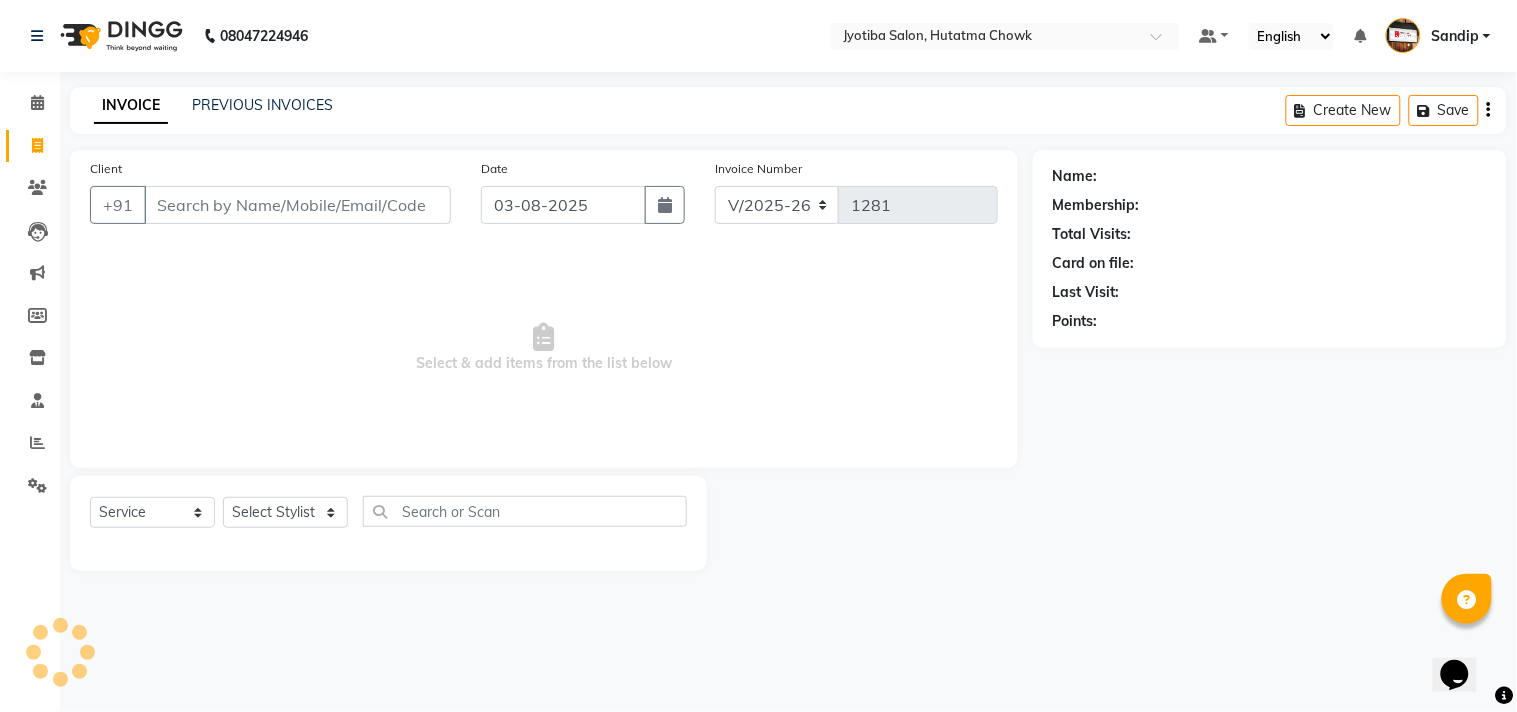 select on "membership" 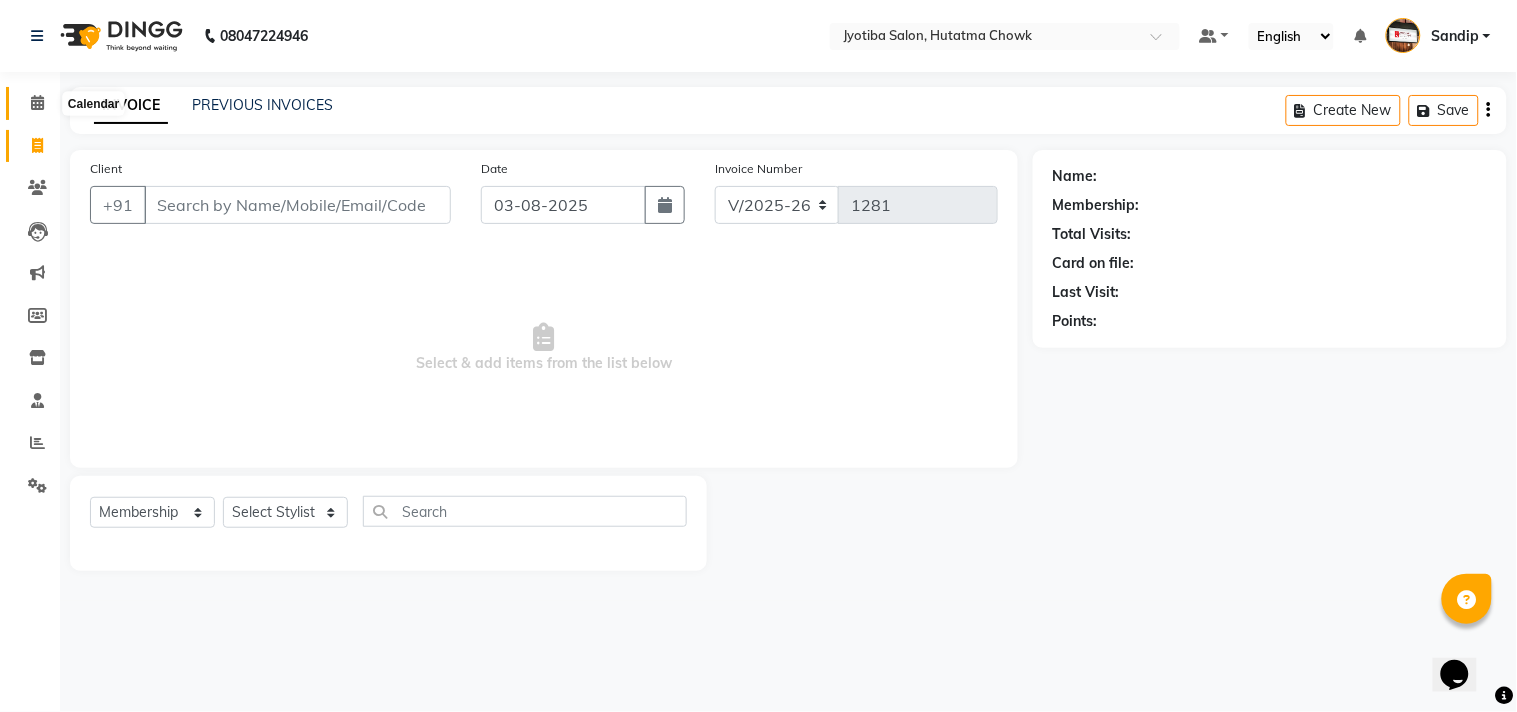click 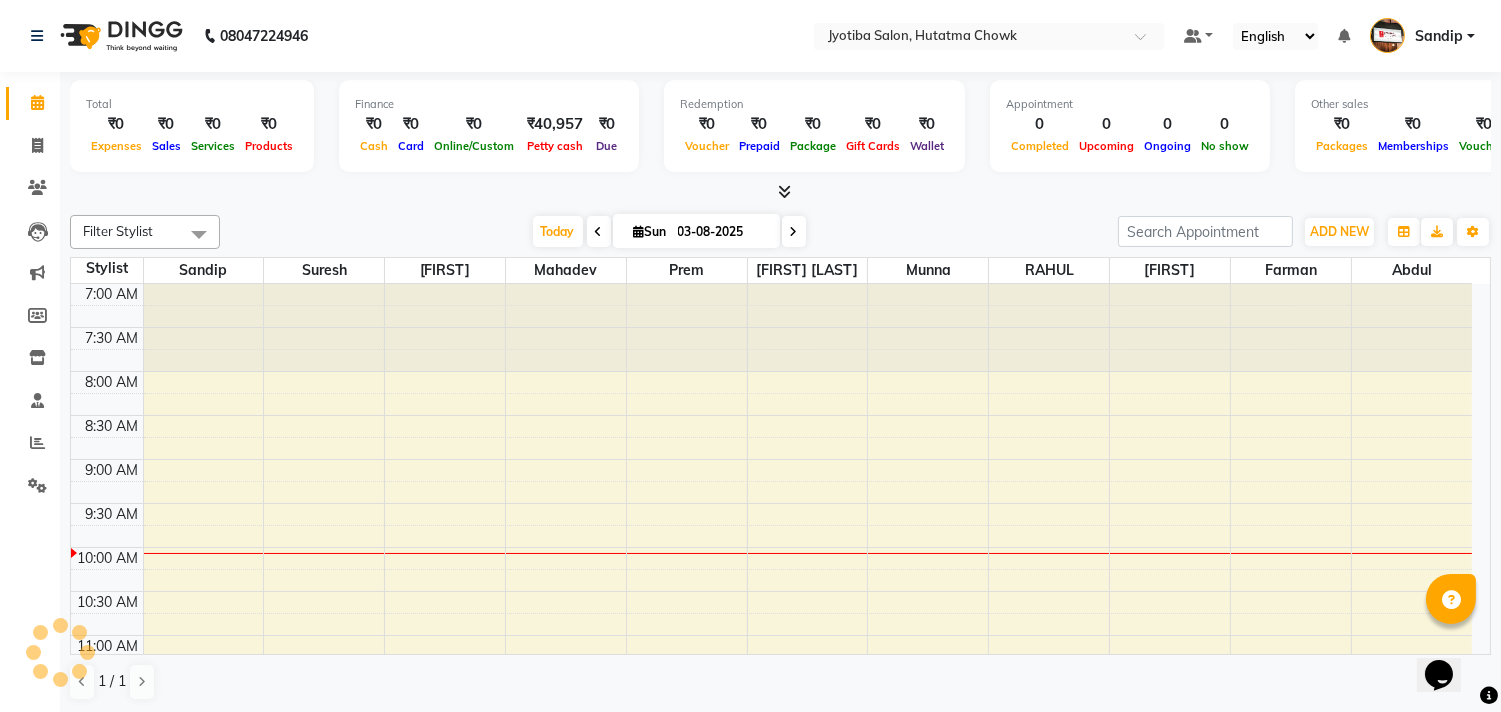 scroll, scrollTop: 0, scrollLeft: 0, axis: both 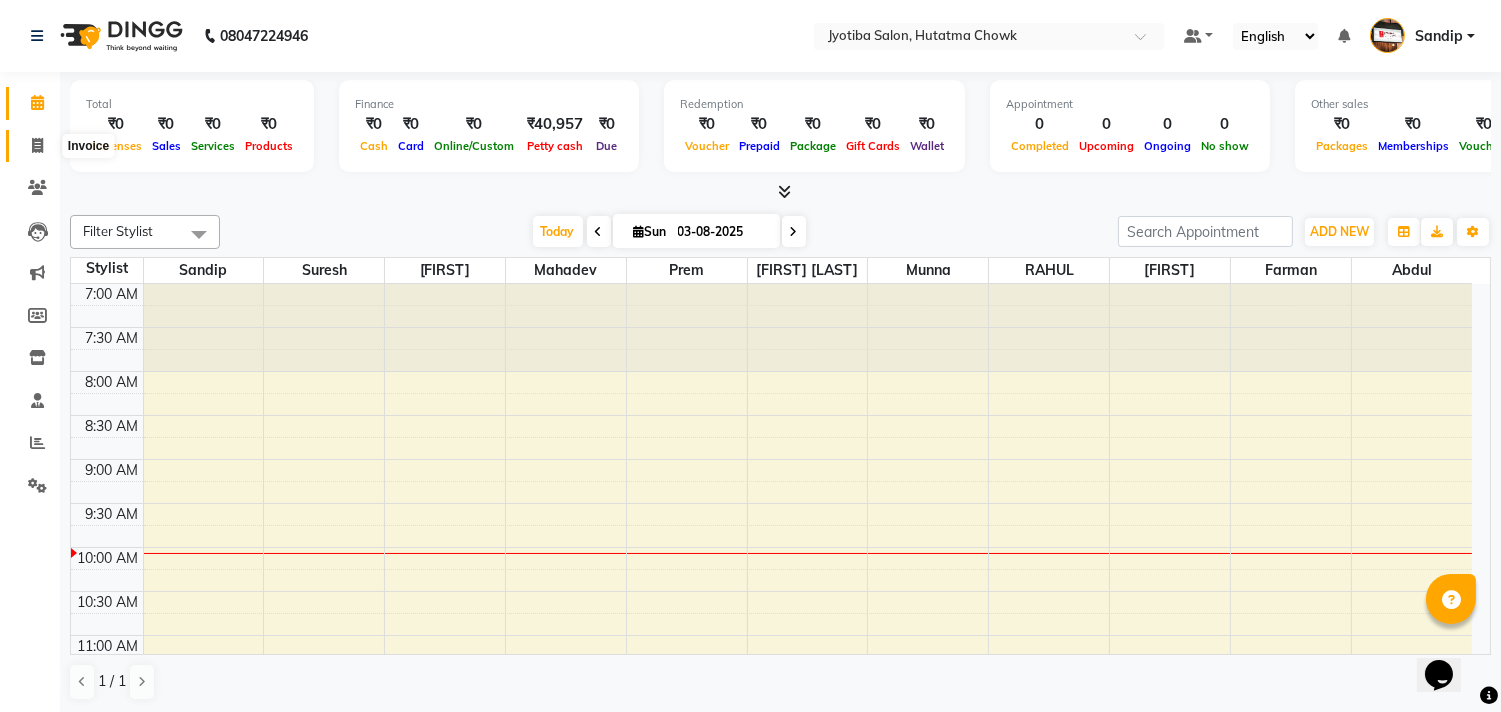 click 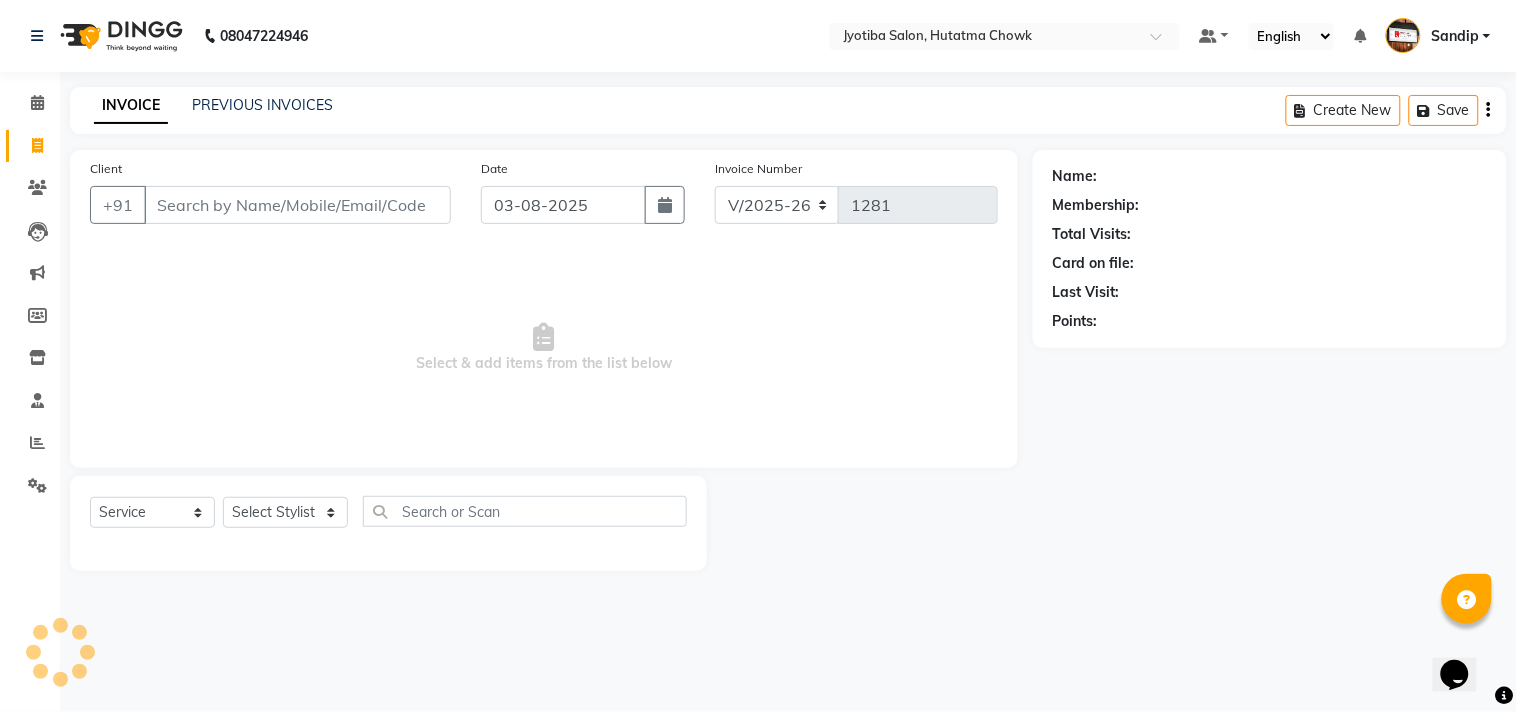 select on "membership" 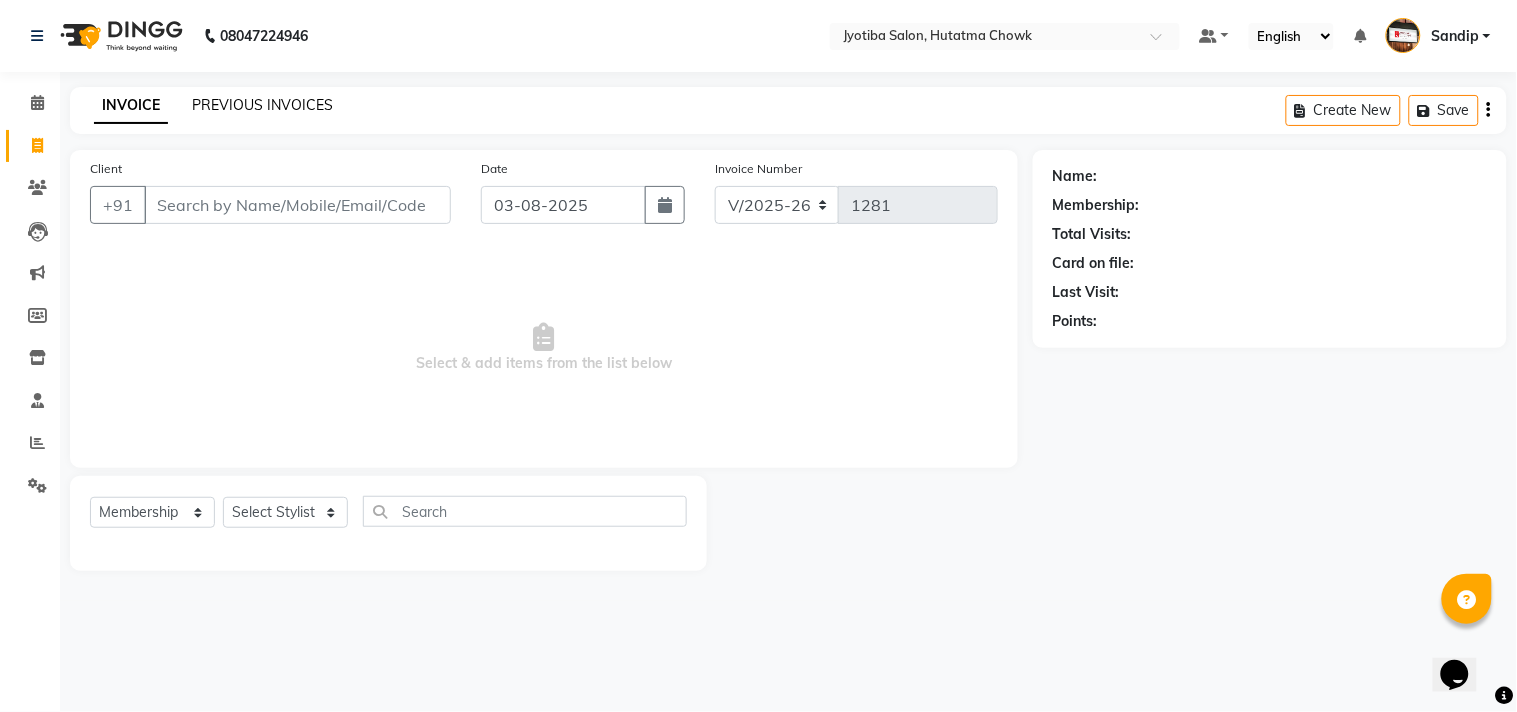 click on "PREVIOUS INVOICES" 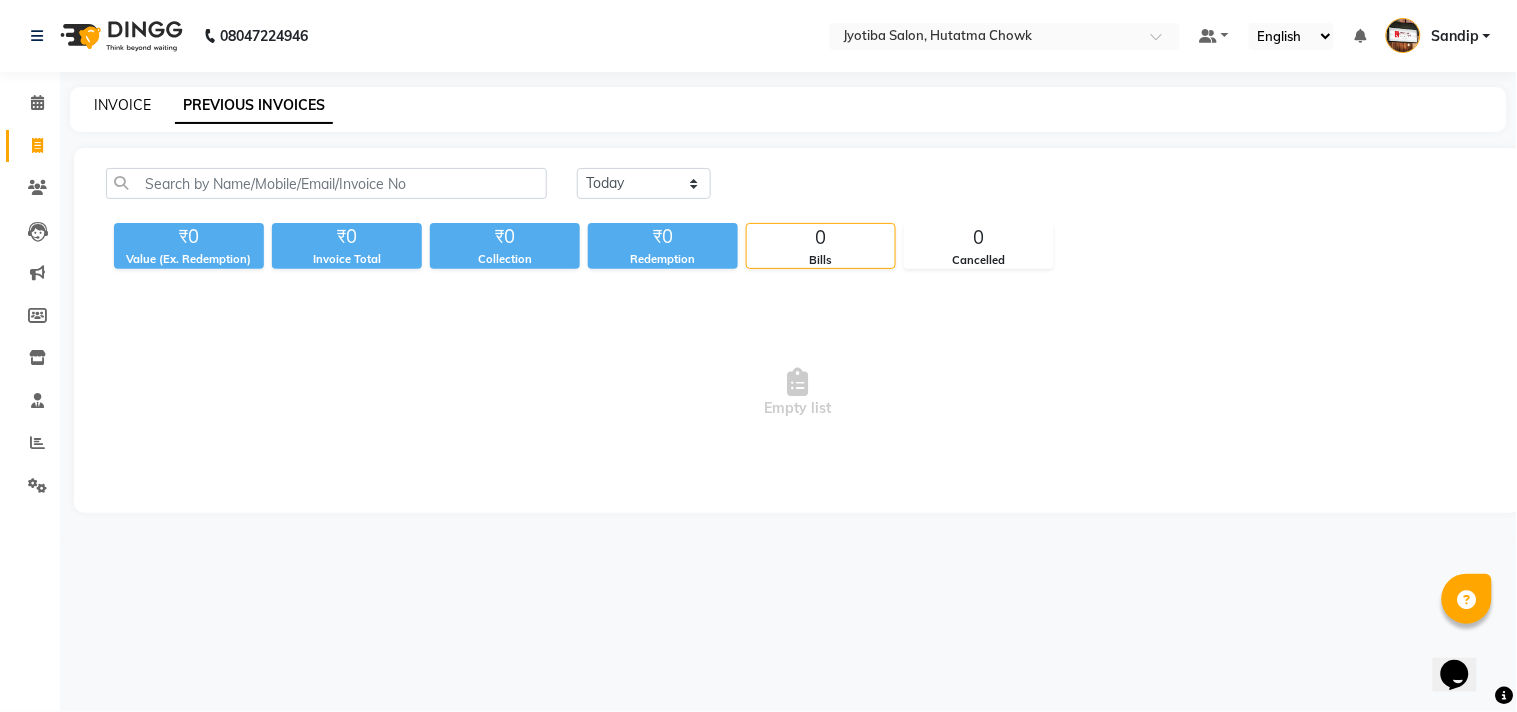 click on "INVOICE" 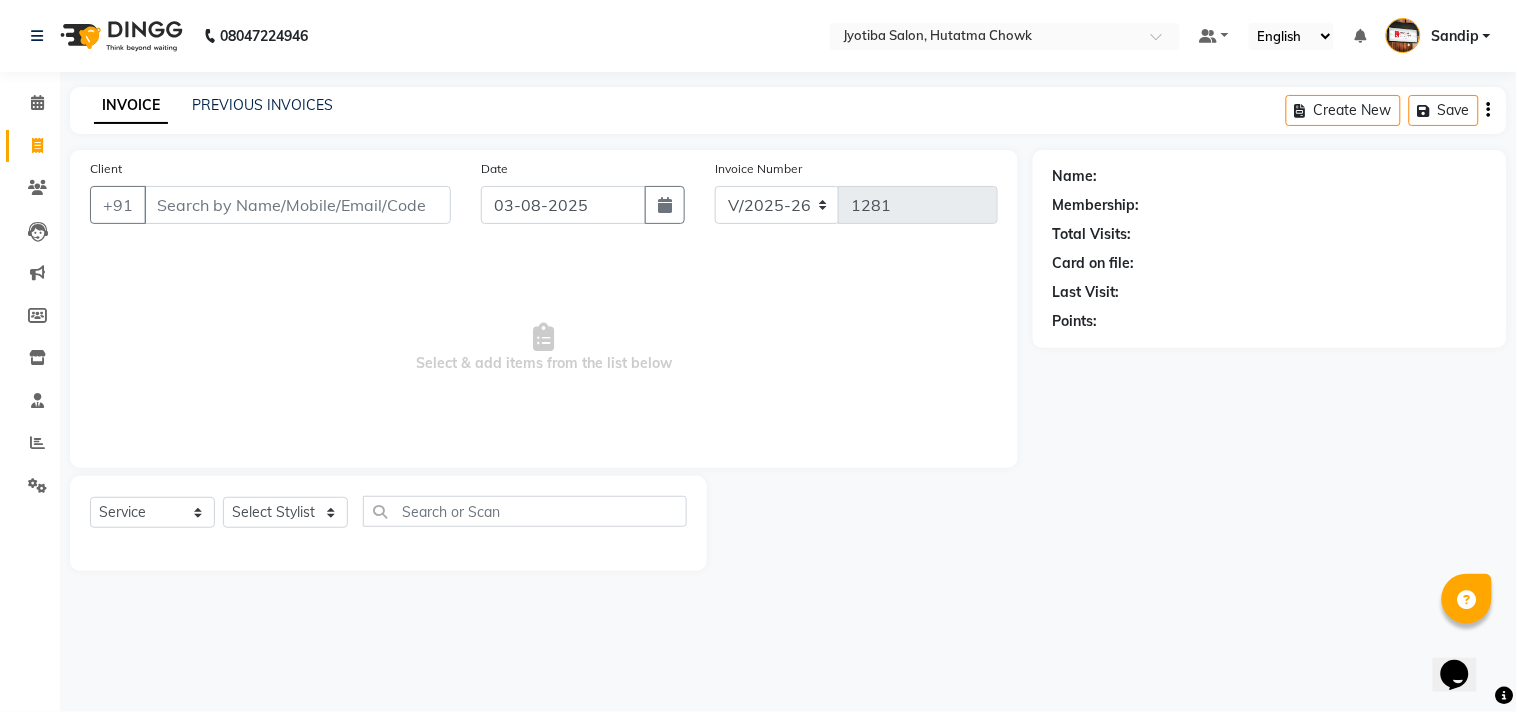 select on "membership" 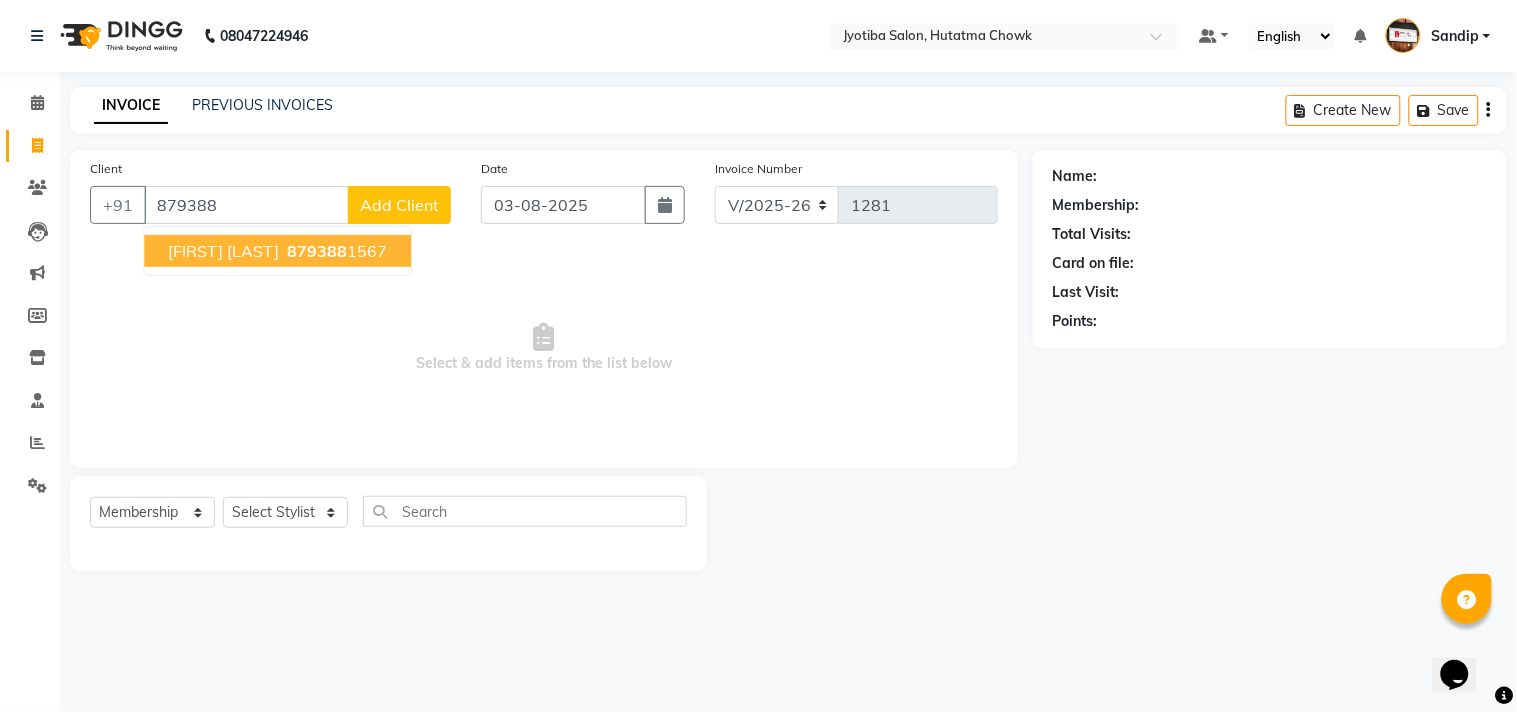 click on "[FIRST] [LAST]" at bounding box center (223, 251) 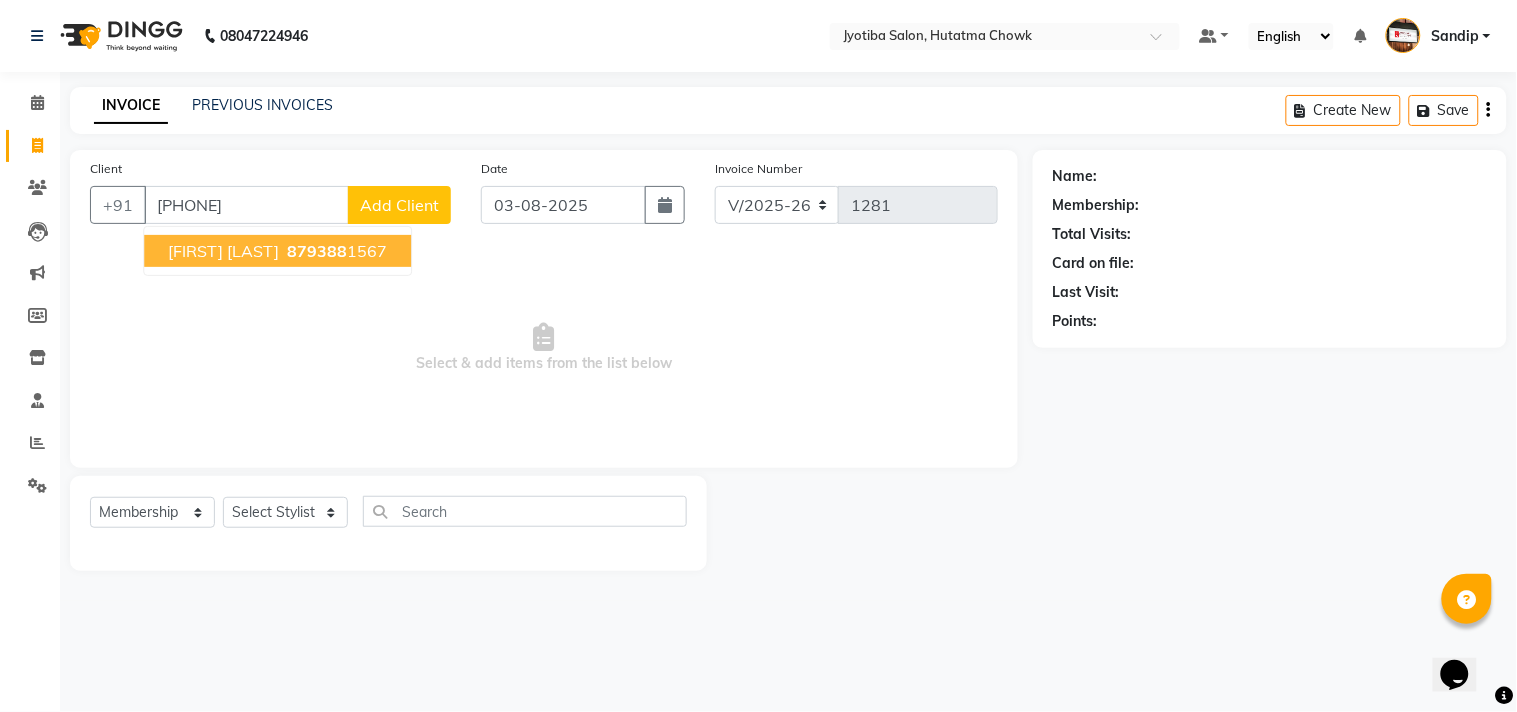 type on "[PHONE]" 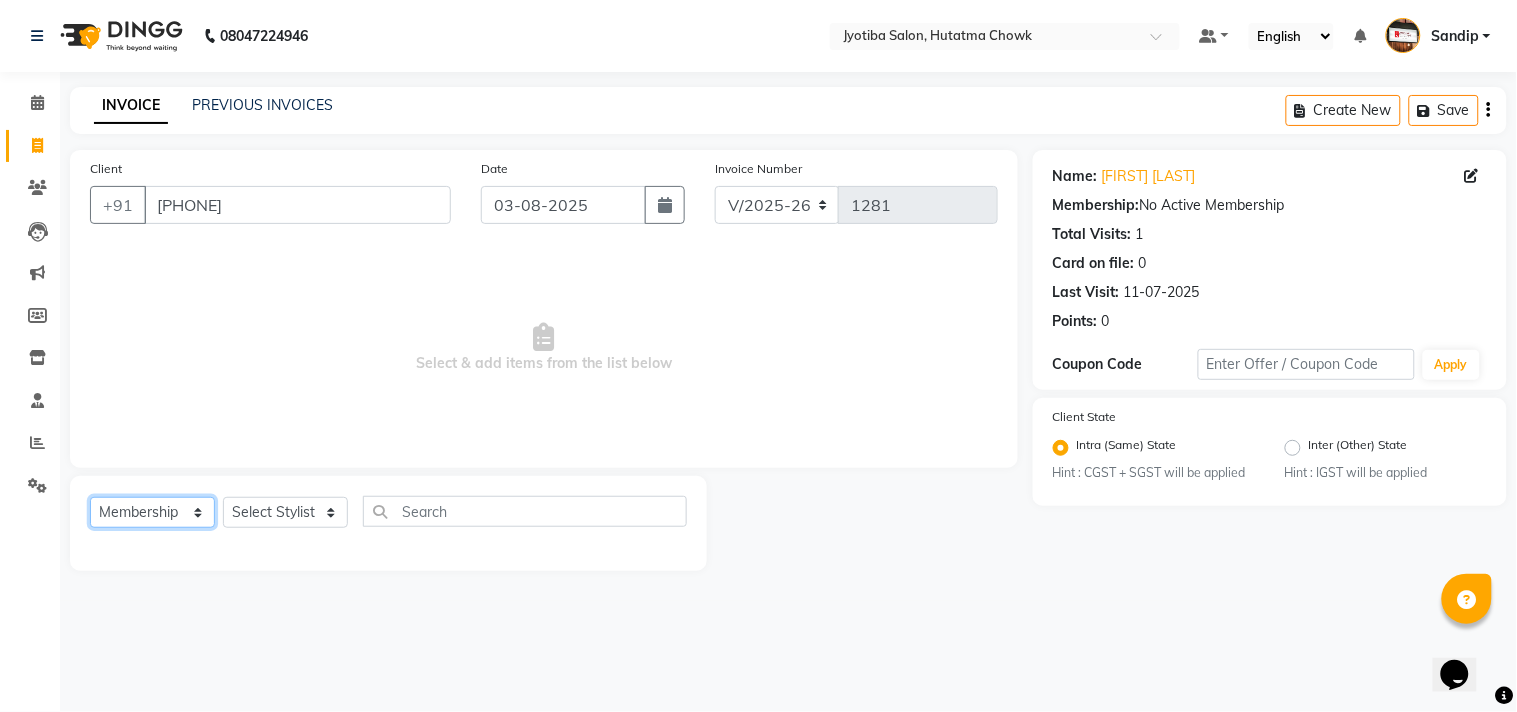 click on "Select  Service  Product  Membership  Package Voucher Prepaid Gift Card" 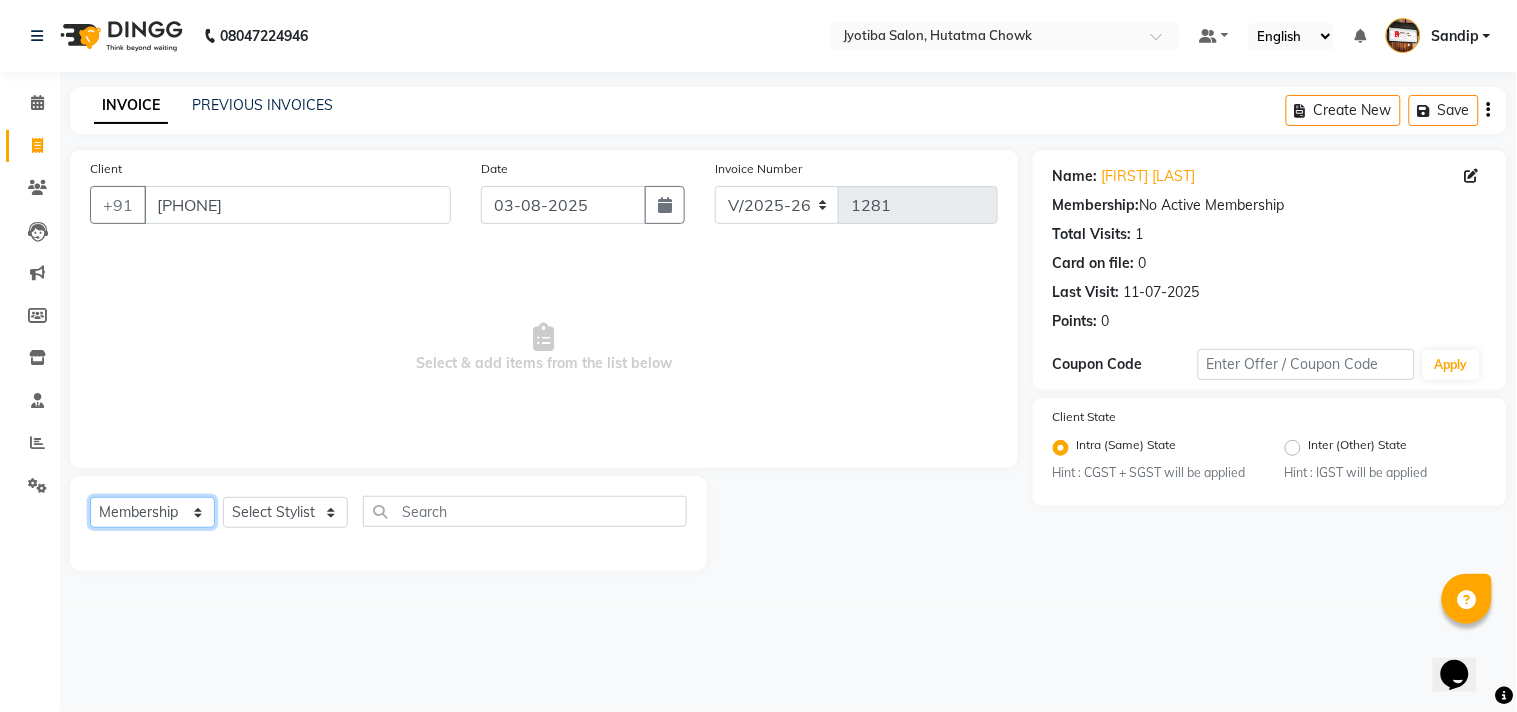 select on "service" 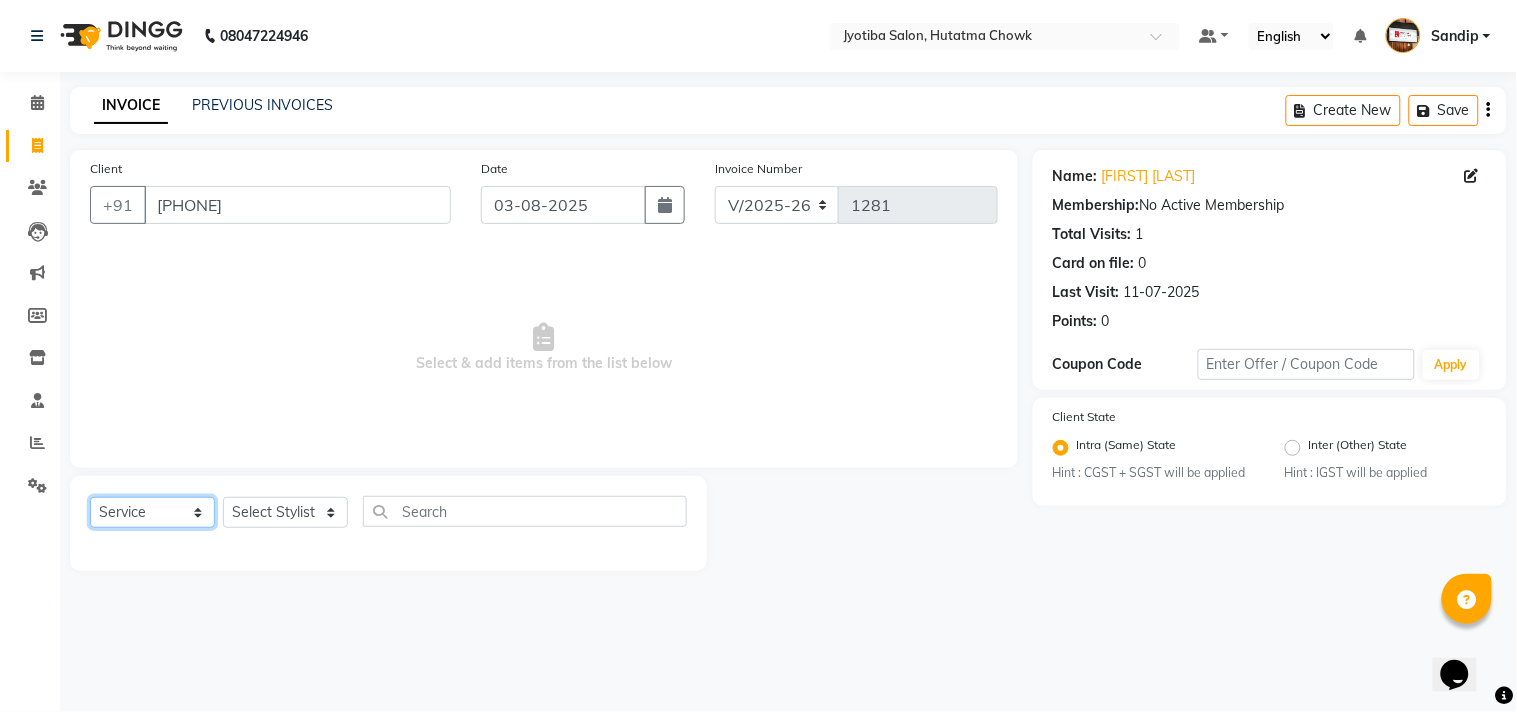 click on "Select  Service  Product  Membership  Package Voucher Prepaid Gift Card" 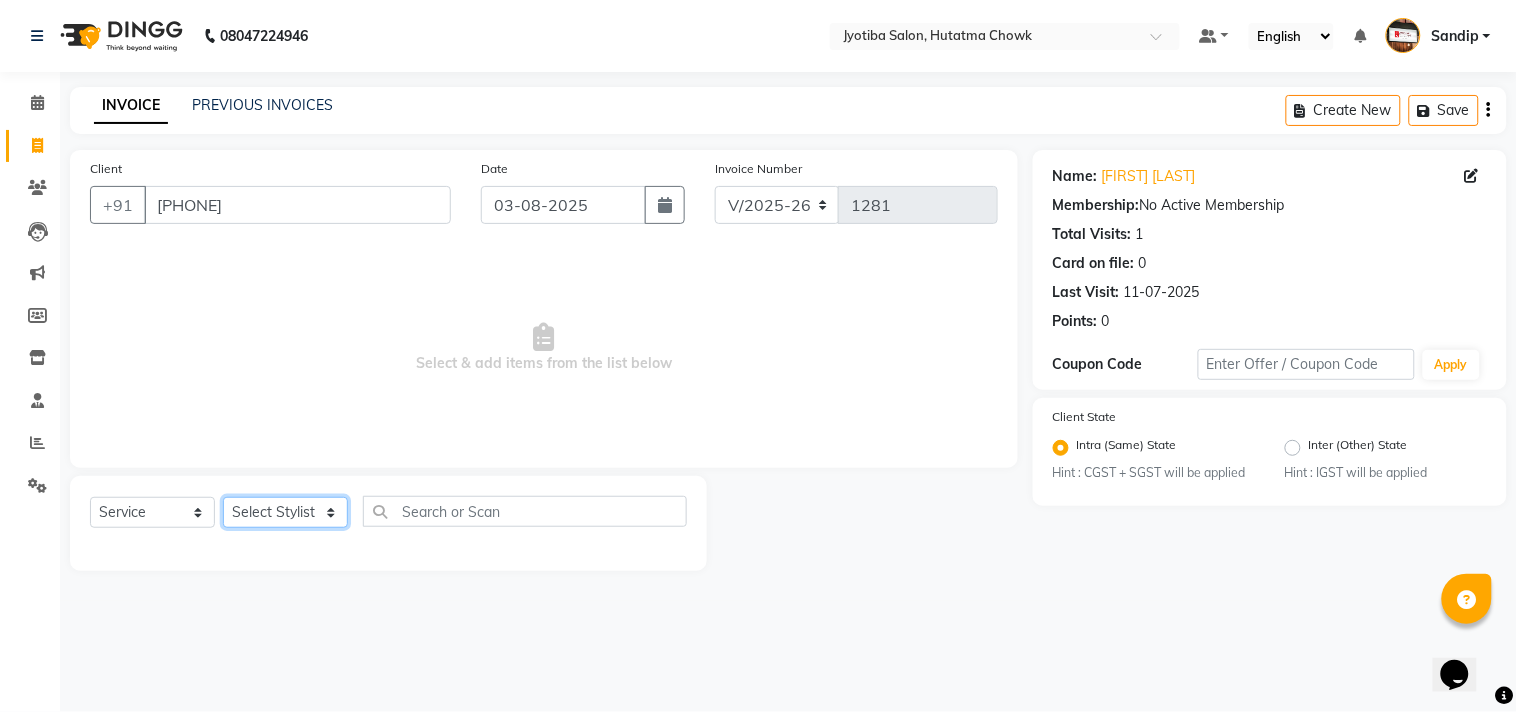 click on "Select Stylist Abdul Dinesh thakur Farman  Juned  mahadev Munna  prem RAHUL Sandip Suresh yasin" 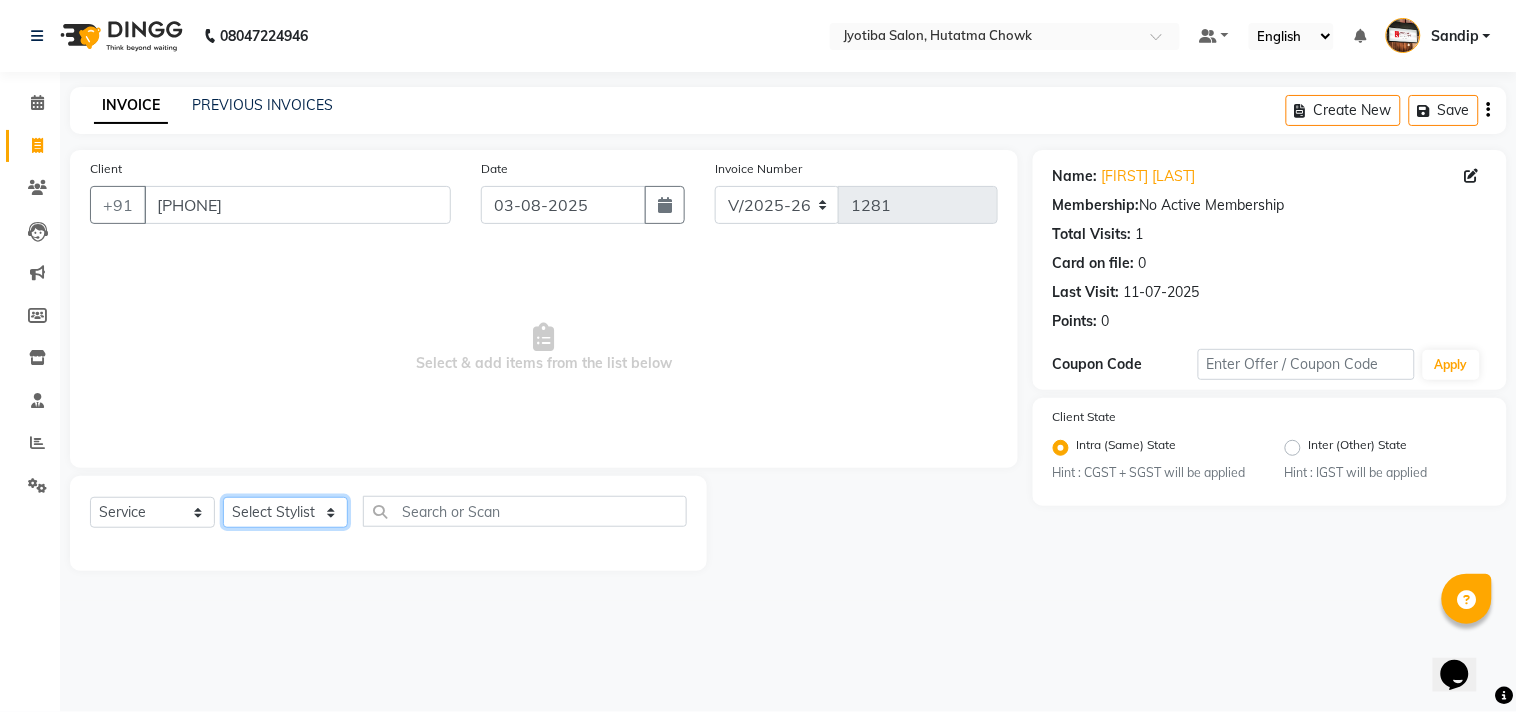 select on "7208" 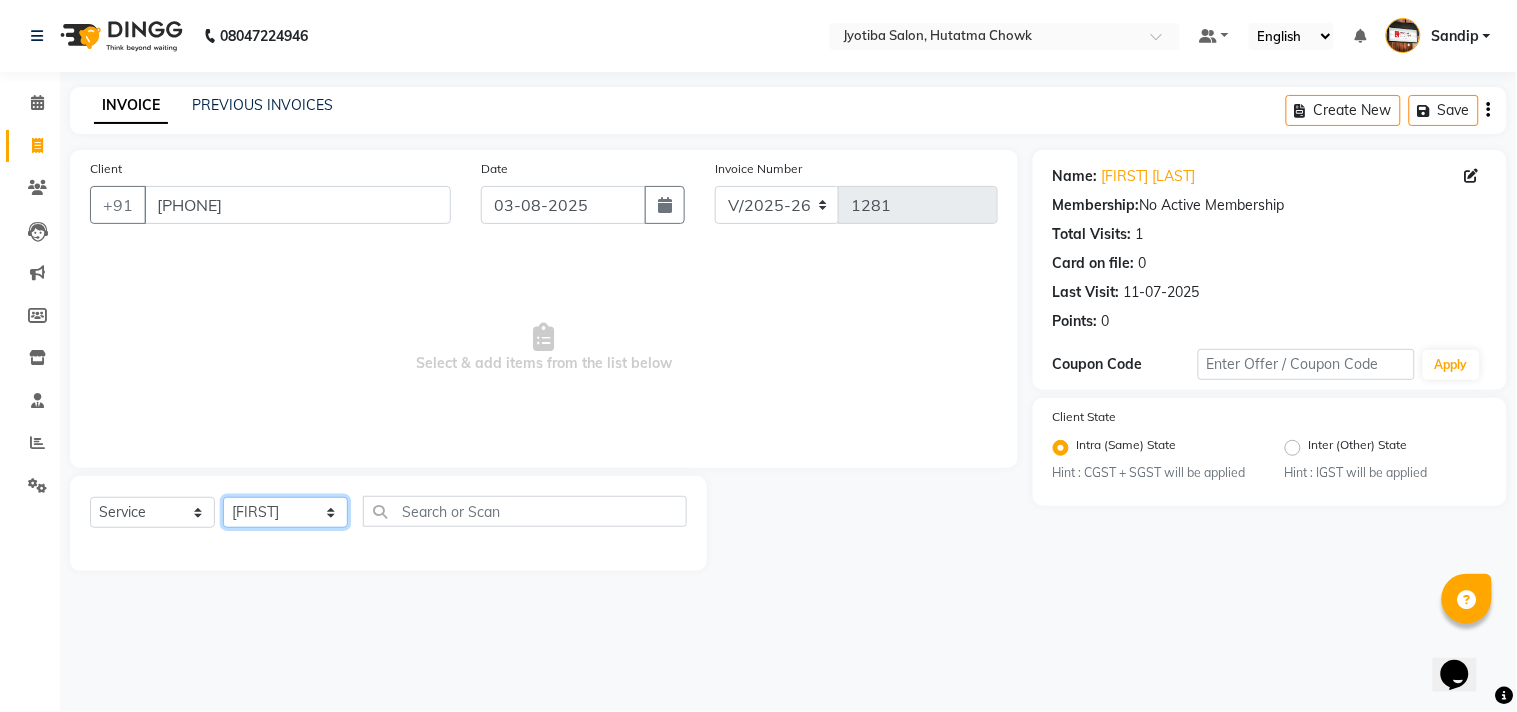 click on "Select Stylist Abdul Dinesh thakur Farman  Juned  mahadev Munna  prem RAHUL Sandip Suresh yasin" 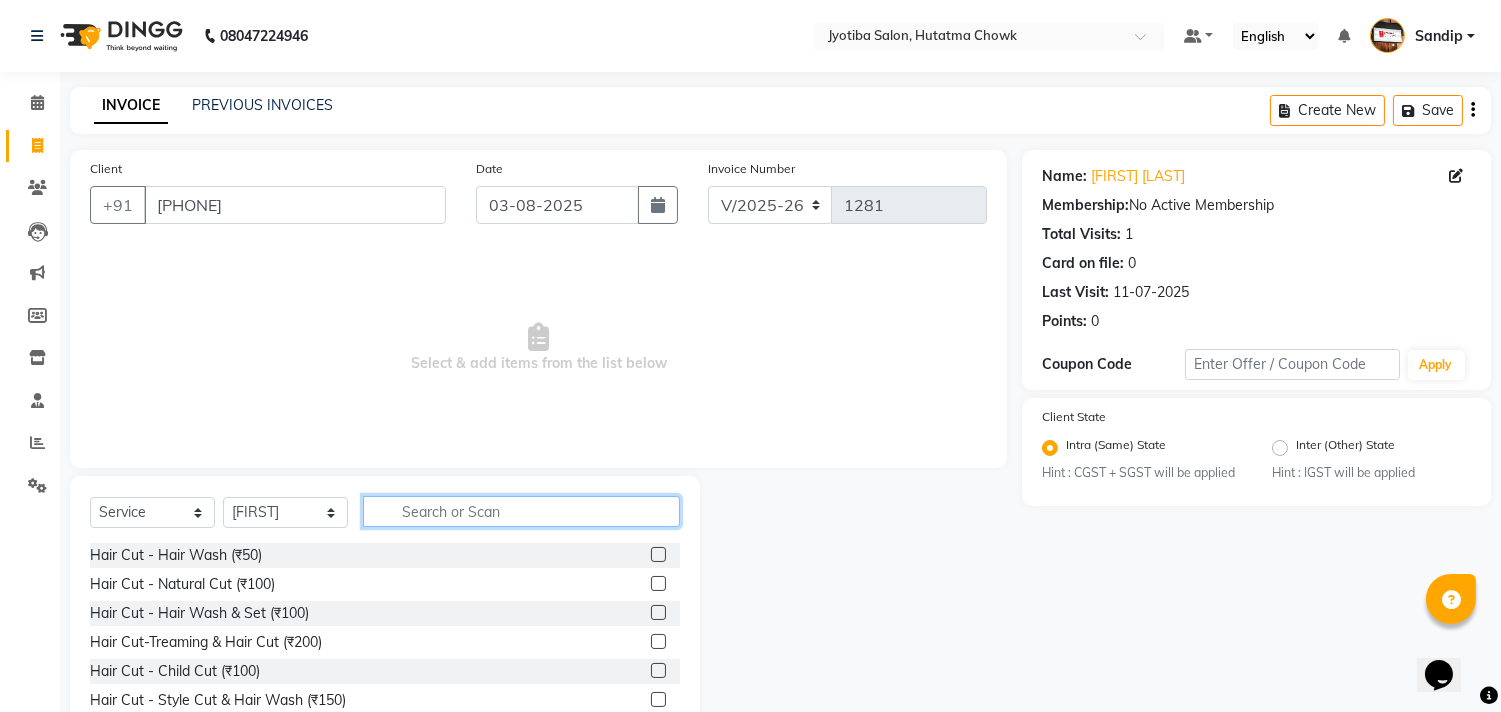 click 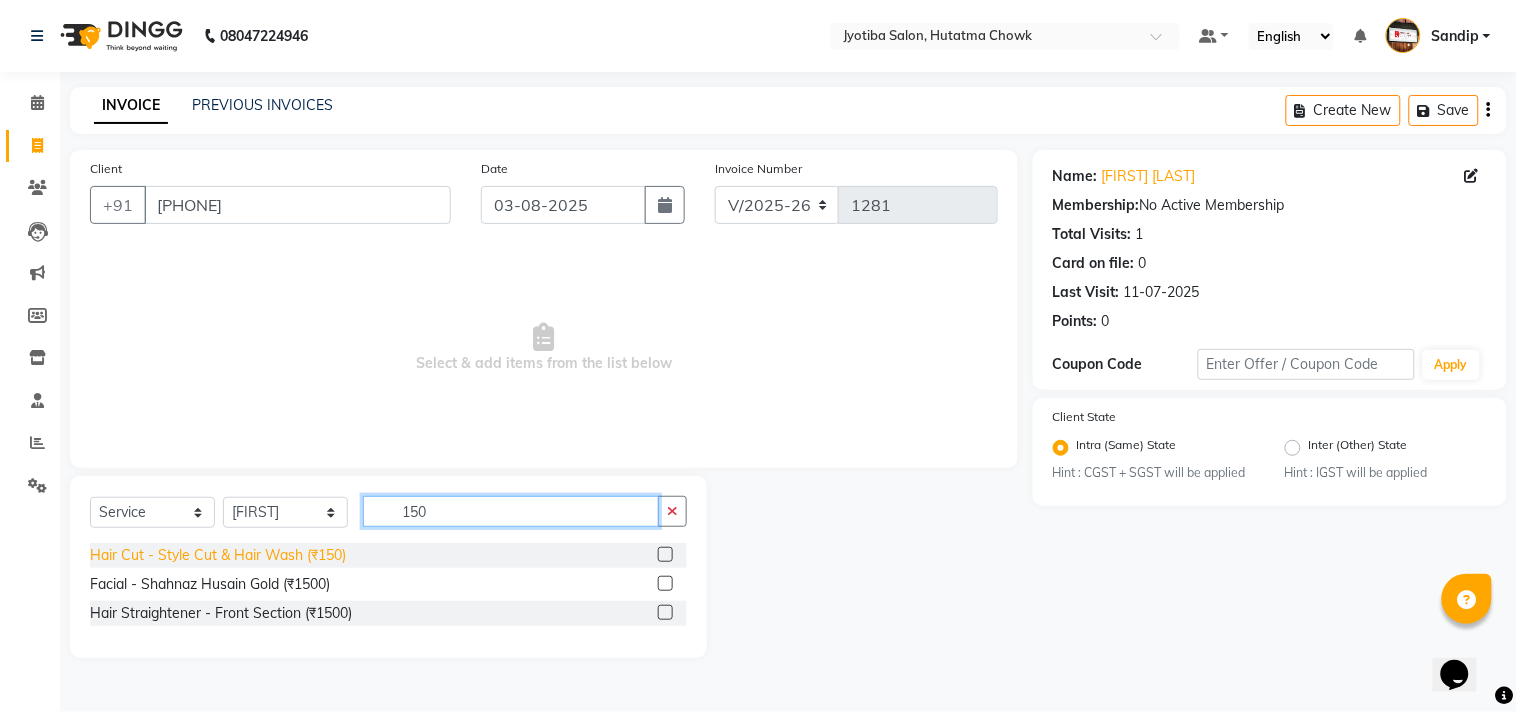 type on "150" 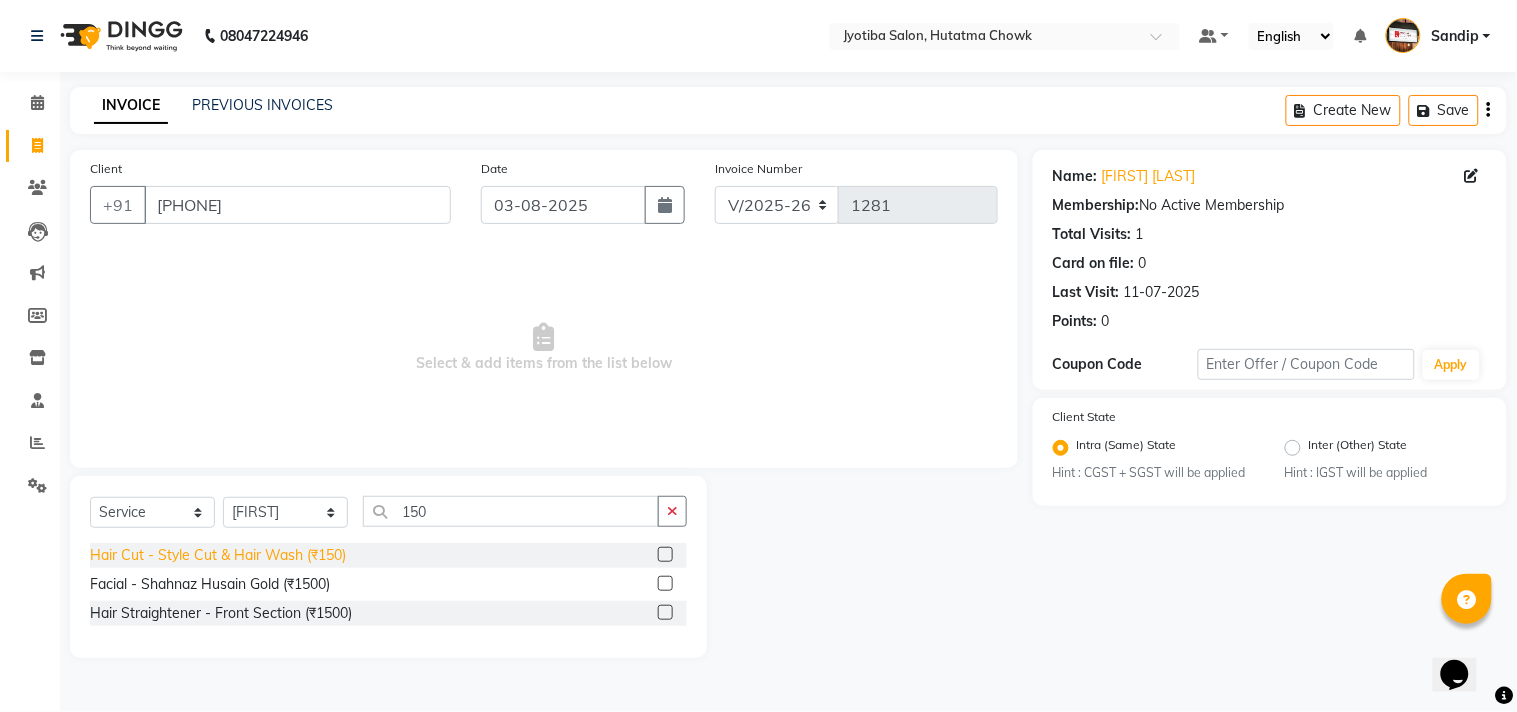 click on "Hair Cut - Style Cut & Hair Wash (₹150)" 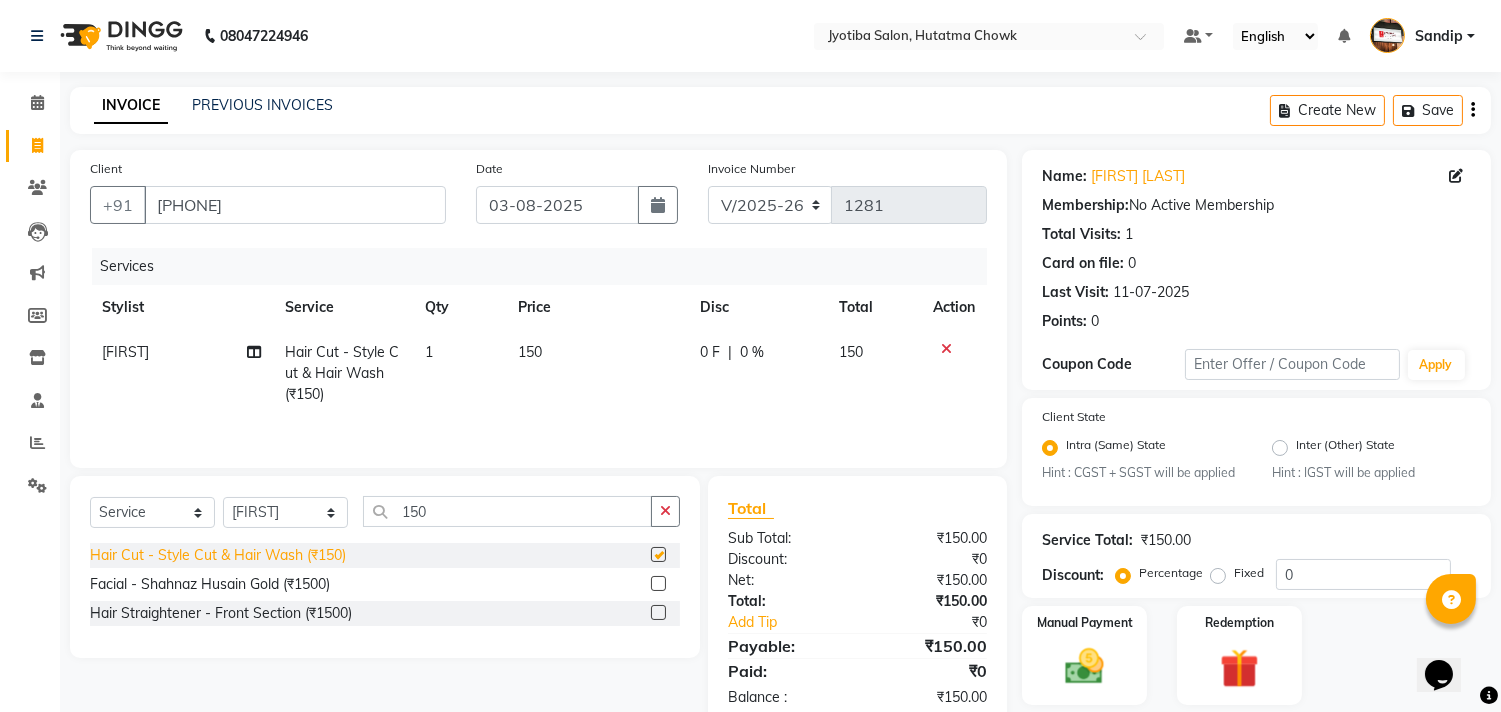 checkbox on "false" 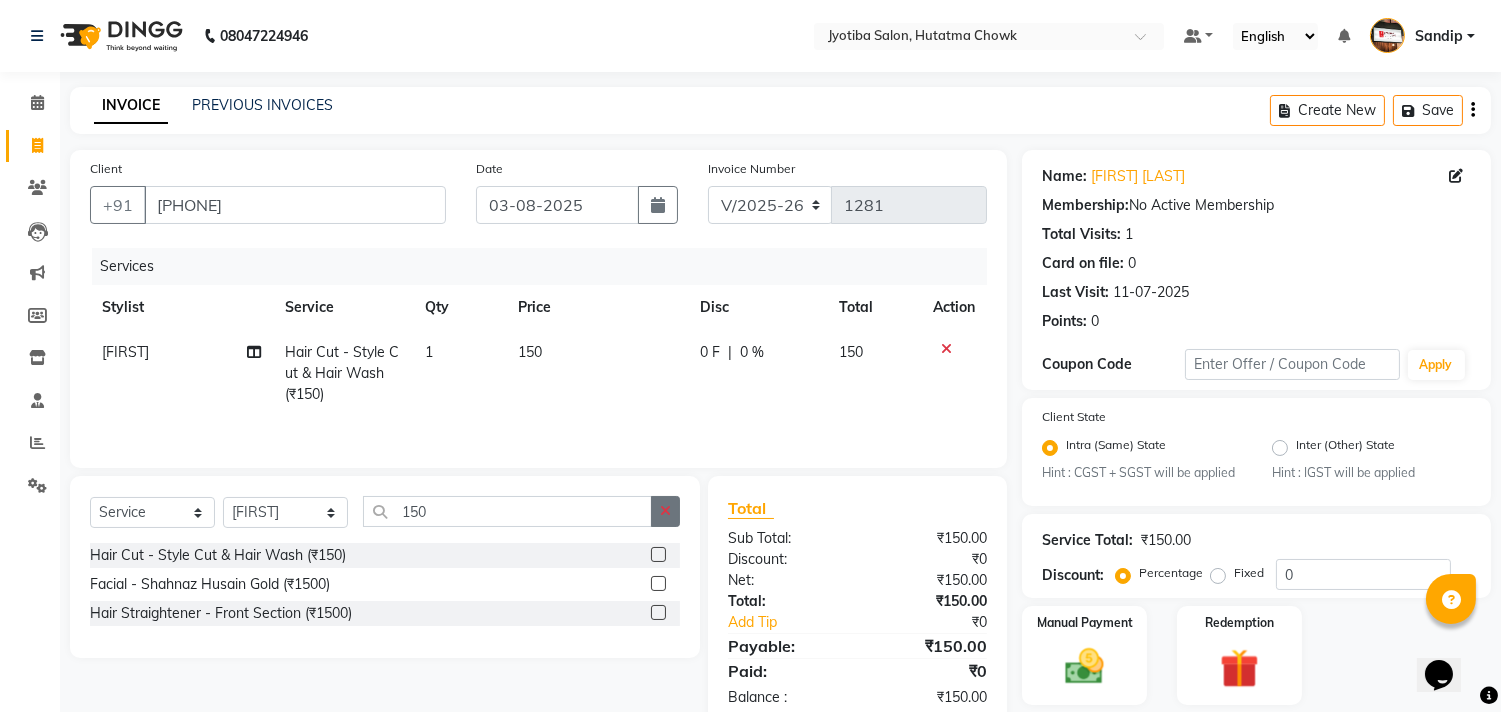 click 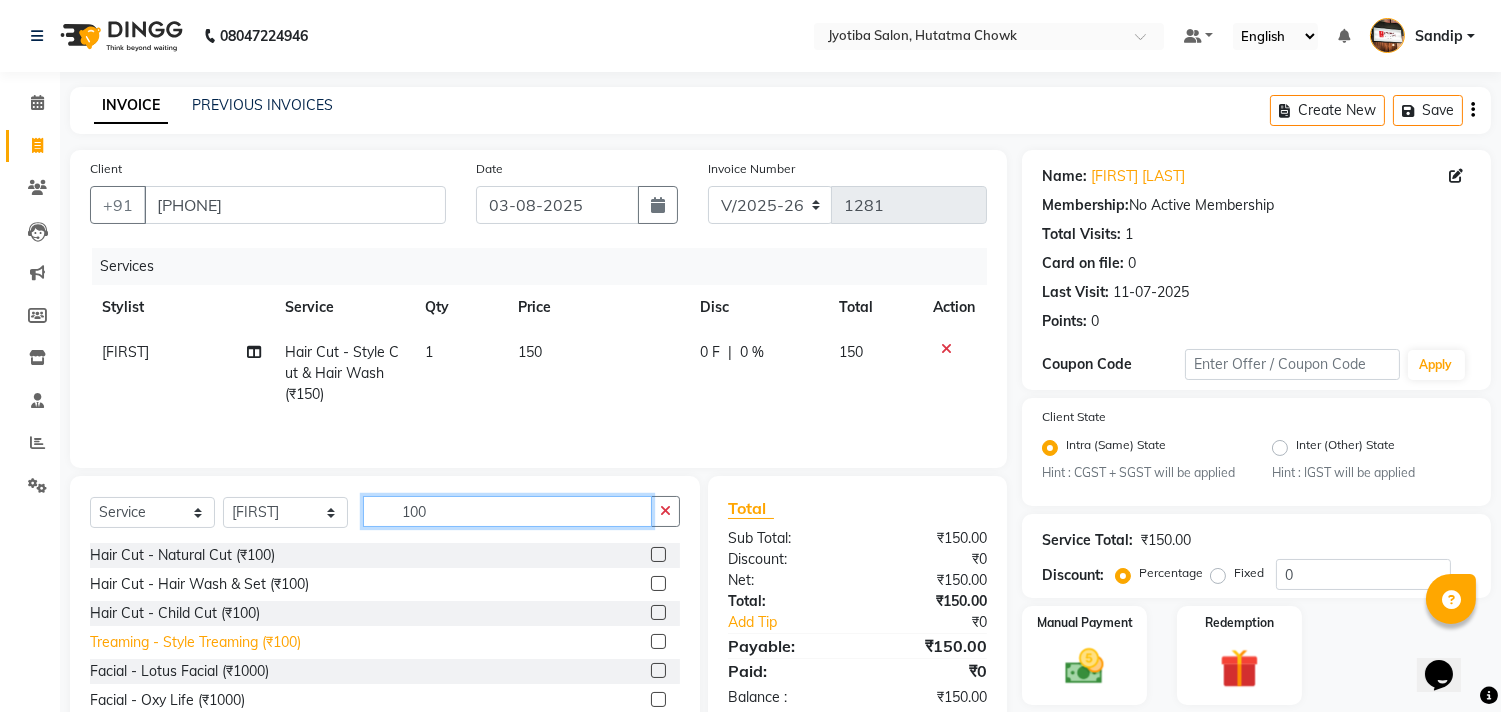 type on "100" 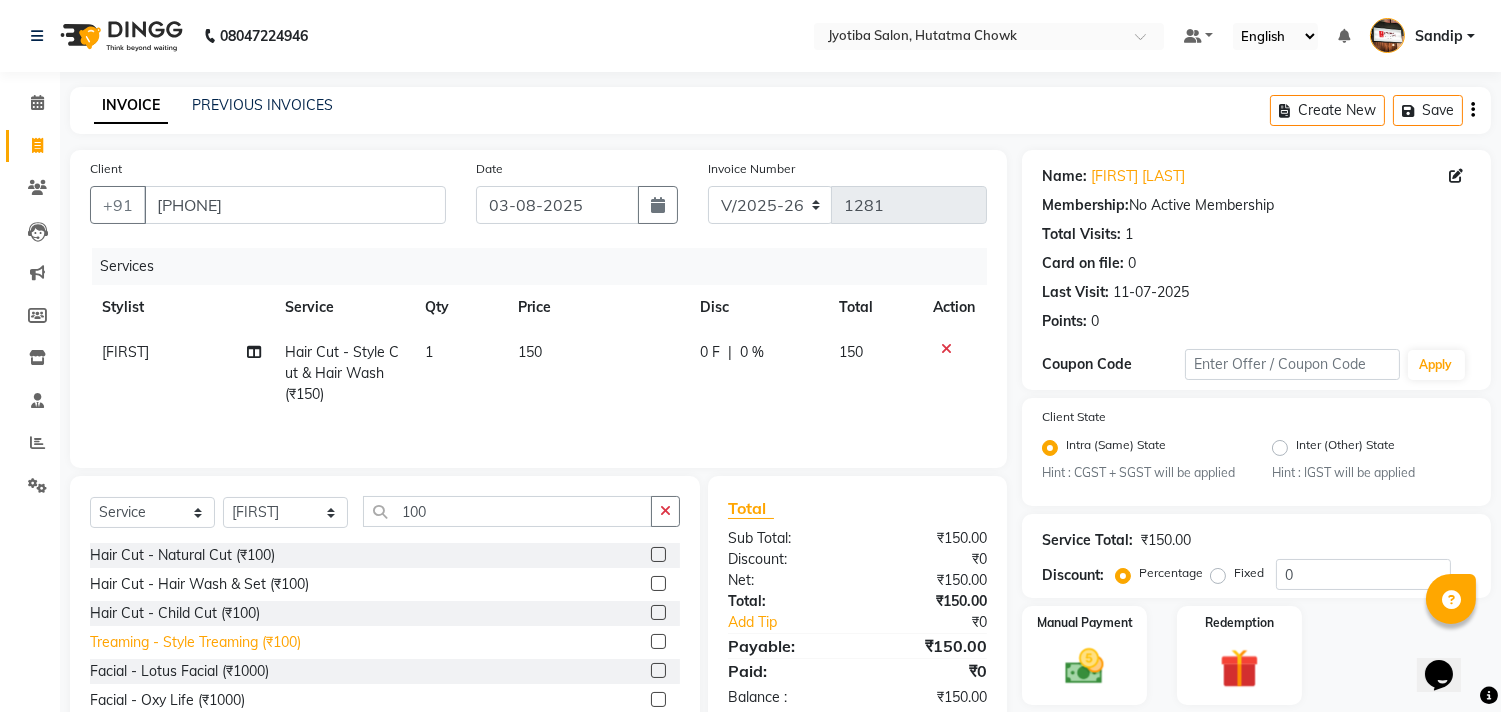 click on "Treaming - Style Treaming (₹100)" 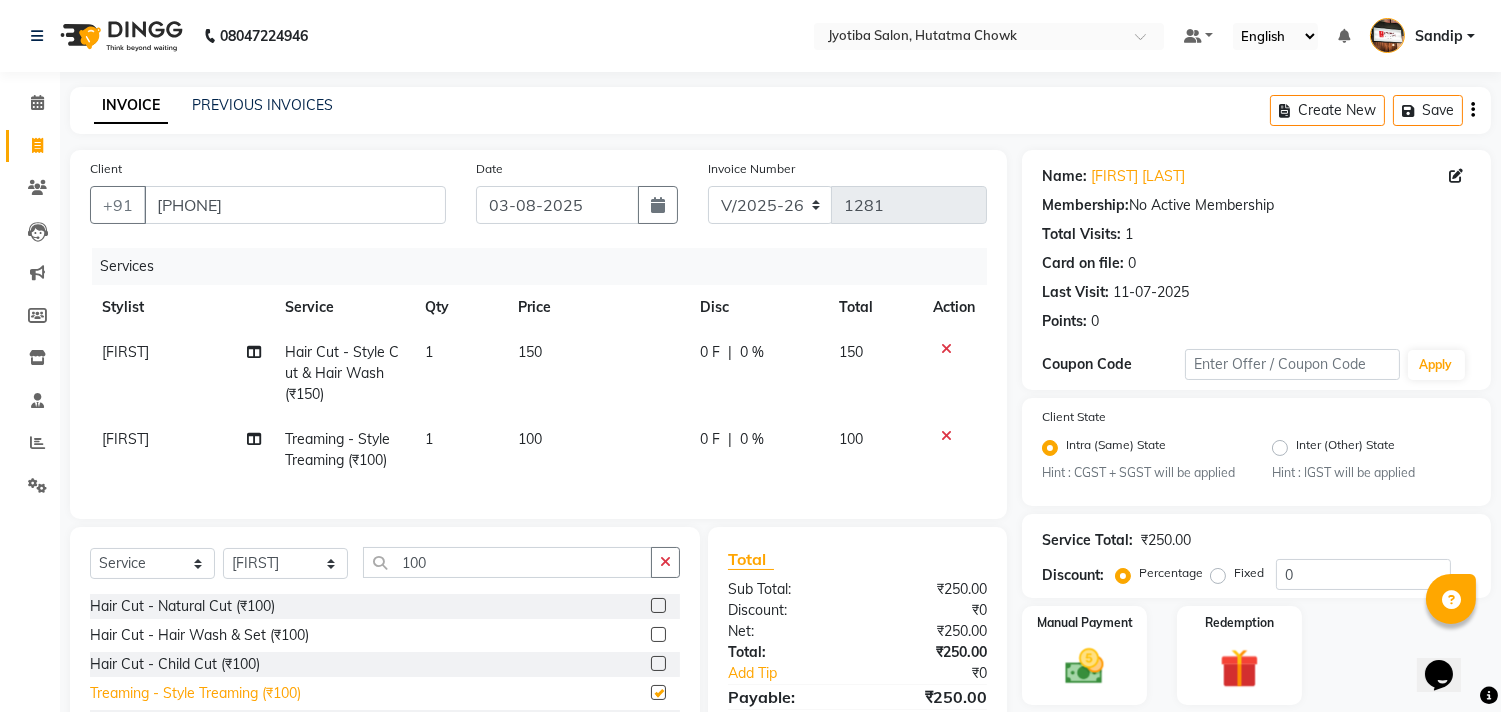 checkbox on "false" 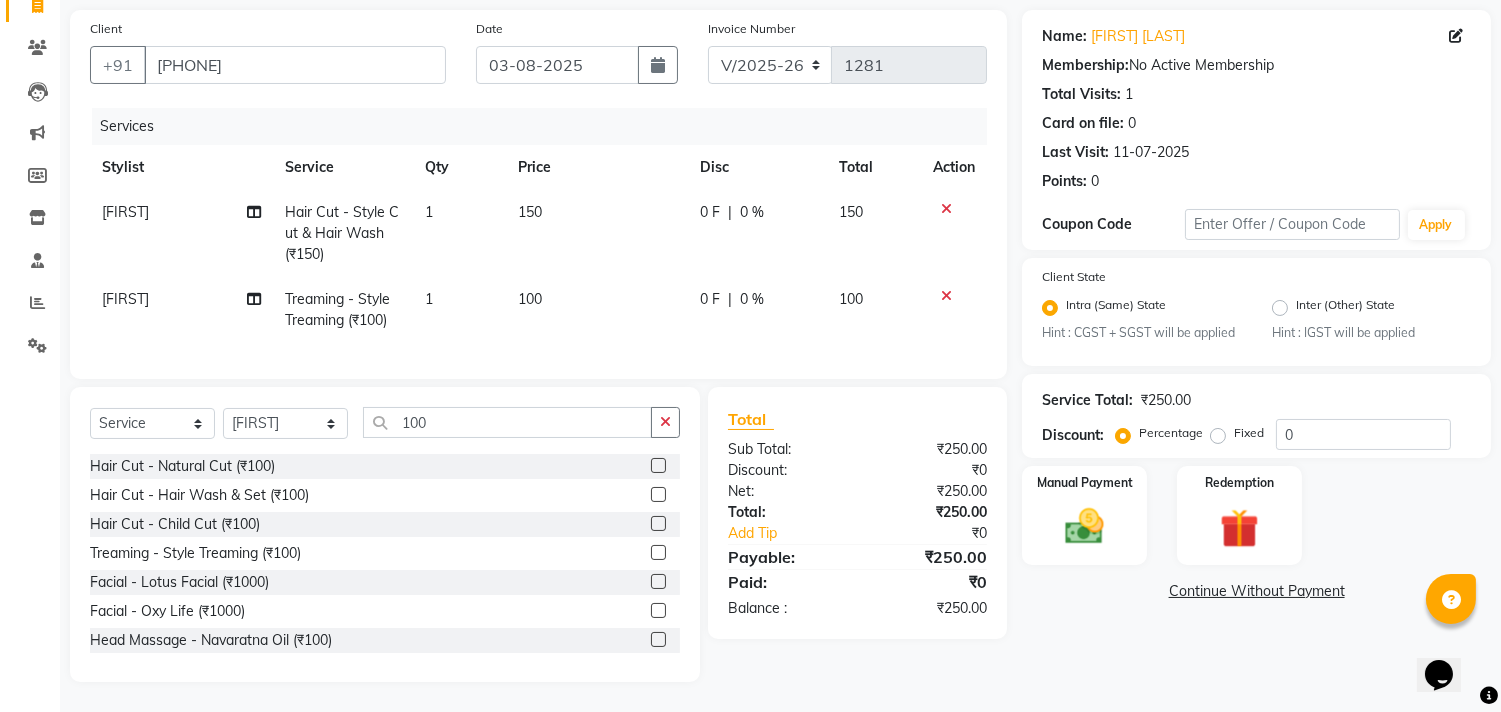 scroll, scrollTop: 156, scrollLeft: 0, axis: vertical 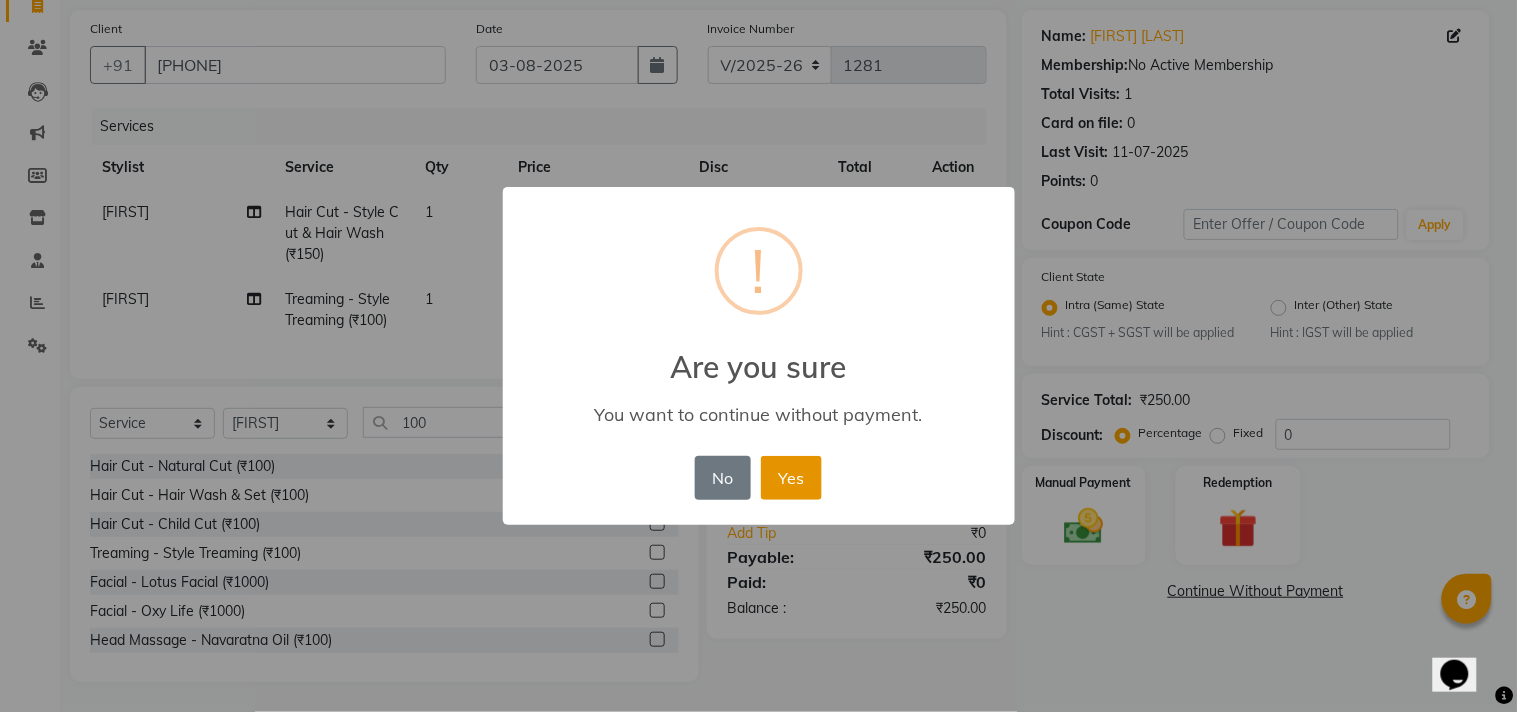 click on "Yes" at bounding box center [791, 478] 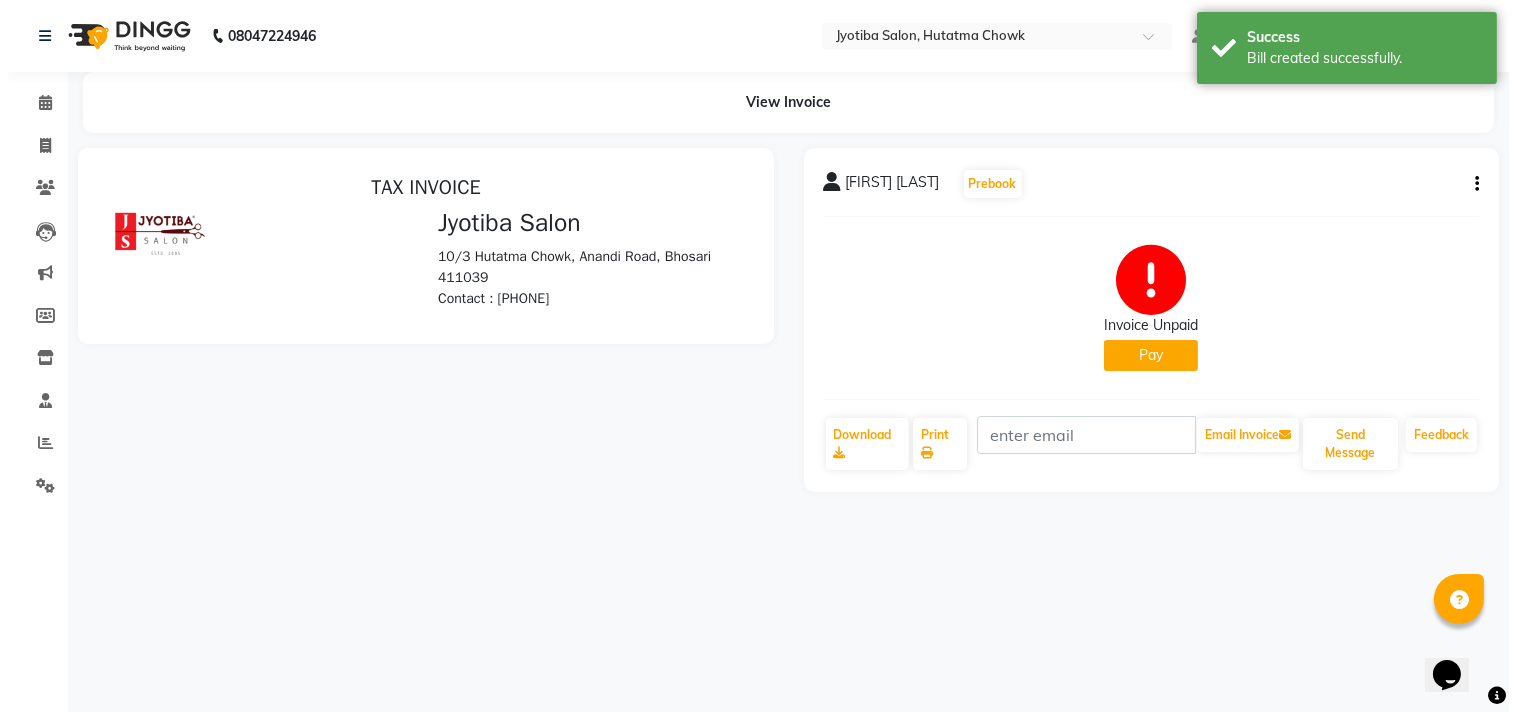scroll, scrollTop: 0, scrollLeft: 0, axis: both 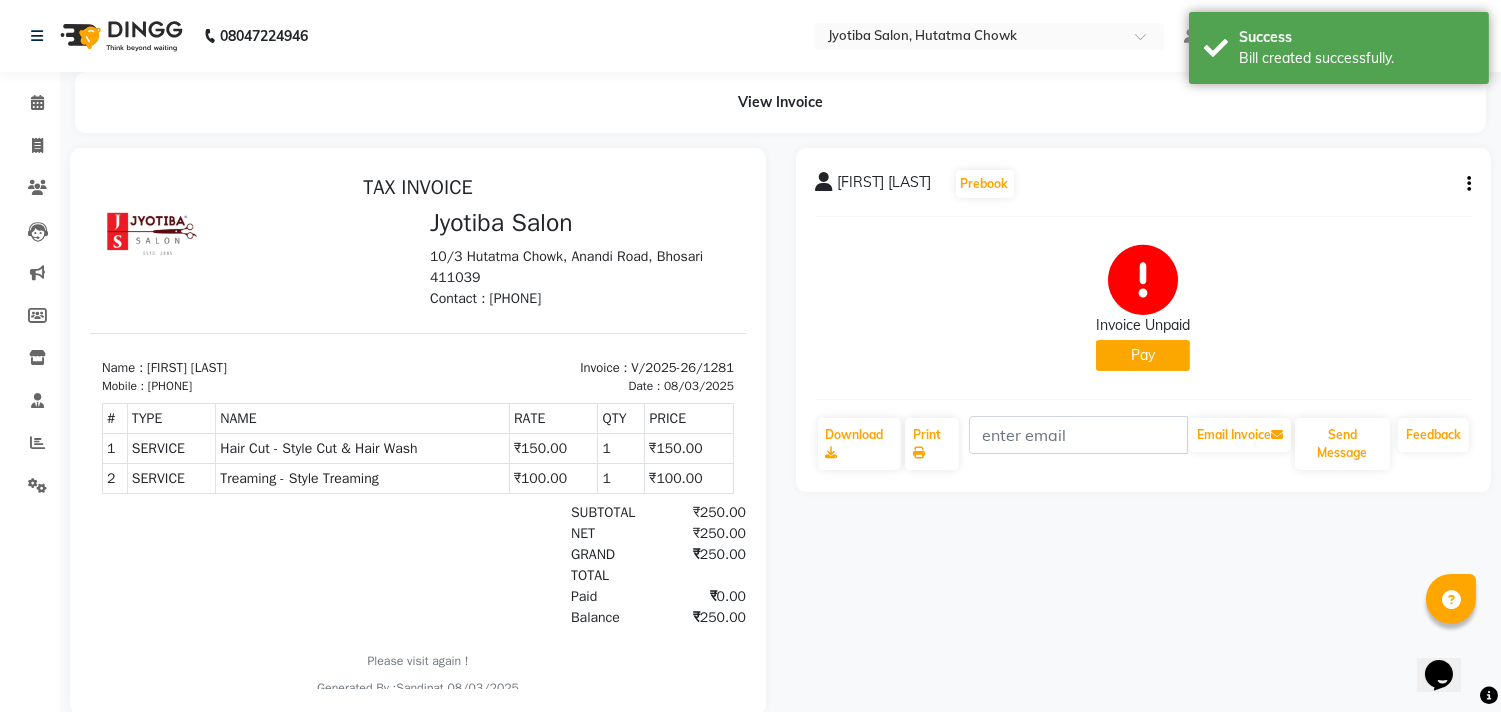 click on "Pay" 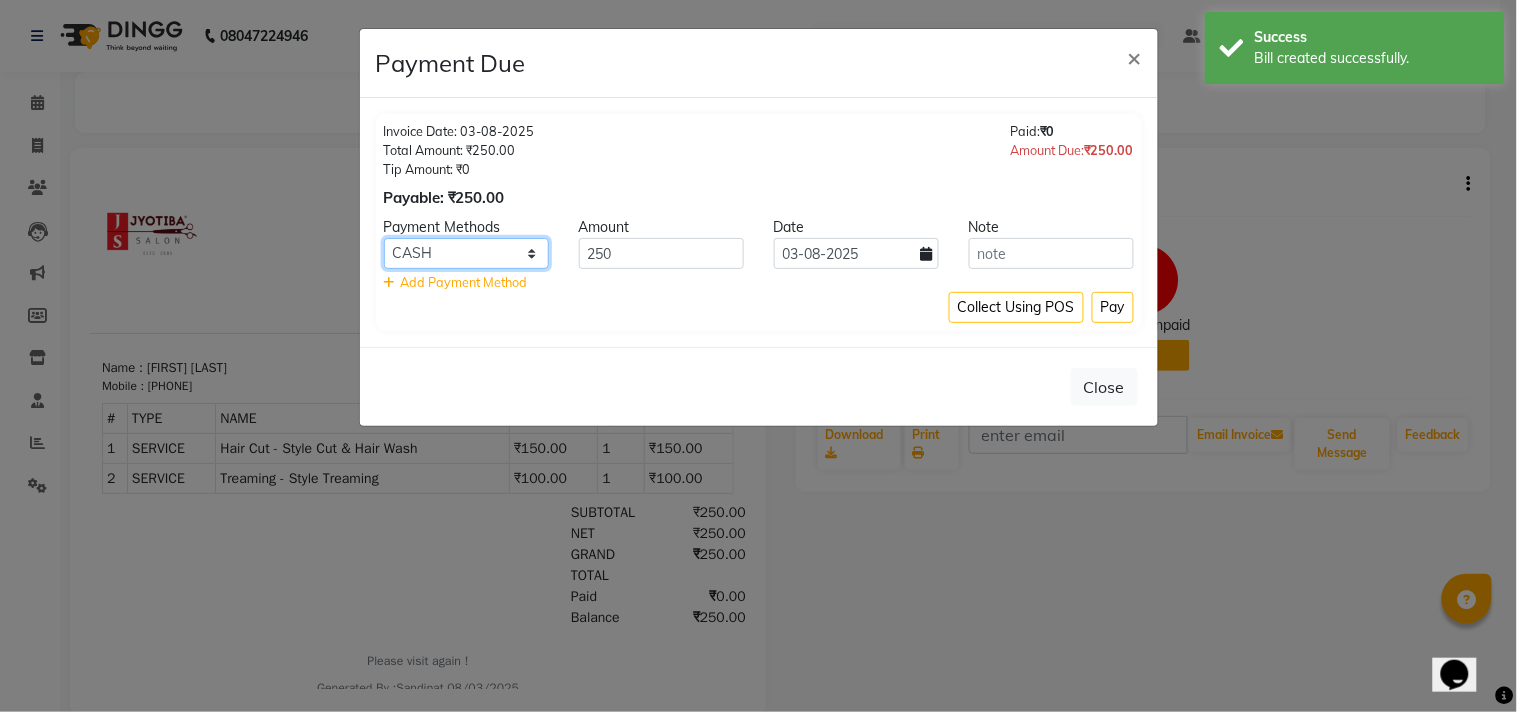 click on "CASH ONLINE CARD" 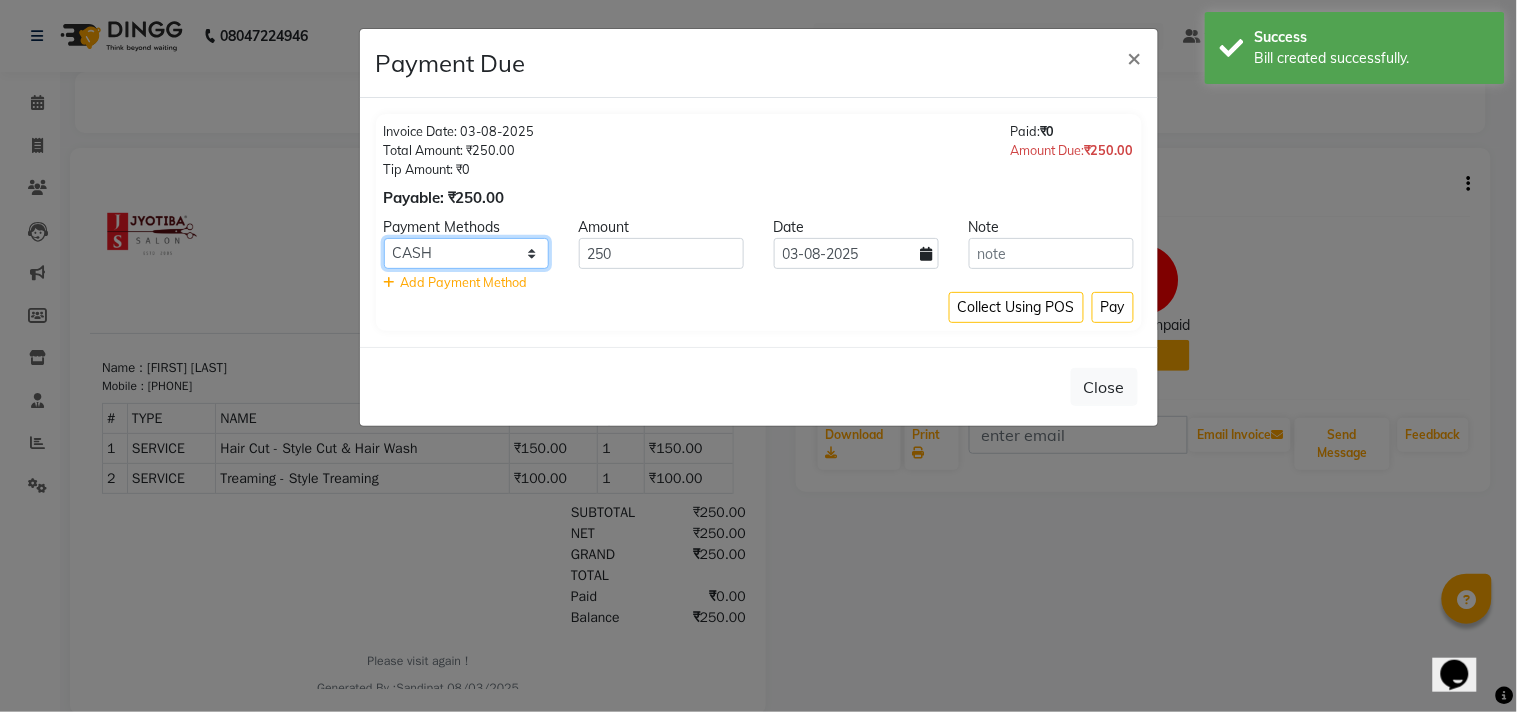 select on "3" 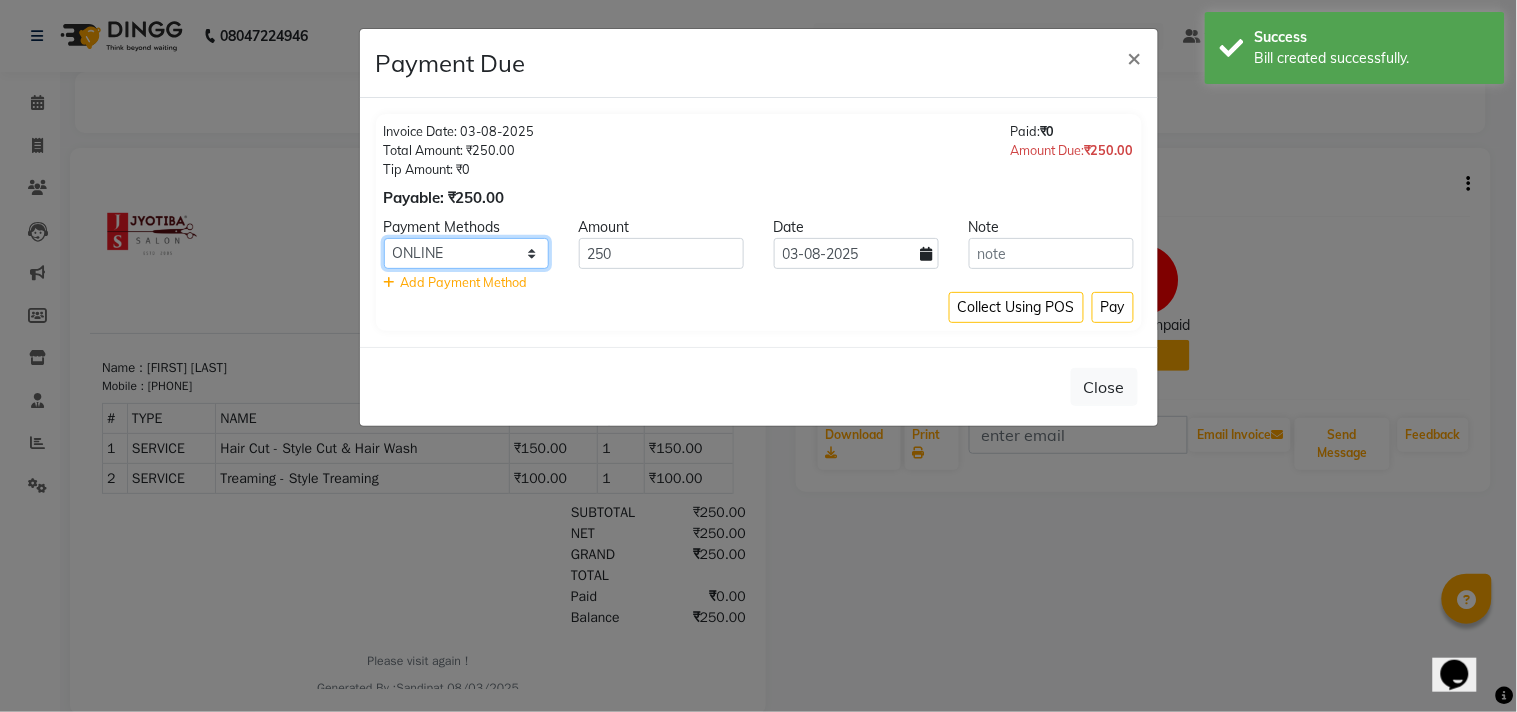 click on "CASH ONLINE CARD" 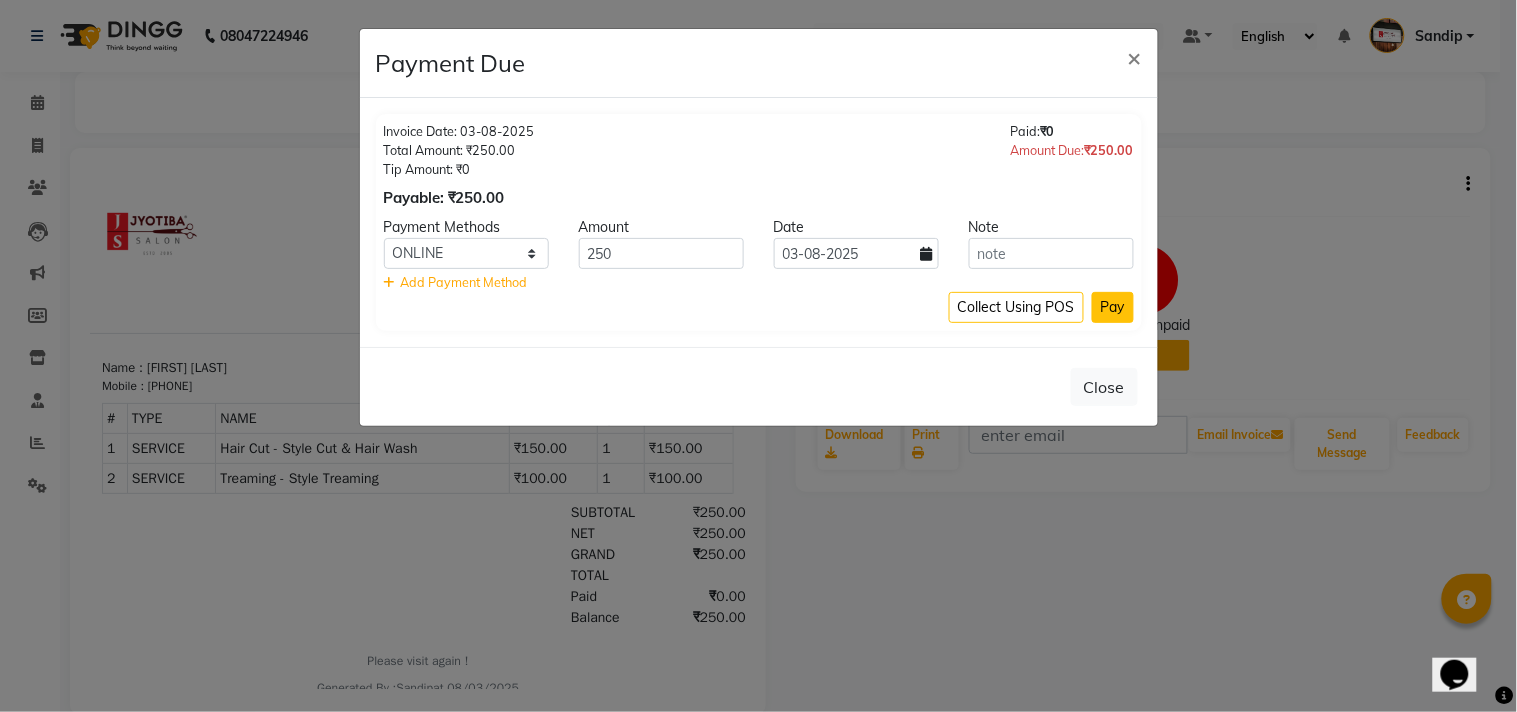 click on "Pay" 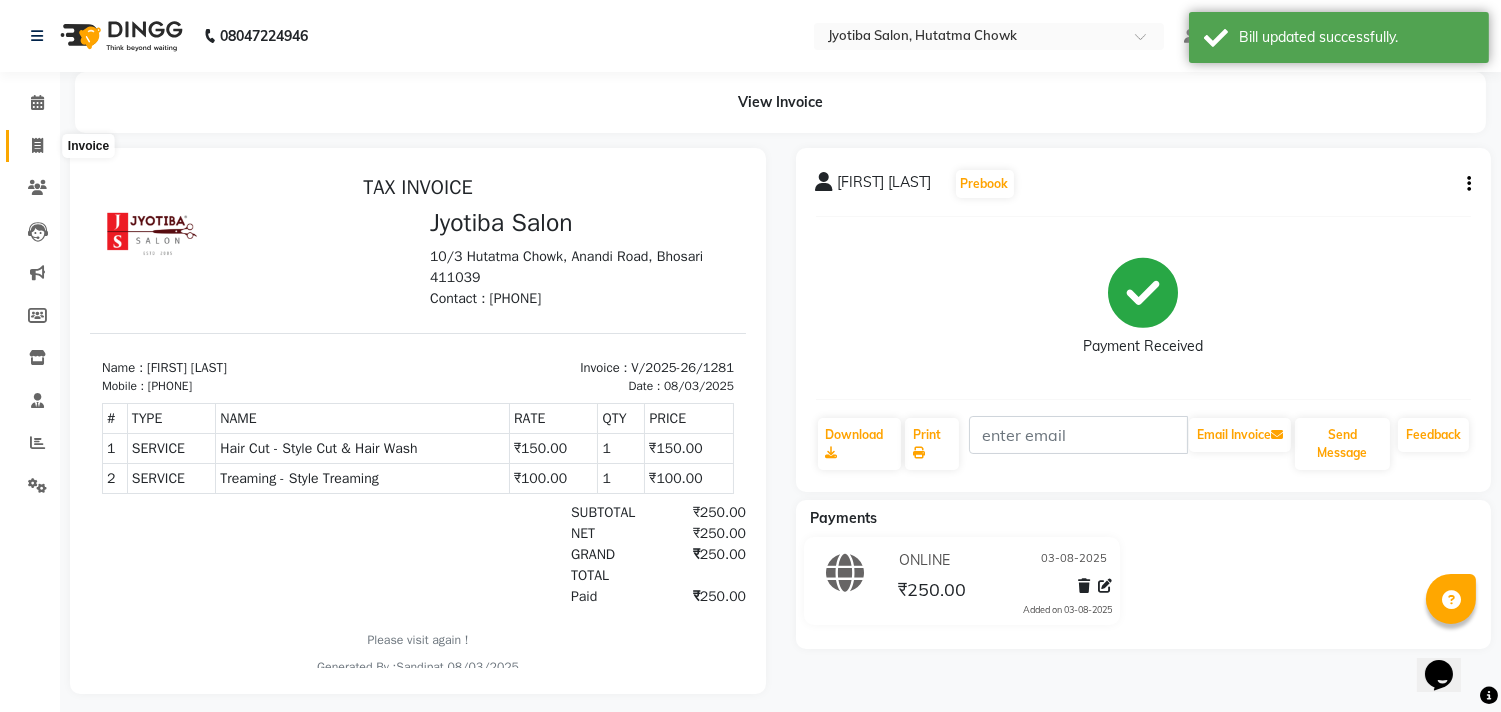 click 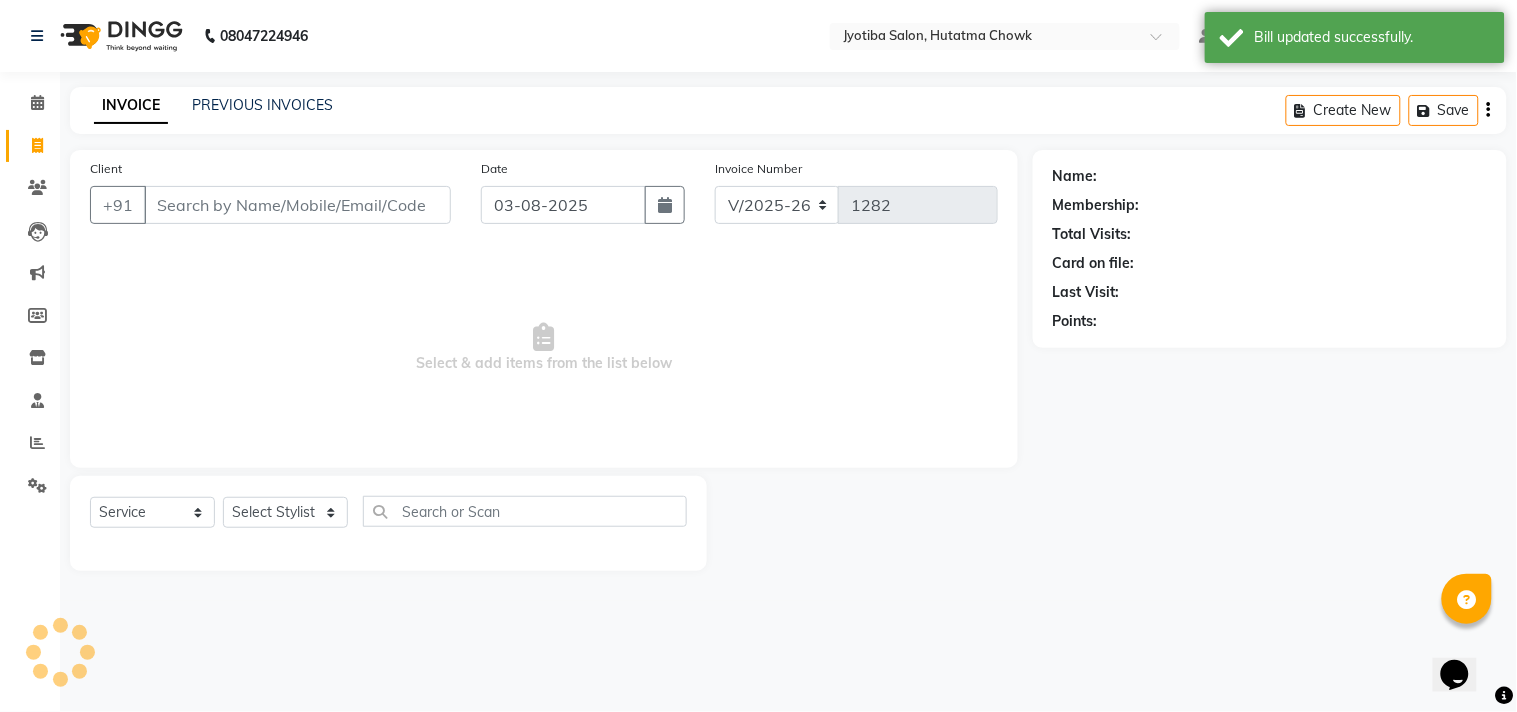 select on "membership" 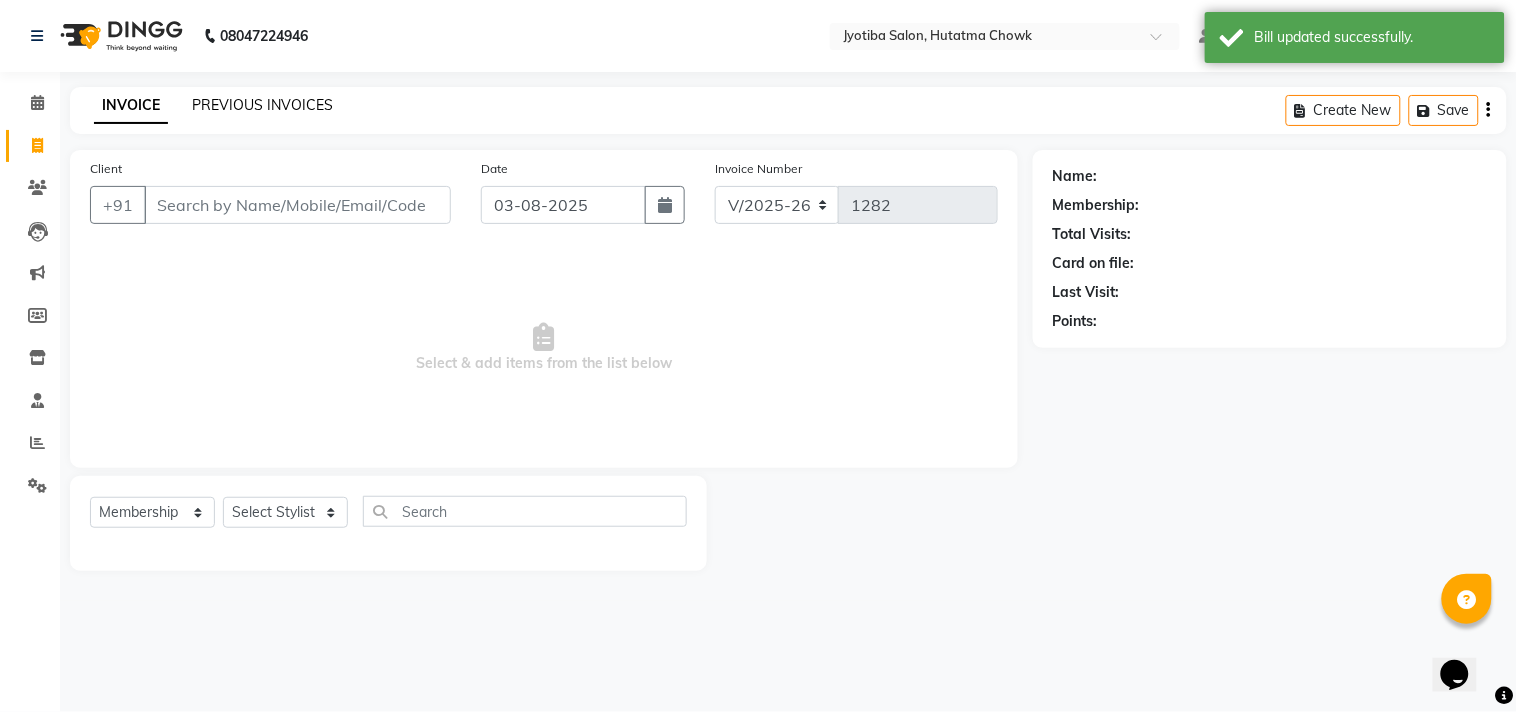 click on "PREVIOUS INVOICES" 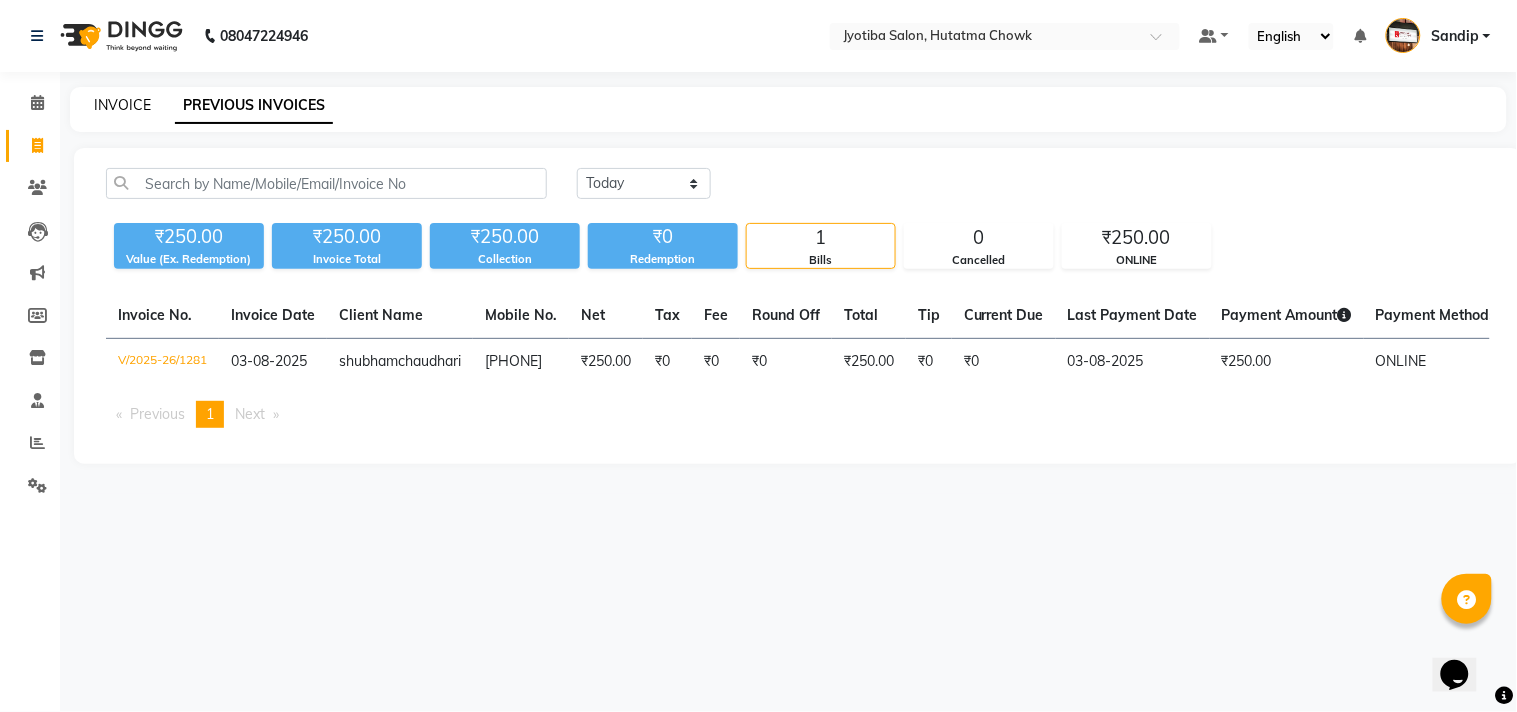 click on "INVOICE" 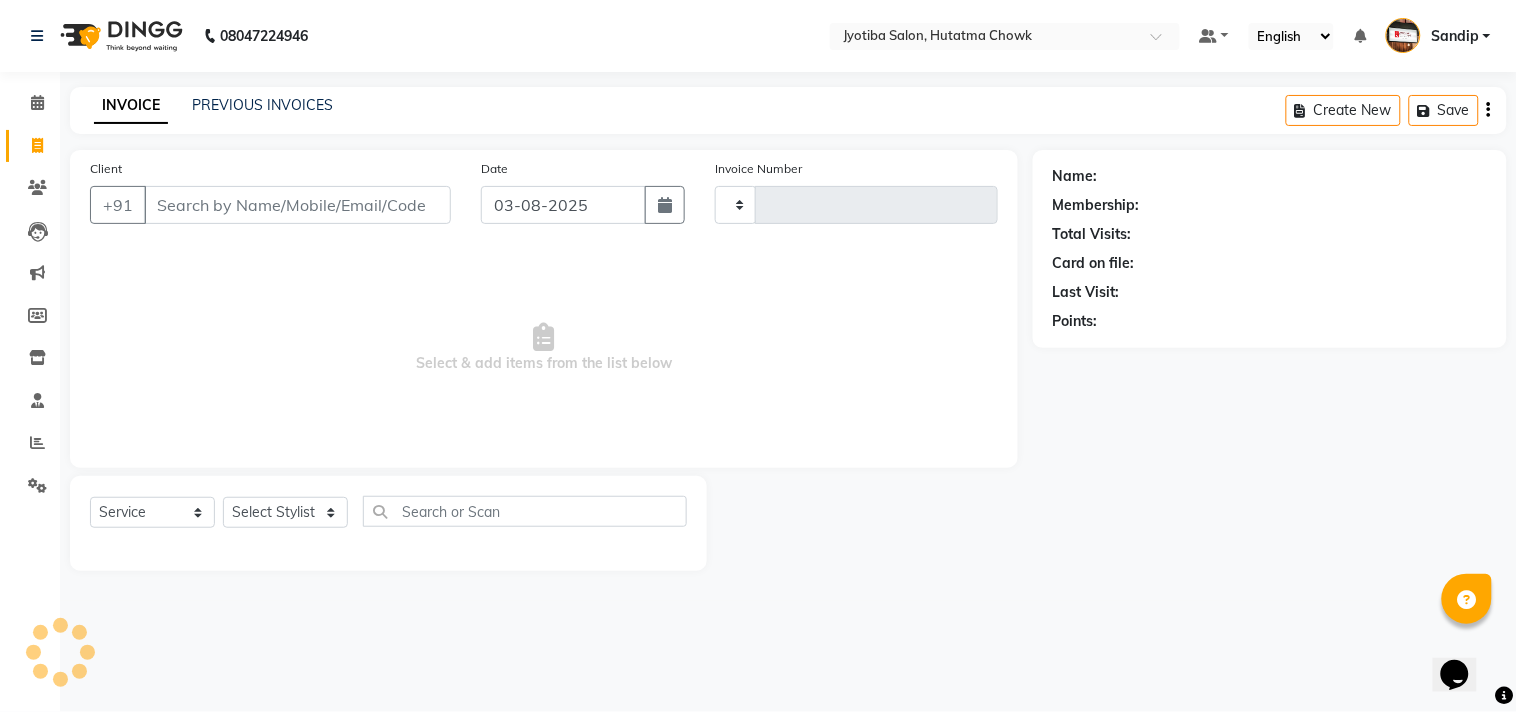 type on "1282" 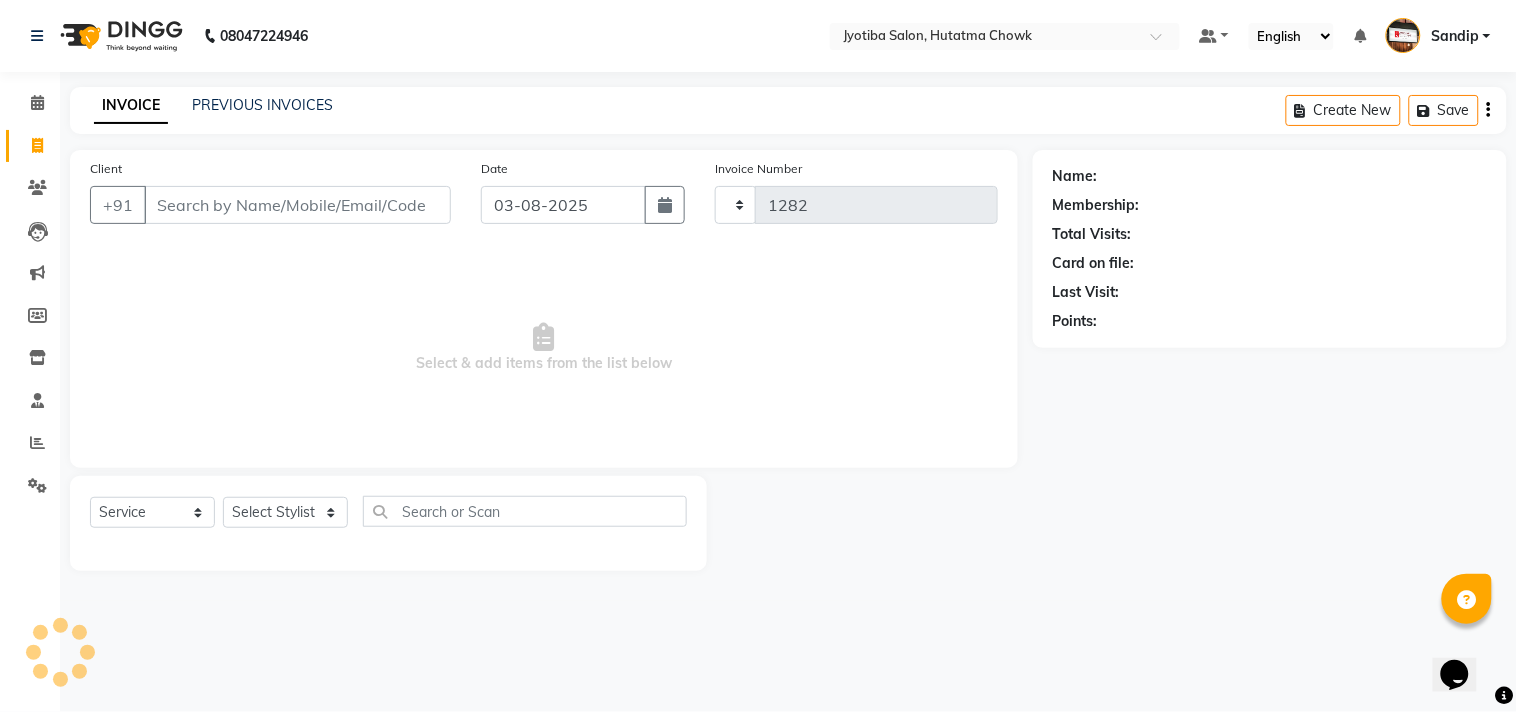 select on "556" 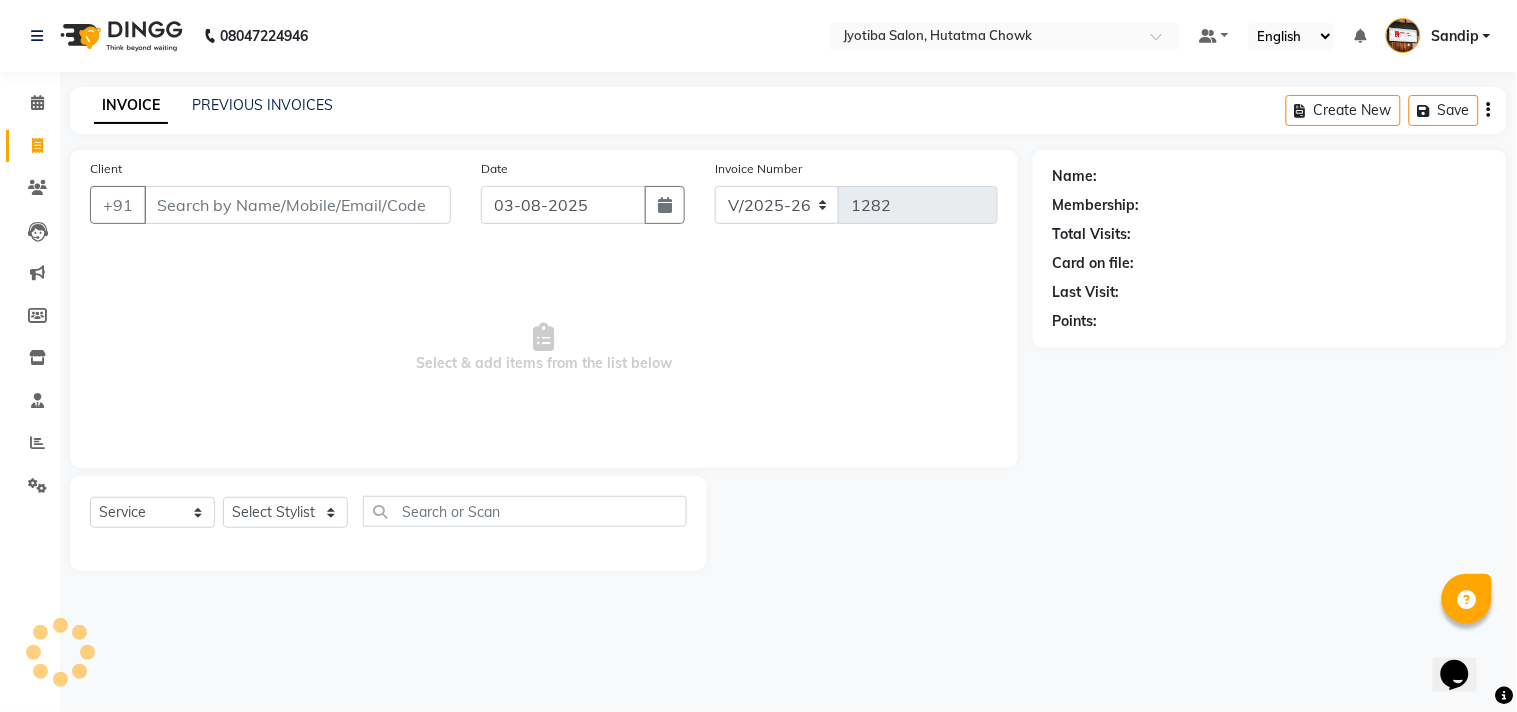 select on "membership" 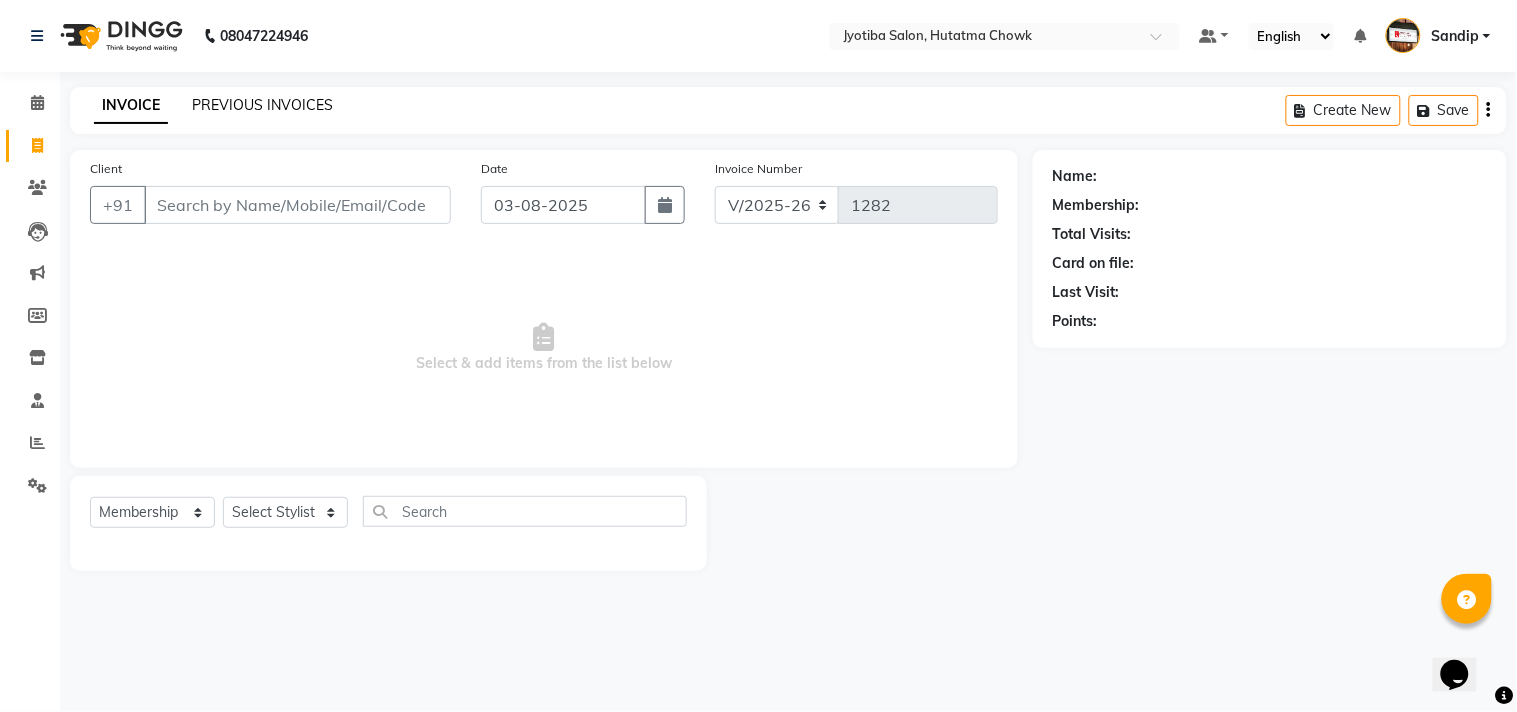click on "PREVIOUS INVOICES" 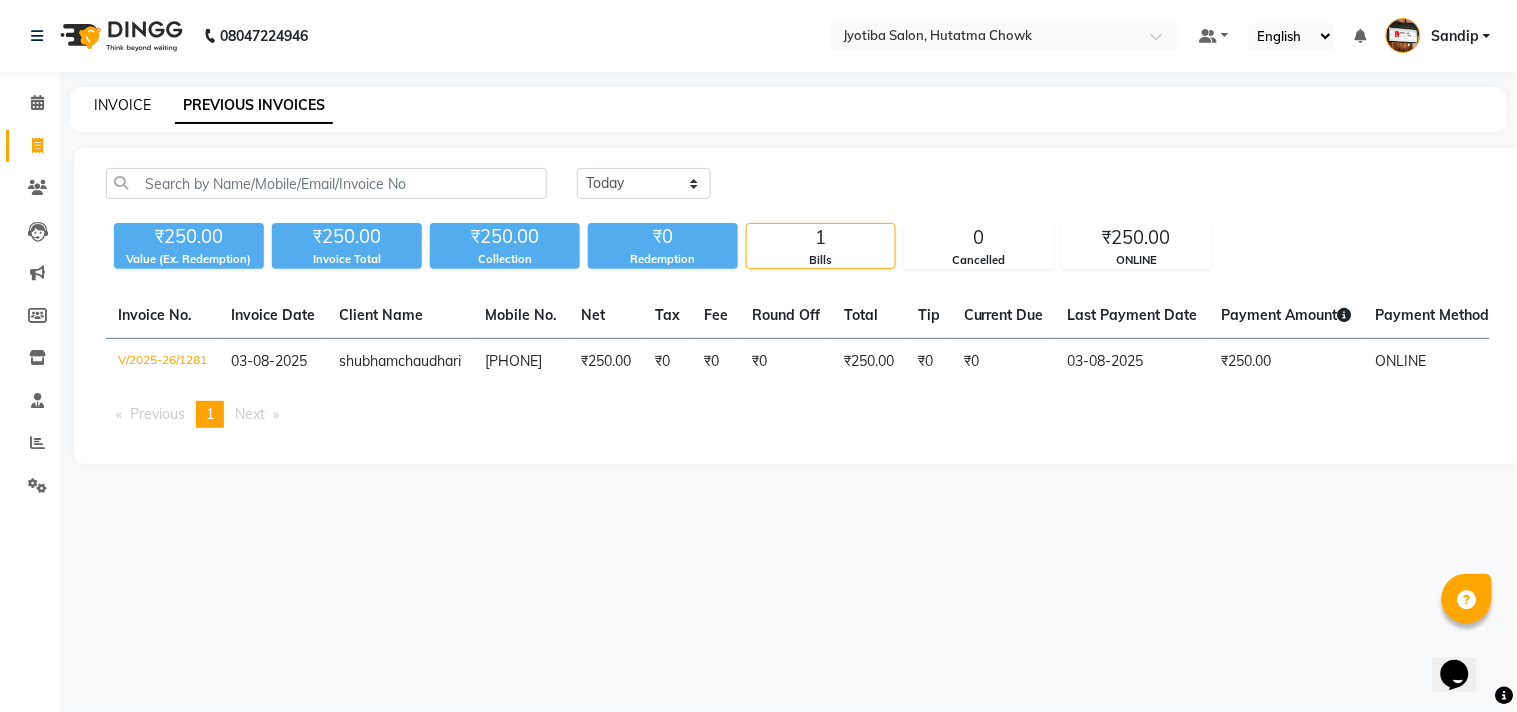 click on "INVOICE" 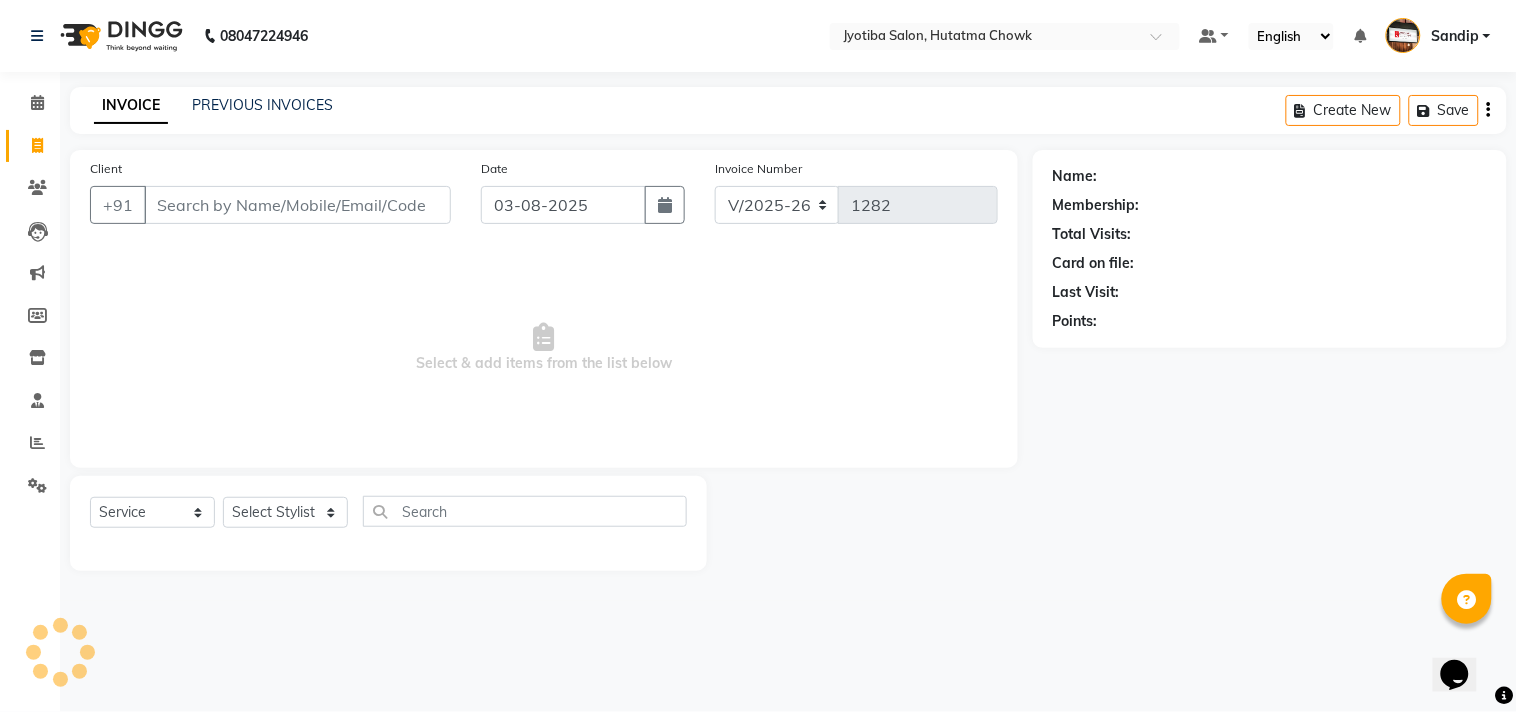 select on "membership" 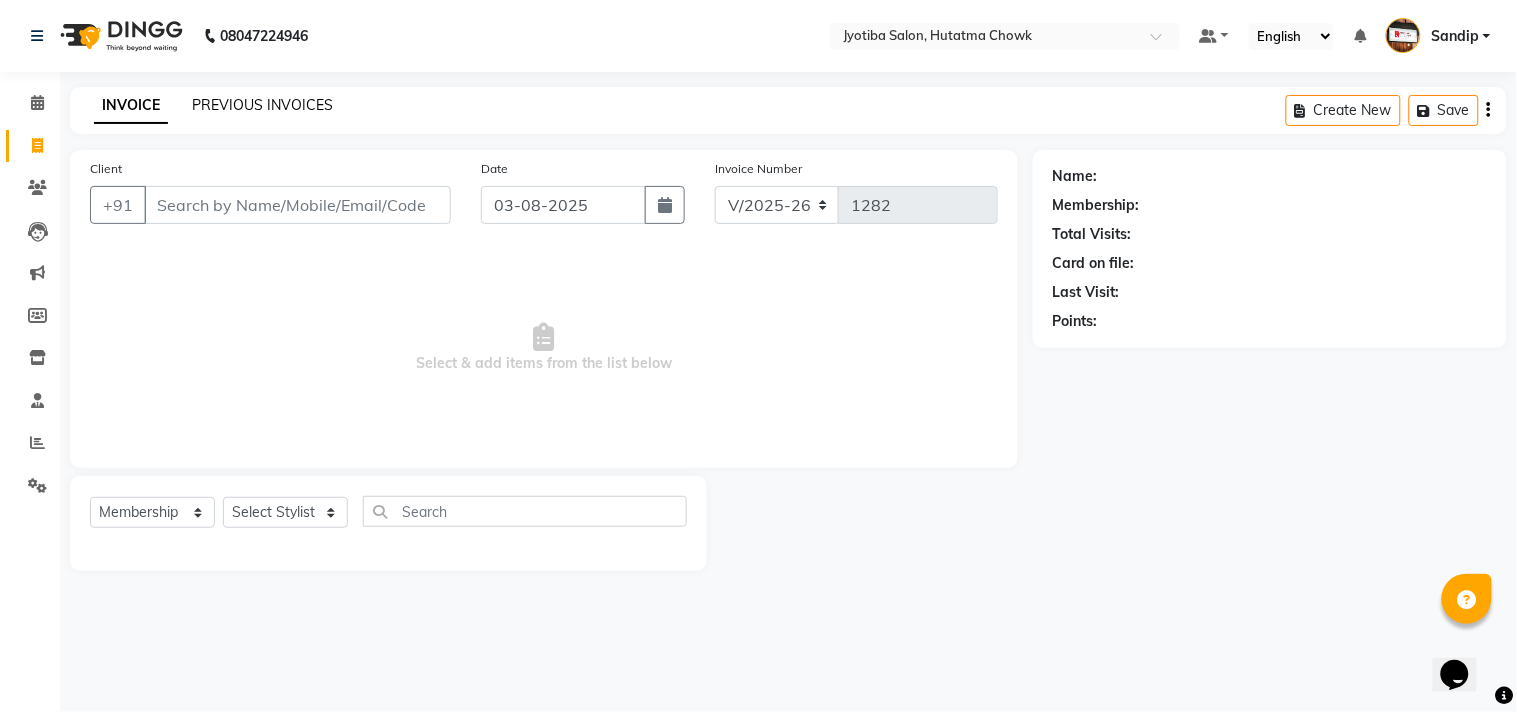click on "PREVIOUS INVOICES" 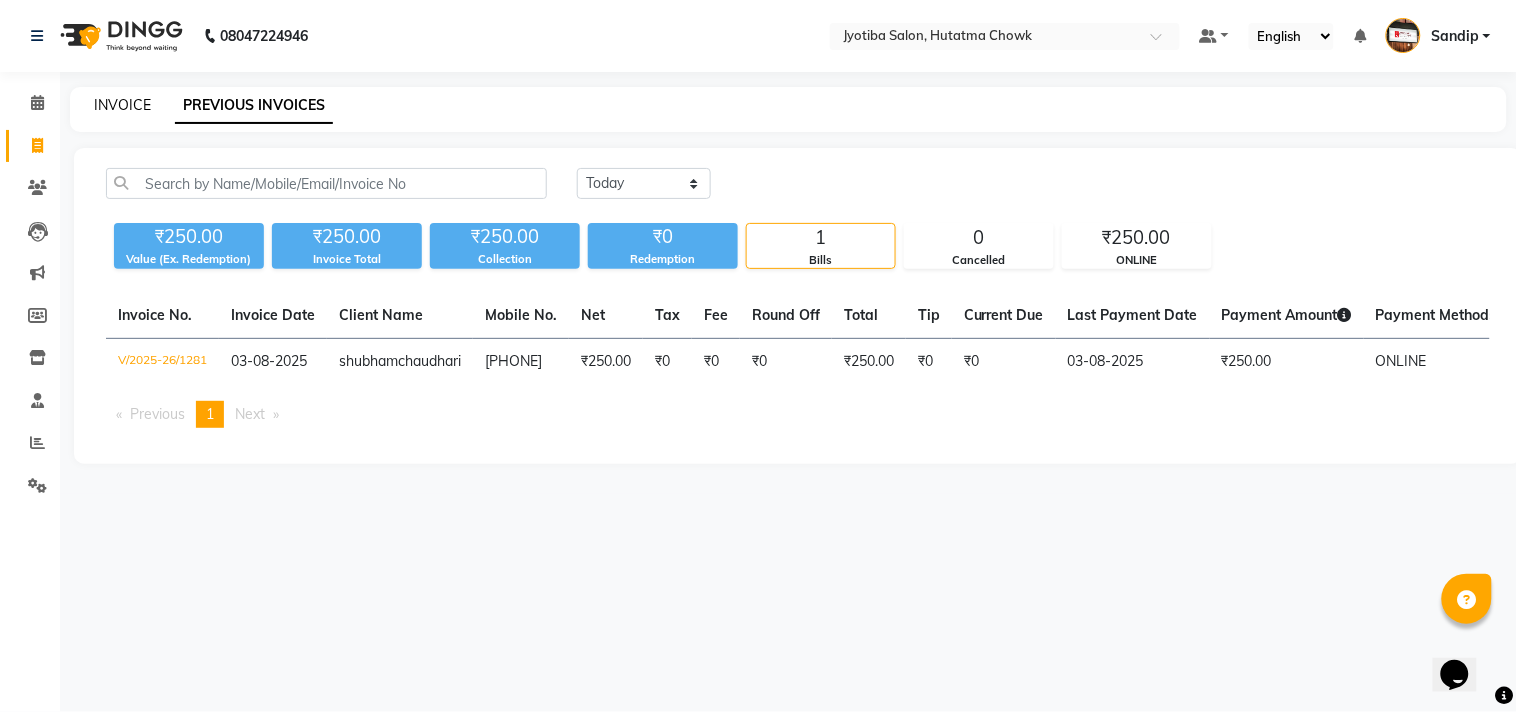 click on "INVOICE" 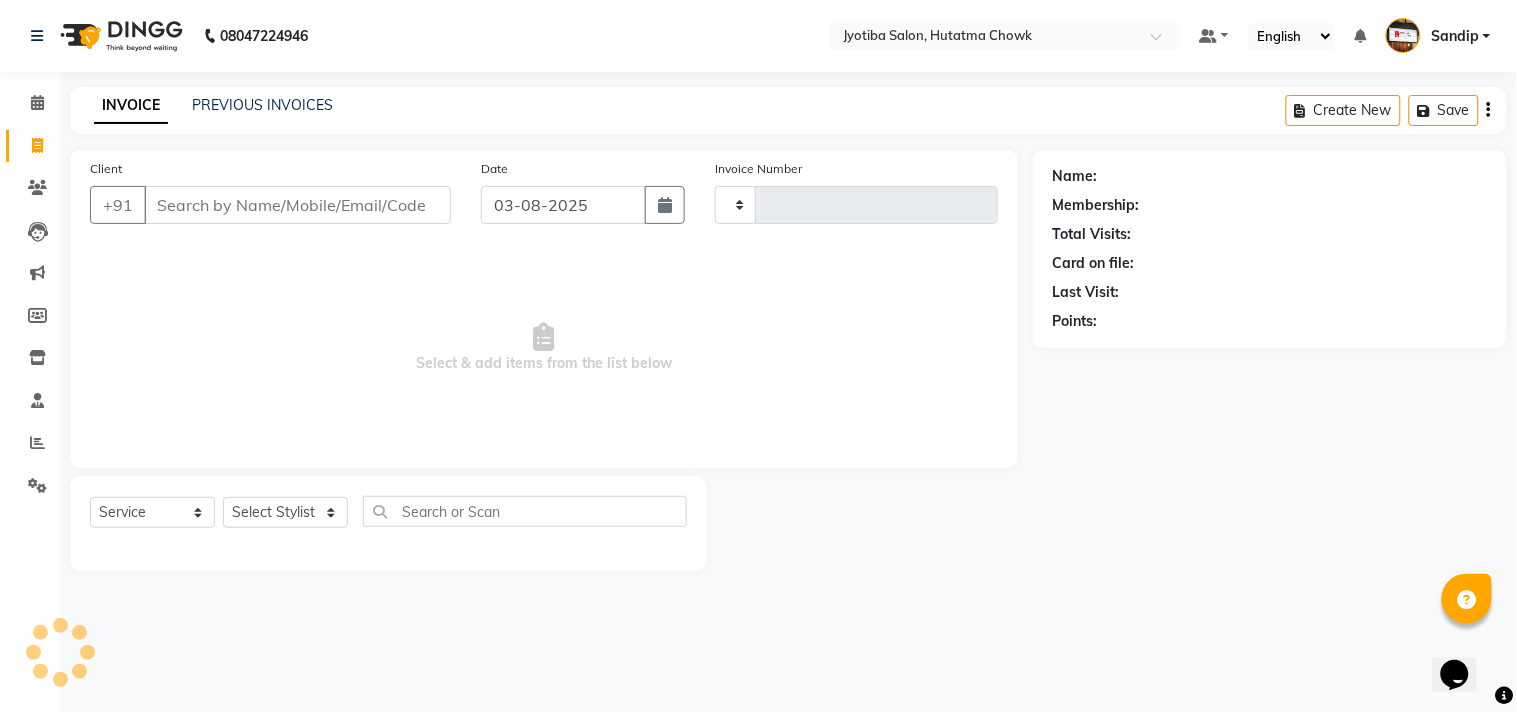type on "1282" 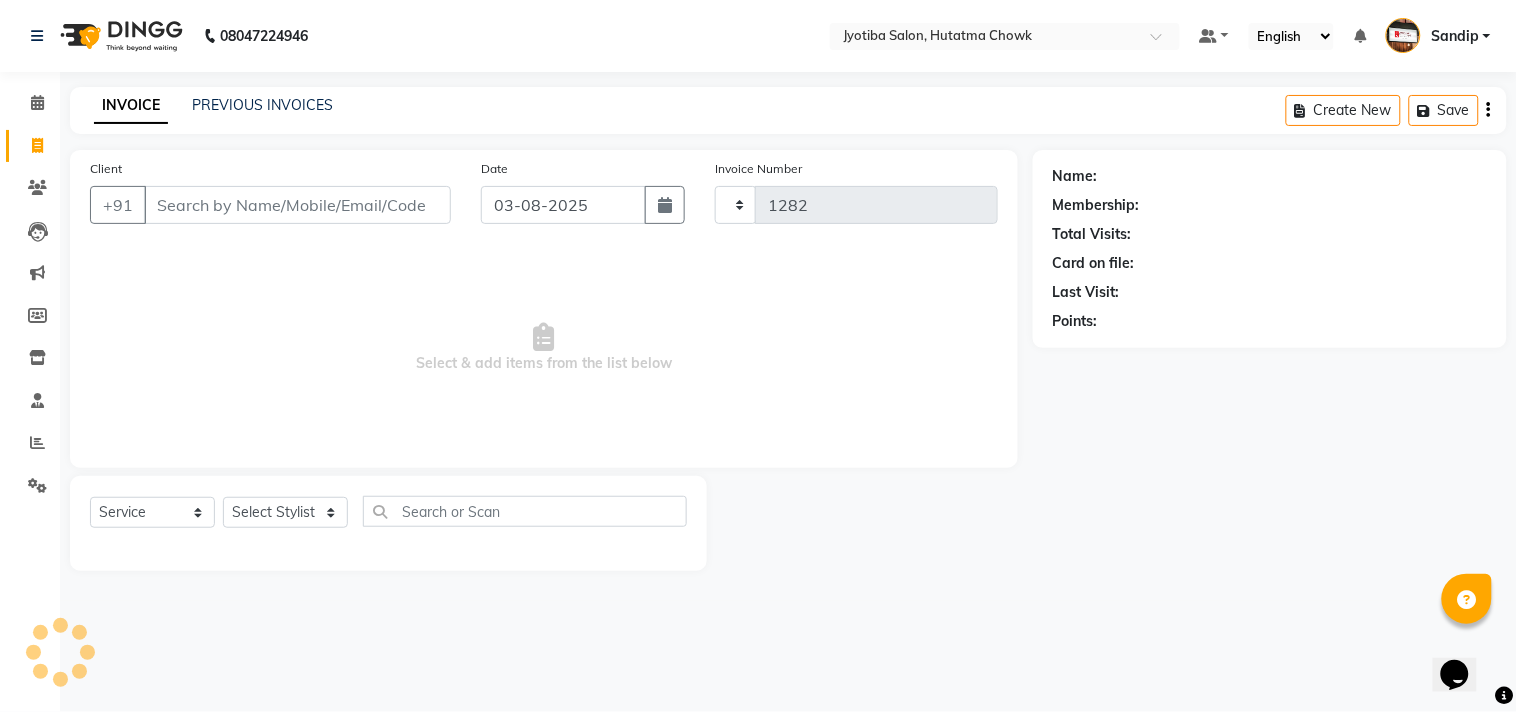 select on "556" 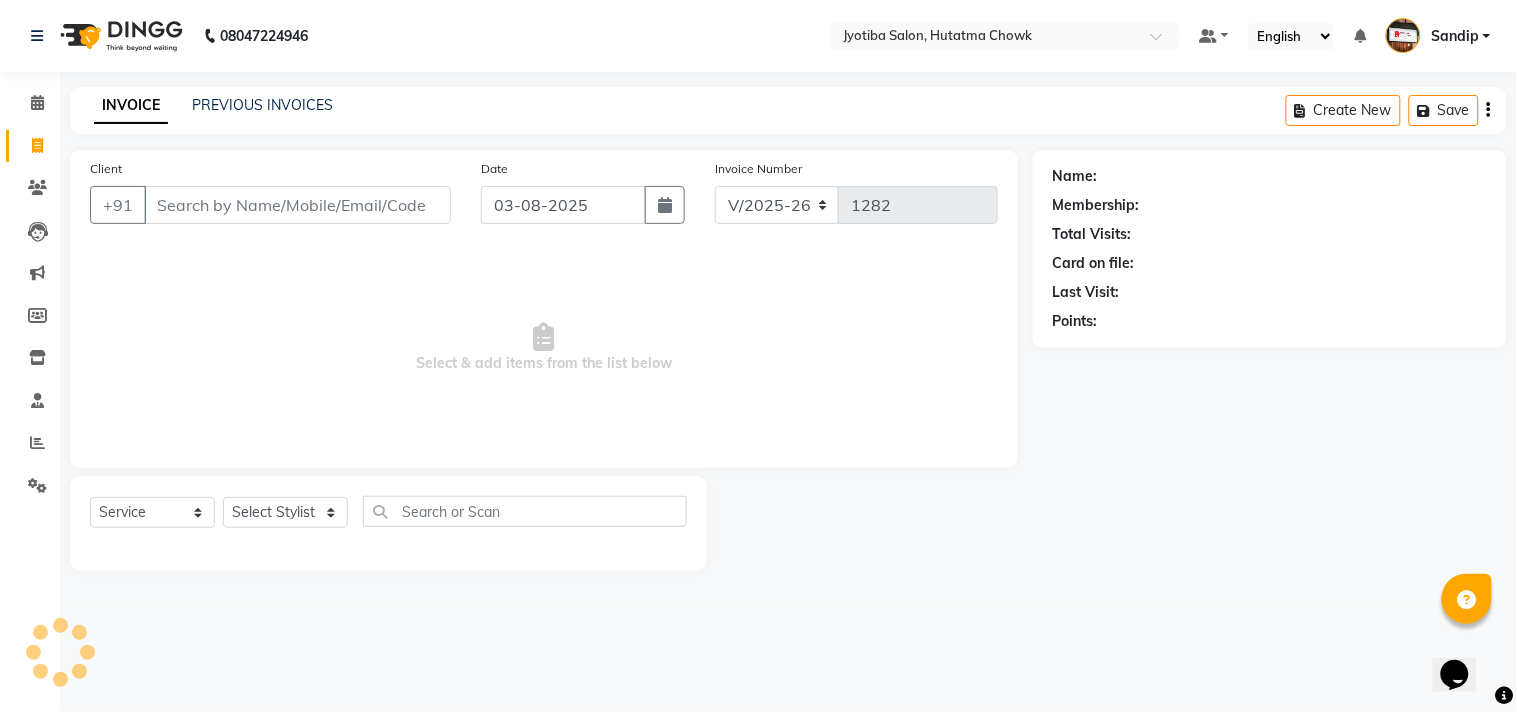 select on "membership" 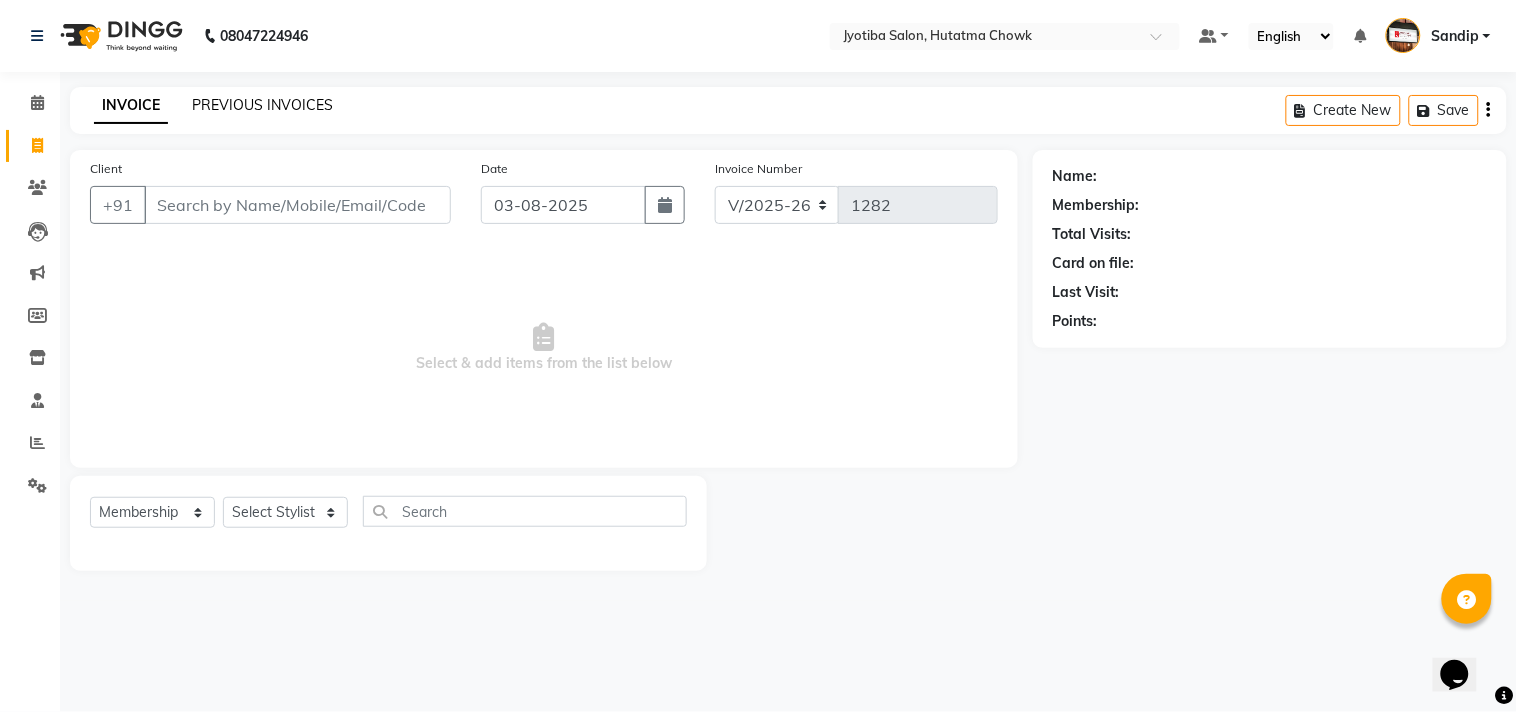 click on "PREVIOUS INVOICES" 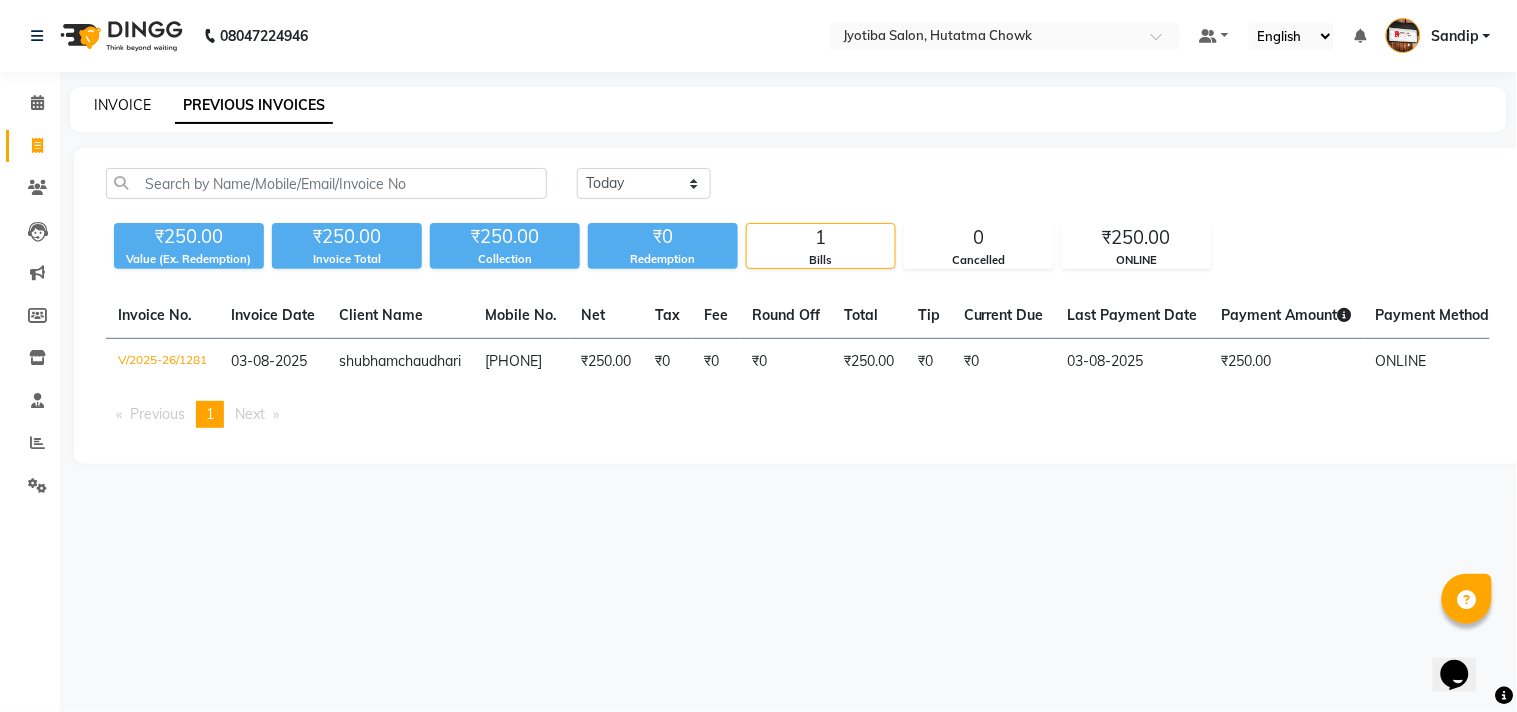 click on "INVOICE" 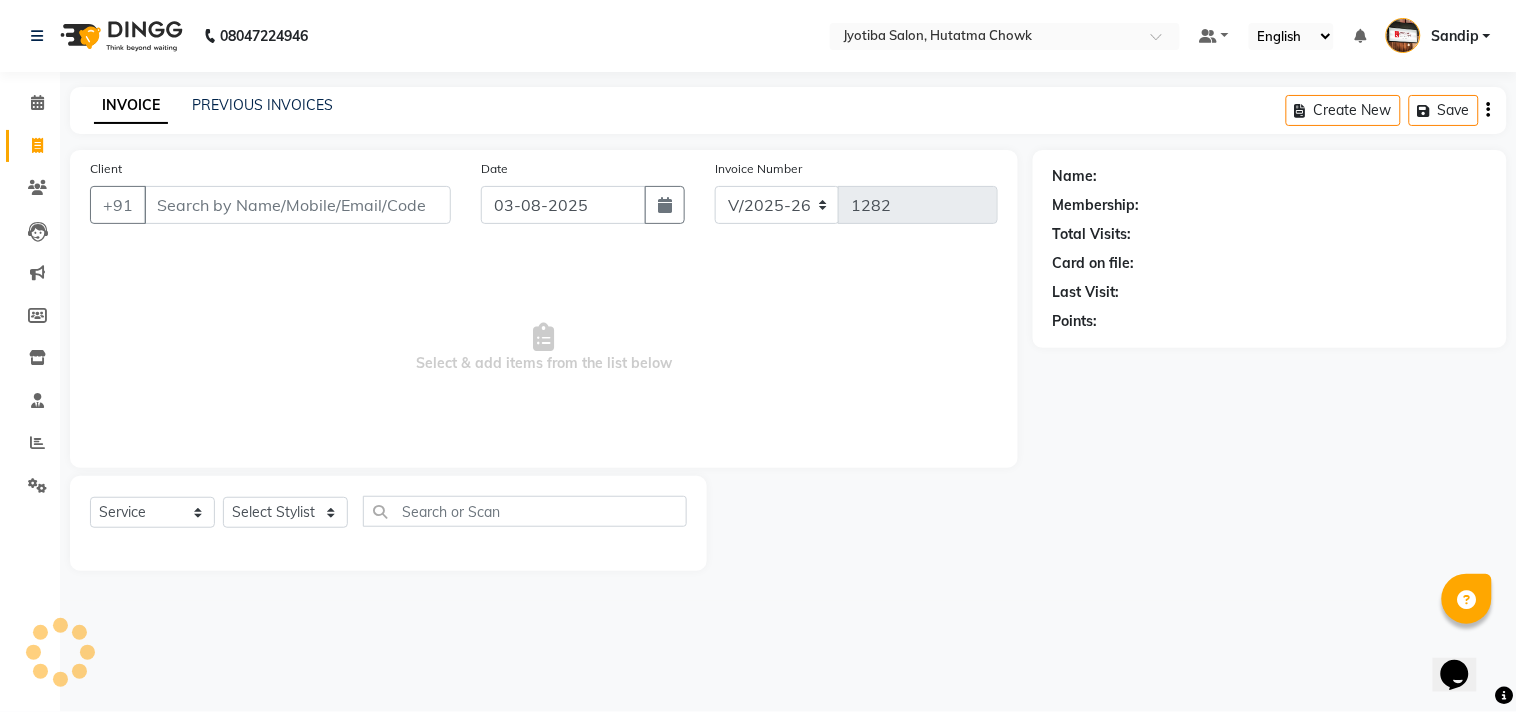 select on "membership" 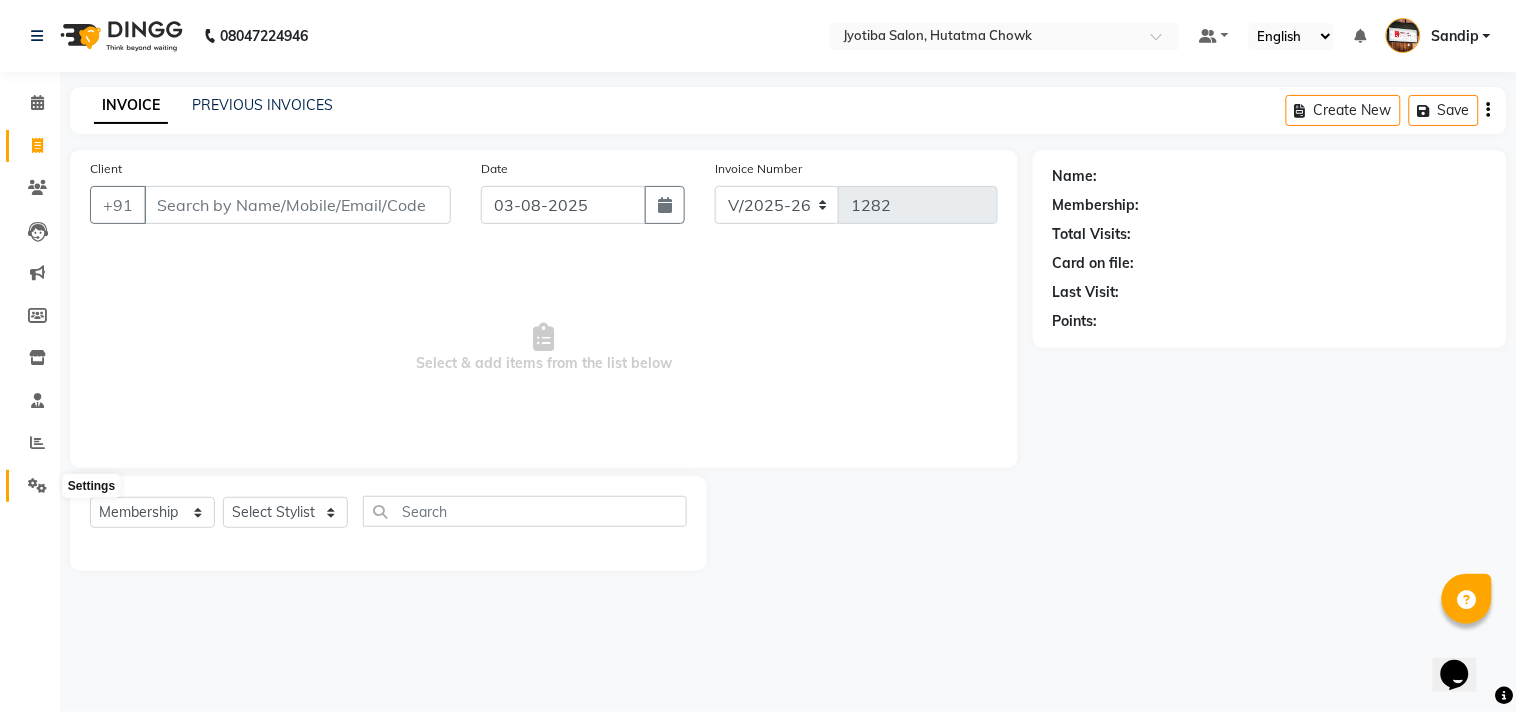 click 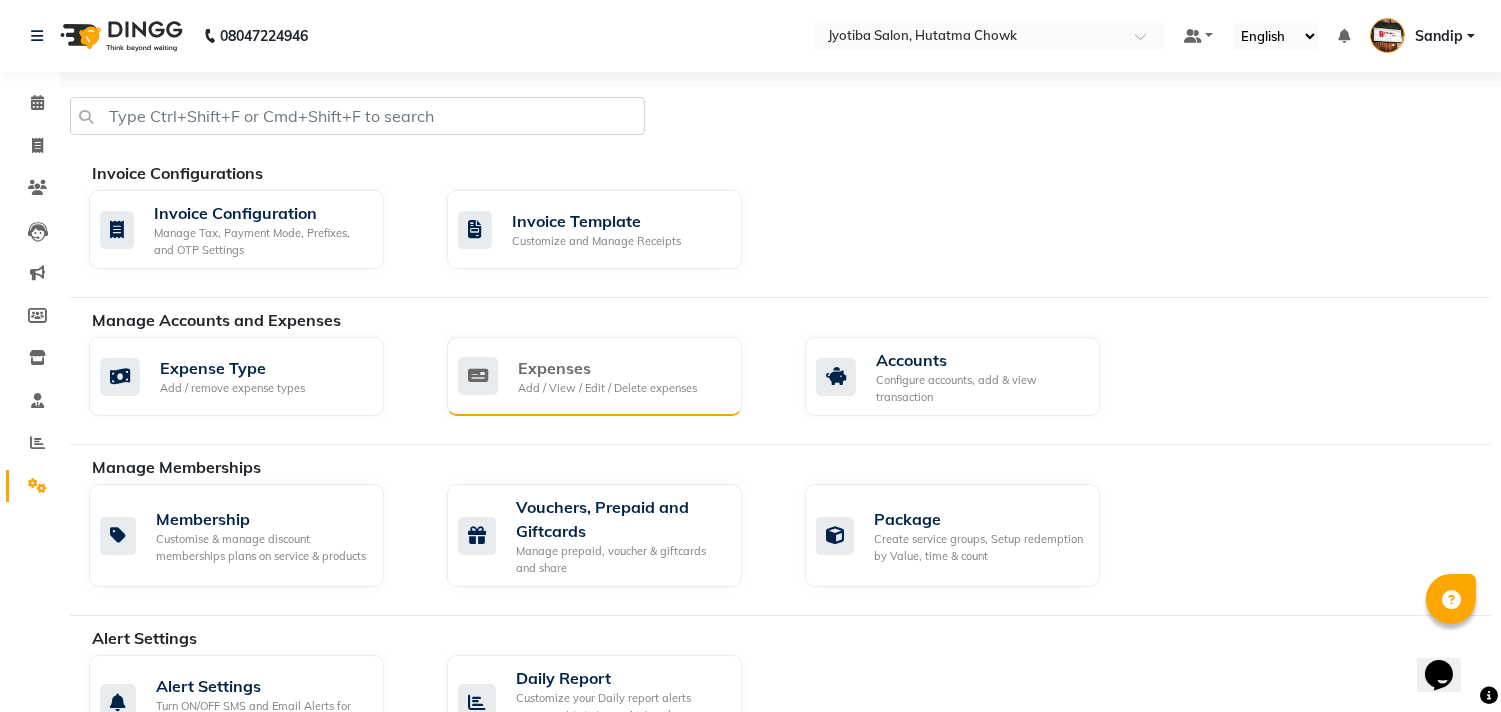 click on "Expenses Add / View / Edit / Delete expenses" 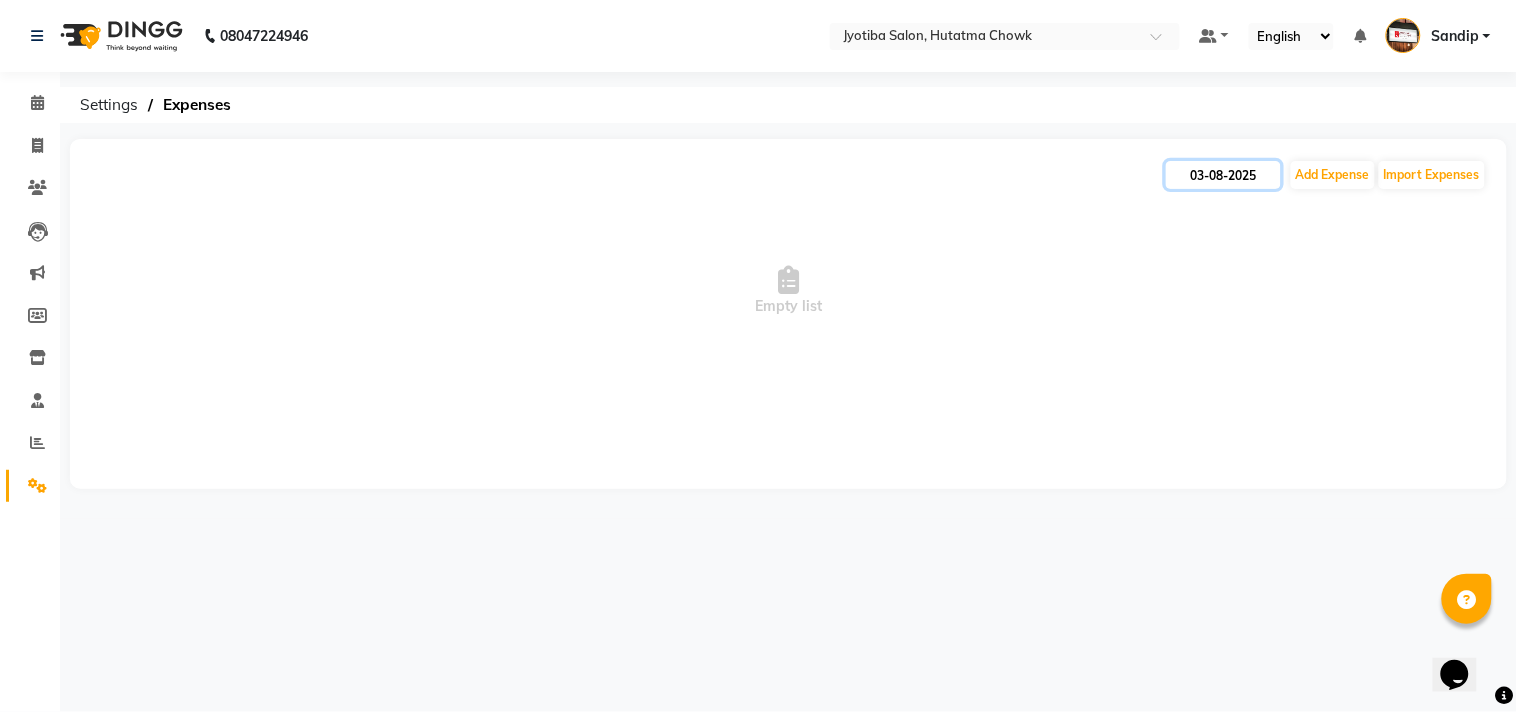click on "03-08-2025" 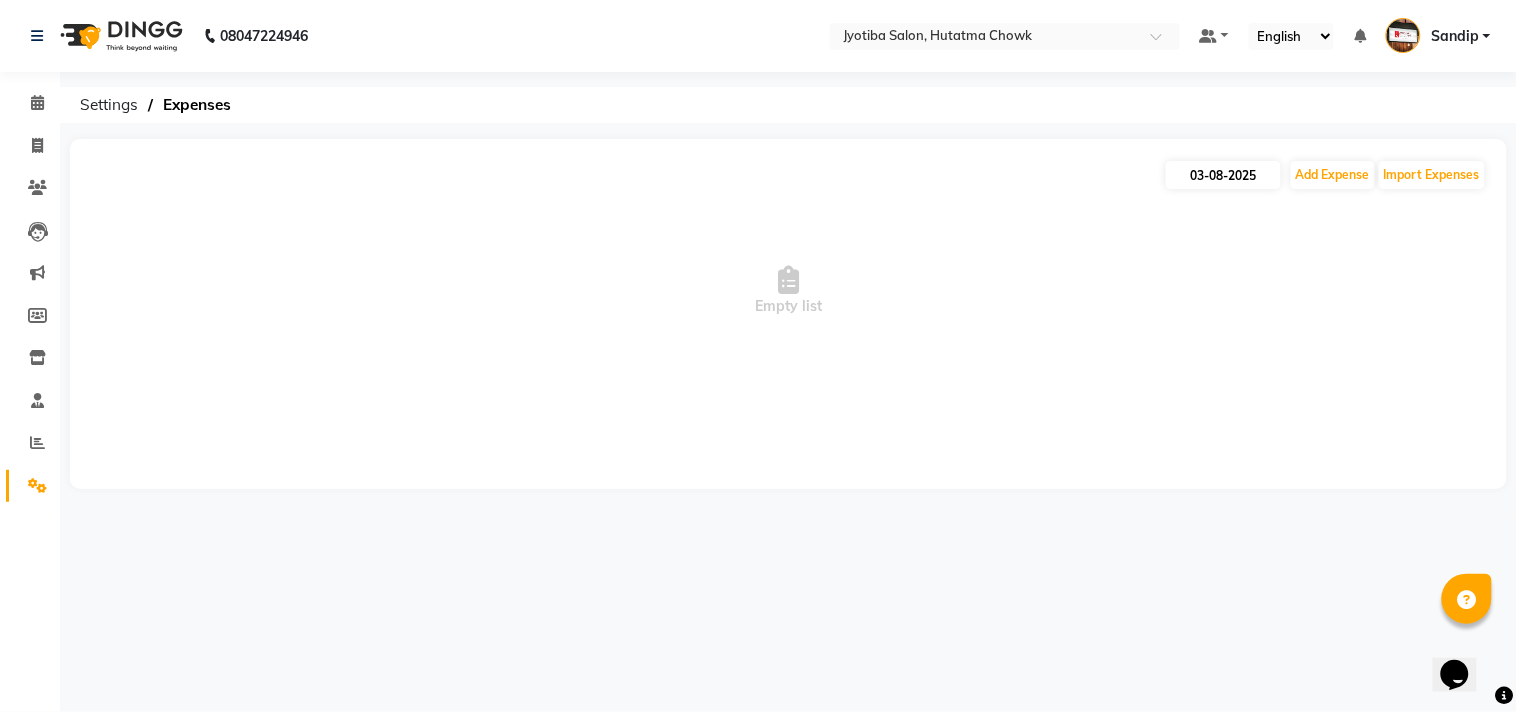 select on "8" 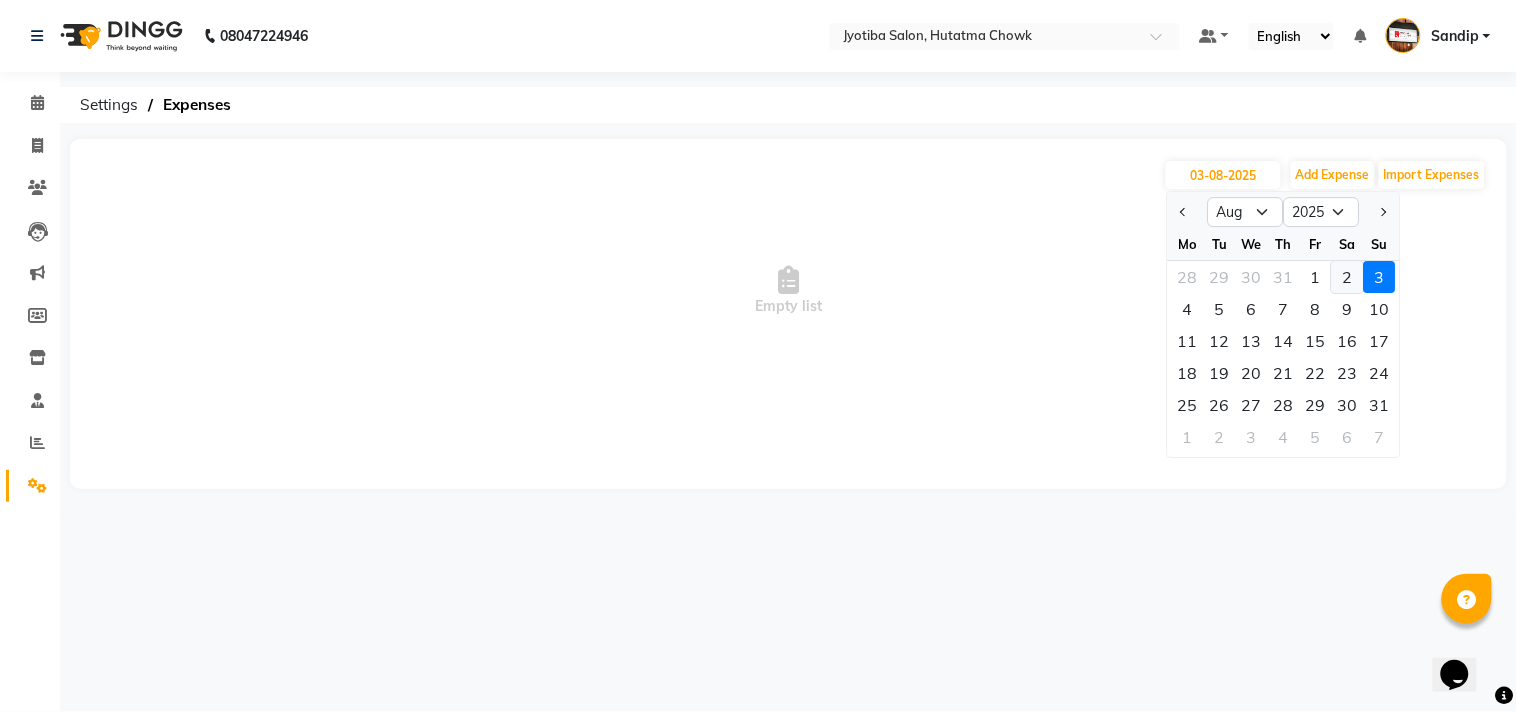 click on "2" 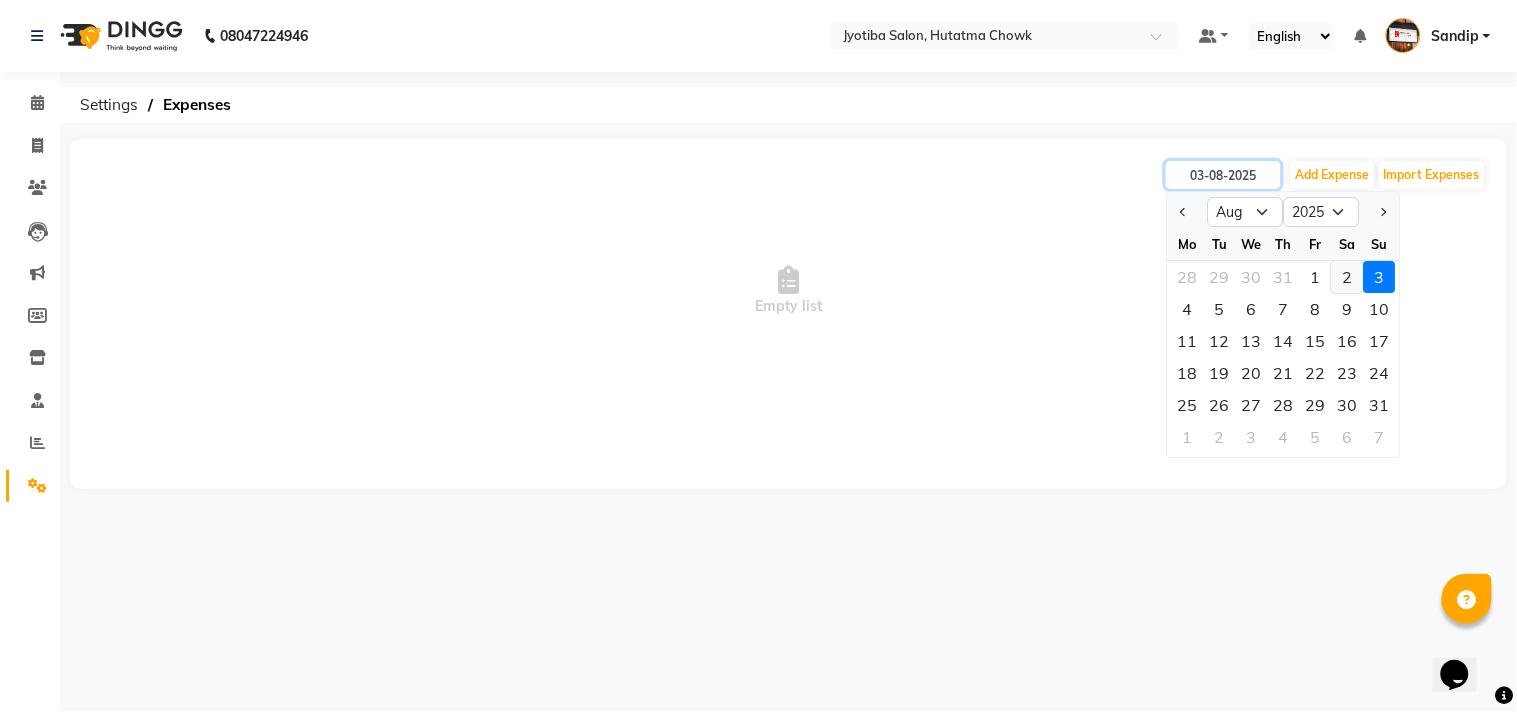 type on "02-08-2025" 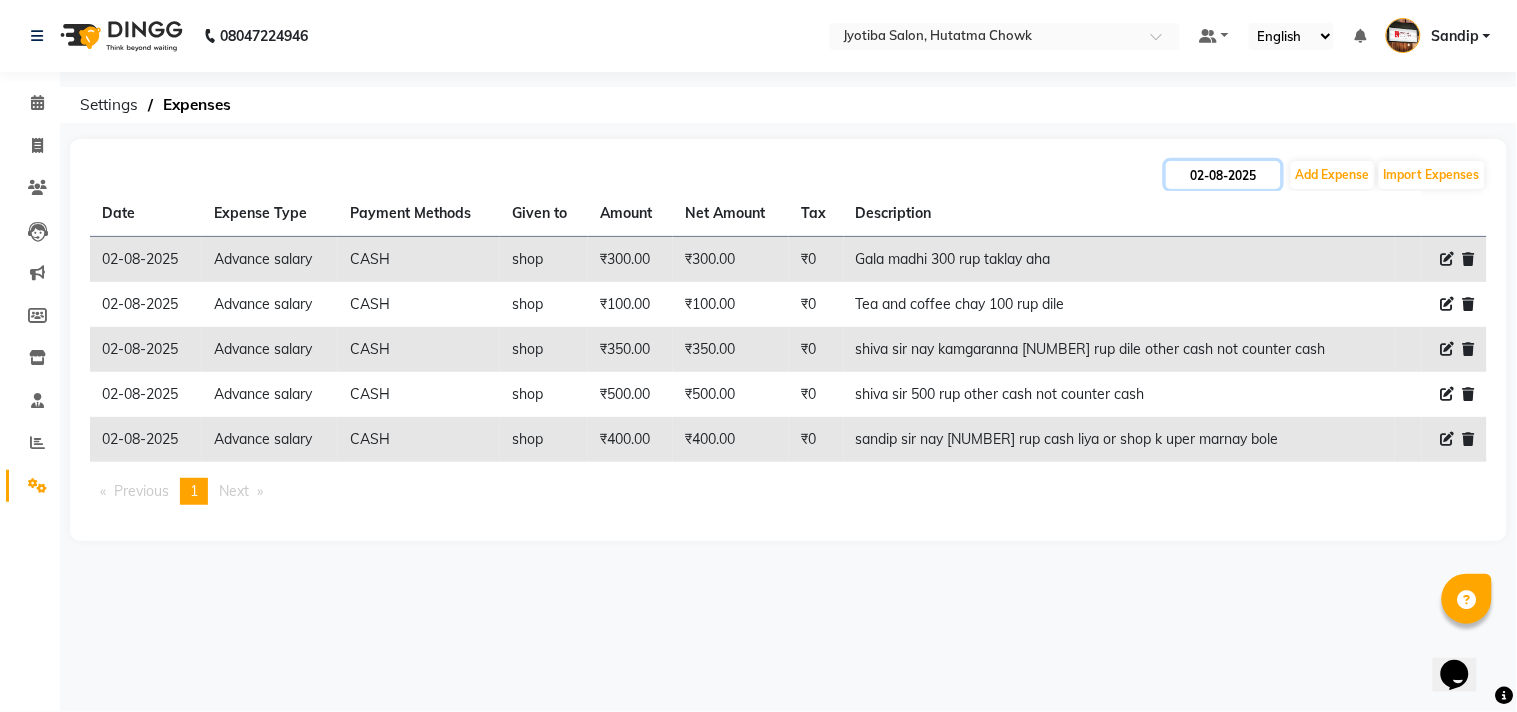 click on "02-08-2025" 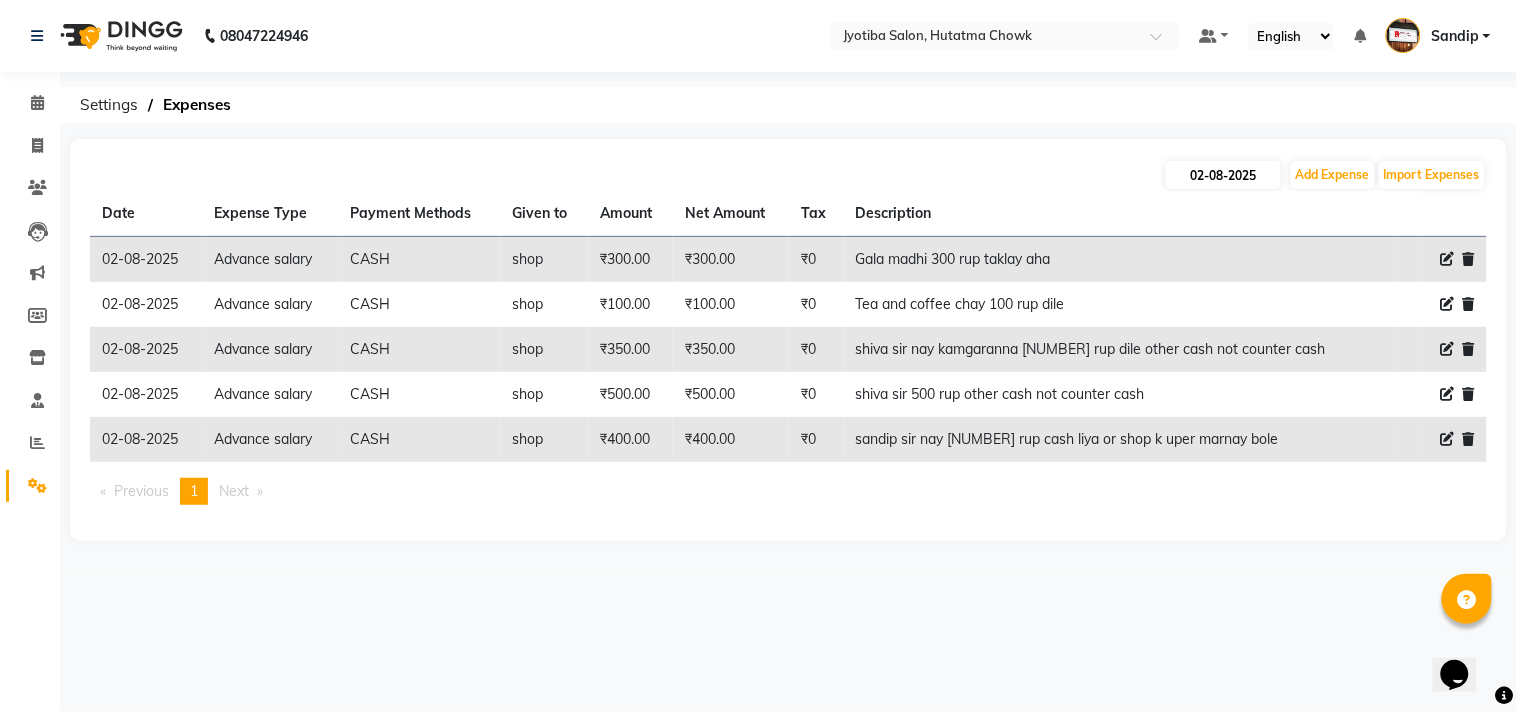 select on "8" 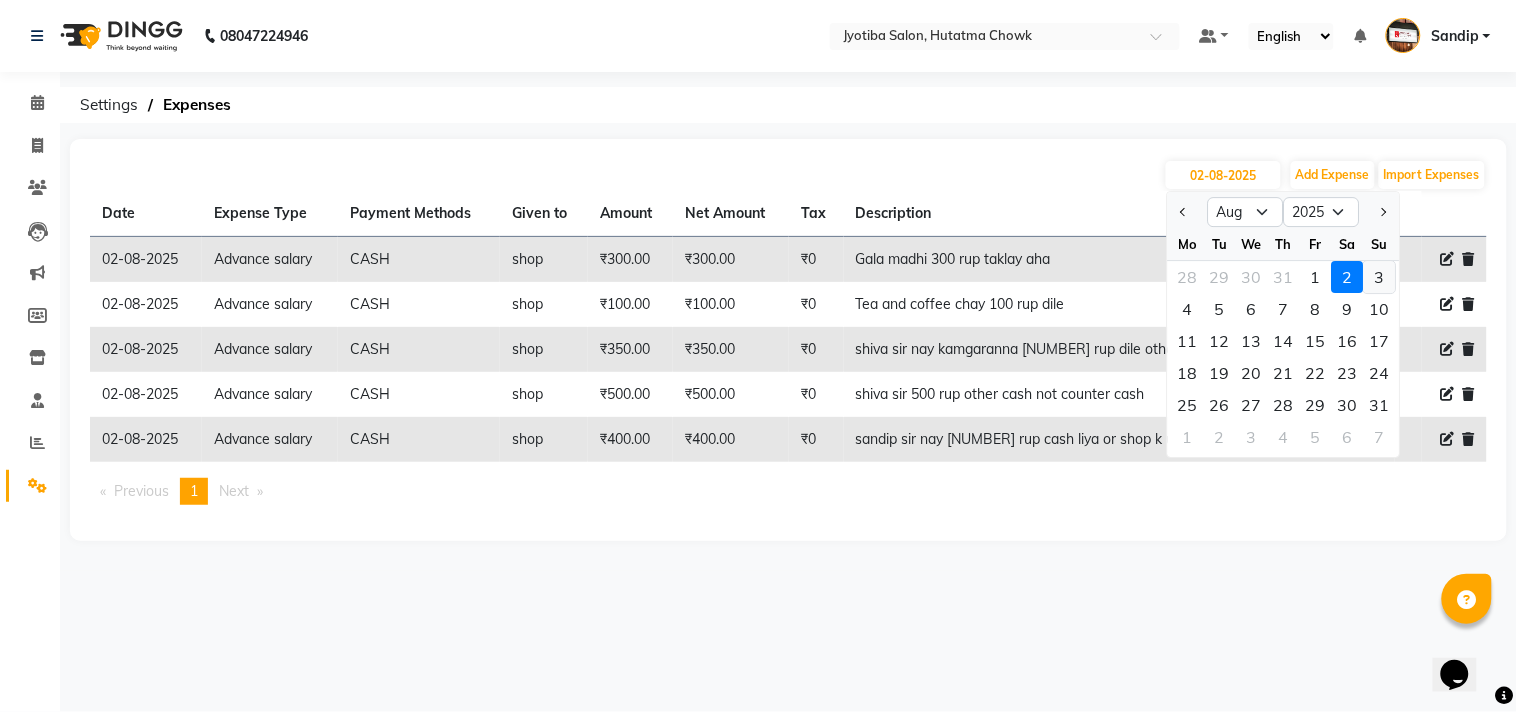 click on "3" 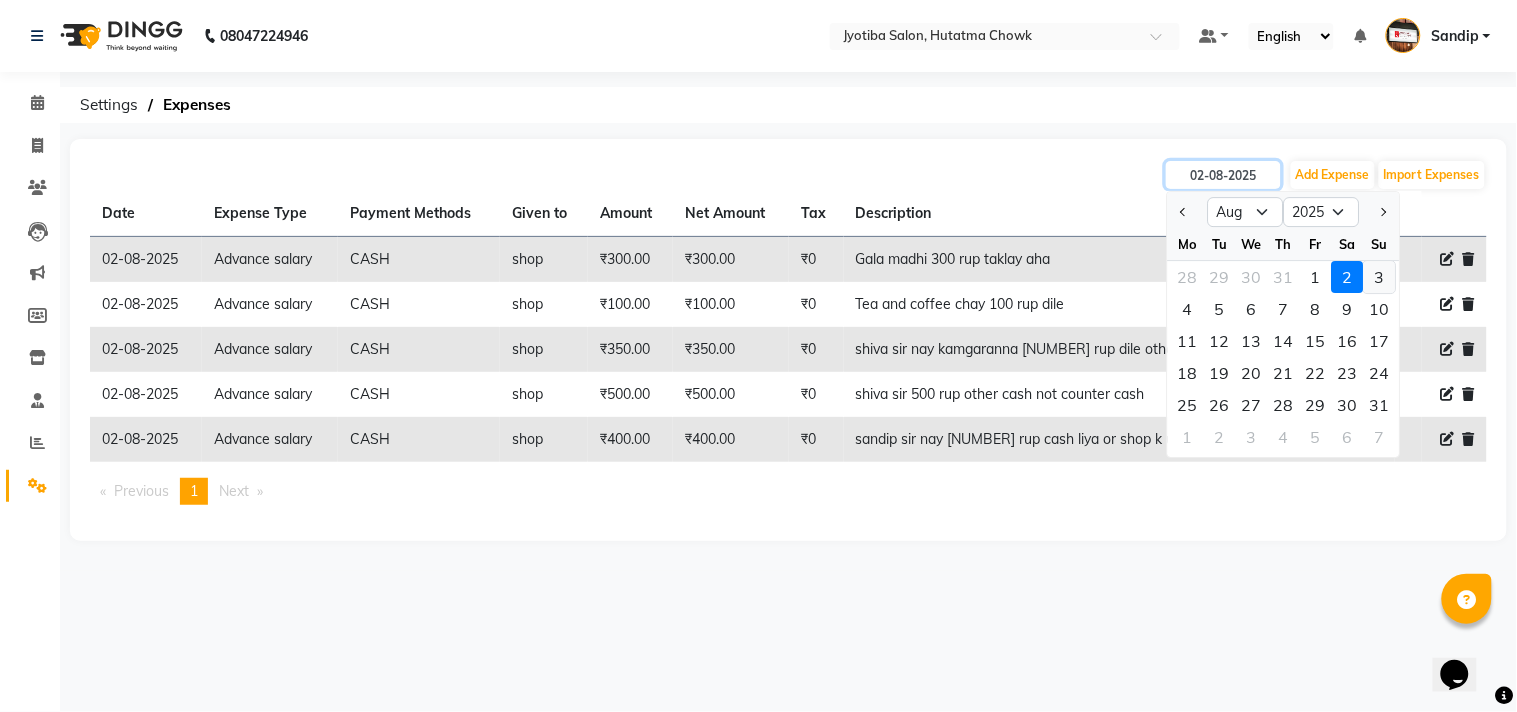 type on "03-08-2025" 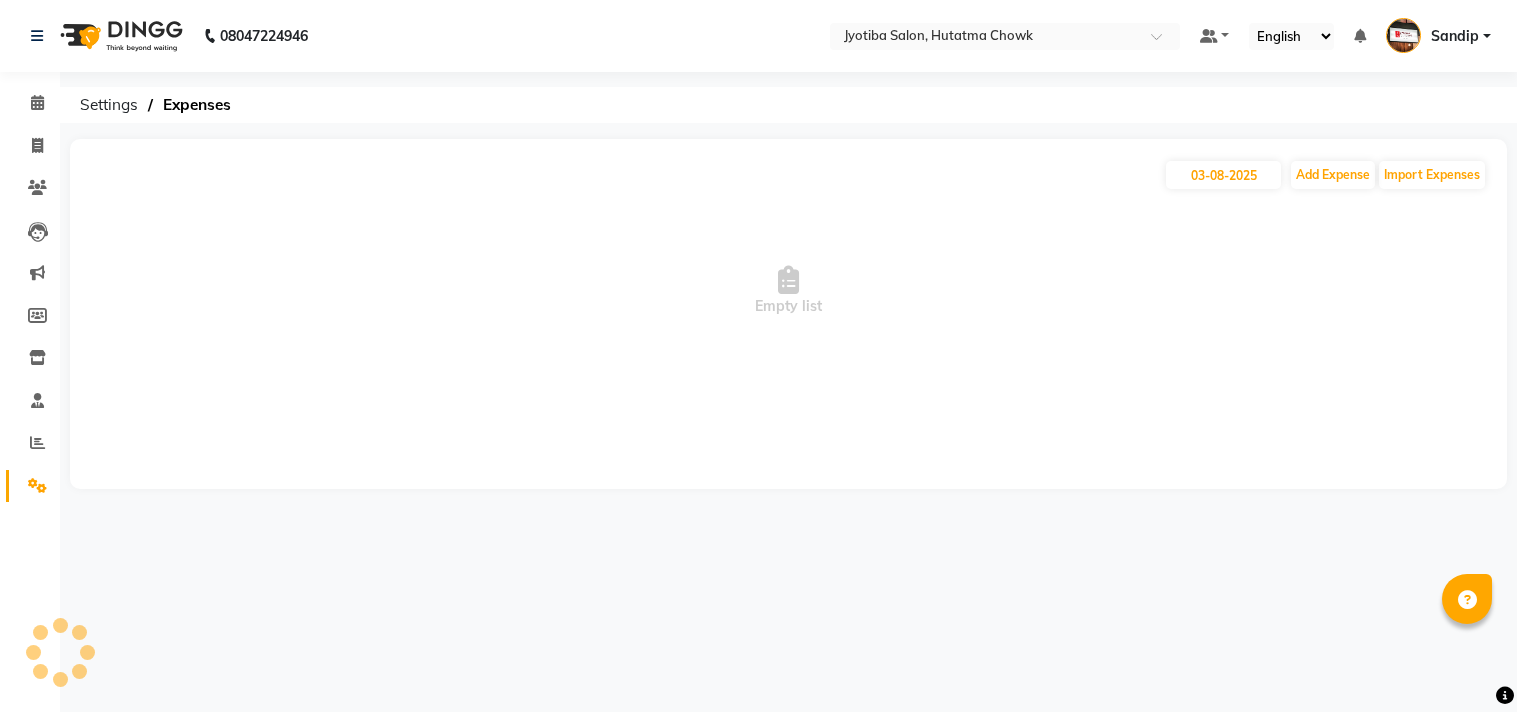 scroll, scrollTop: 0, scrollLeft: 0, axis: both 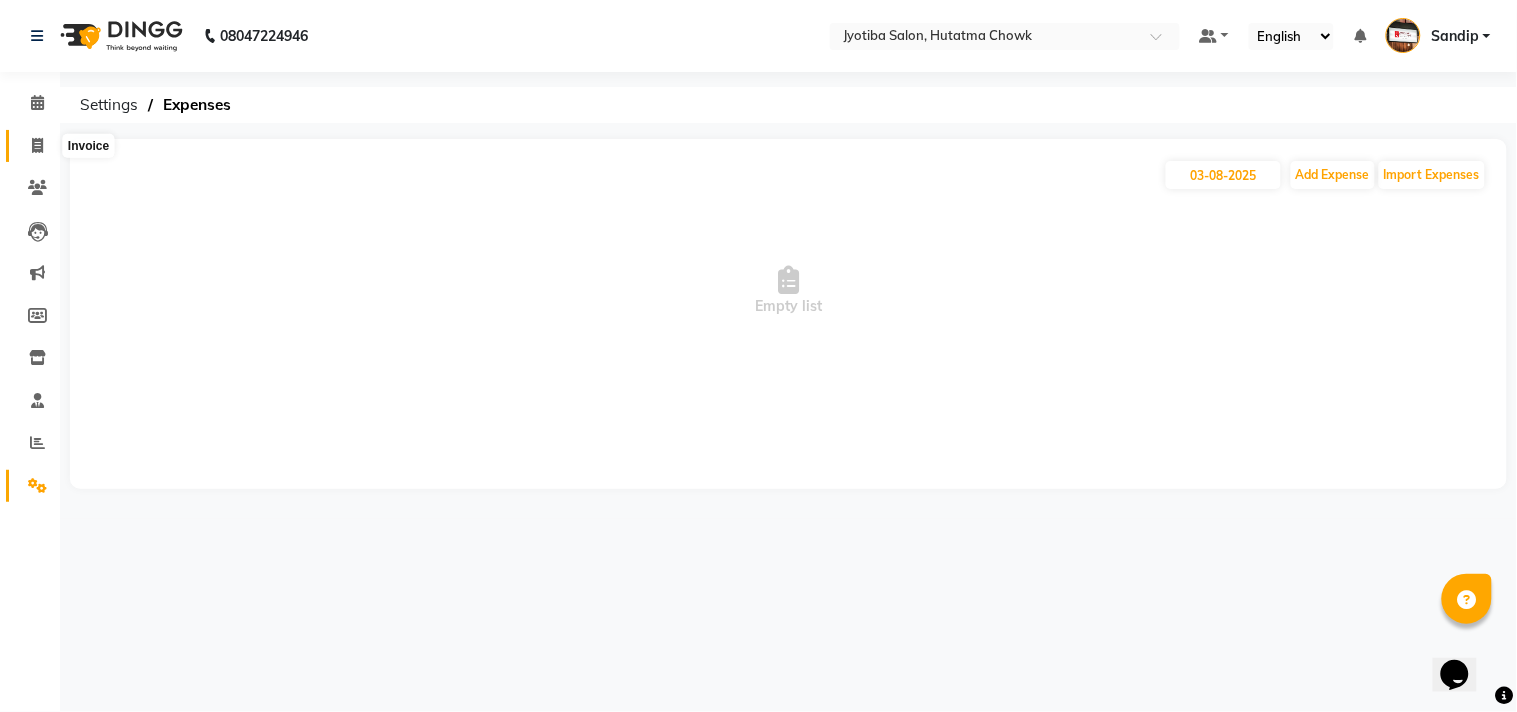 click 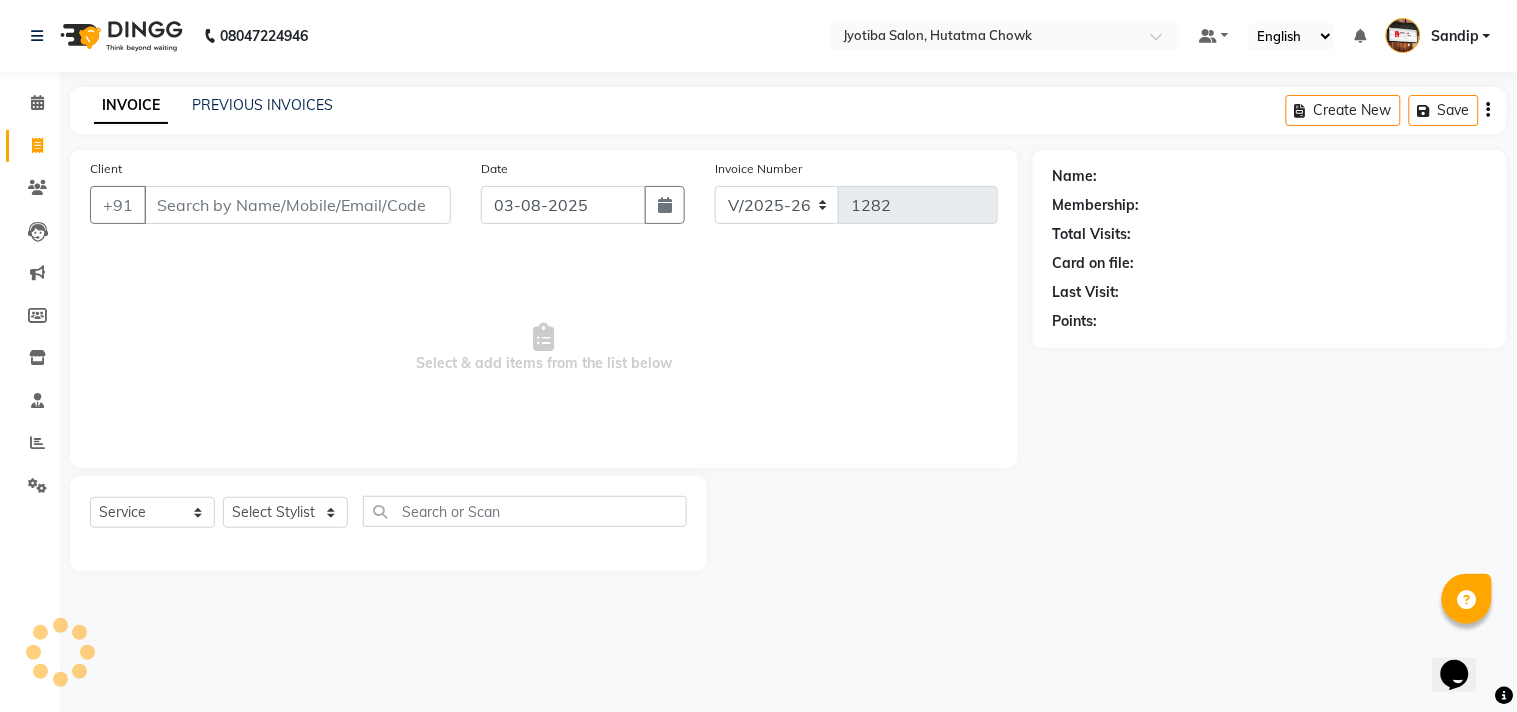 select on "membership" 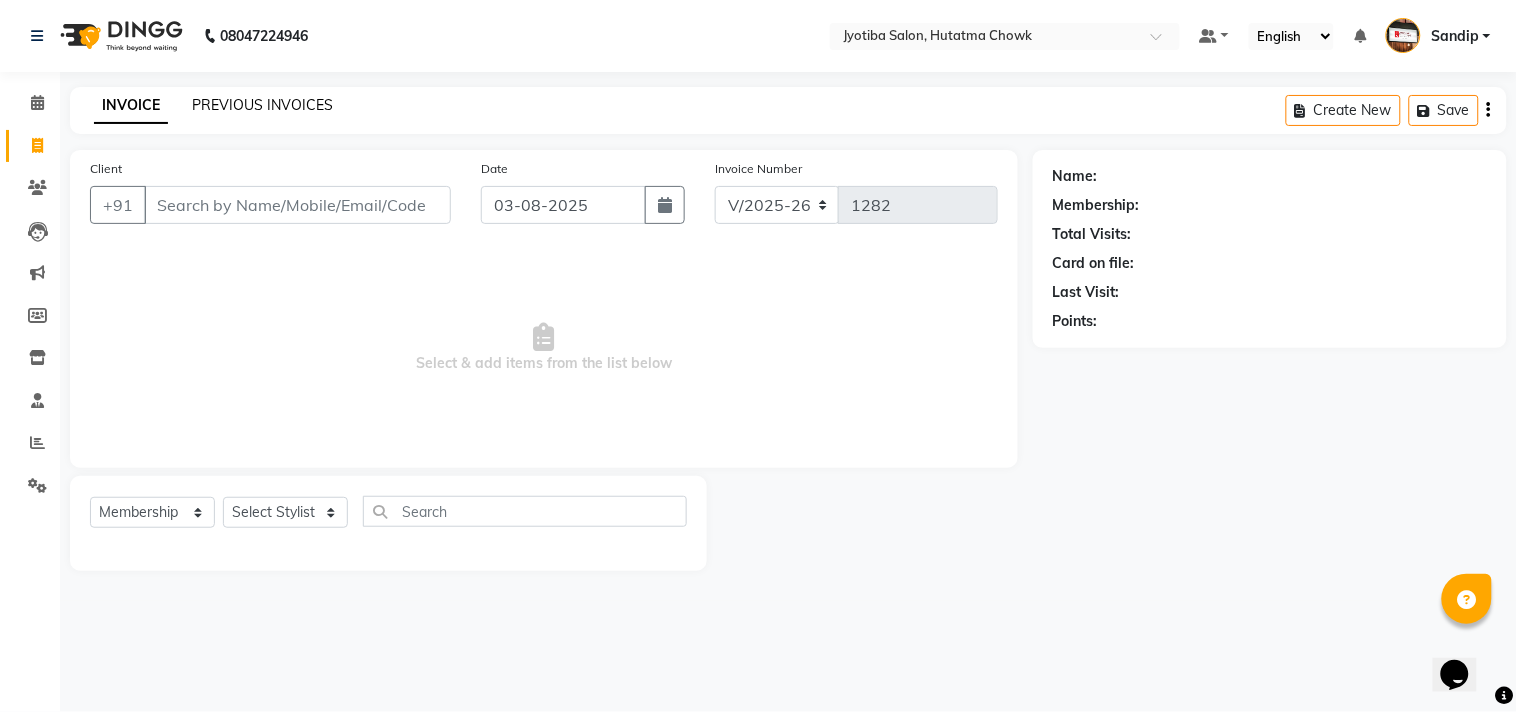 click on "PREVIOUS INVOICES" 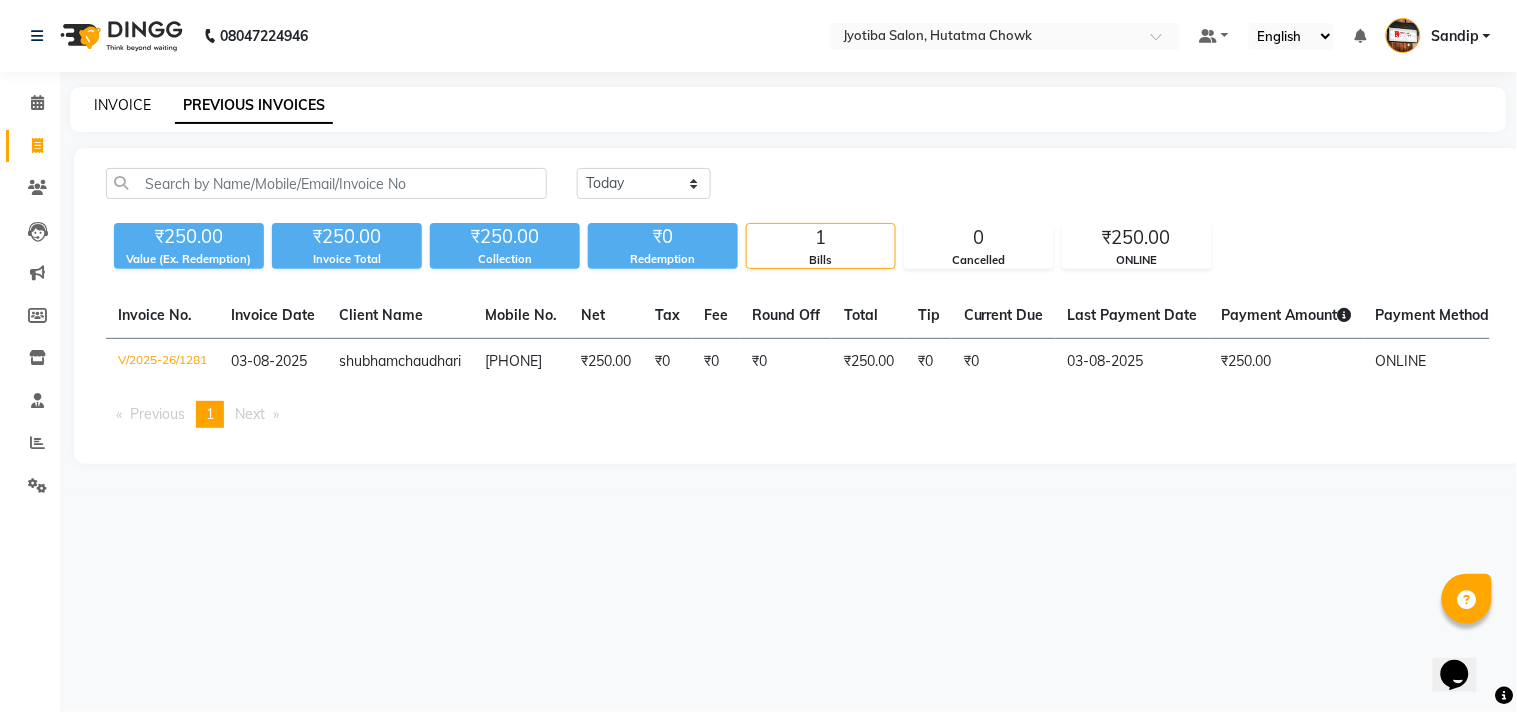 click on "INVOICE" 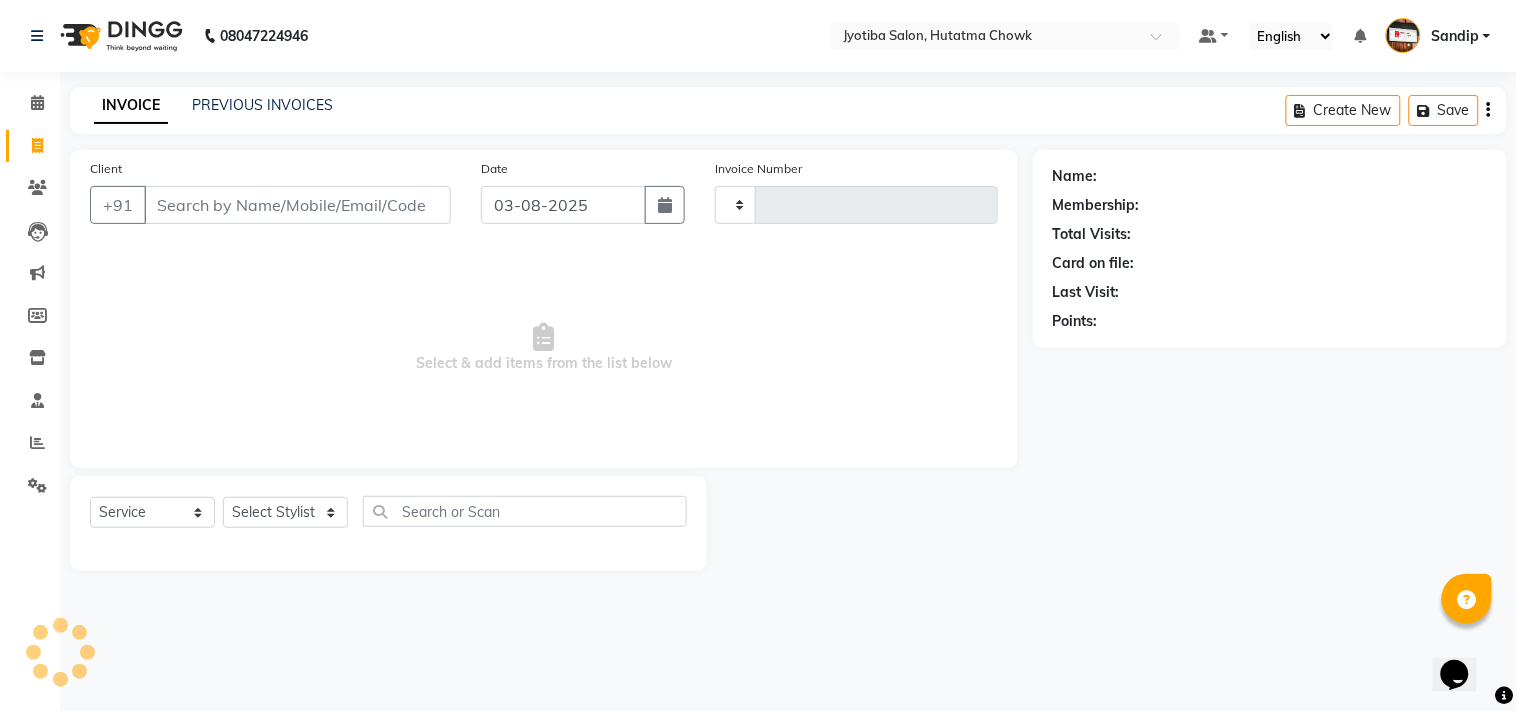 type on "1282" 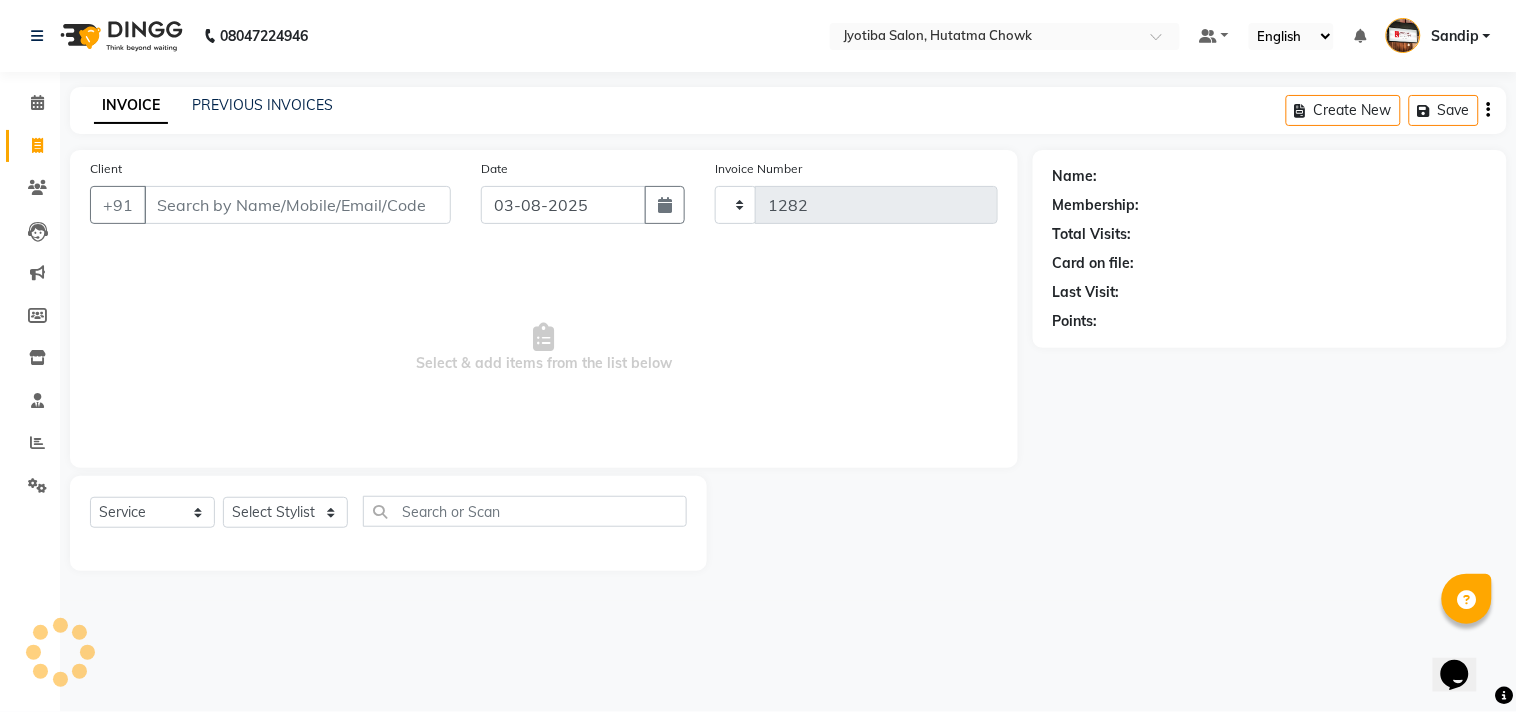select on "556" 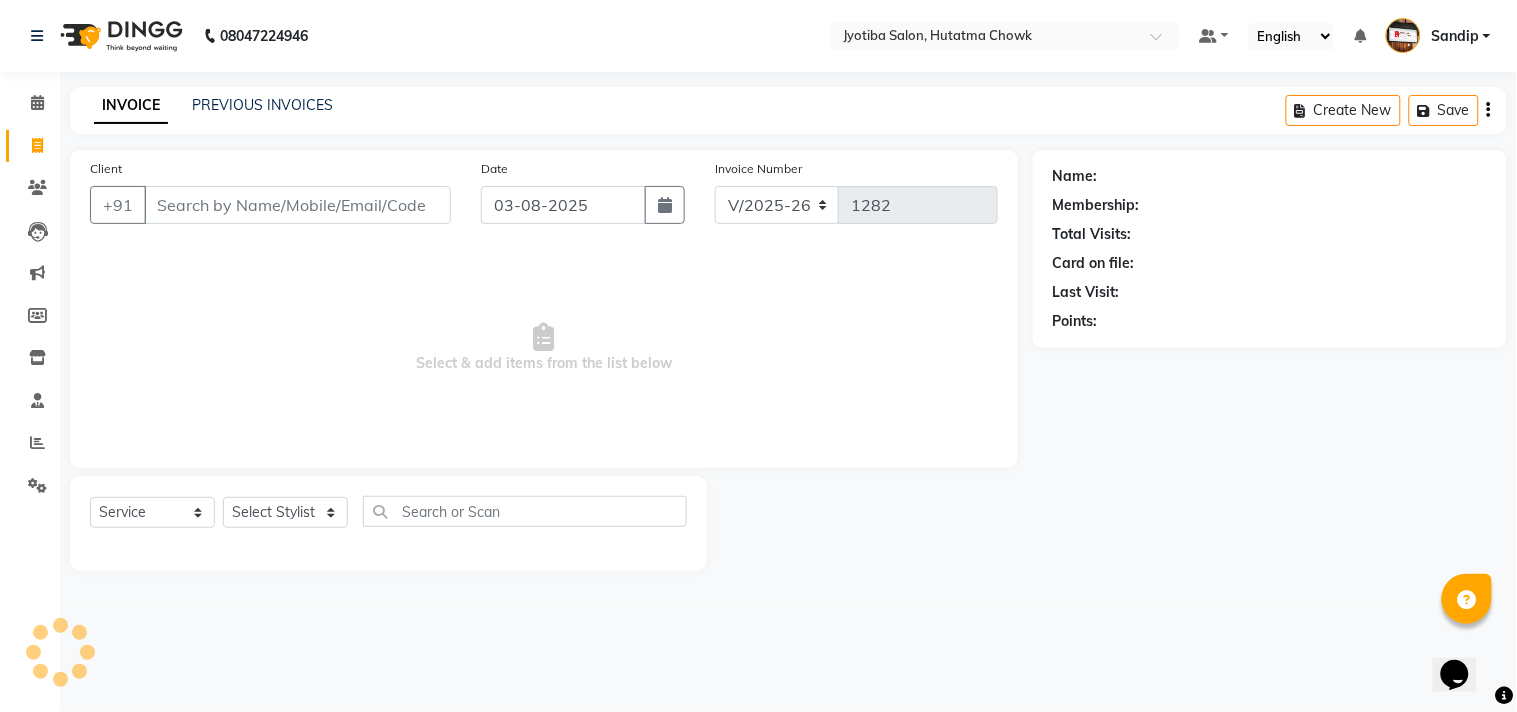 select on "membership" 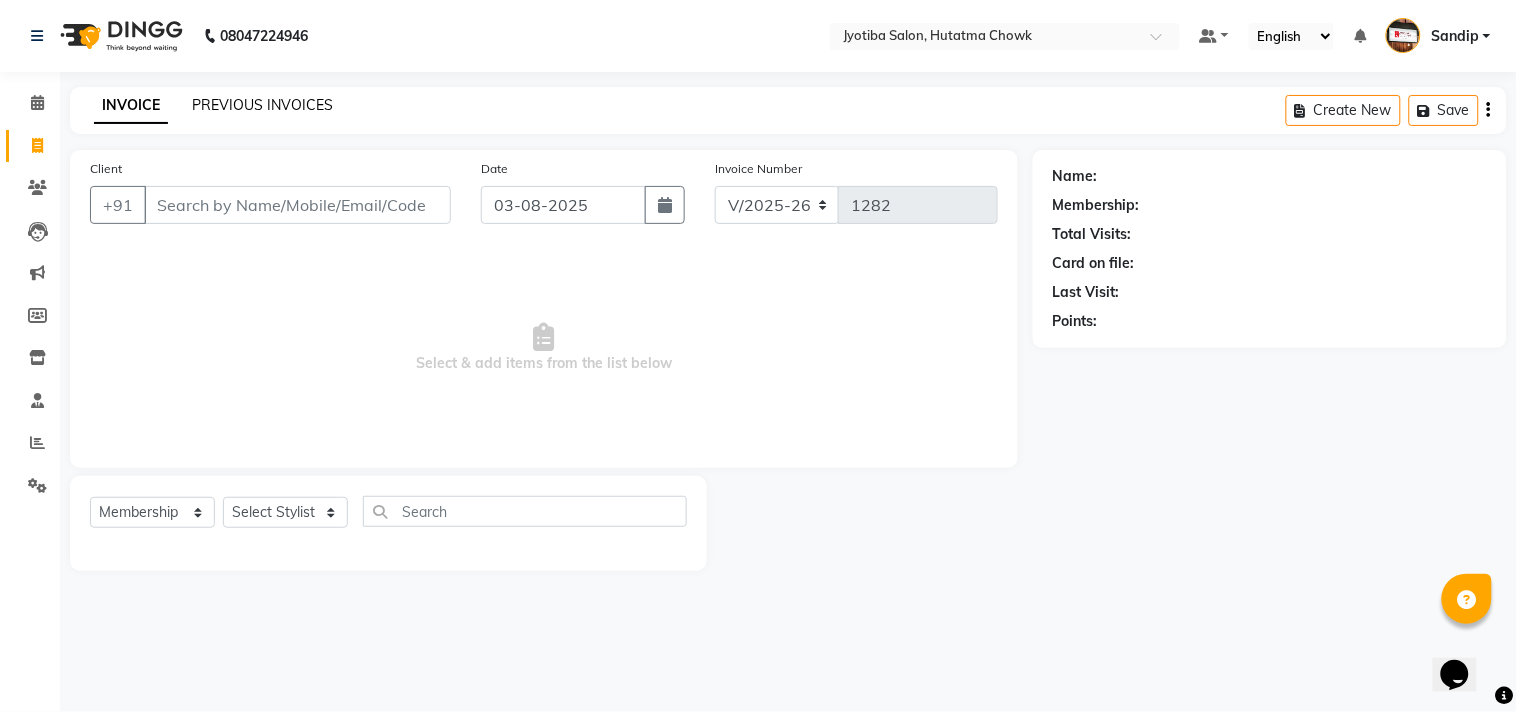 click on "PREVIOUS INVOICES" 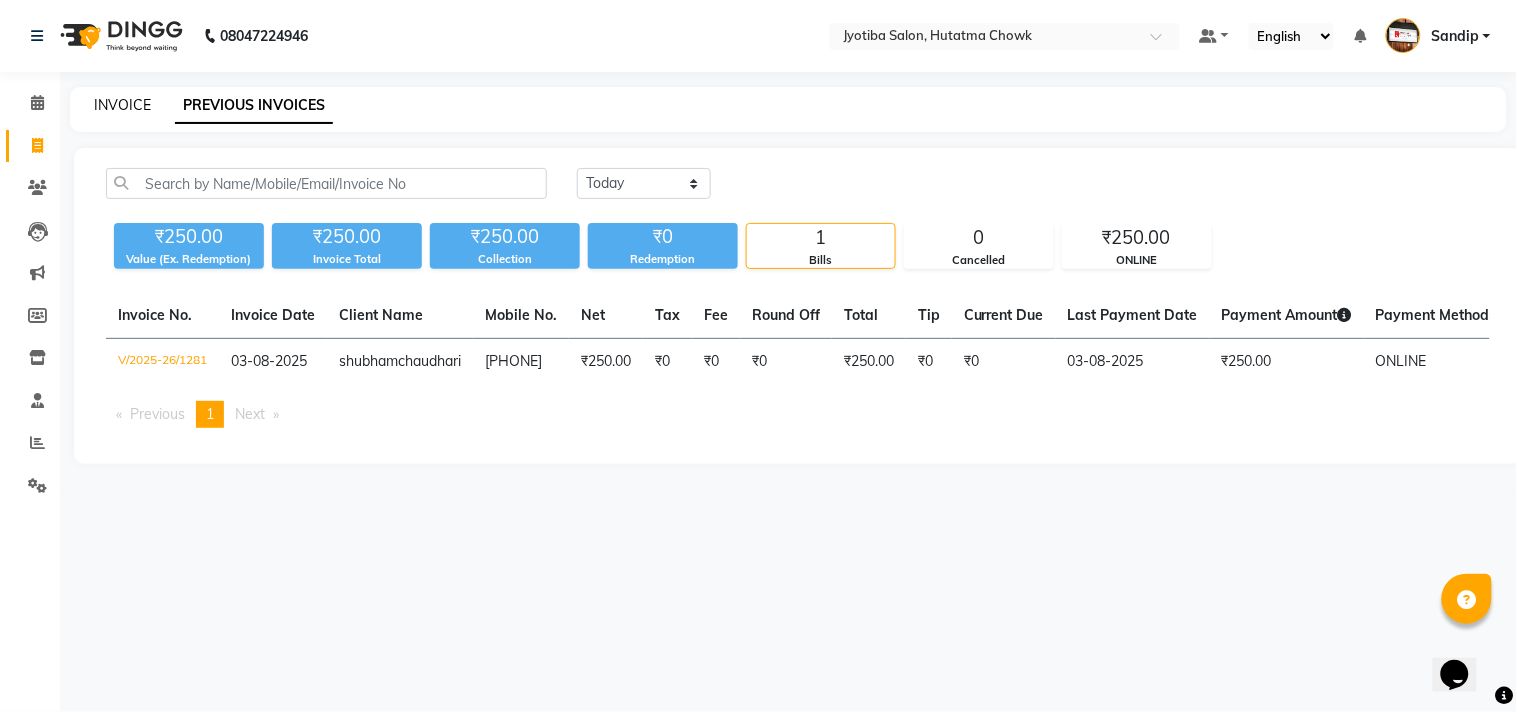 click on "INVOICE" 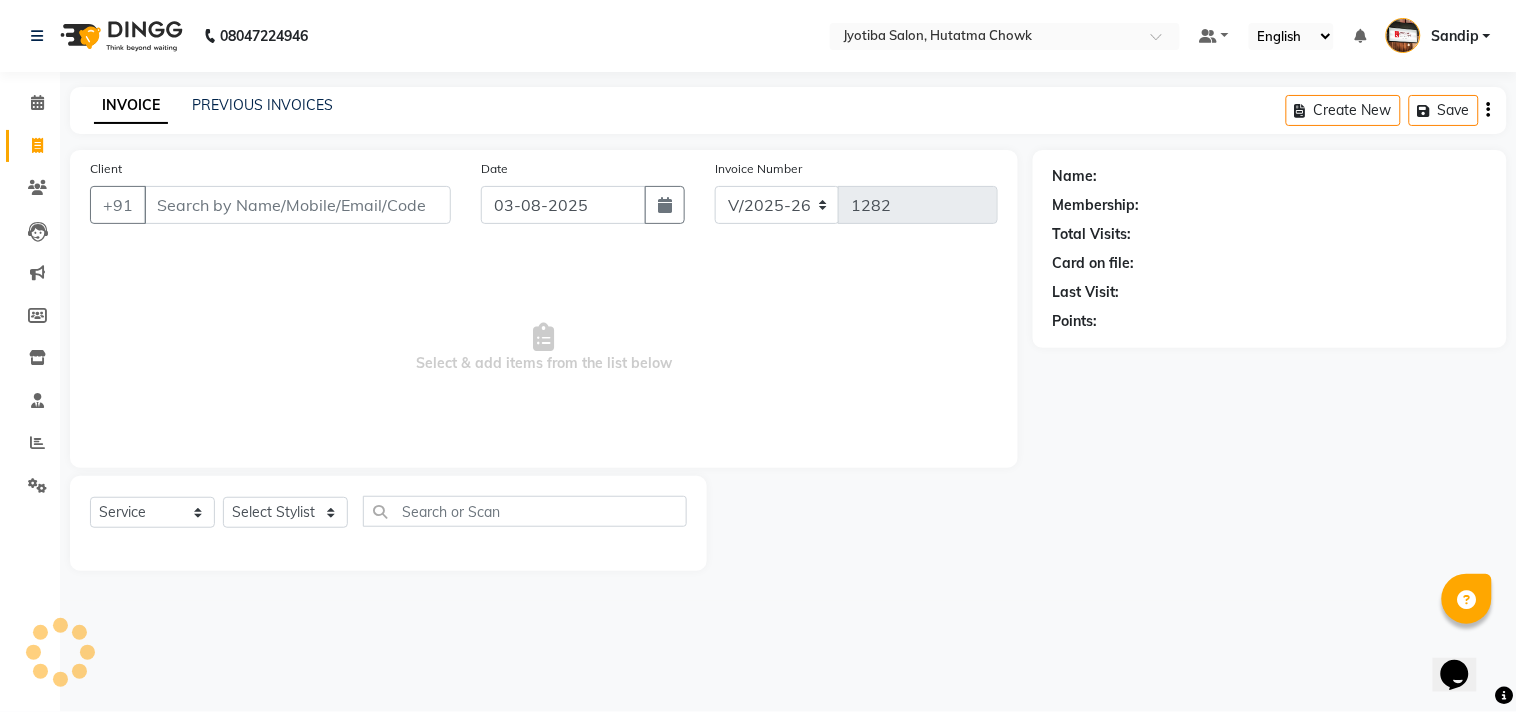 select on "membership" 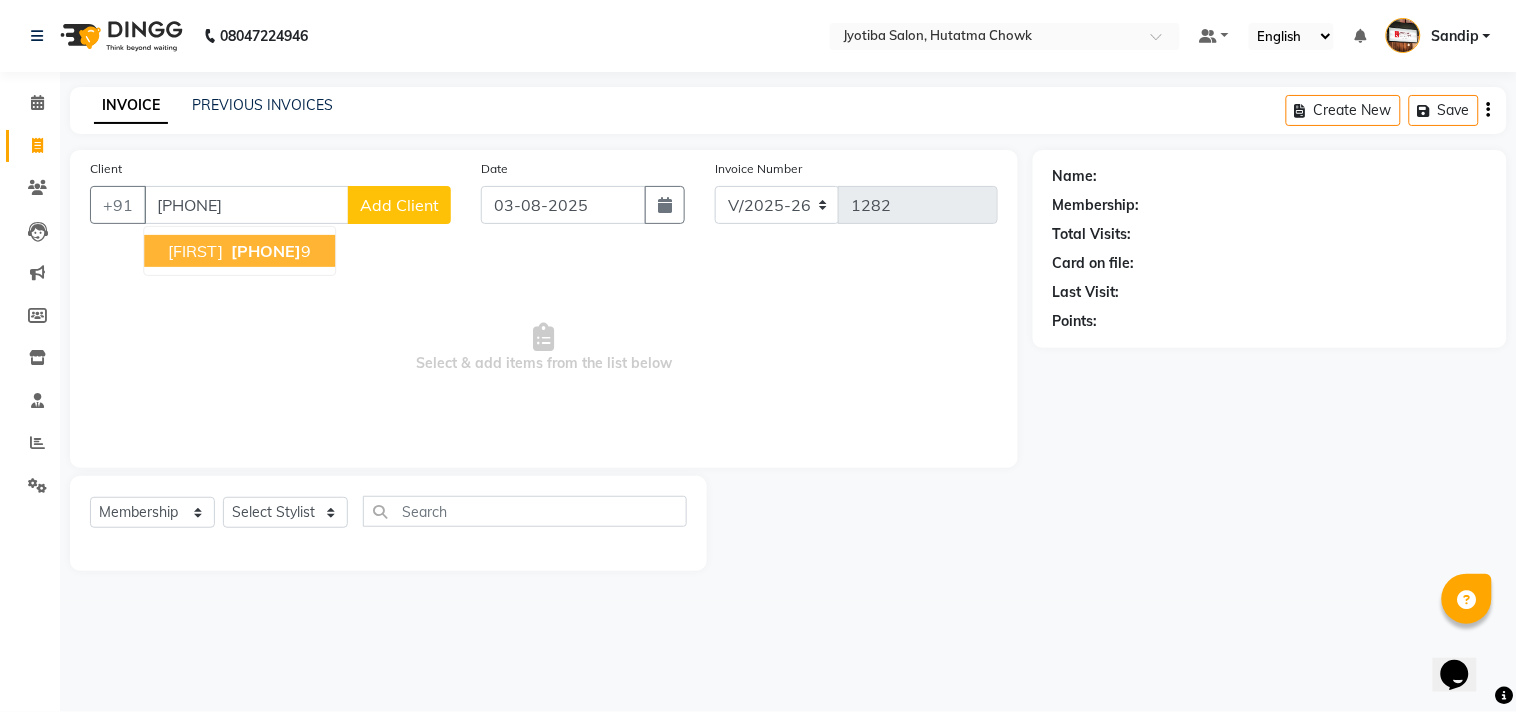 click on "[FIRST] [PHONE]" at bounding box center (239, 251) 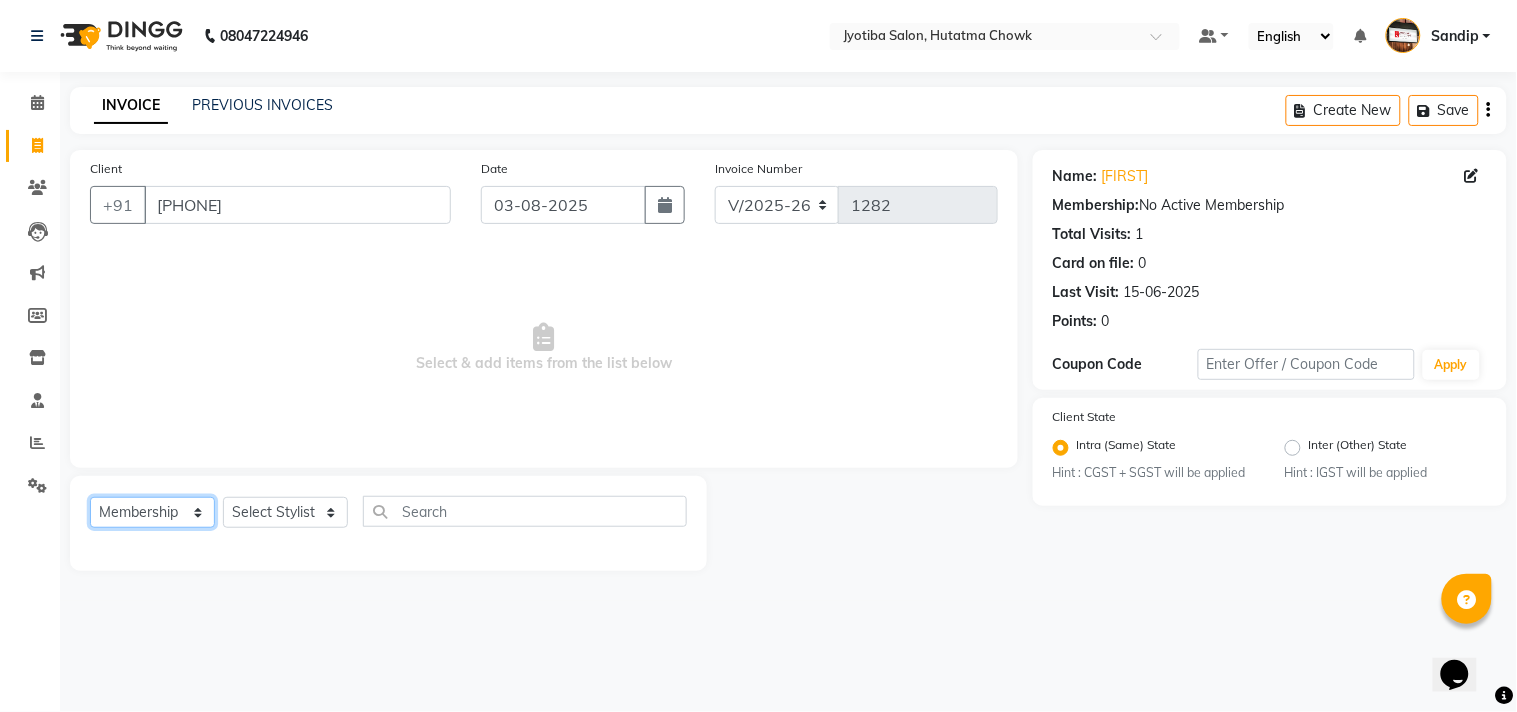 click on "Select  Service  Product  Membership  Package Voucher Prepaid Gift Card" 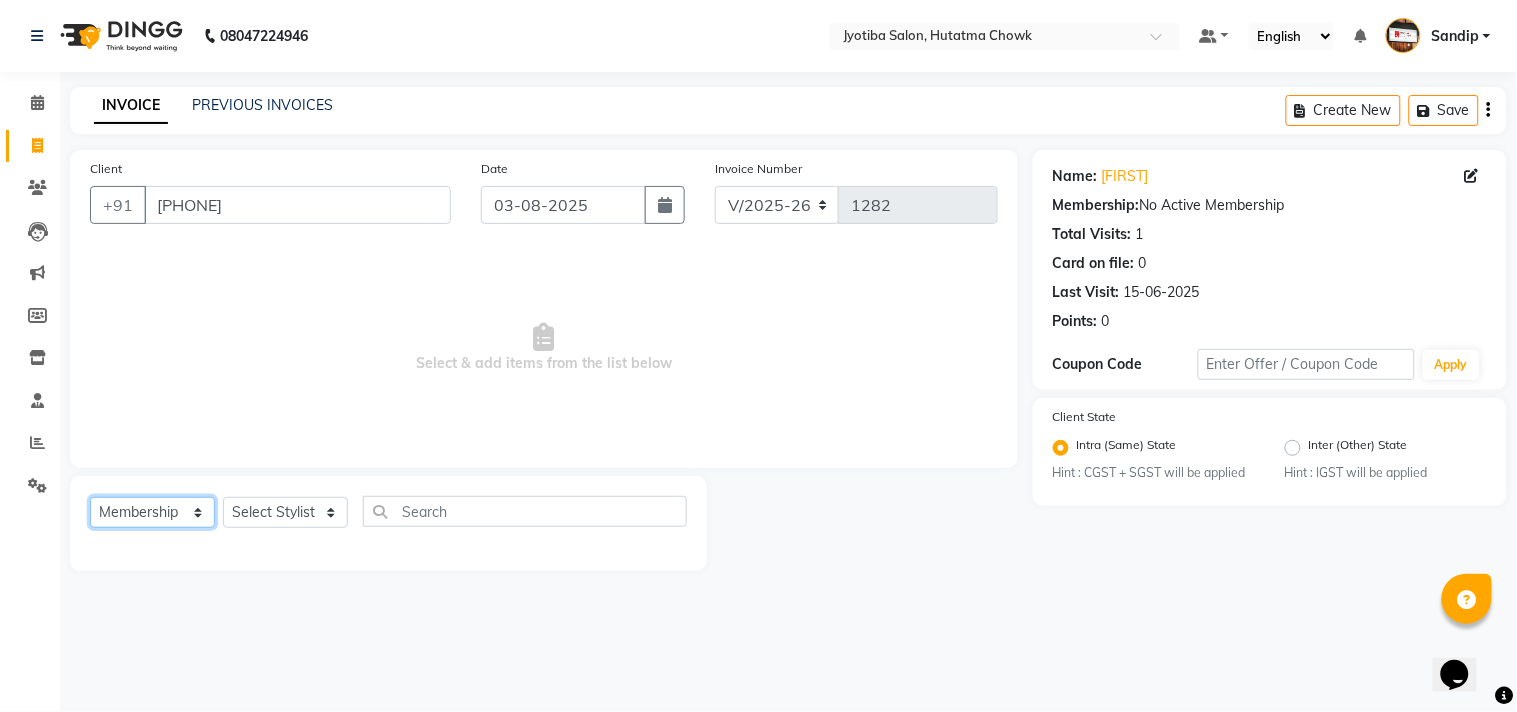 select on "service" 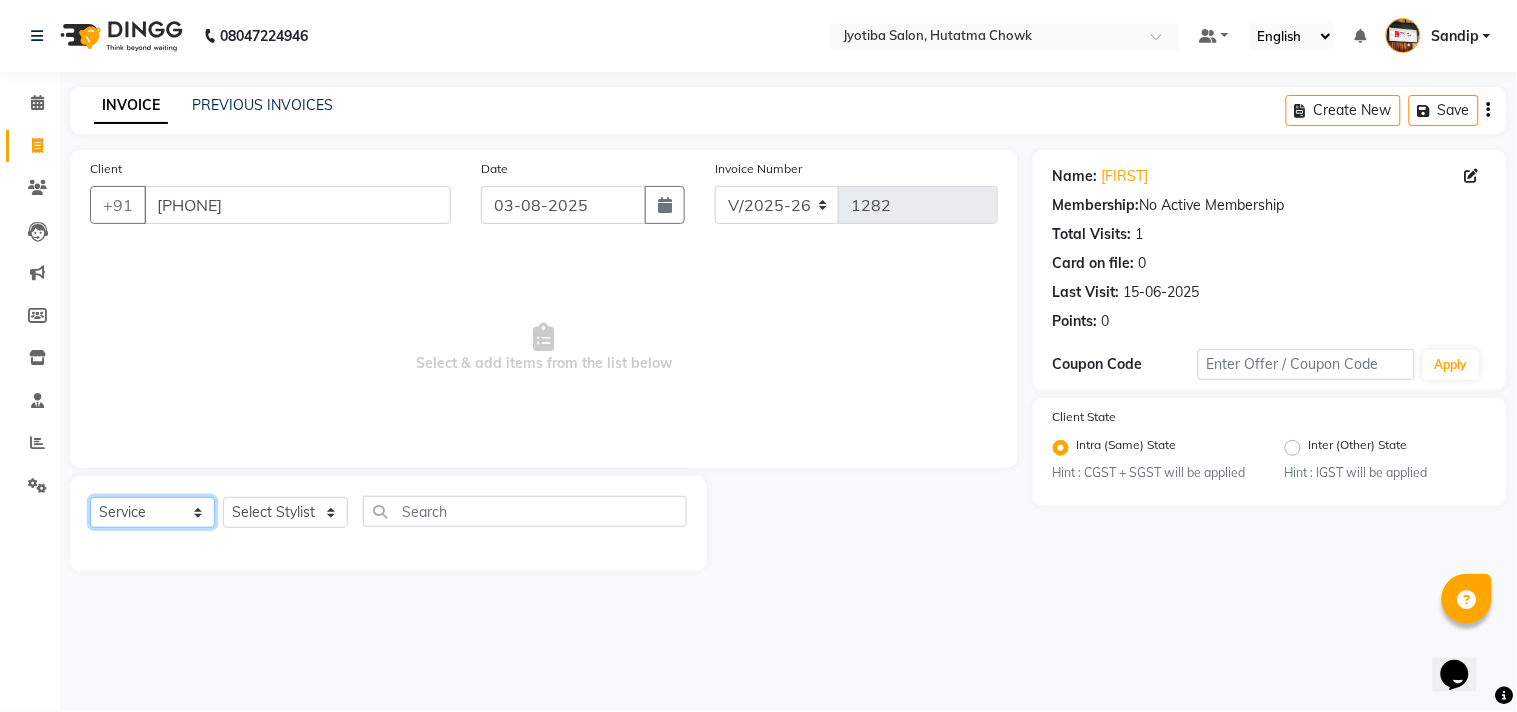 click on "Select  Service  Product  Membership  Package Voucher Prepaid Gift Card" 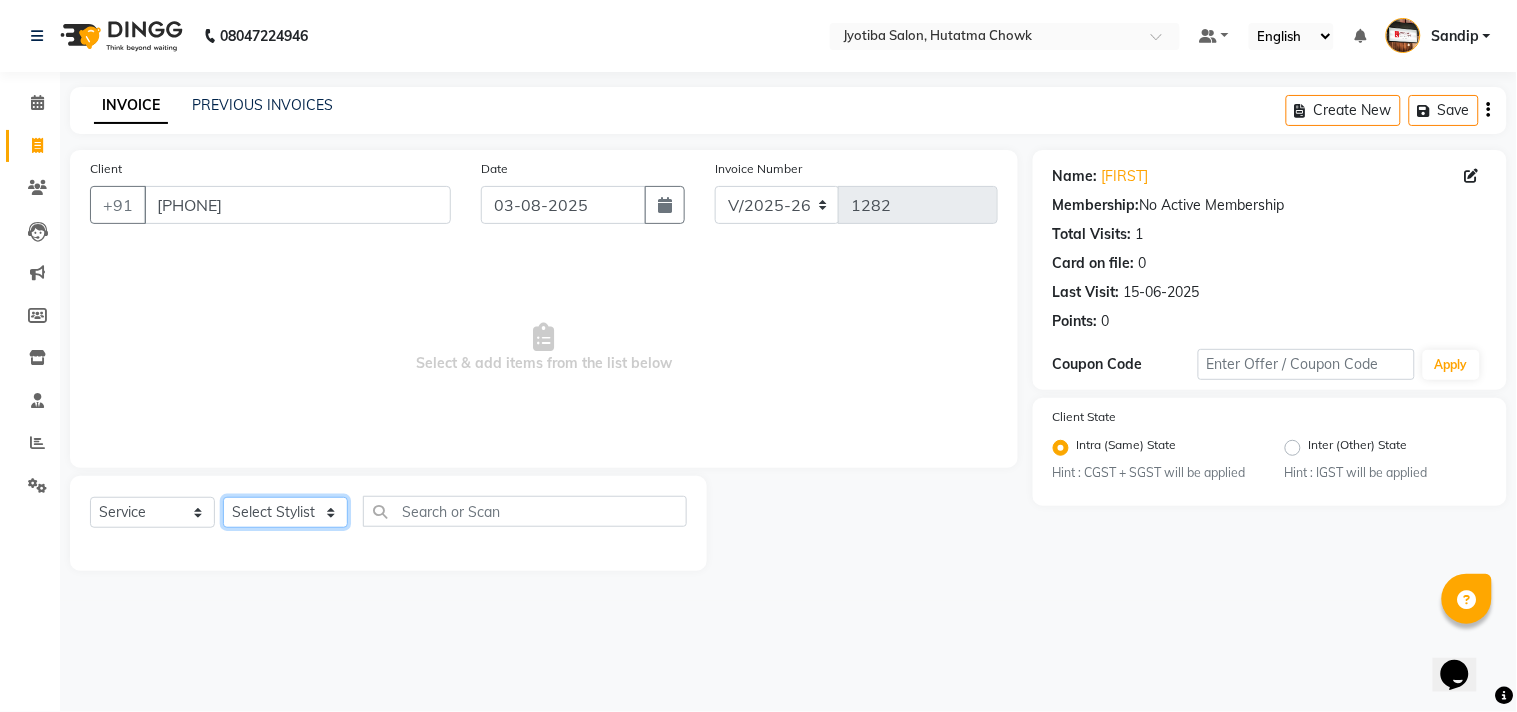 click on "Select Stylist Abdul Dinesh thakur Farman  Juned  mahadev Munna  prem RAHUL Sandip Suresh yasin" 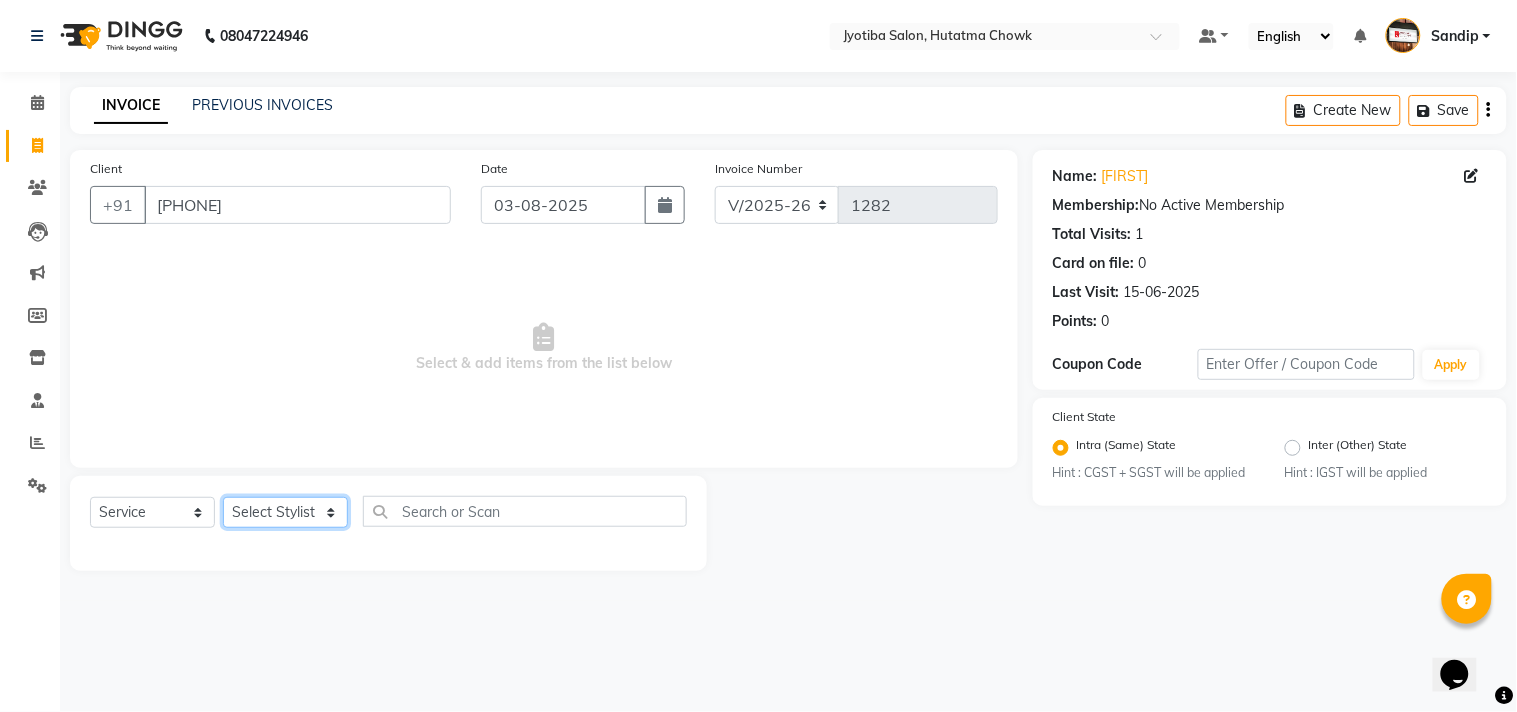 select on "81229" 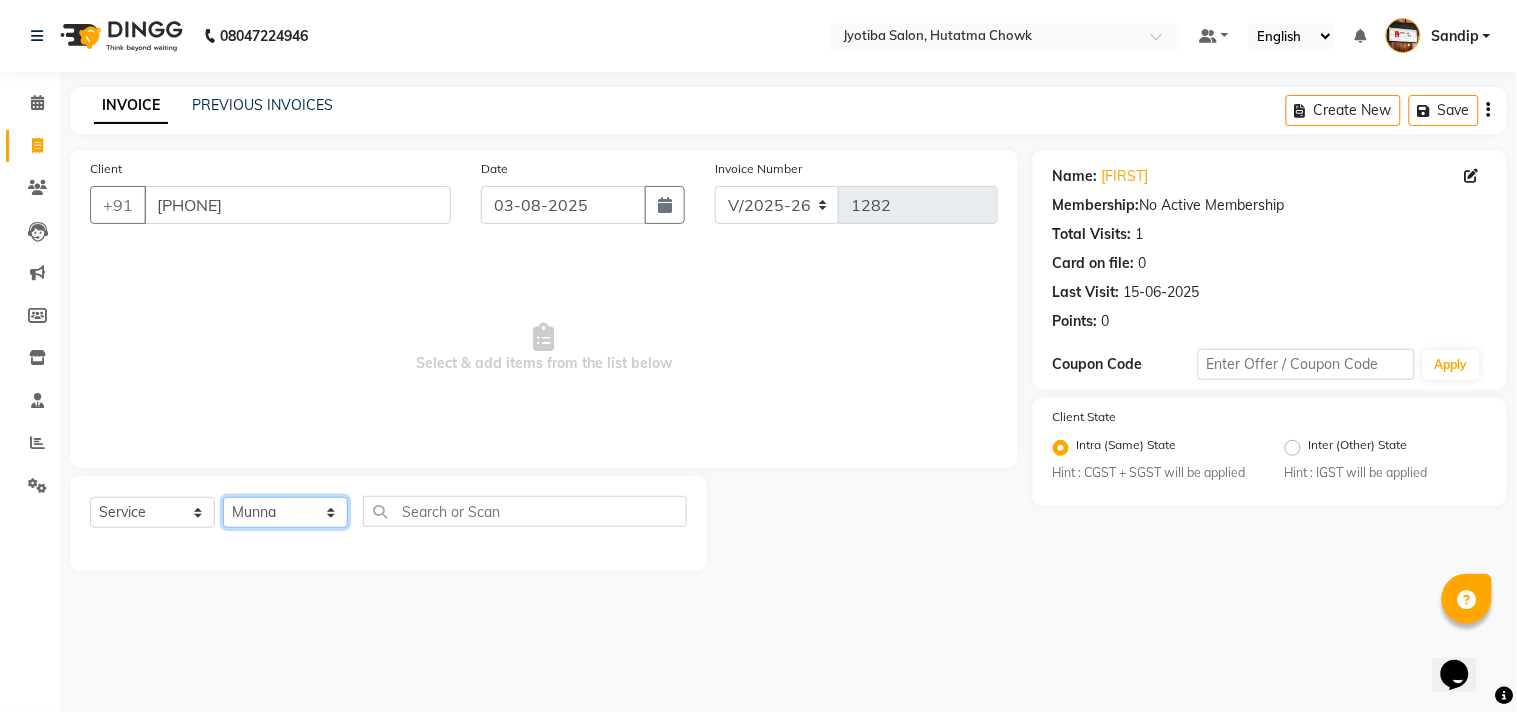 click on "Select Stylist Abdul Dinesh thakur Farman  Juned  mahadev Munna  prem RAHUL Sandip Suresh yasin" 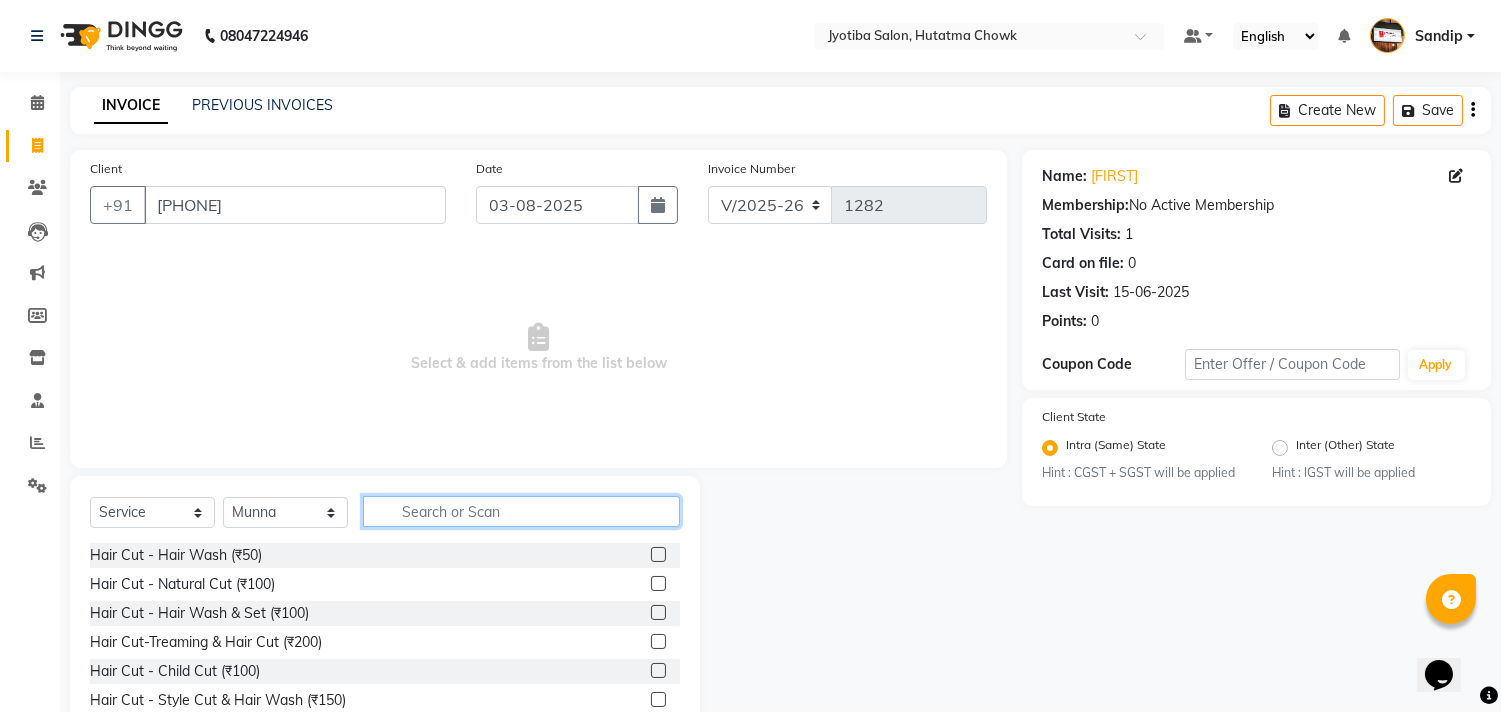 click 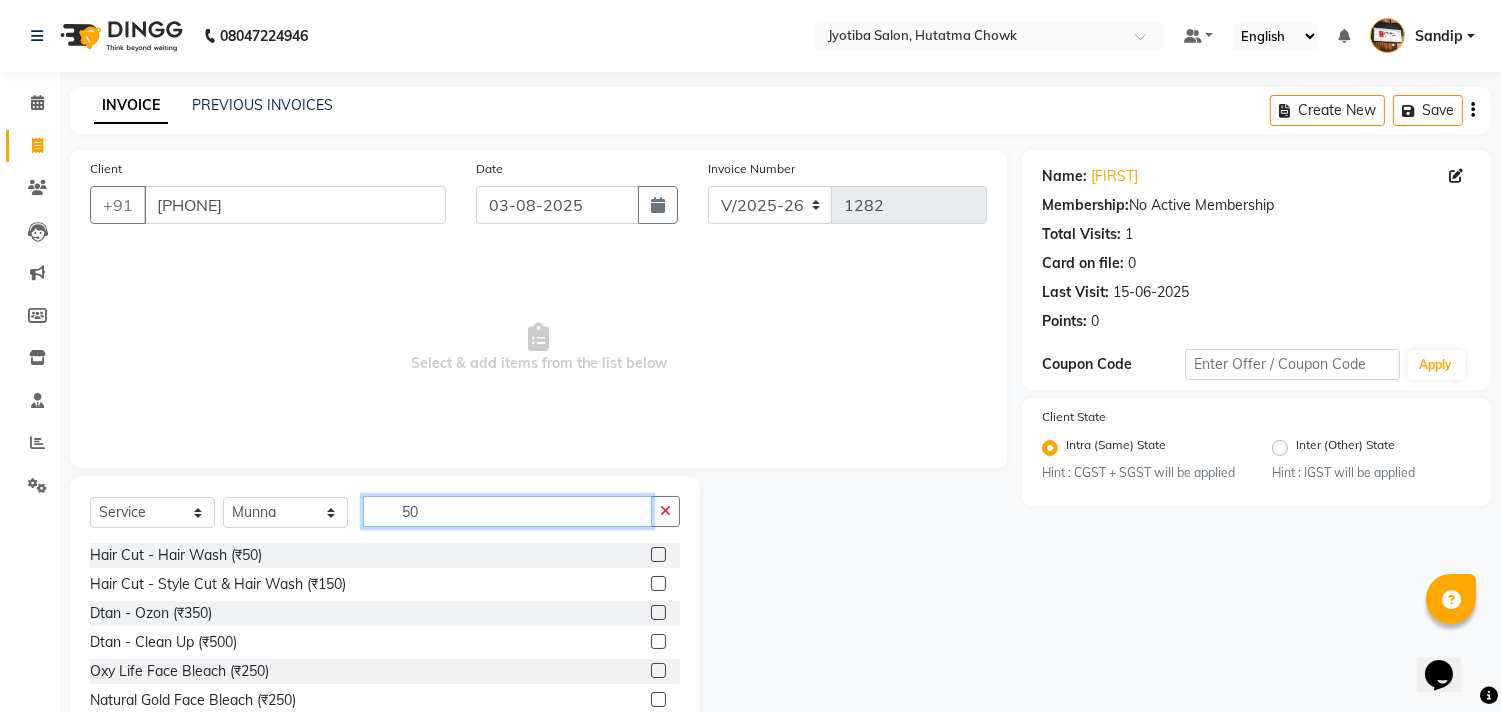 type on "5" 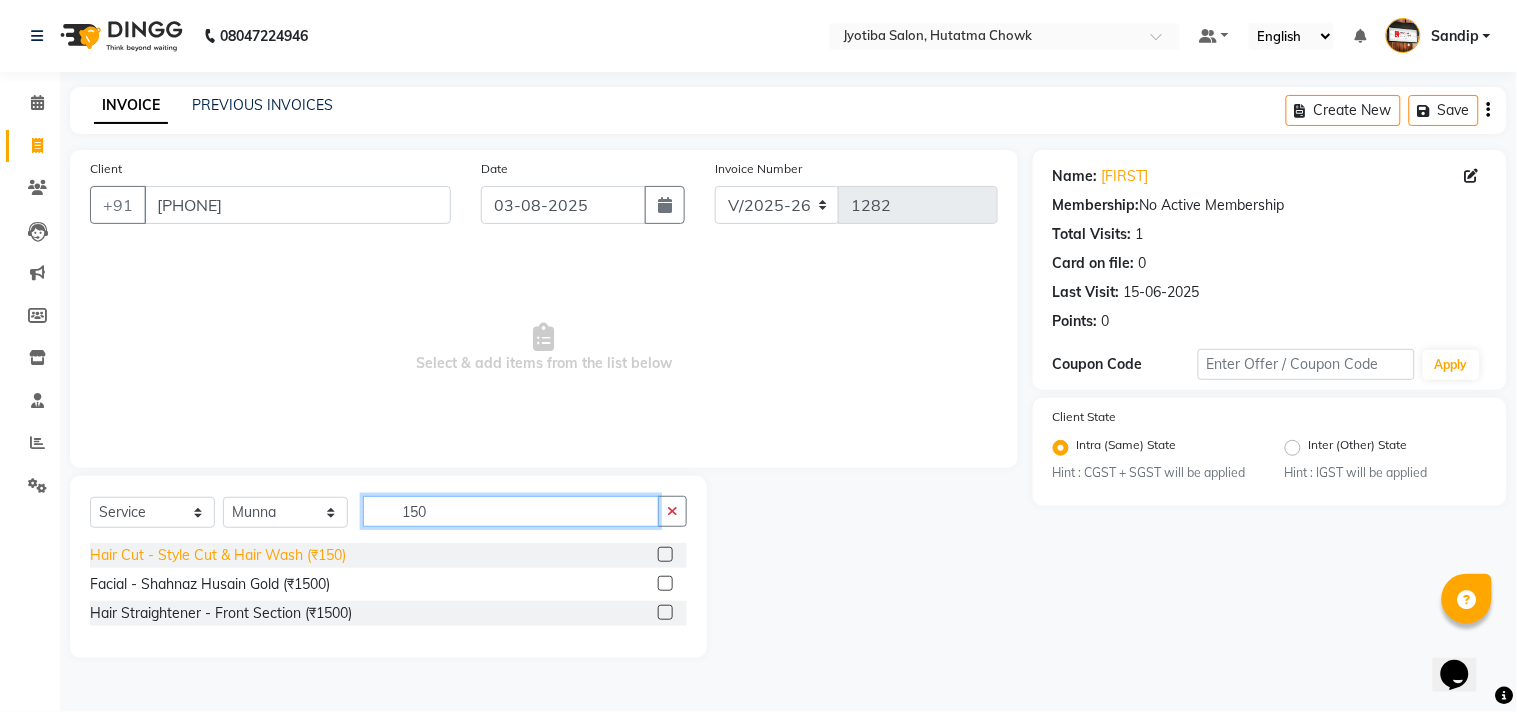 type on "150" 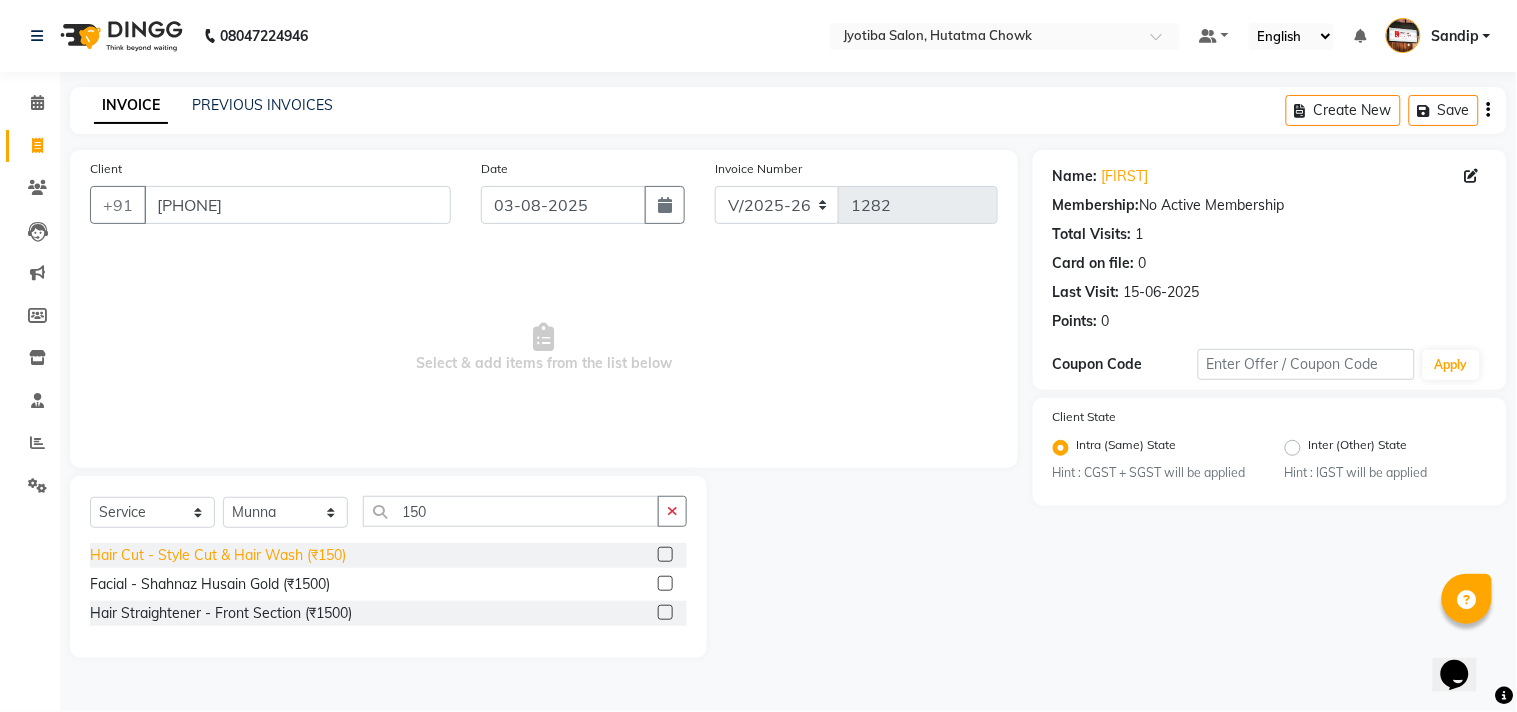 click on "Hair Cut - Style Cut & Hair Wash (₹150)" 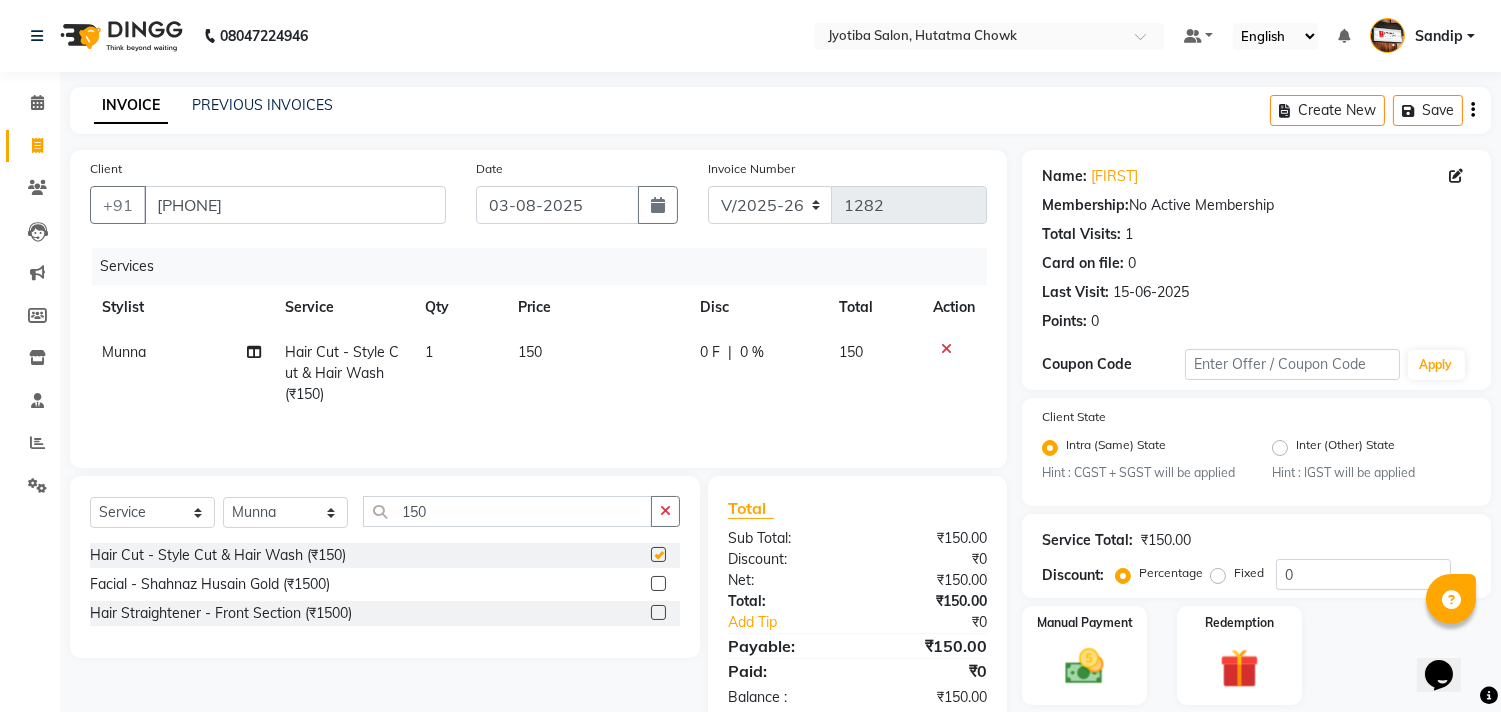 checkbox on "false" 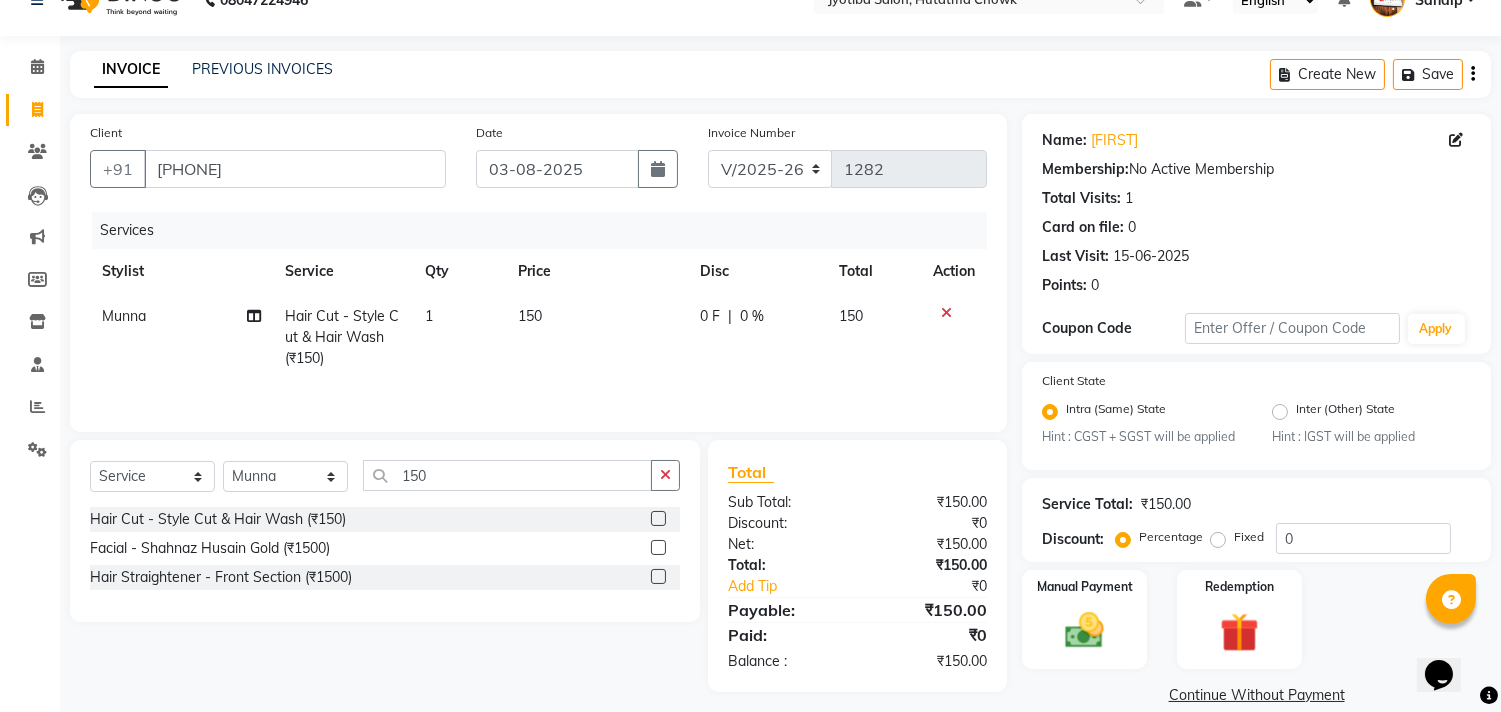 scroll, scrollTop: 63, scrollLeft: 0, axis: vertical 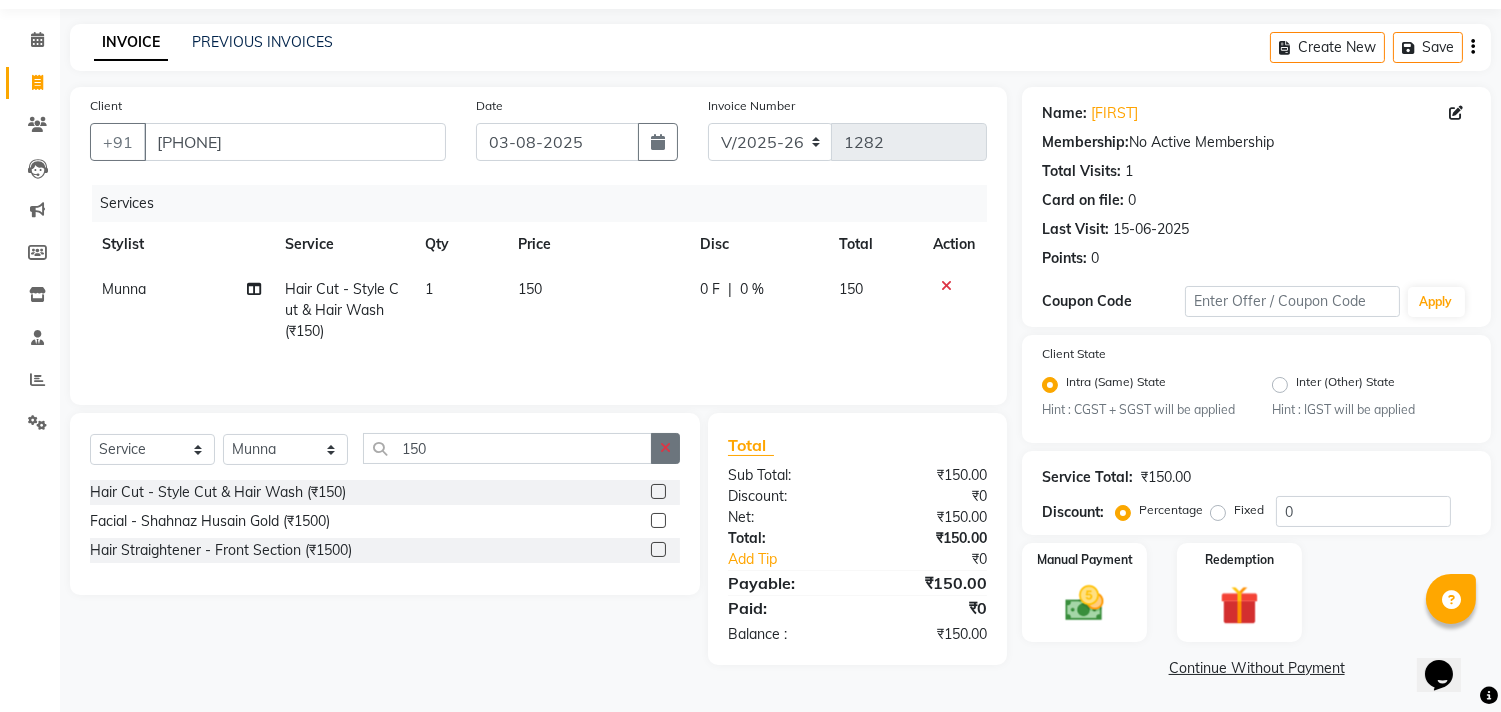 click 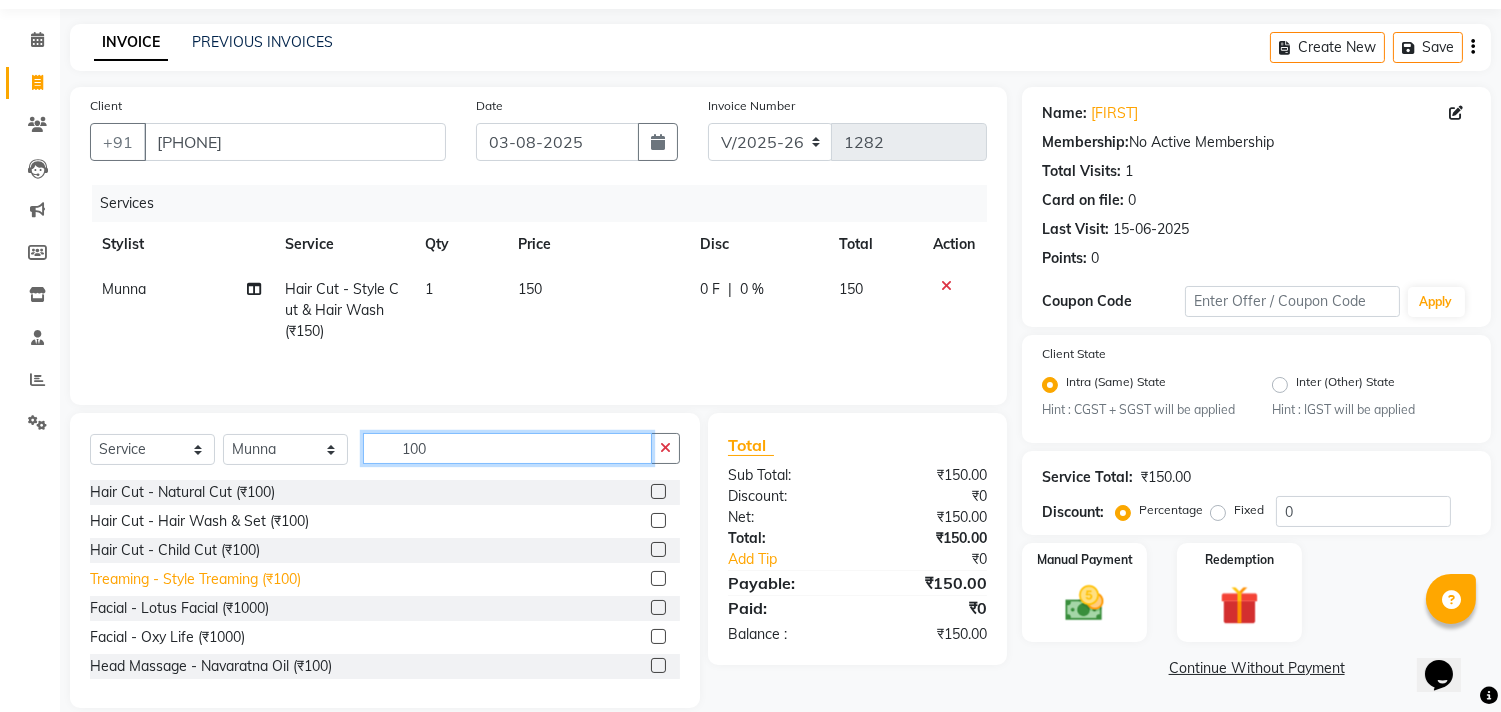 type on "100" 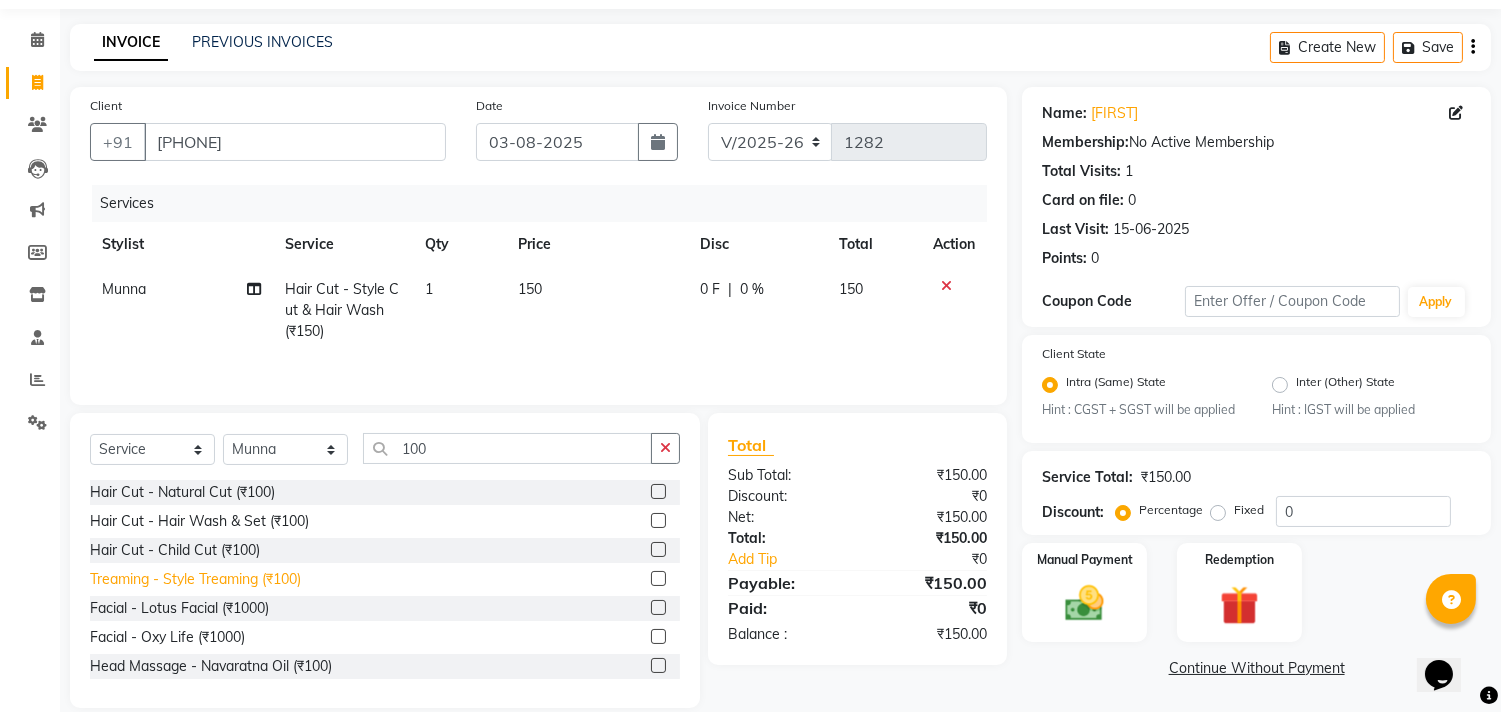 click on "Treaming - Style Treaming (₹100)" 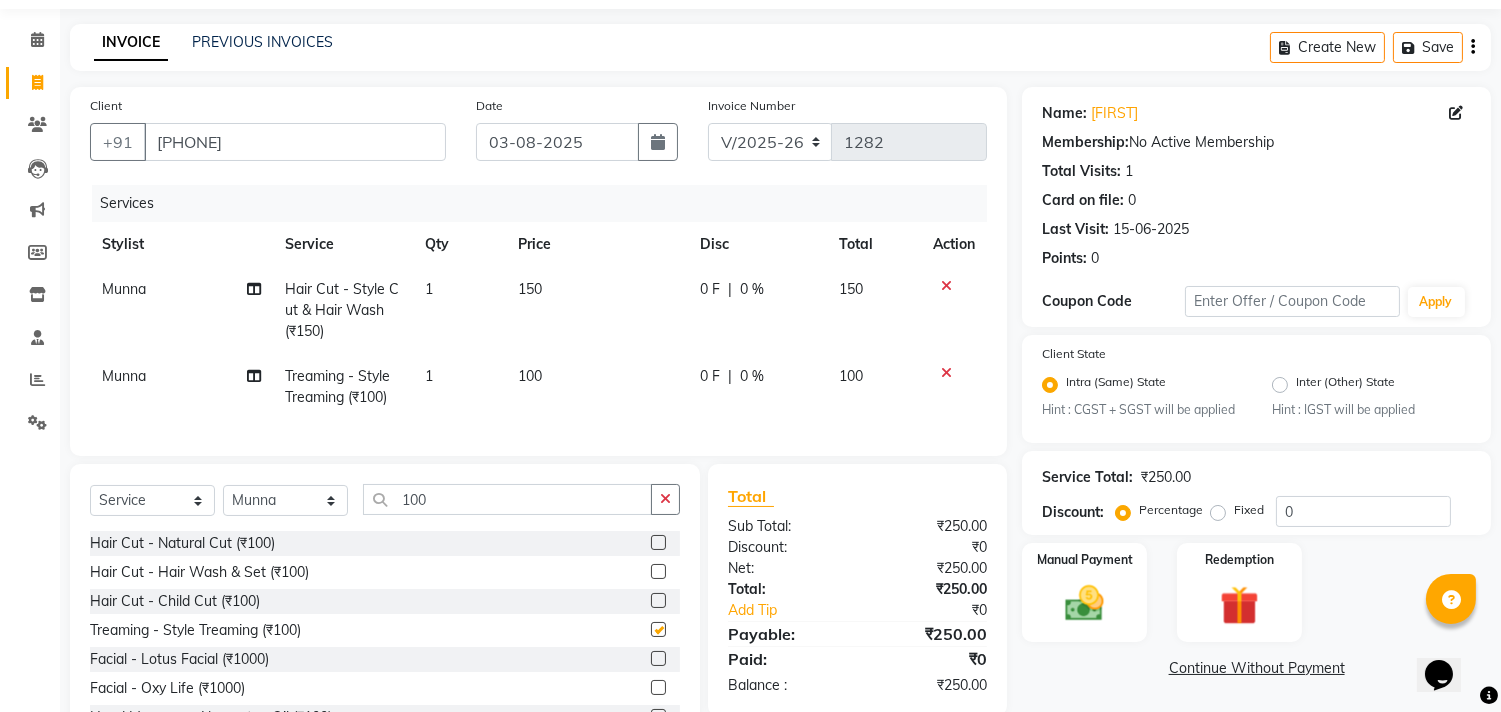 checkbox on "false" 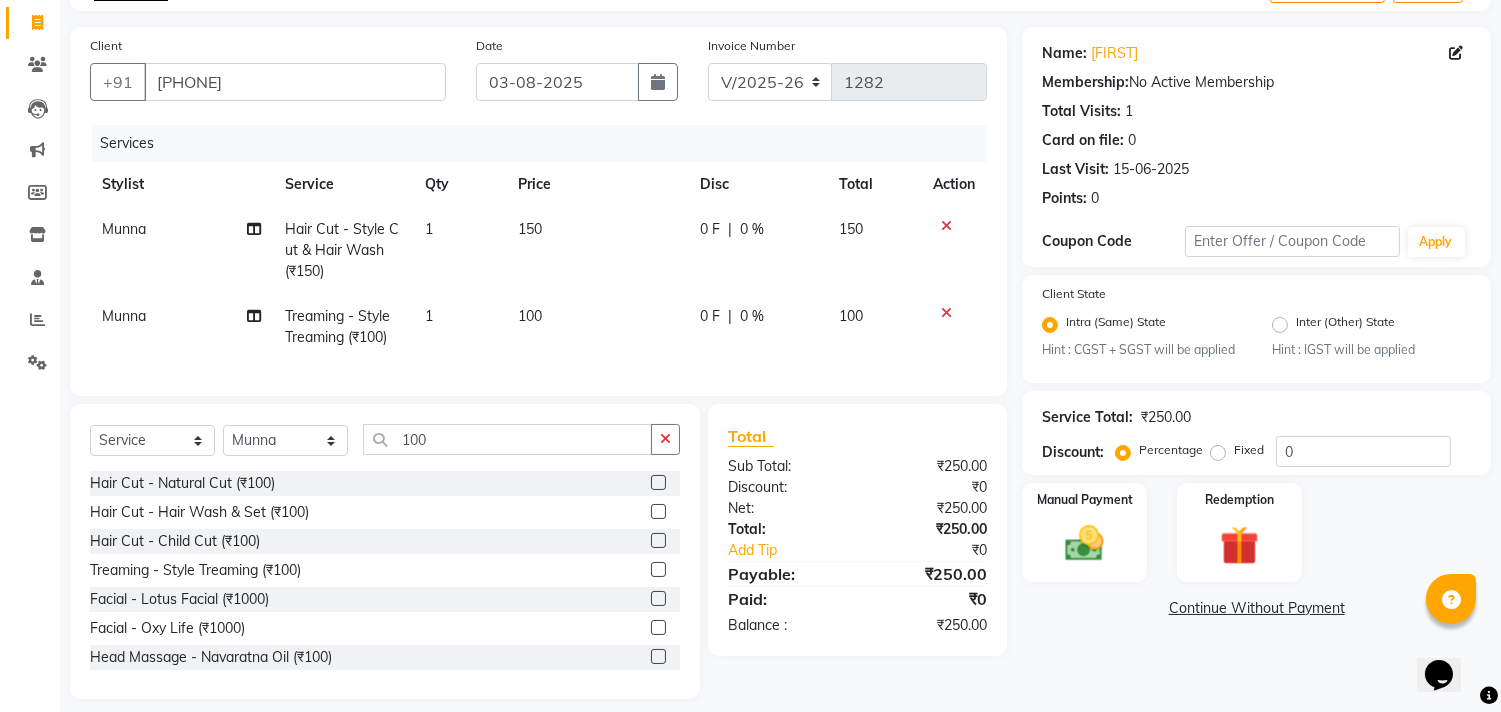 scroll, scrollTop: 156, scrollLeft: 0, axis: vertical 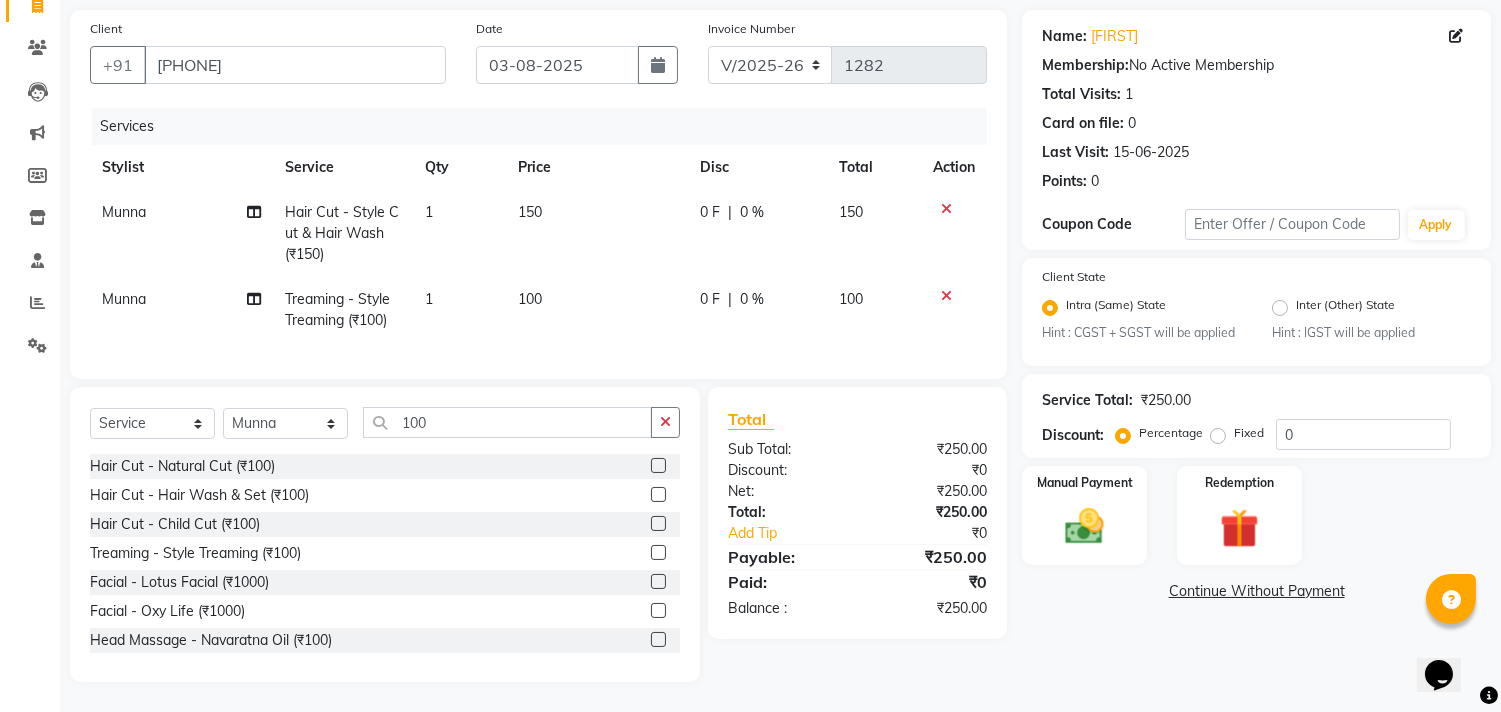 click on "Continue Without Payment" 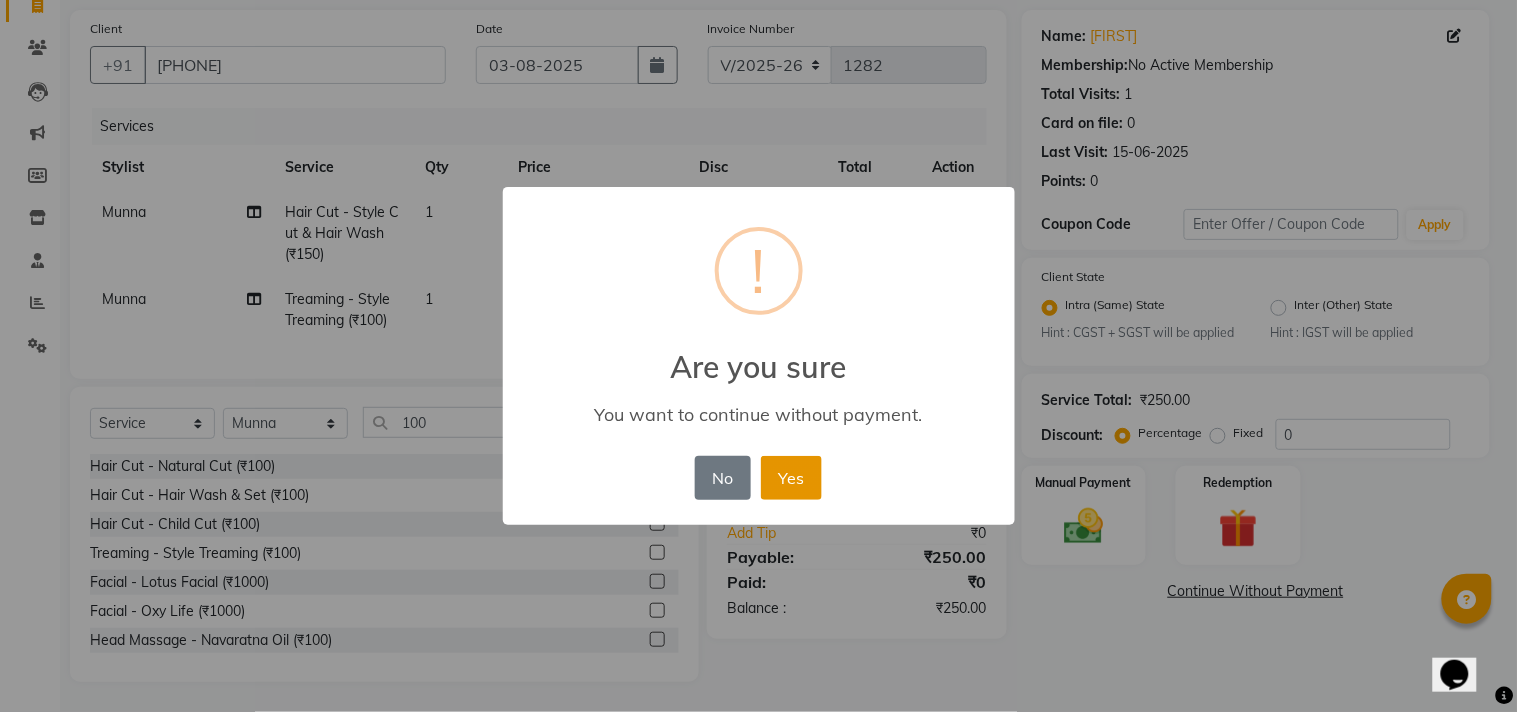 click on "Yes" at bounding box center [791, 478] 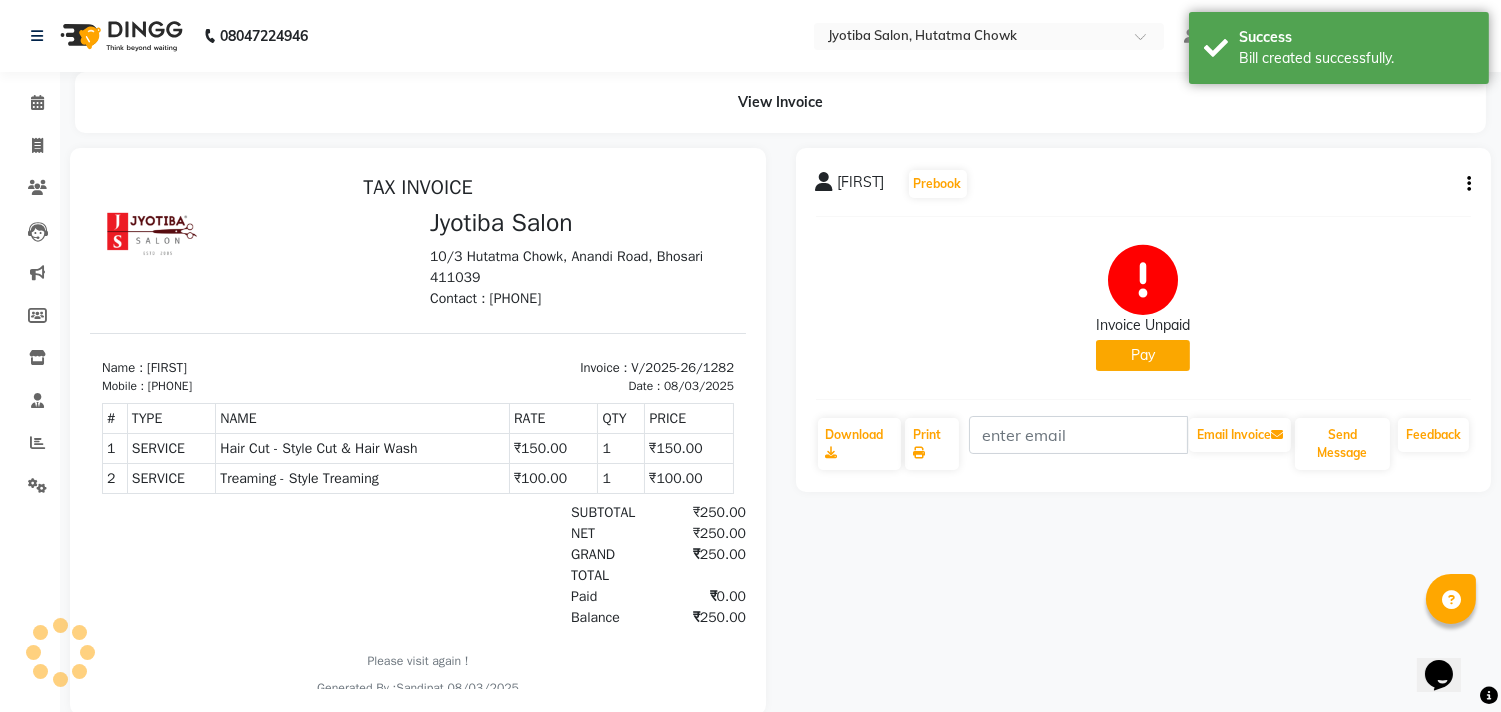 scroll, scrollTop: 0, scrollLeft: 0, axis: both 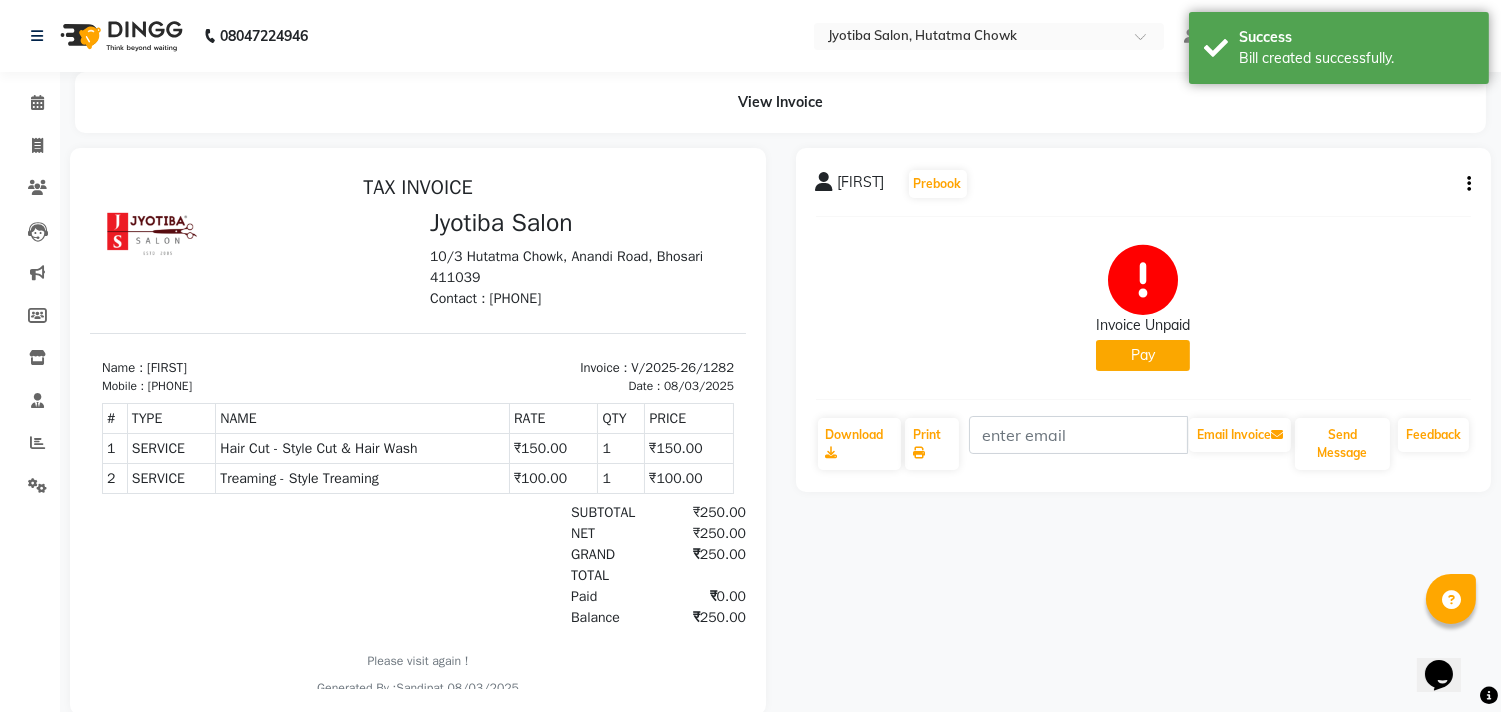 click on "Pay" 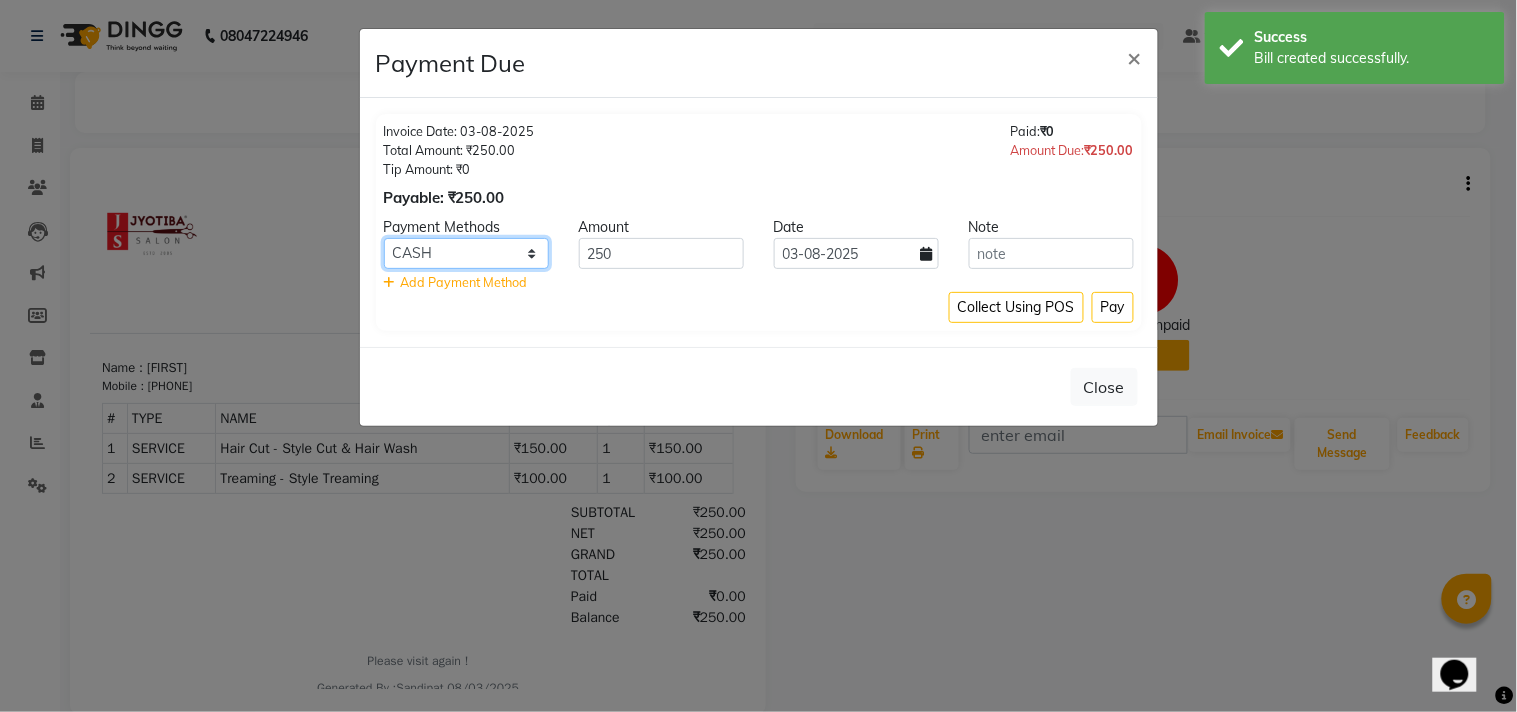 click on "CASH ONLINE CARD" 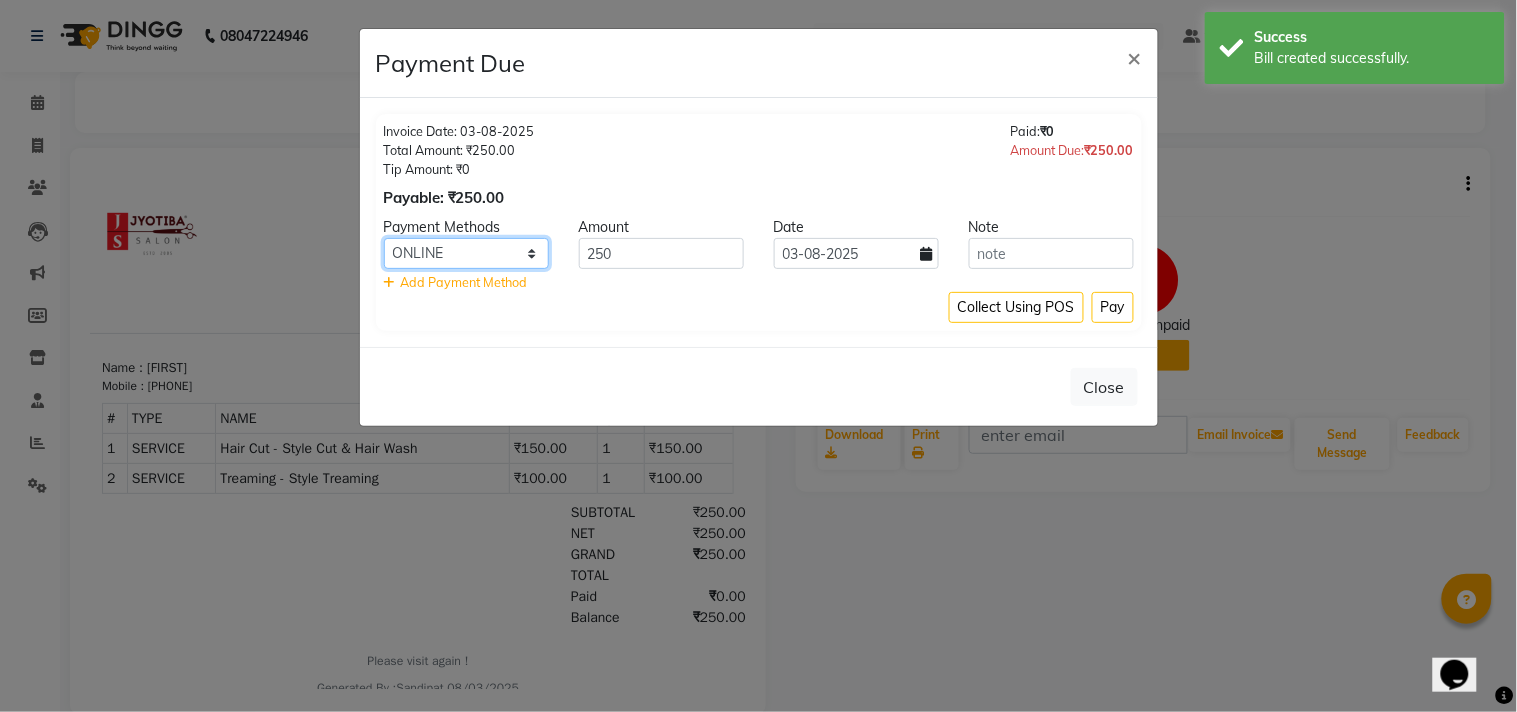 click on "CASH ONLINE CARD" 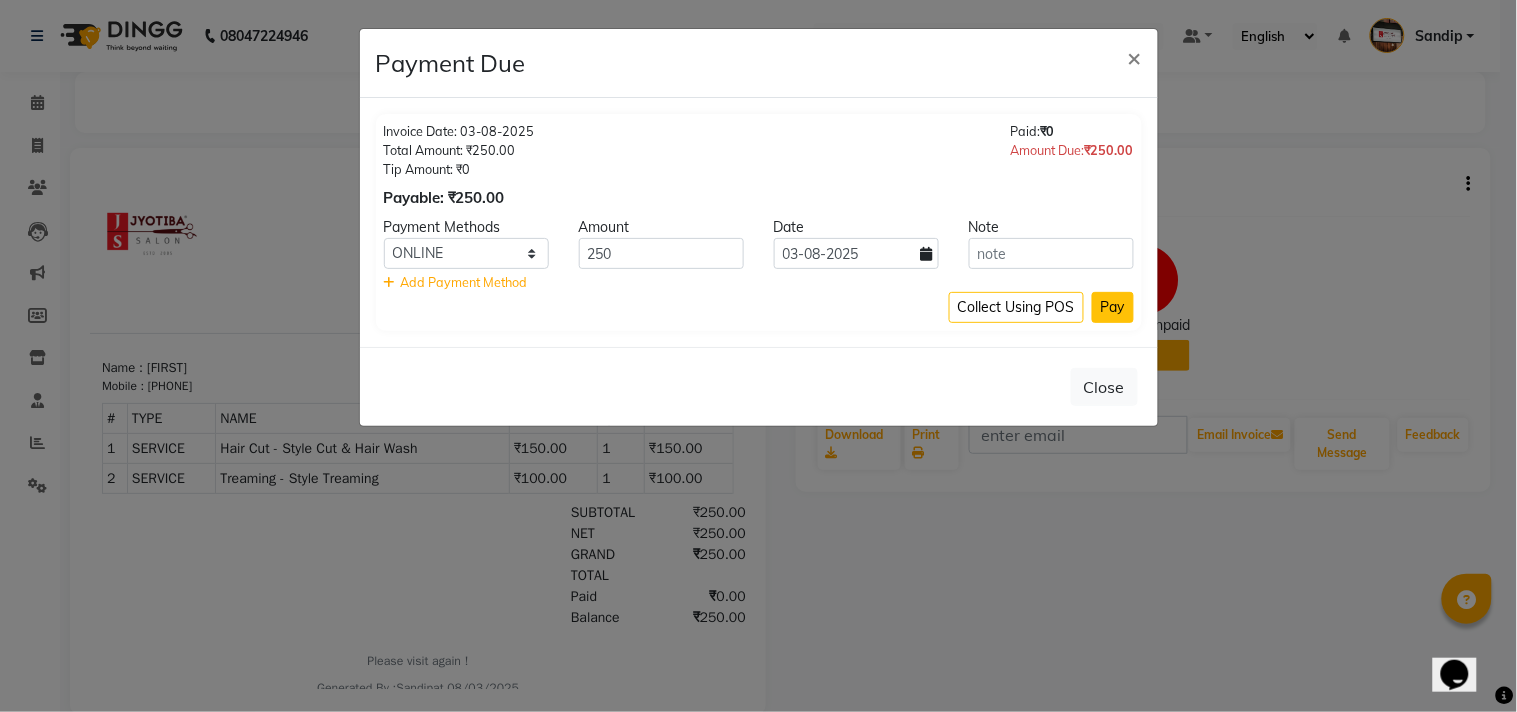 click on "Pay" 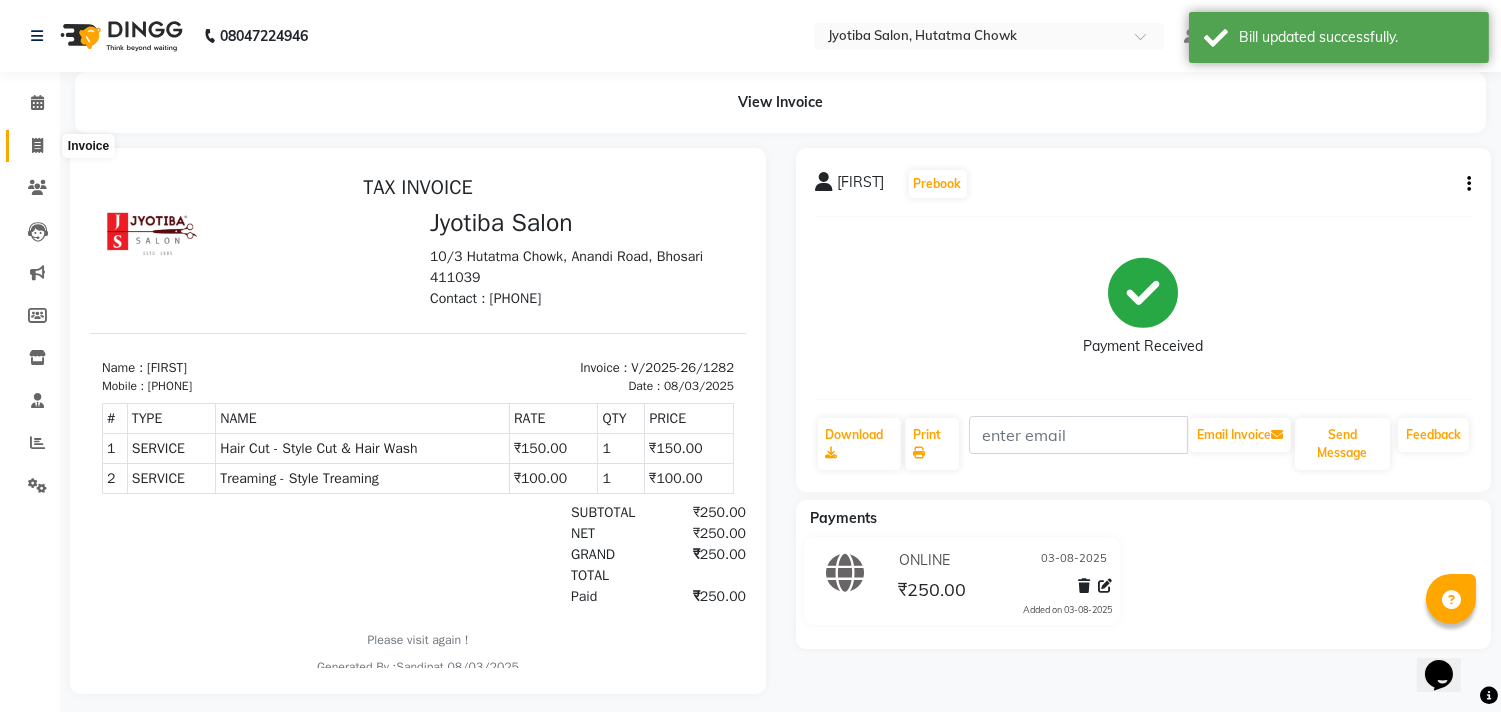 click 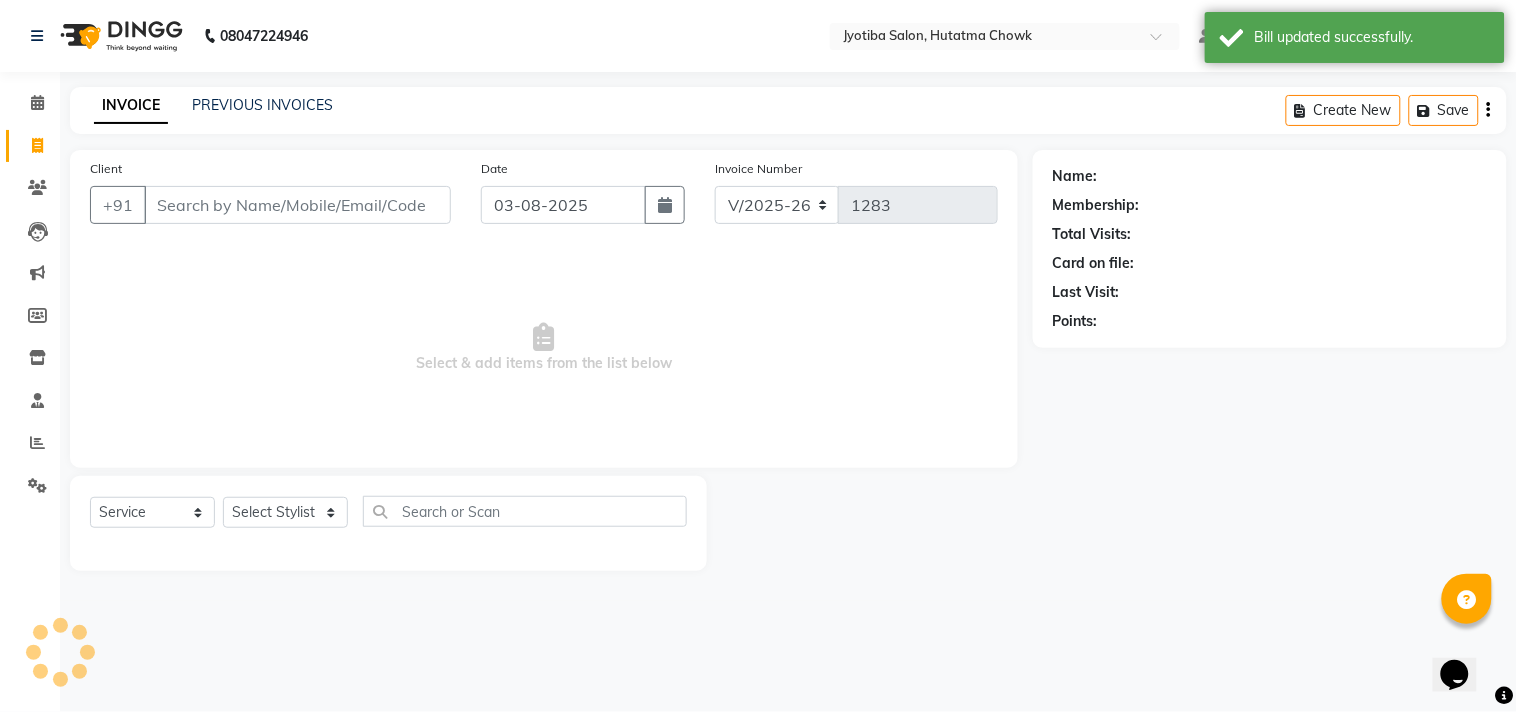 select on "membership" 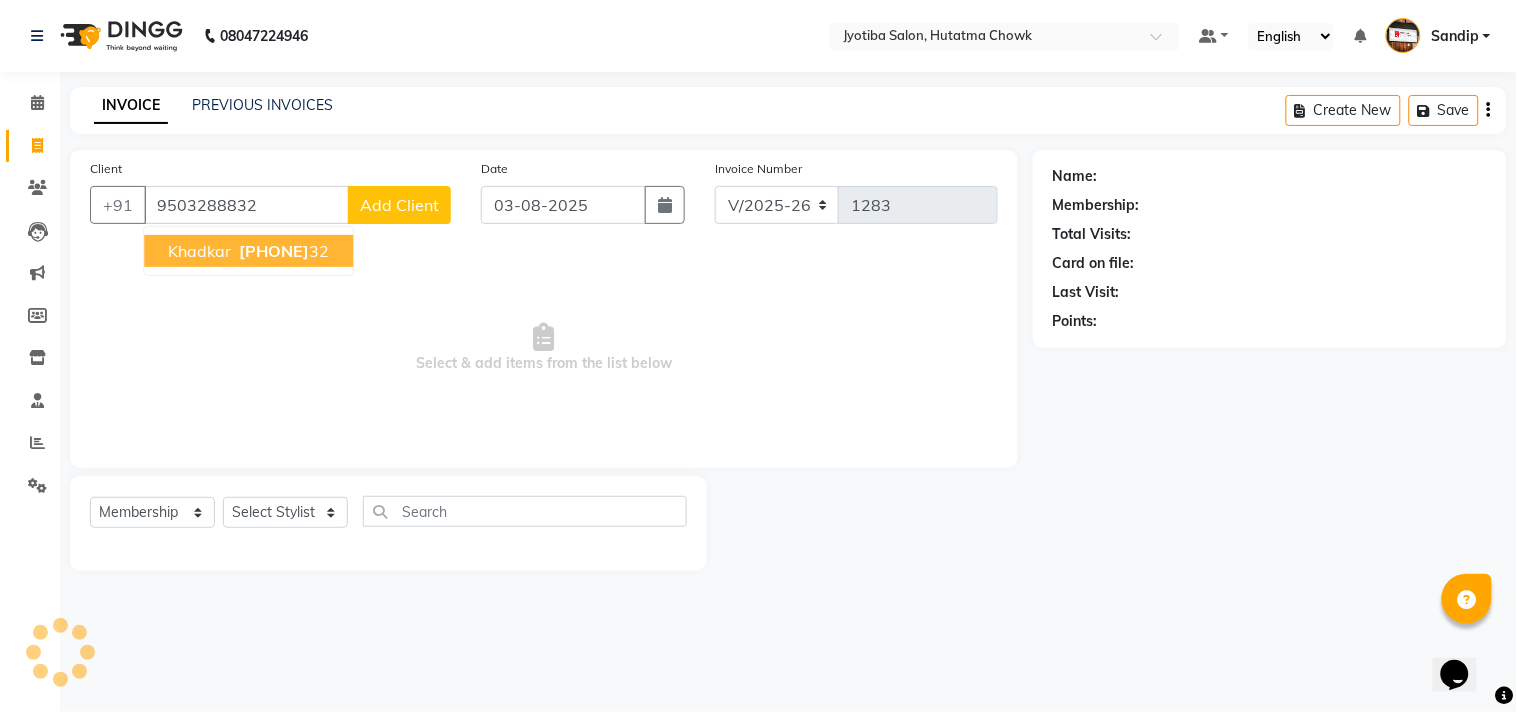 type on "9503288832" 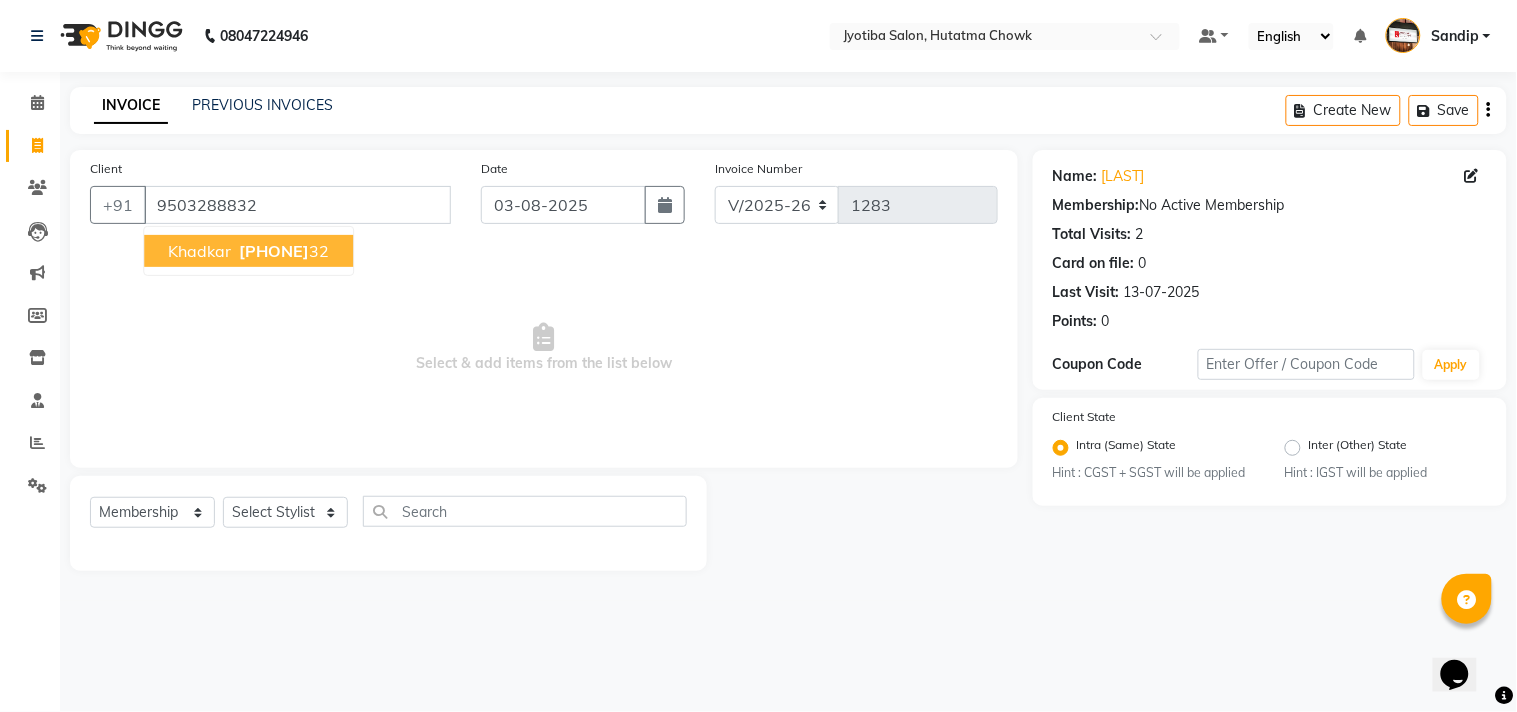 click on "[PHONE]" at bounding box center [274, 251] 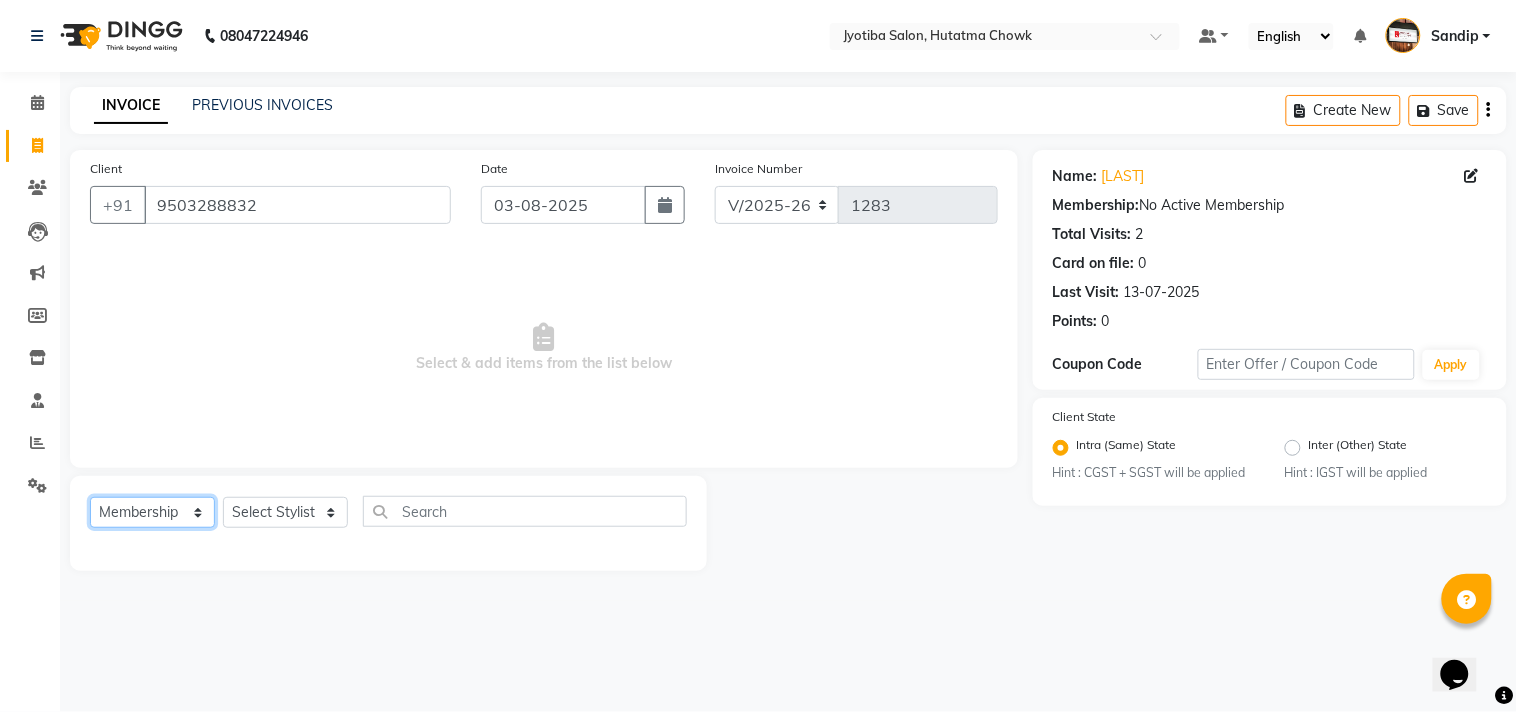 click on "Select  Service  Product  Membership  Package Voucher Prepaid Gift Card" 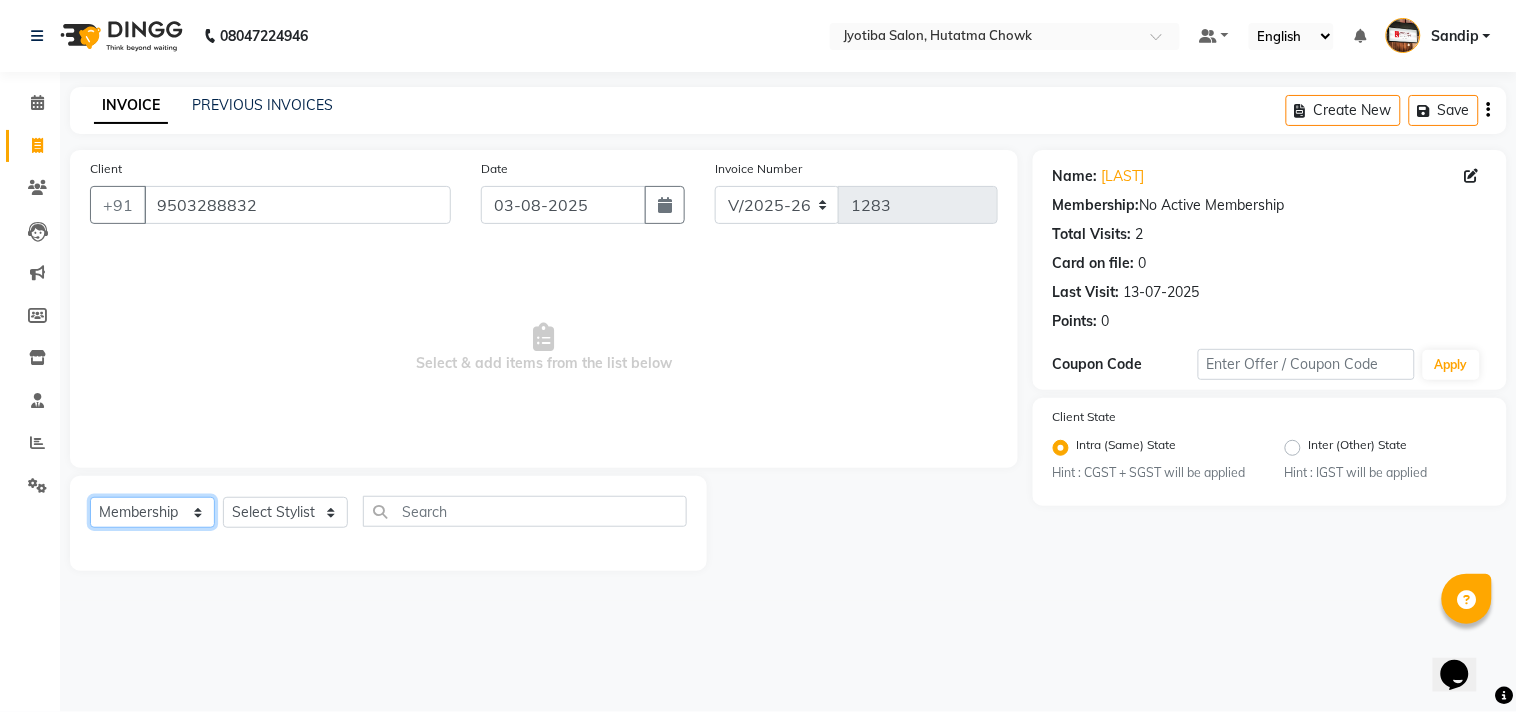 select on "service" 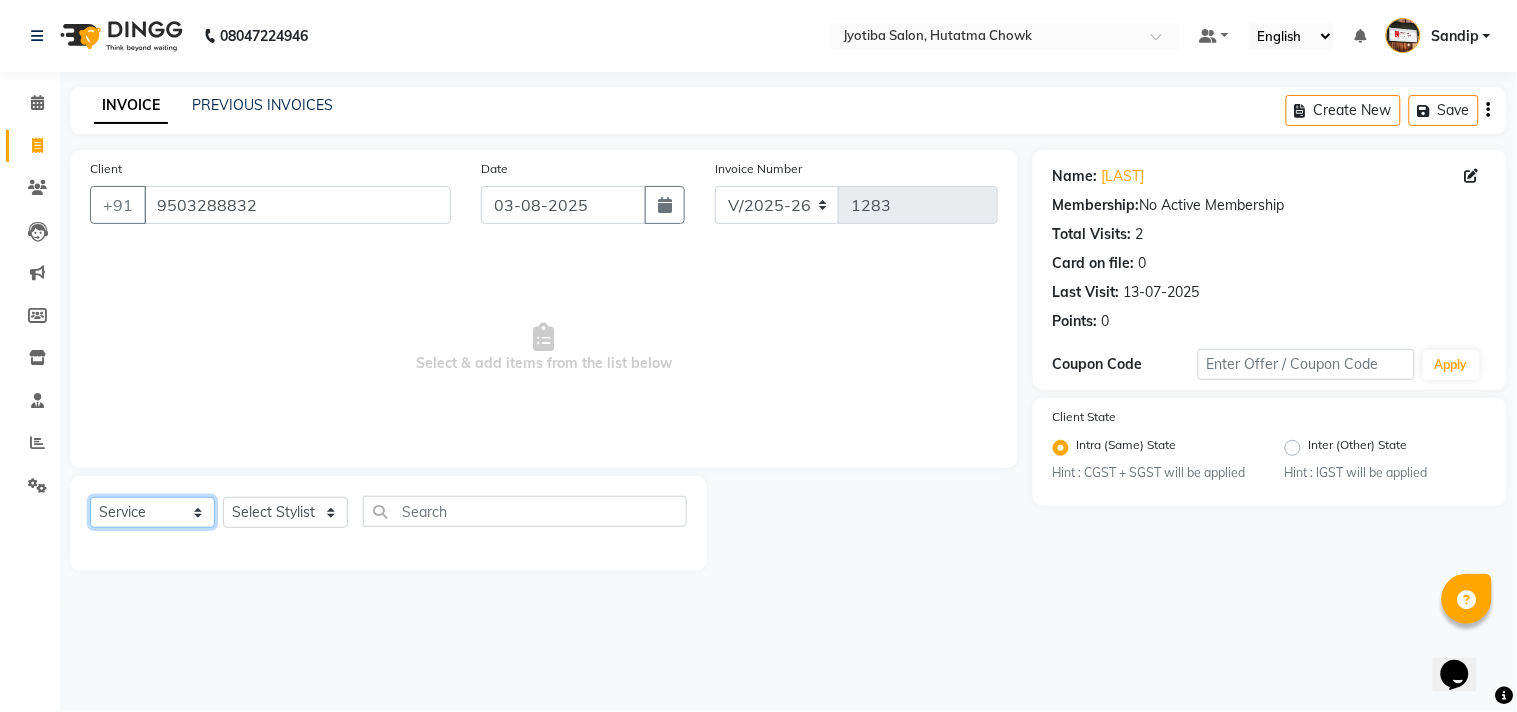 click on "Select  Service  Product  Membership  Package Voucher Prepaid Gift Card" 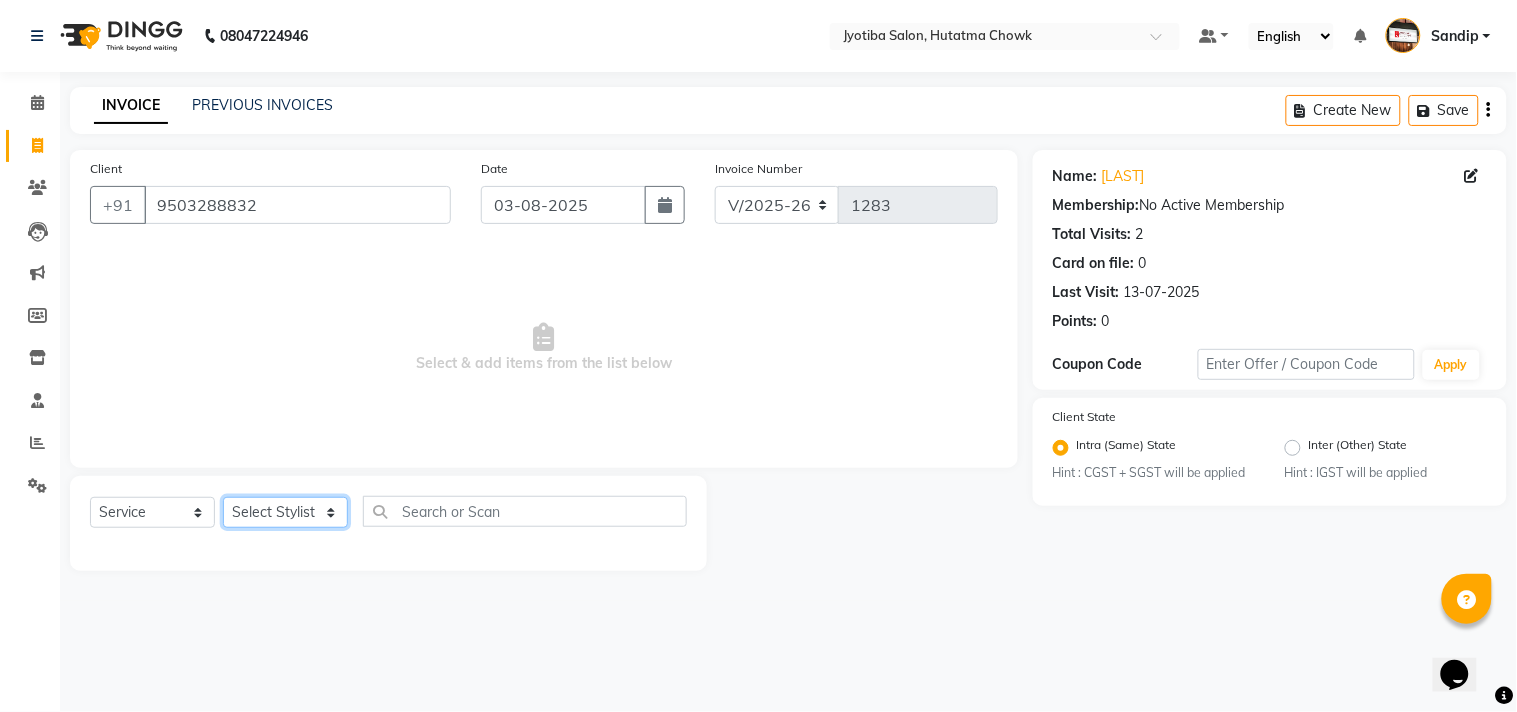 click on "Select Stylist Abdul Dinesh thakur Farman  Juned  mahadev Munna  prem RAHUL Sandip Suresh yasin" 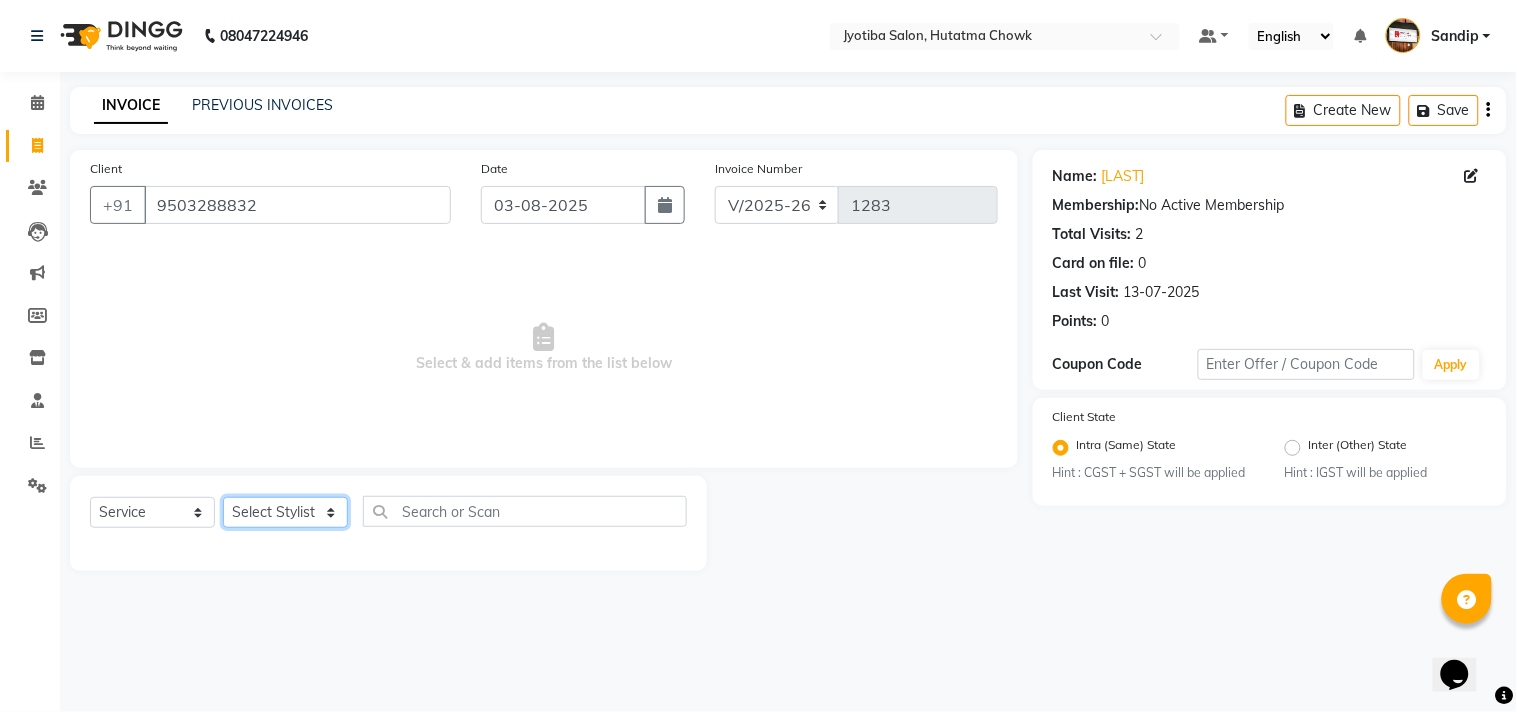 select on "[PHONE]" 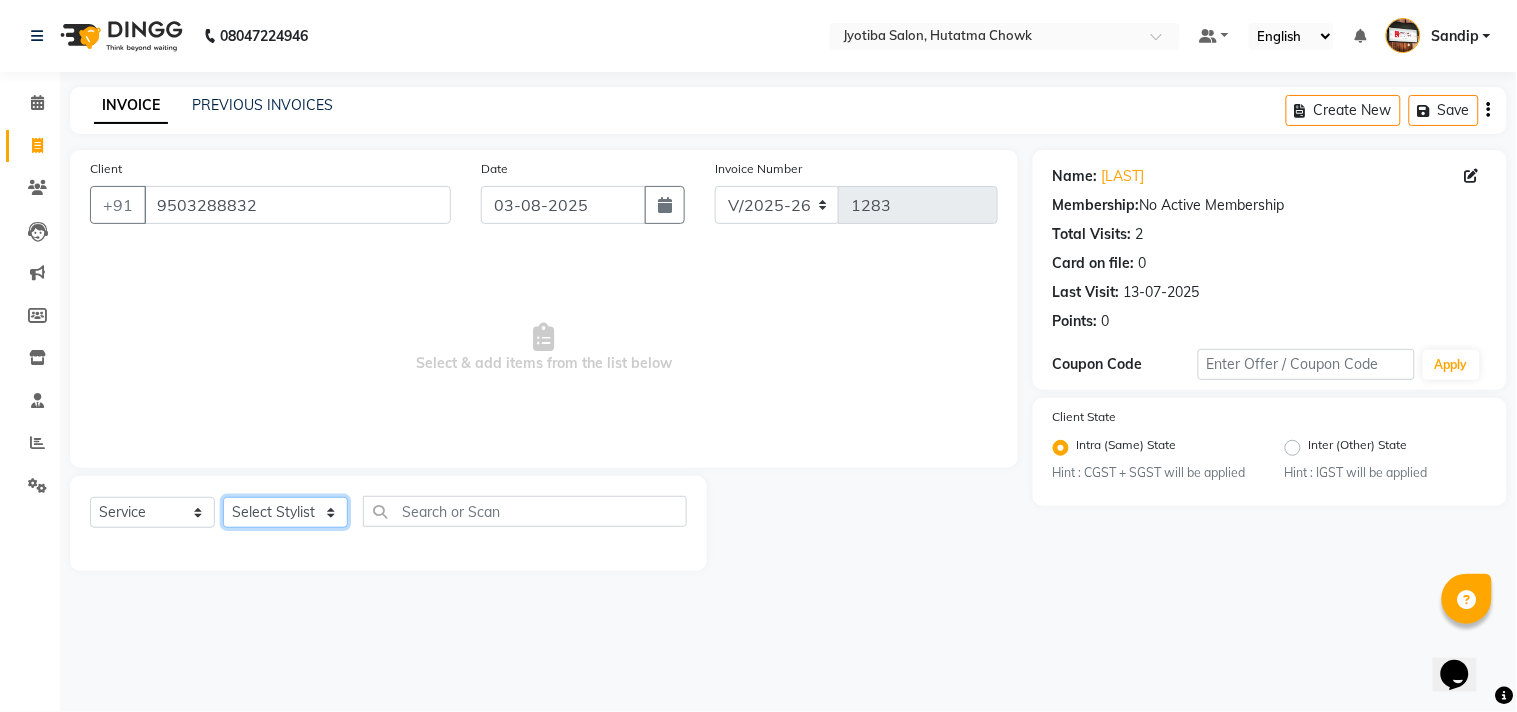 click on "Select Stylist Abdul Dinesh thakur Farman  Juned  mahadev Munna  prem RAHUL Sandip Suresh yasin" 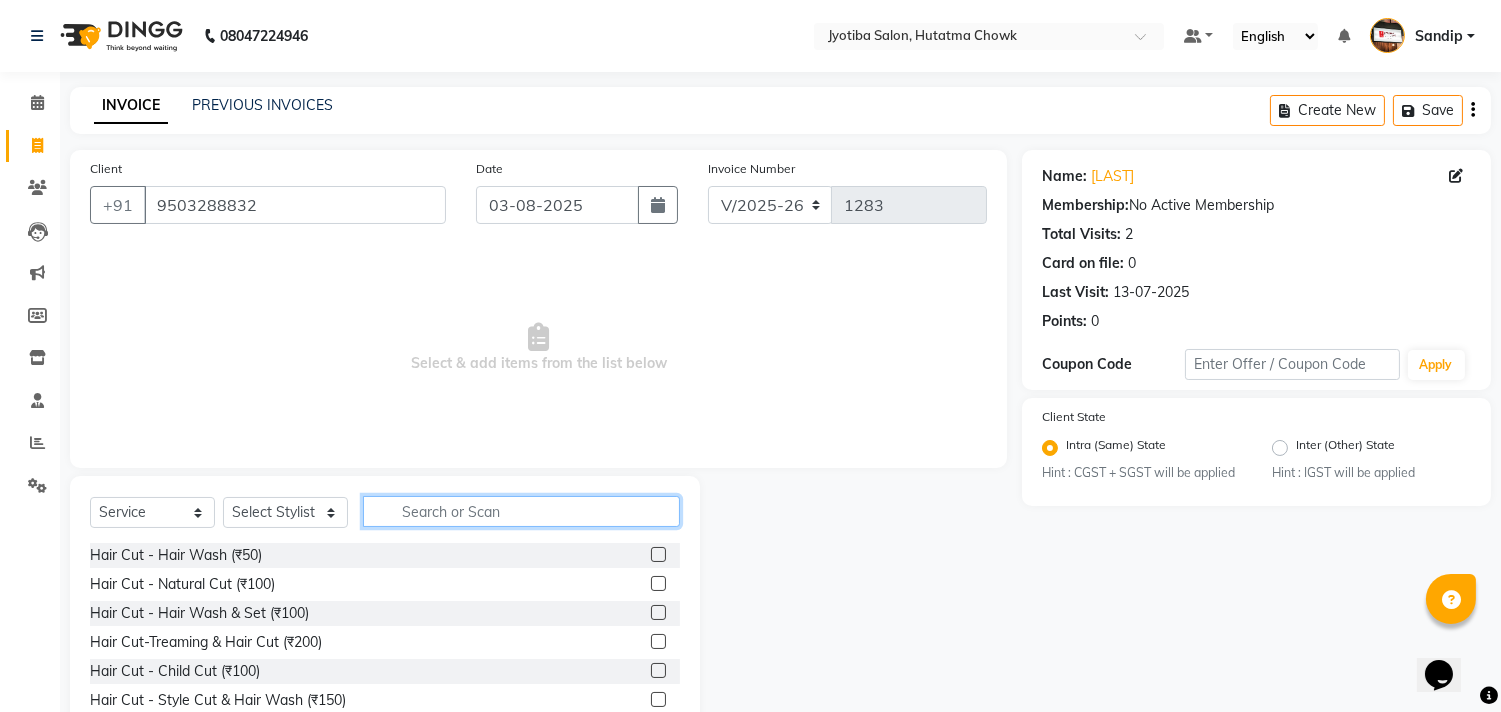 click 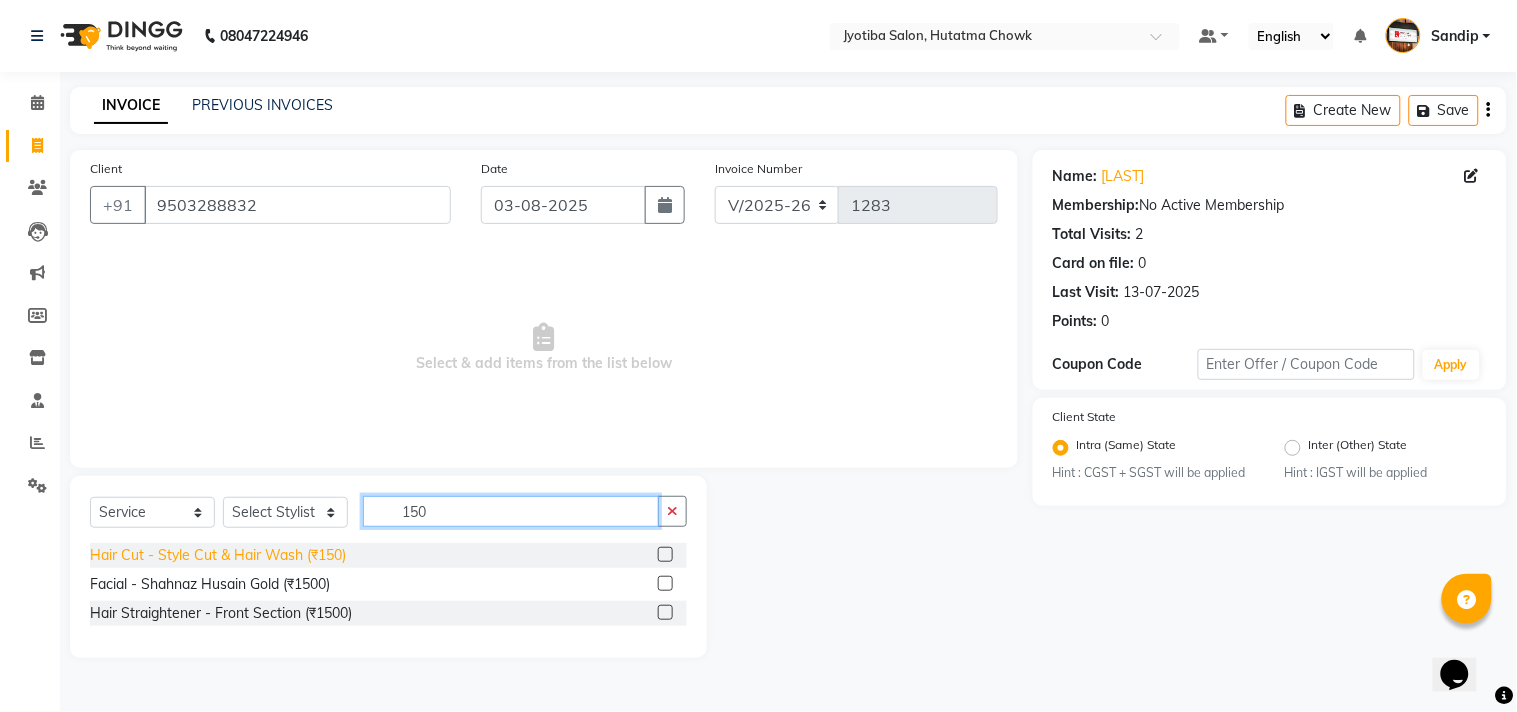 type on "150" 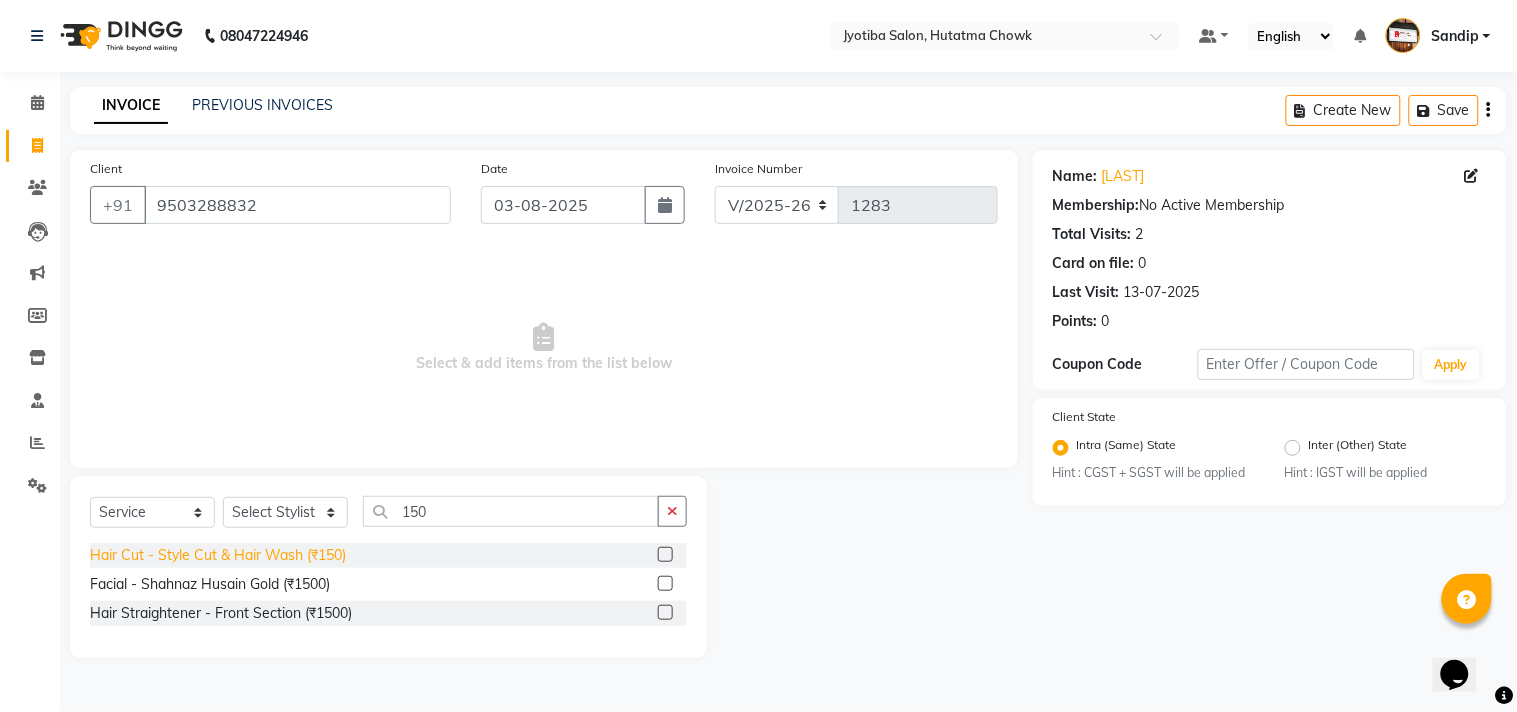 click on "Hair Cut - Style Cut & Hair Wash (₹150)" 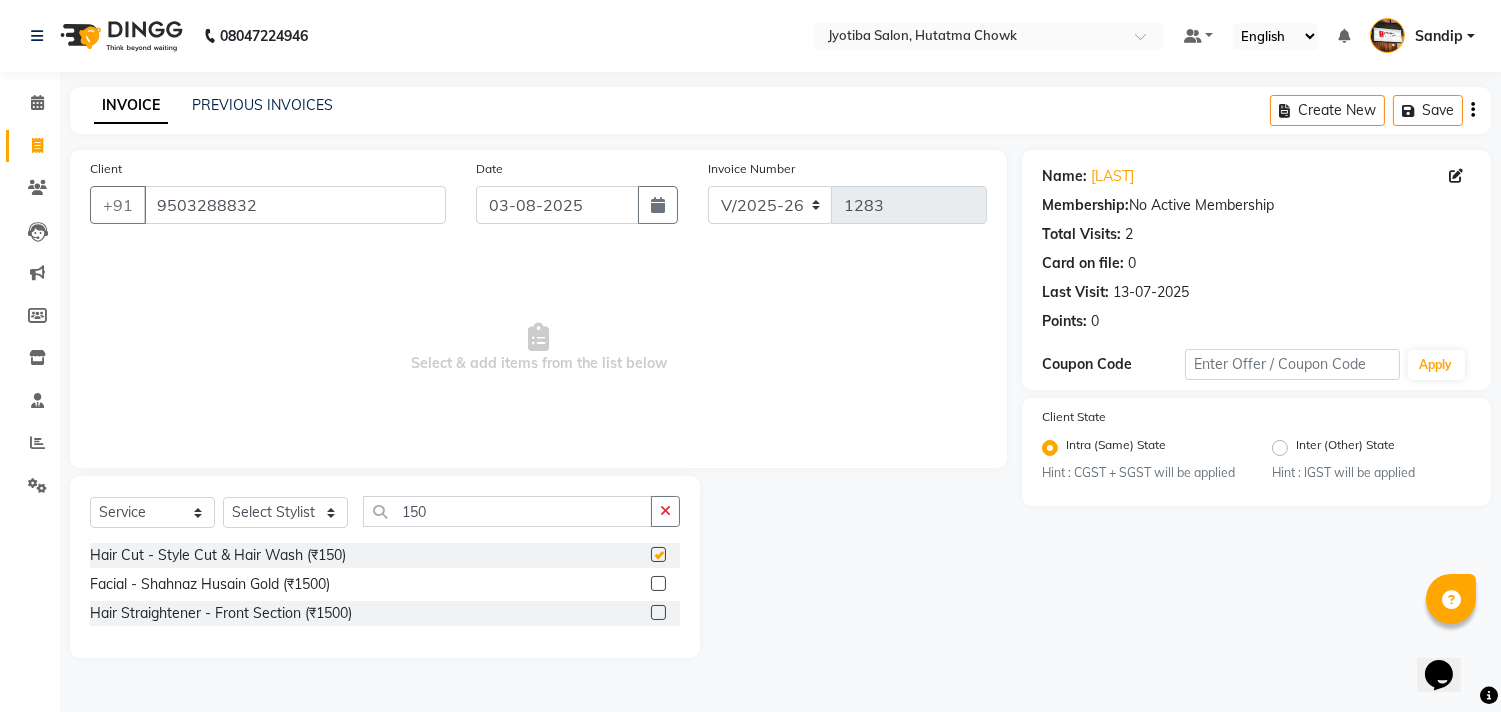 checkbox on "false" 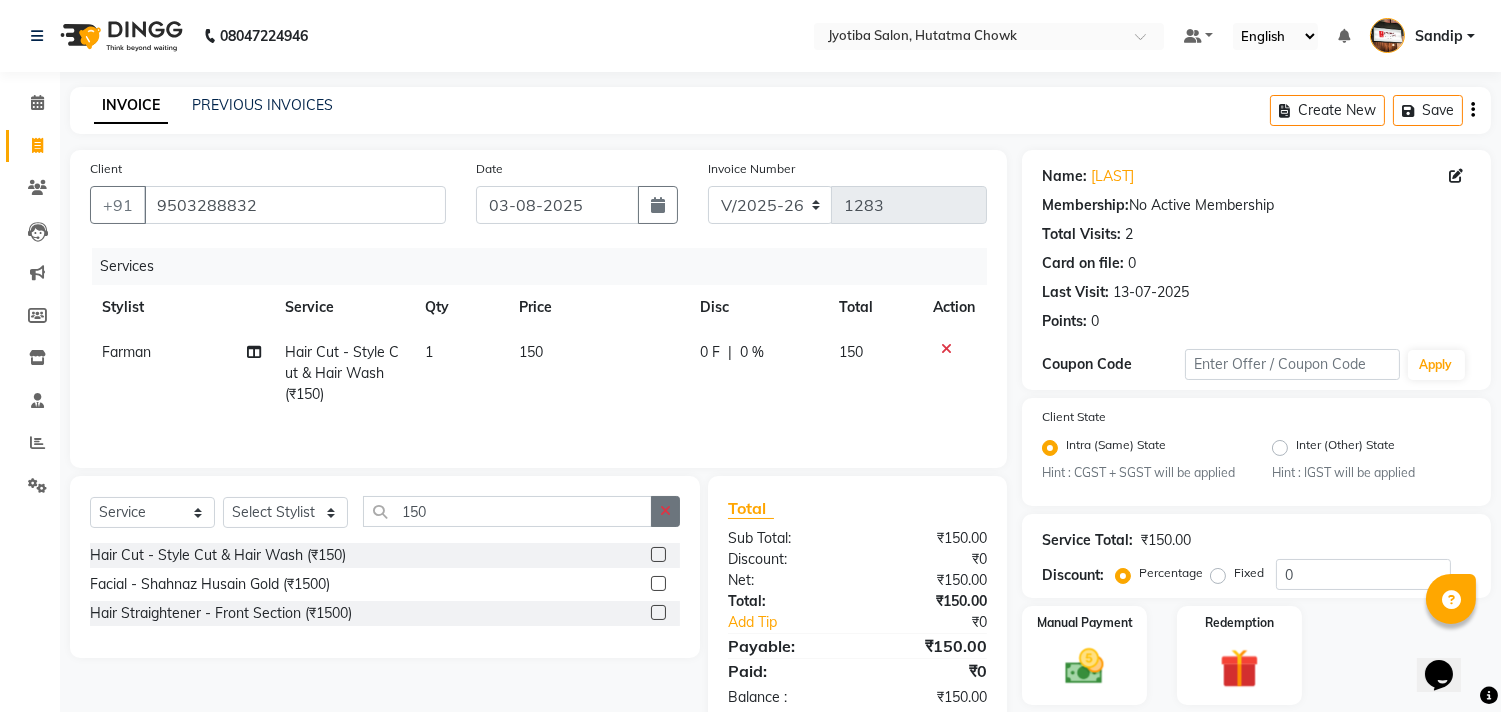 click 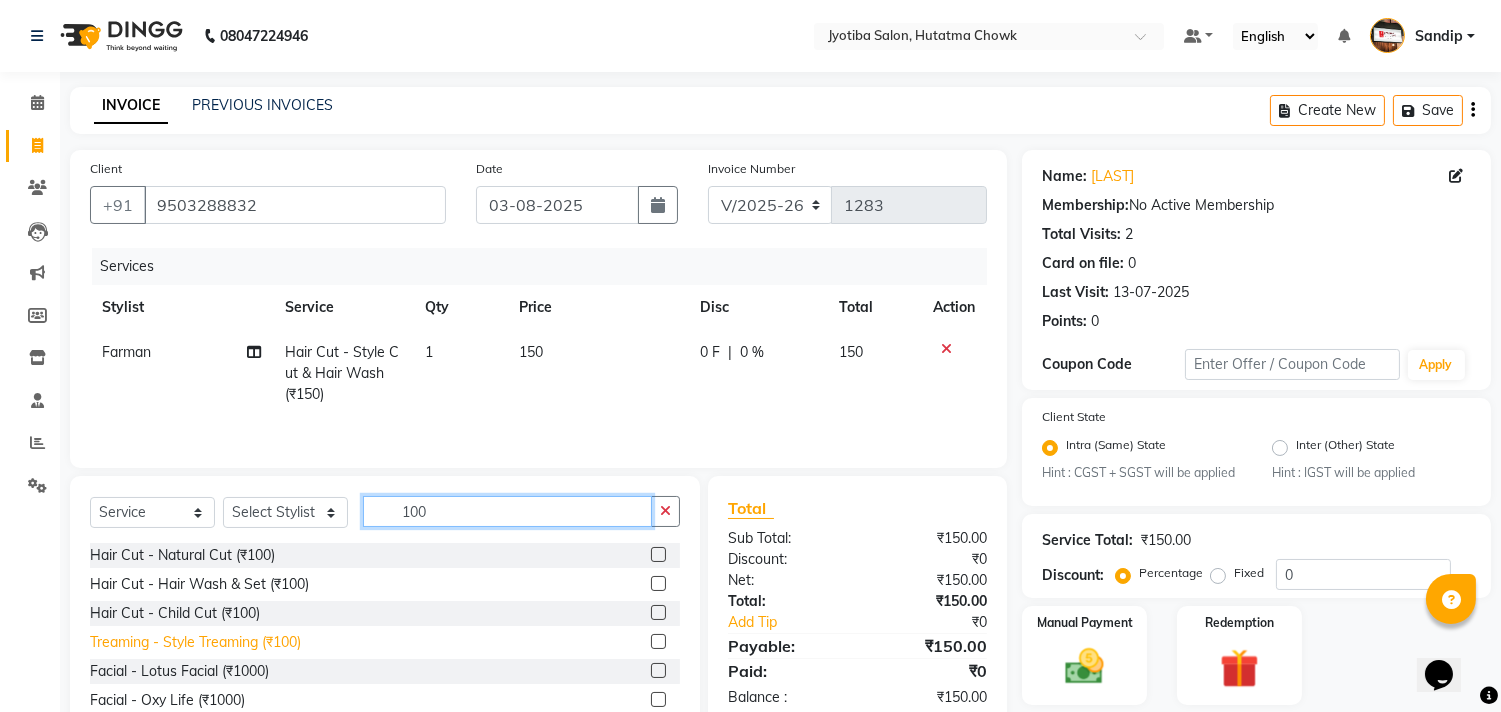 type on "100" 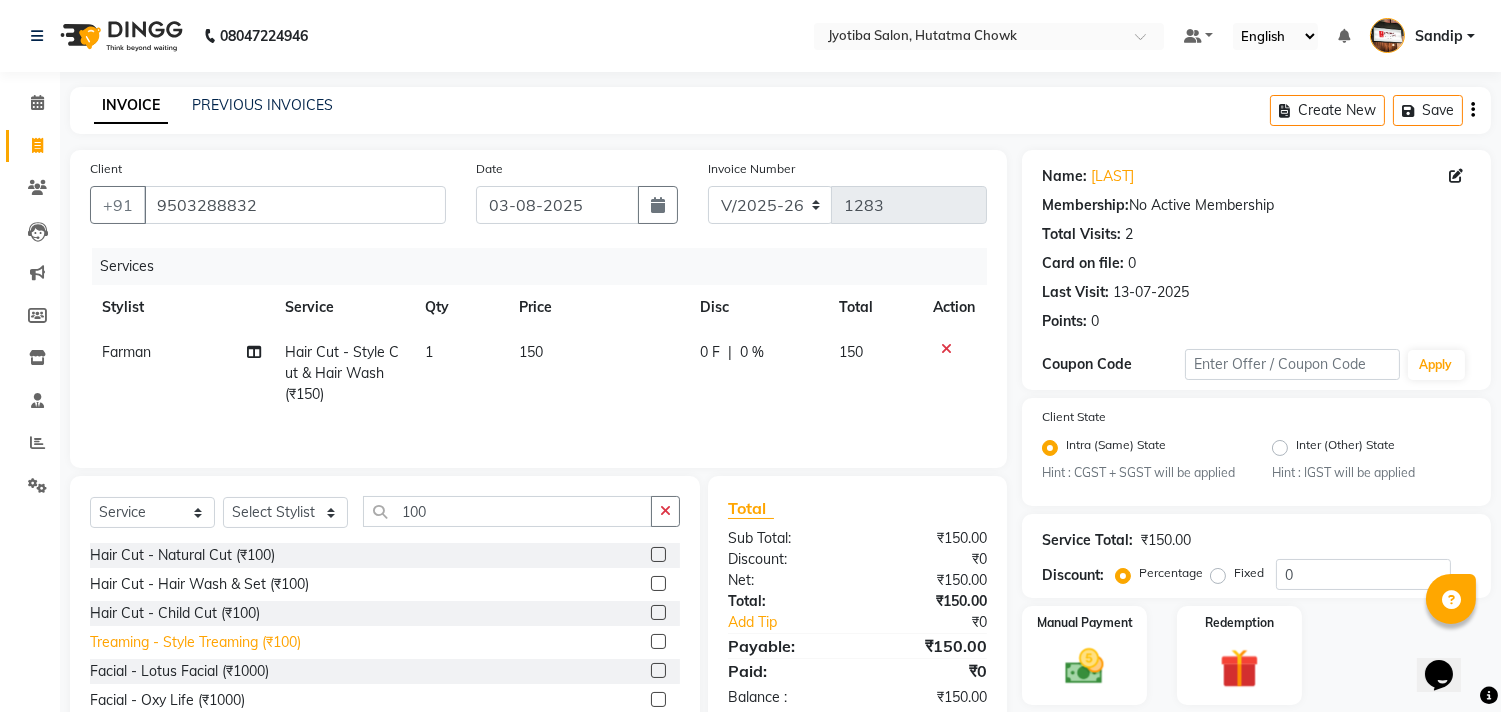 click on "Treaming - Style Treaming (₹100)" 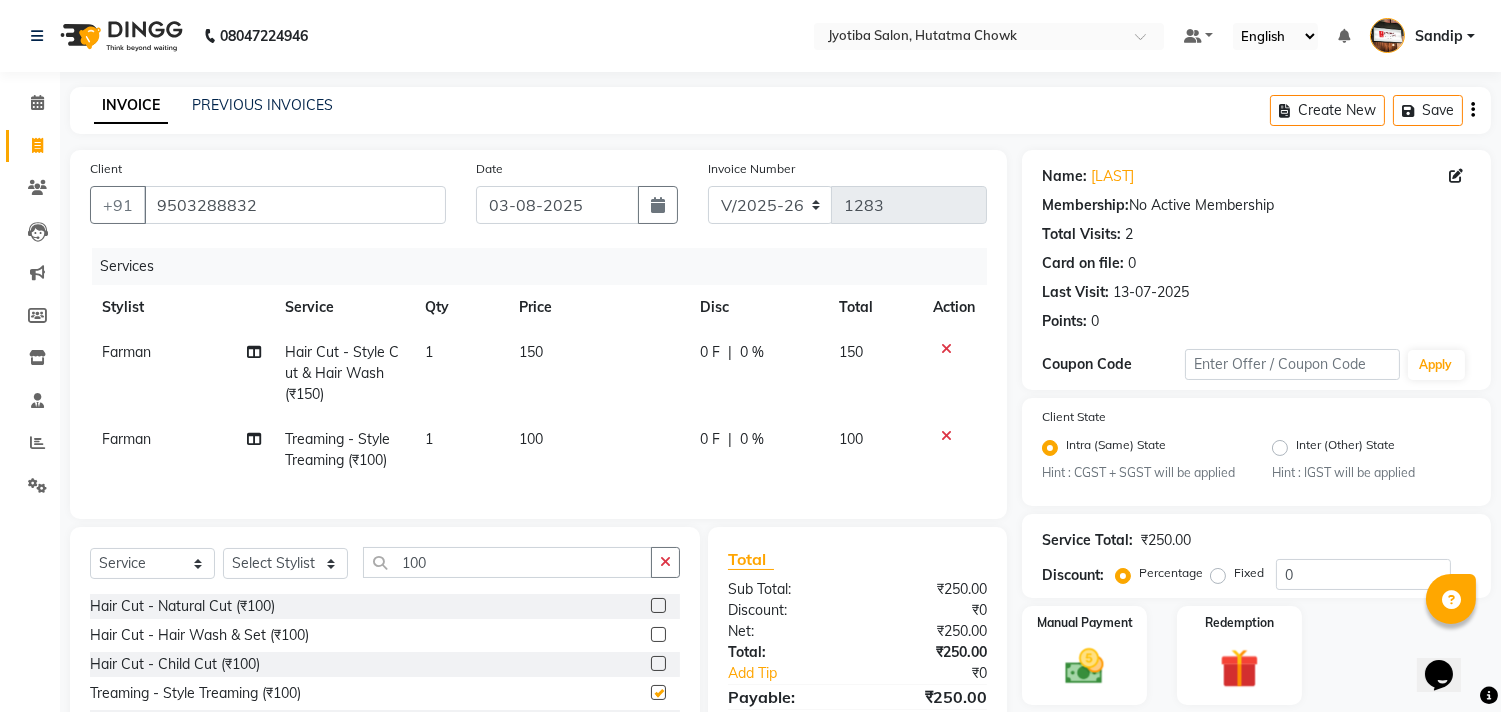 checkbox on "false" 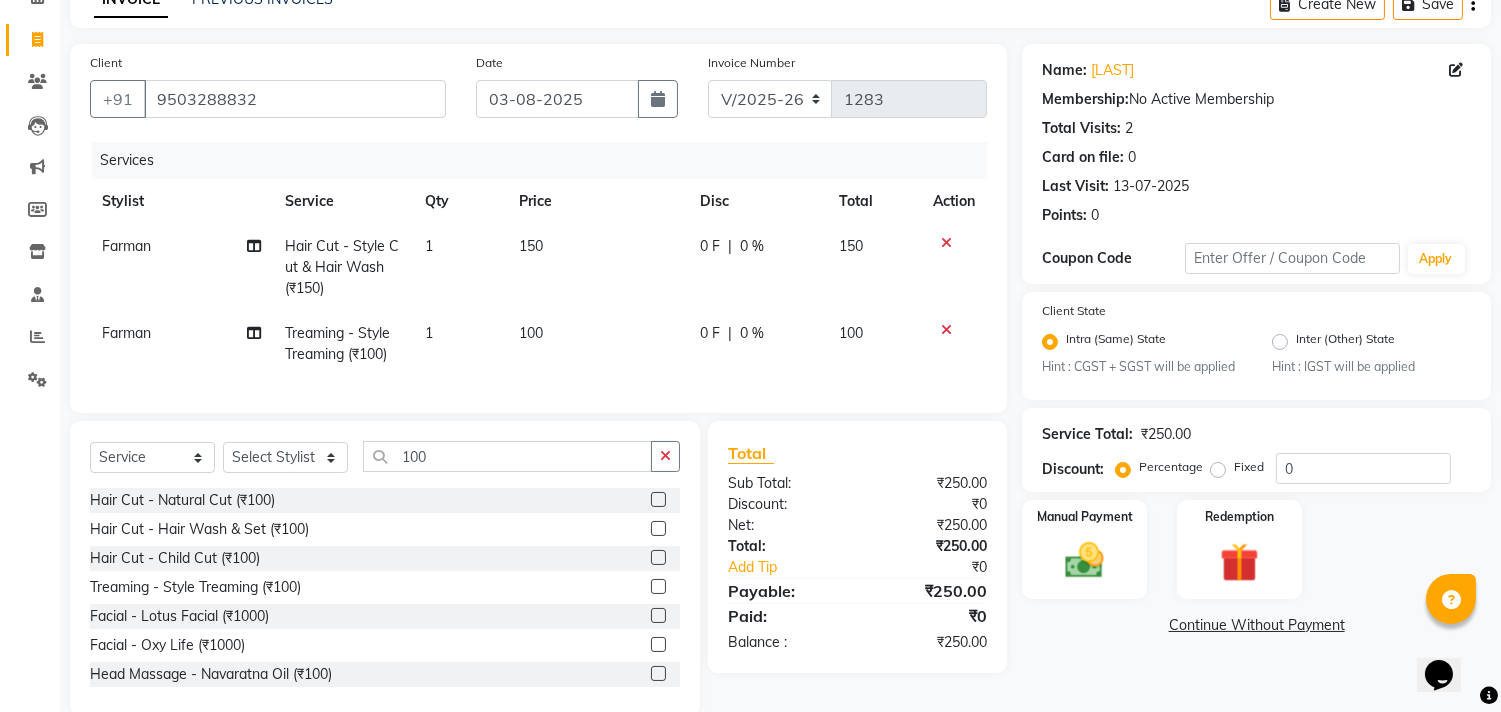 scroll, scrollTop: 156, scrollLeft: 0, axis: vertical 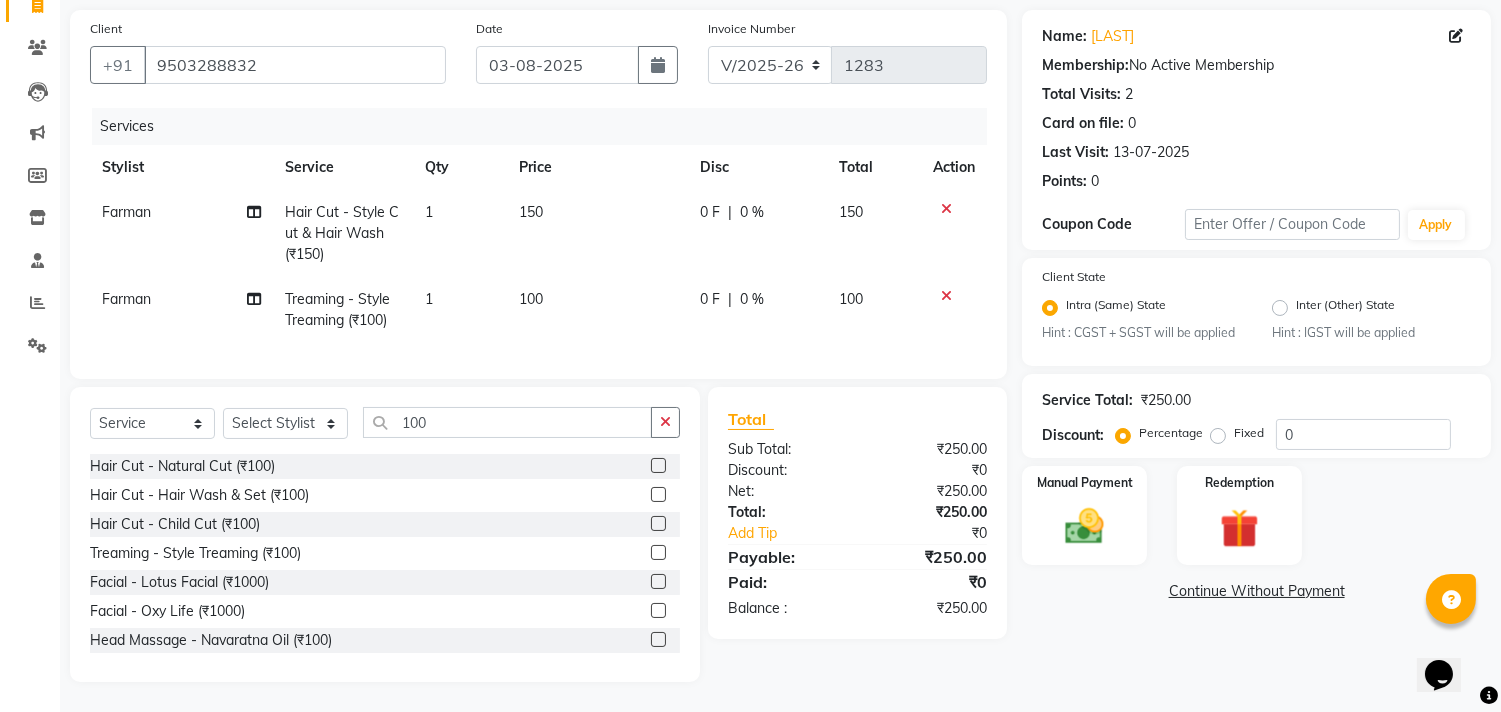 click on "Continue Without Payment" 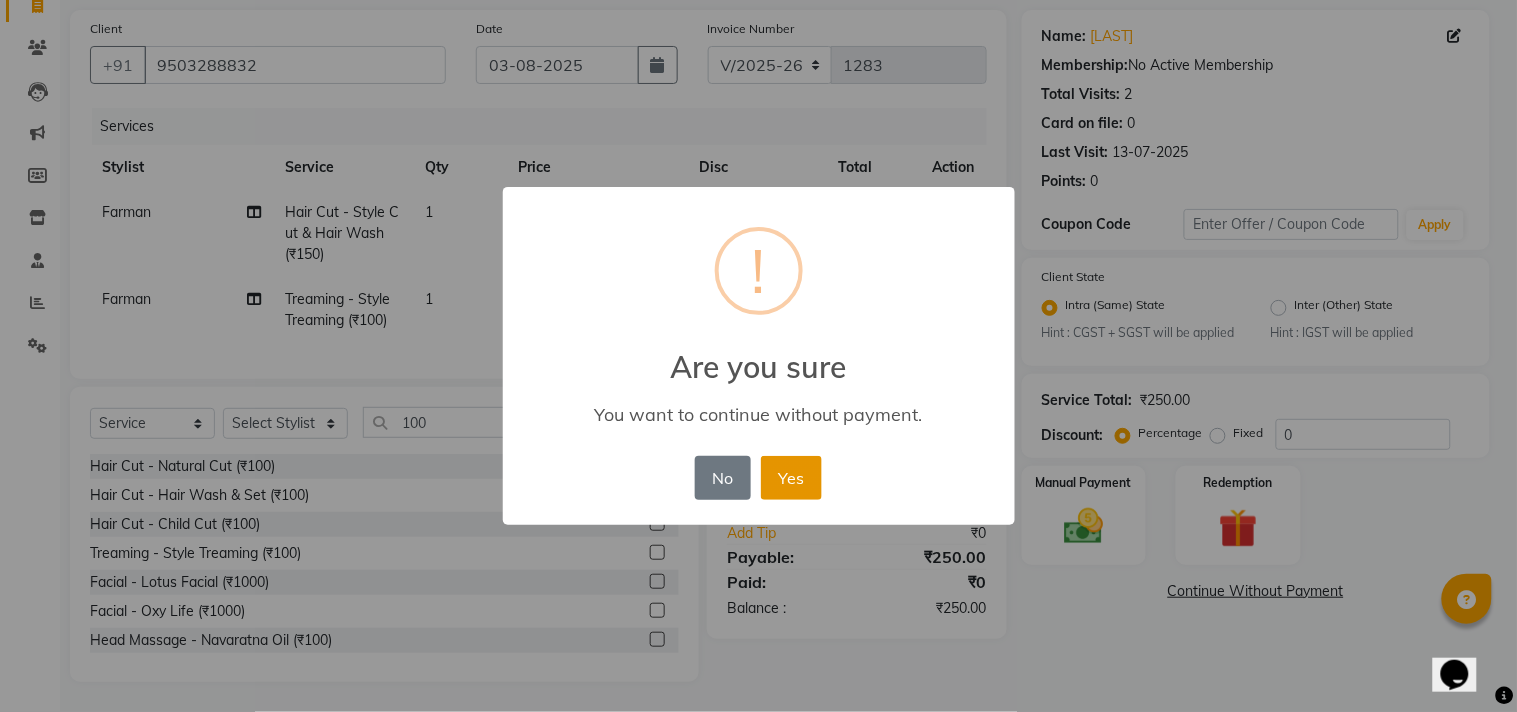 click on "Yes" at bounding box center [791, 478] 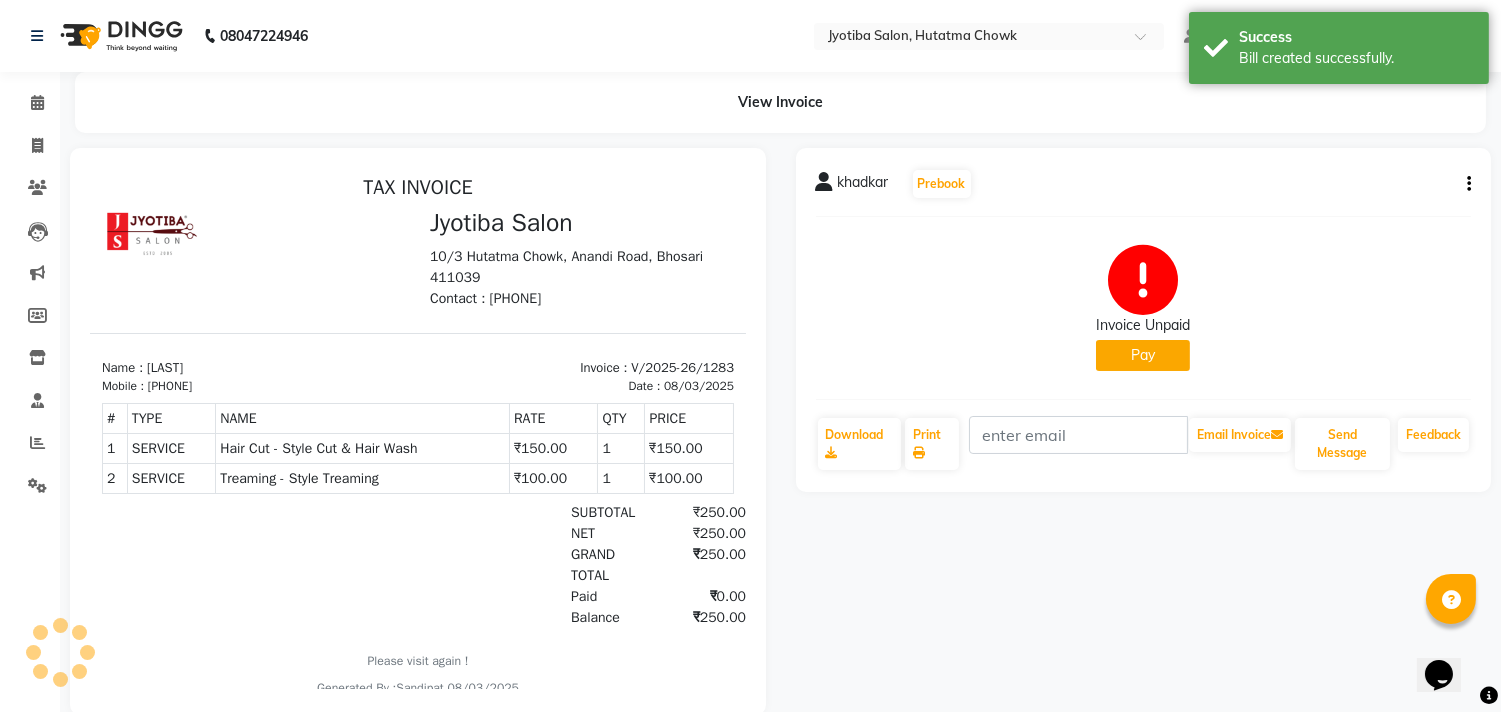 scroll, scrollTop: 0, scrollLeft: 0, axis: both 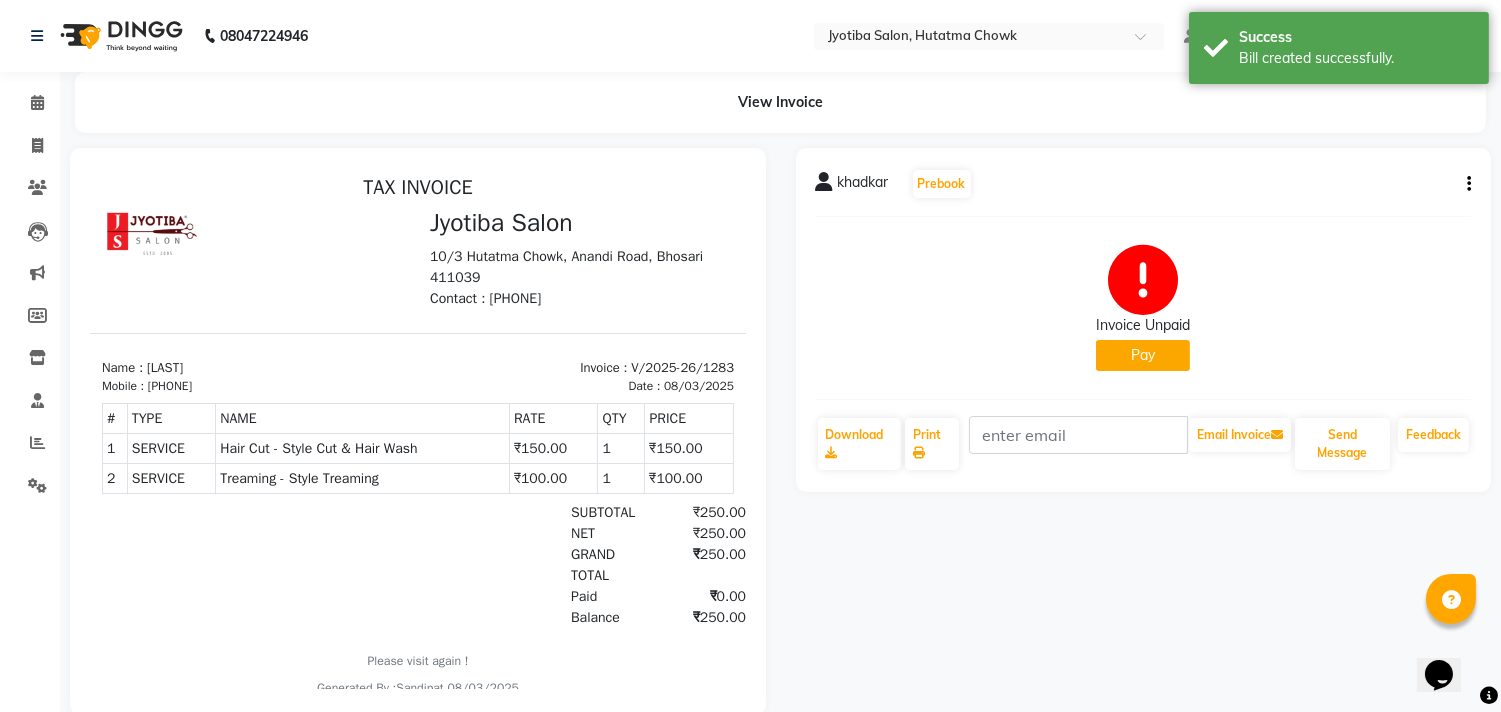 click on "Pay" 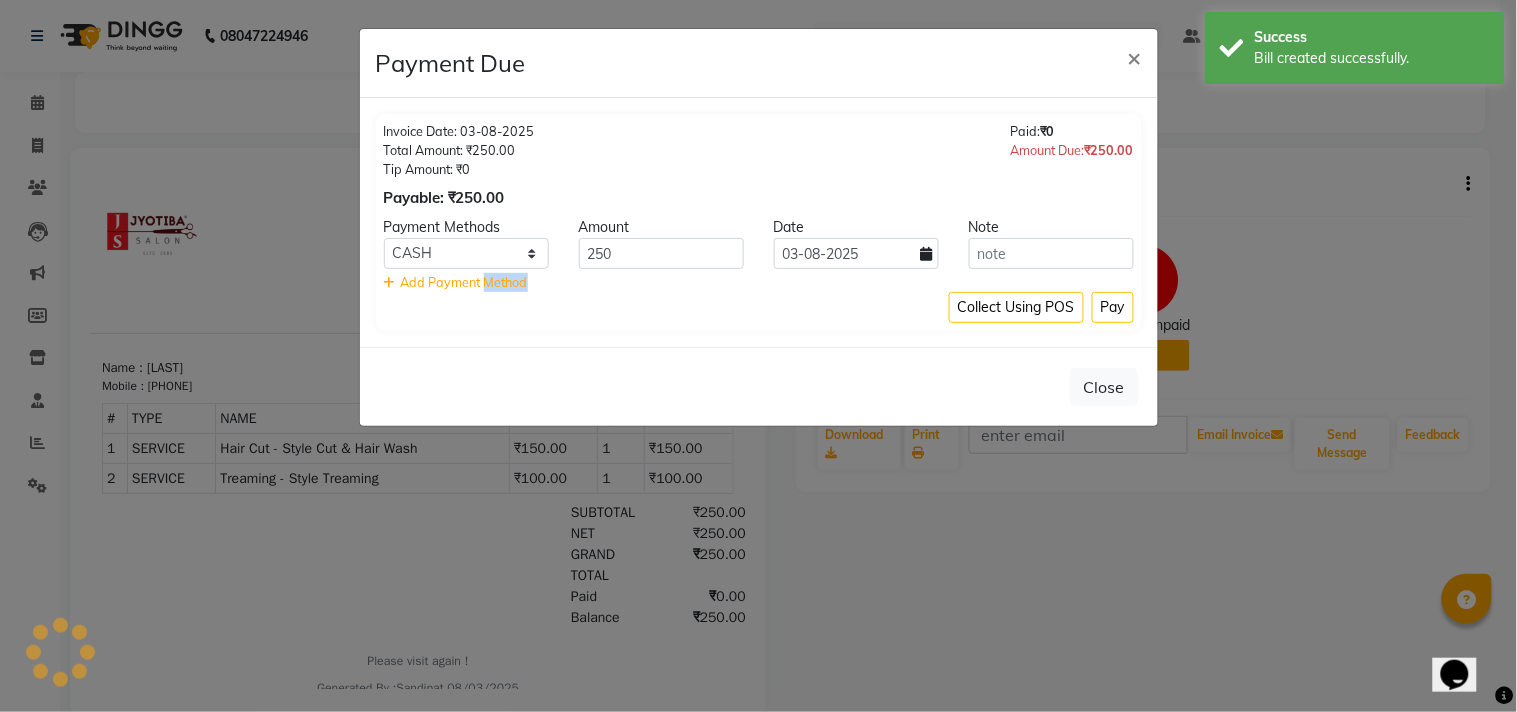 click on "Close" 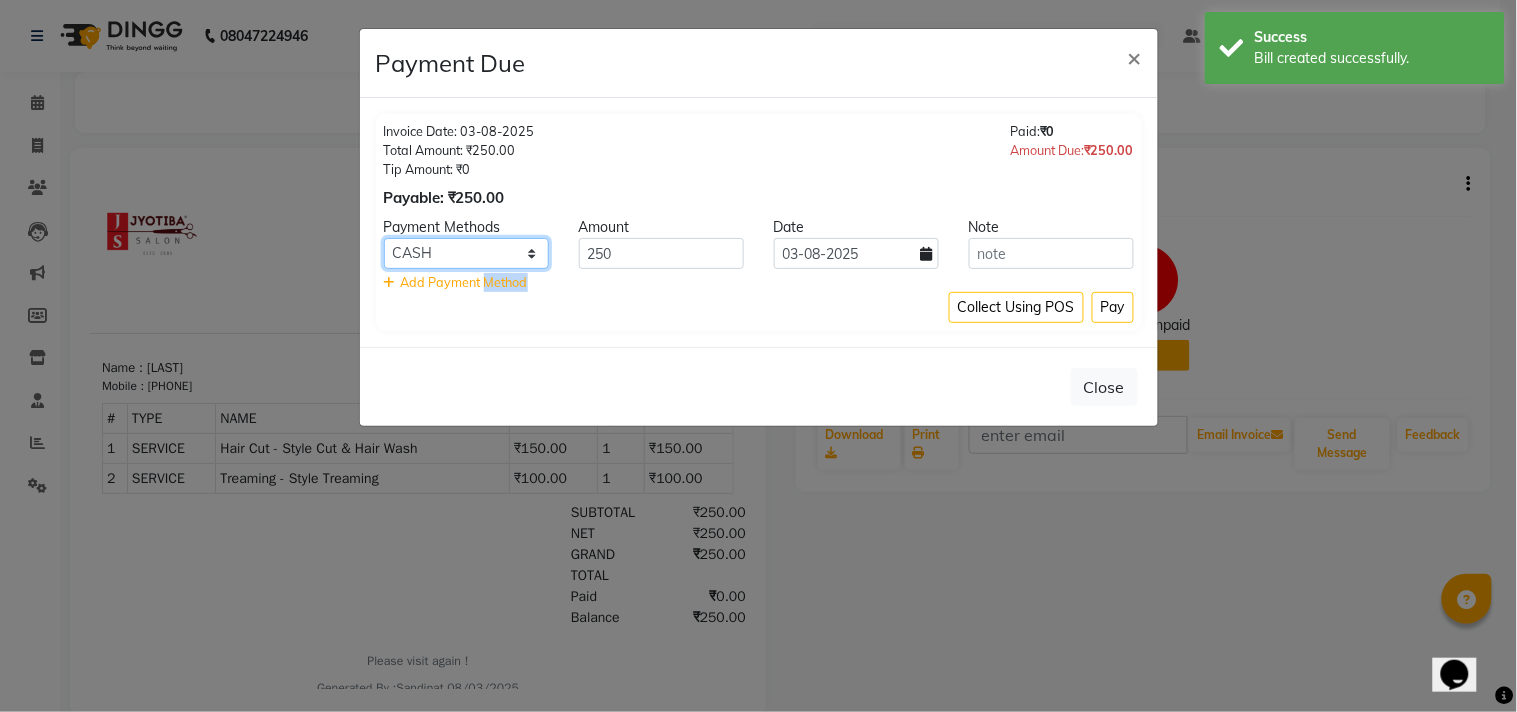 click on "CASH ONLINE CARD" 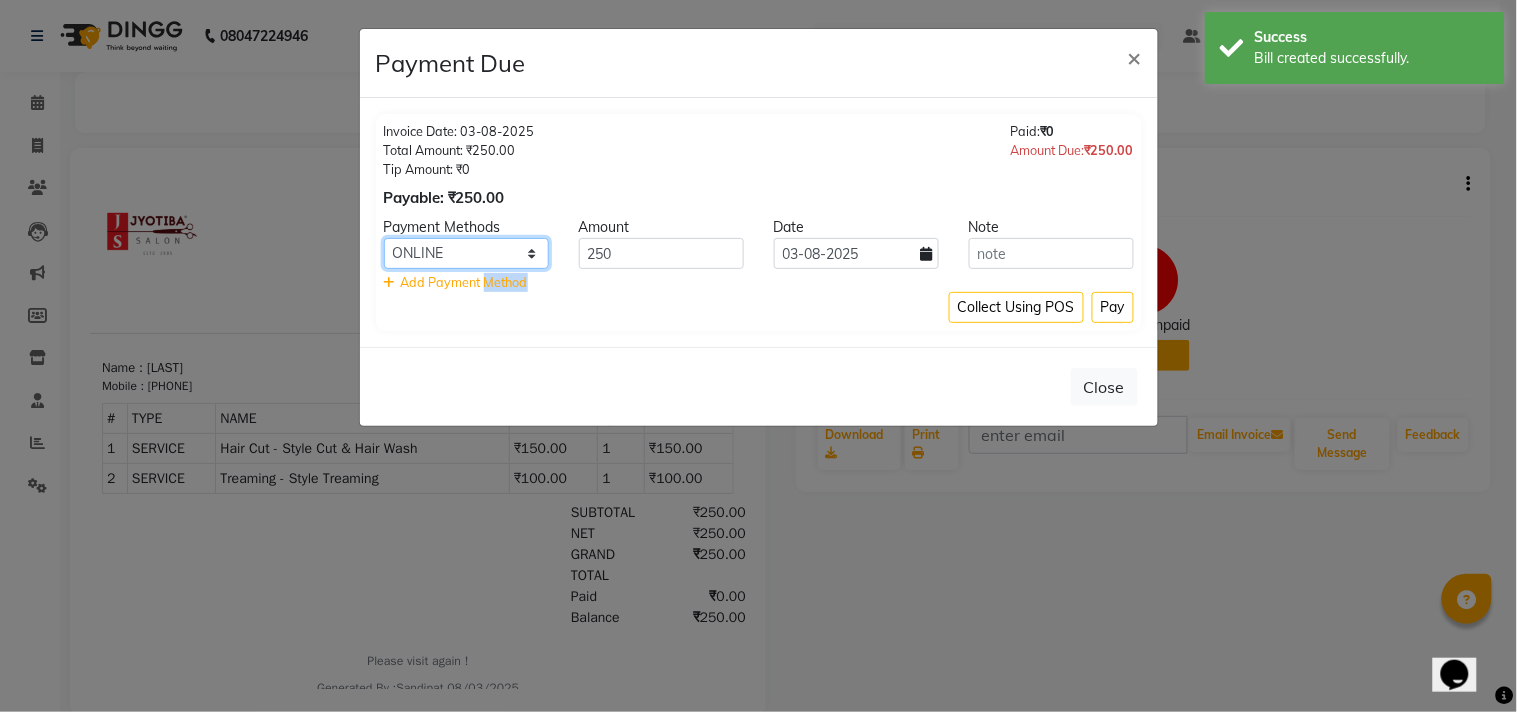 click on "CASH ONLINE CARD" 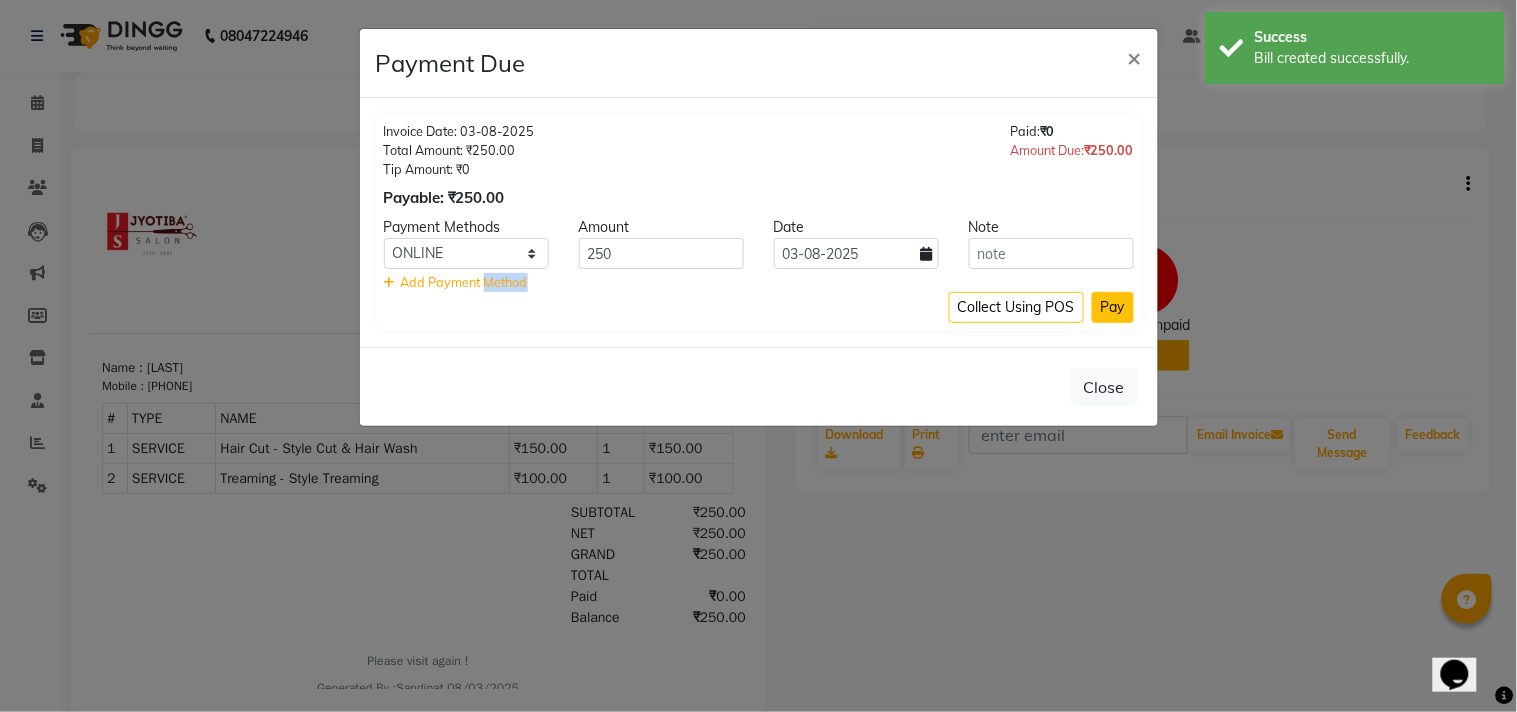click on "Pay" 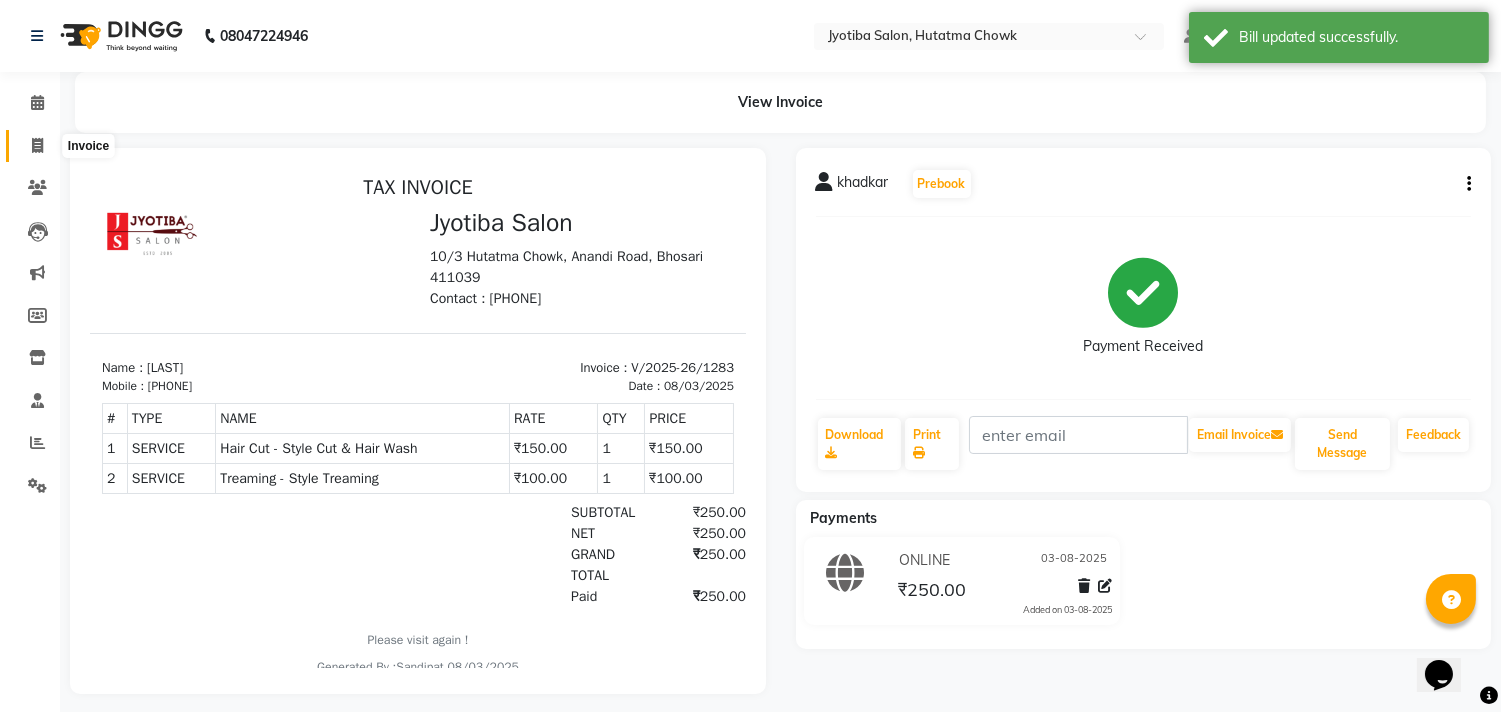 click 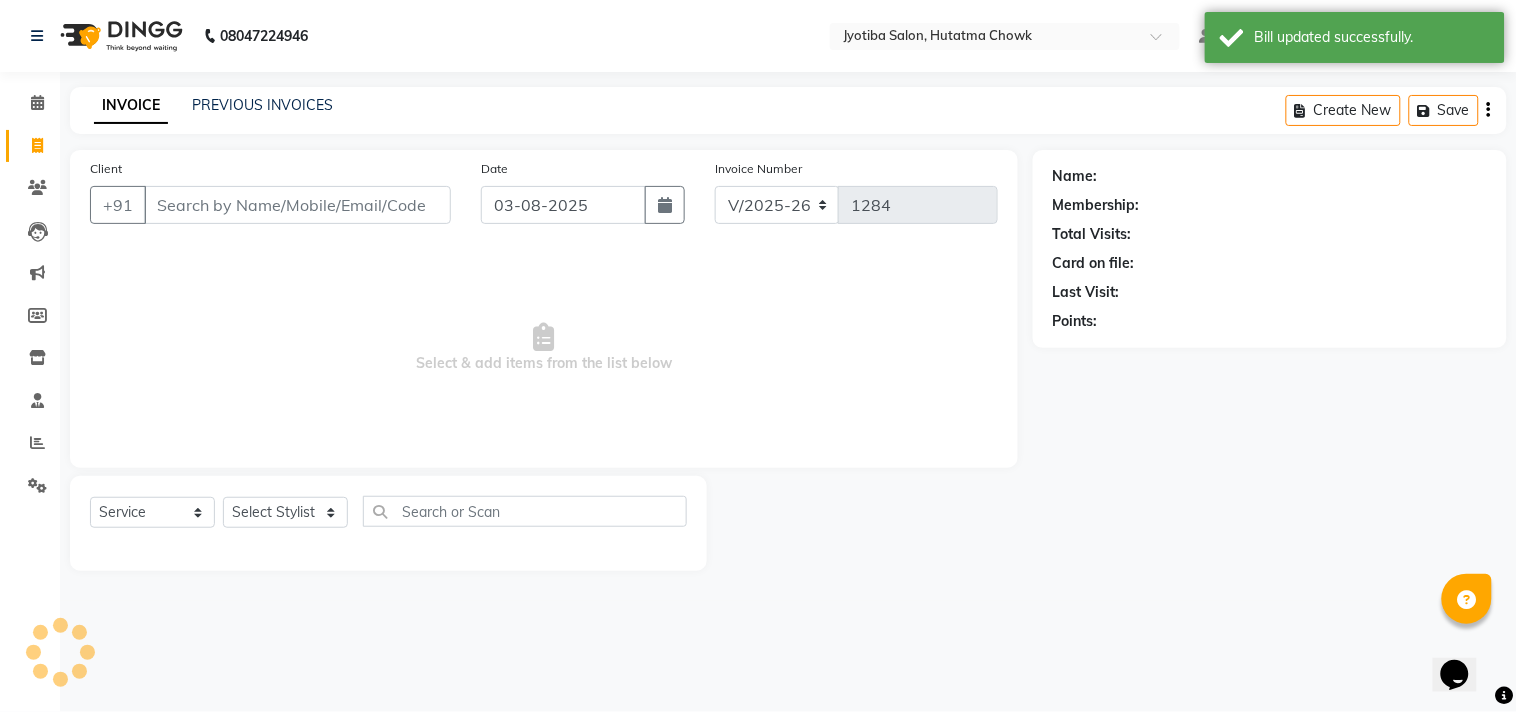 select on "membership" 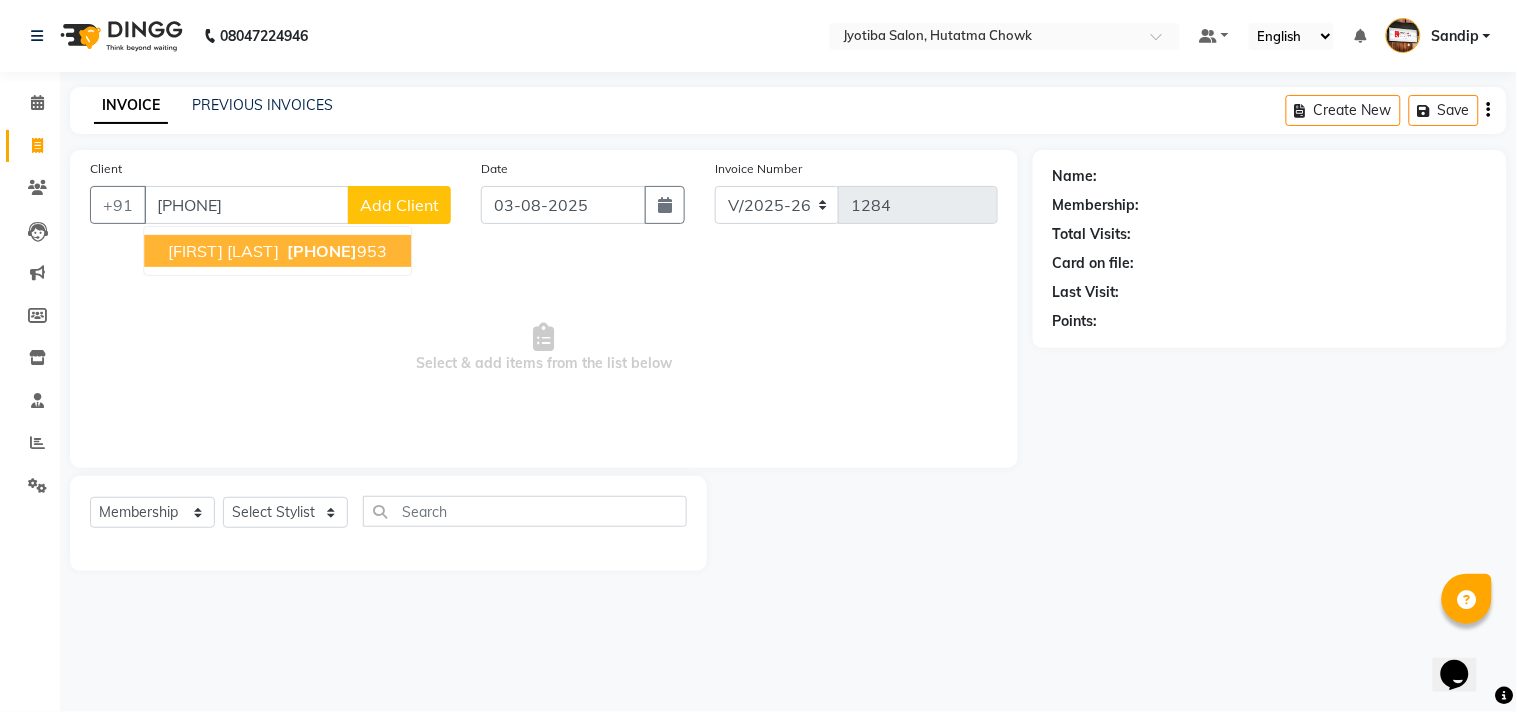click on "9766700" at bounding box center [322, 251] 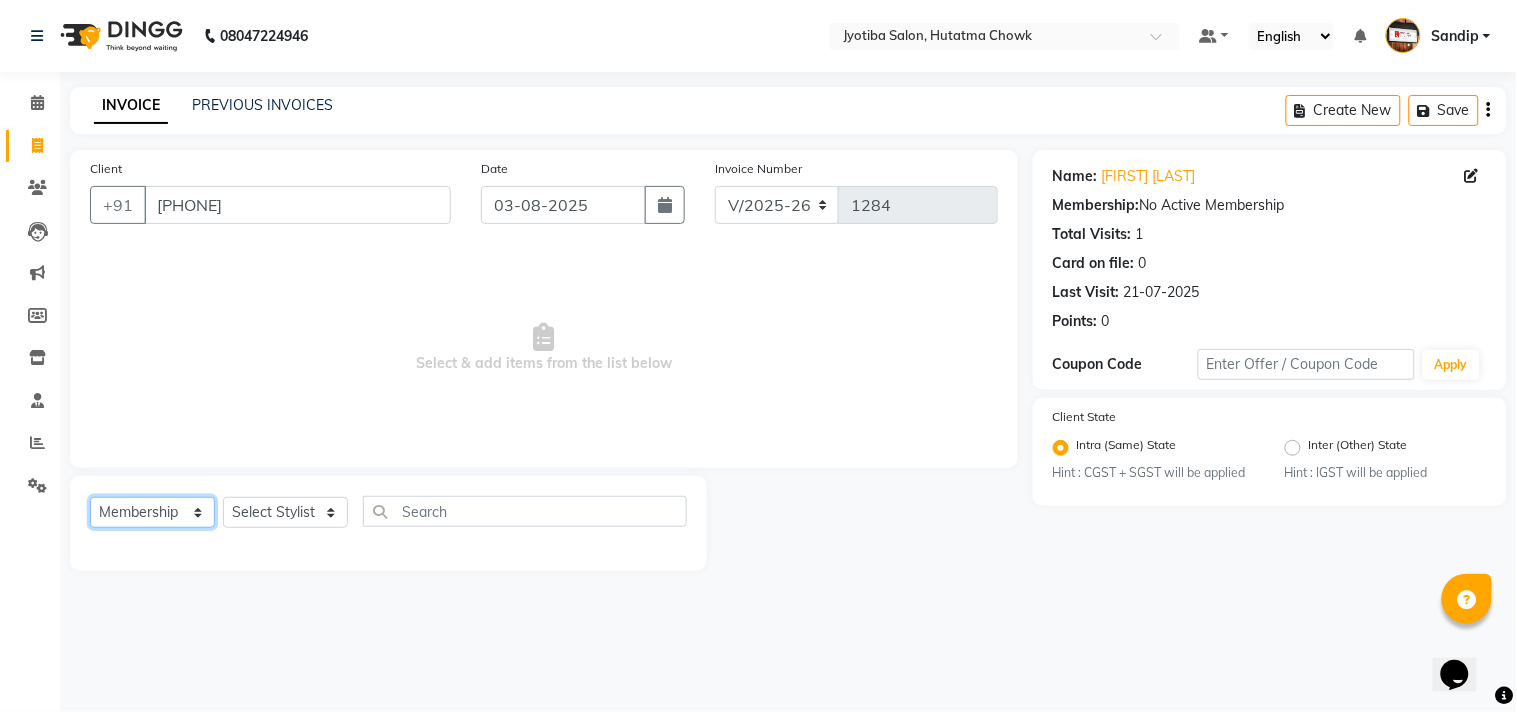 click on "Select  Service  Product  Membership  Package Voucher Prepaid Gift Card" 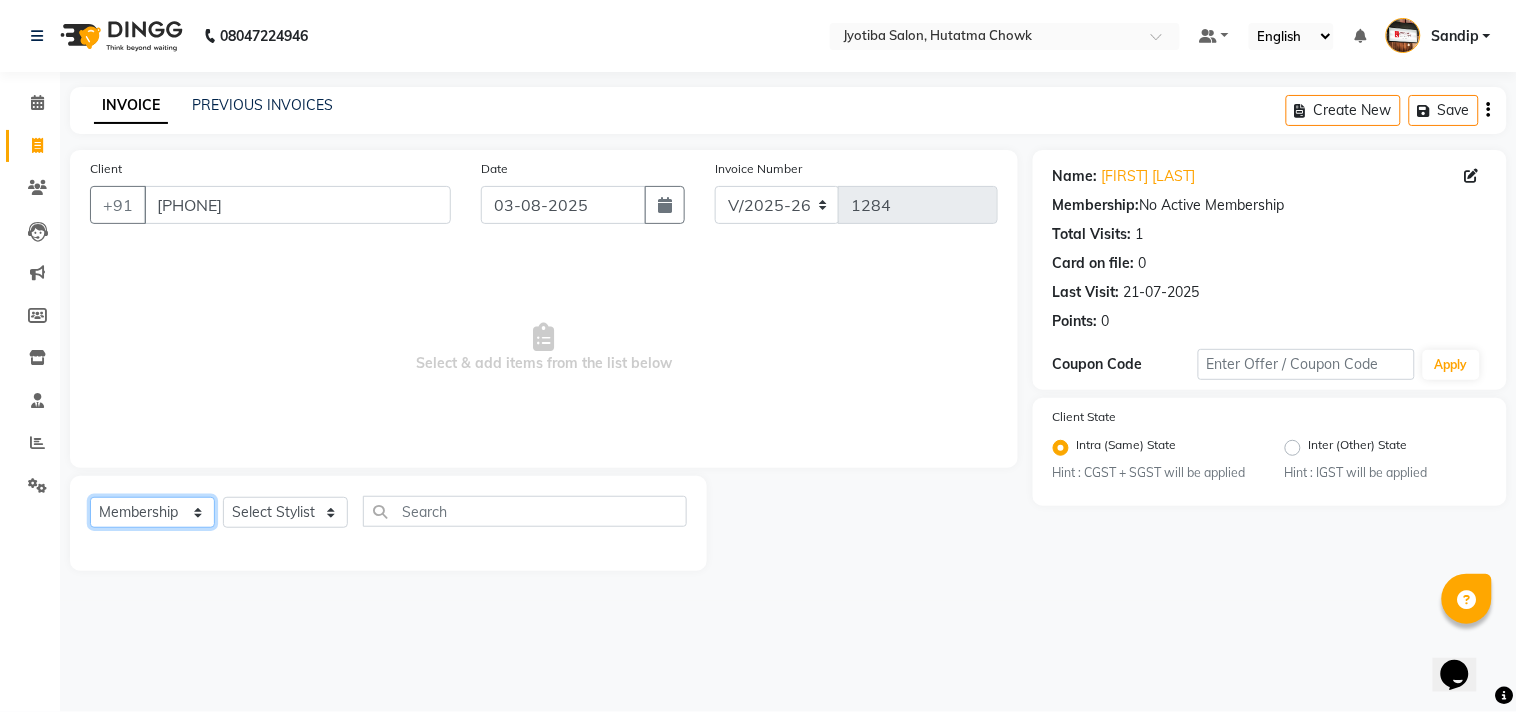 select on "service" 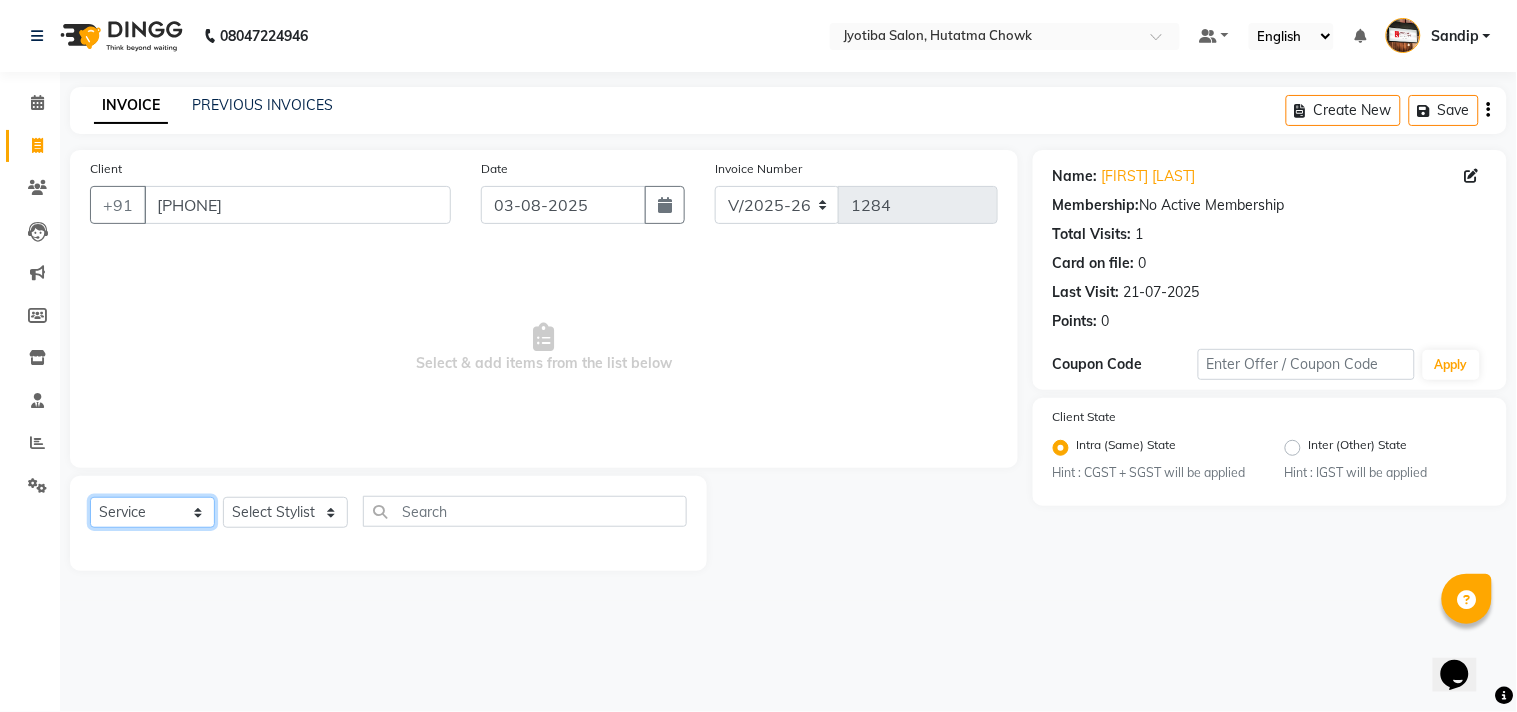 click on "Select  Service  Product  Membership  Package Voucher Prepaid Gift Card" 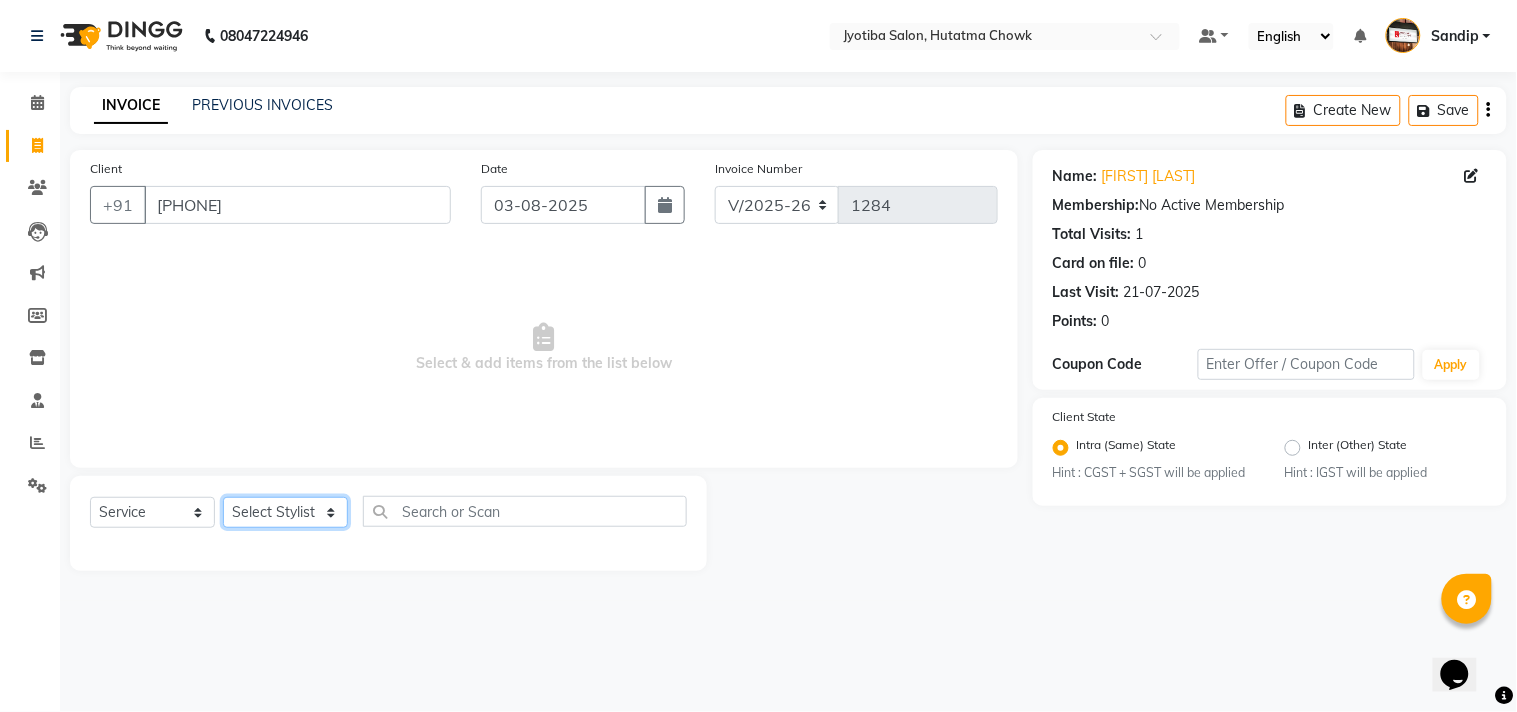 click on "Select Stylist Abdul Dinesh thakur Farman  Juned  mahadev Munna  prem RAHUL Sandip Suresh yasin" 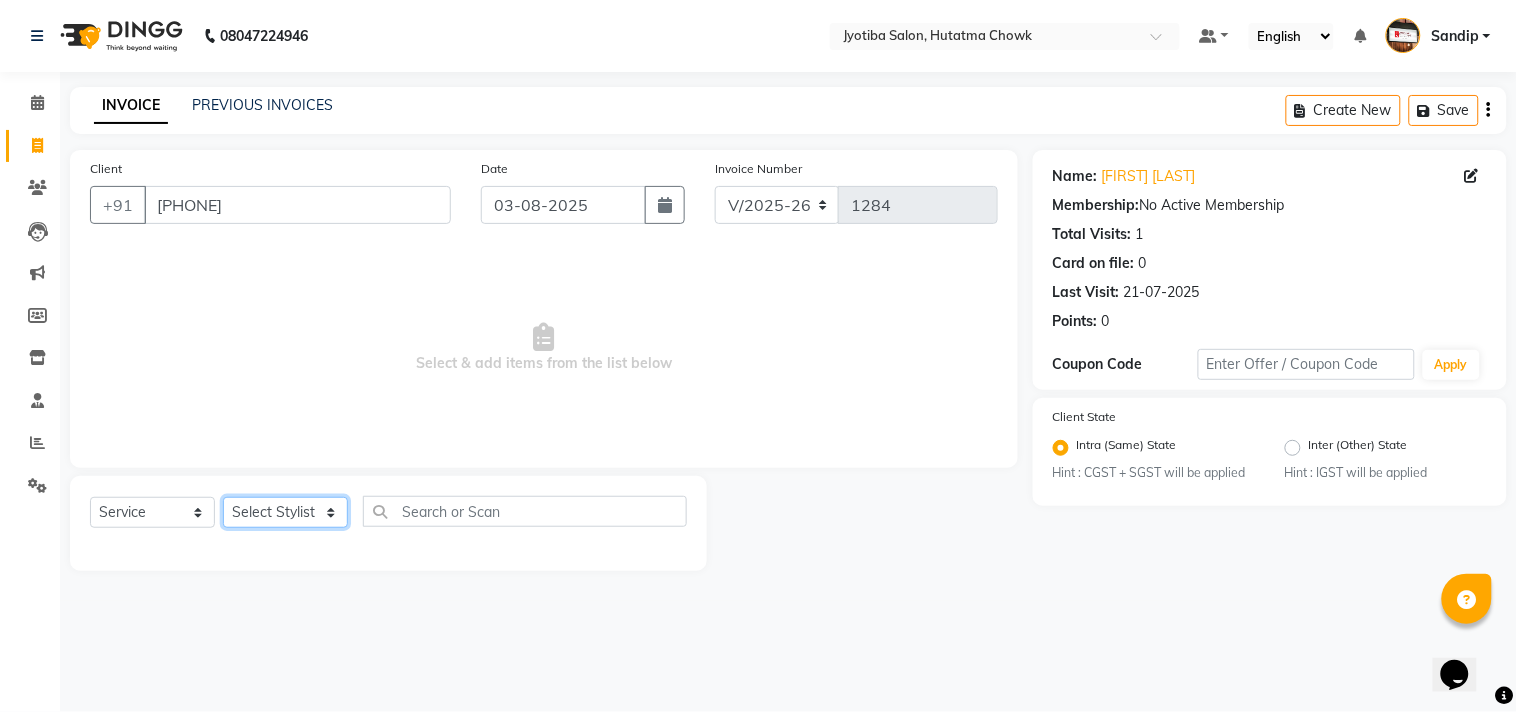 select on "36046" 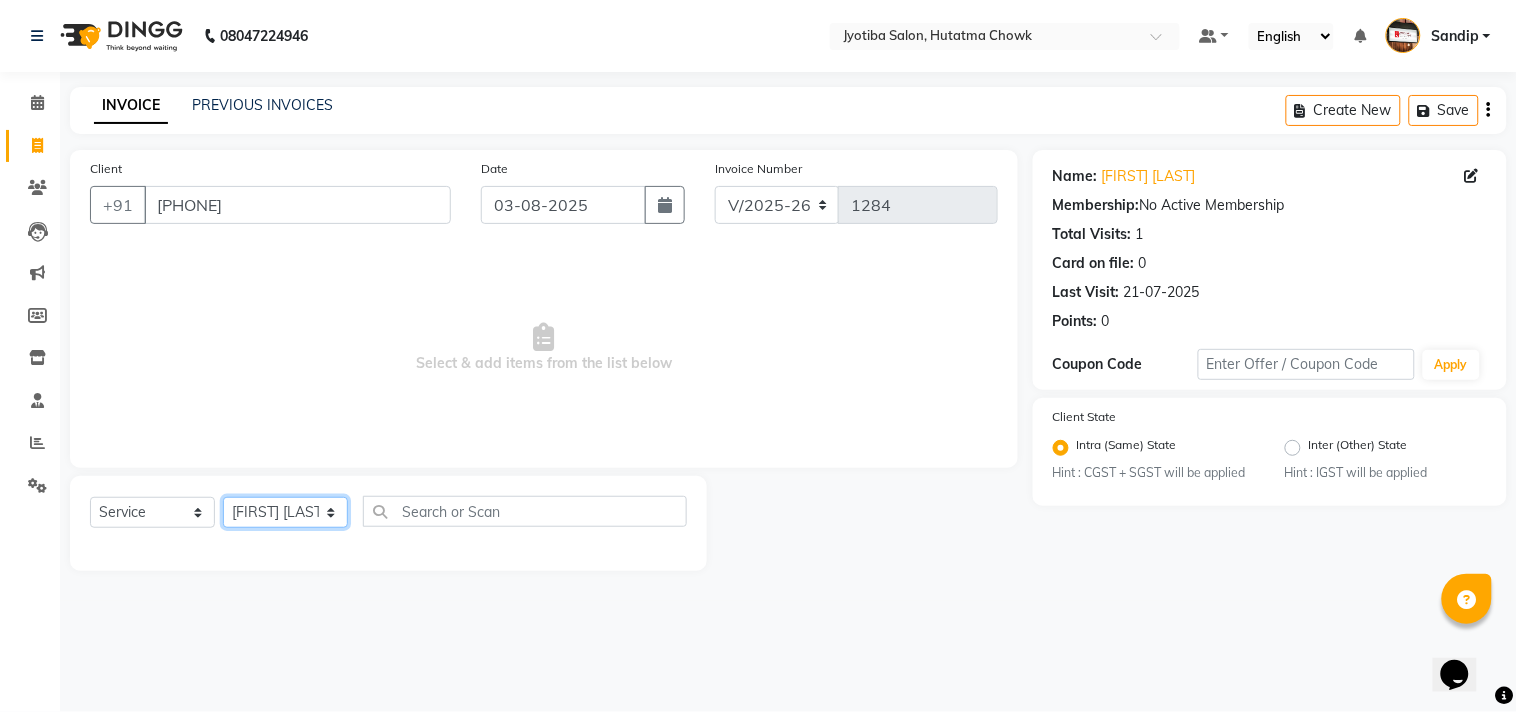 click on "Select Stylist Abdul Dinesh thakur Farman  Juned  mahadev Munna  prem RAHUL Sandip Suresh yasin" 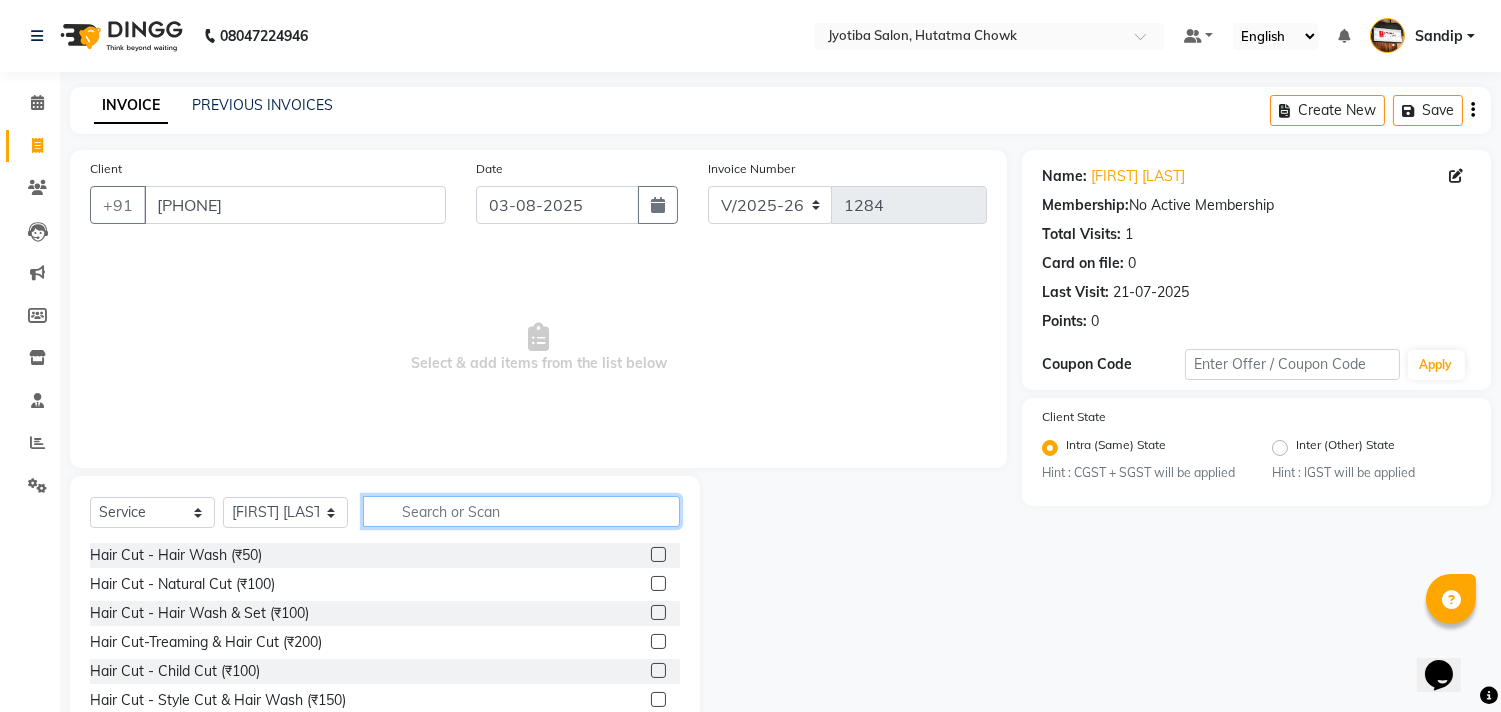 click 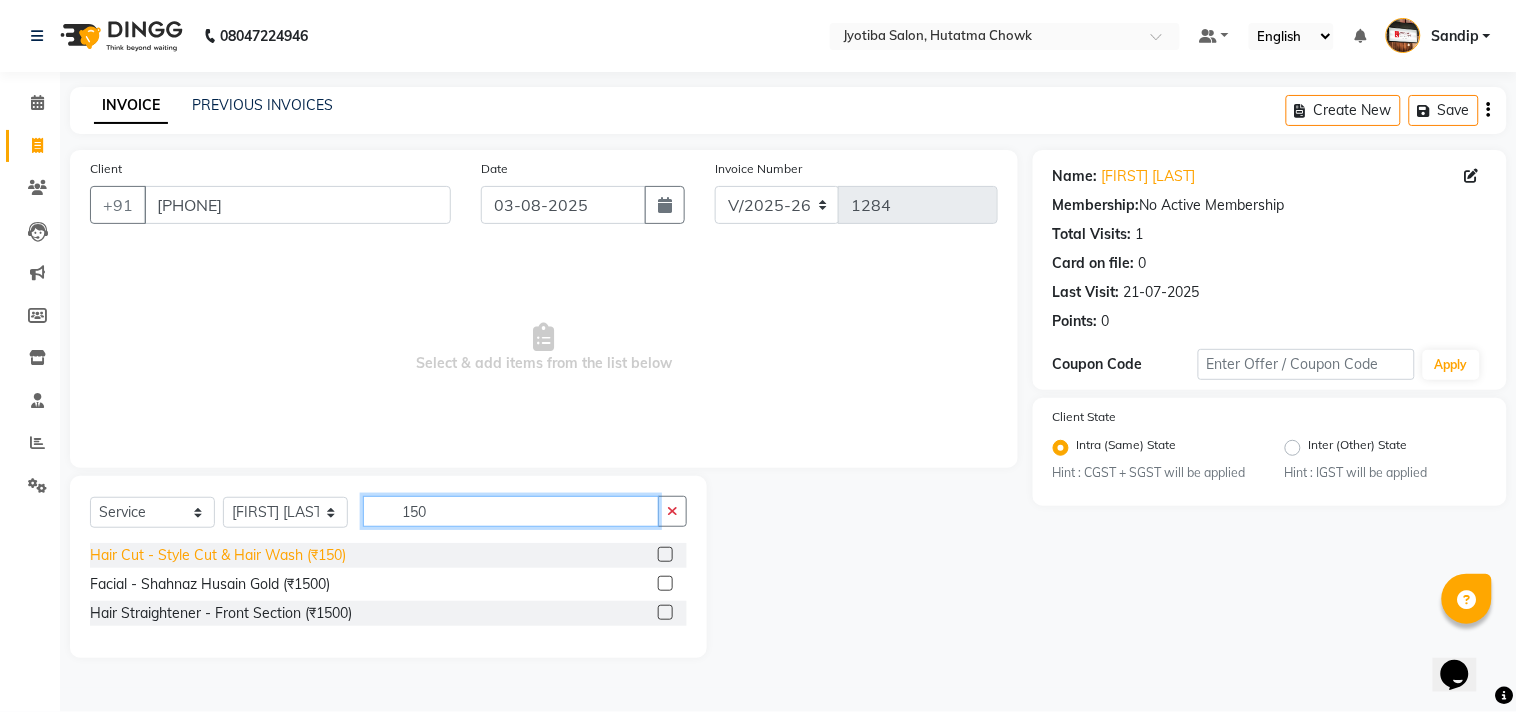 type on "150" 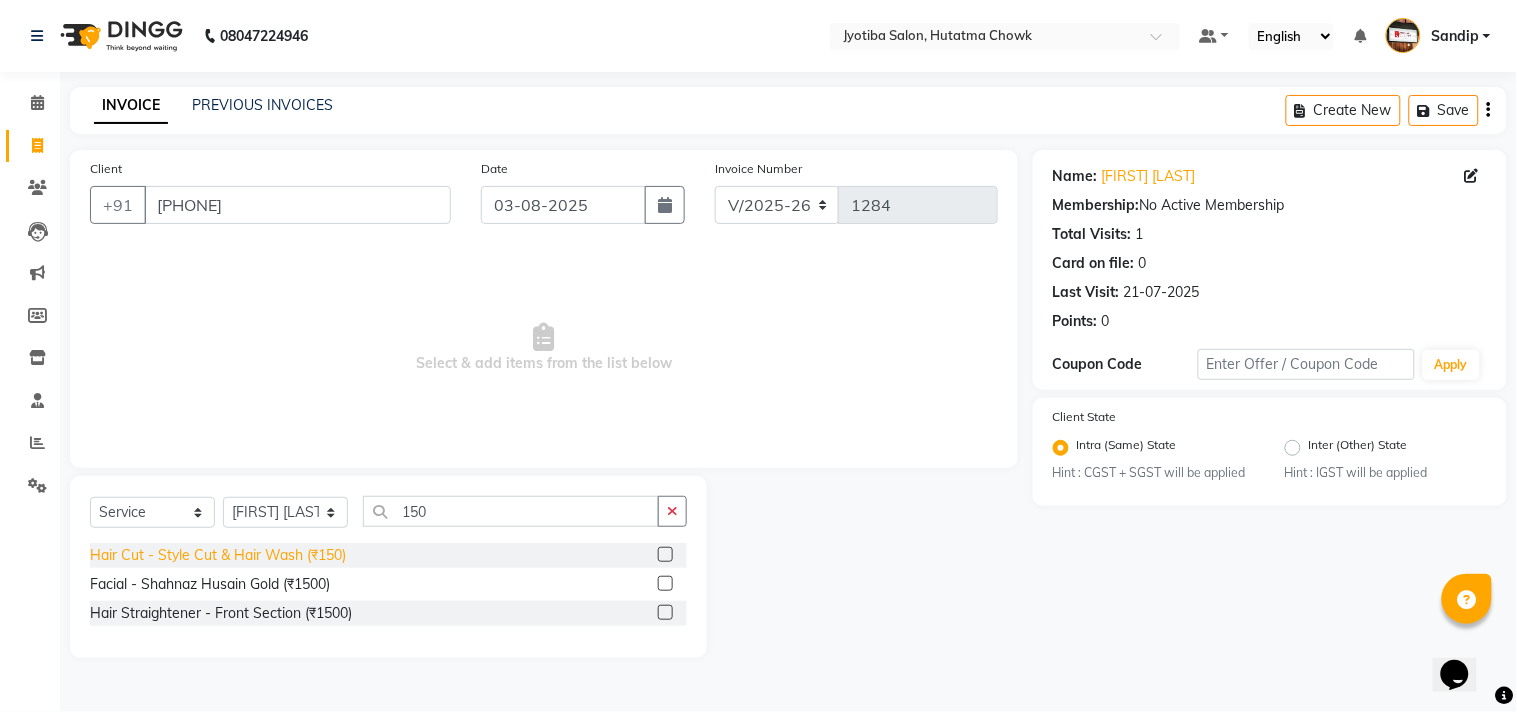 click on "Hair Cut - Style Cut & Hair Wash (₹150)" 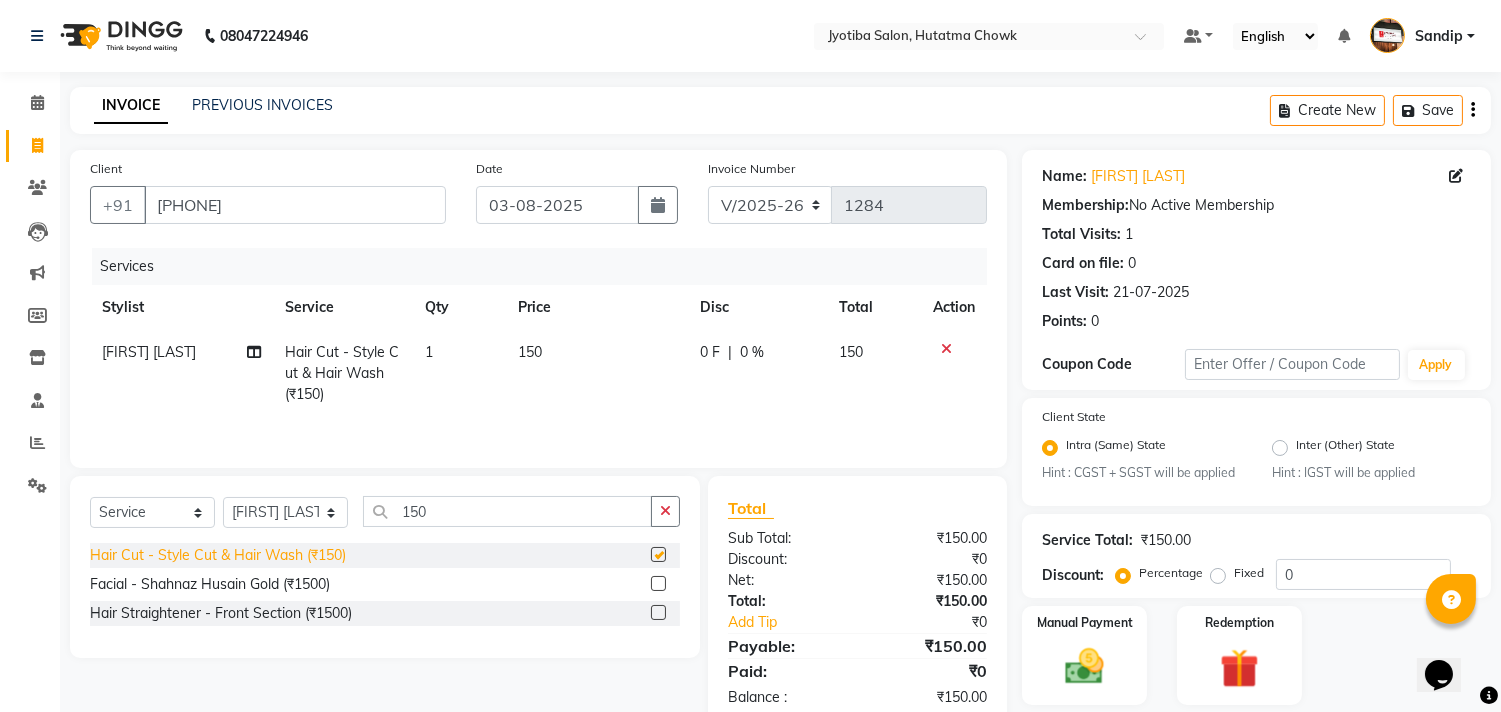 checkbox on "false" 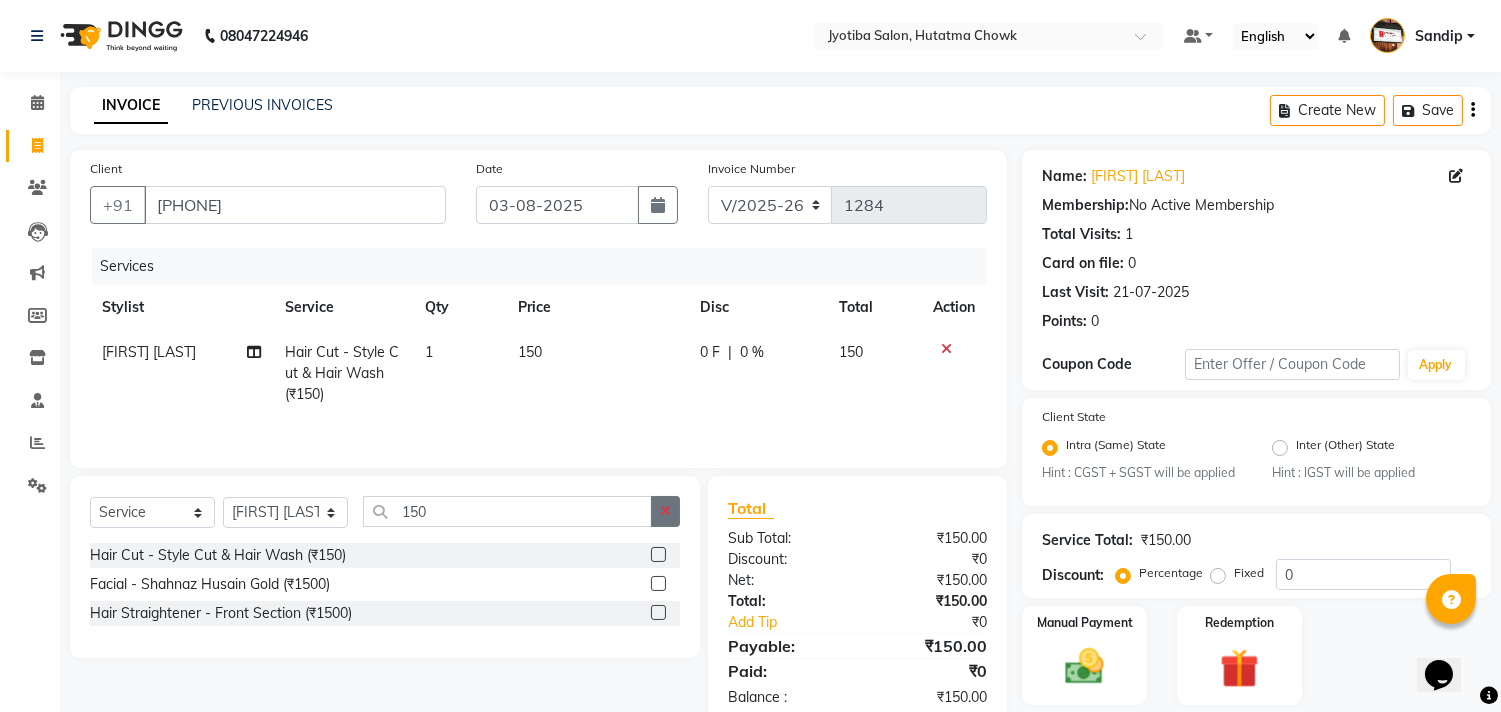 click 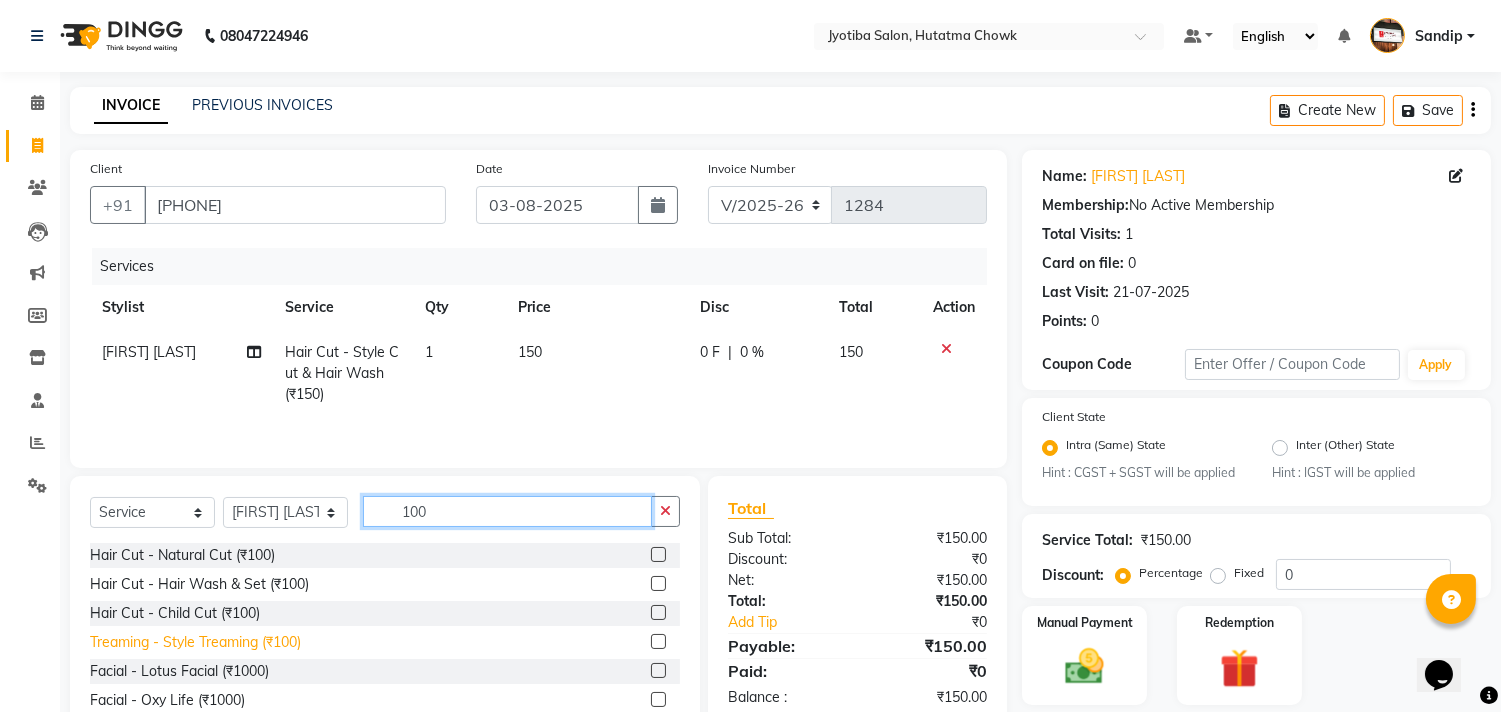 type on "100" 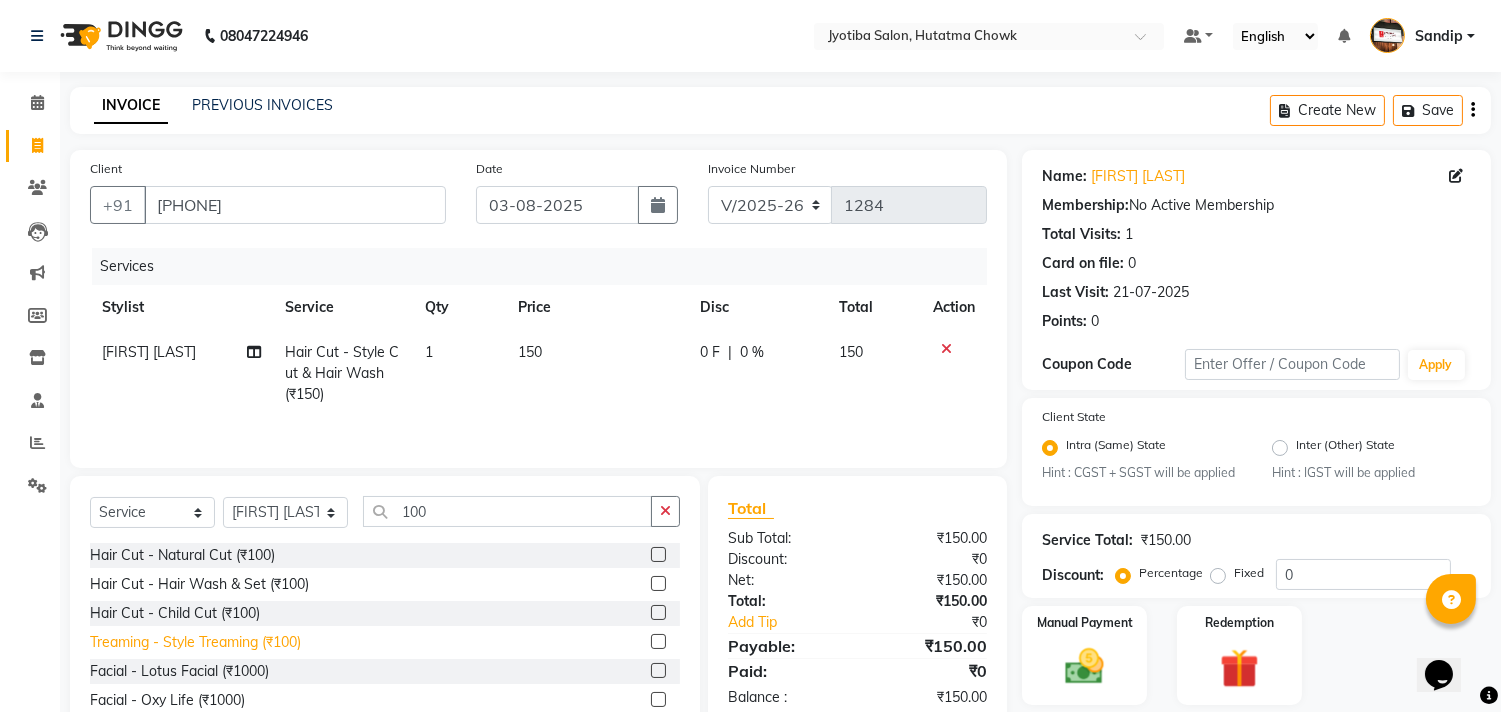 click on "Treaming - Style Treaming (₹100)" 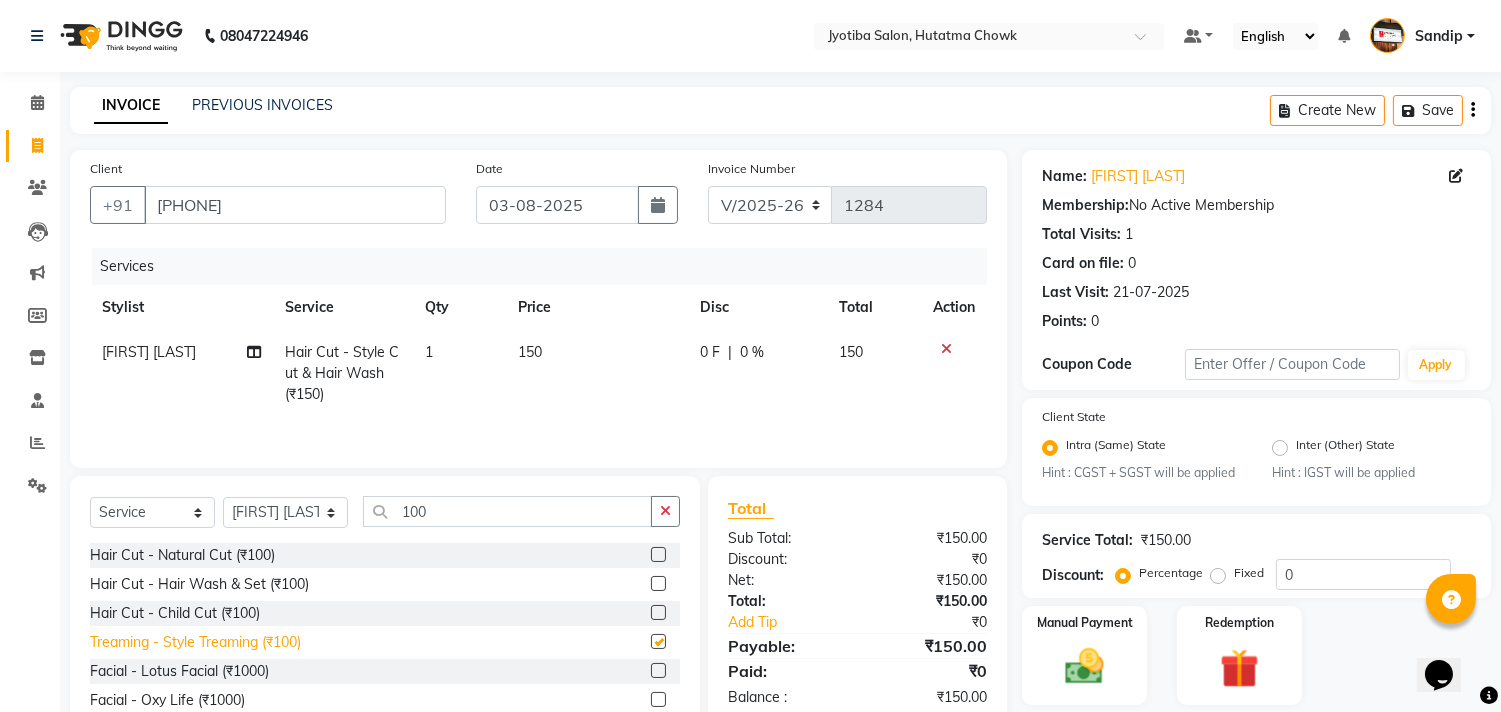 checkbox on "true" 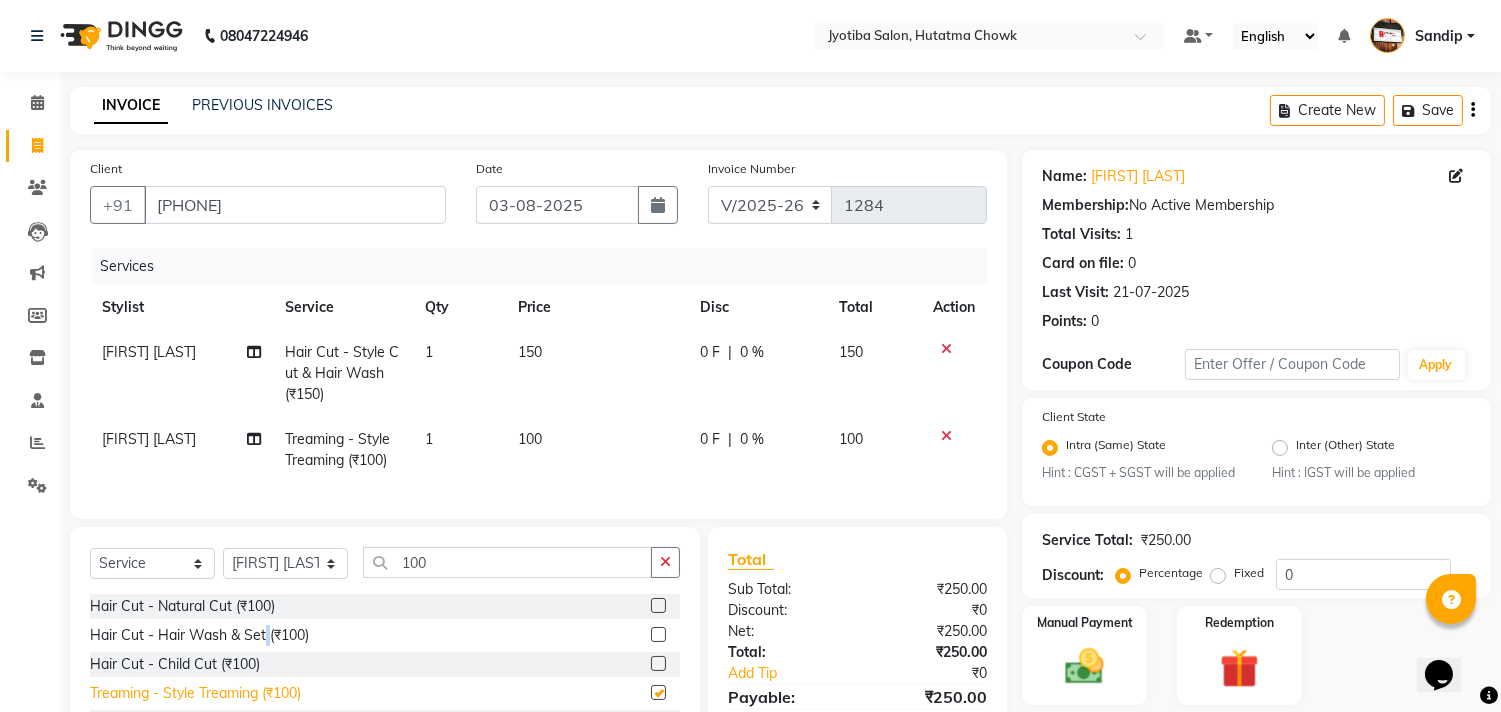 click on "Hair Cut - Hair Wash & Set (₹100)" 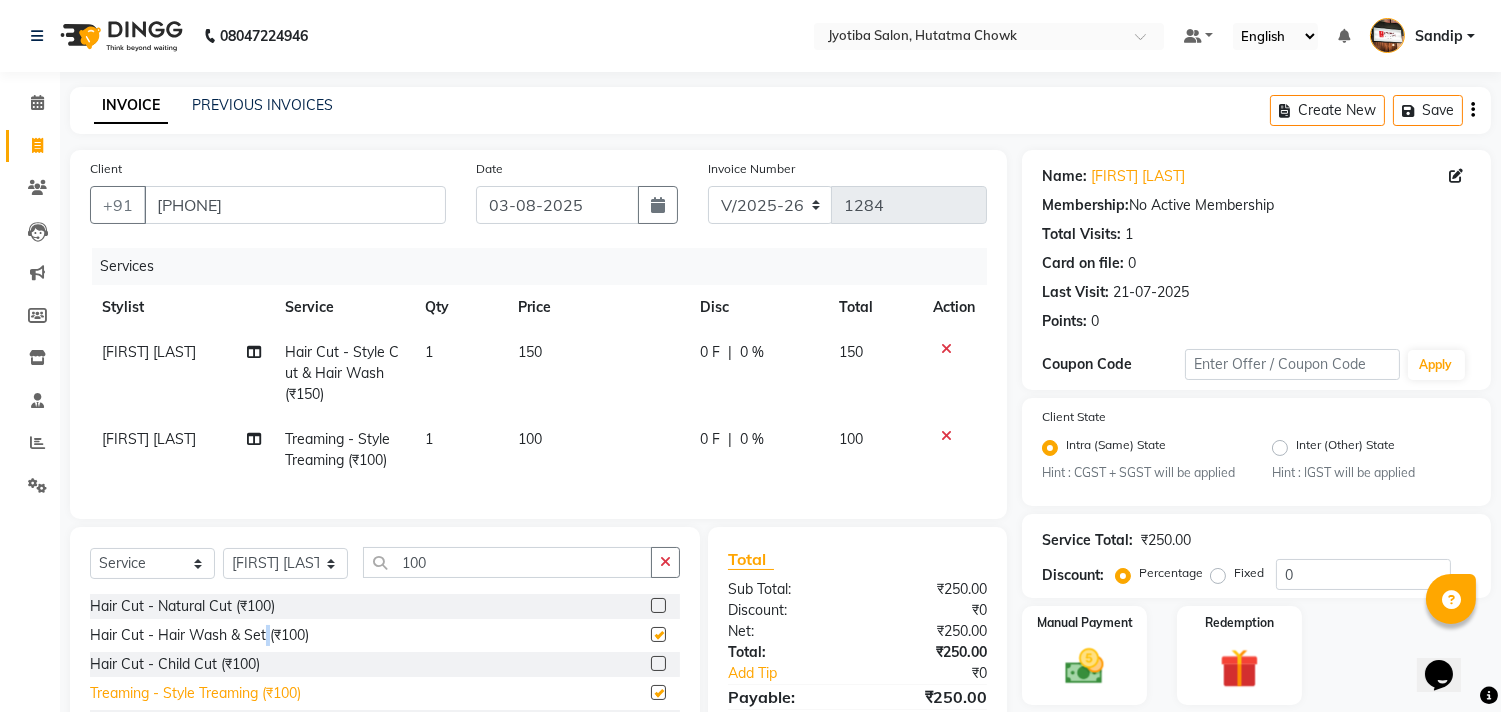 checkbox on "true" 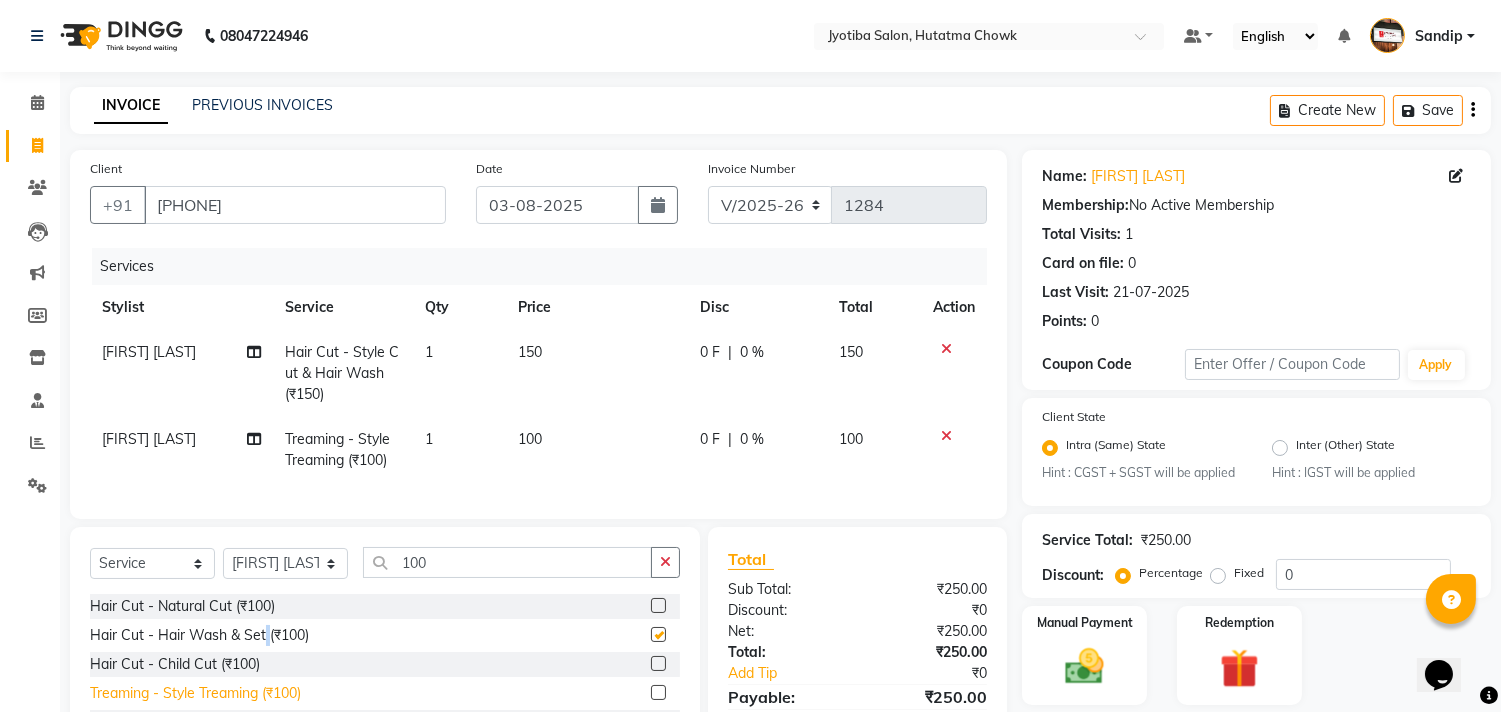checkbox on "false" 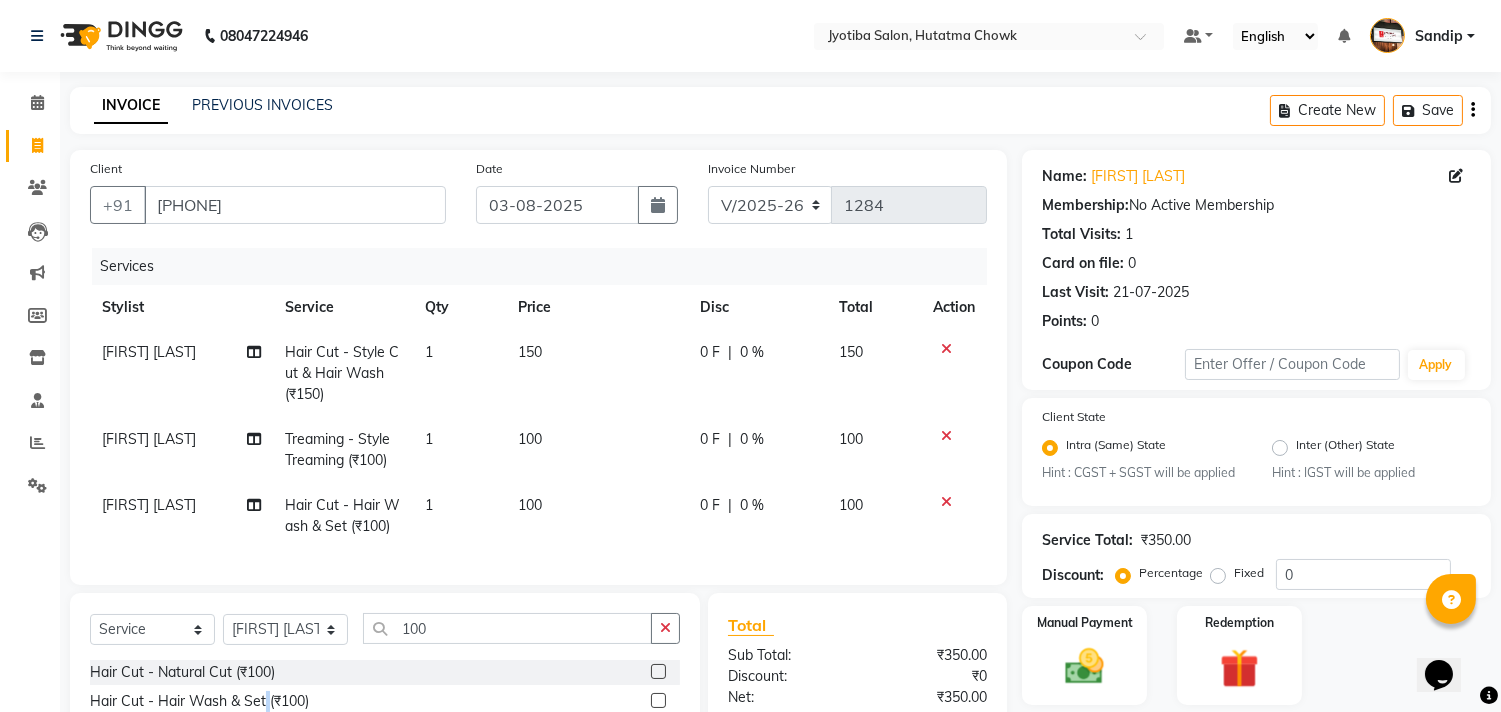 checkbox on "false" 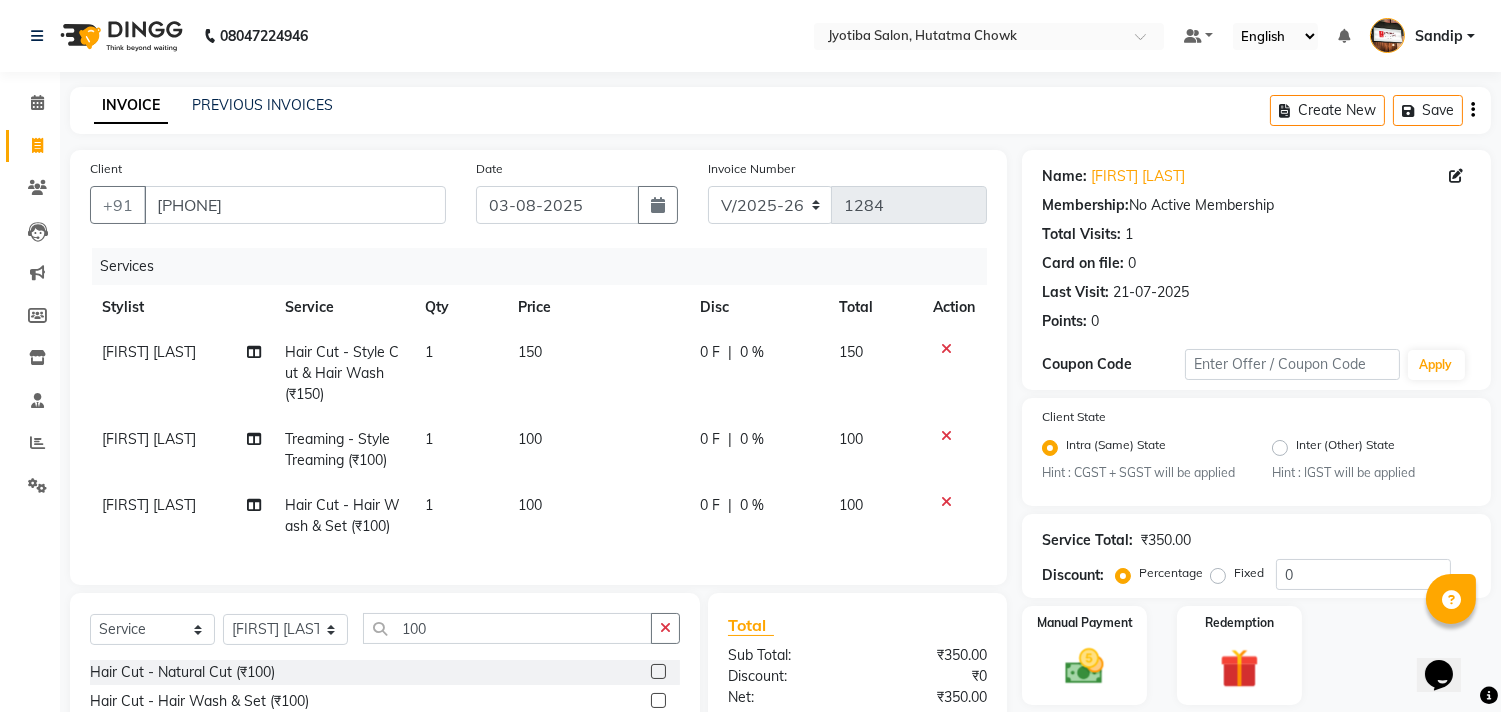 click 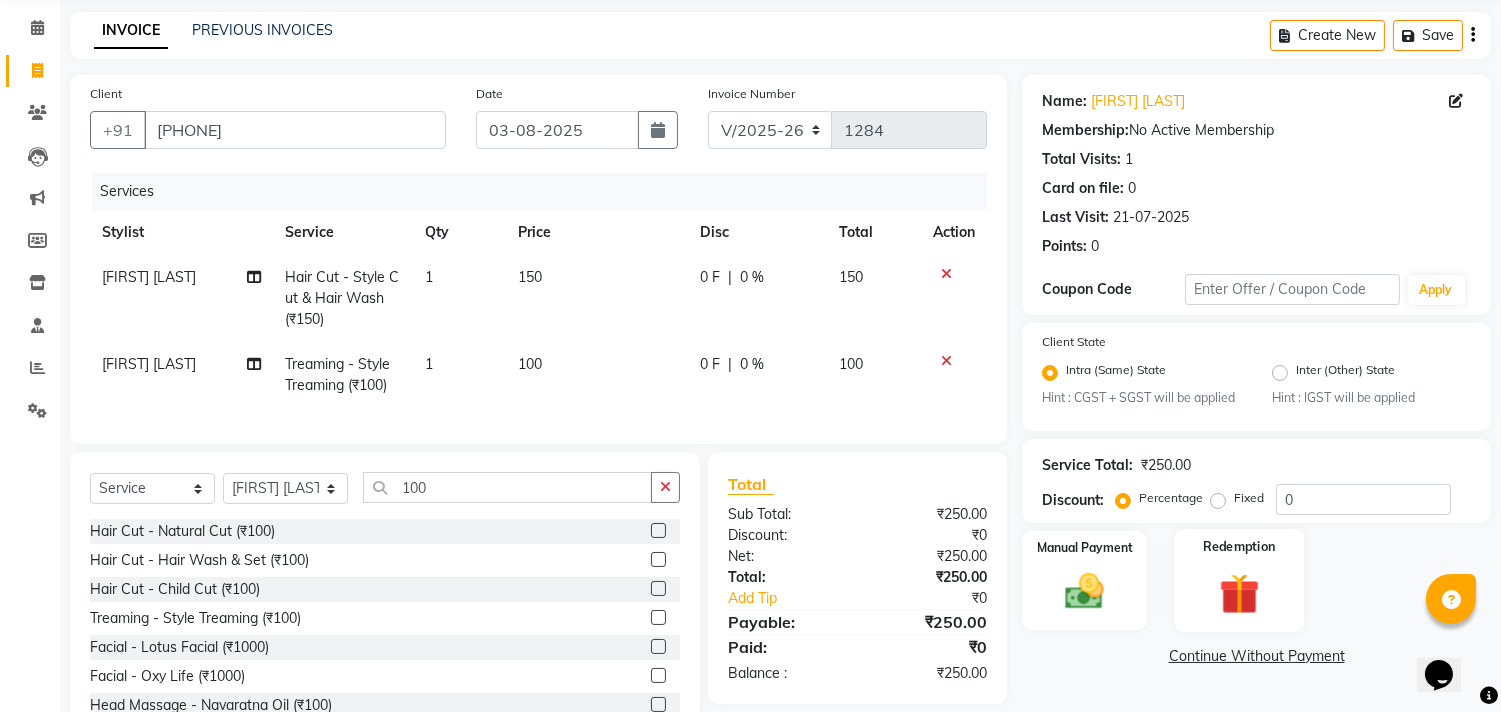 scroll, scrollTop: 156, scrollLeft: 0, axis: vertical 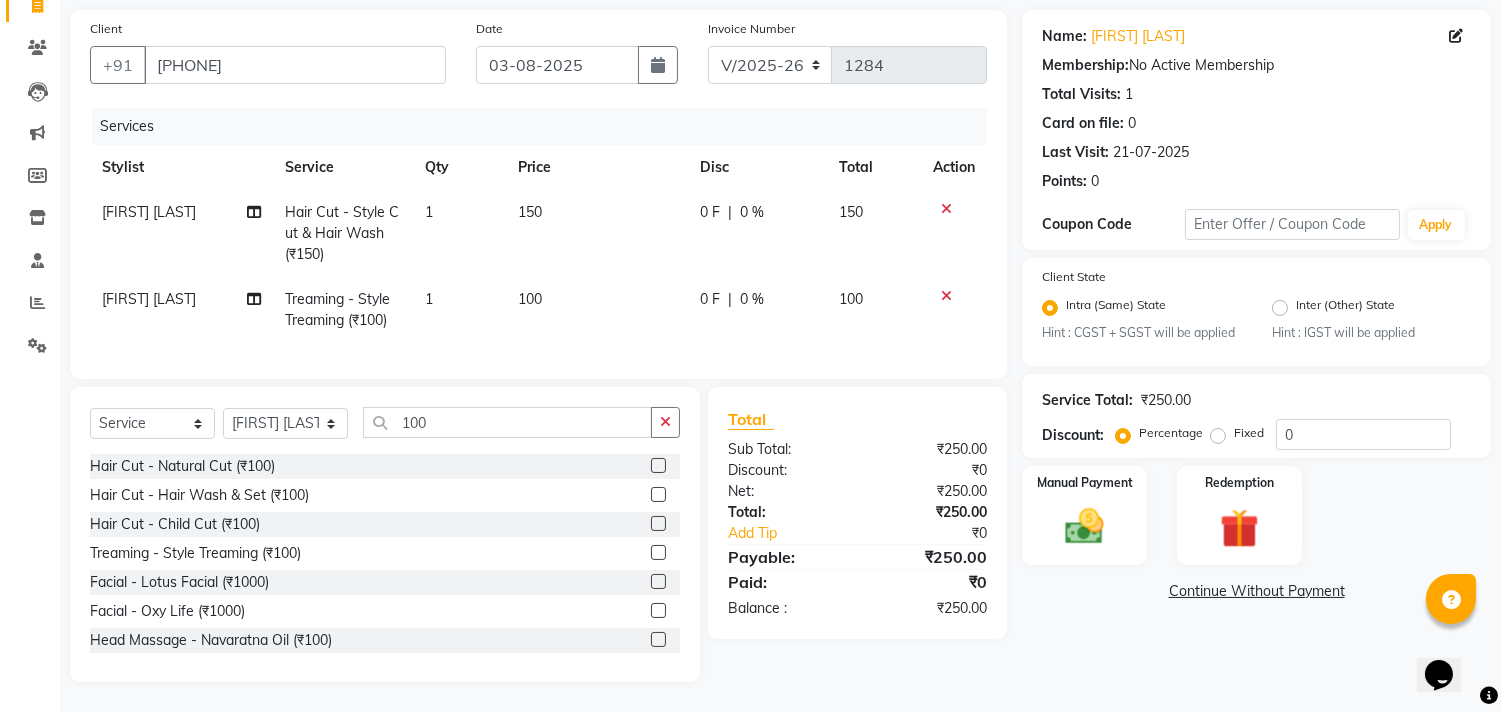 click on "Continue Without Payment" 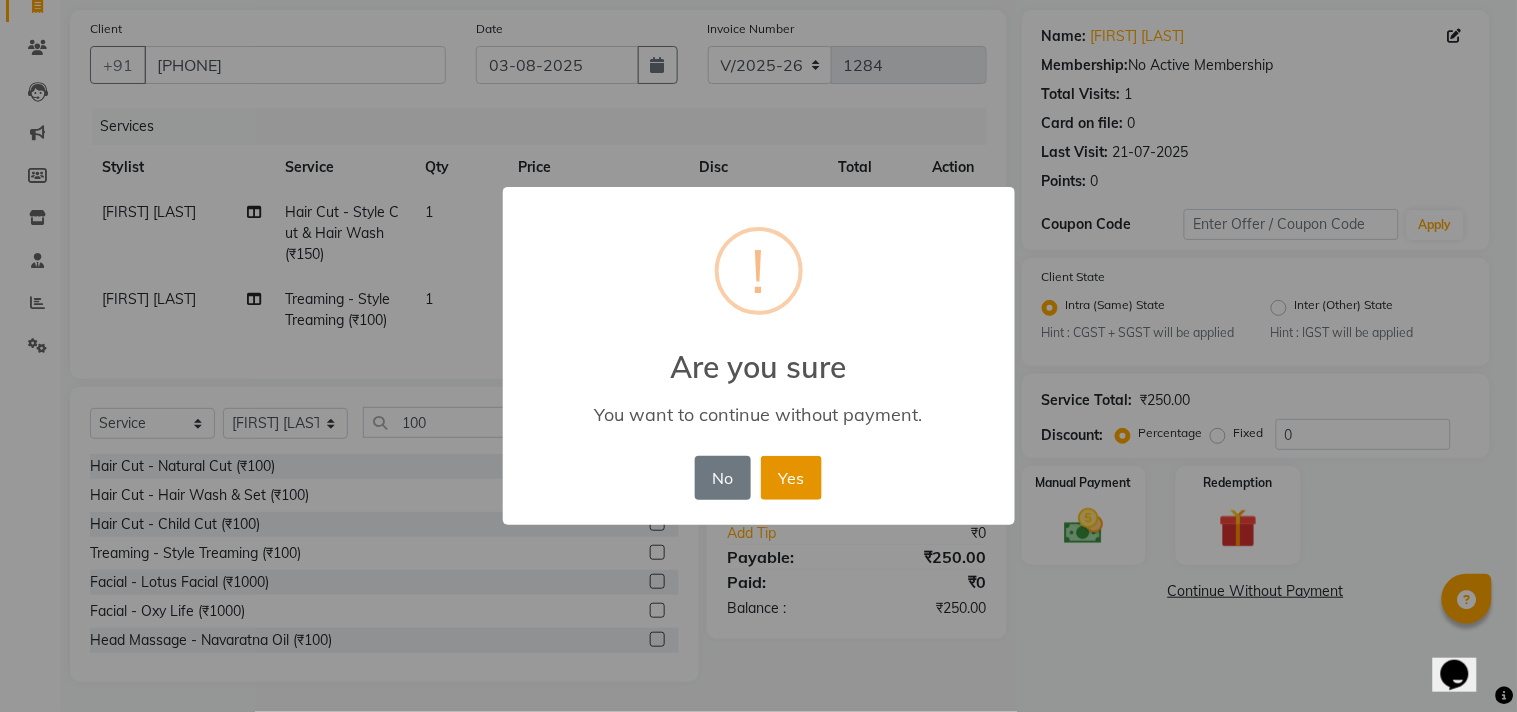 click on "Yes" at bounding box center [791, 478] 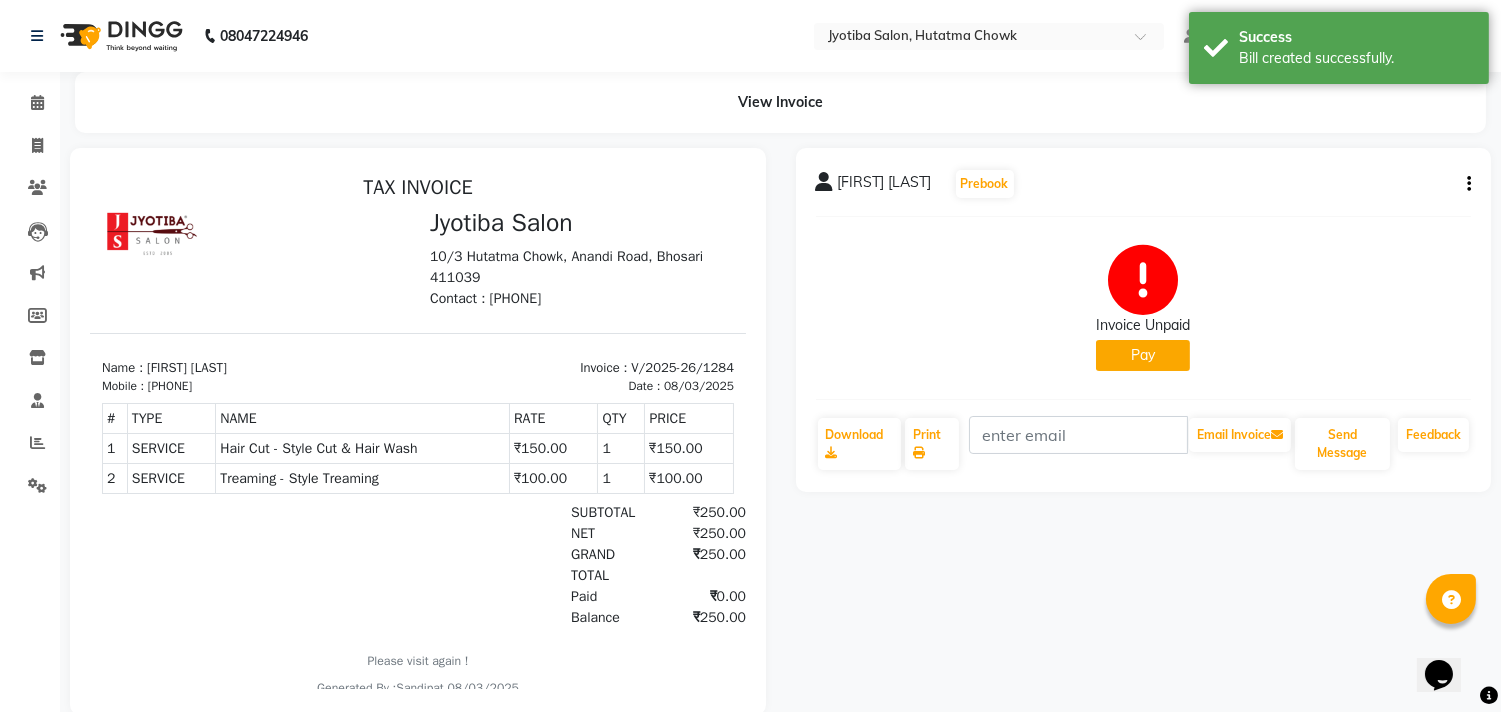 scroll, scrollTop: 0, scrollLeft: 0, axis: both 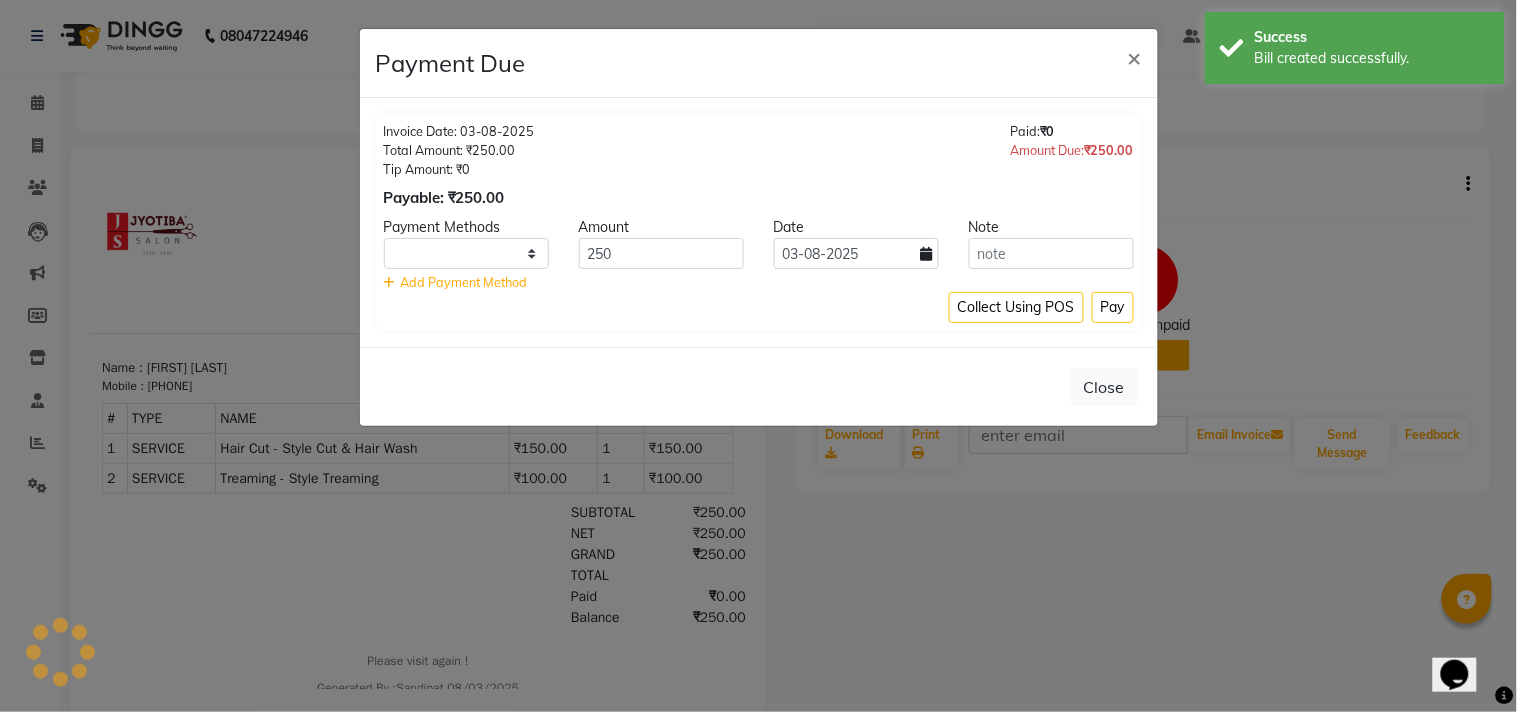 select on "1" 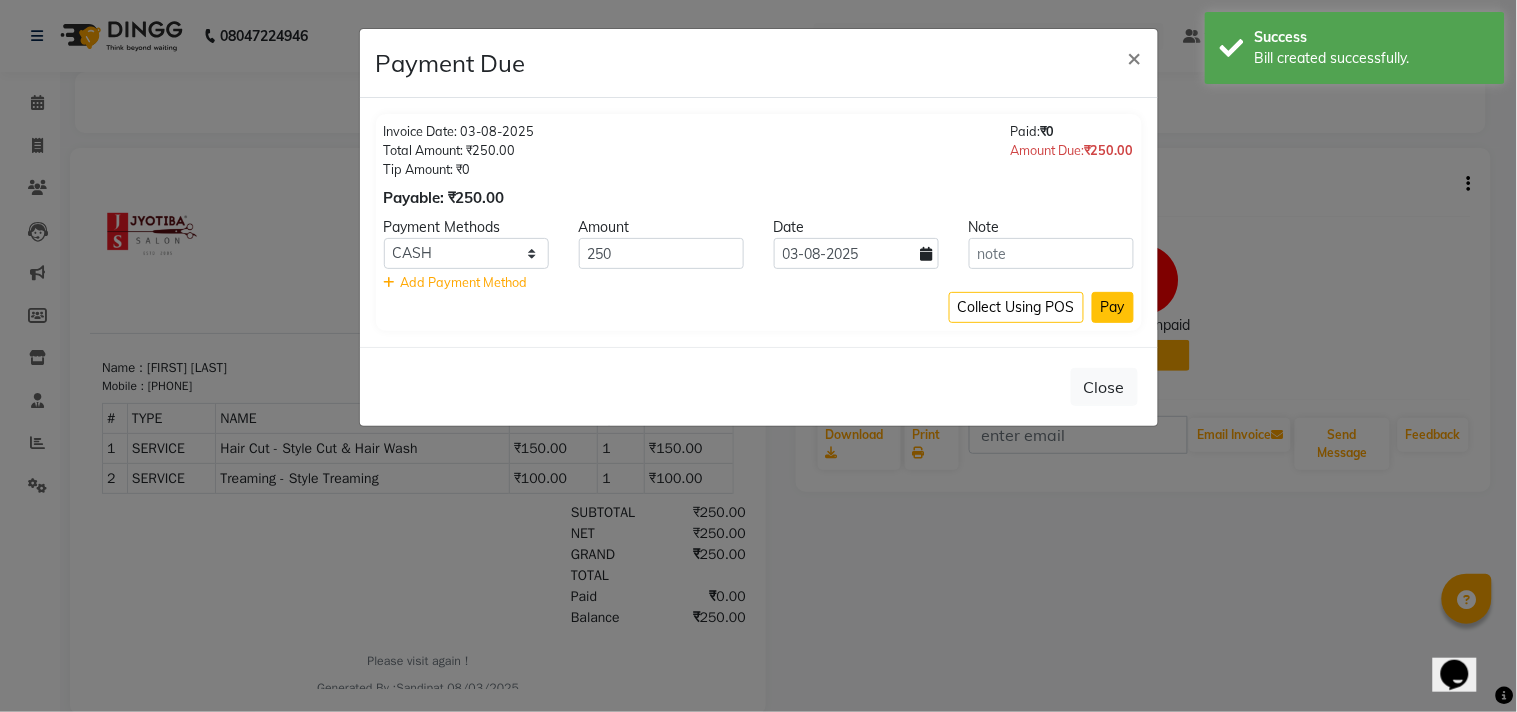 click on "Pay" 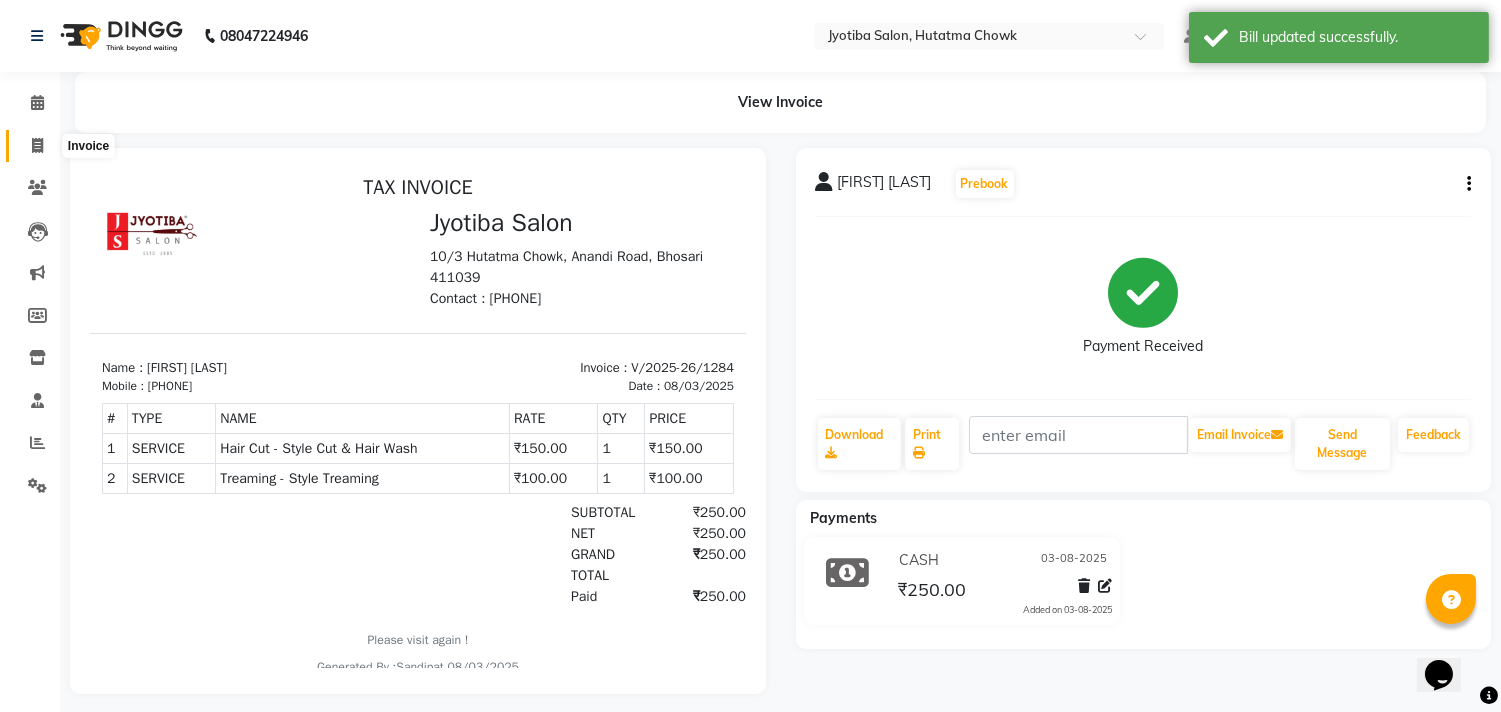 click 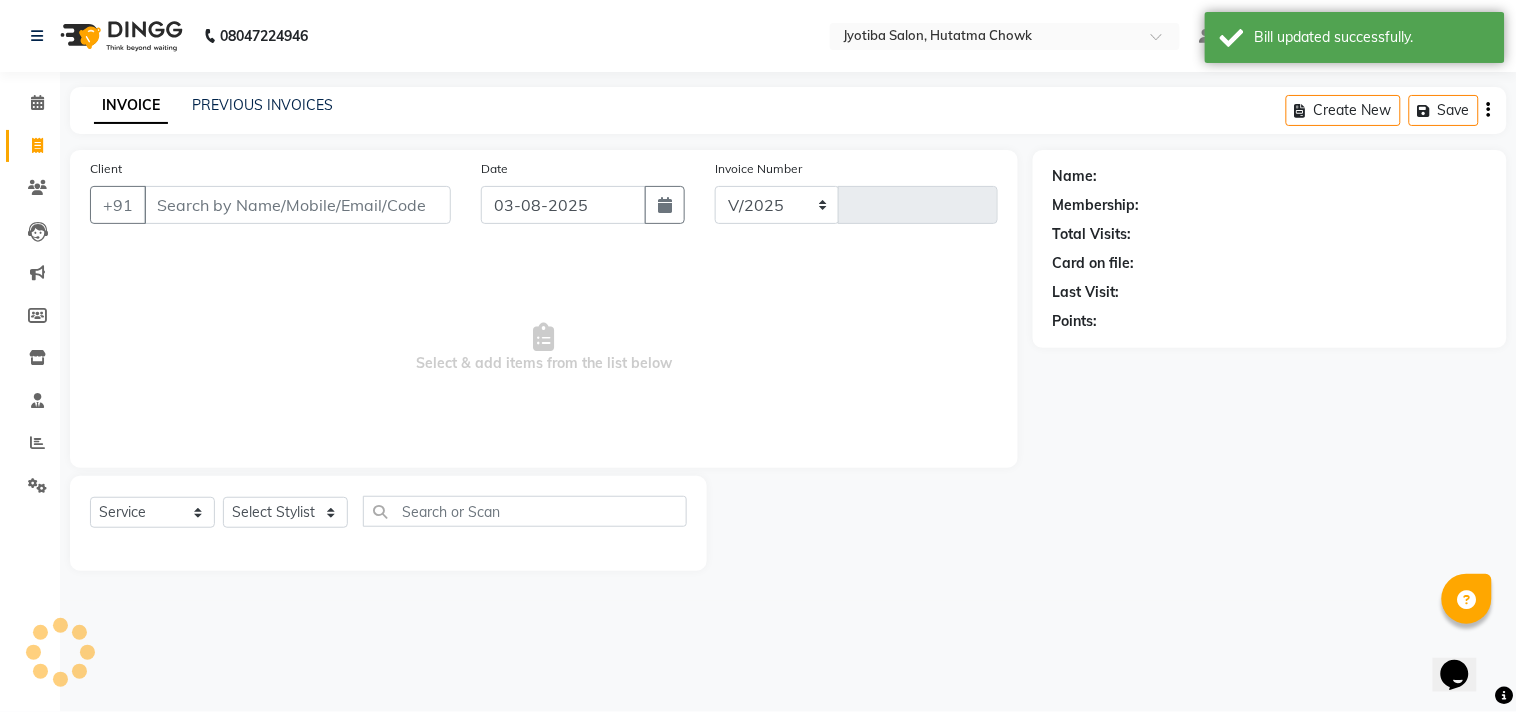 select on "556" 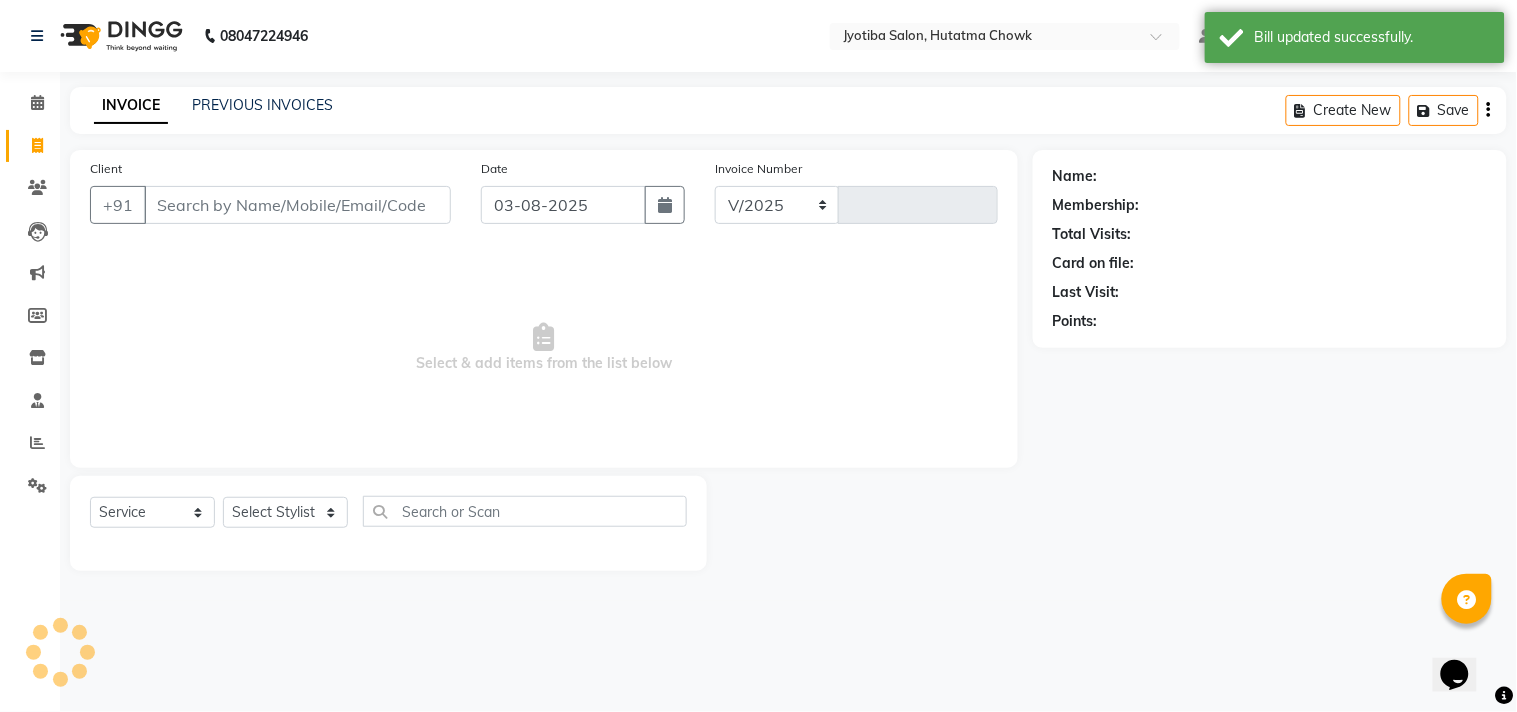 type on "1285" 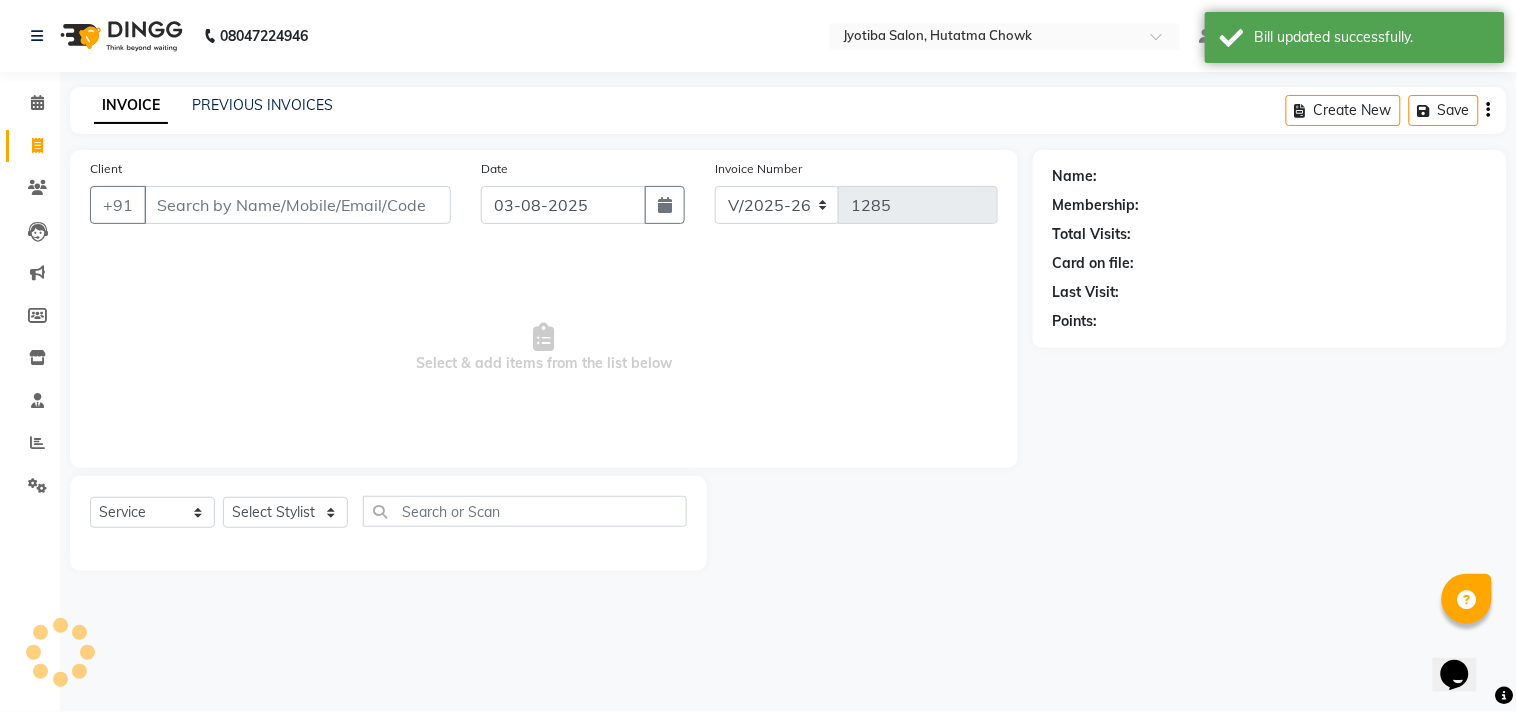 select on "membership" 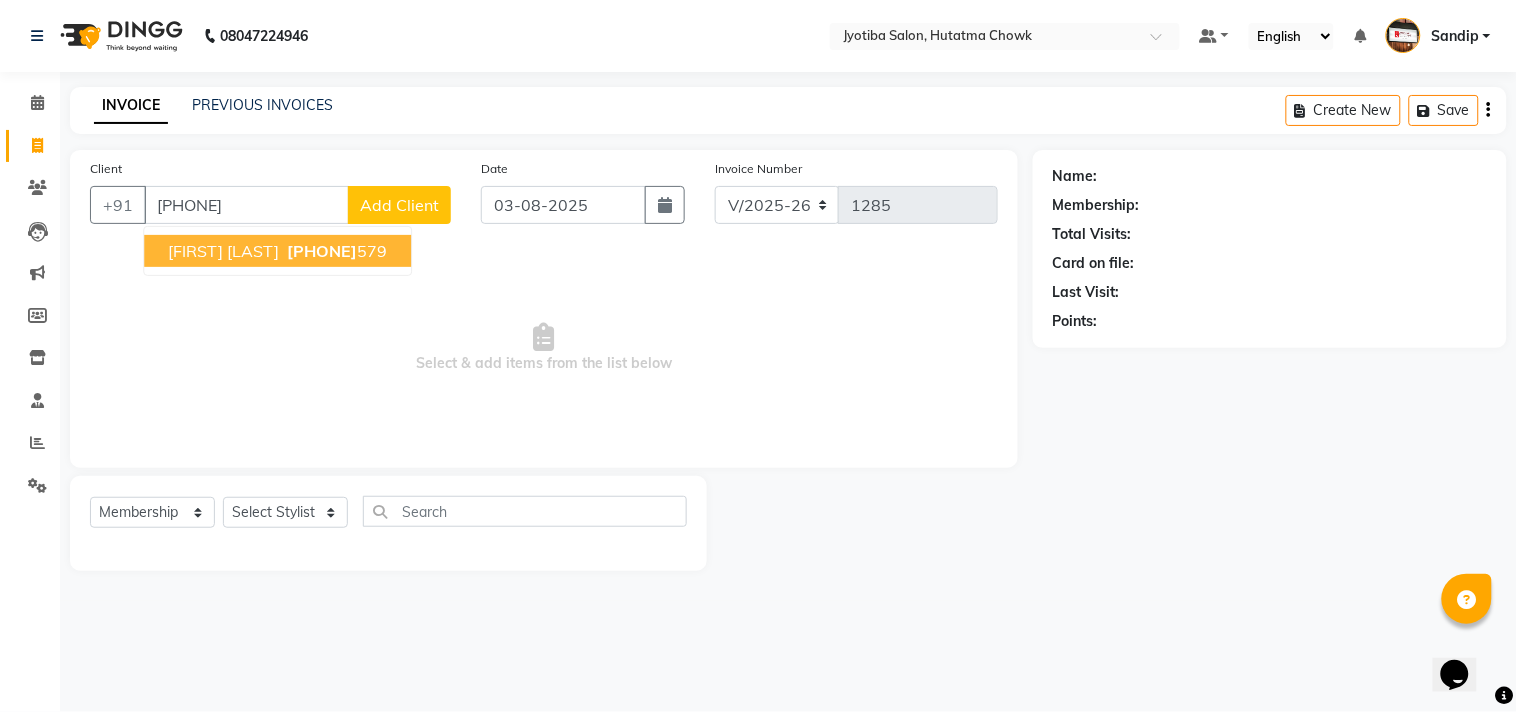 click on "SANKET JADHAV" at bounding box center (223, 251) 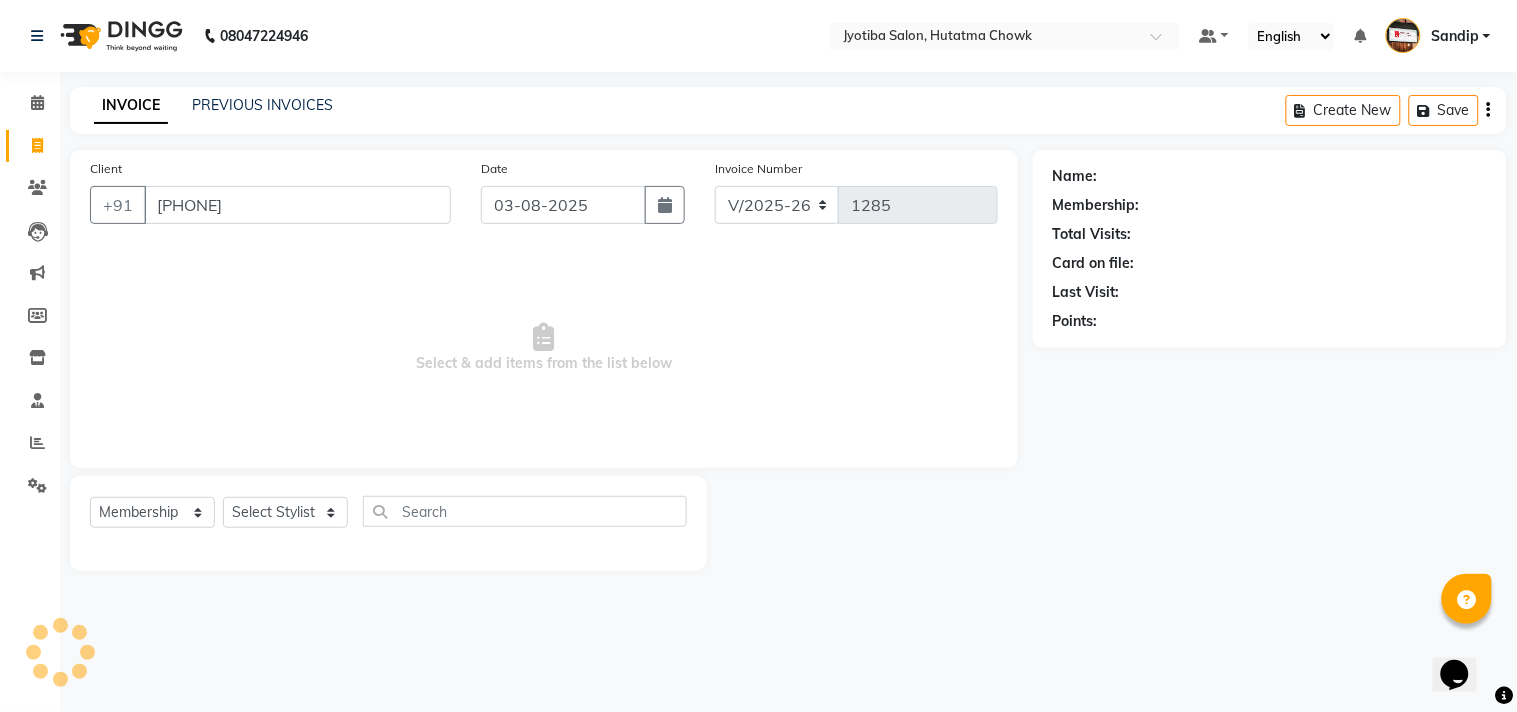 type on "9146631579" 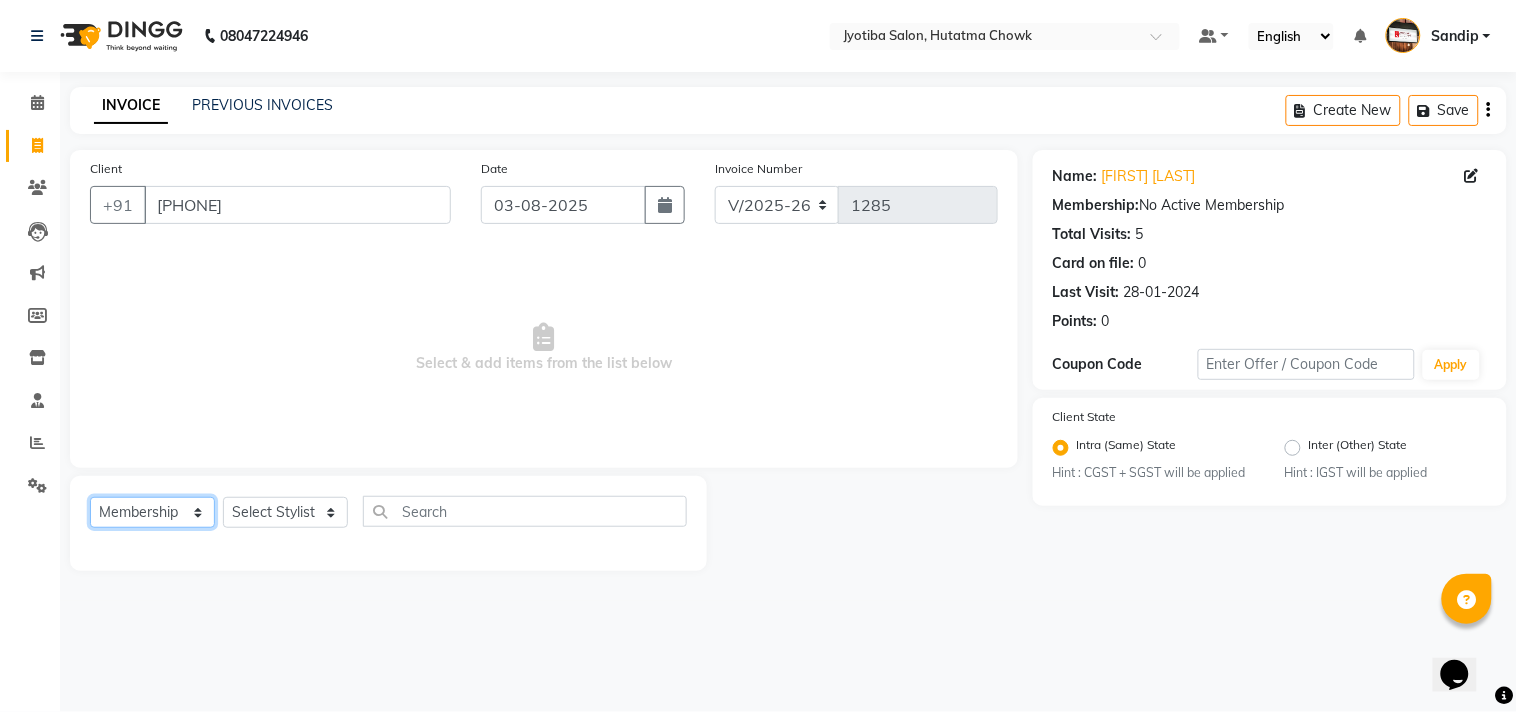 click on "Select  Service  Product  Membership  Package Voucher Prepaid Gift Card" 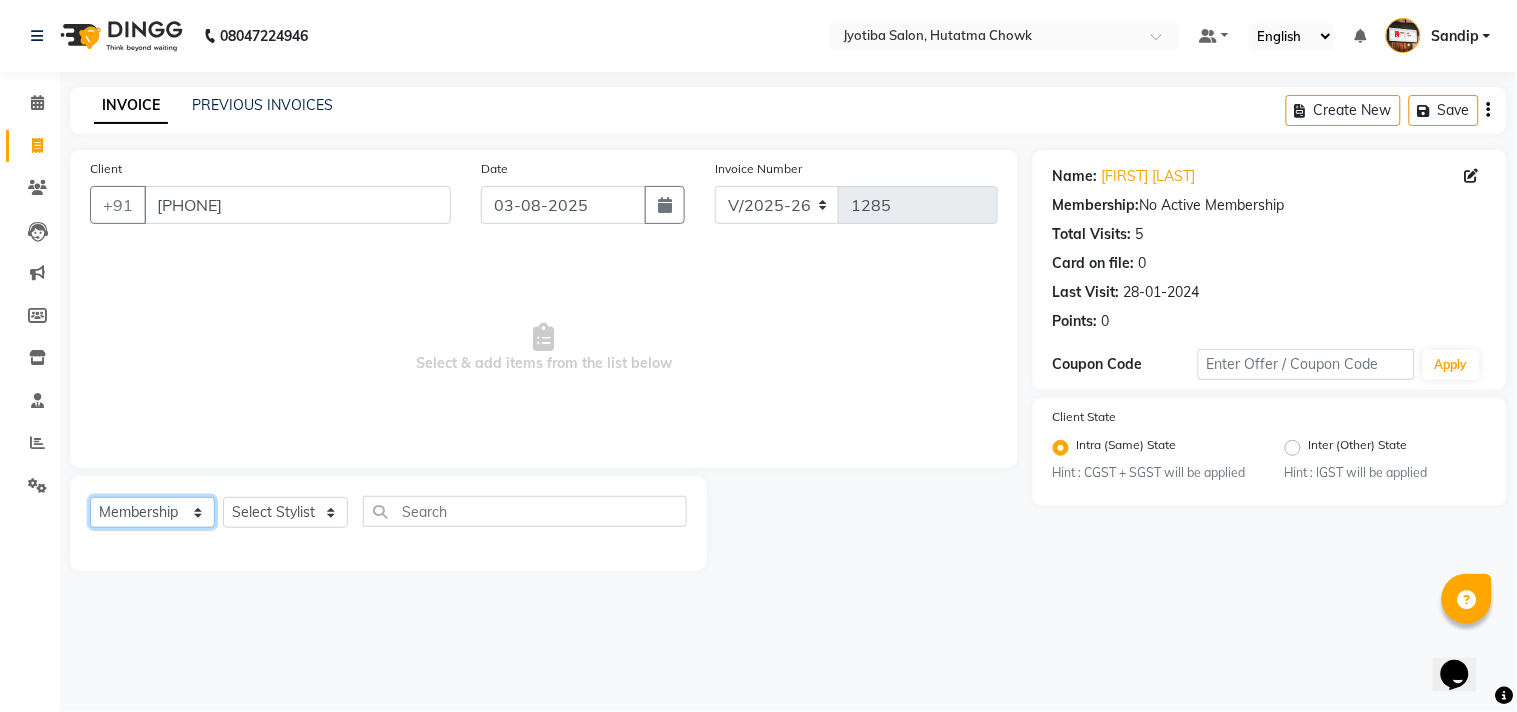 select on "service" 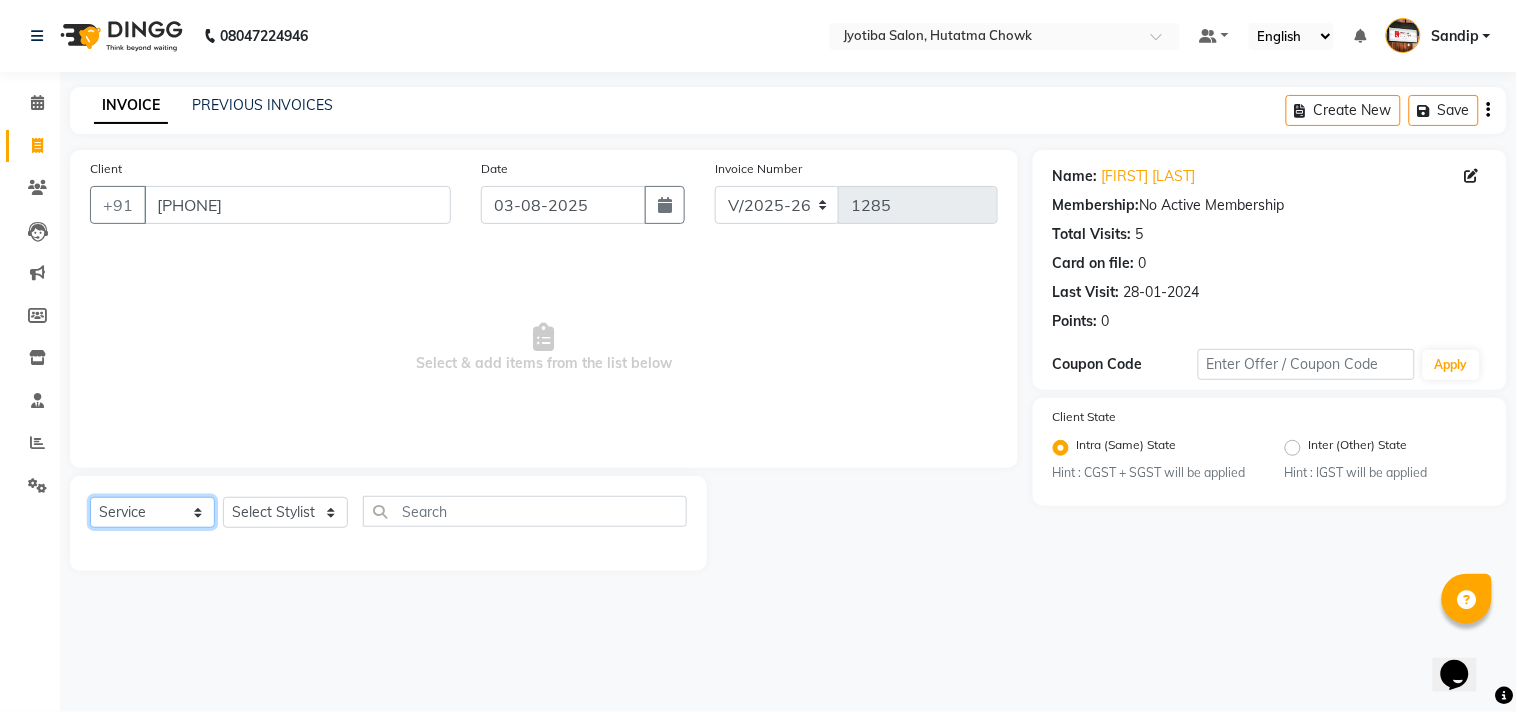 click on "Select  Service  Product  Membership  Package Voucher Prepaid Gift Card" 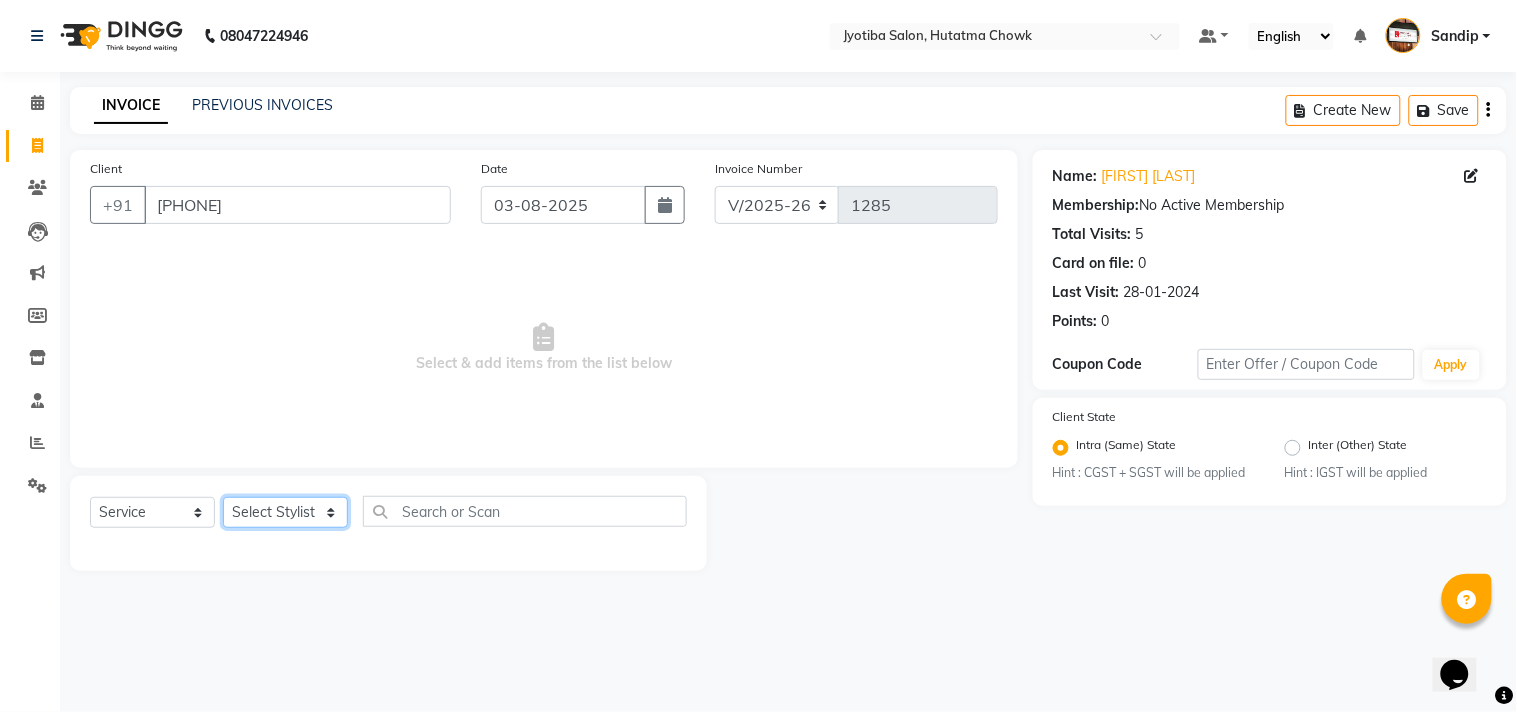 click on "Select Stylist Abdul Dinesh thakur Farman  Juned  mahadev Munna  prem RAHUL Sandip Suresh yasin" 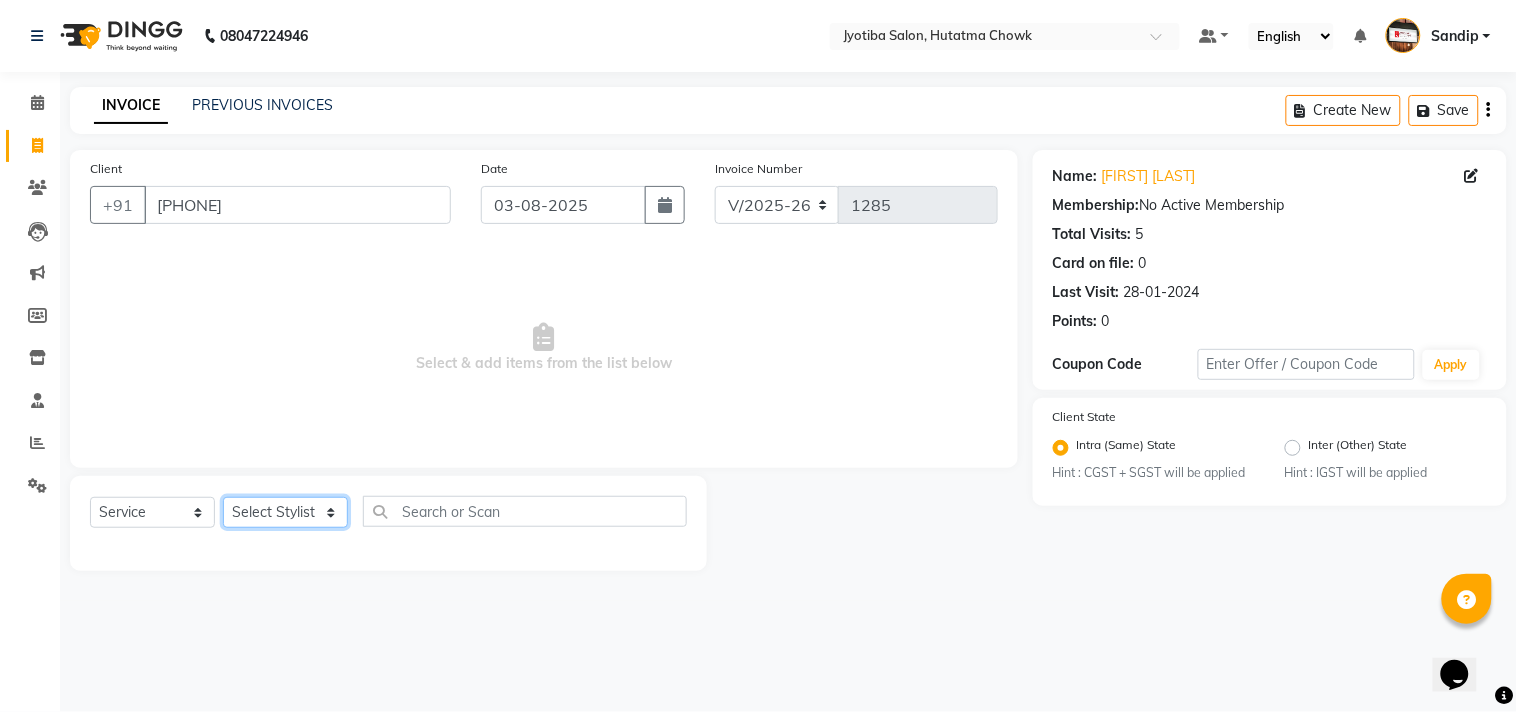 select on "7208" 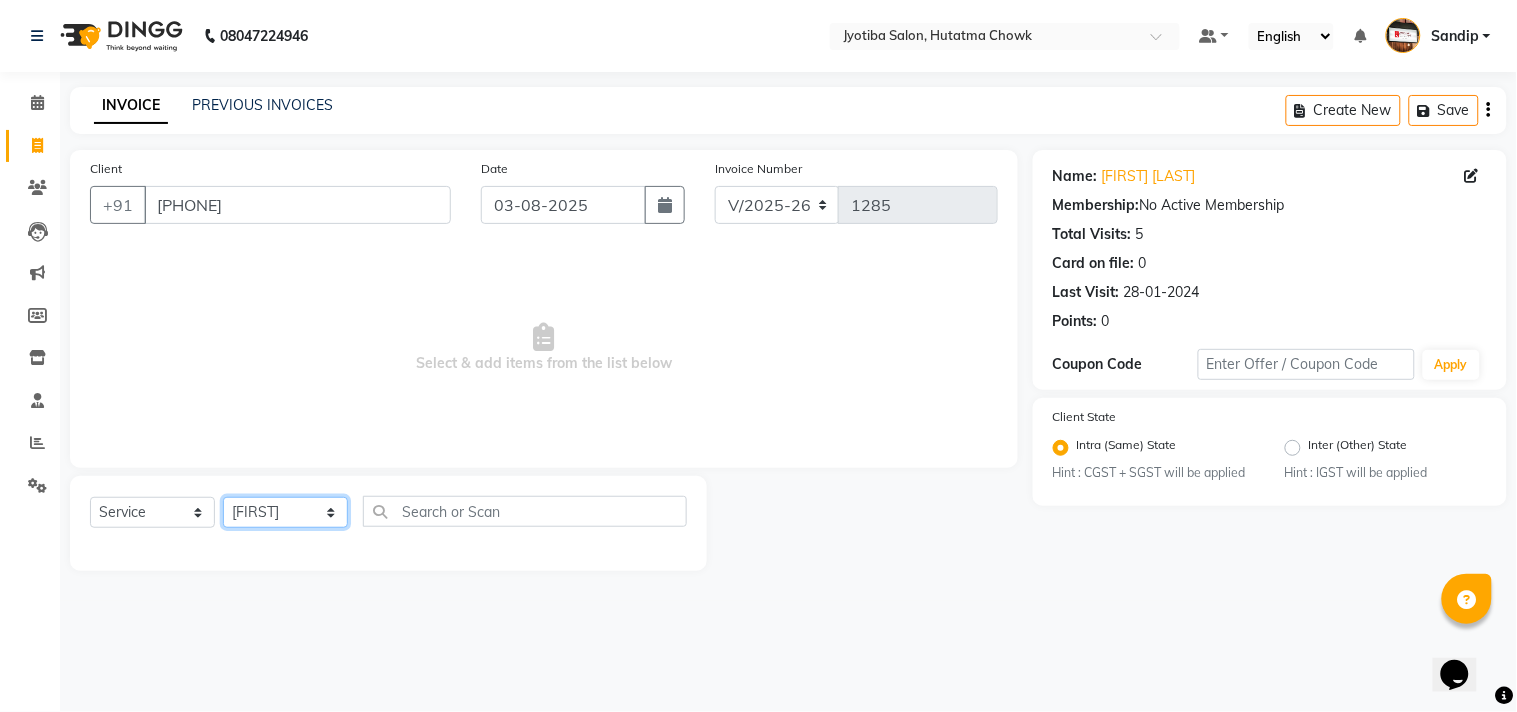 click on "Select Stylist Abdul Dinesh thakur Farman  Juned  mahadev Munna  prem RAHUL Sandip Suresh yasin" 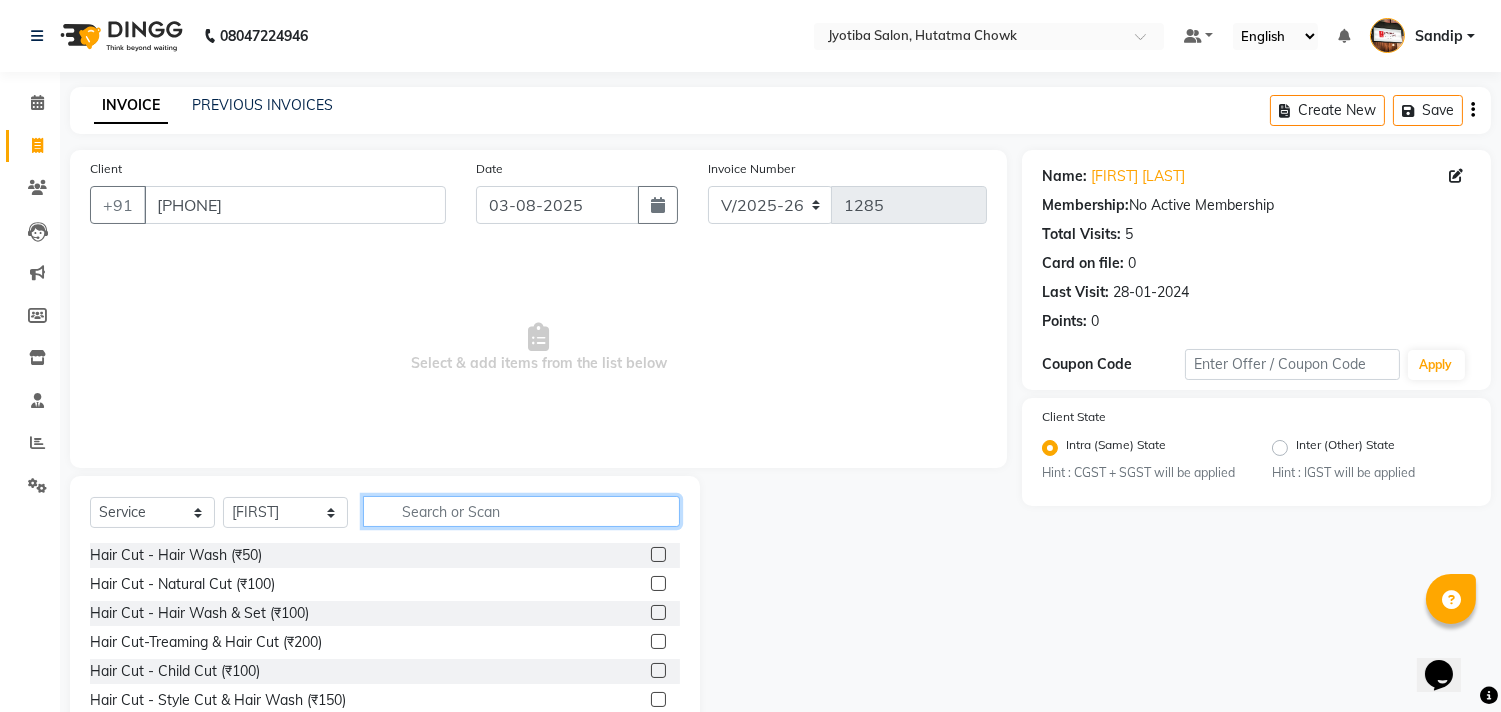 click 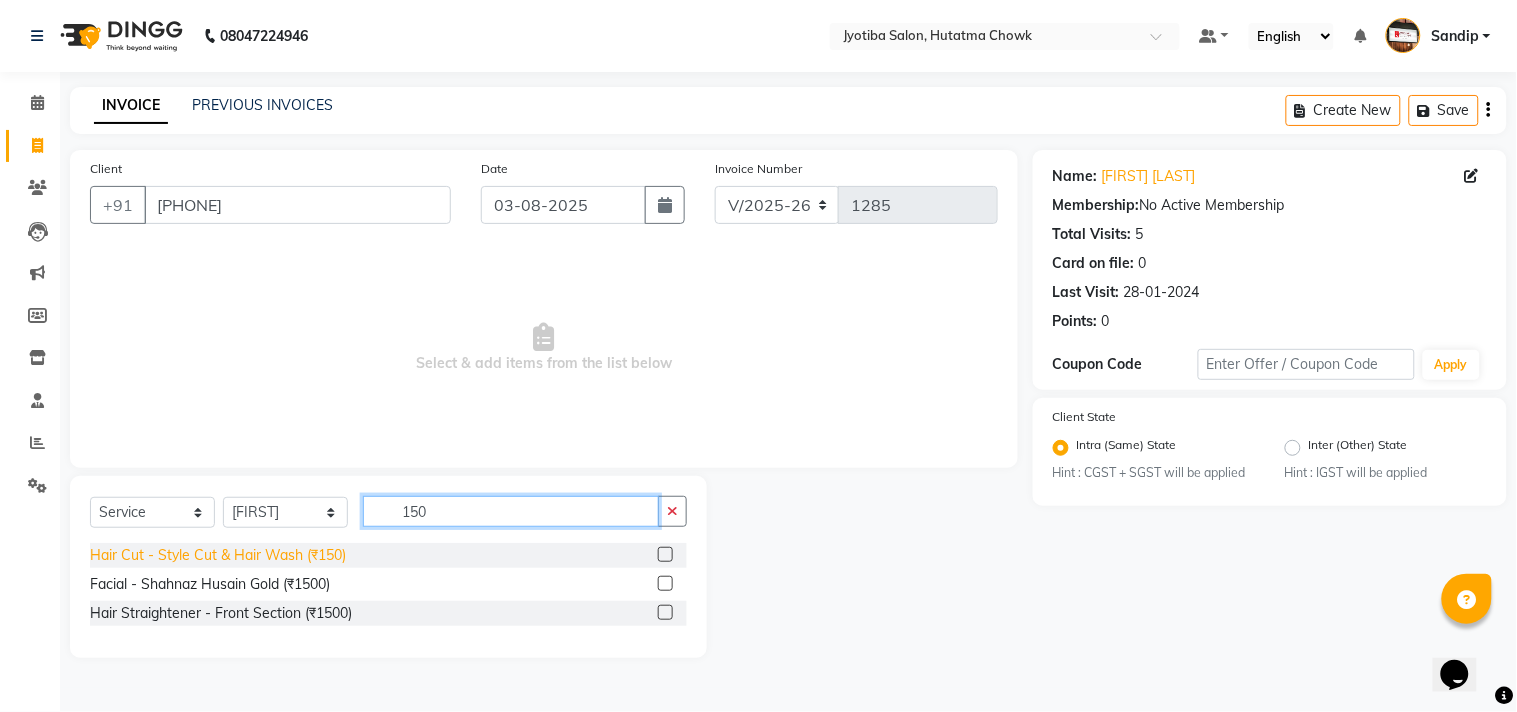 type on "150" 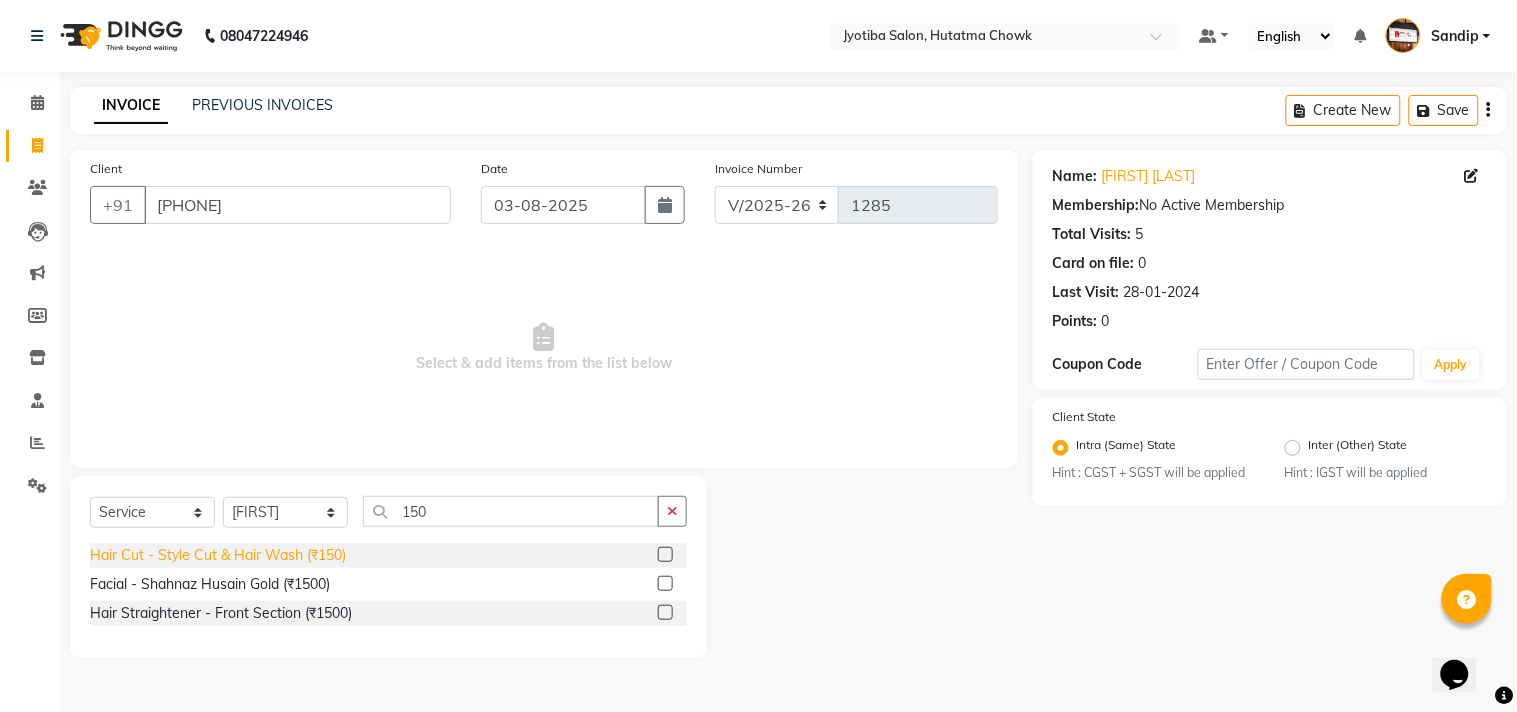 click on "Hair Cut - Style Cut & Hair Wash (₹150)" 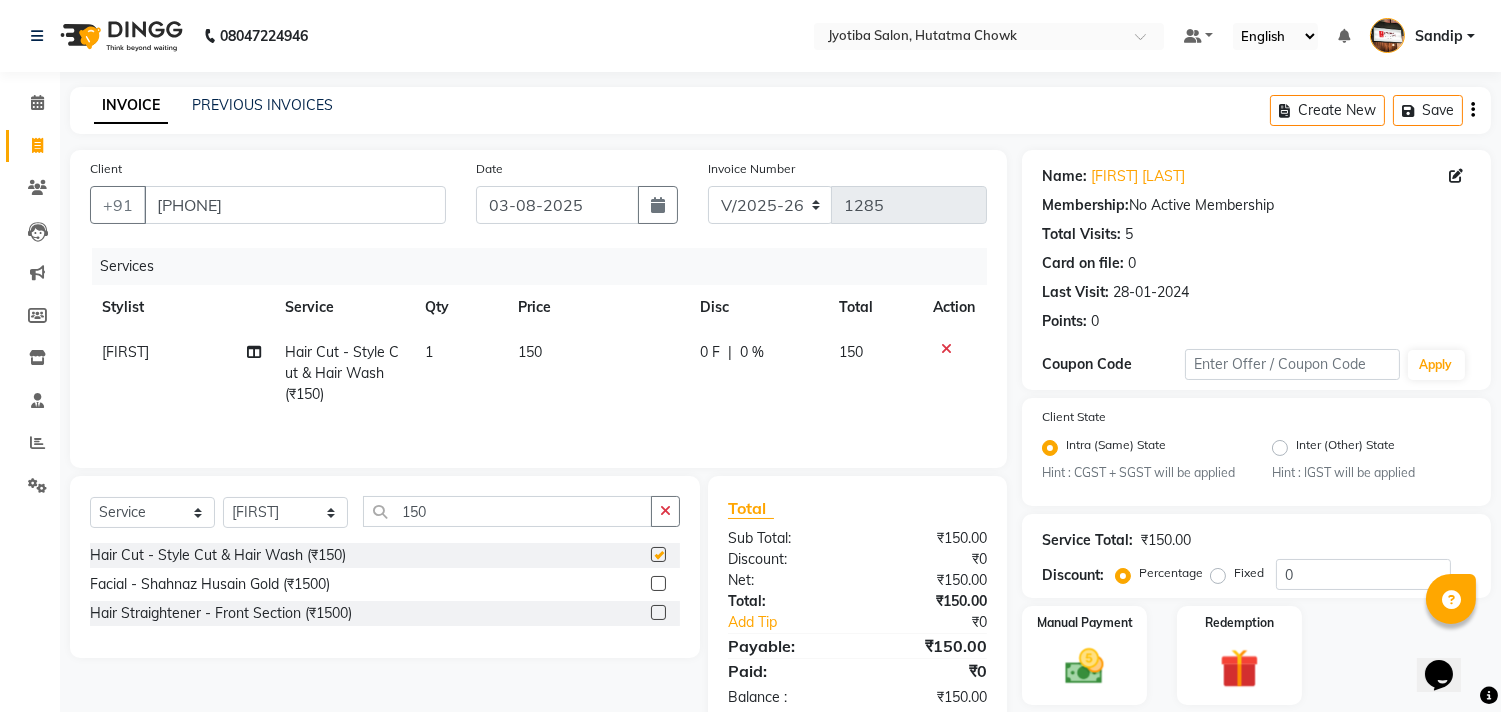 checkbox on "false" 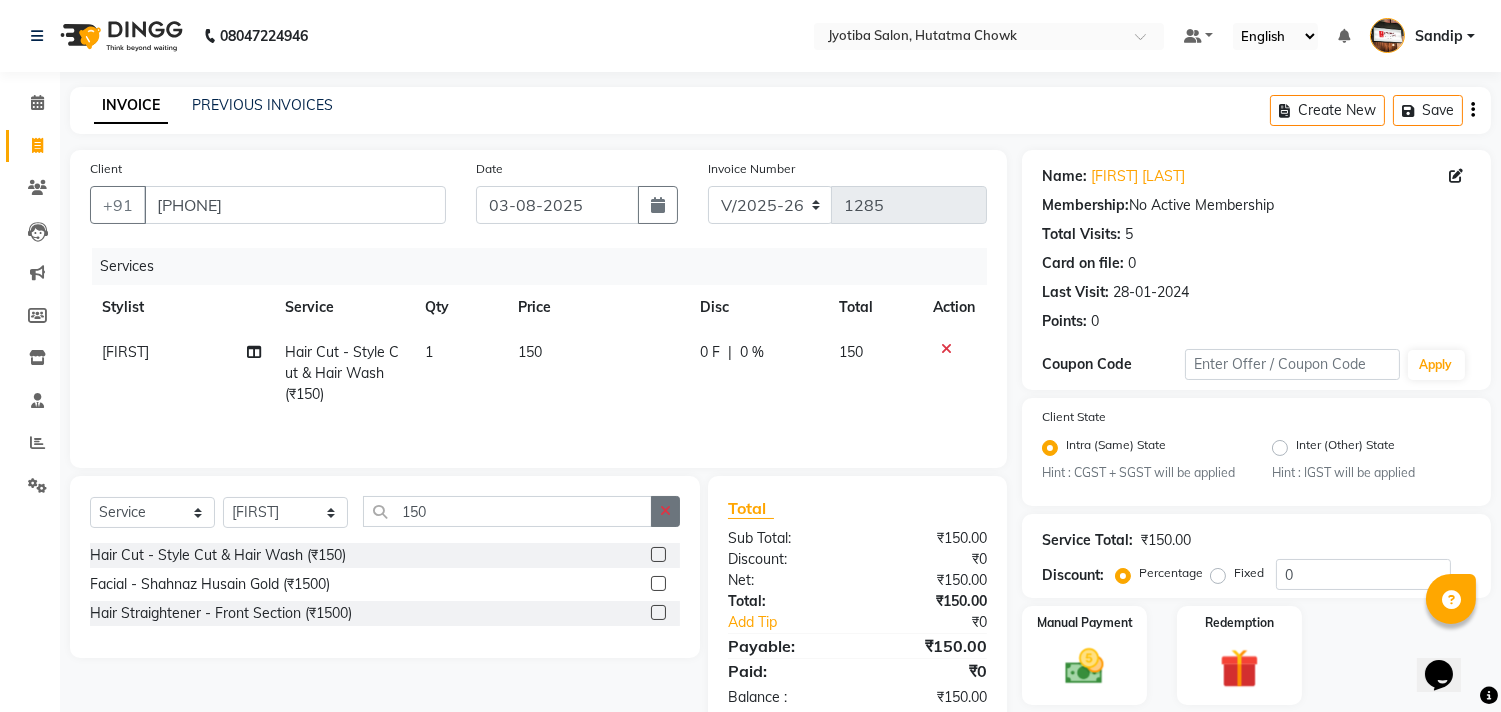 click 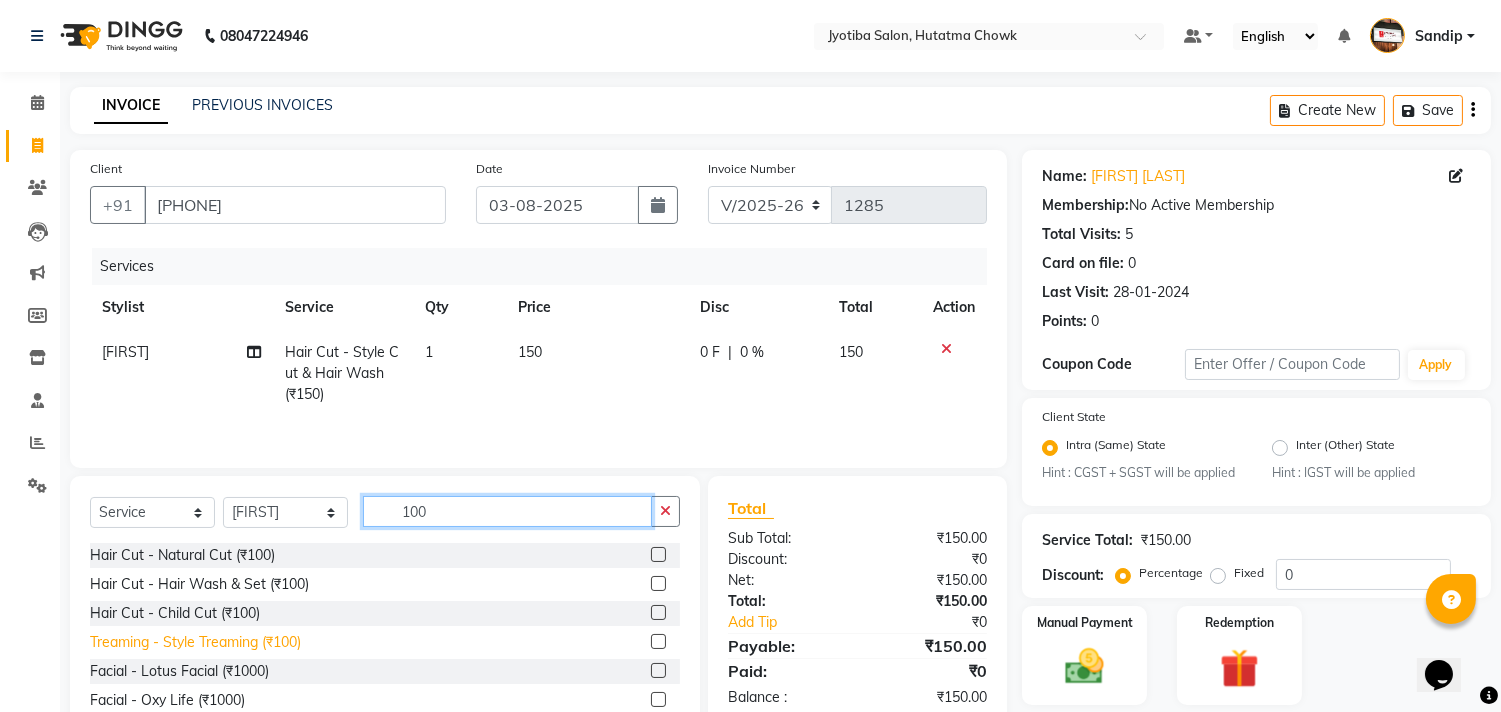 type on "100" 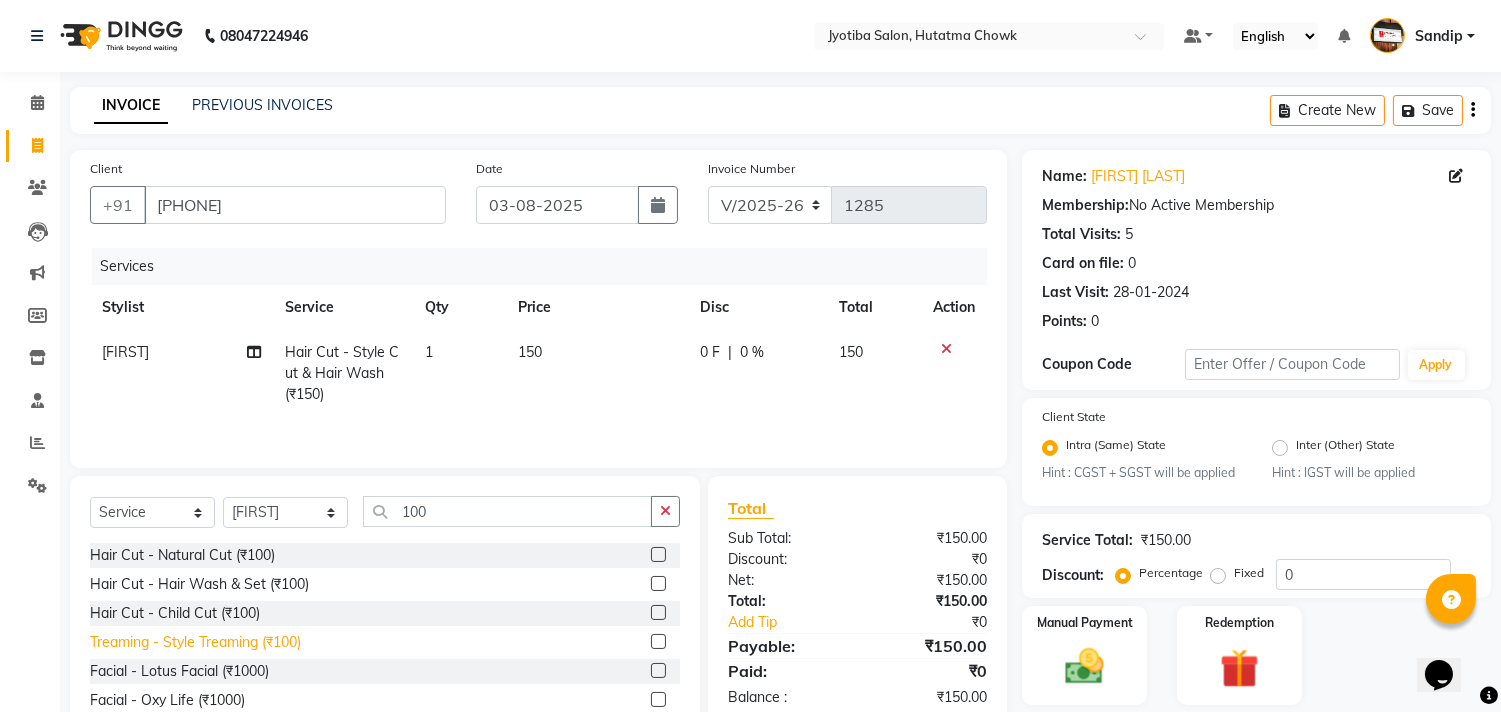 click on "Treaming - Style Treaming (₹100)" 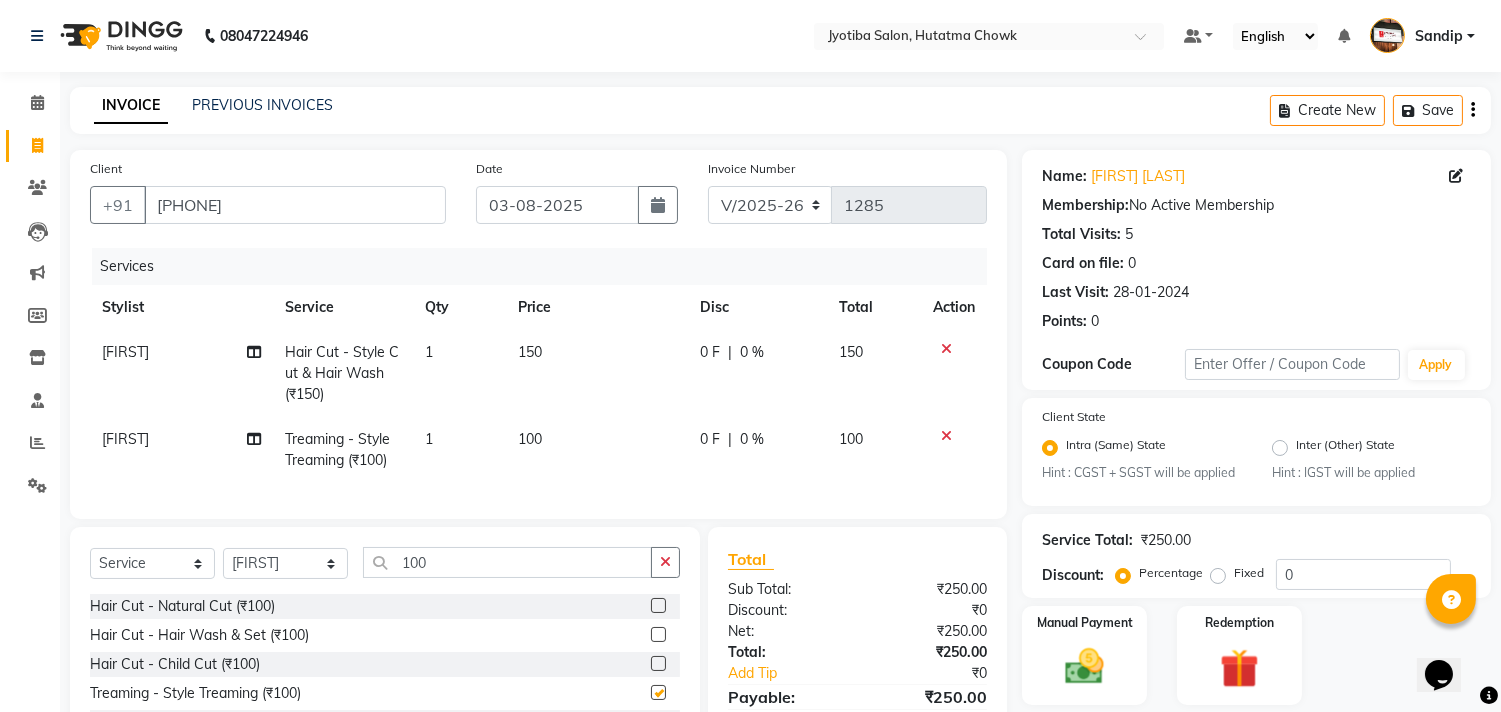 checkbox on "false" 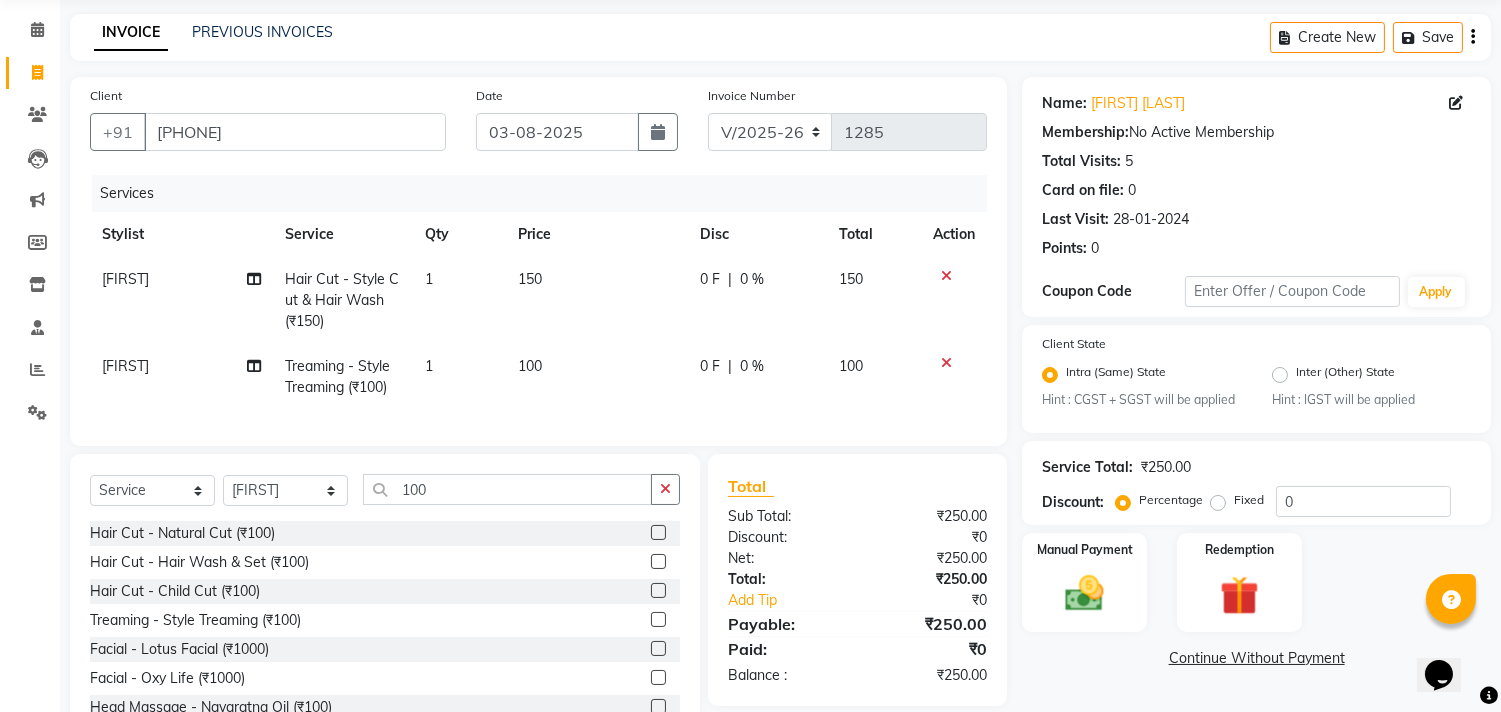 scroll, scrollTop: 156, scrollLeft: 0, axis: vertical 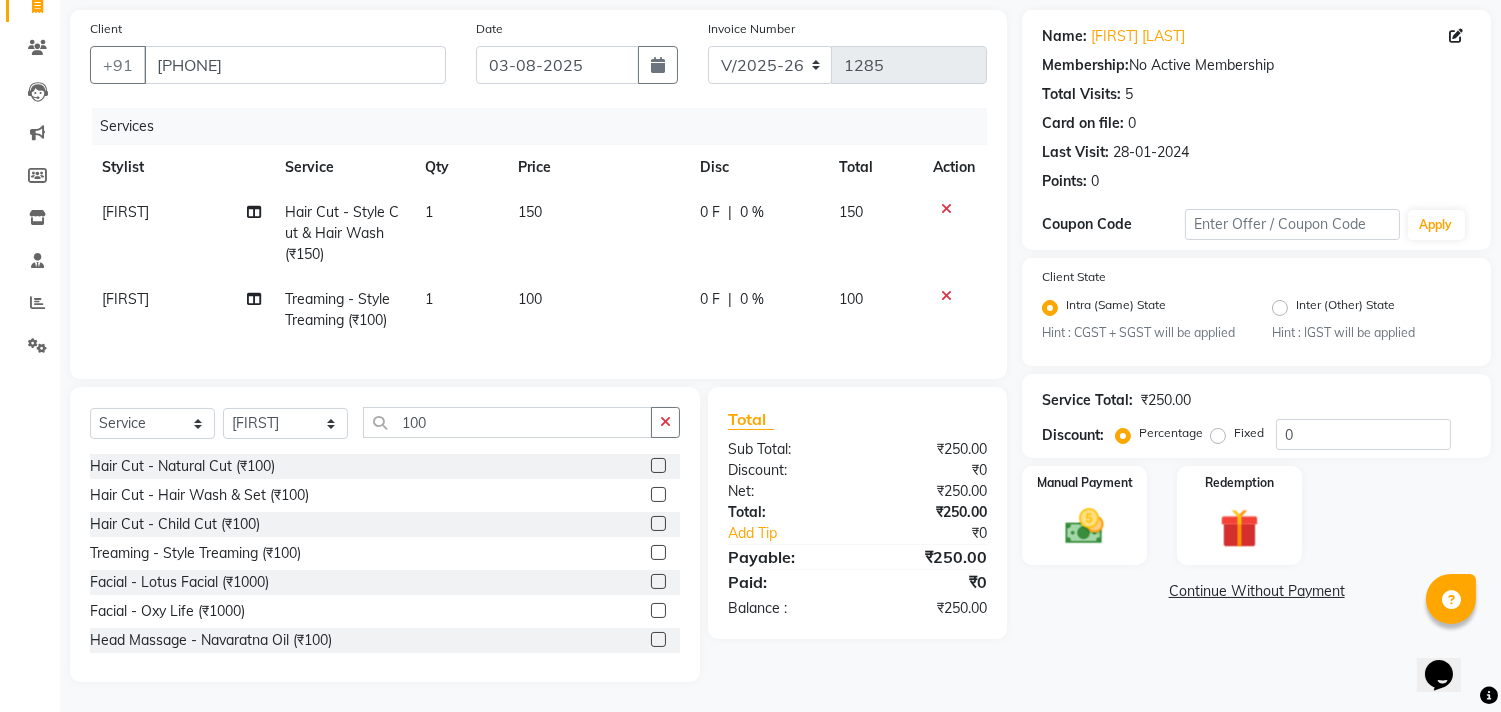 click on "Continue Without Payment" 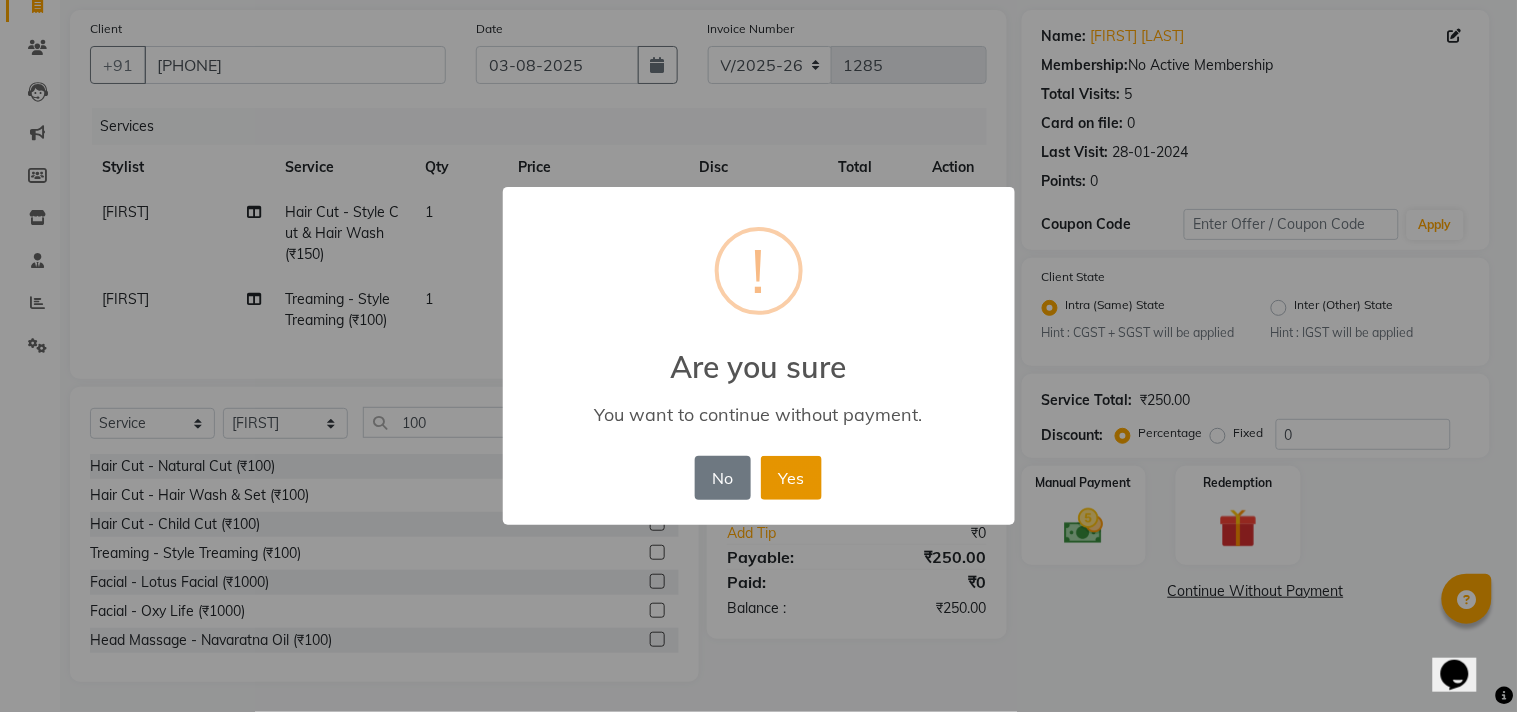 click on "Yes" at bounding box center (791, 478) 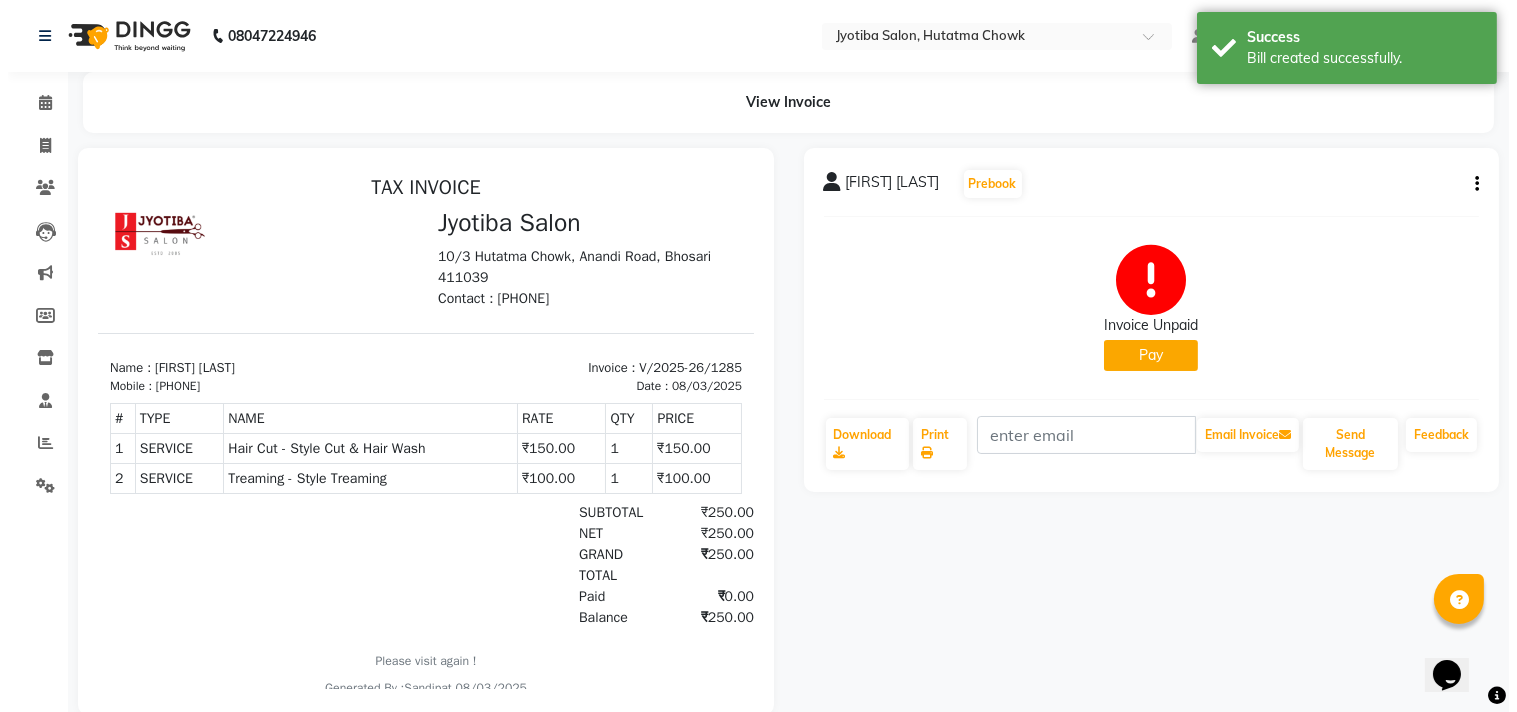 scroll, scrollTop: 0, scrollLeft: 0, axis: both 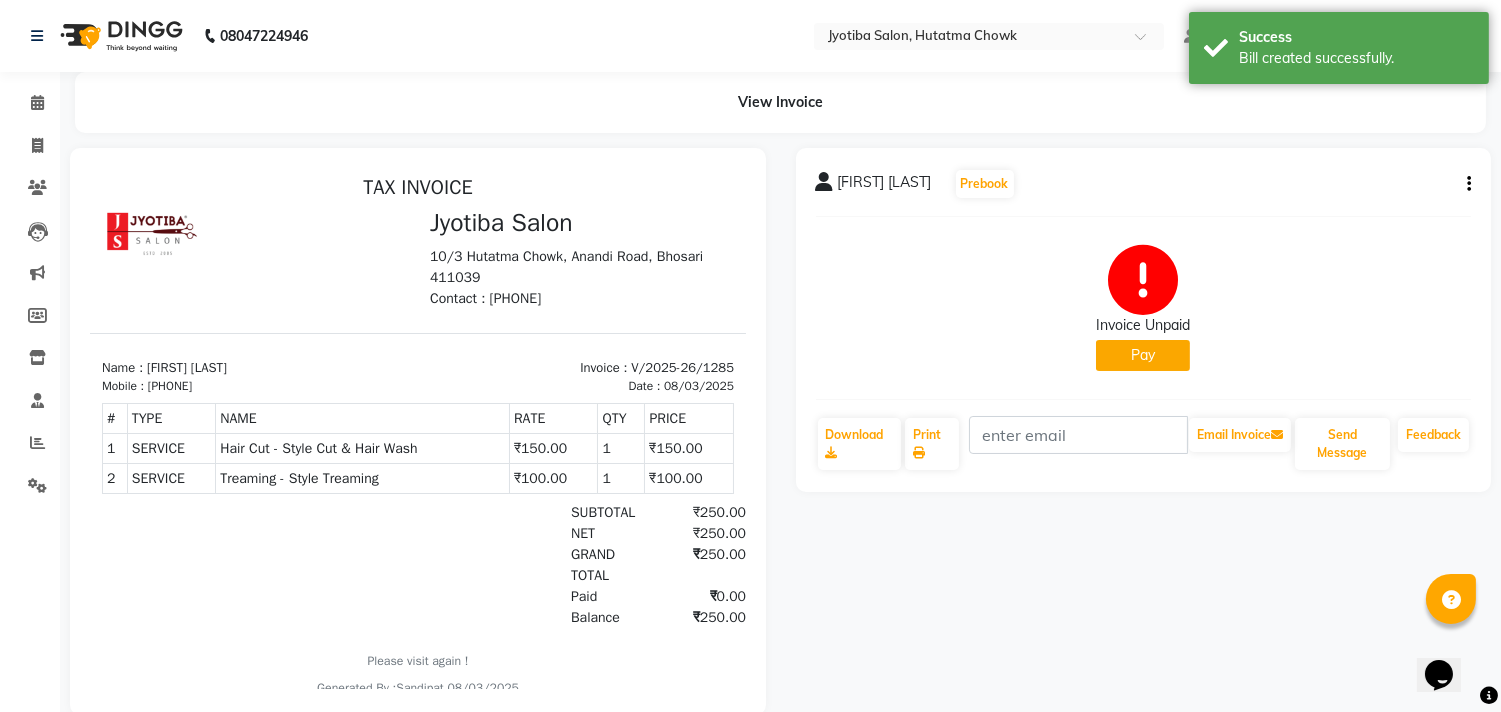 click on "Pay" 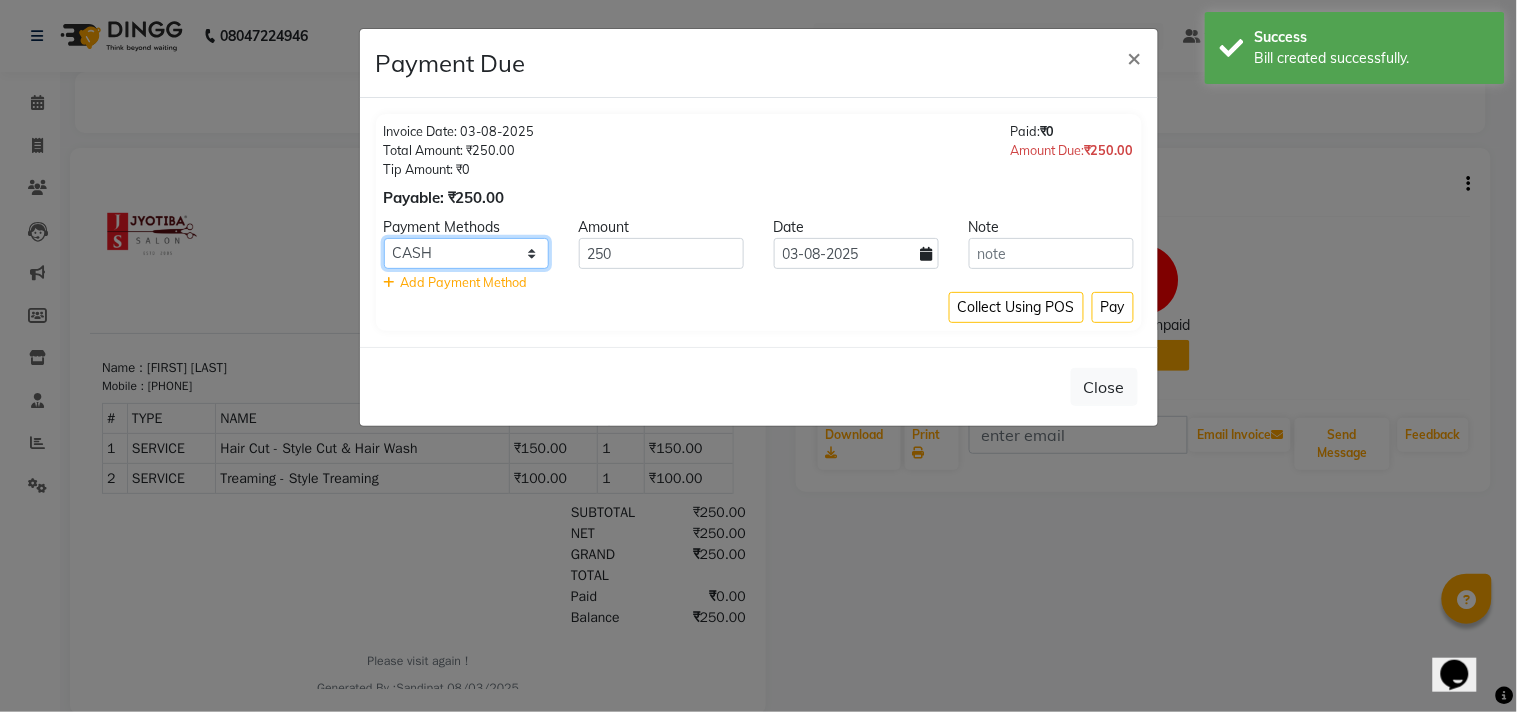click on "CASH ONLINE CARD" 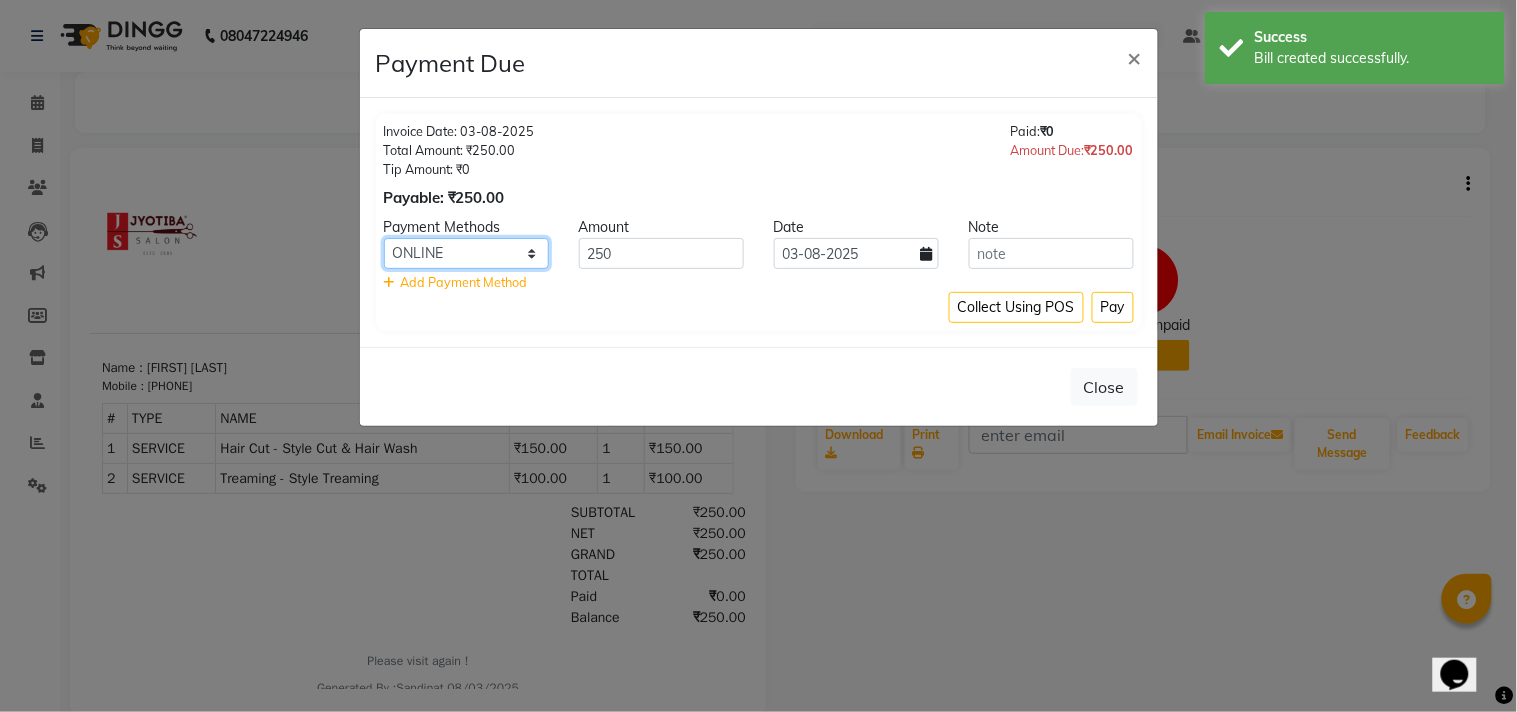 click on "CASH ONLINE CARD" 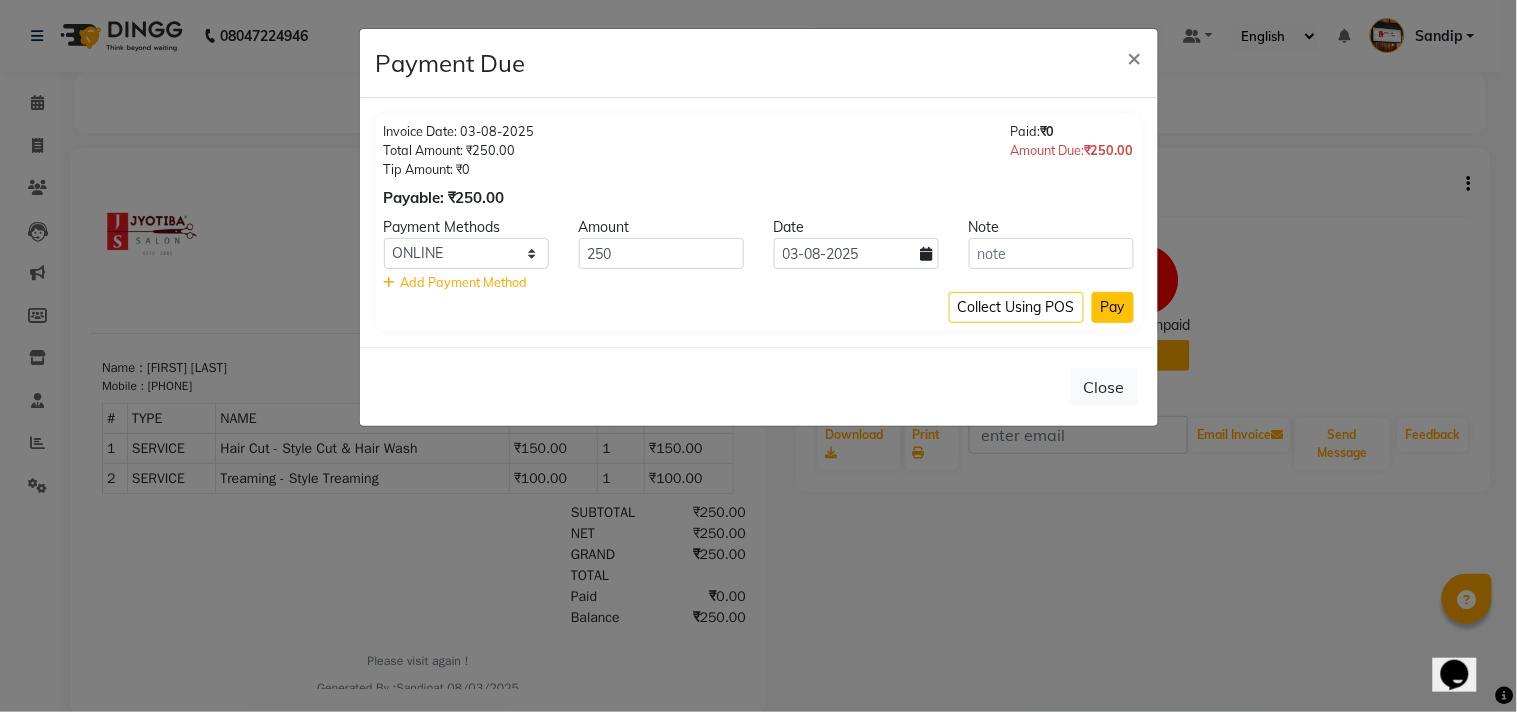 click on "Pay" 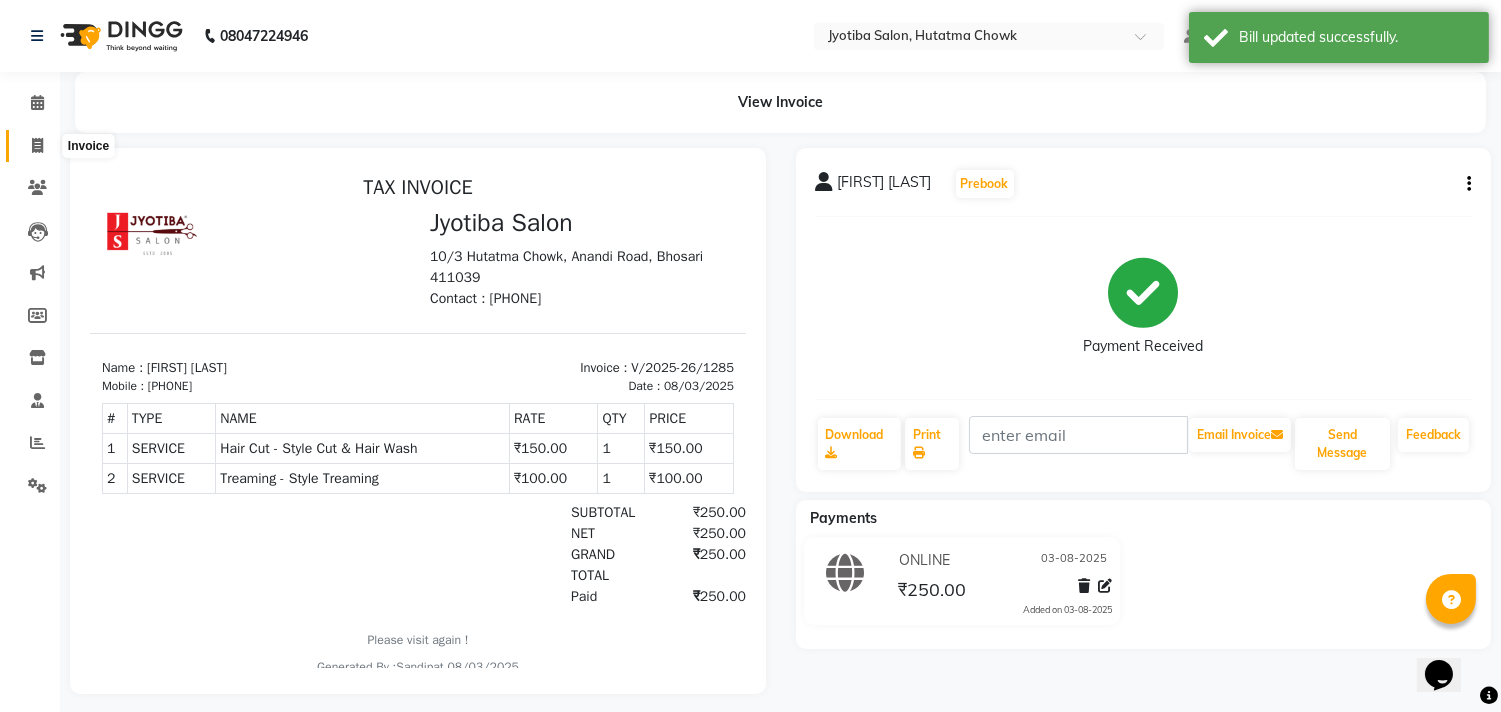 click 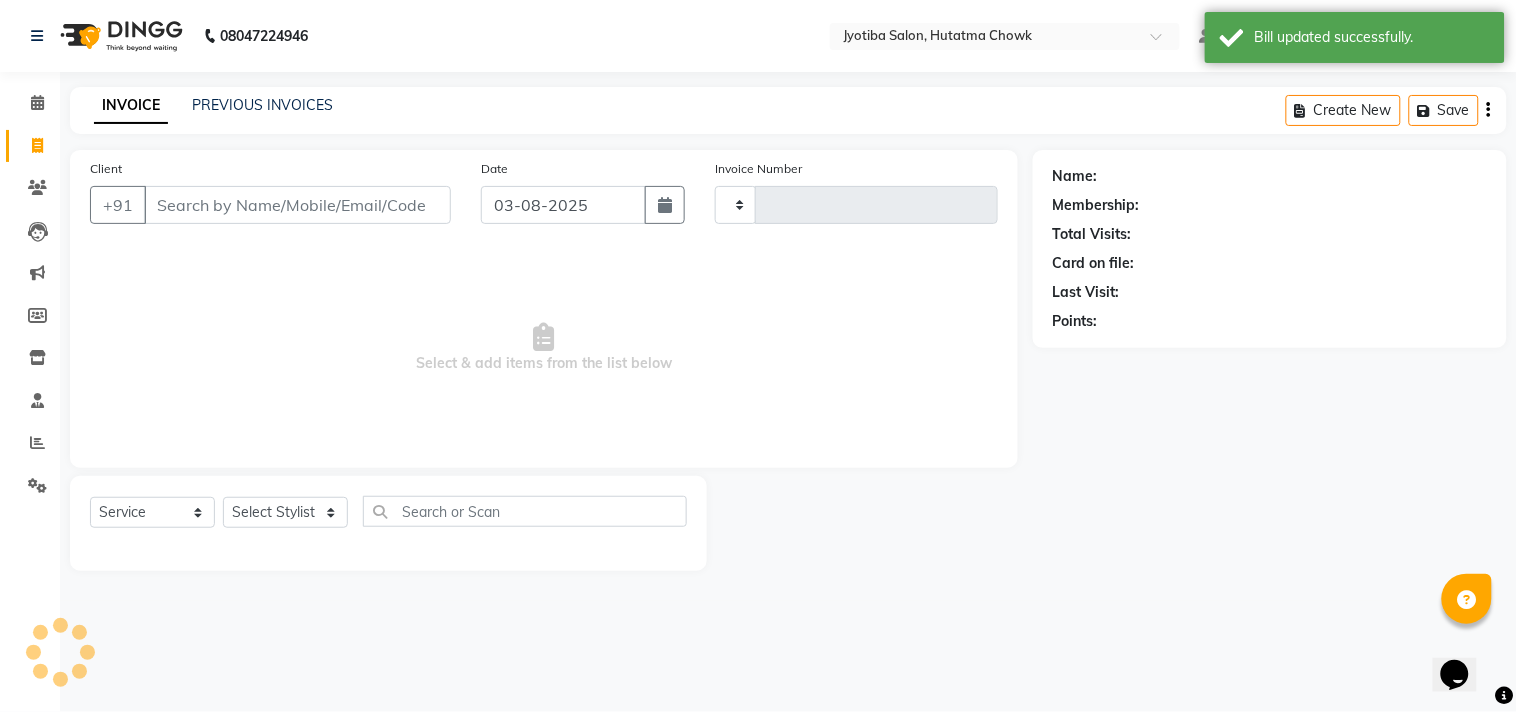 type on "1286" 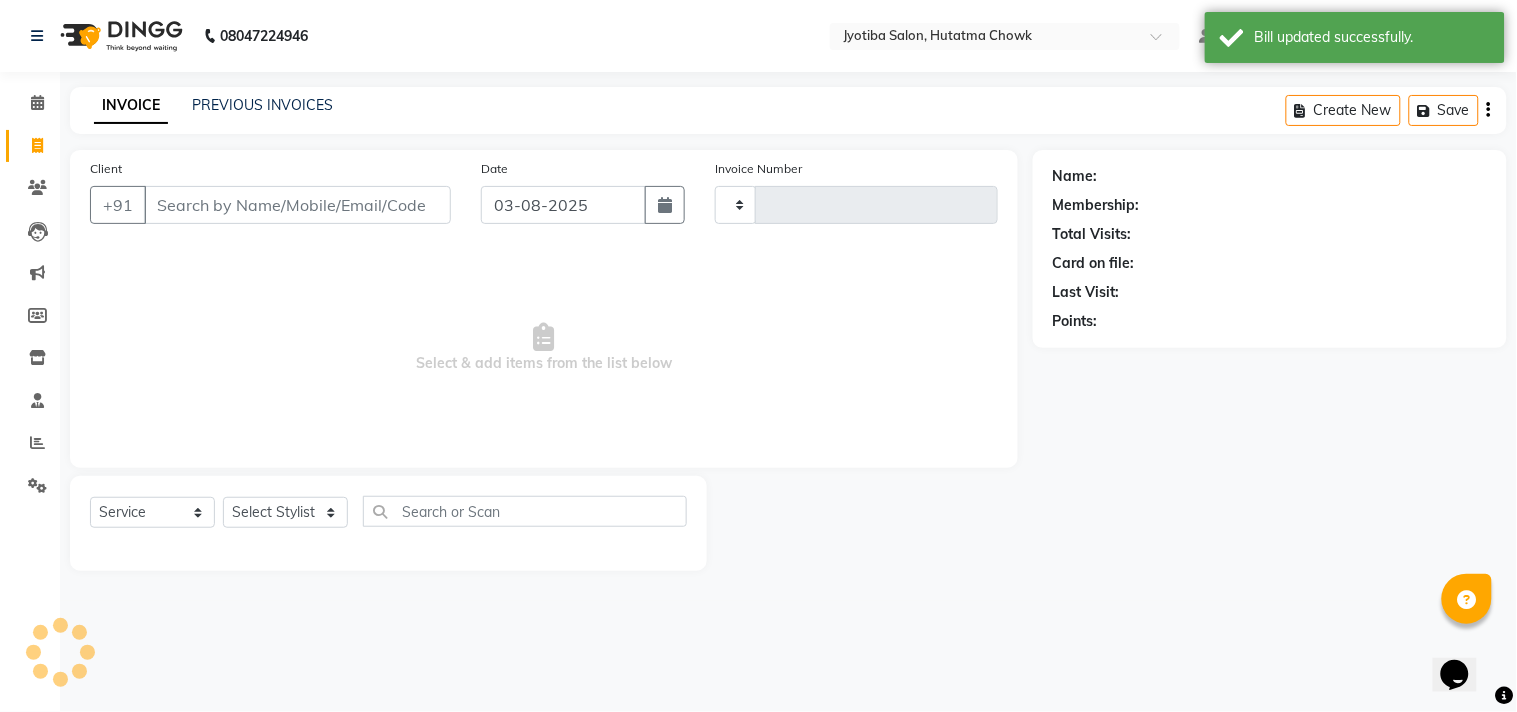 select on "556" 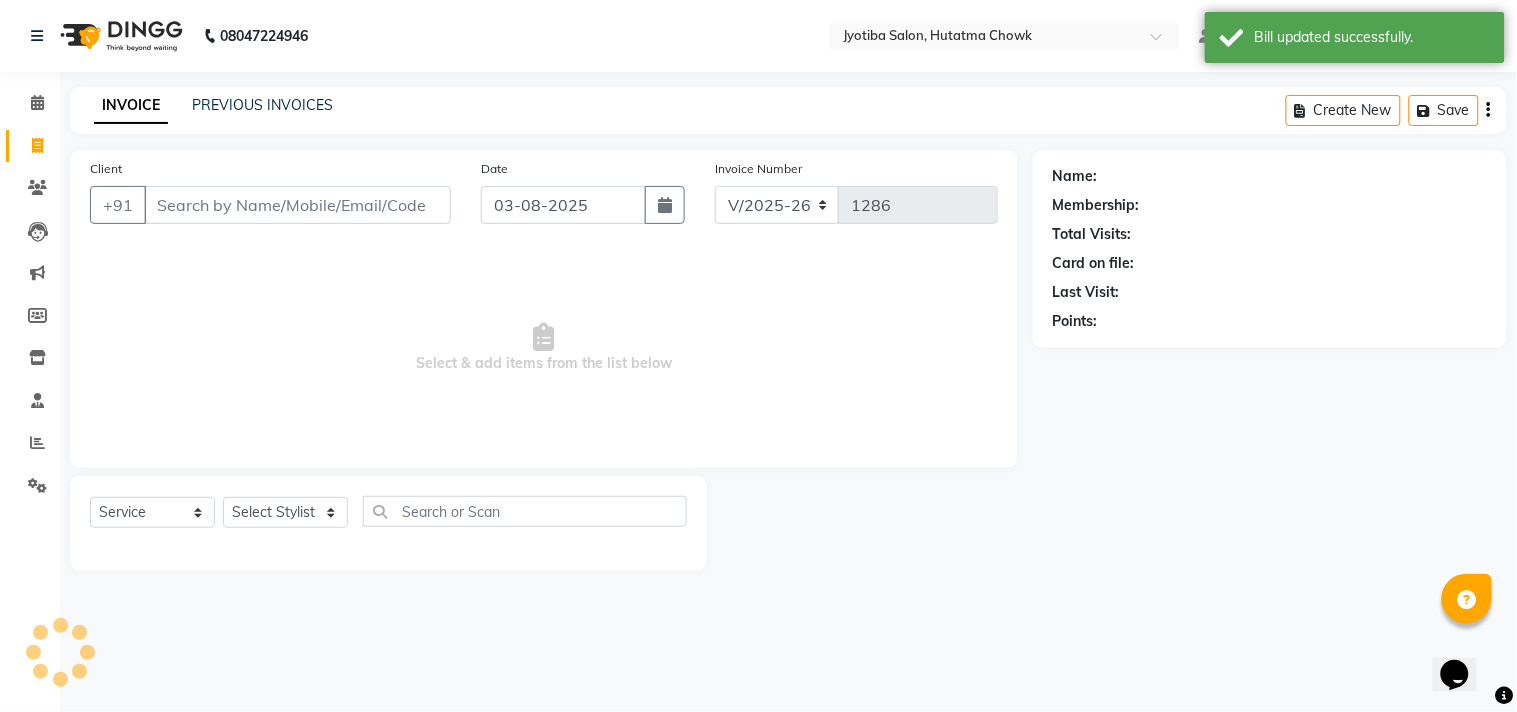 select on "membership" 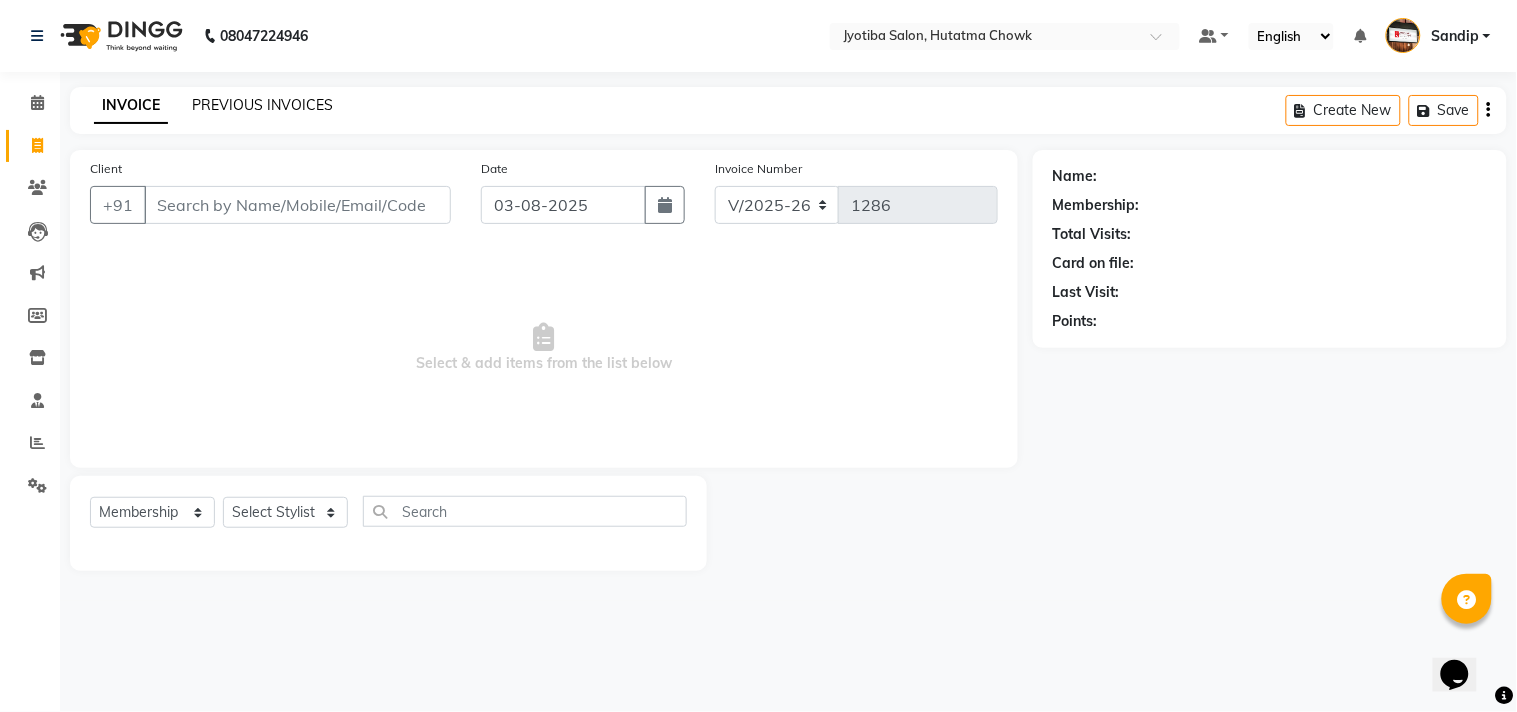 click on "PREVIOUS INVOICES" 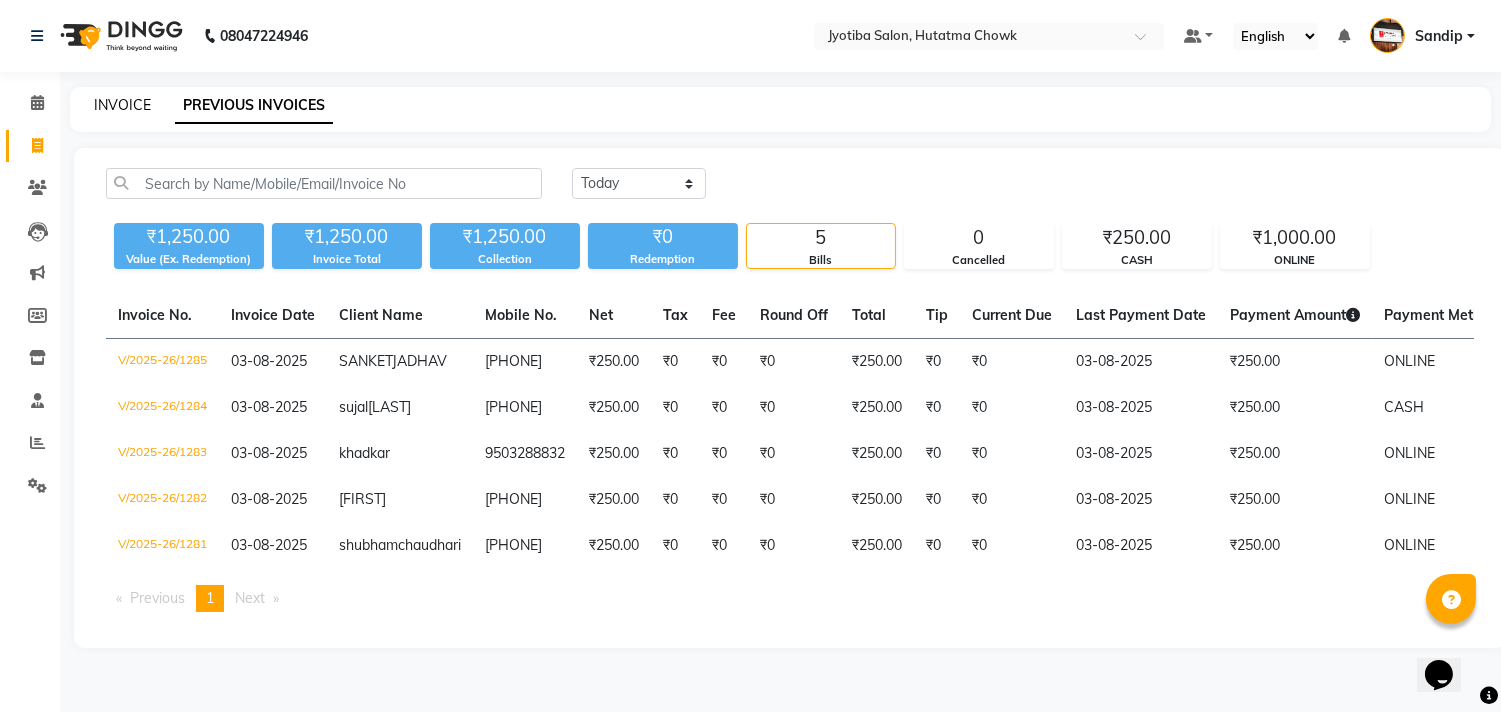 click on "INVOICE" 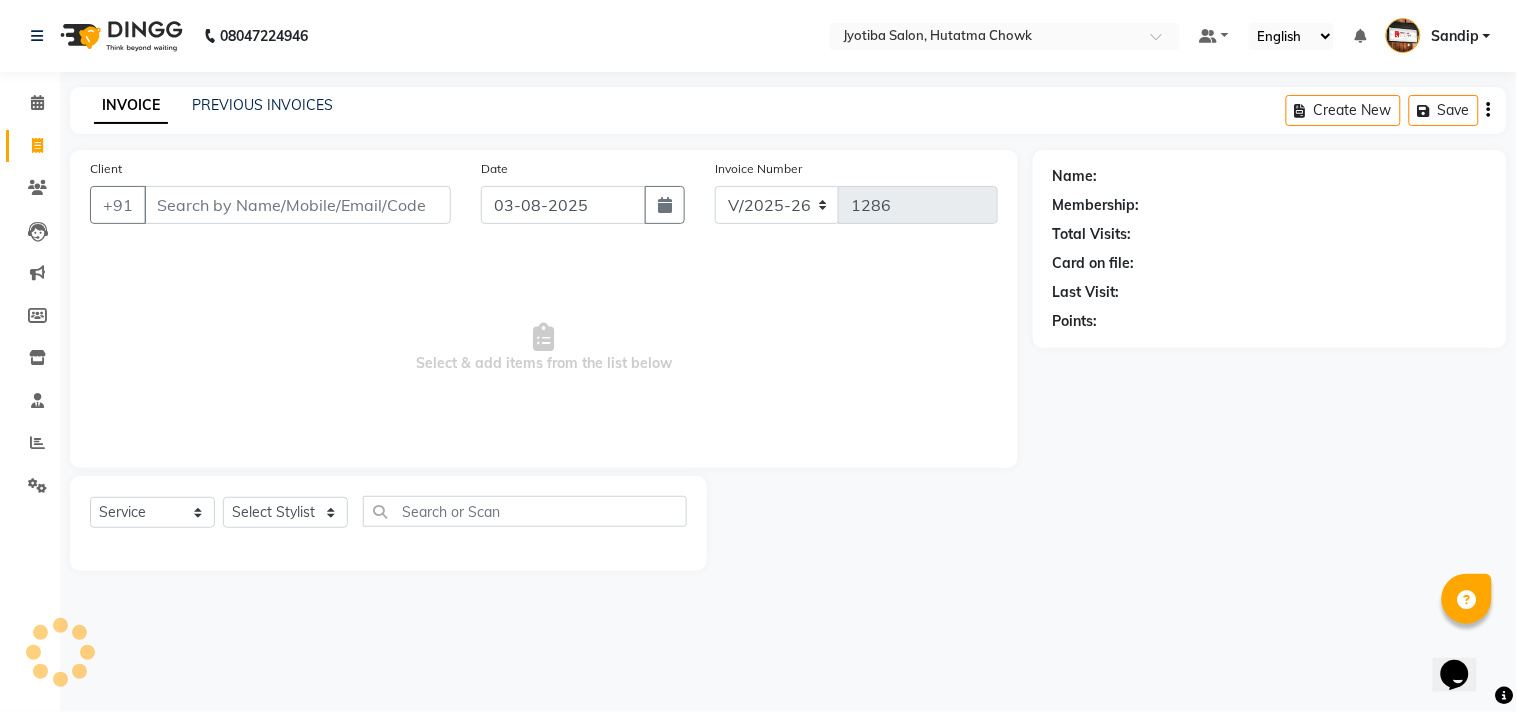 select on "membership" 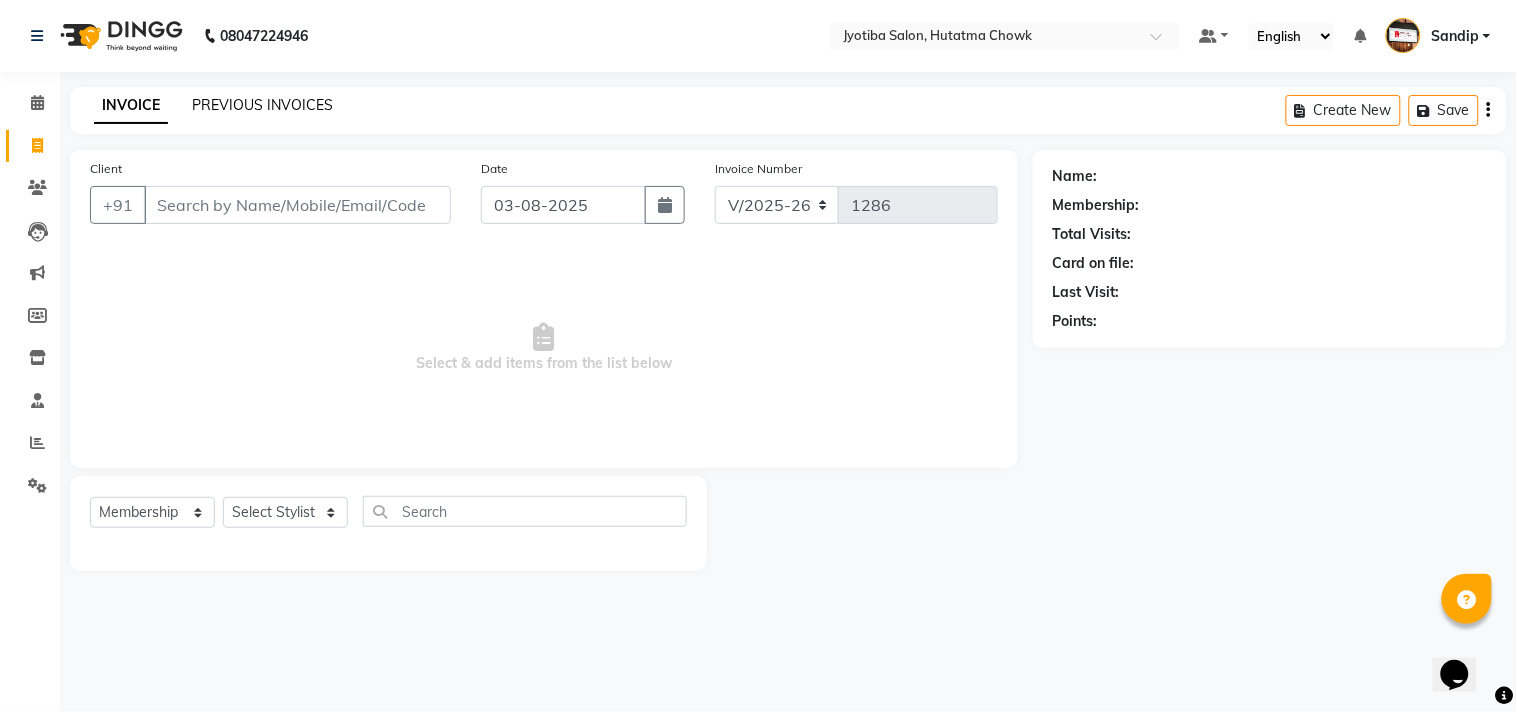 click on "PREVIOUS INVOICES" 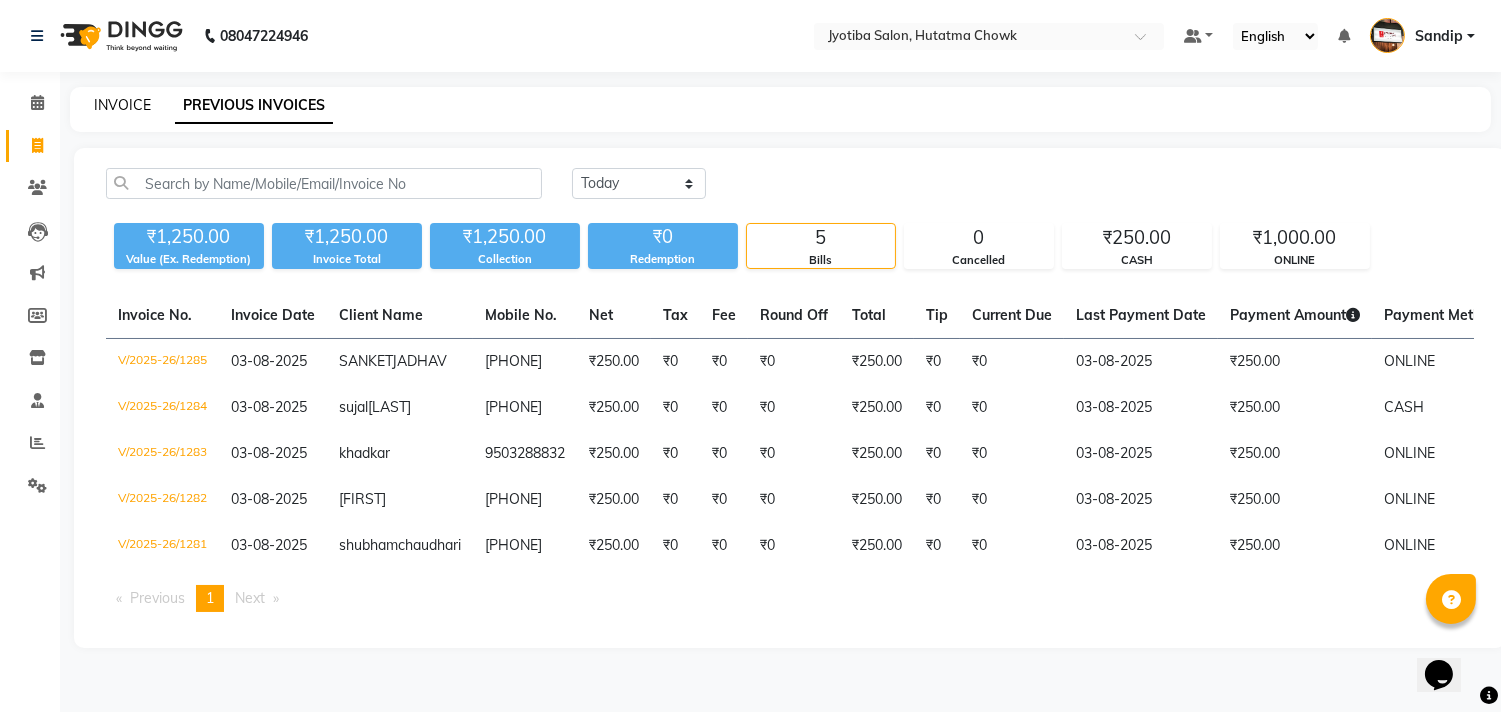 click on "INVOICE" 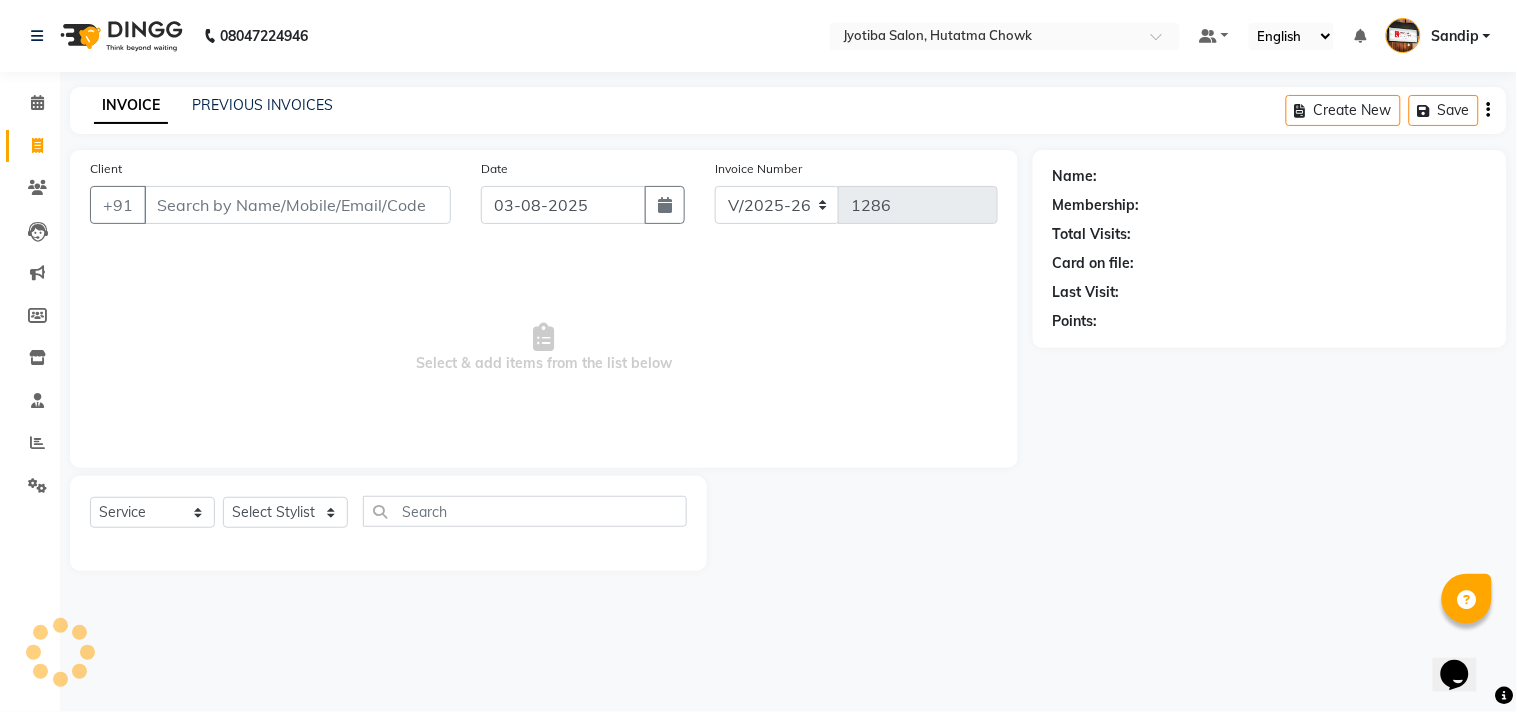 select on "membership" 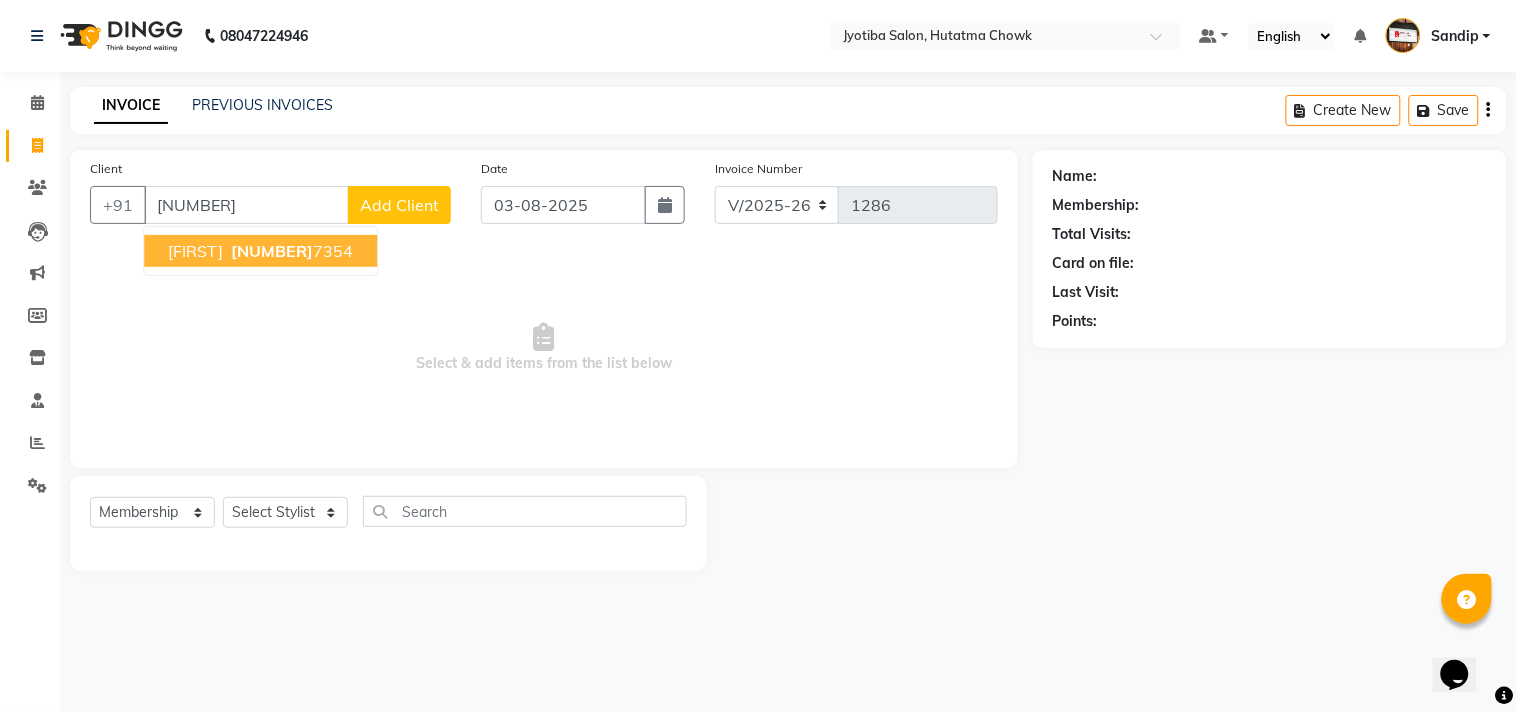 click on "rusikesh   965746 7354" at bounding box center (260, 251) 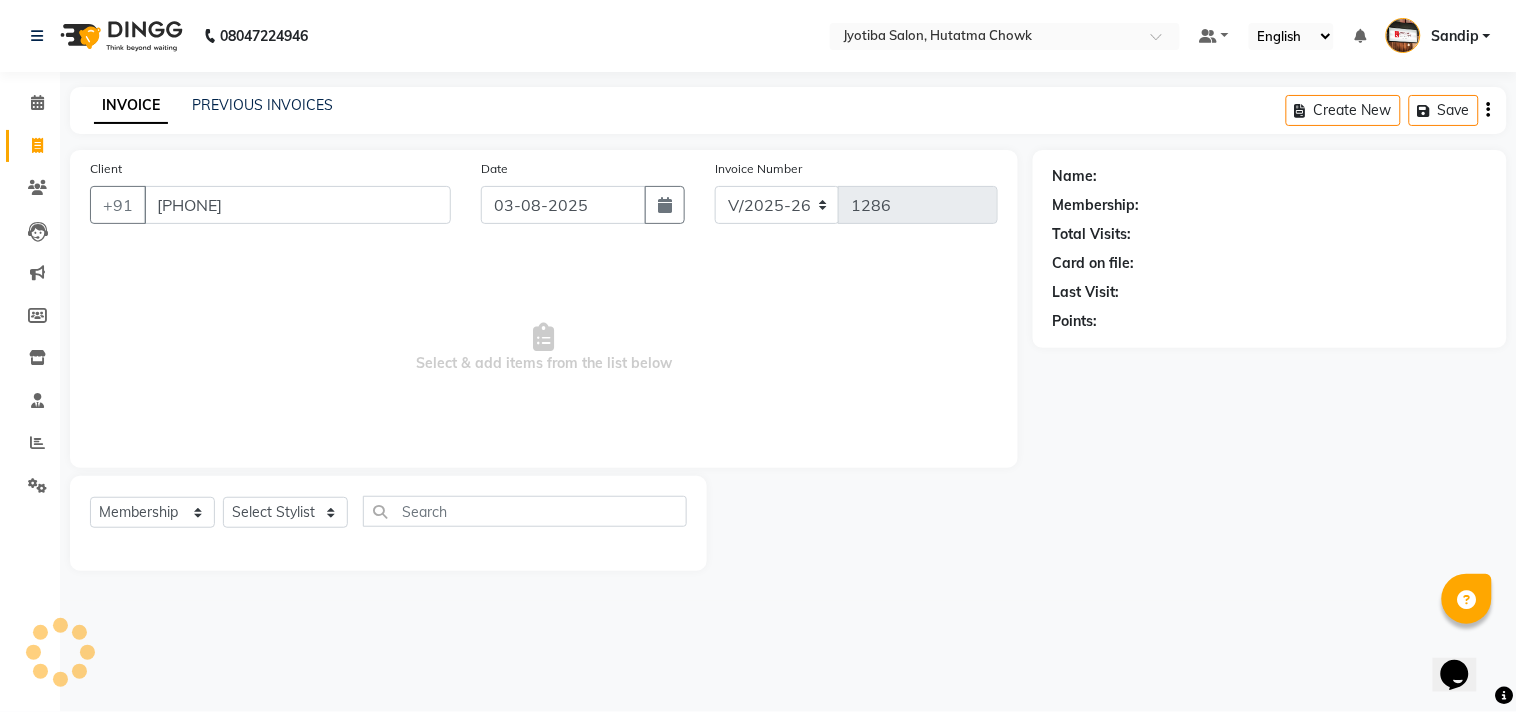 type on "9657467354" 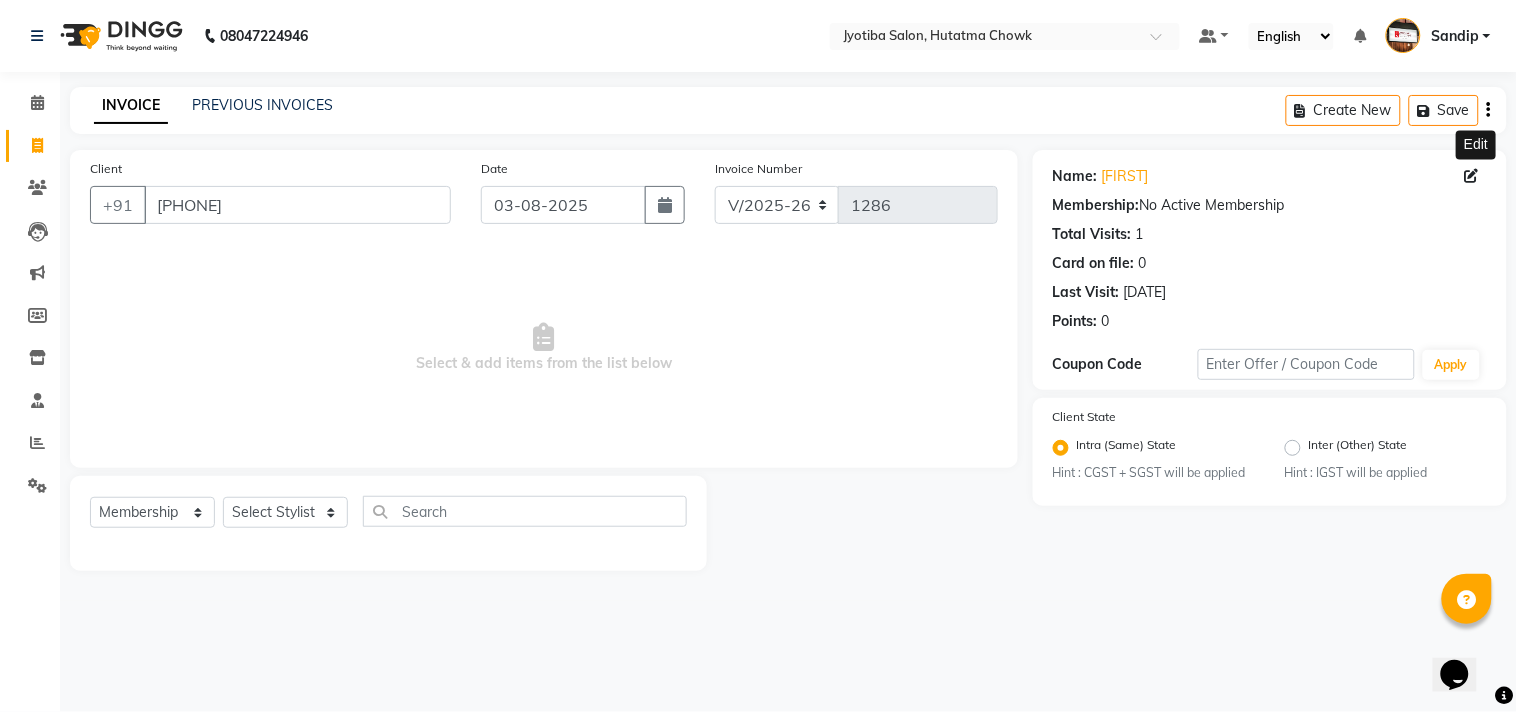 click 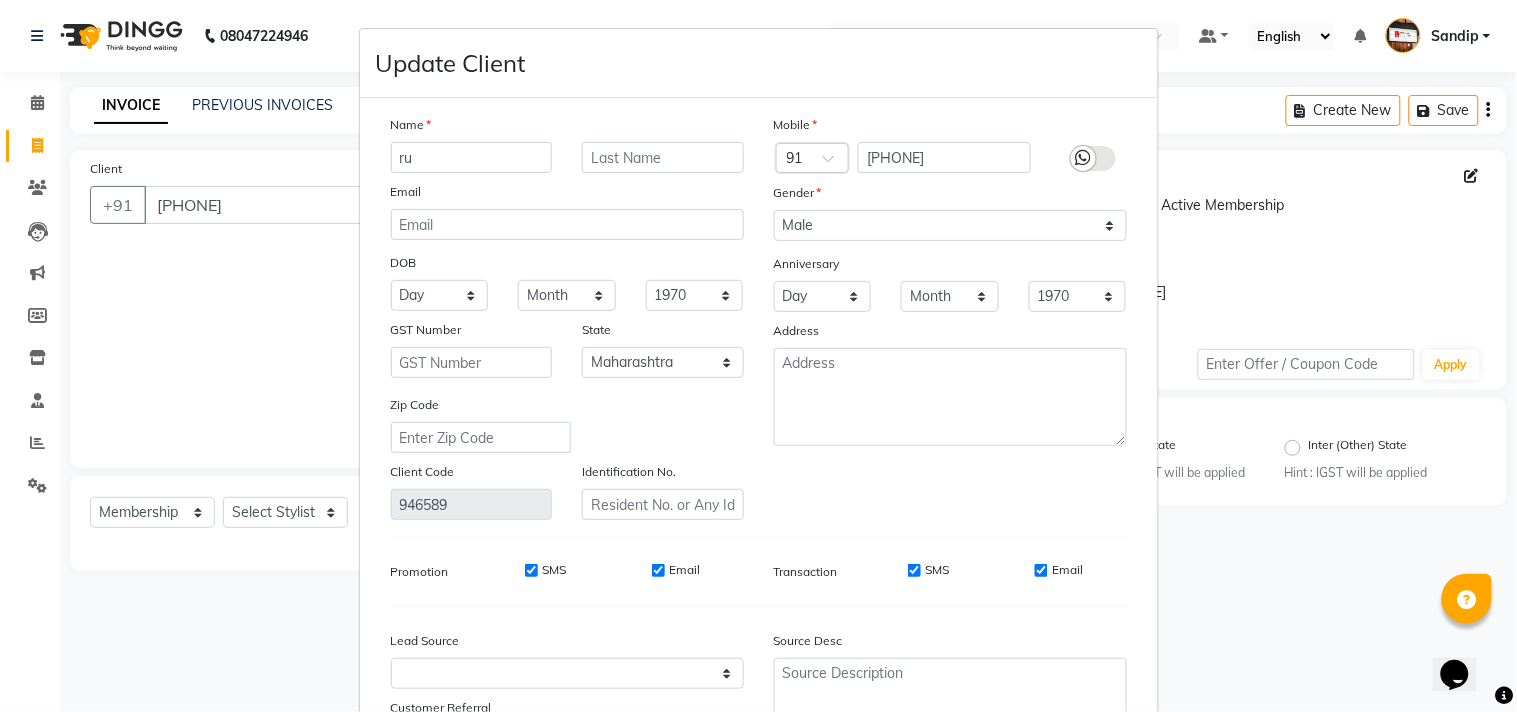 type on "r" 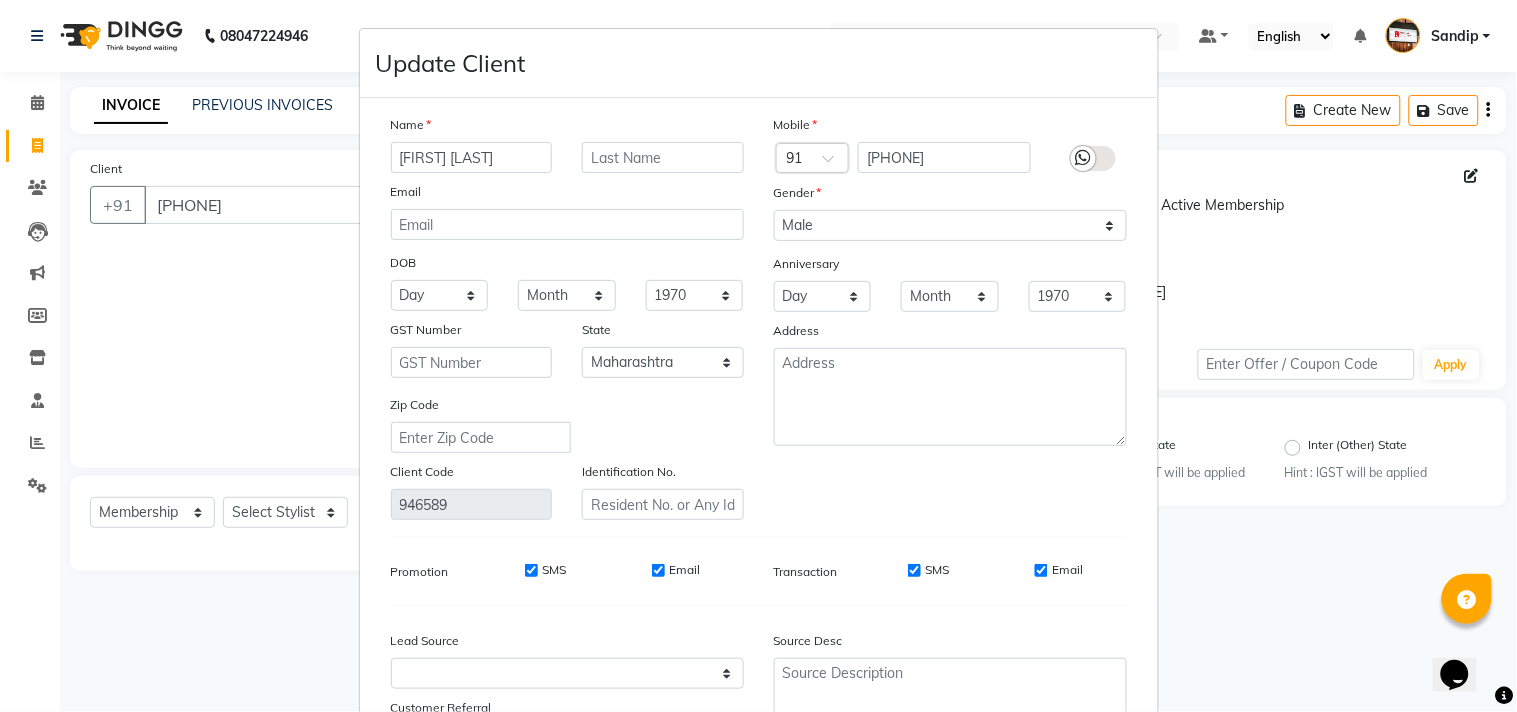type on "hrishikesh gawari" 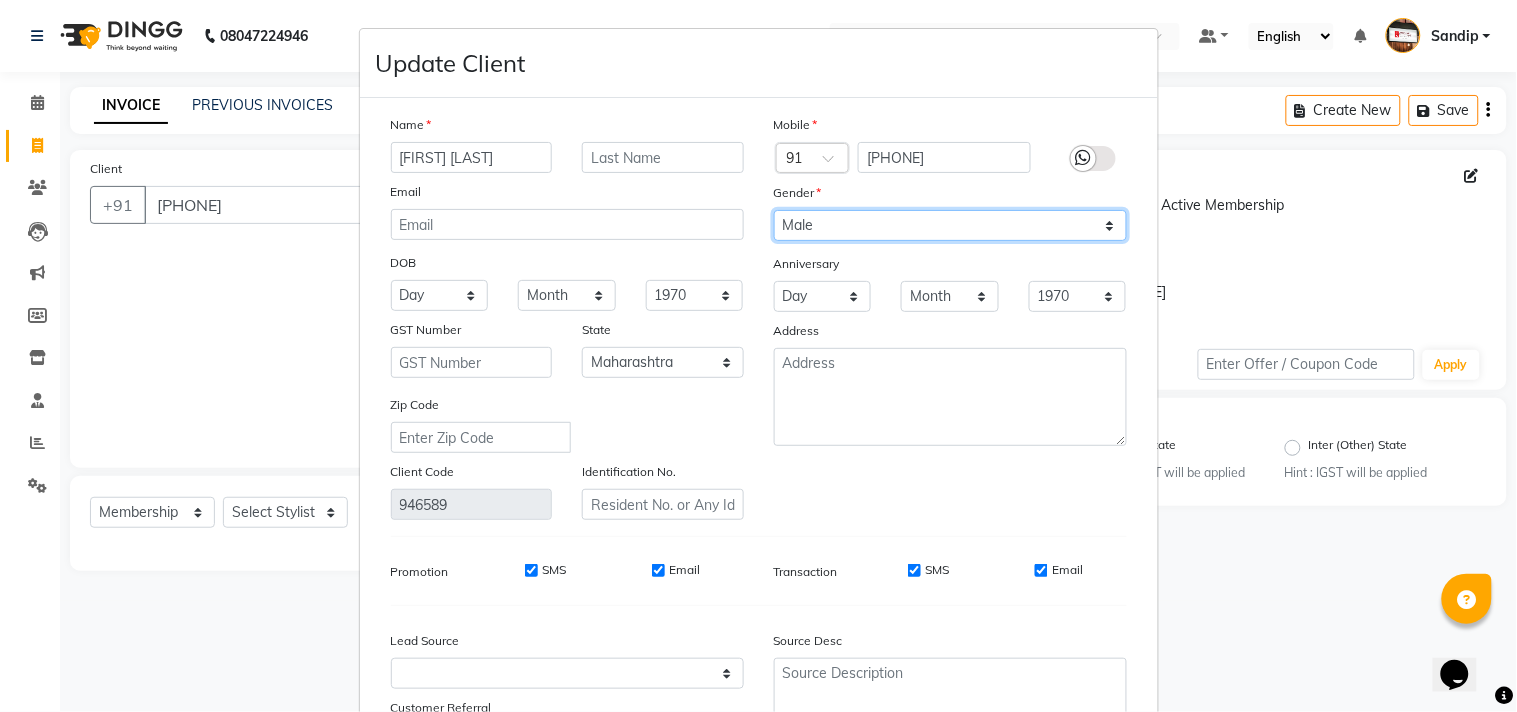 click on "Select Male Female Other Prefer Not To Say" at bounding box center (950, 225) 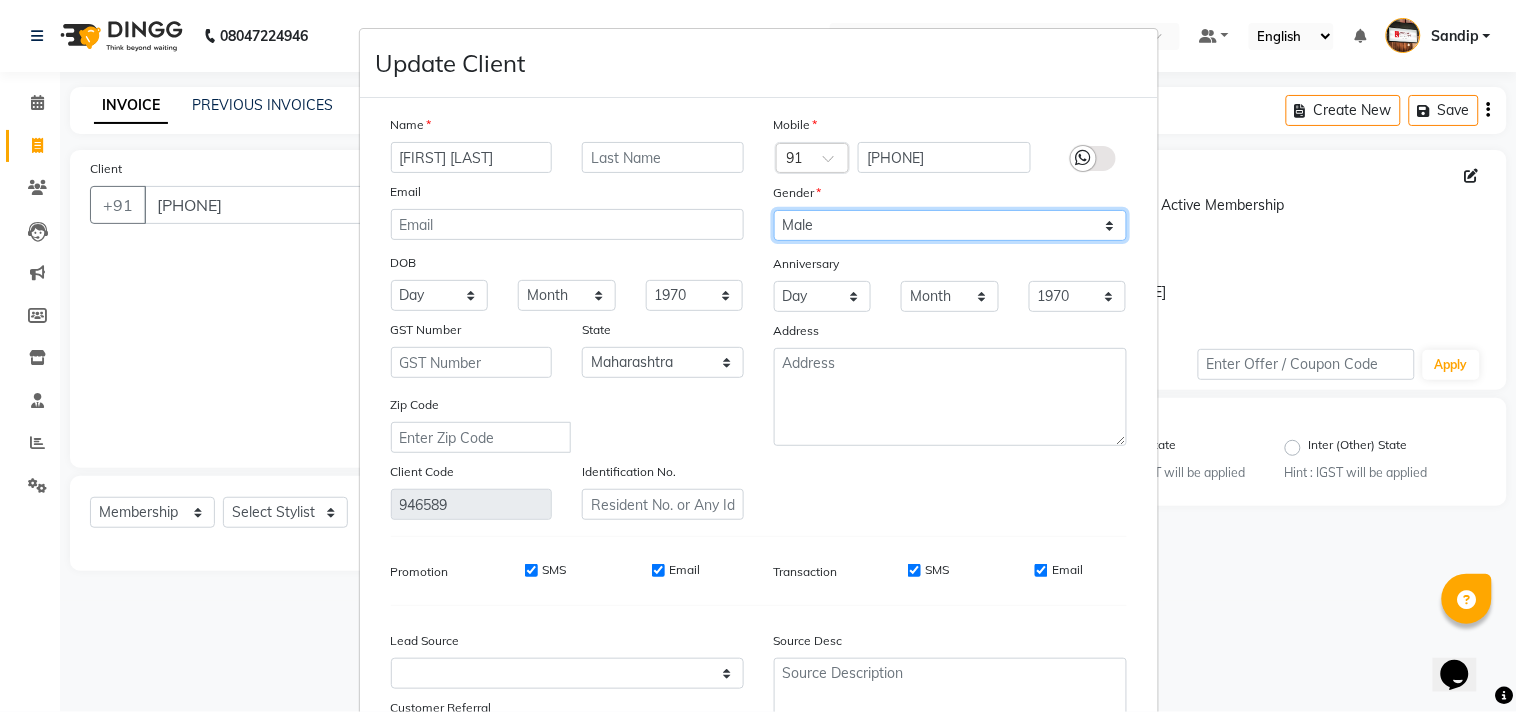 click on "Select Male Female Other Prefer Not To Say" at bounding box center [950, 225] 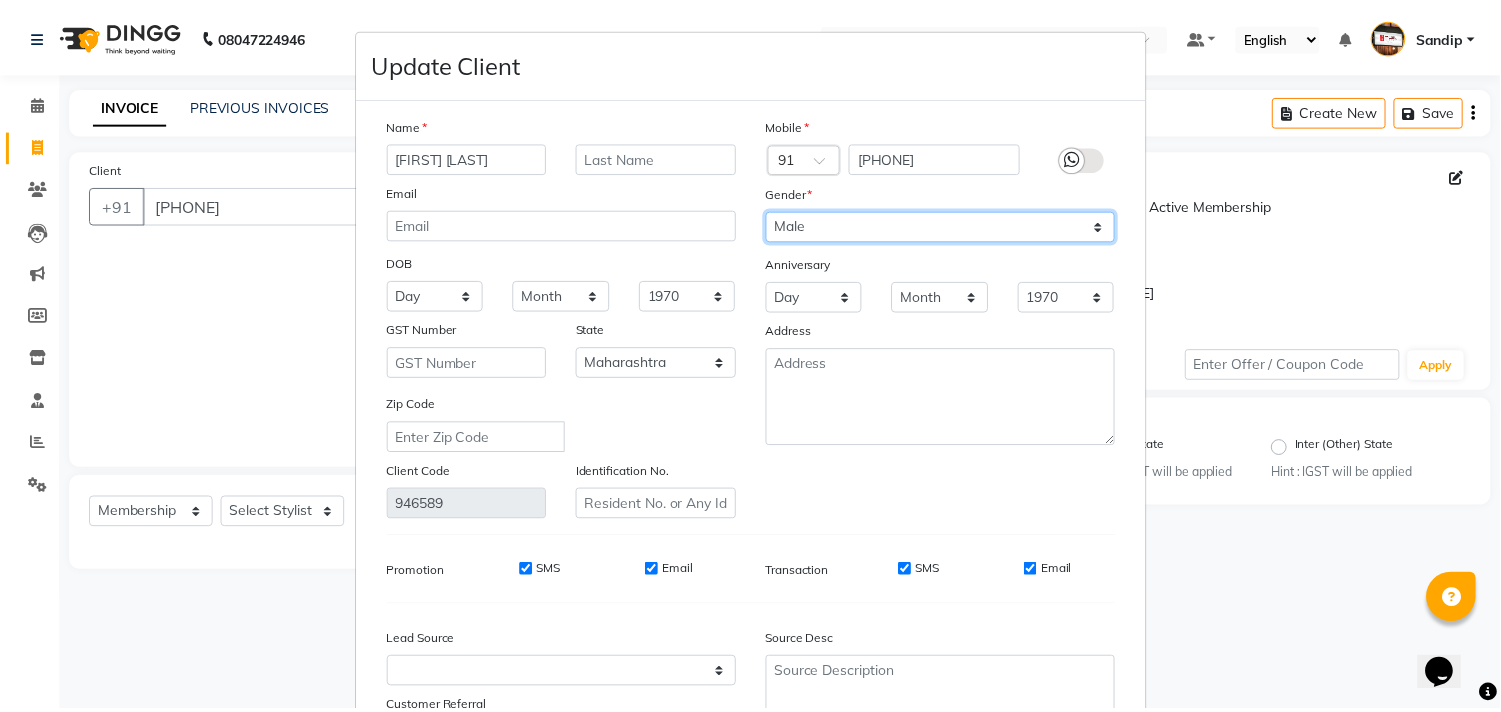scroll, scrollTop: 177, scrollLeft: 0, axis: vertical 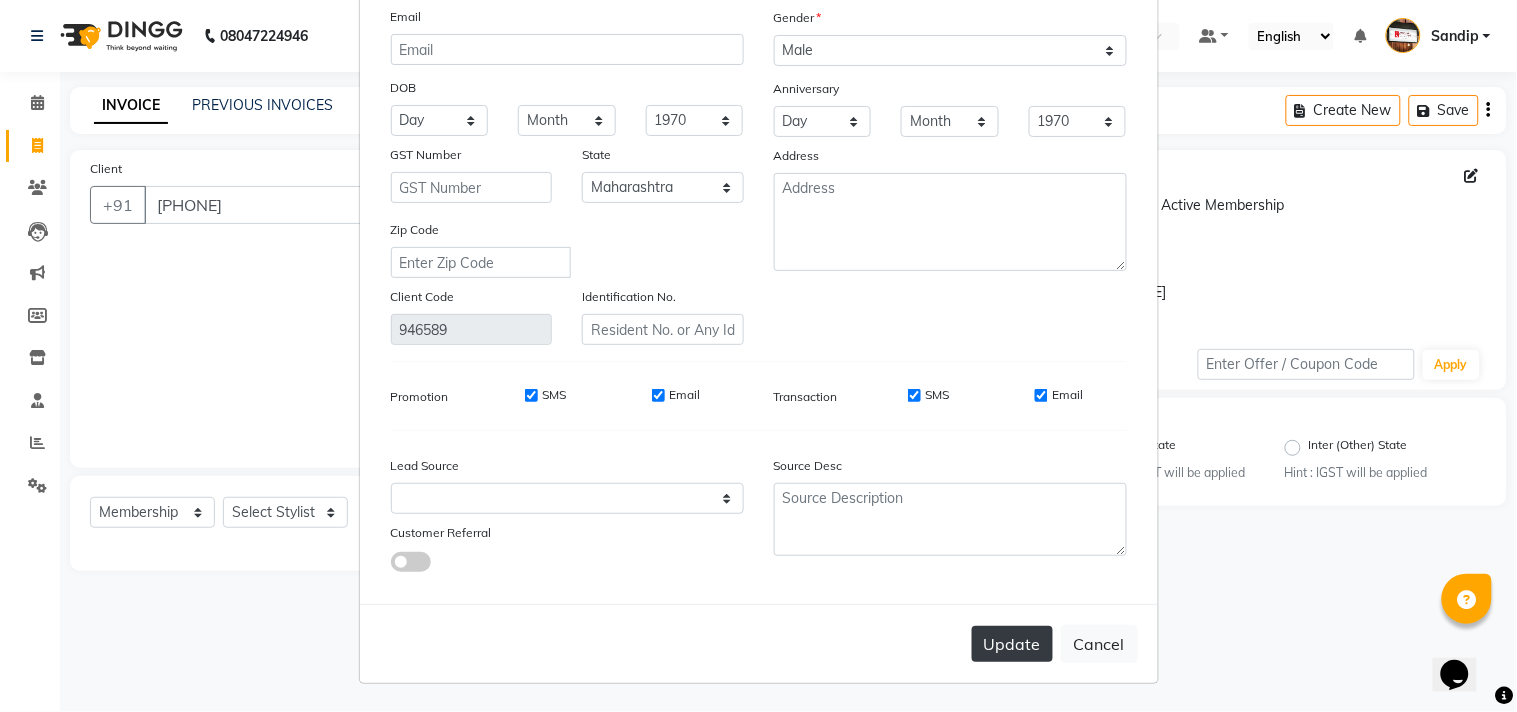 click on "Update" at bounding box center [1012, 644] 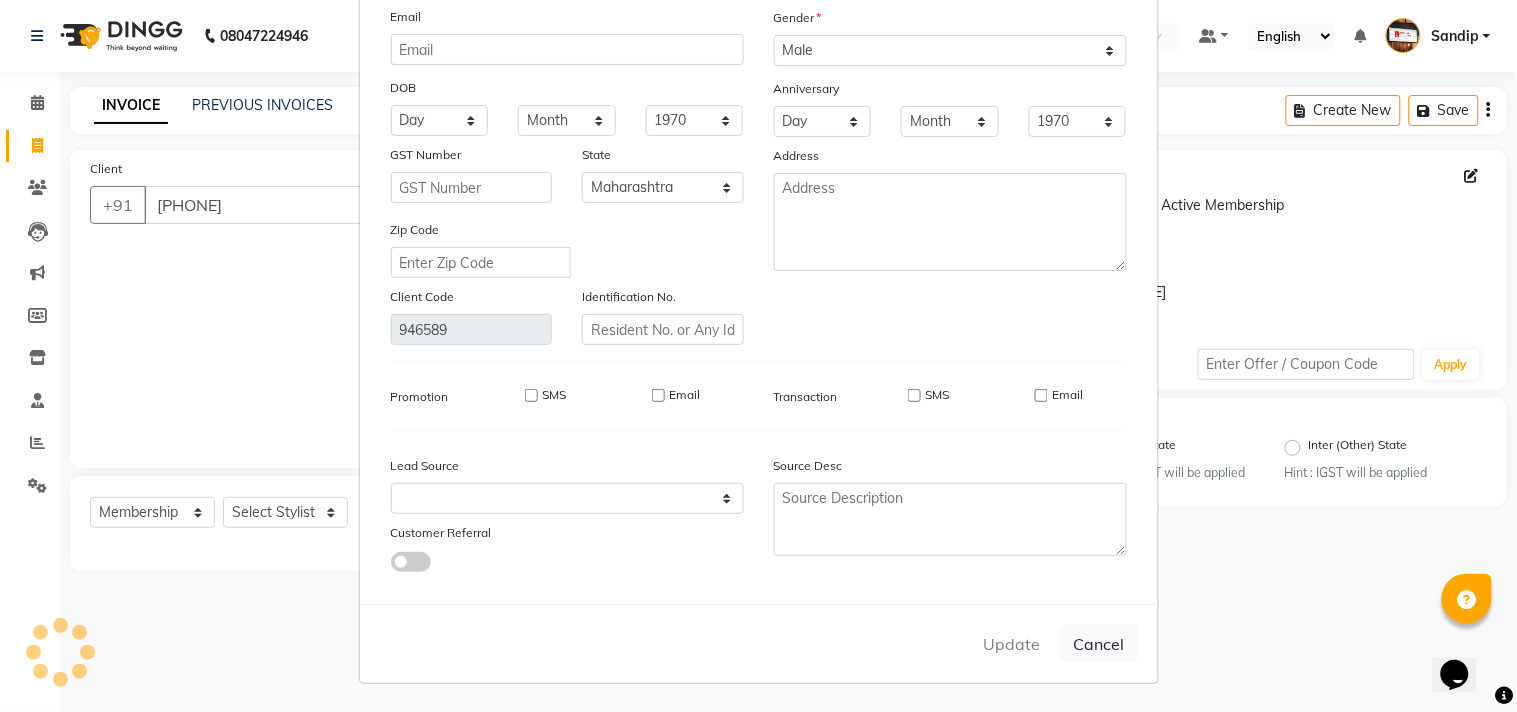 type 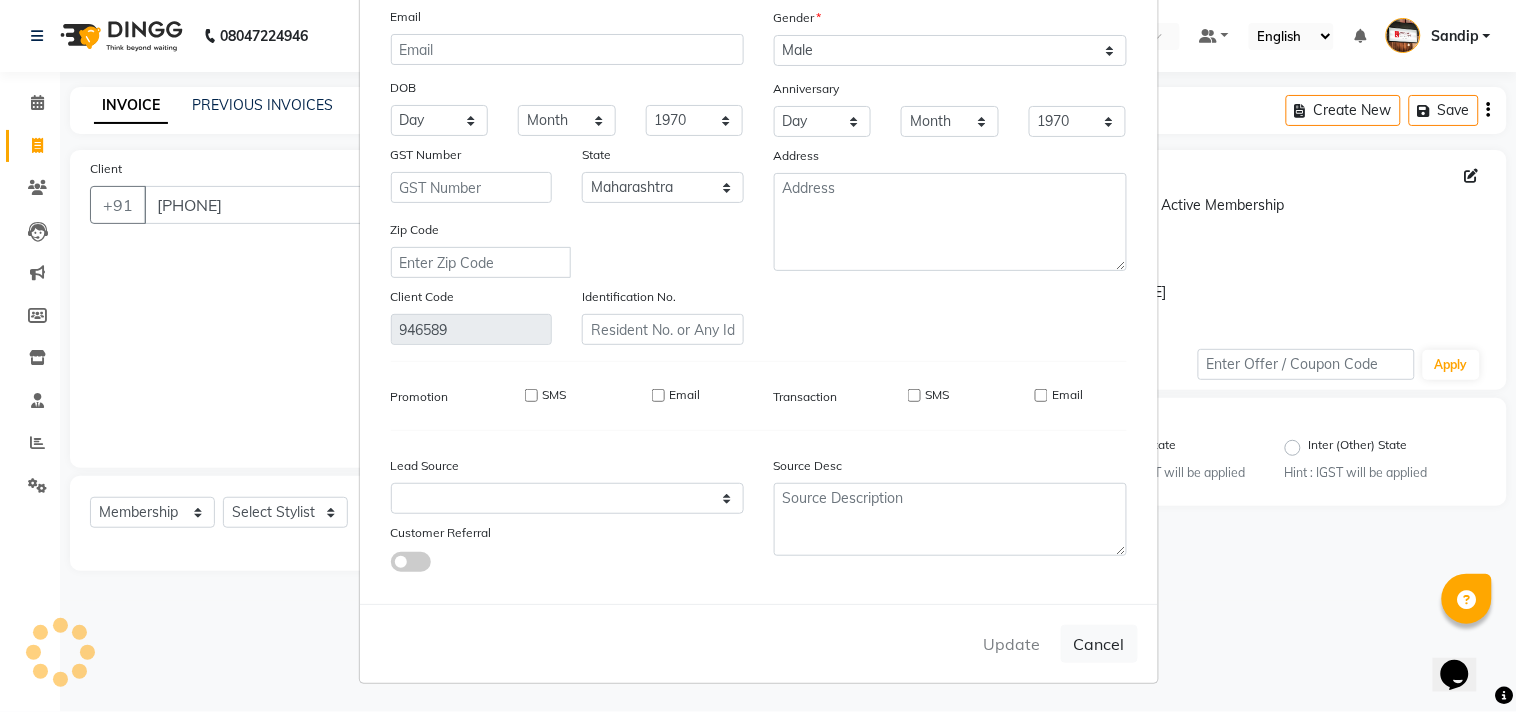select 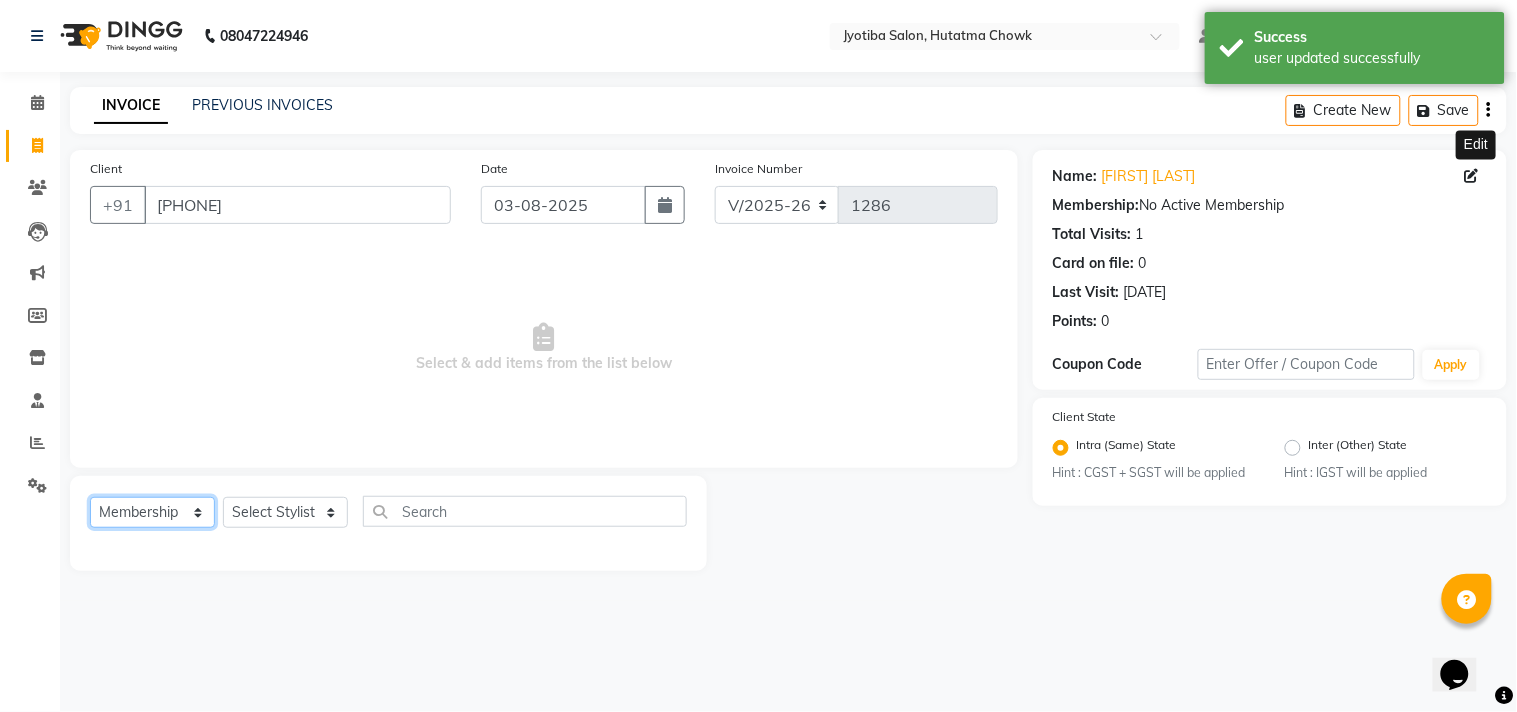 click on "Select  Service  Product  Membership  Package Voucher Prepaid Gift Card" 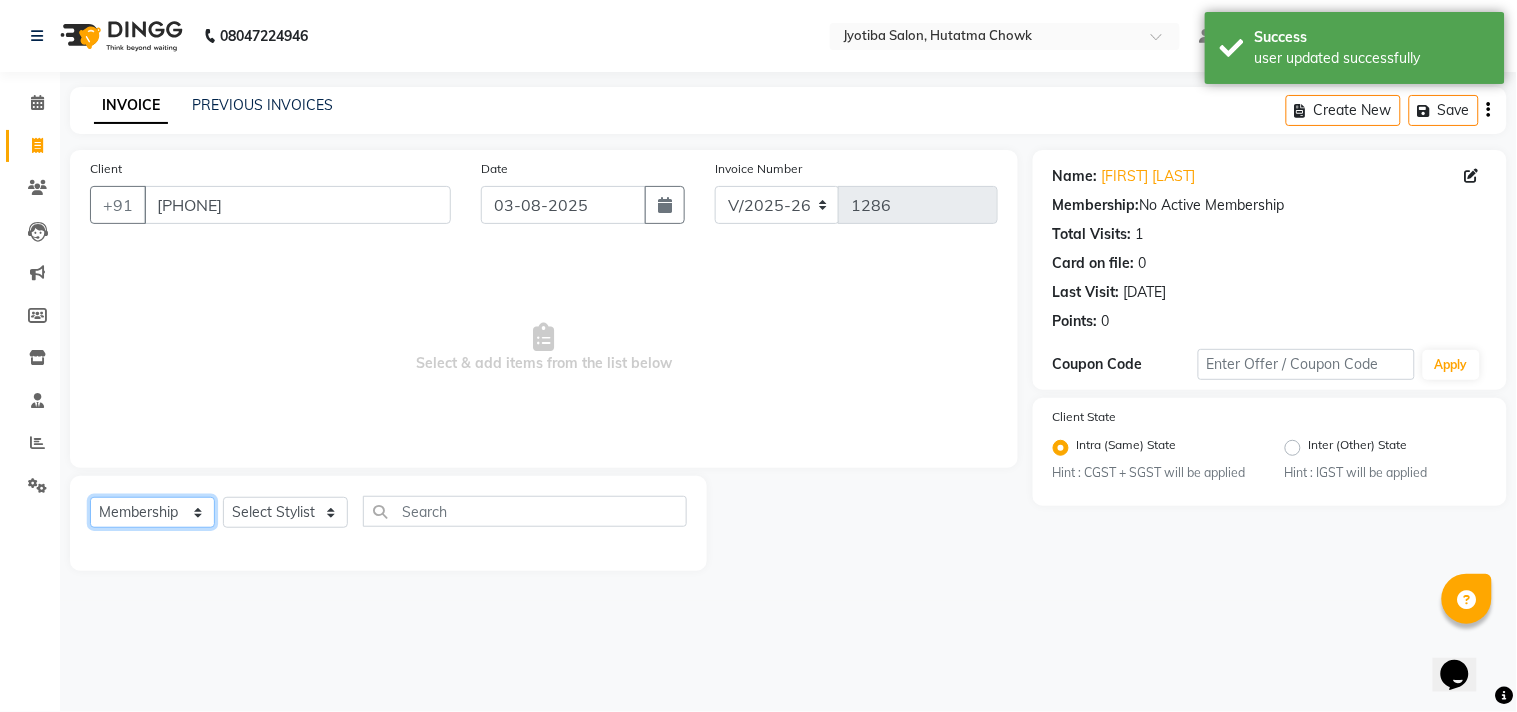 select on "service" 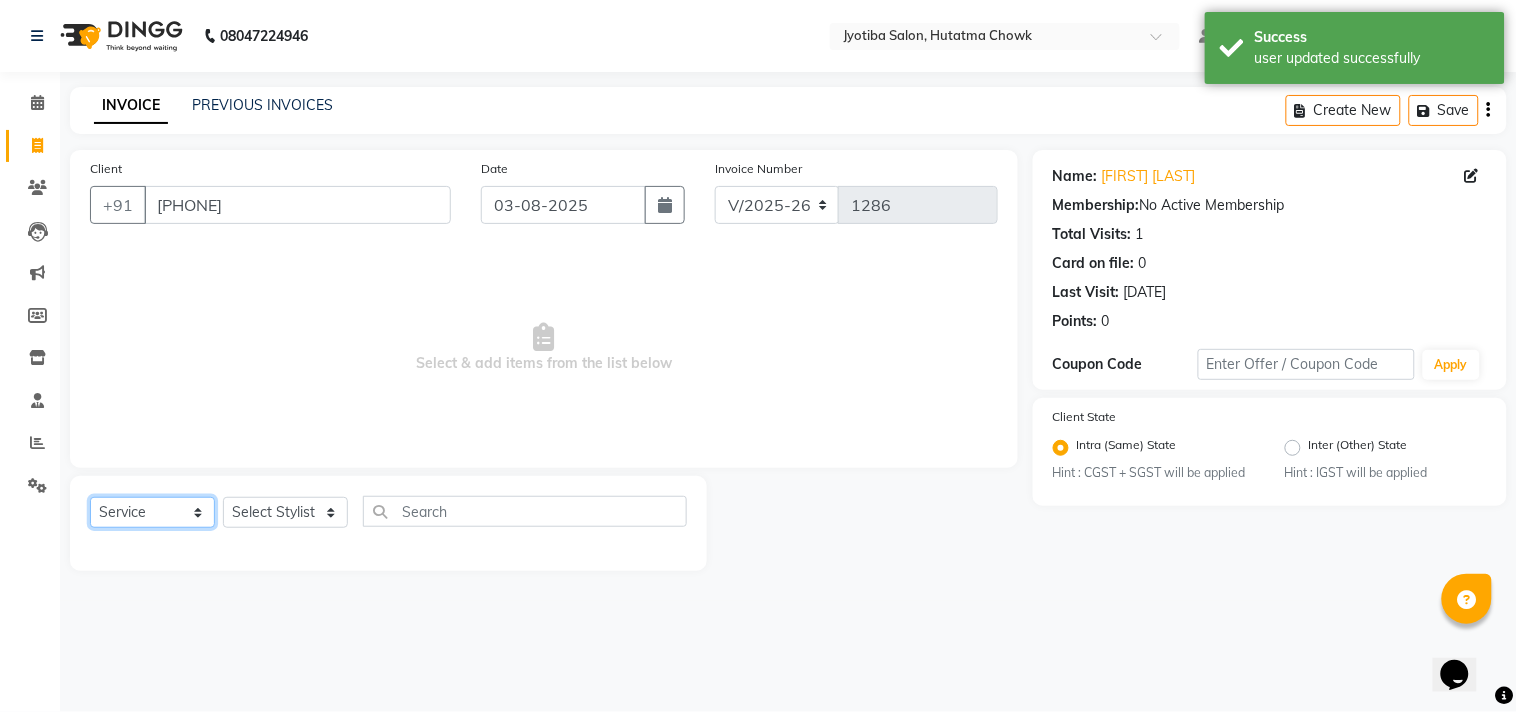 click on "Select  Service  Product  Membership  Package Voucher Prepaid Gift Card" 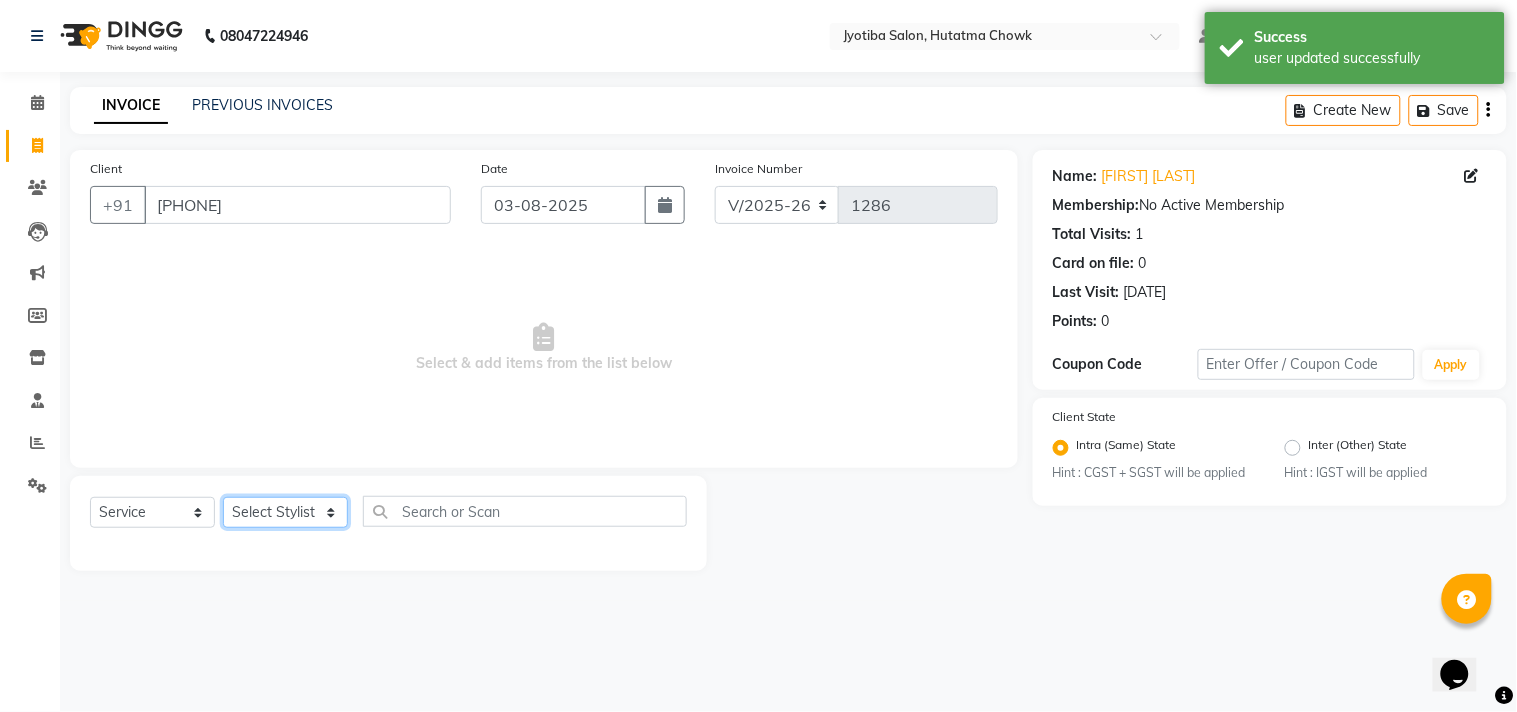 click on "Select Stylist Abdul Dinesh thakur Farman  Juned  mahadev Munna  prem RAHUL Sandip Suresh yasin" 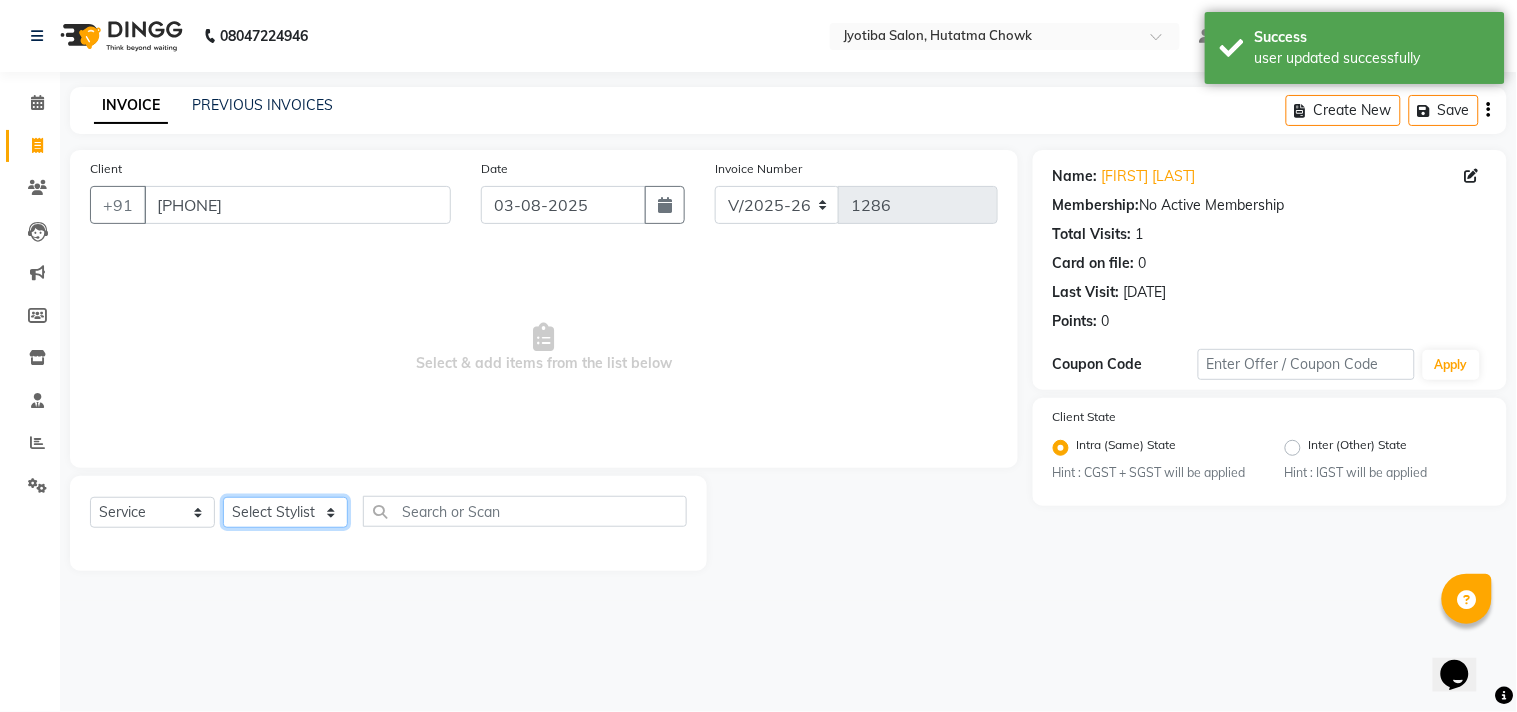 select on "7207" 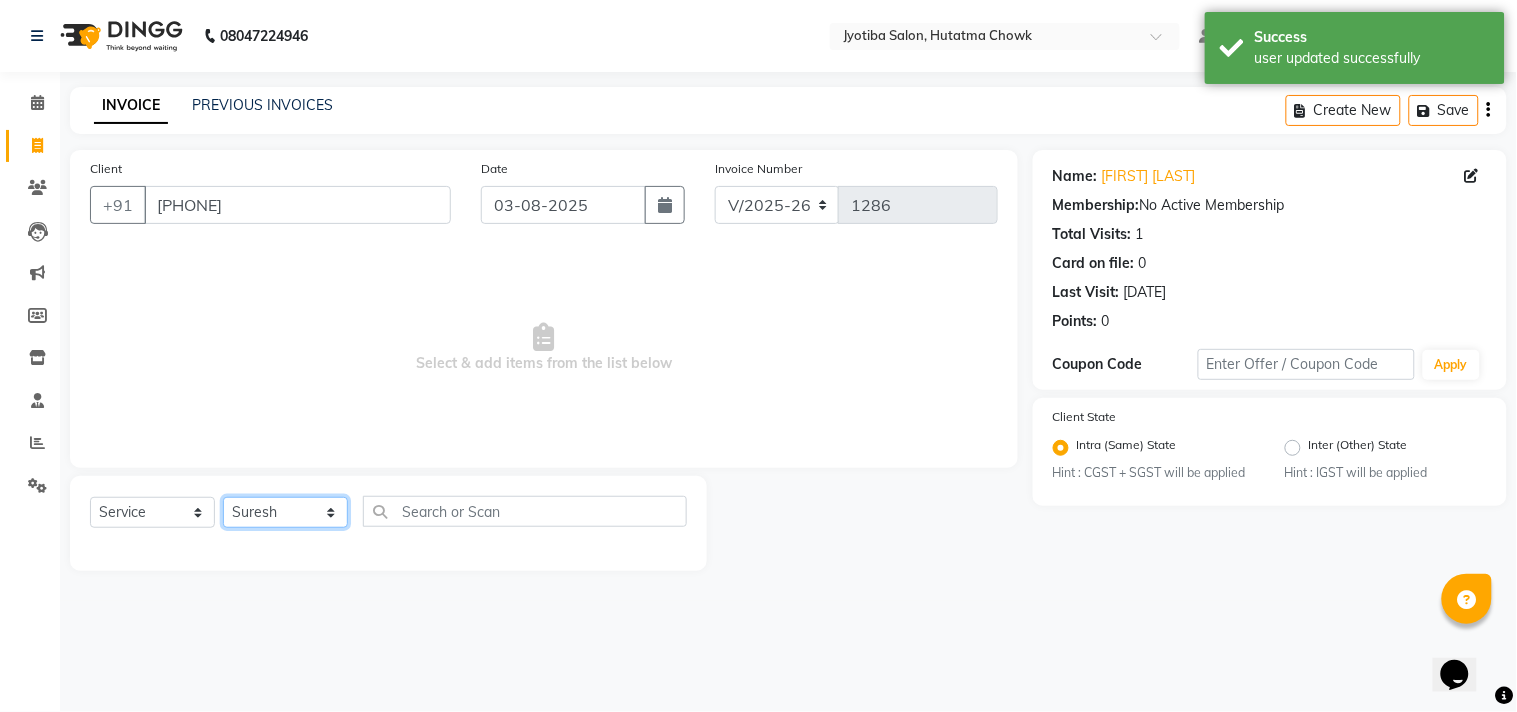 click on "Select Stylist Abdul Dinesh thakur Farman  Juned  mahadev Munna  prem RAHUL Sandip Suresh yasin" 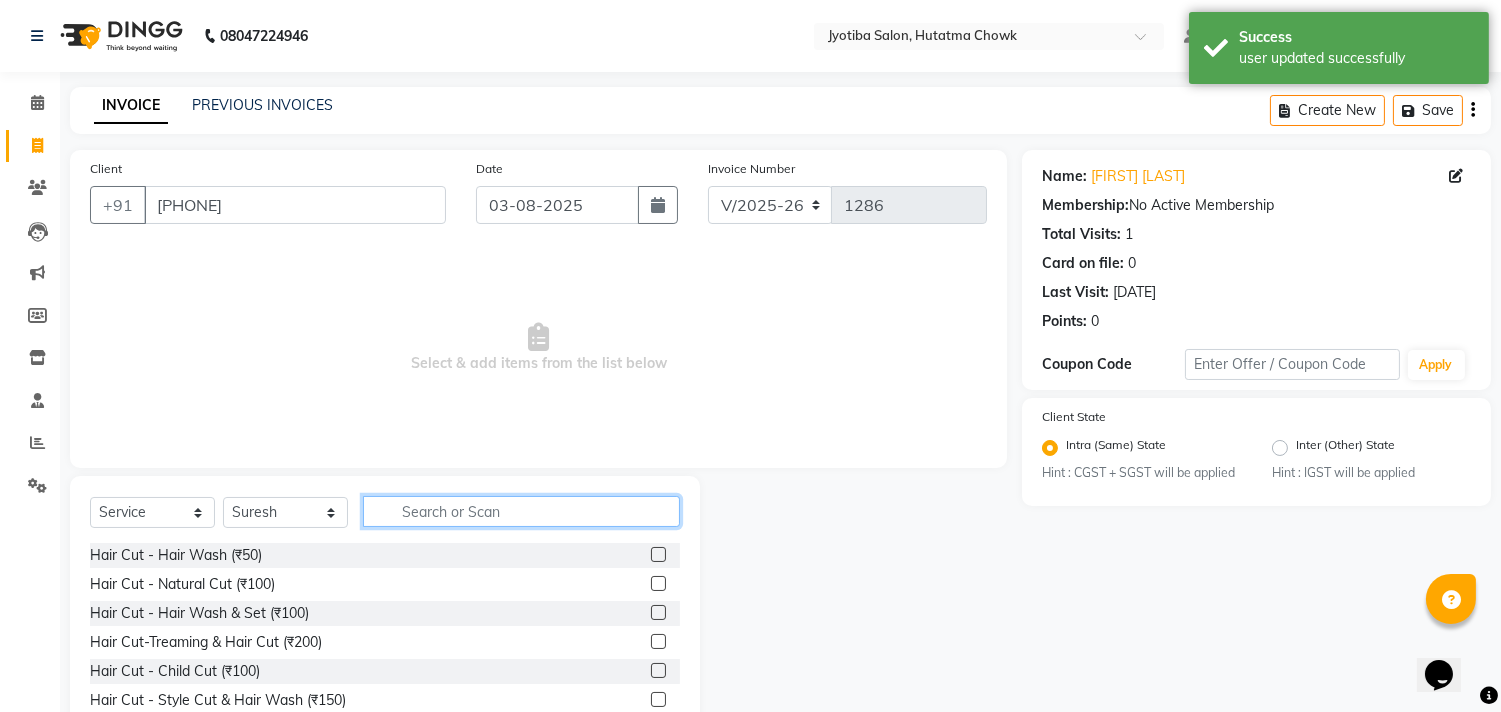 click 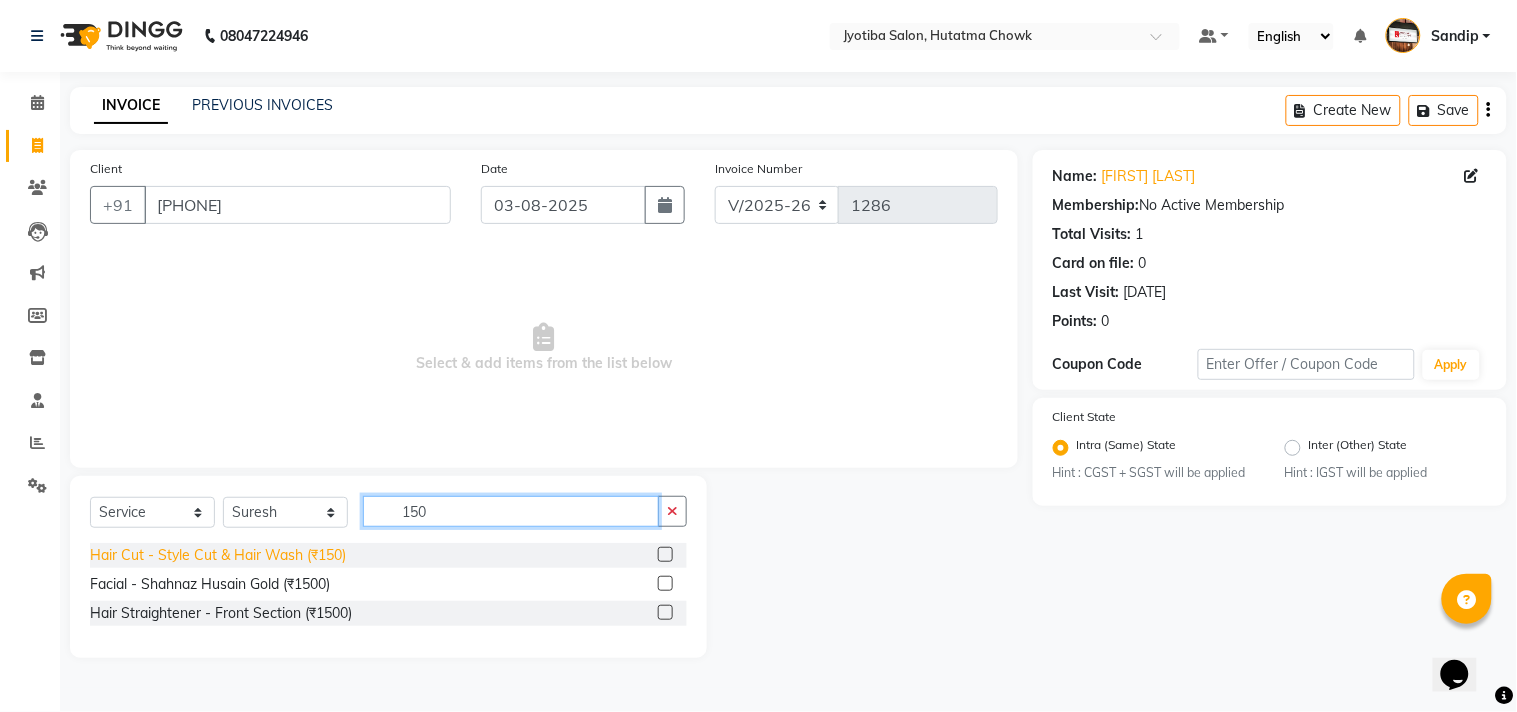 type on "150" 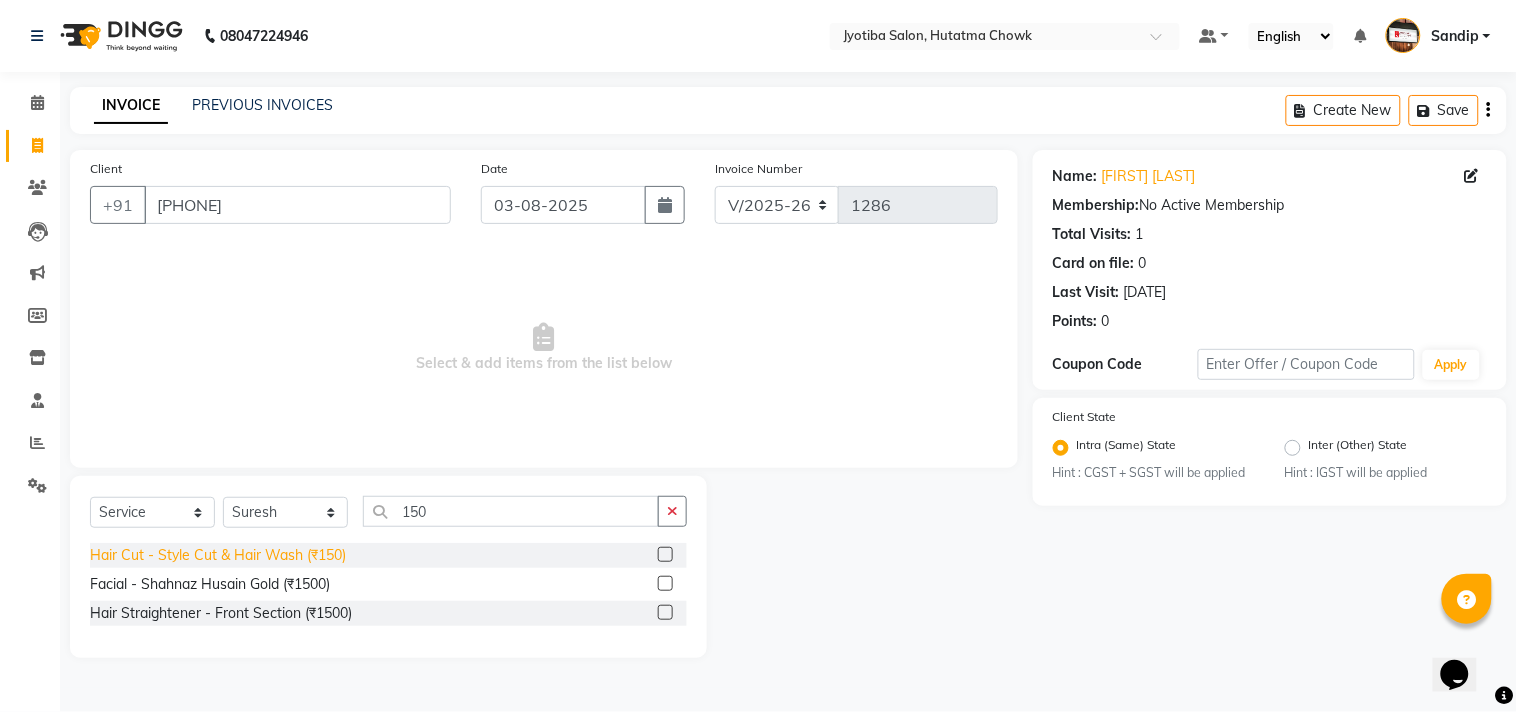 click on "Hair Cut - Style Cut & Hair Wash (₹150)" 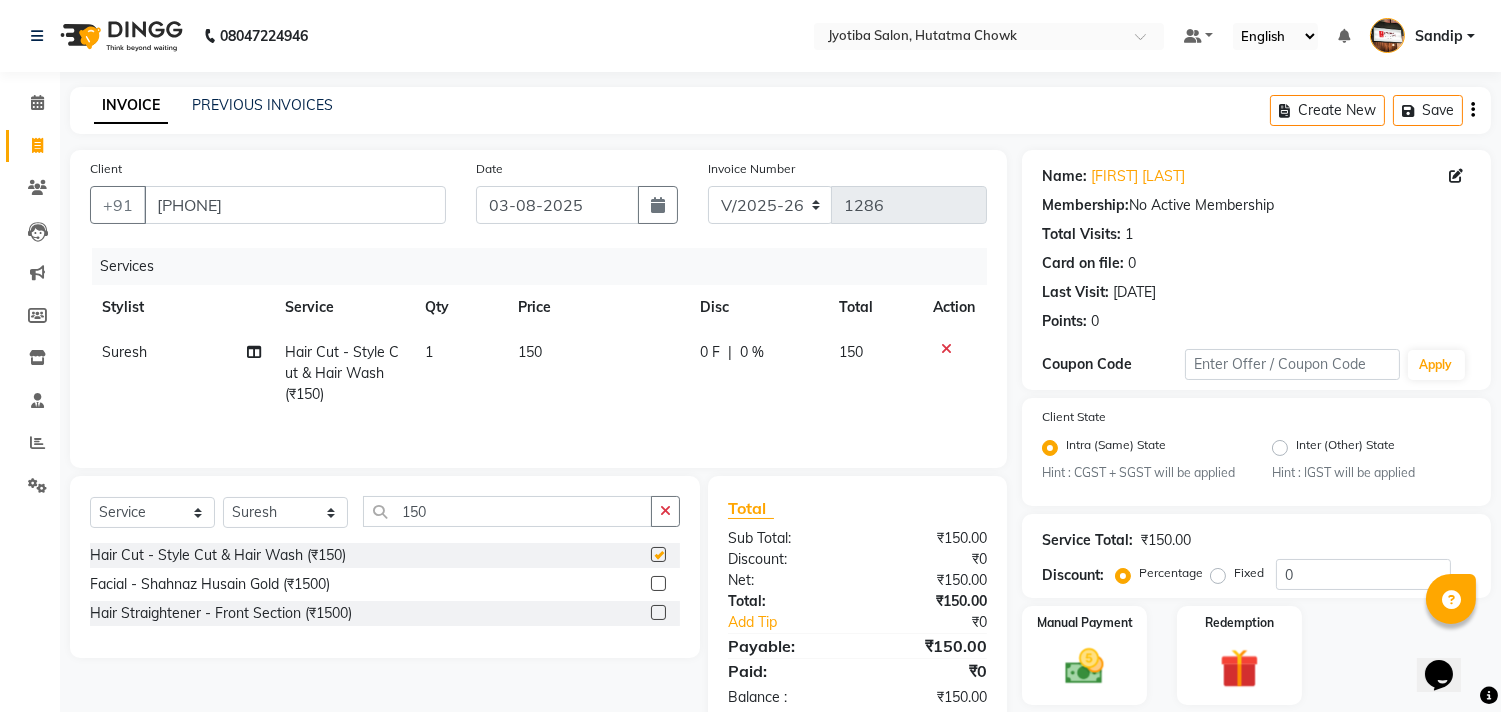 checkbox on "false" 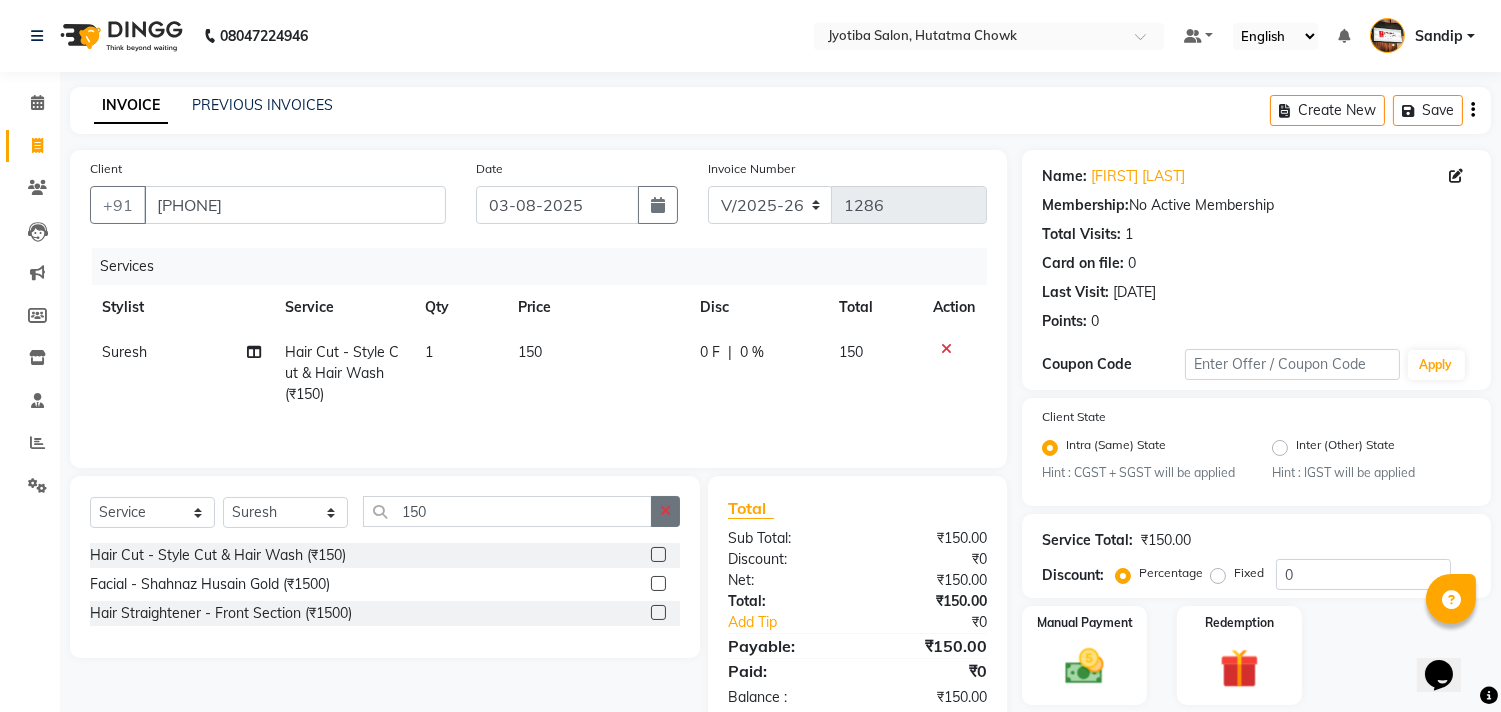 click 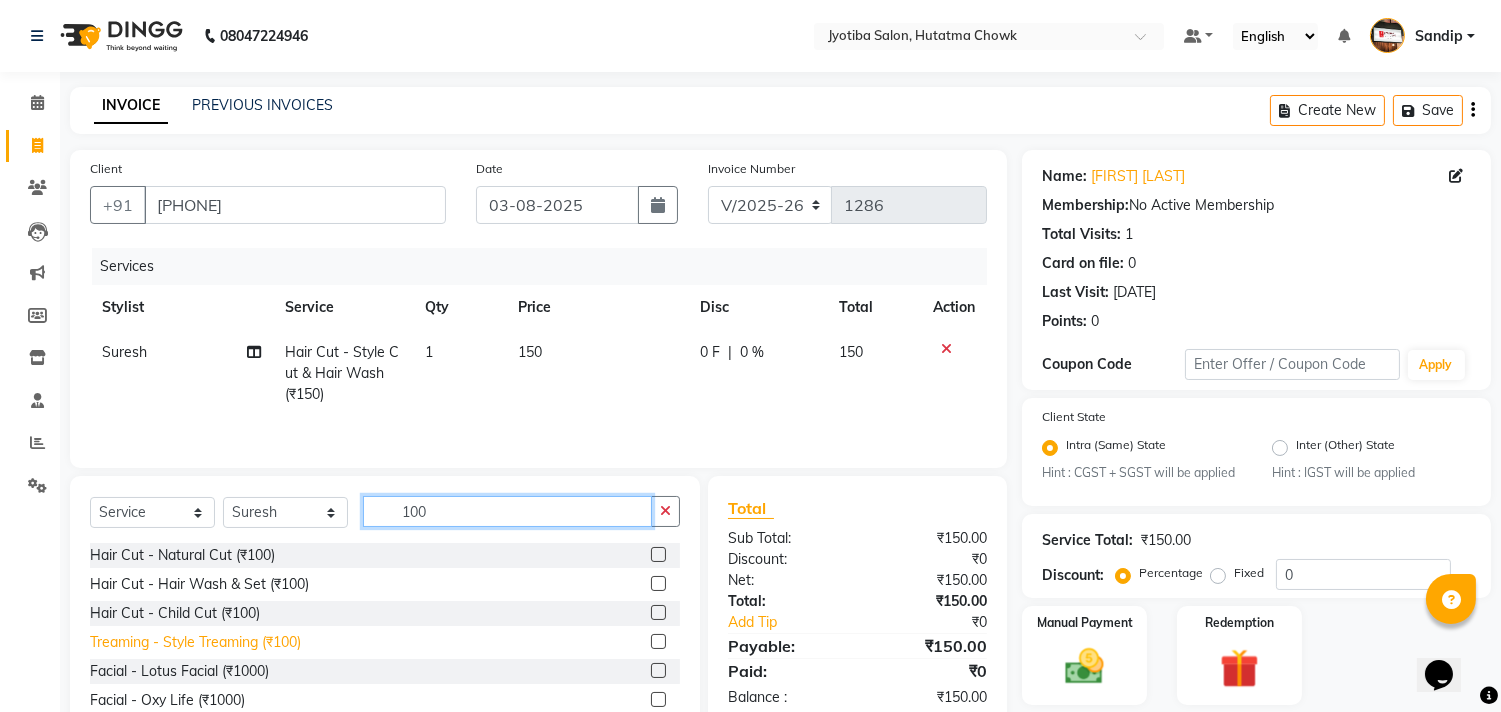 type on "100" 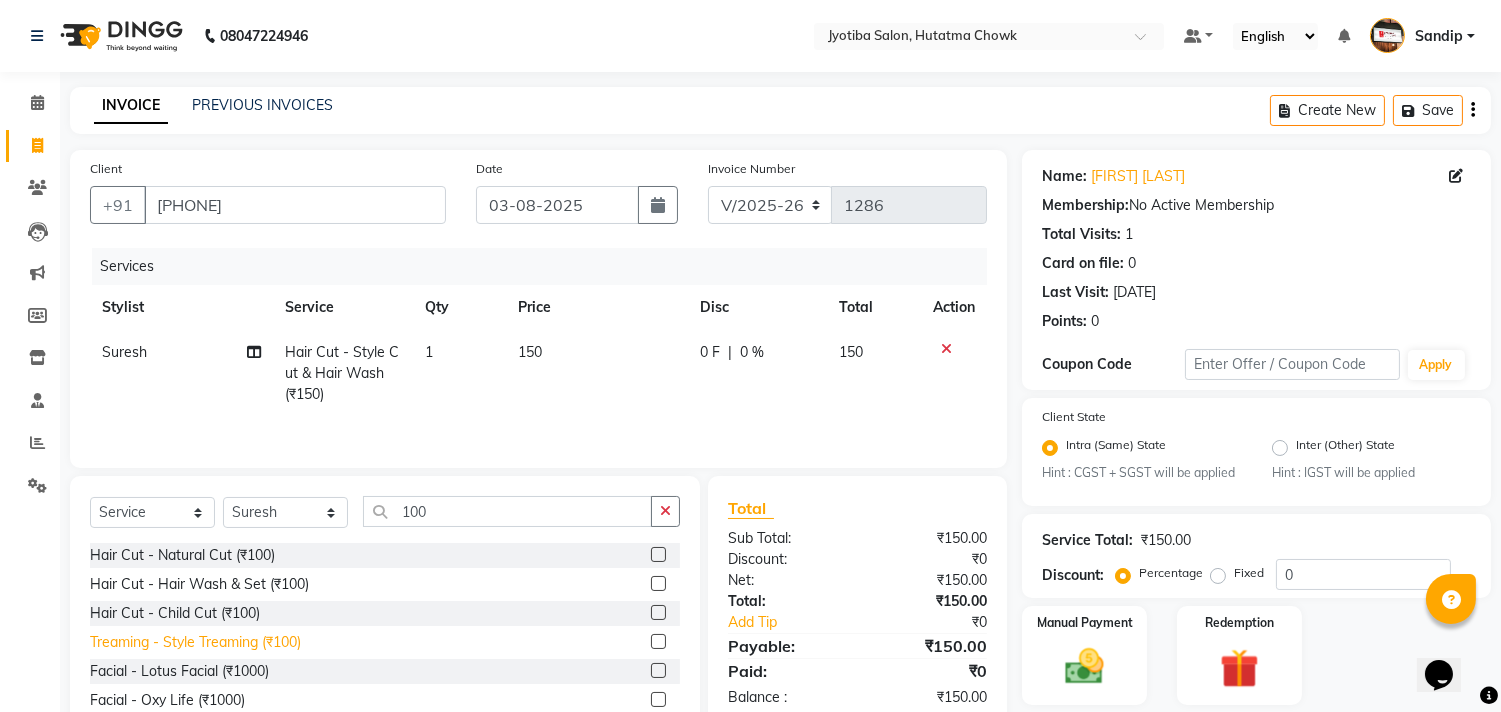 click on "Treaming - Style Treaming (₹100)" 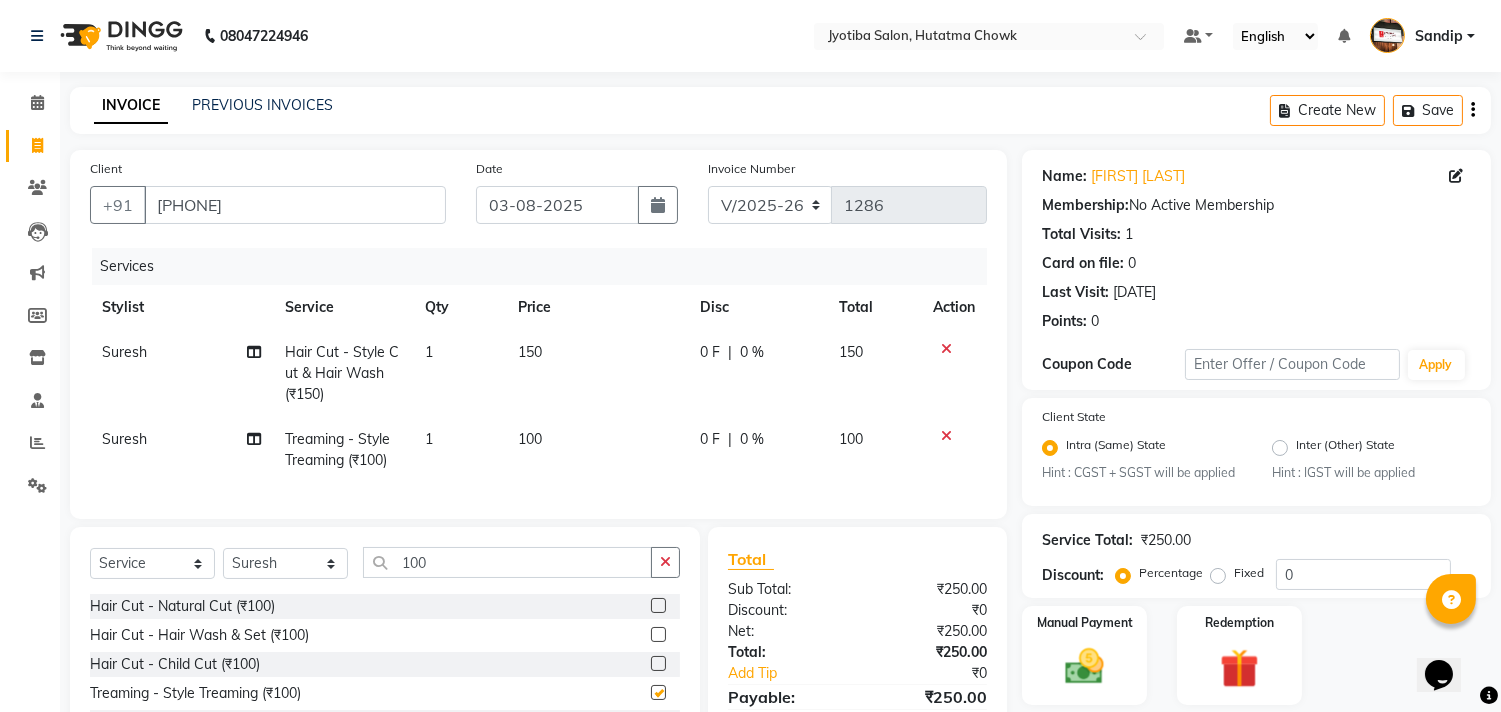 checkbox on "false" 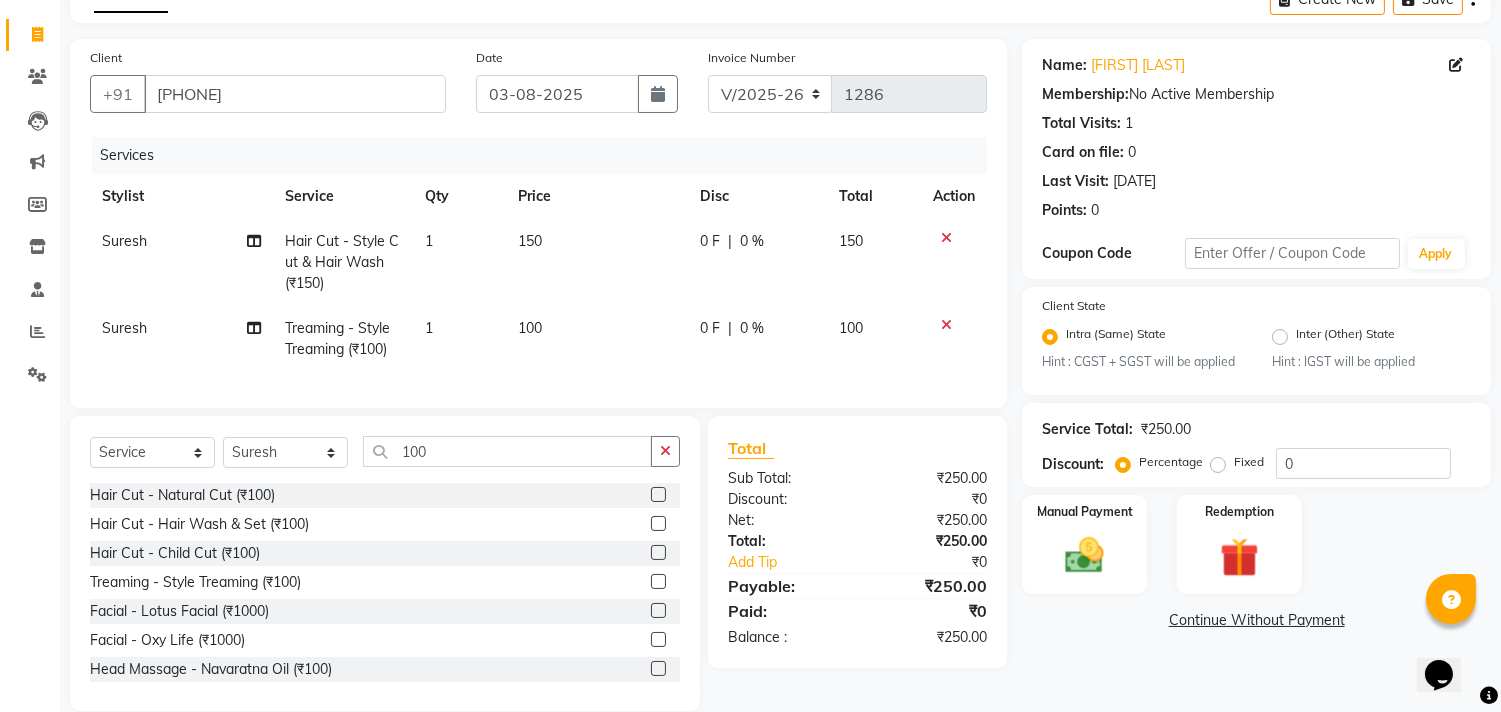 scroll, scrollTop: 156, scrollLeft: 0, axis: vertical 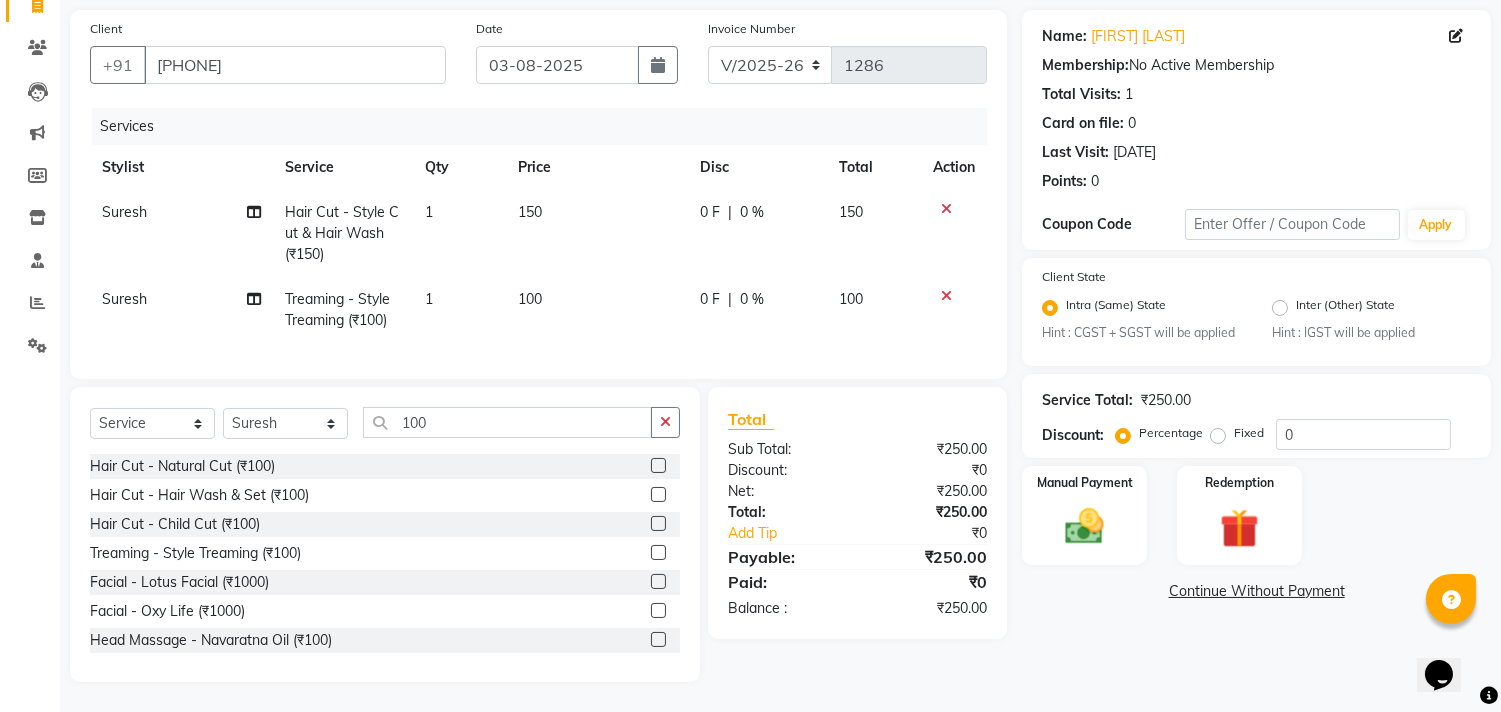 click on "Continue Without Payment" 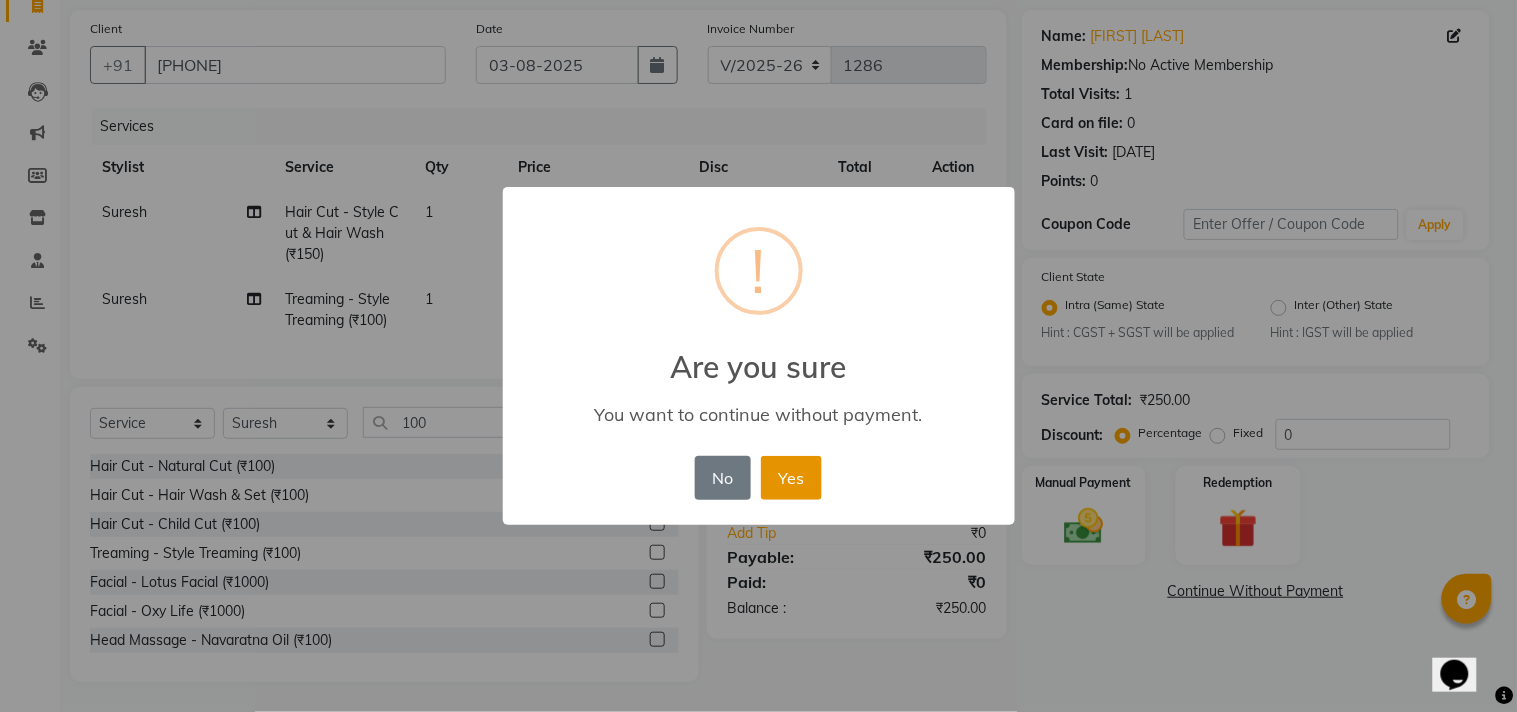 click on "Yes" at bounding box center [791, 478] 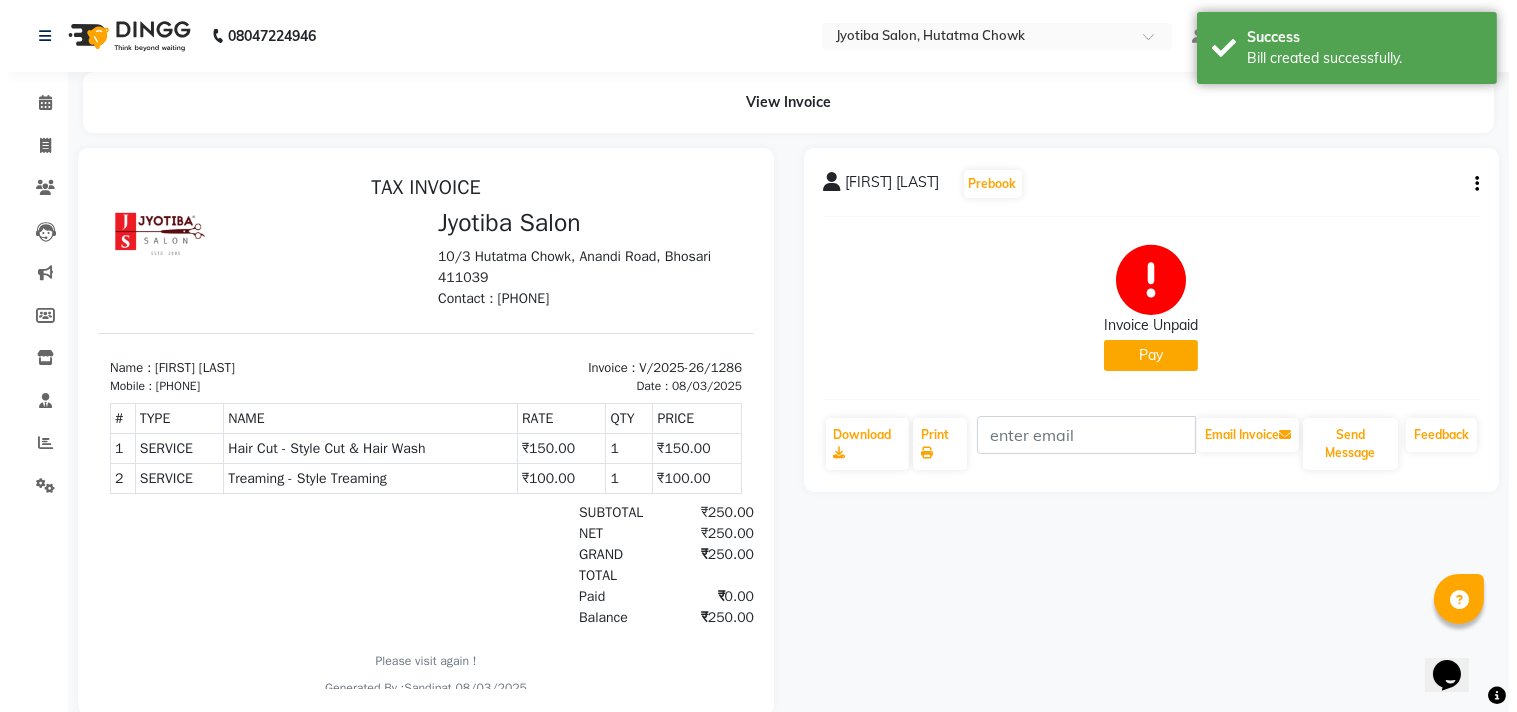 scroll, scrollTop: 0, scrollLeft: 0, axis: both 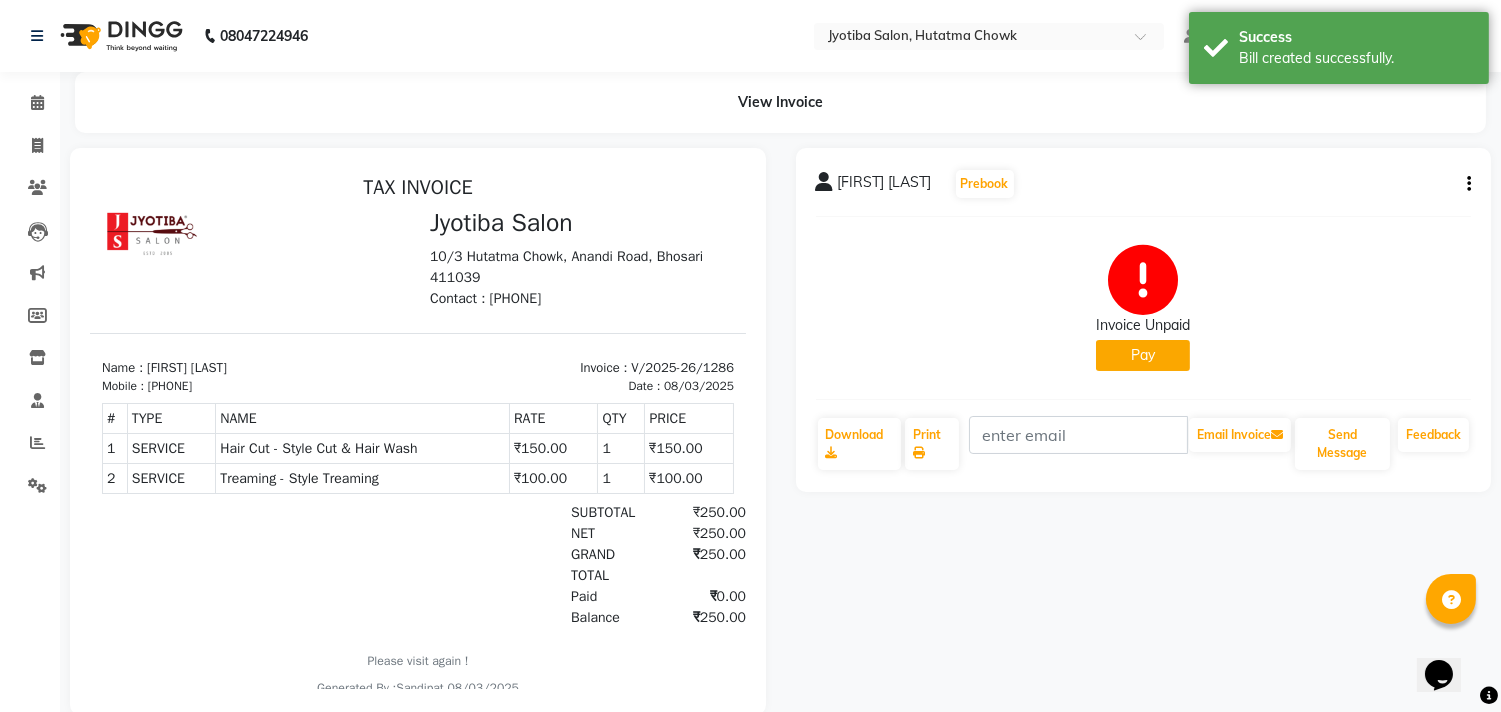 click on "Pay" 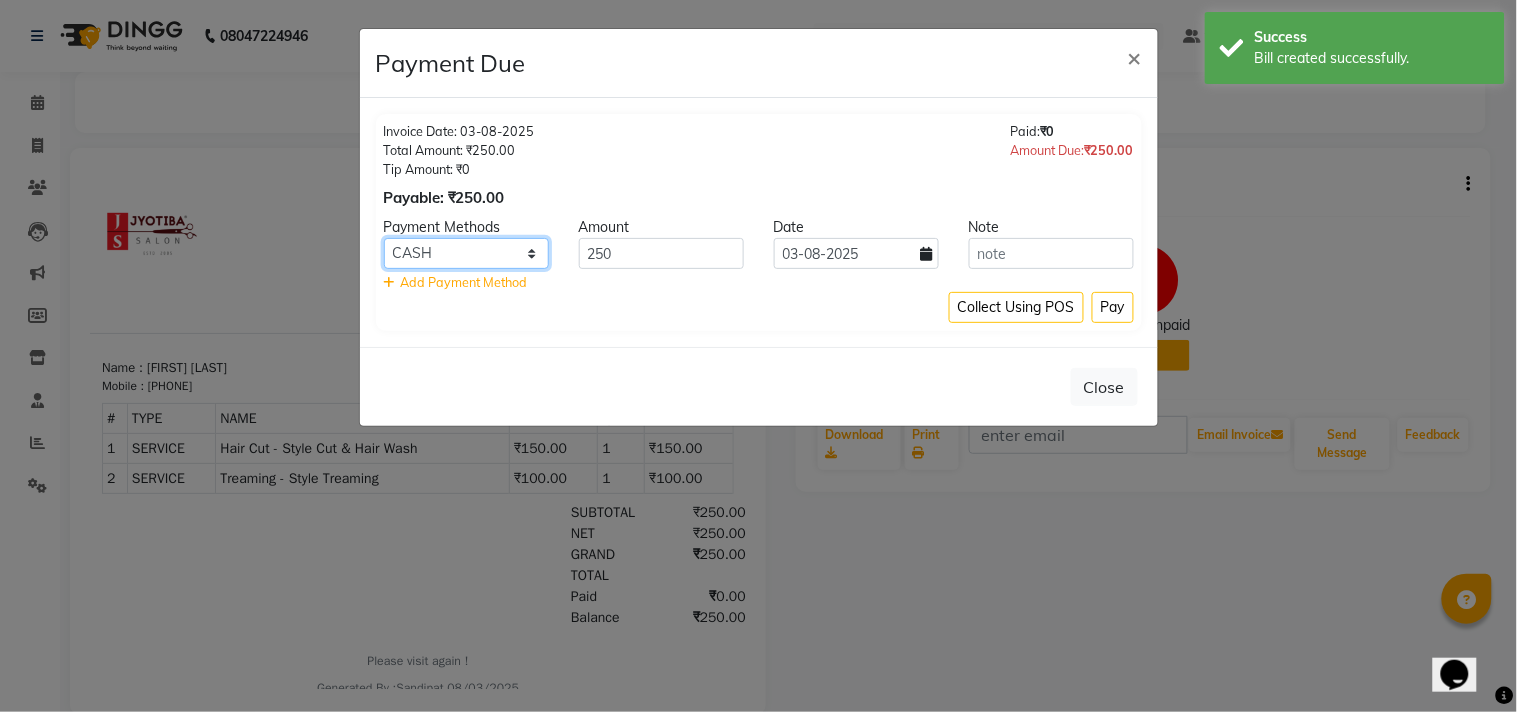 click on "CASH ONLINE CARD" 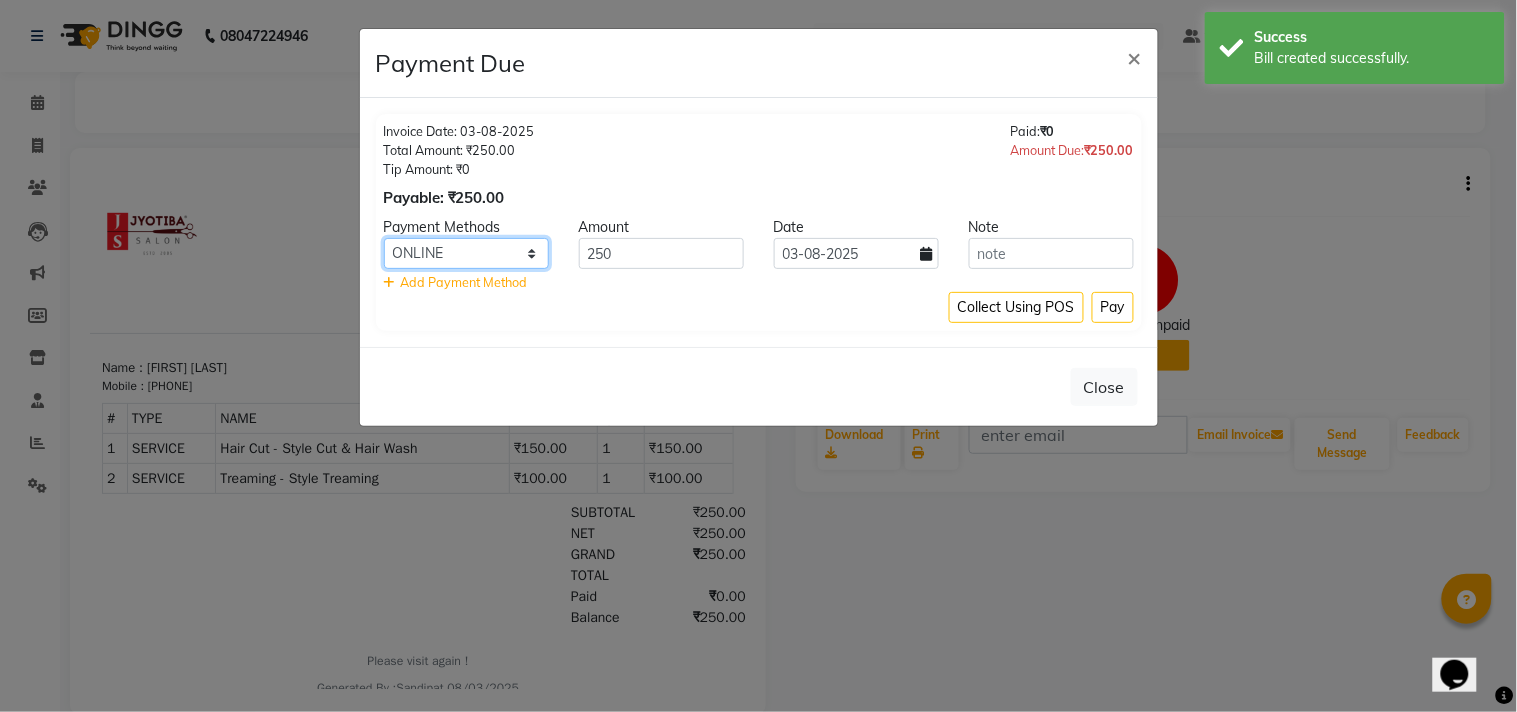 click on "CASH ONLINE CARD" 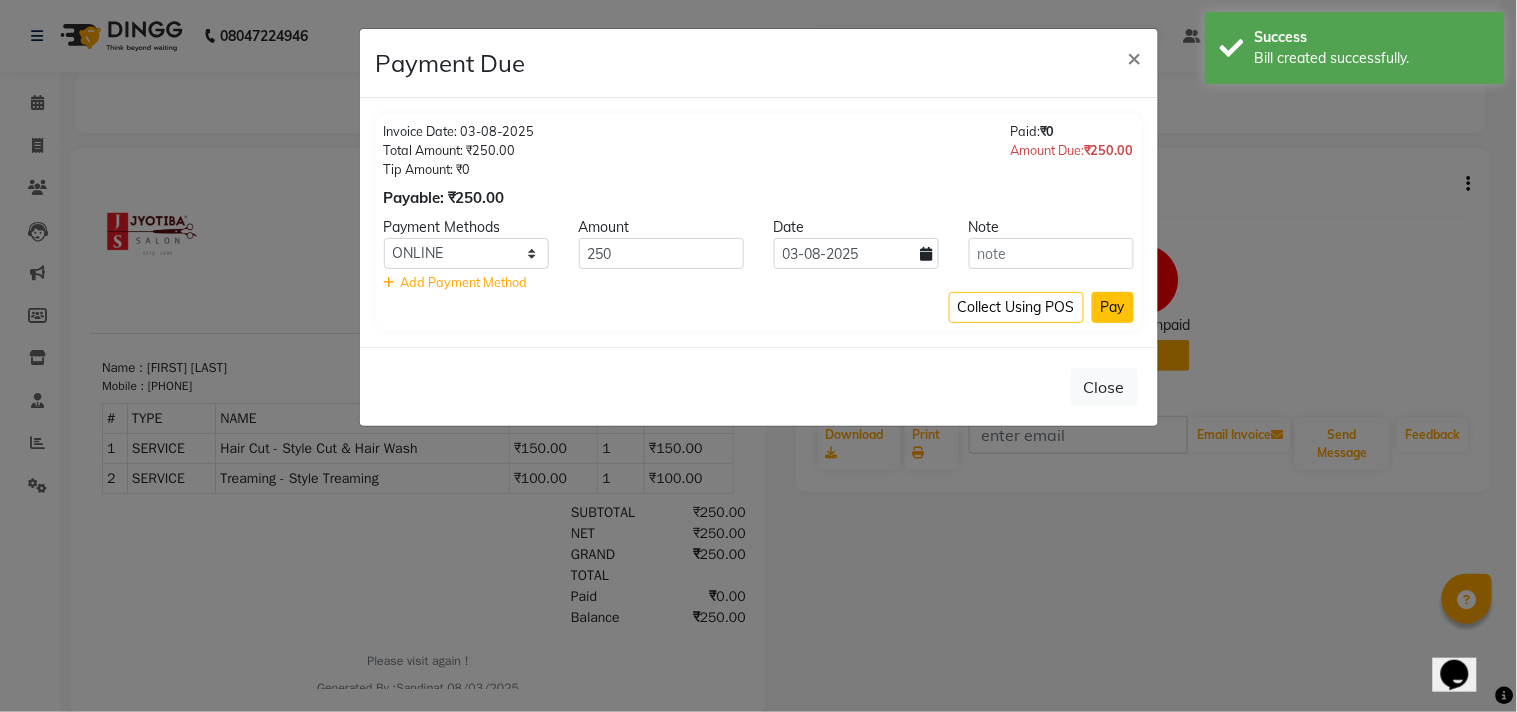click on "Pay" 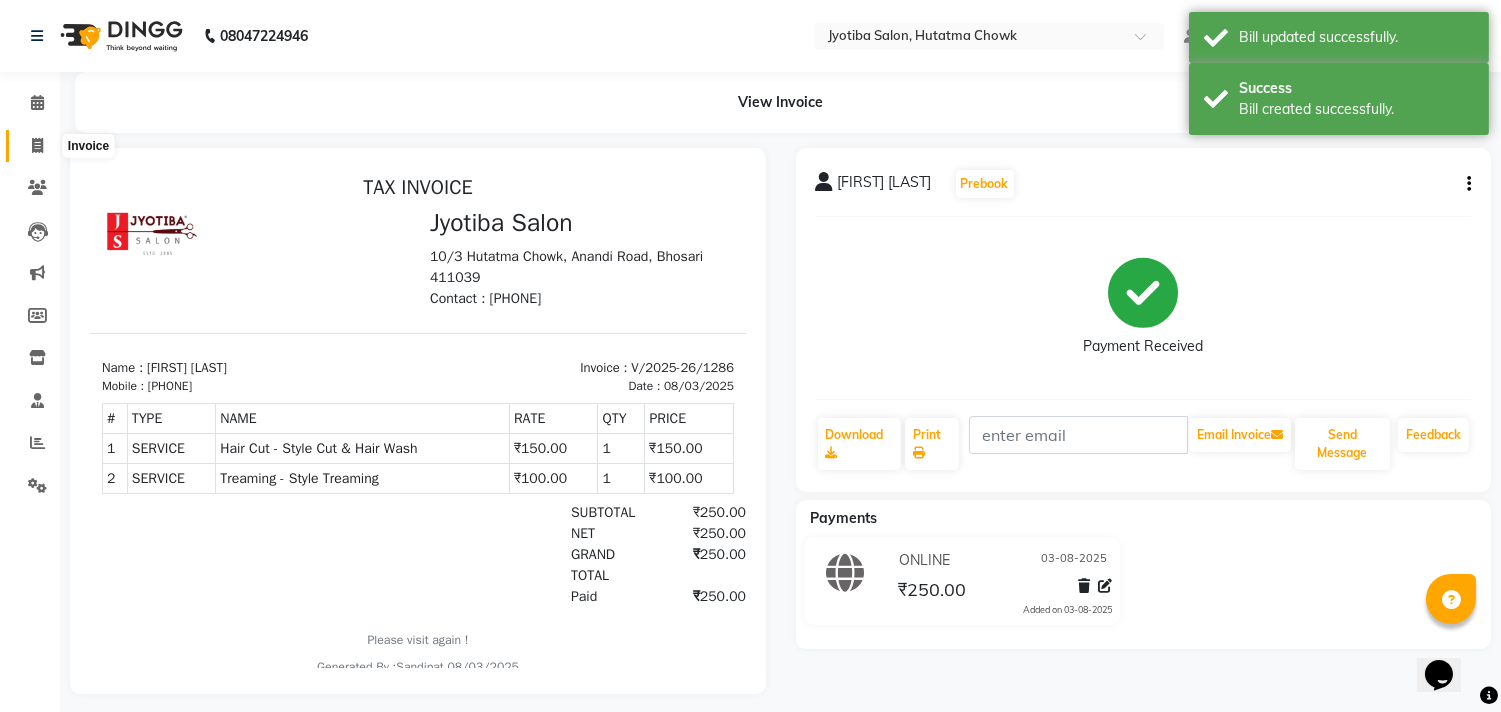 click 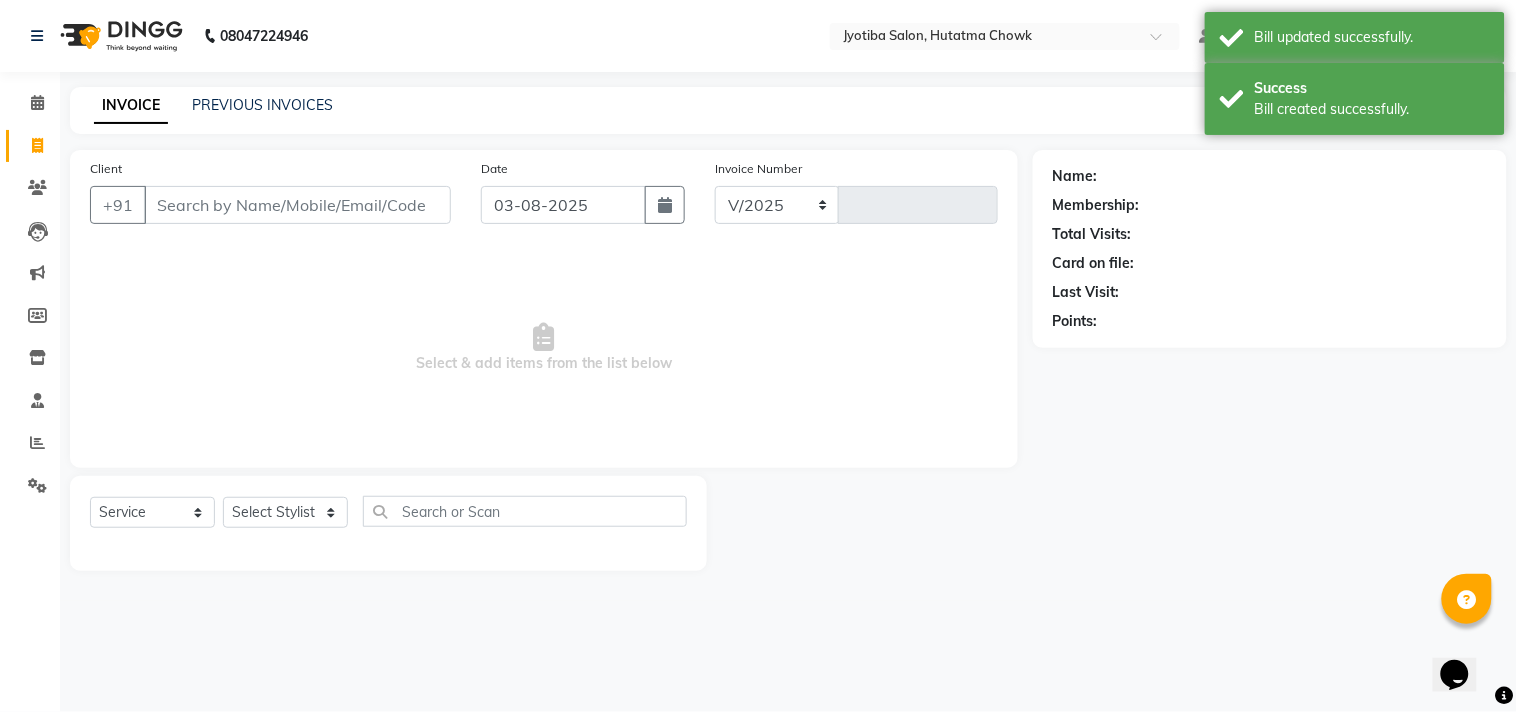 select on "556" 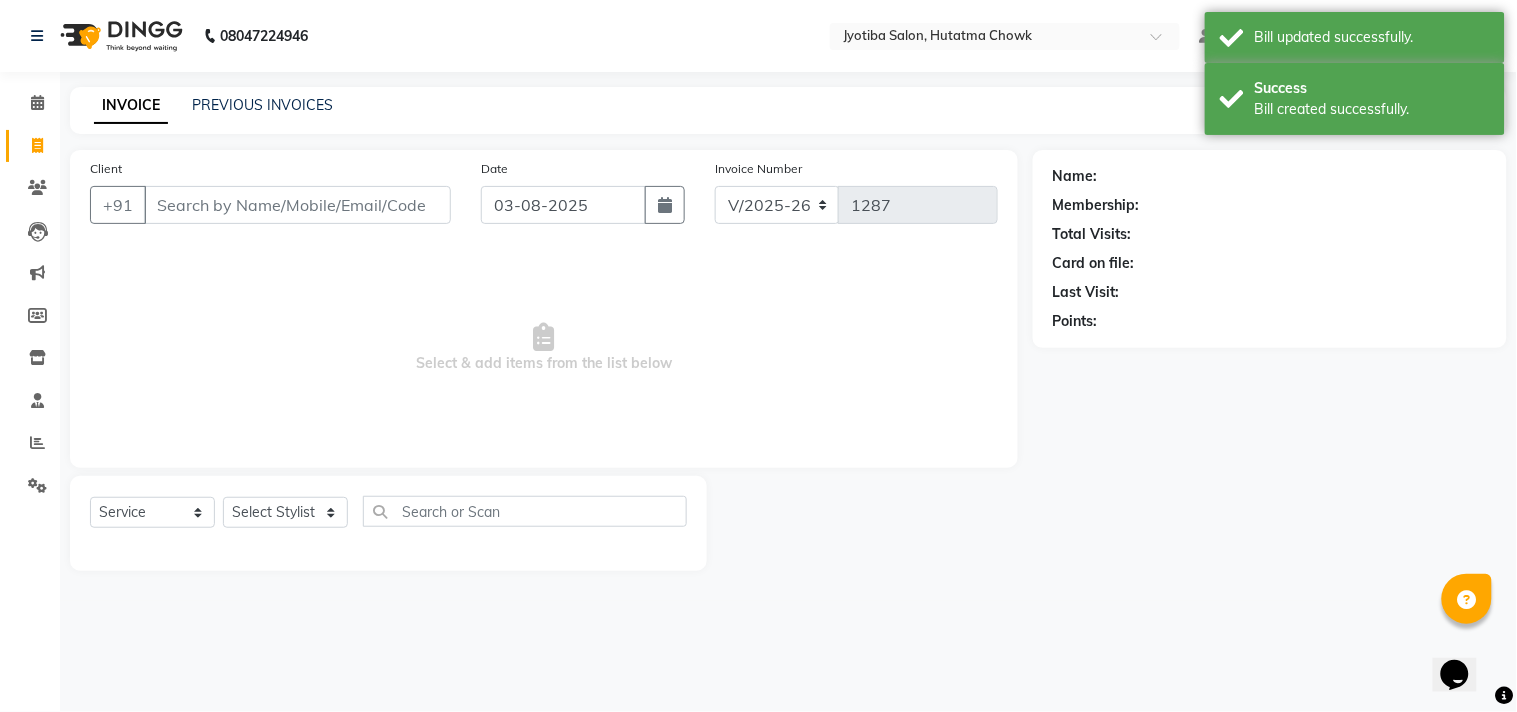 select on "membership" 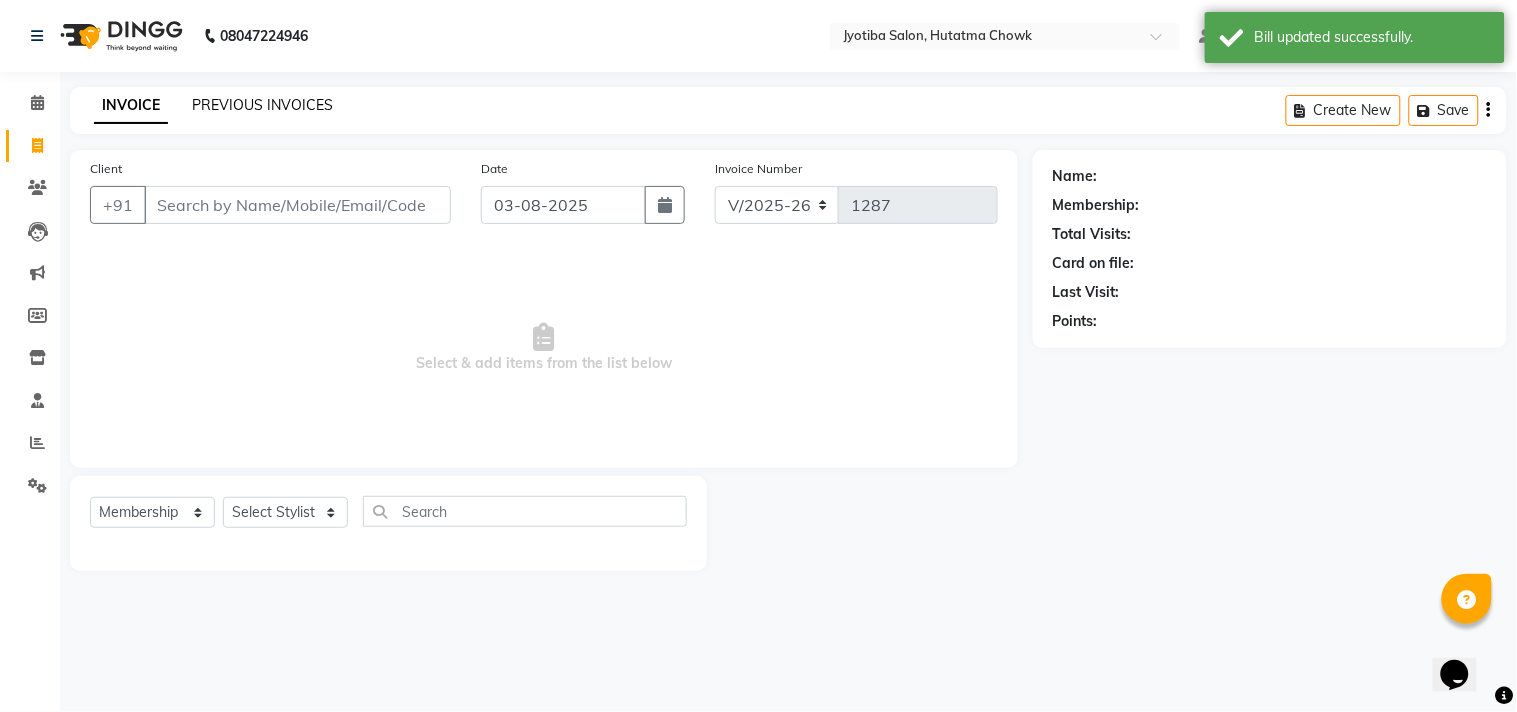click on "PREVIOUS INVOICES" 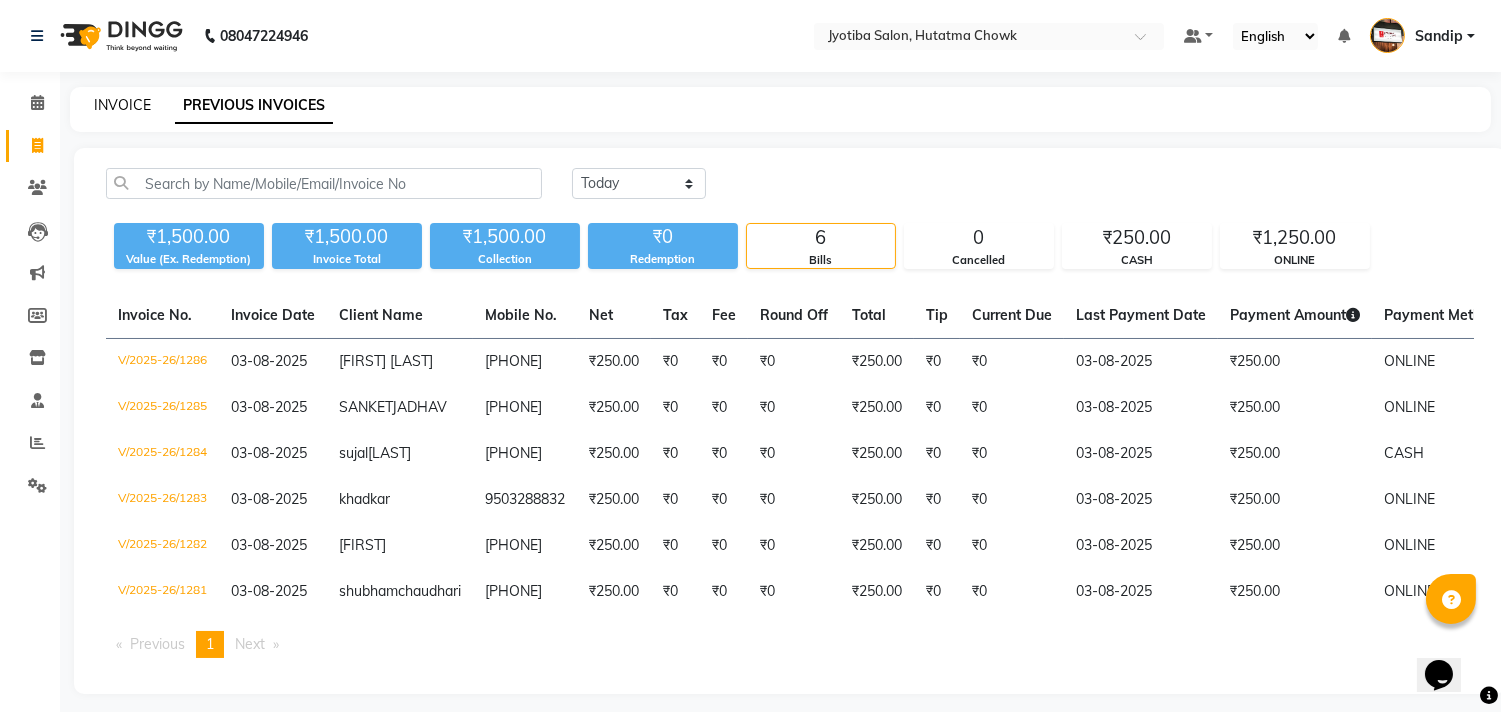 click on "INVOICE" 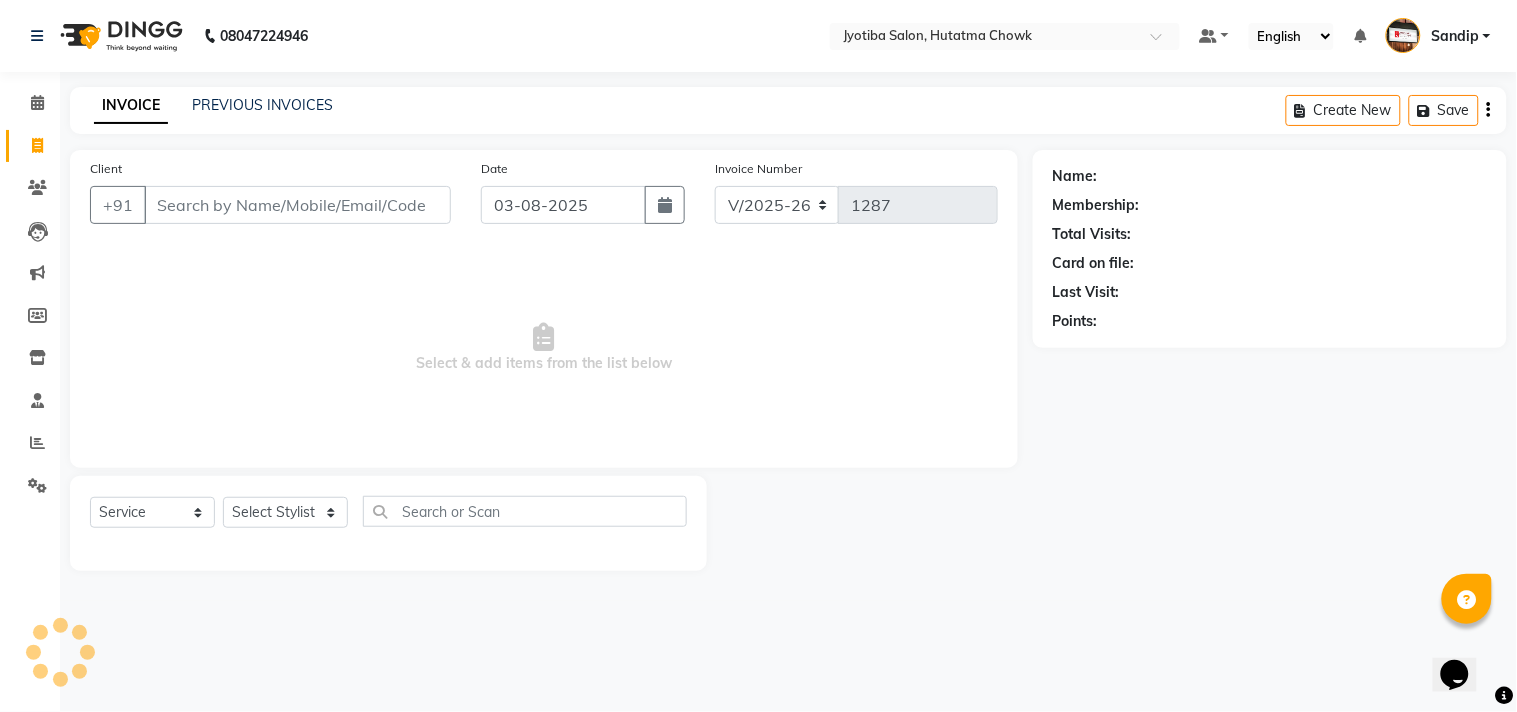 select on "membership" 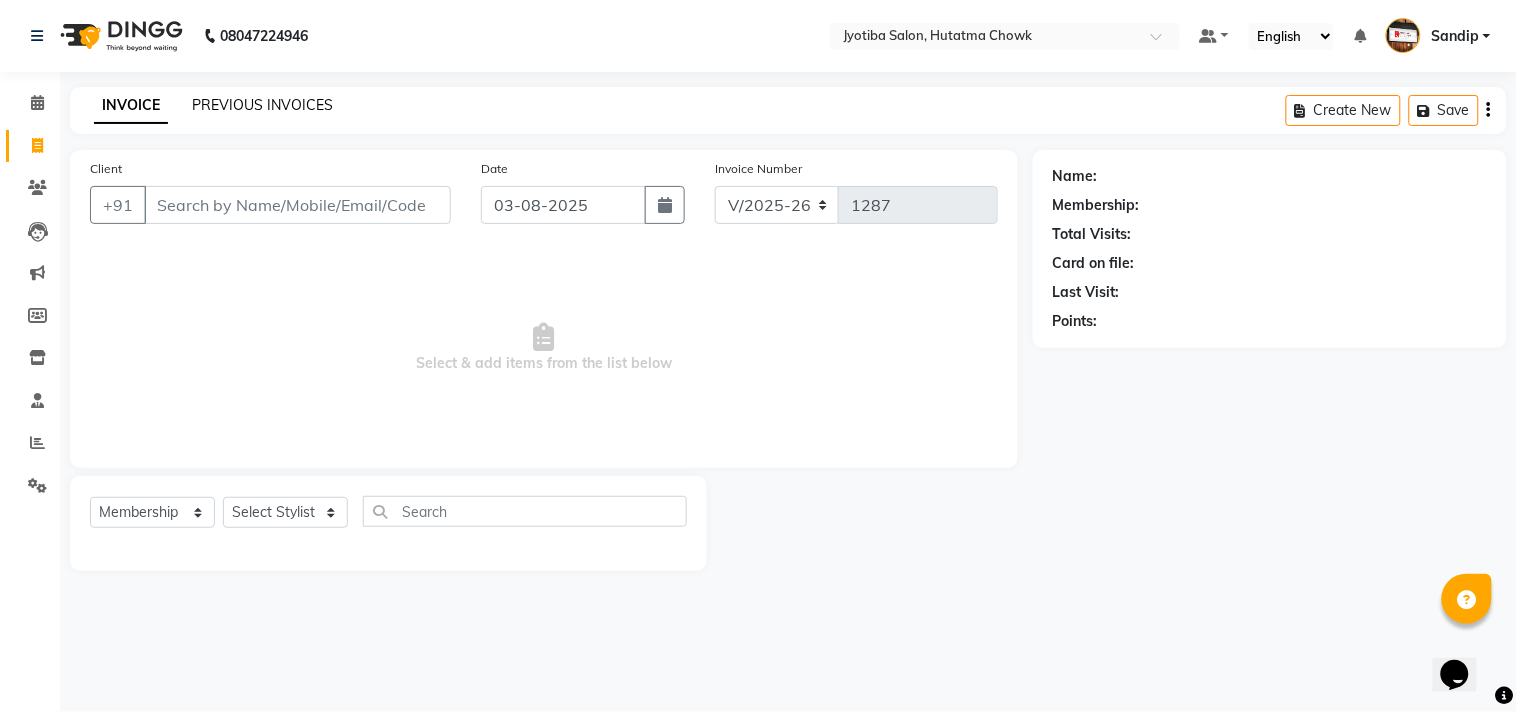 click on "PREVIOUS INVOICES" 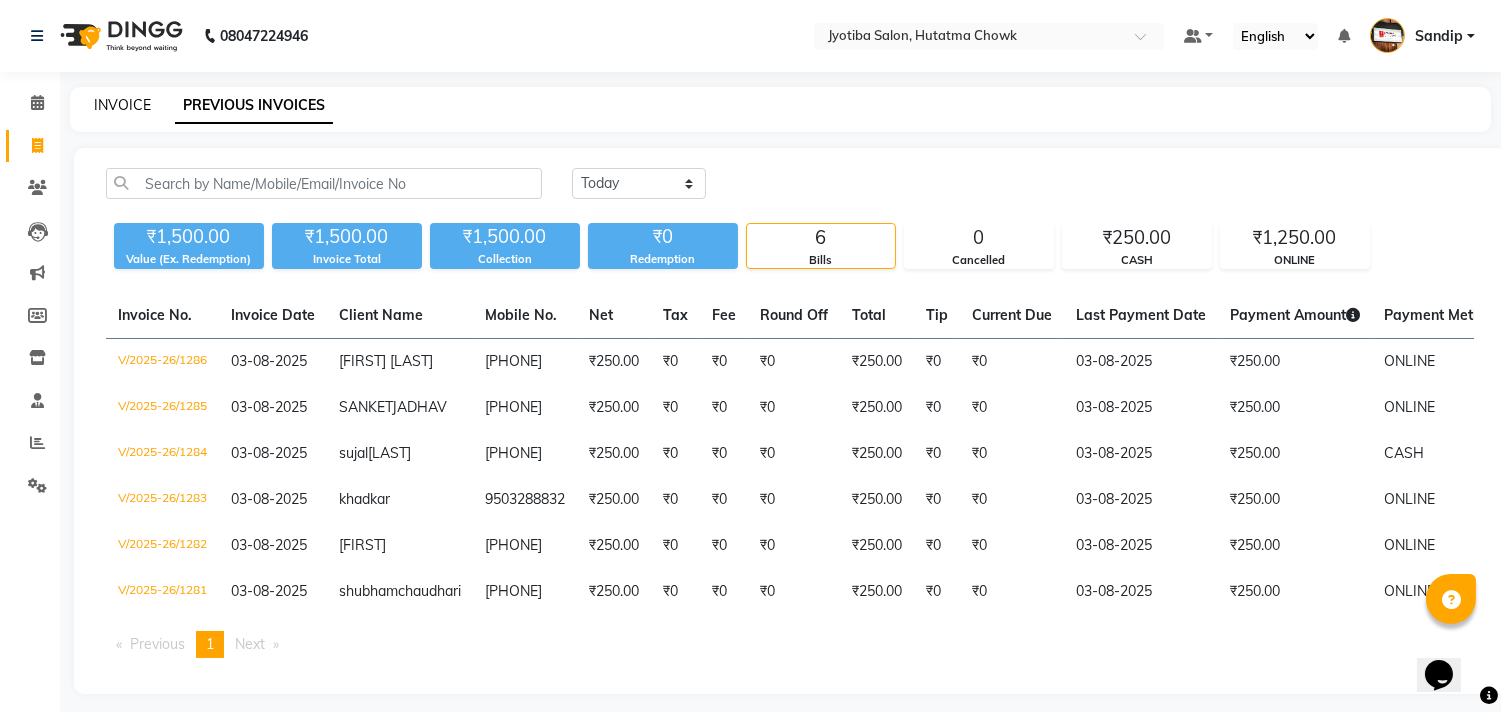 click on "INVOICE" 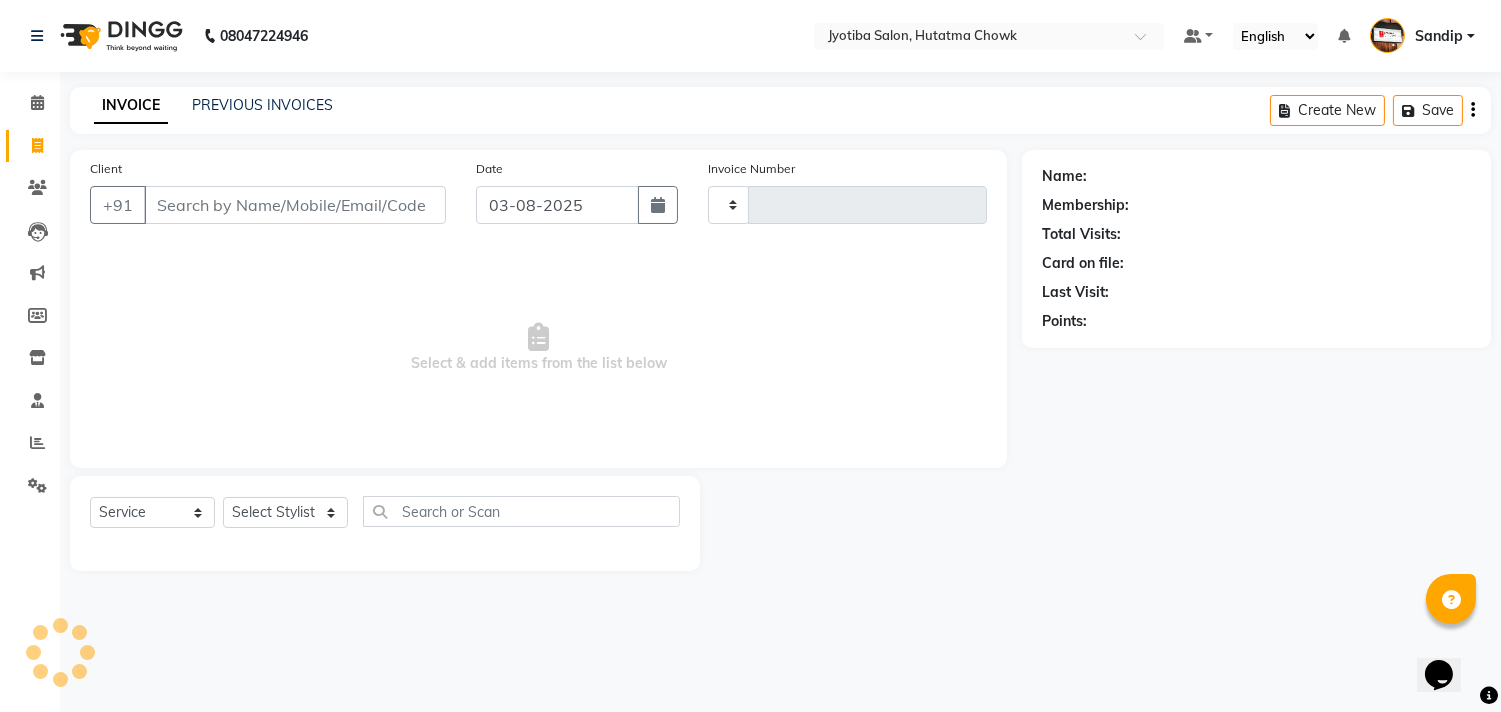 type on "1287" 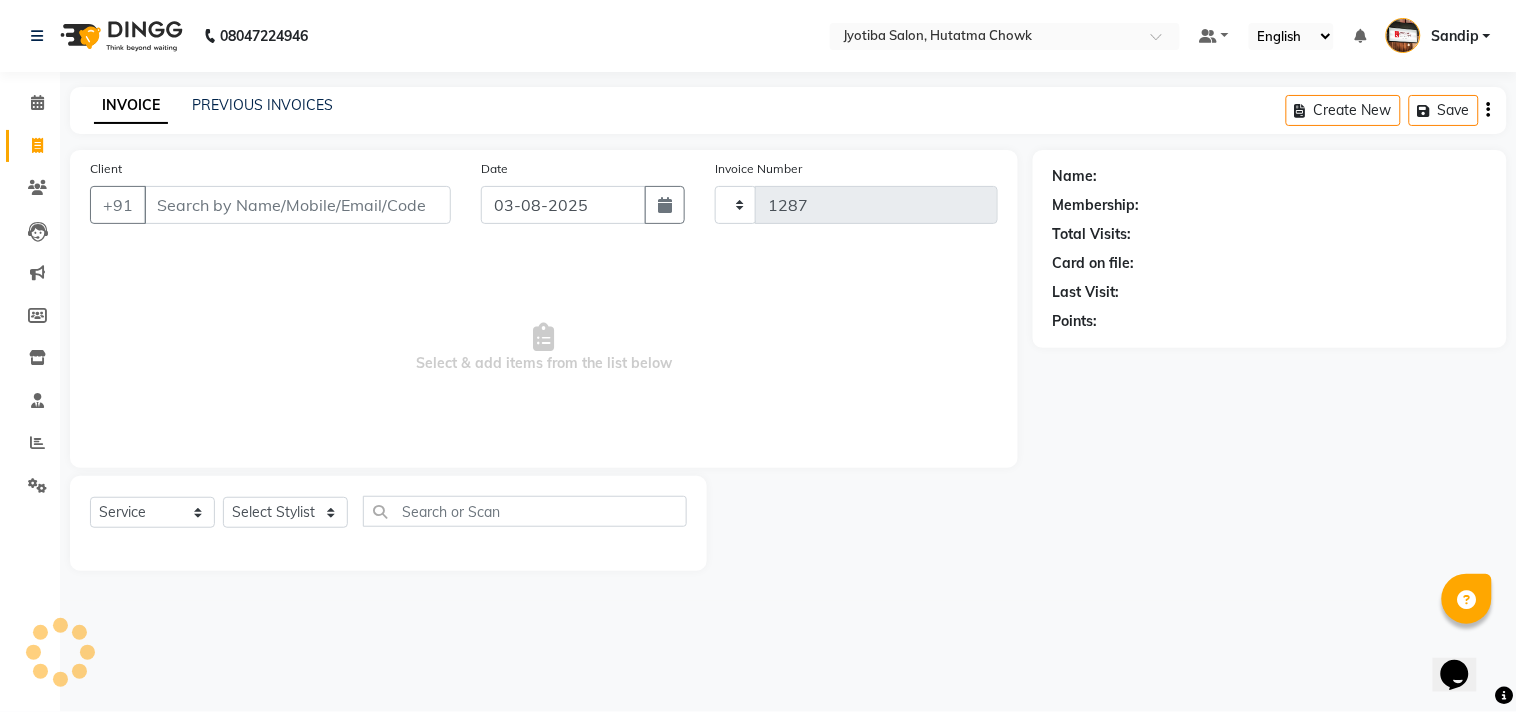 select on "556" 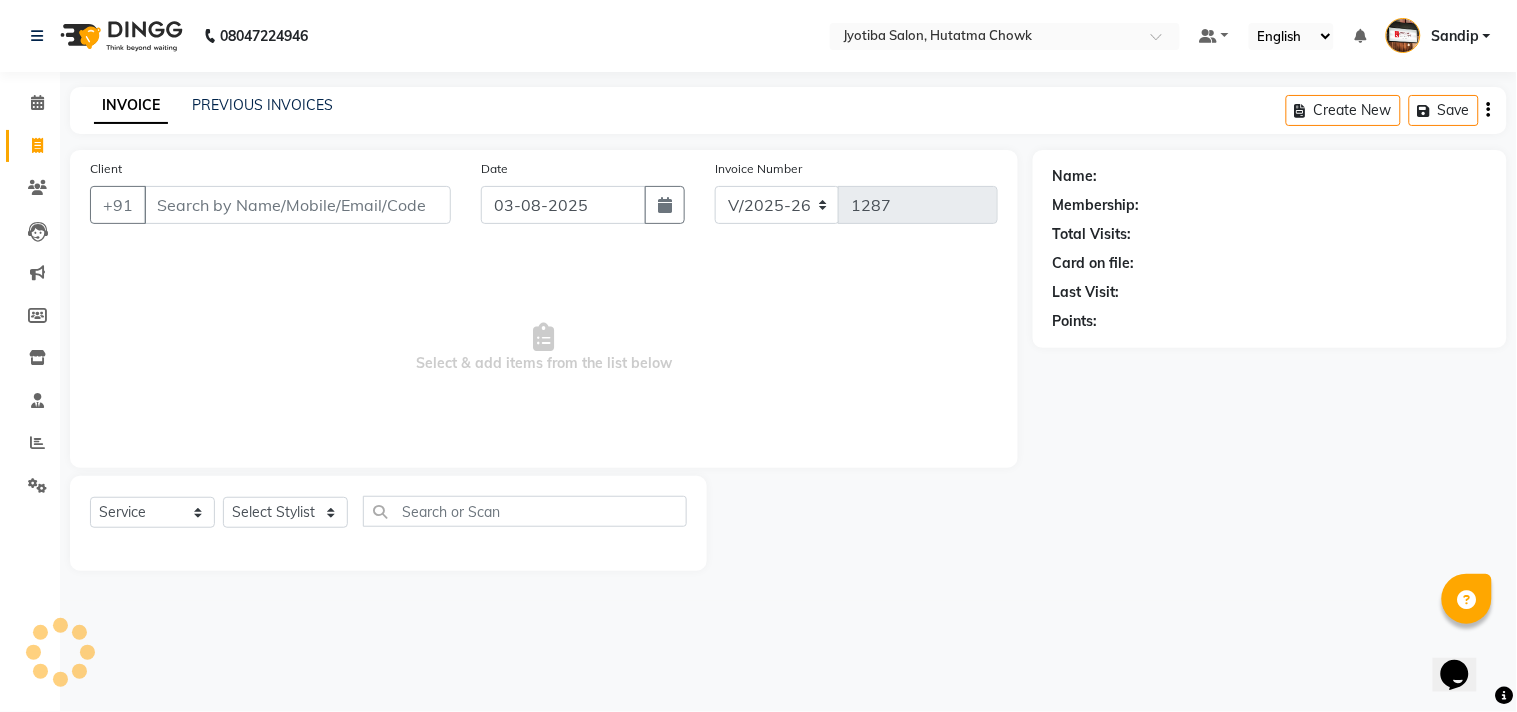 select on "membership" 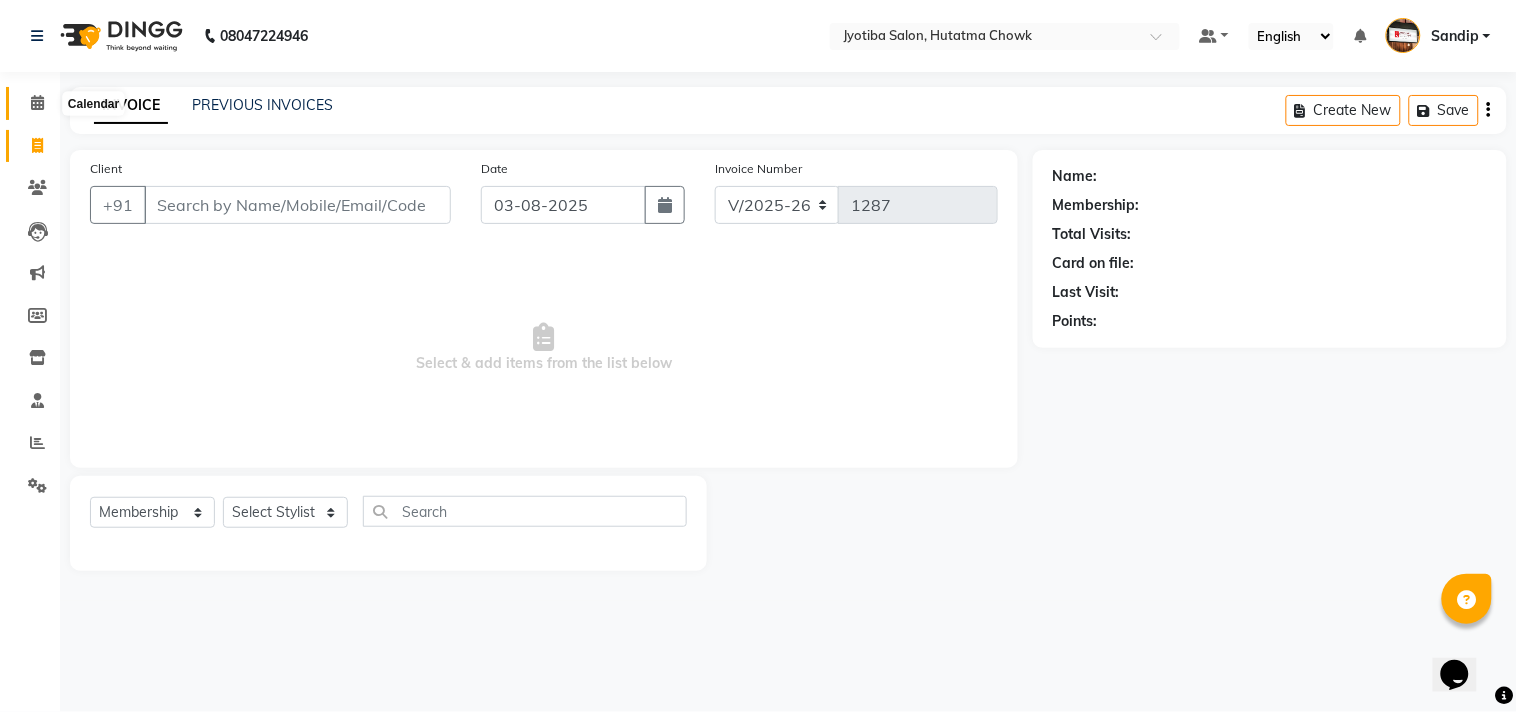 click 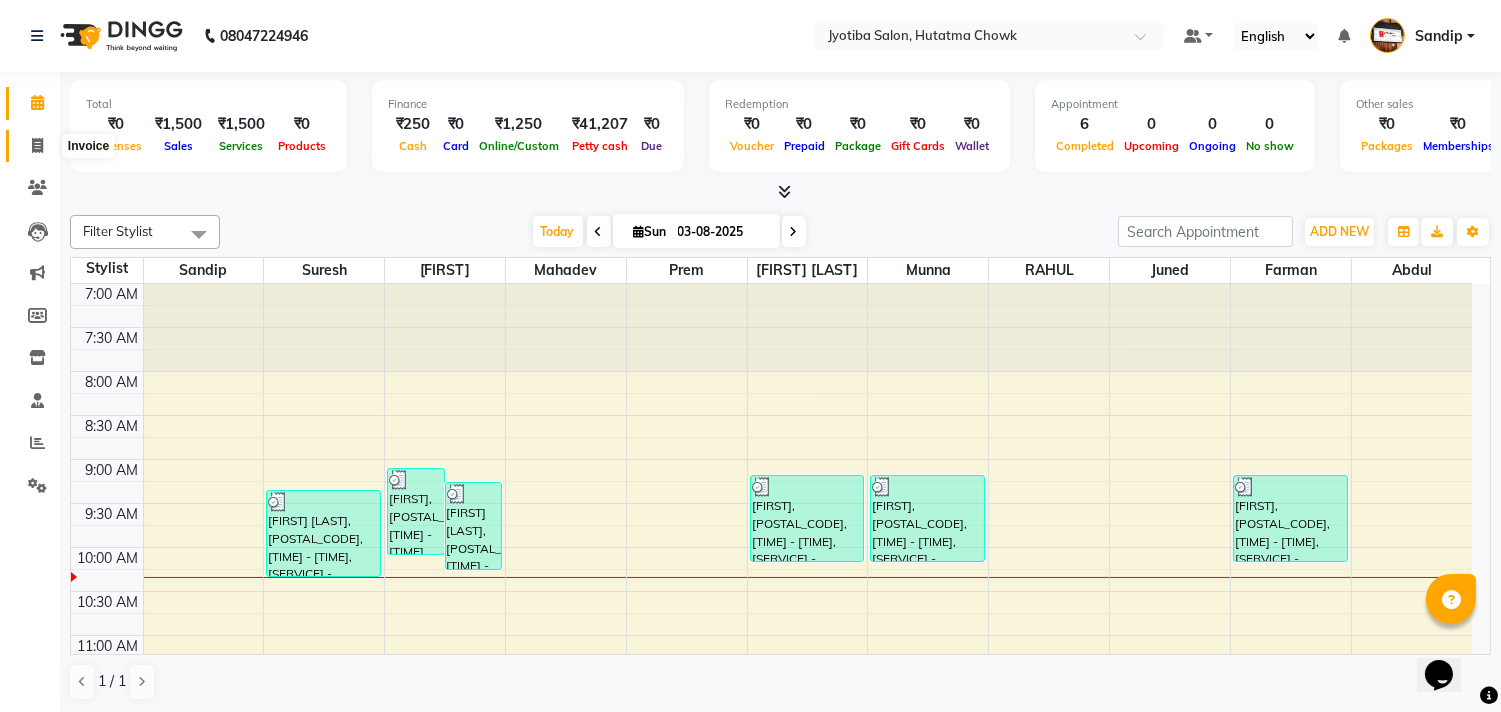 click 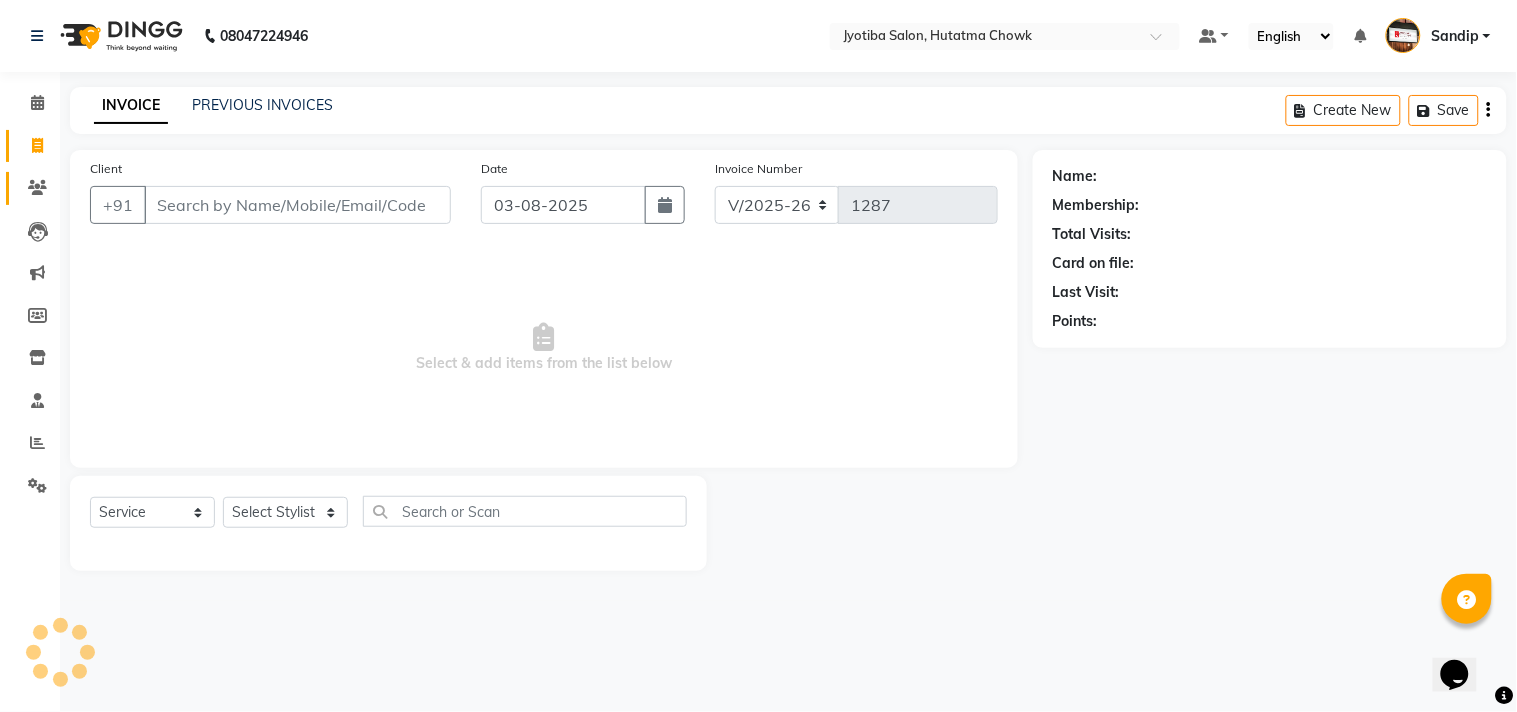 select on "membership" 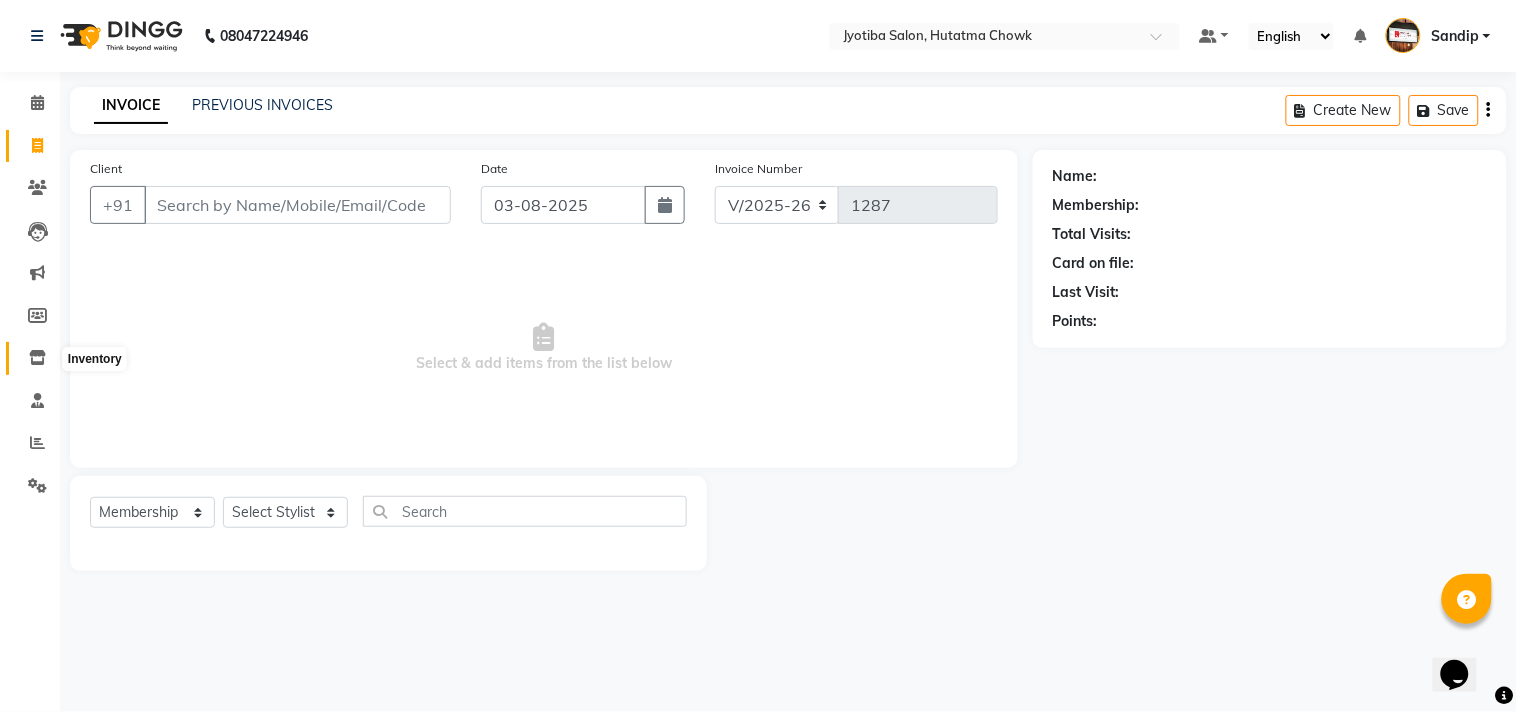 click 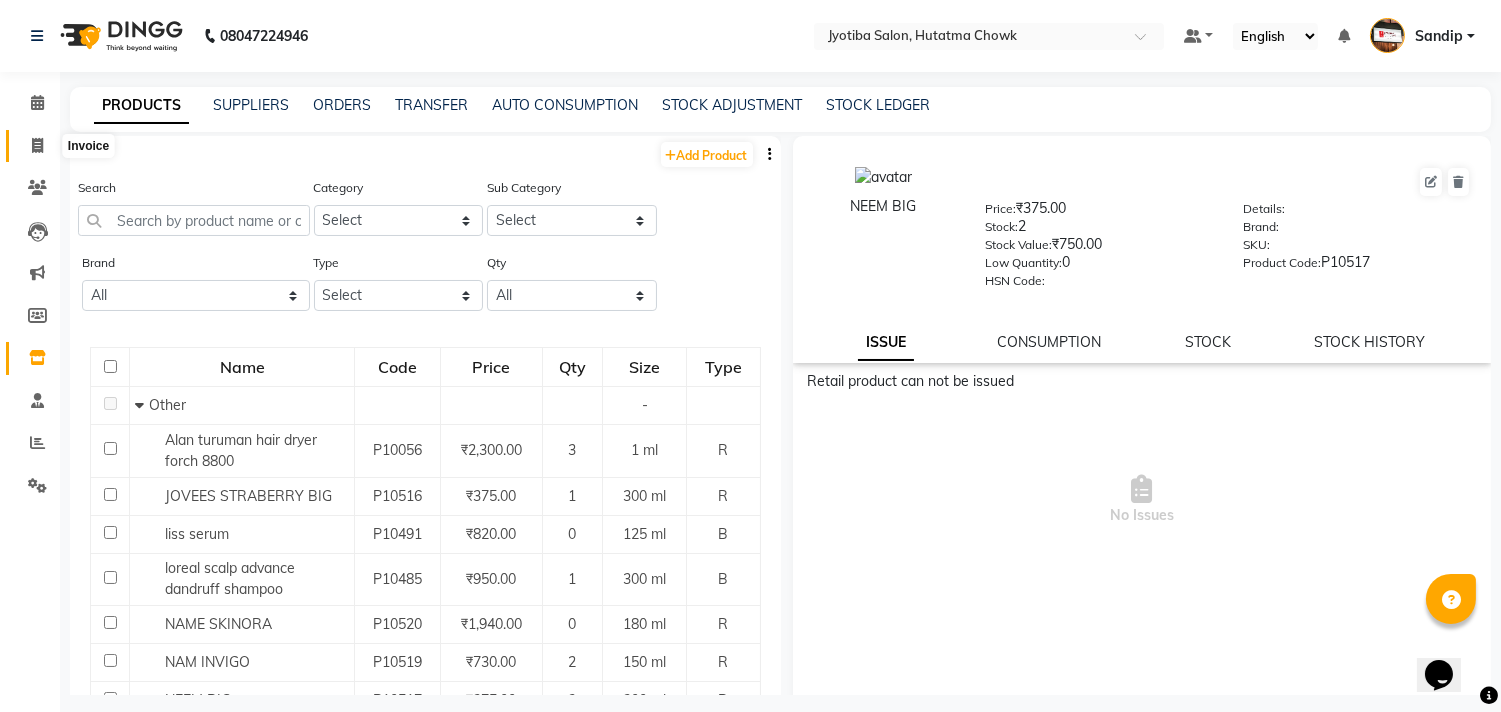 click 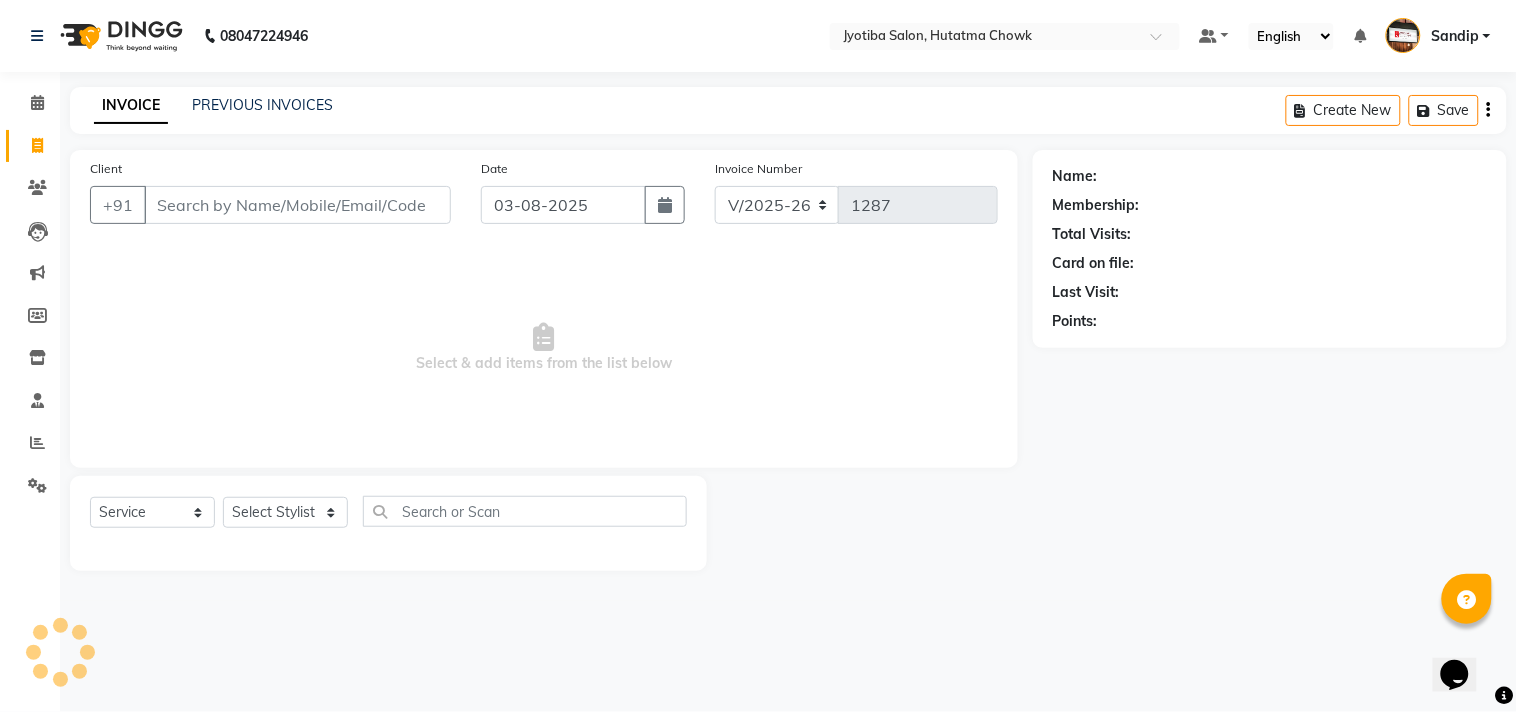 select on "membership" 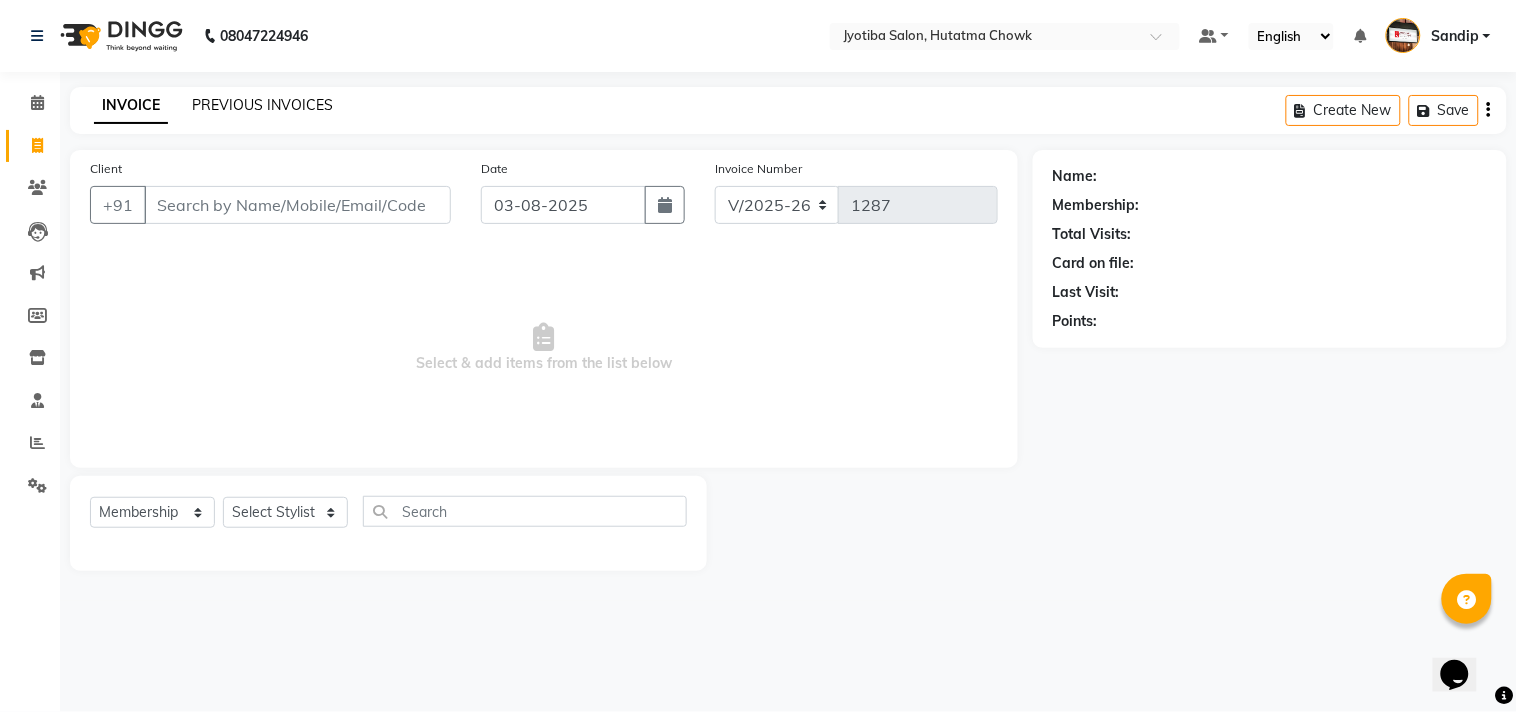 click on "PREVIOUS INVOICES" 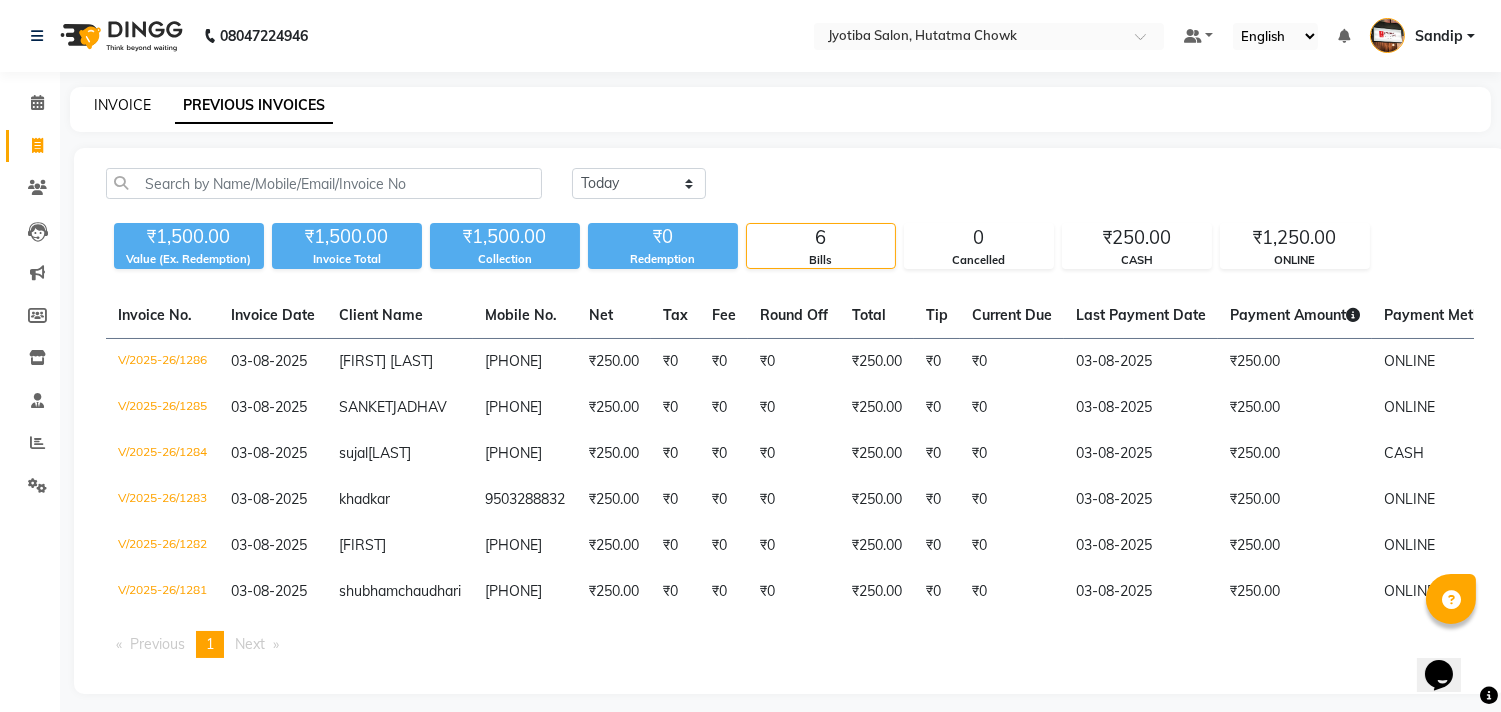 click on "INVOICE" 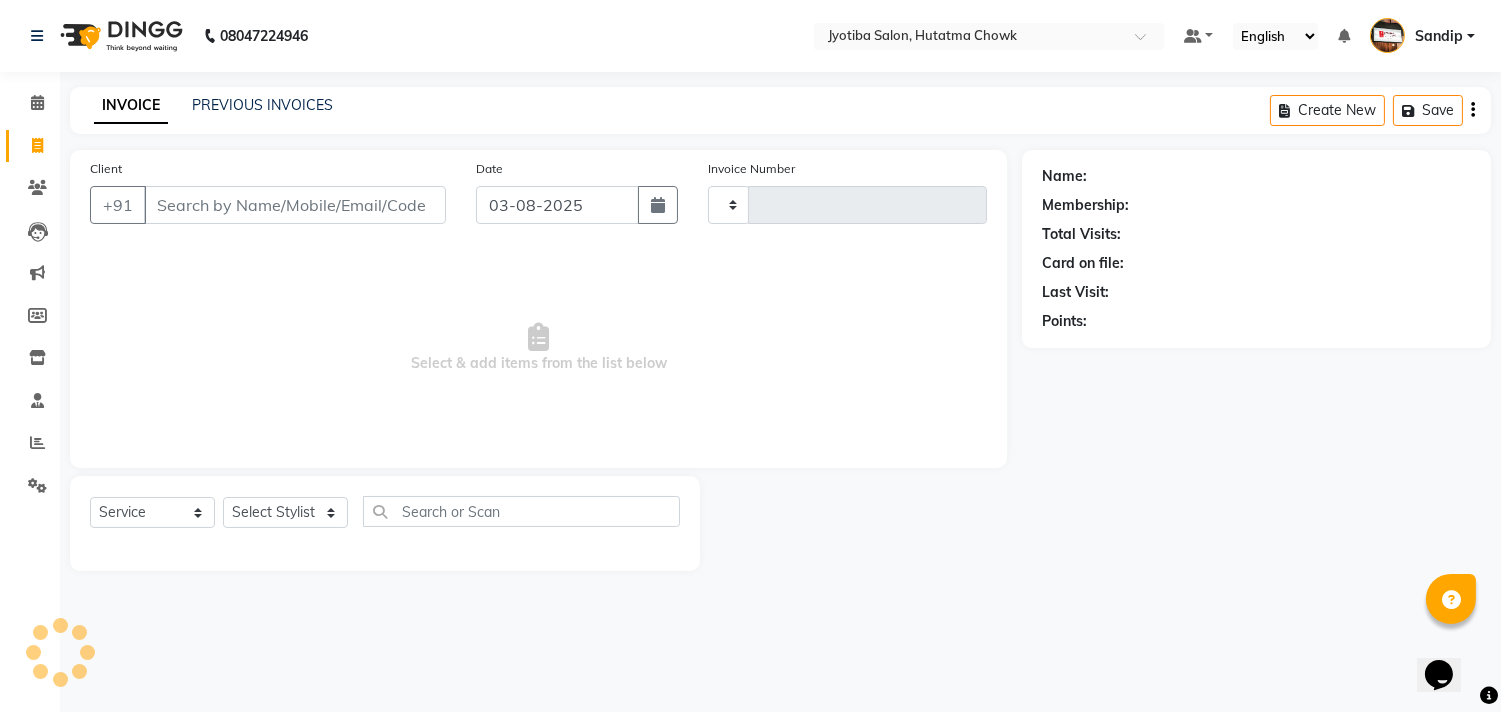 type on "1287" 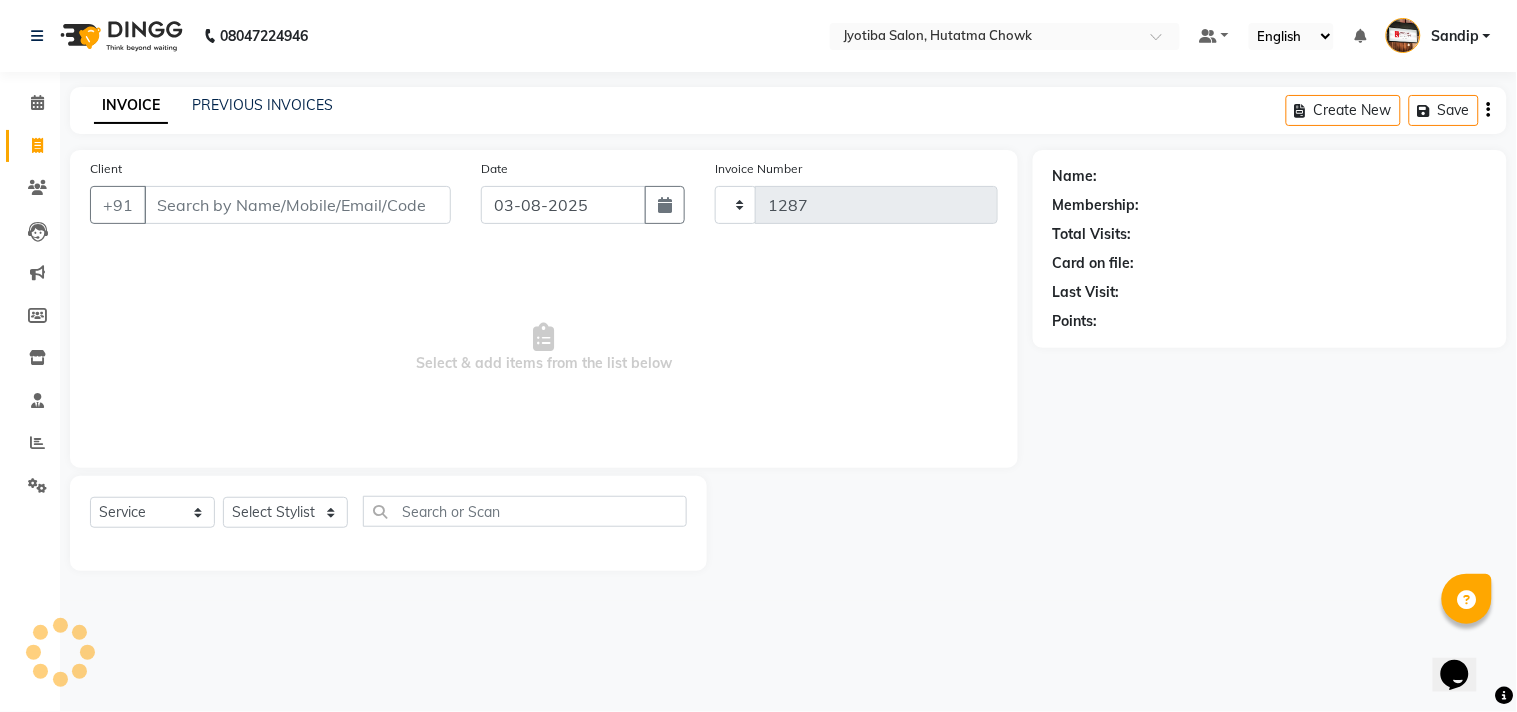 select on "556" 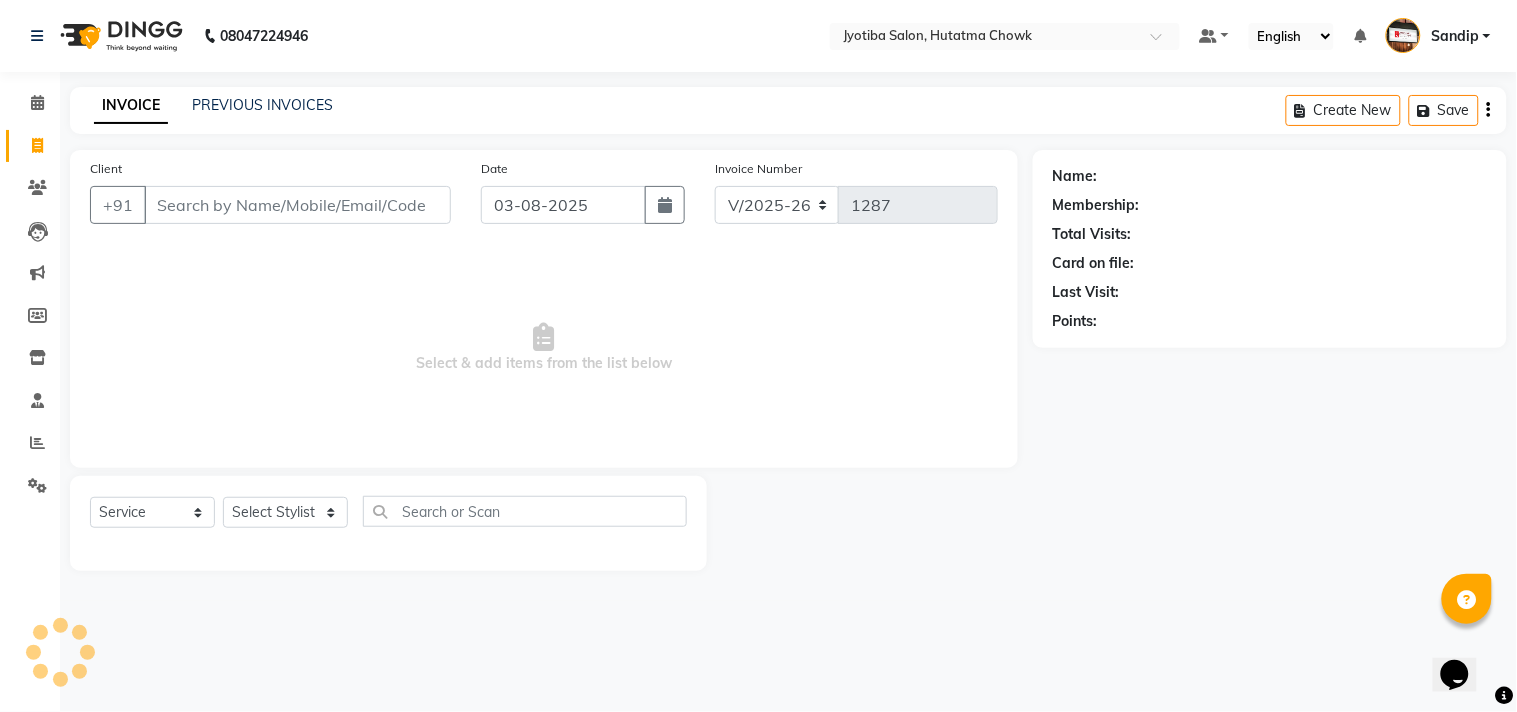 select on "membership" 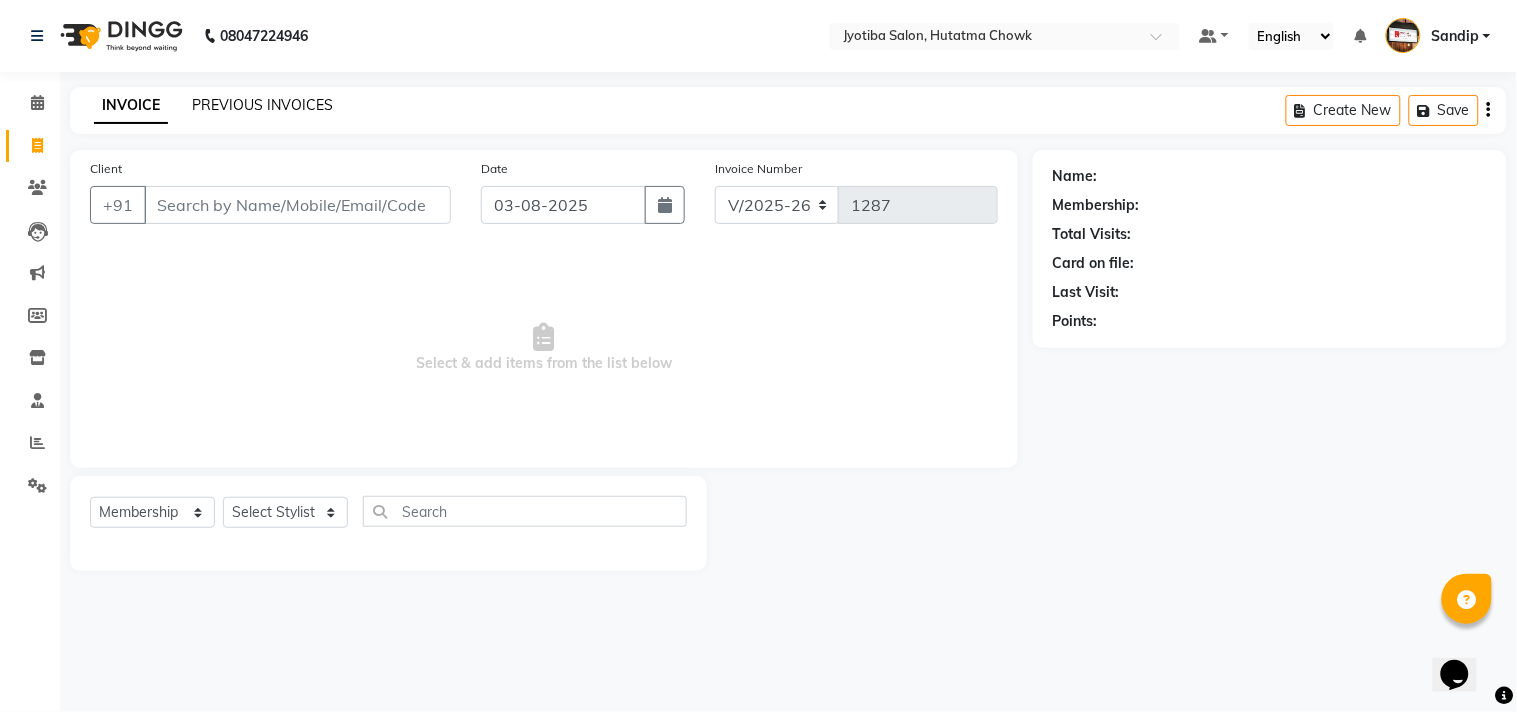 click on "PREVIOUS INVOICES" 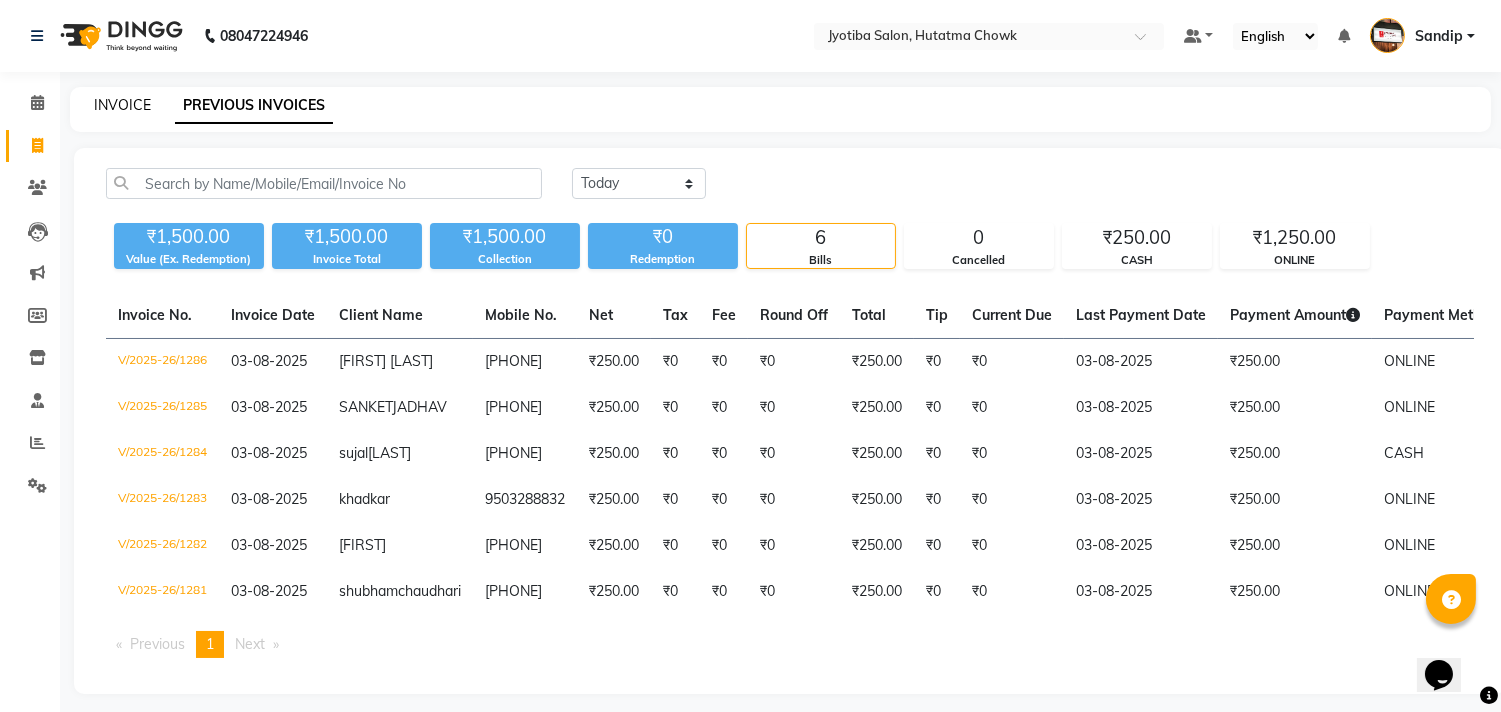 click on "INVOICE" 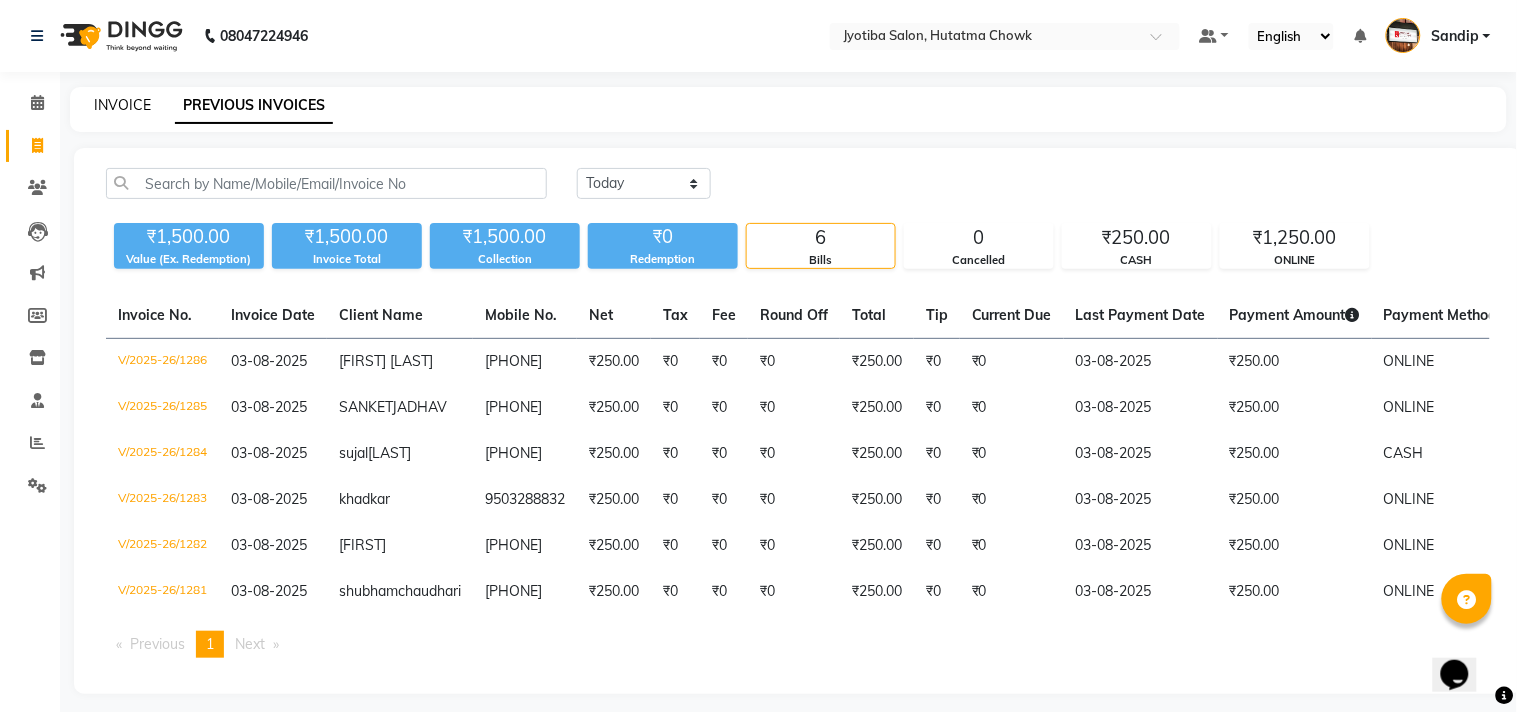 select on "556" 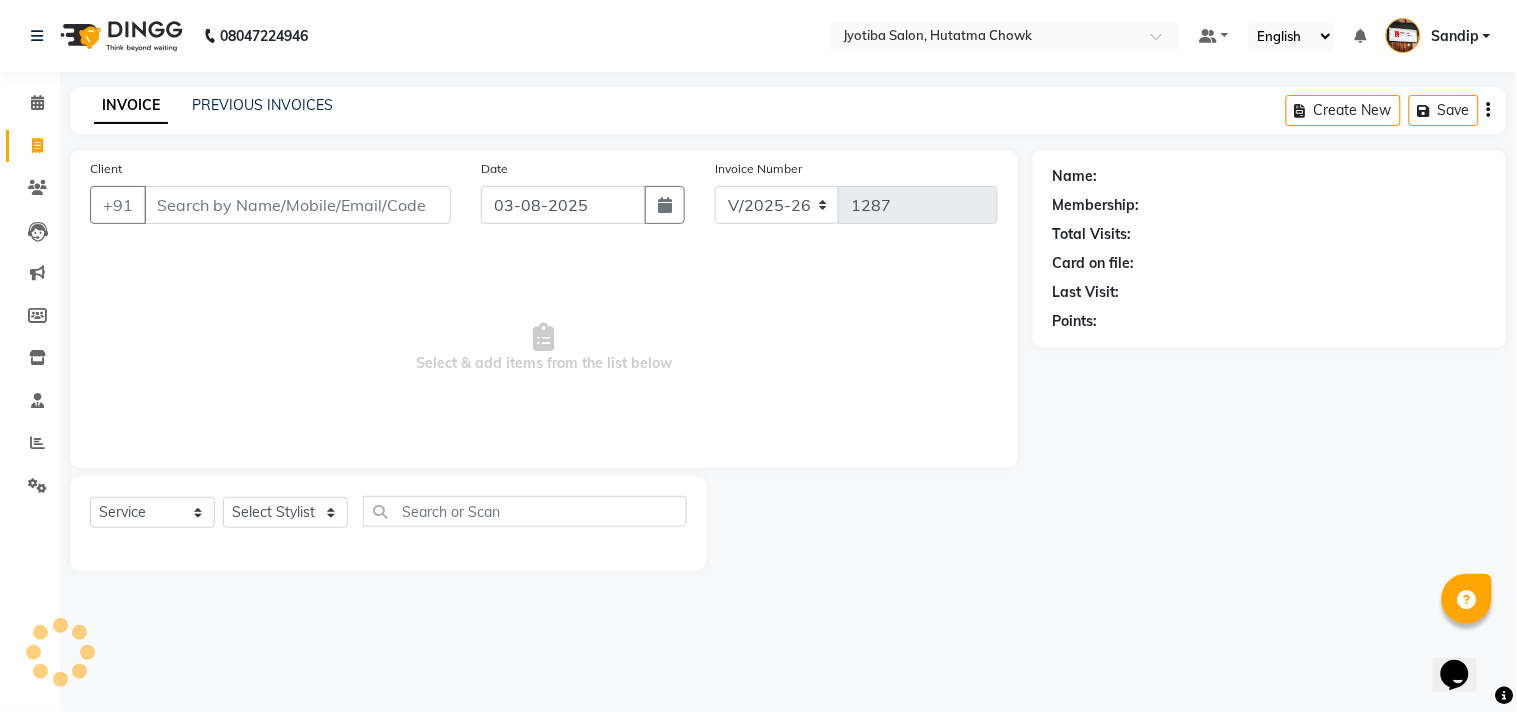 select on "membership" 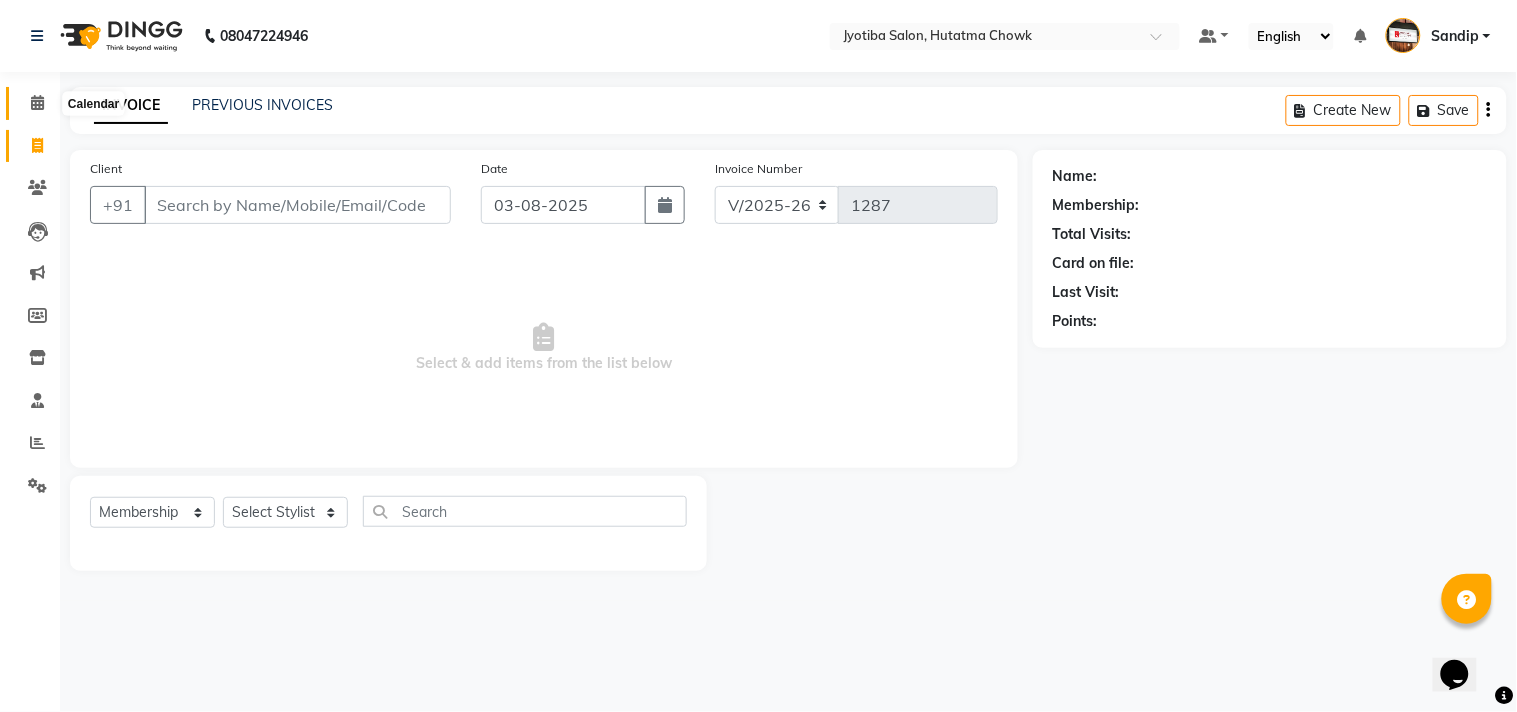 click 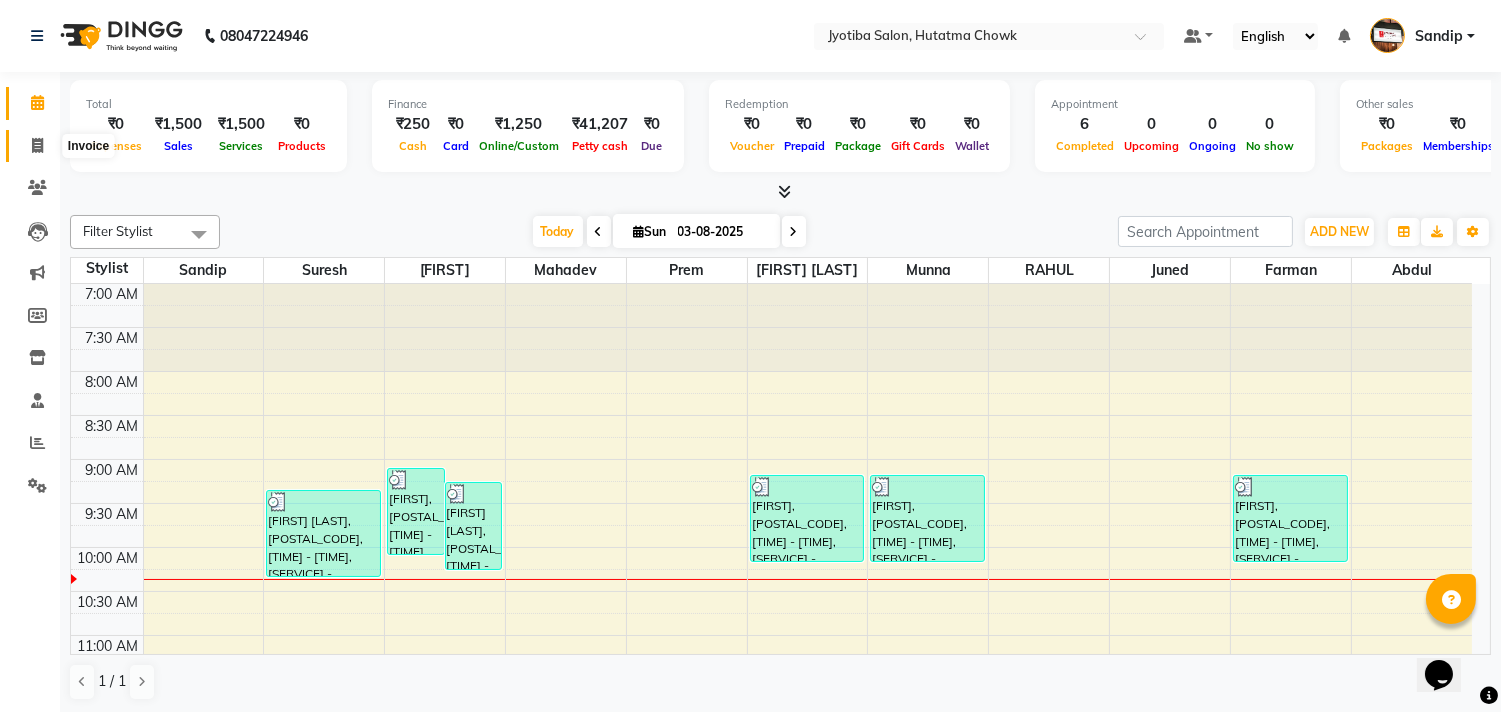 click 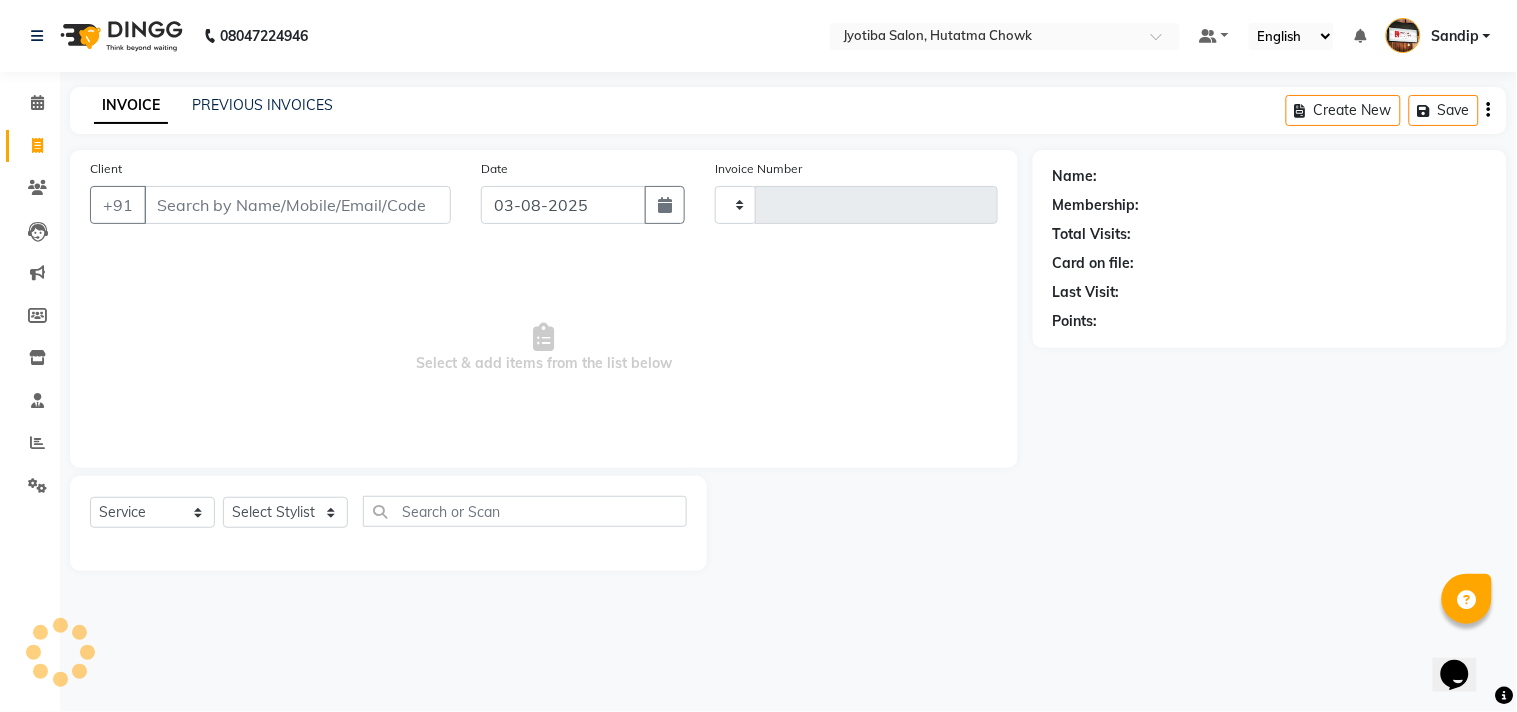 type on "1287" 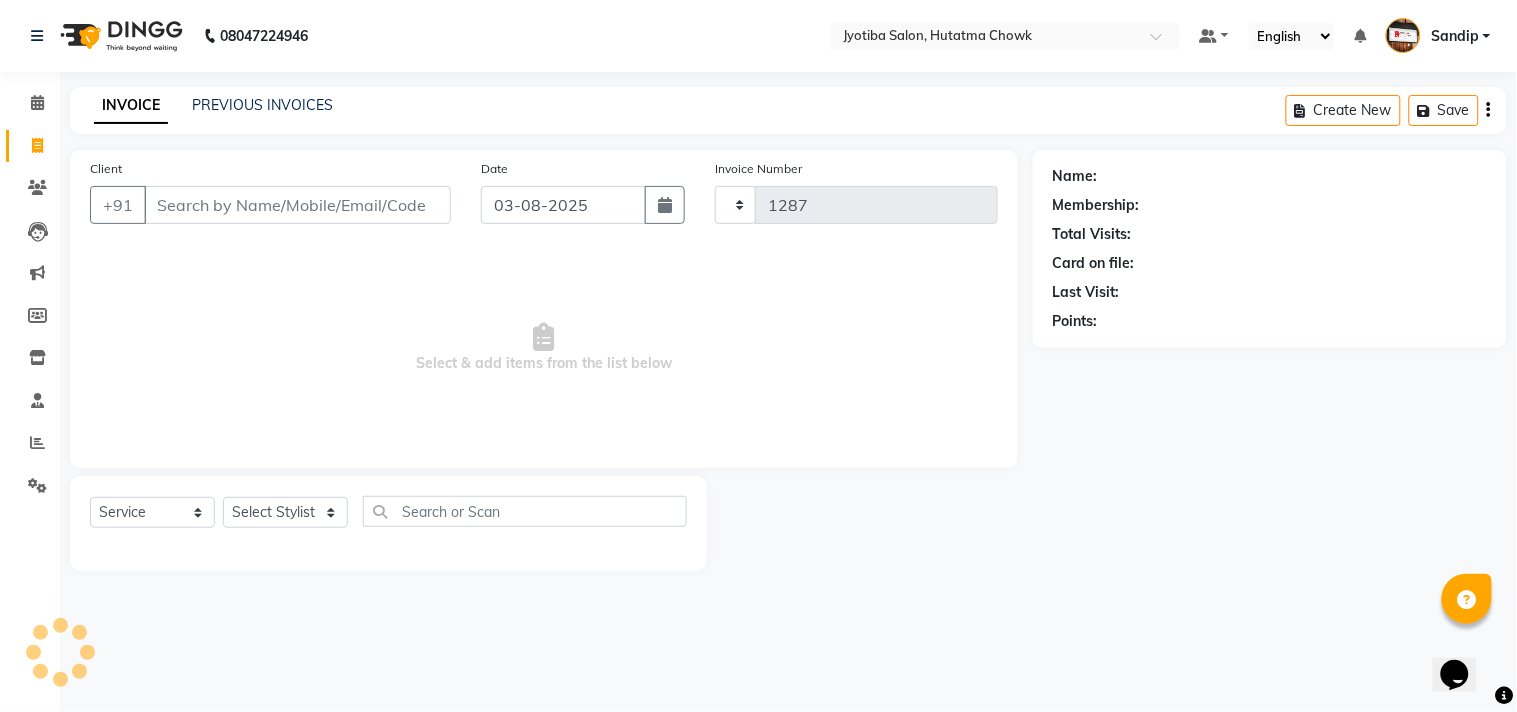 select on "556" 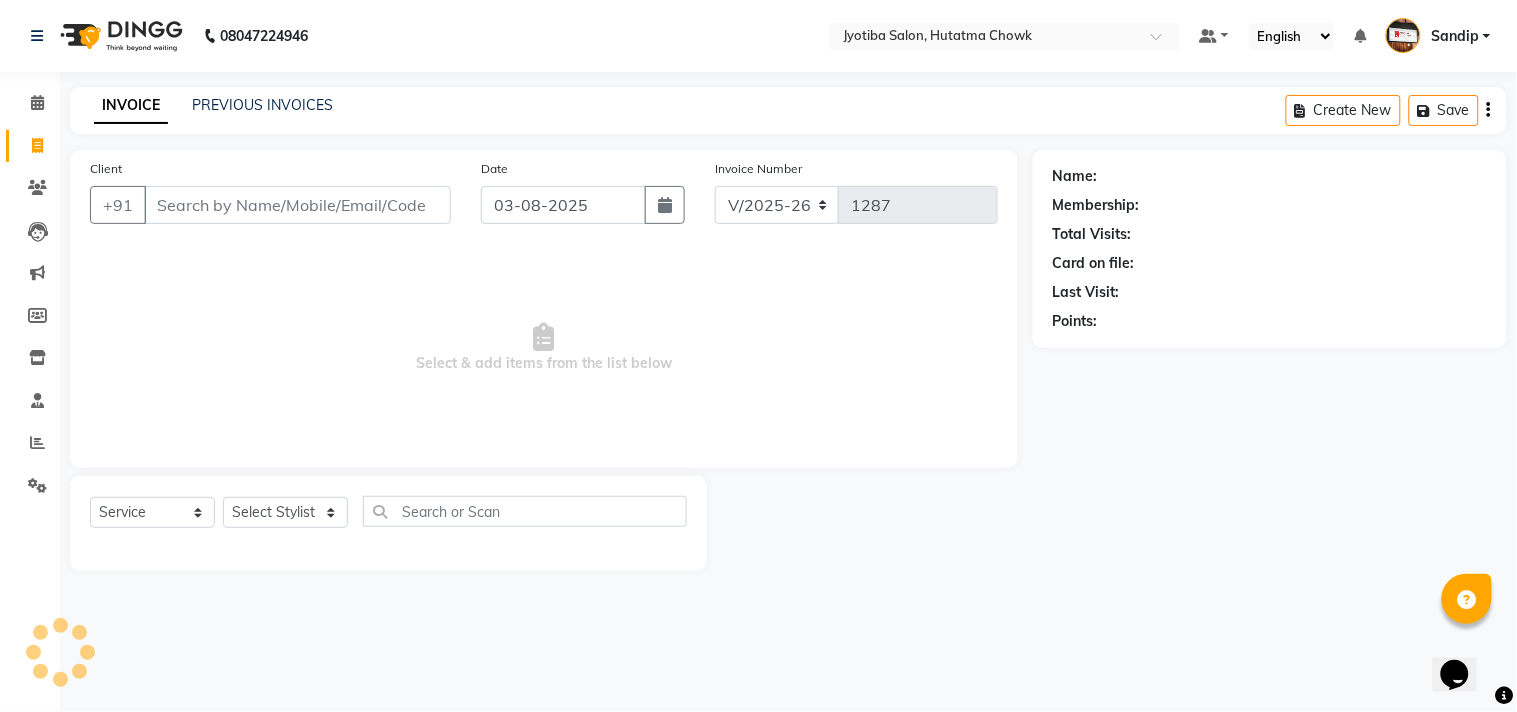 select on "membership" 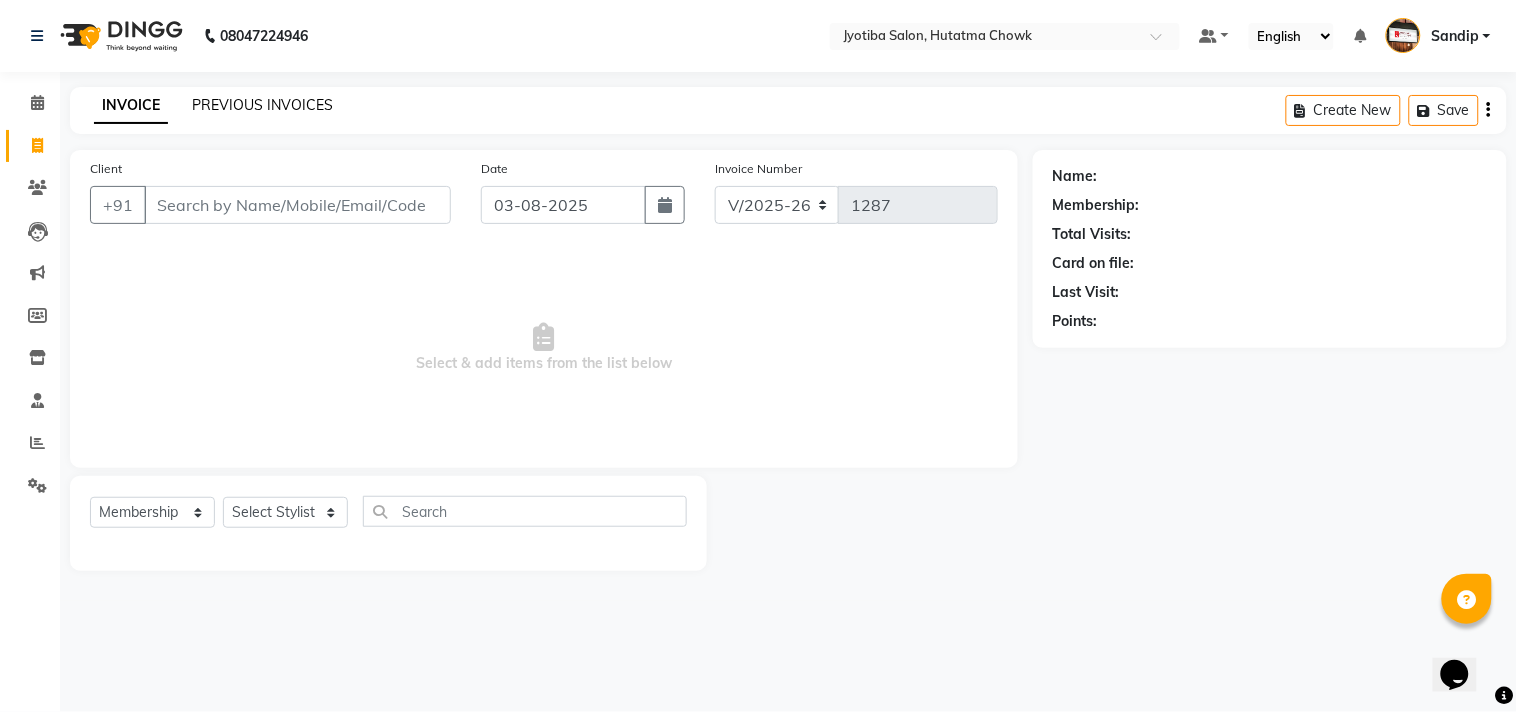 click on "PREVIOUS INVOICES" 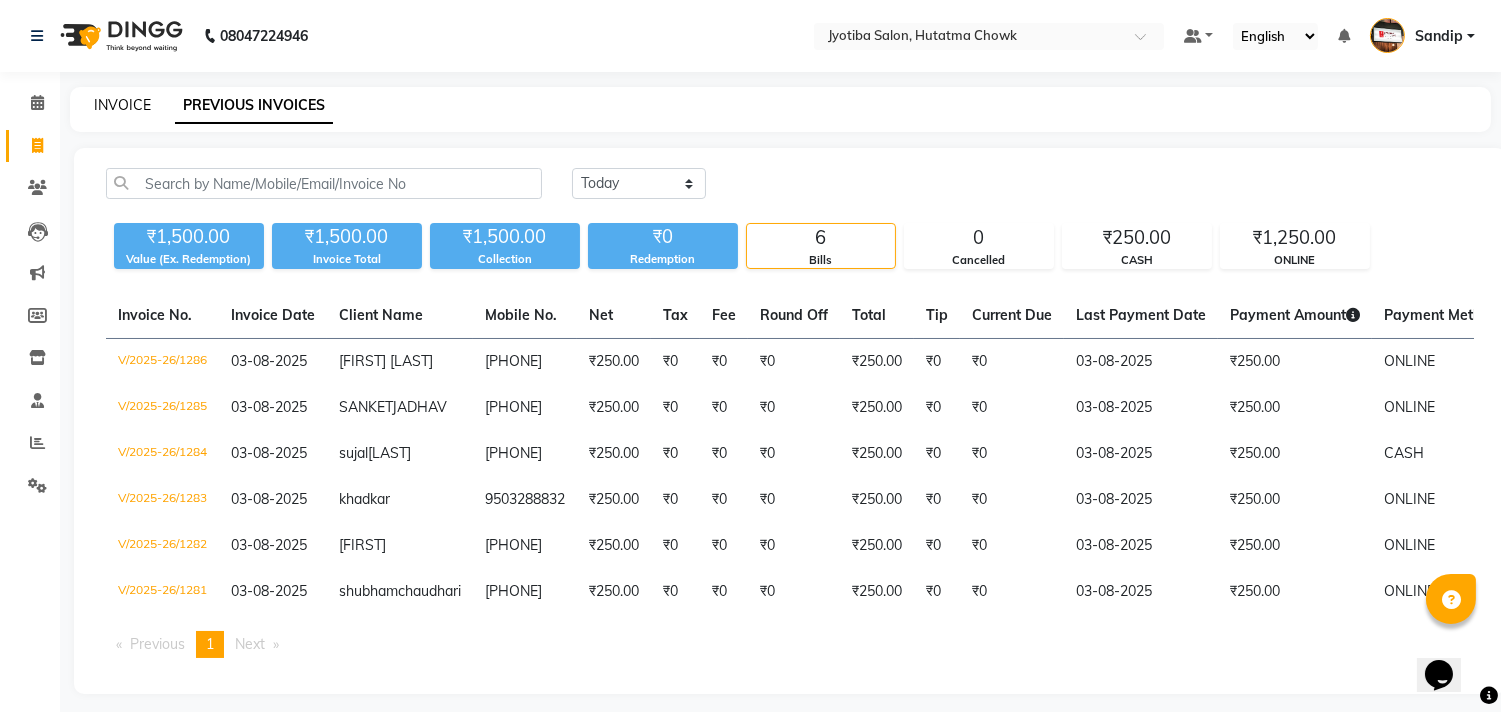 click on "INVOICE" 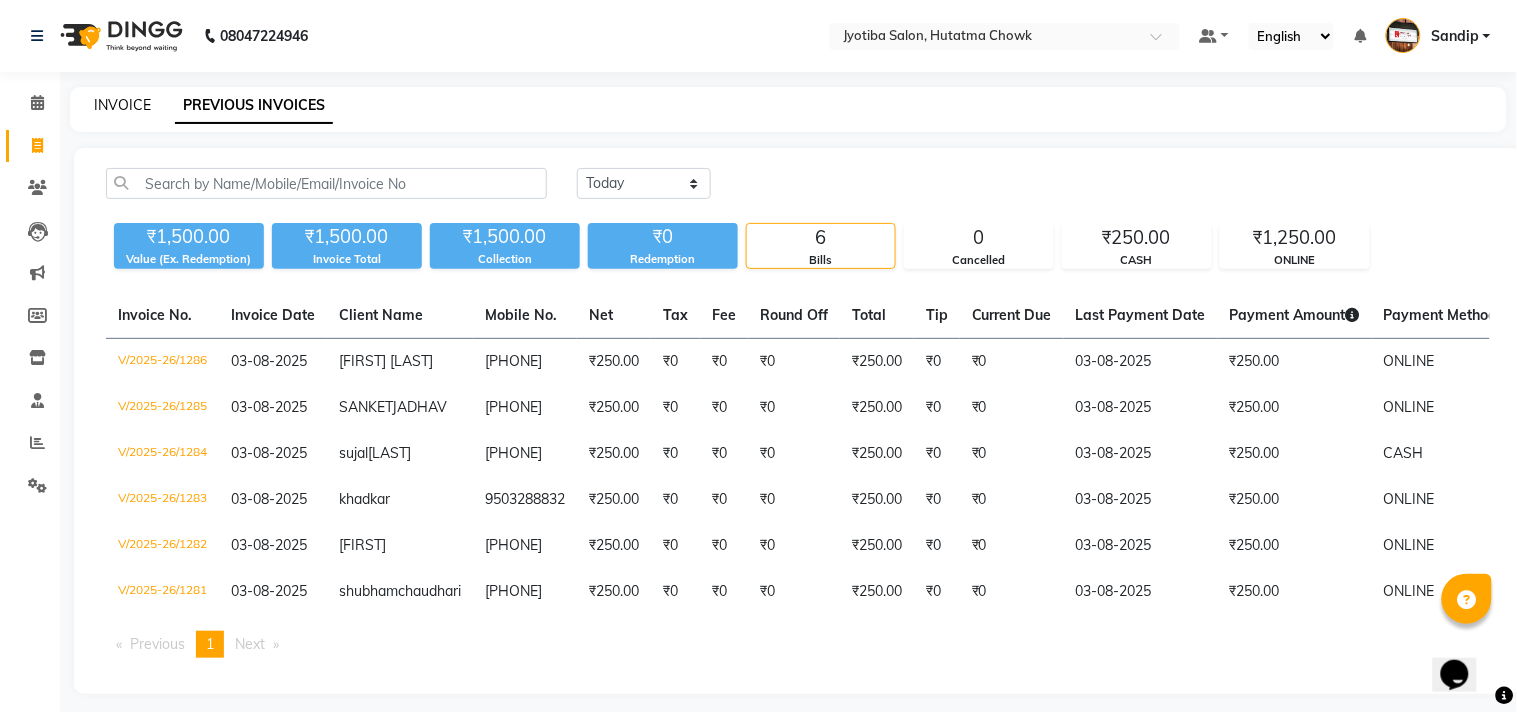 select on "556" 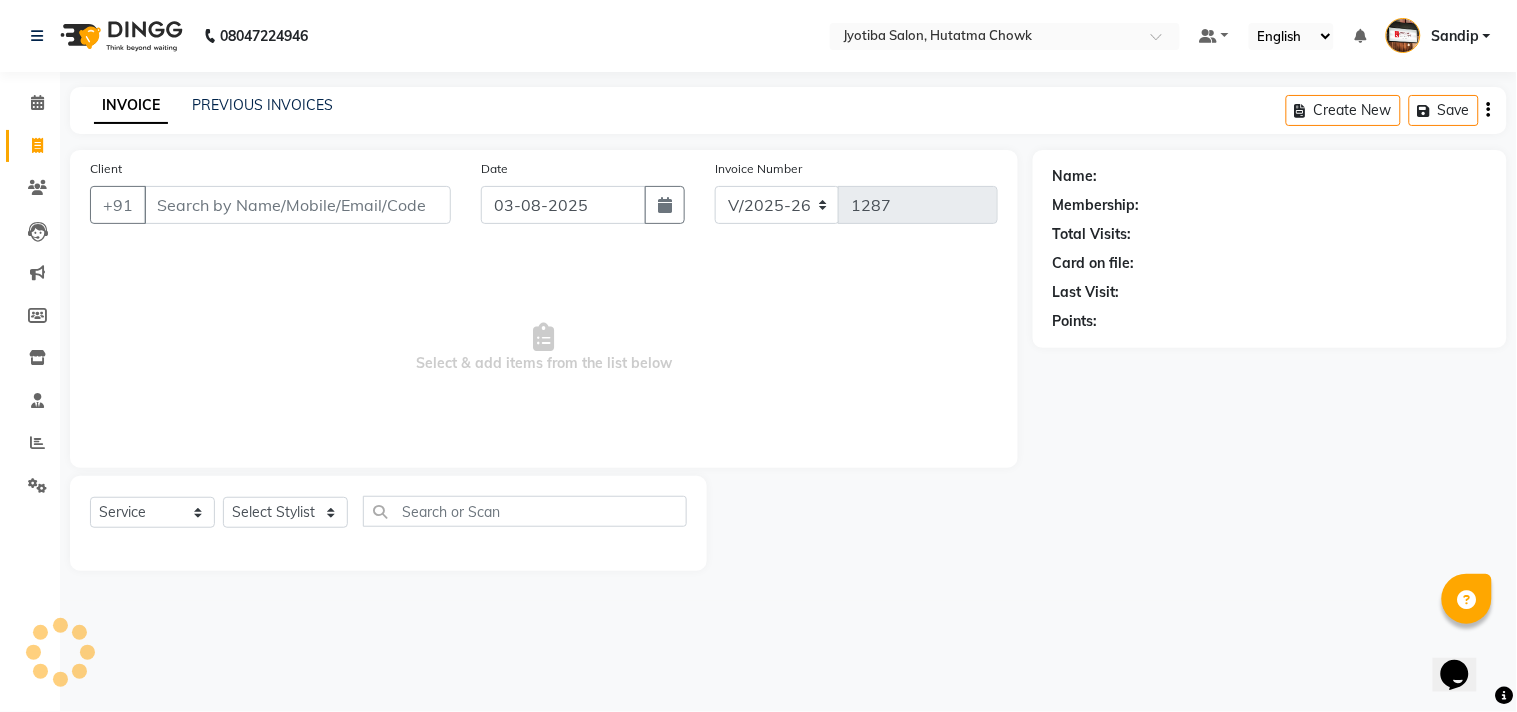 select on "membership" 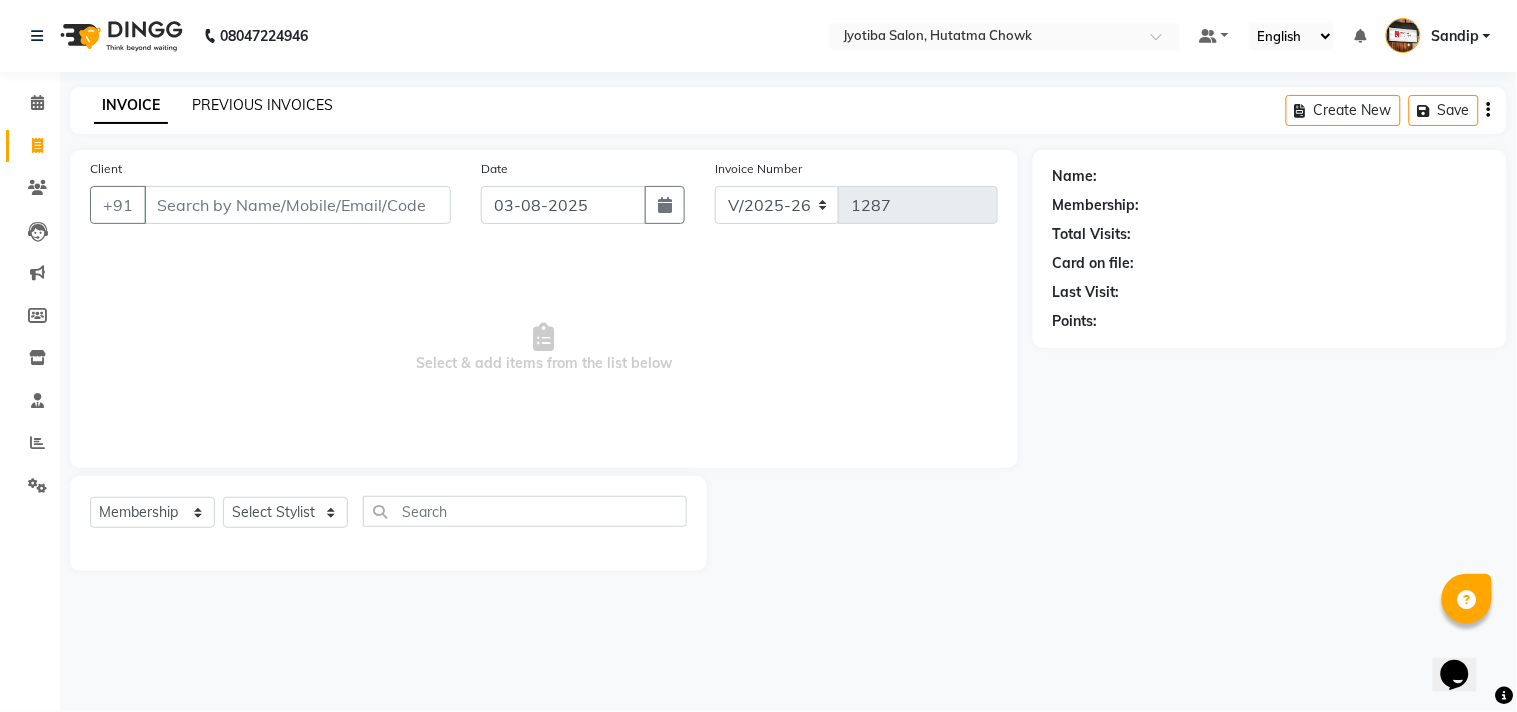 click on "PREVIOUS INVOICES" 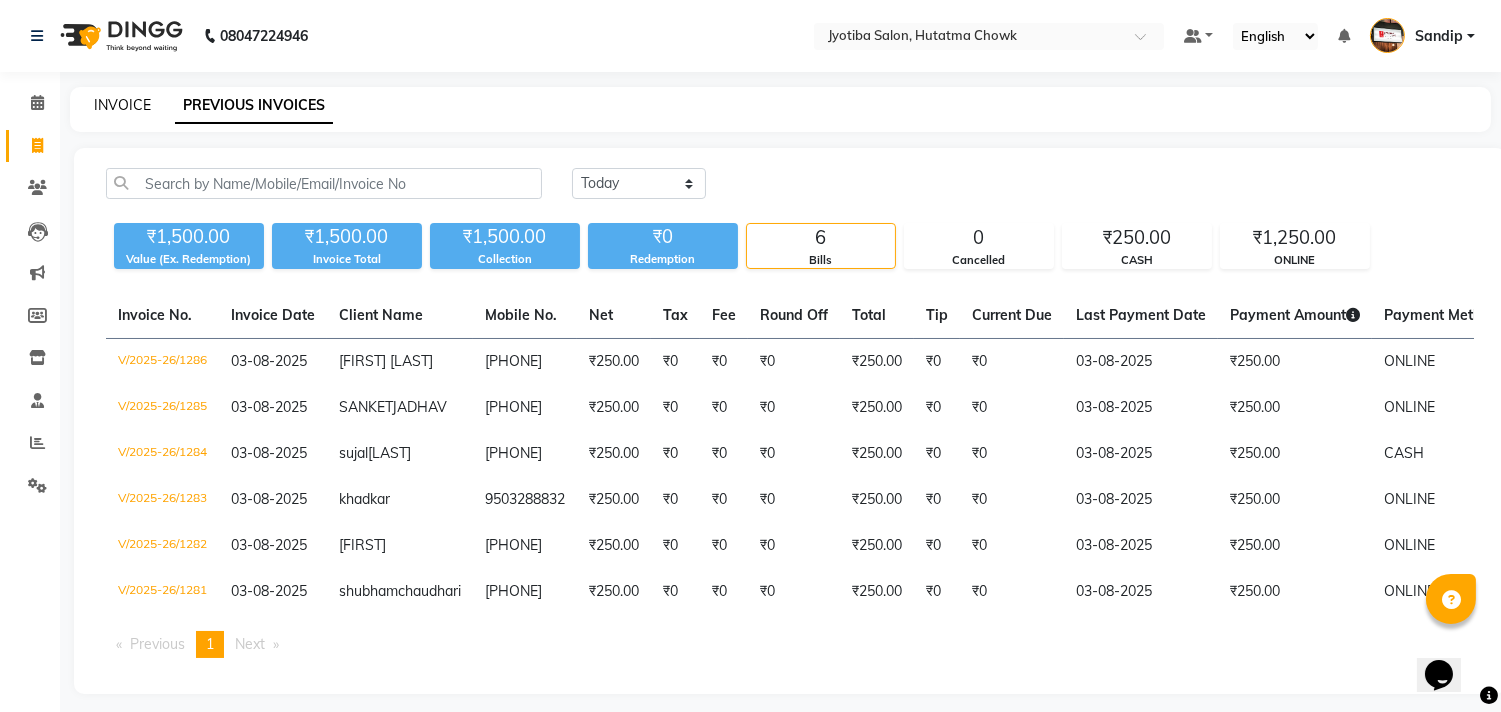 click on "INVOICE" 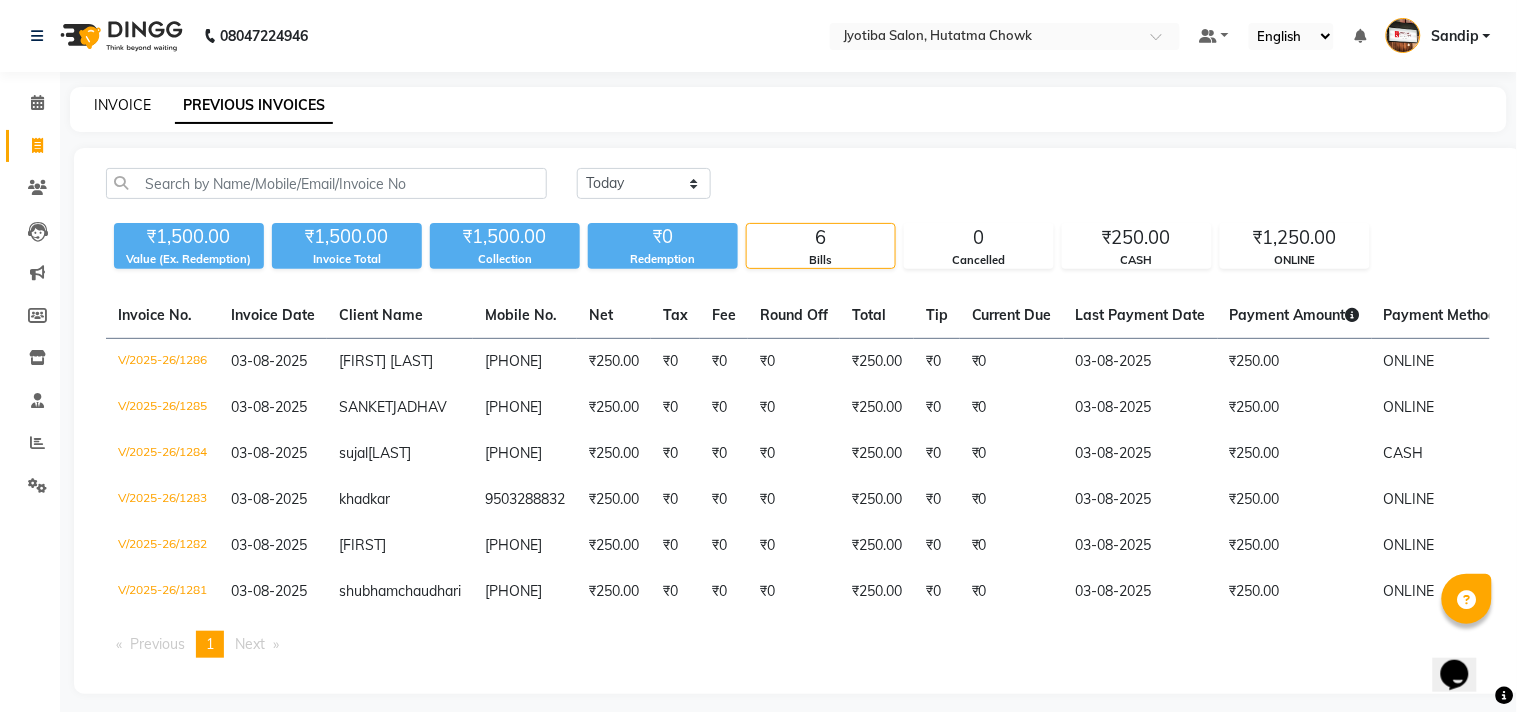 select on "556" 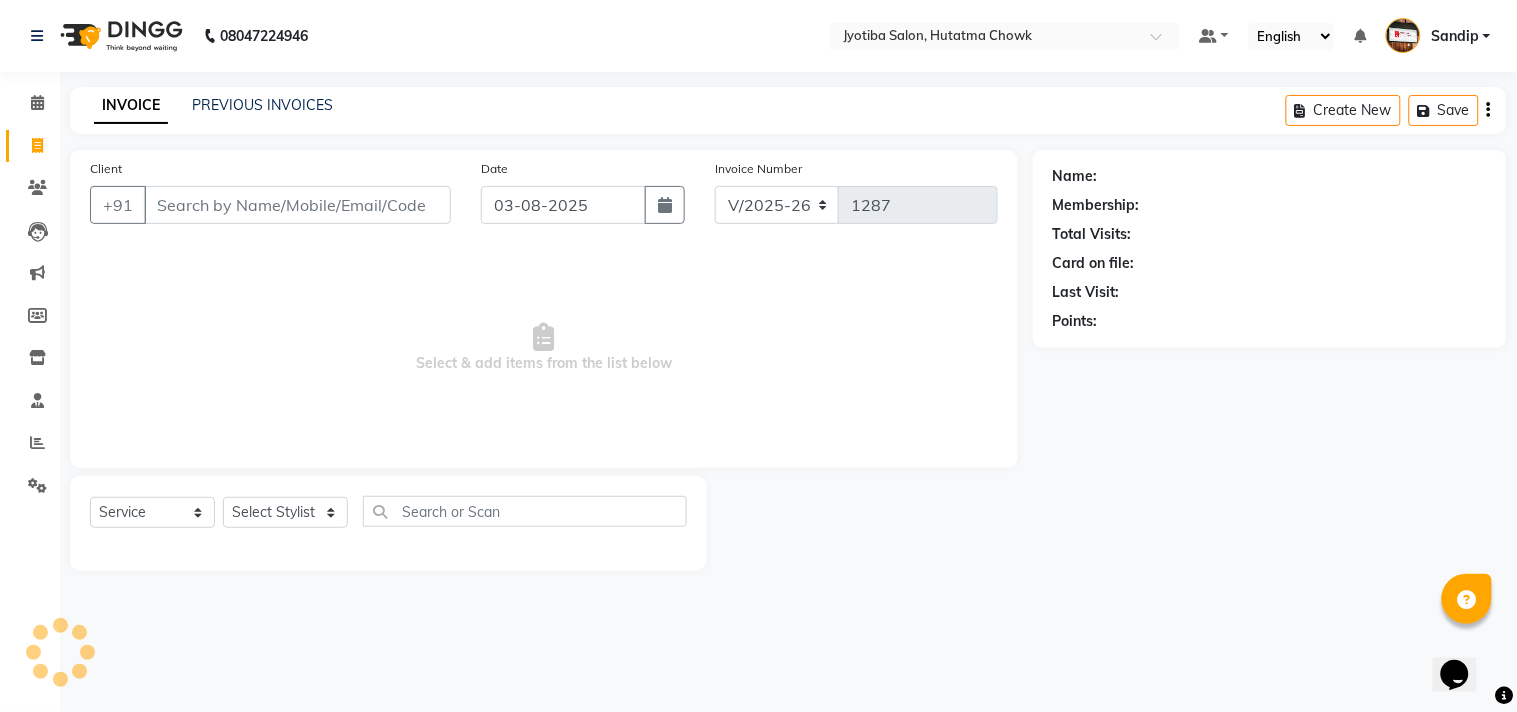 select on "membership" 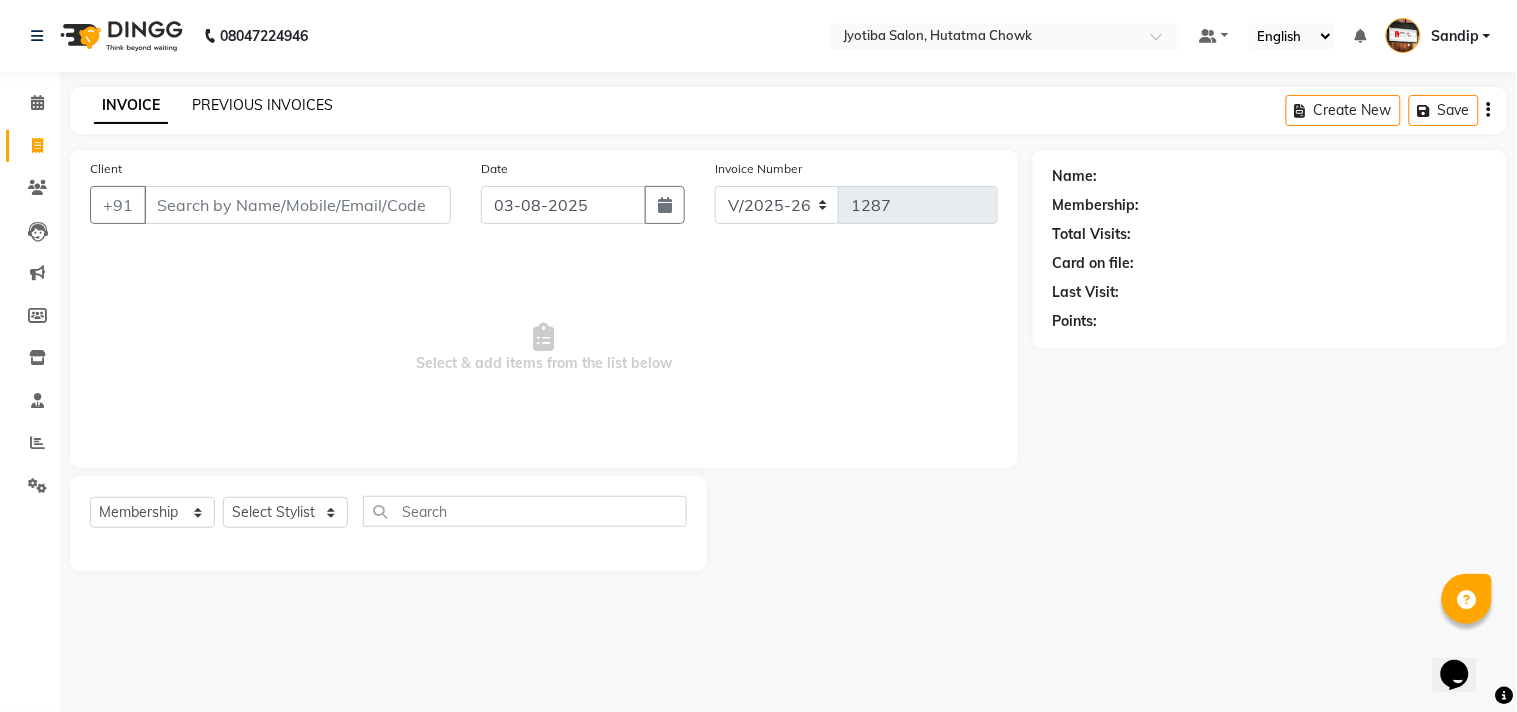 click on "PREVIOUS INVOICES" 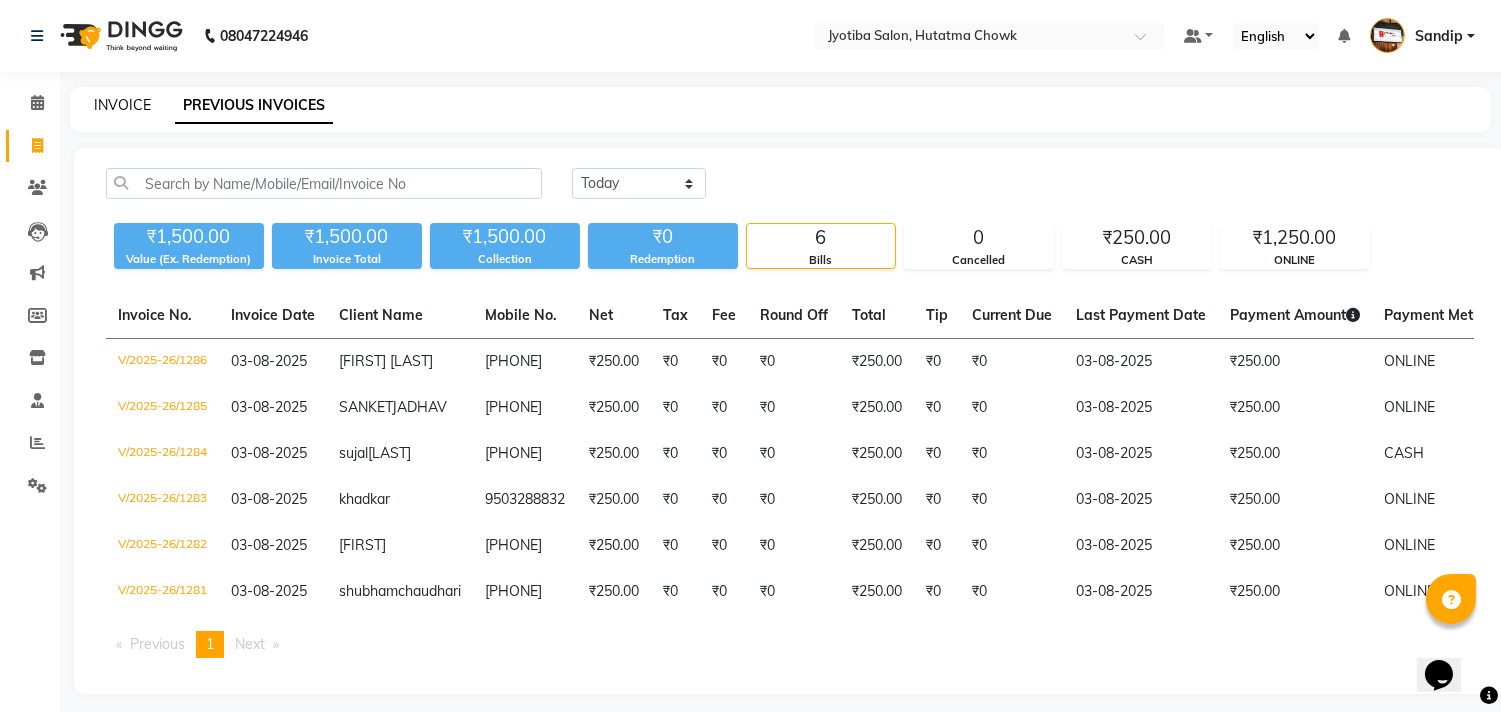 click on "INVOICE" 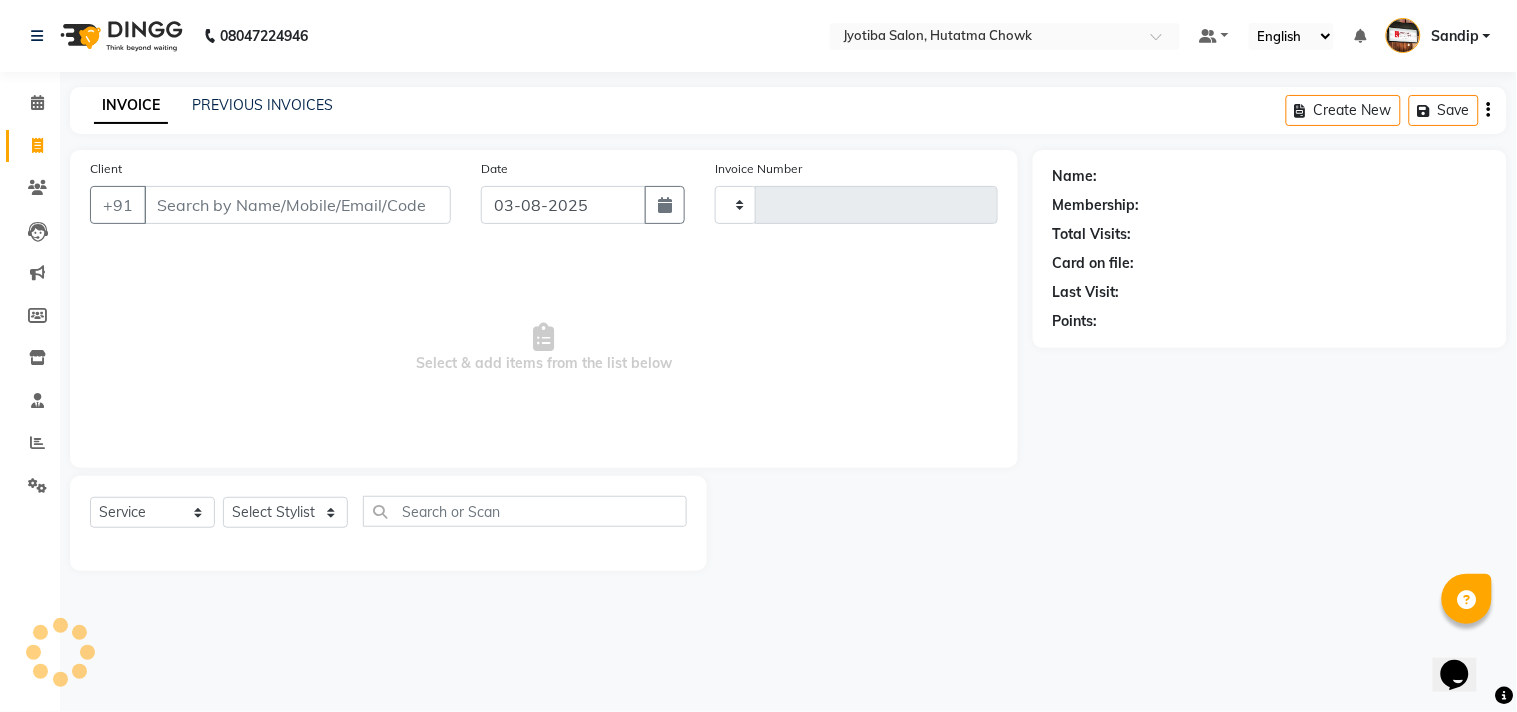 type on "1287" 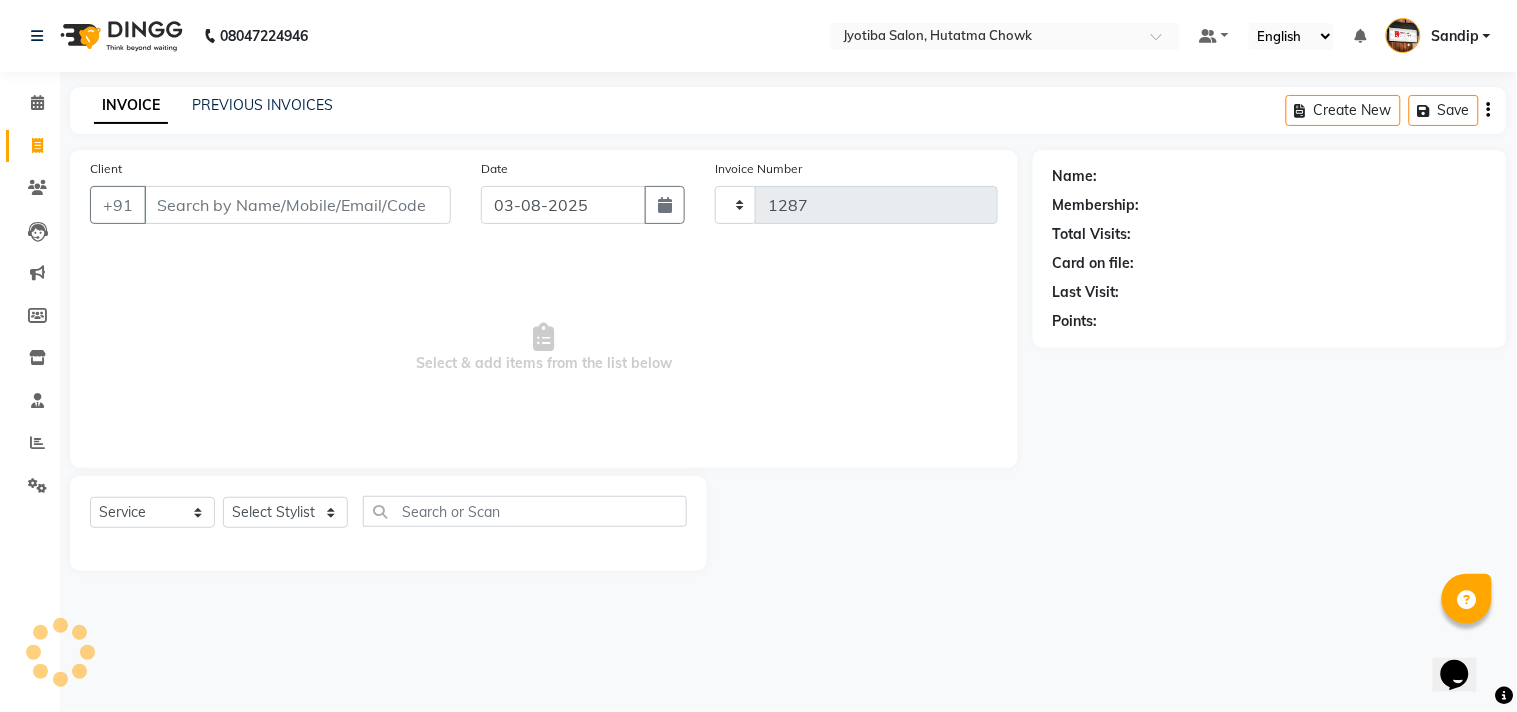 select on "556" 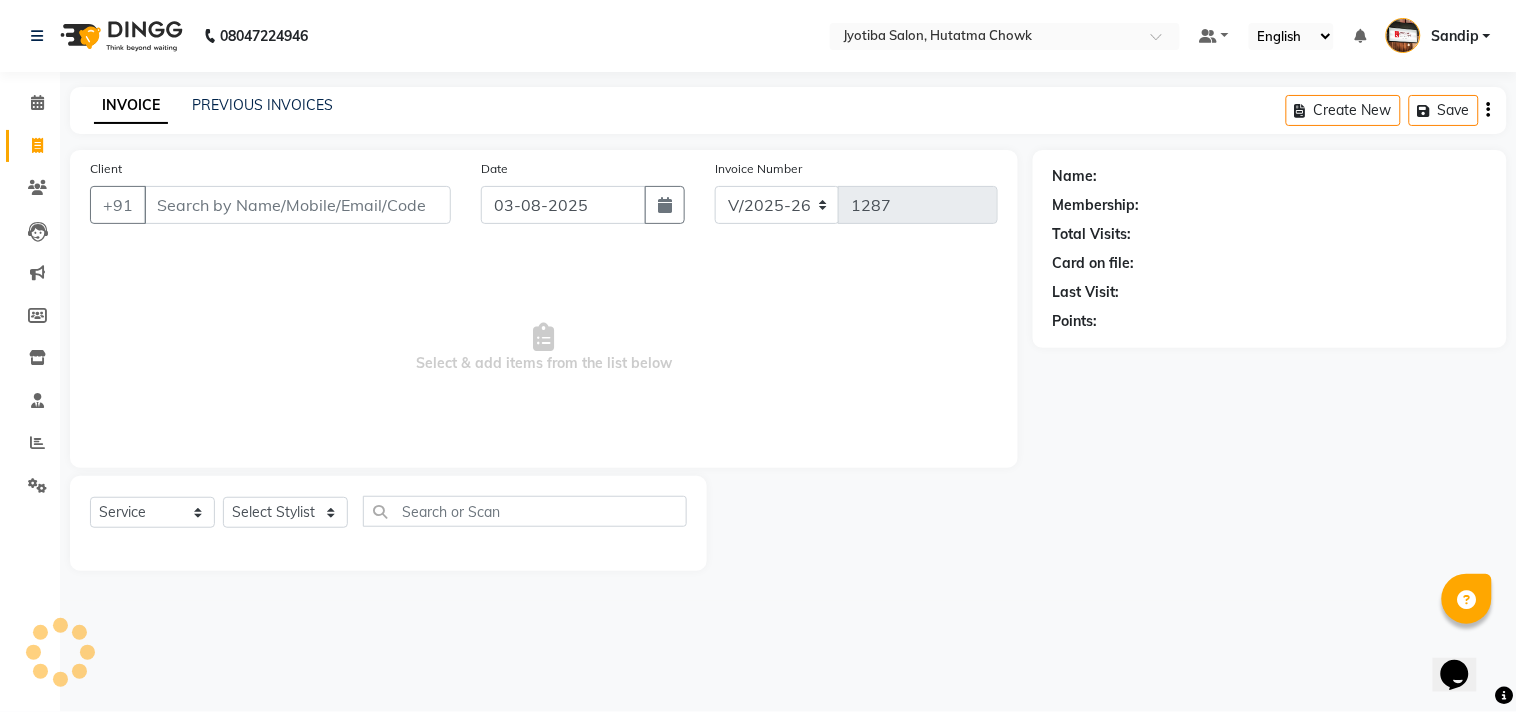 select on "membership" 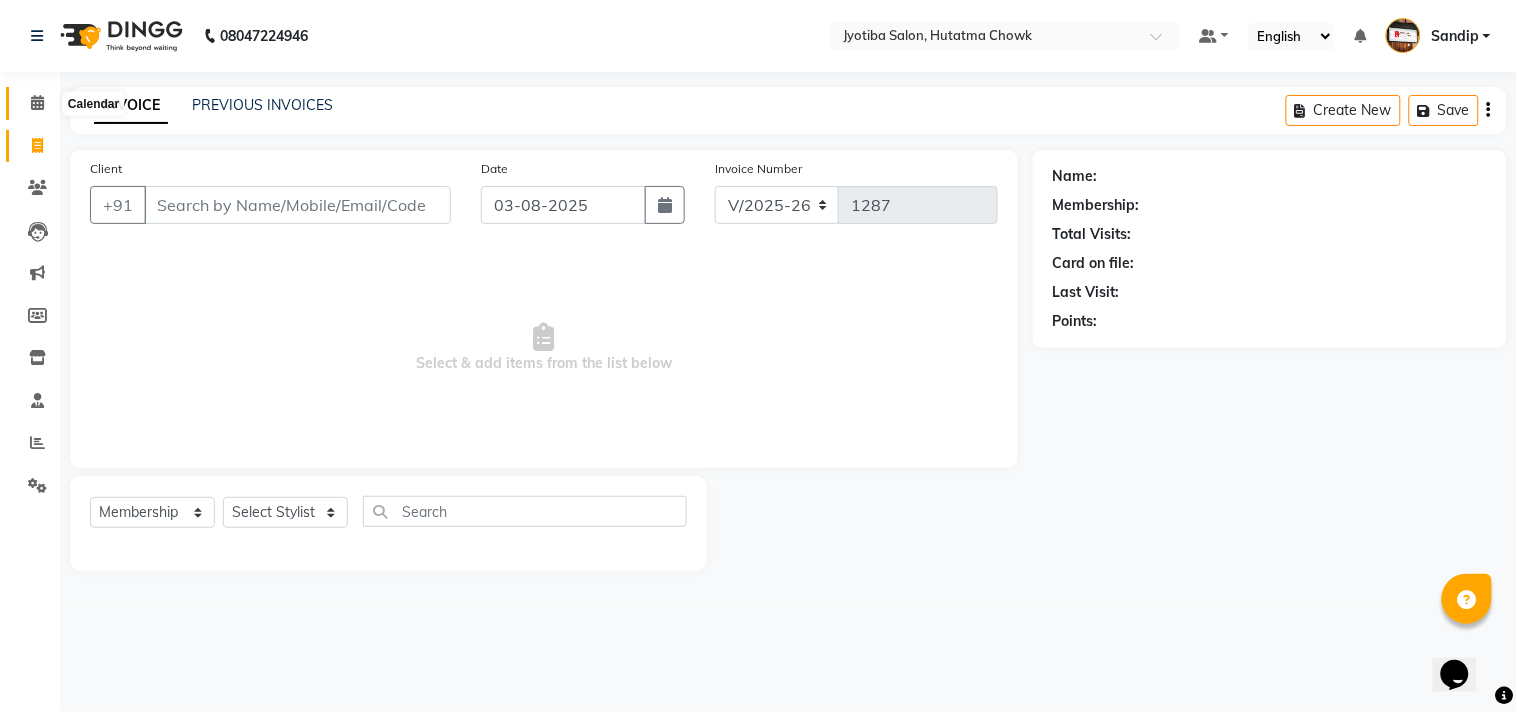 click 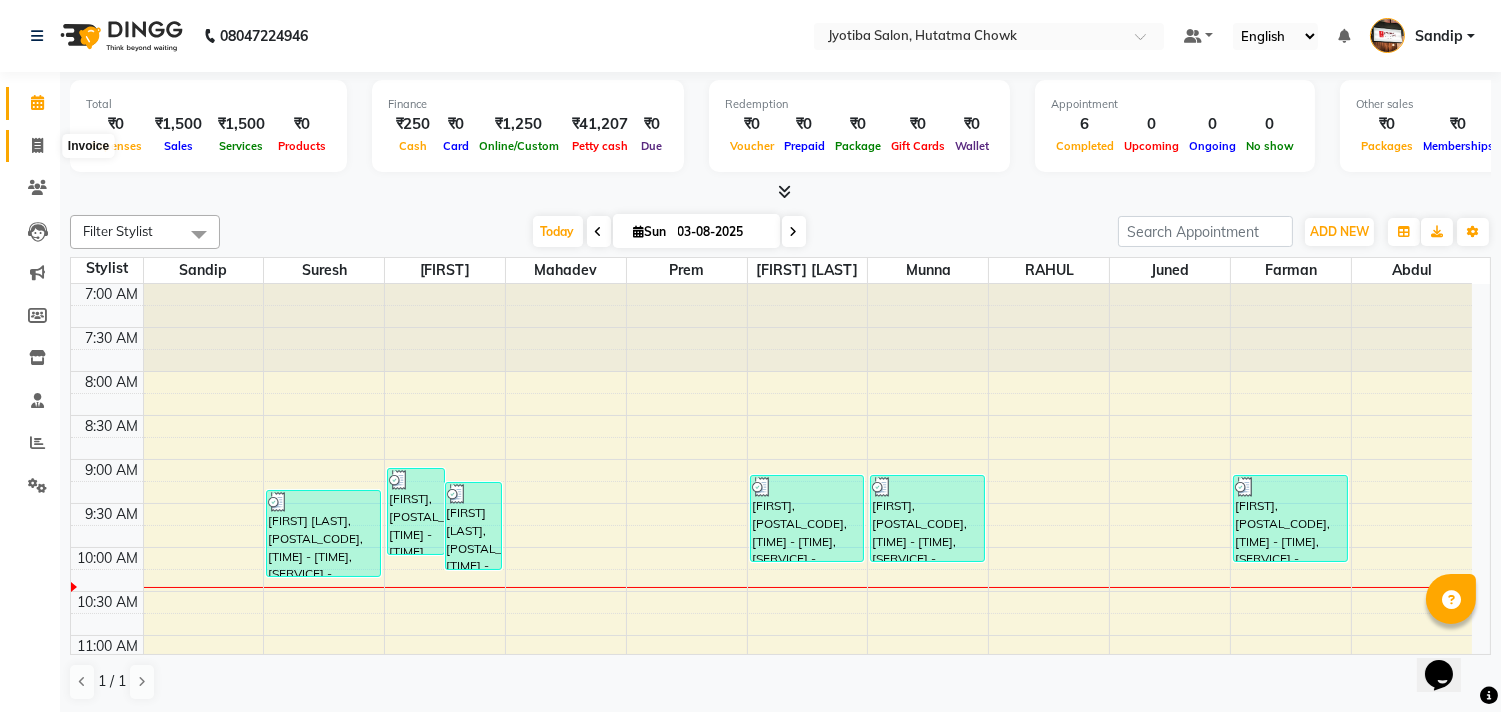 click 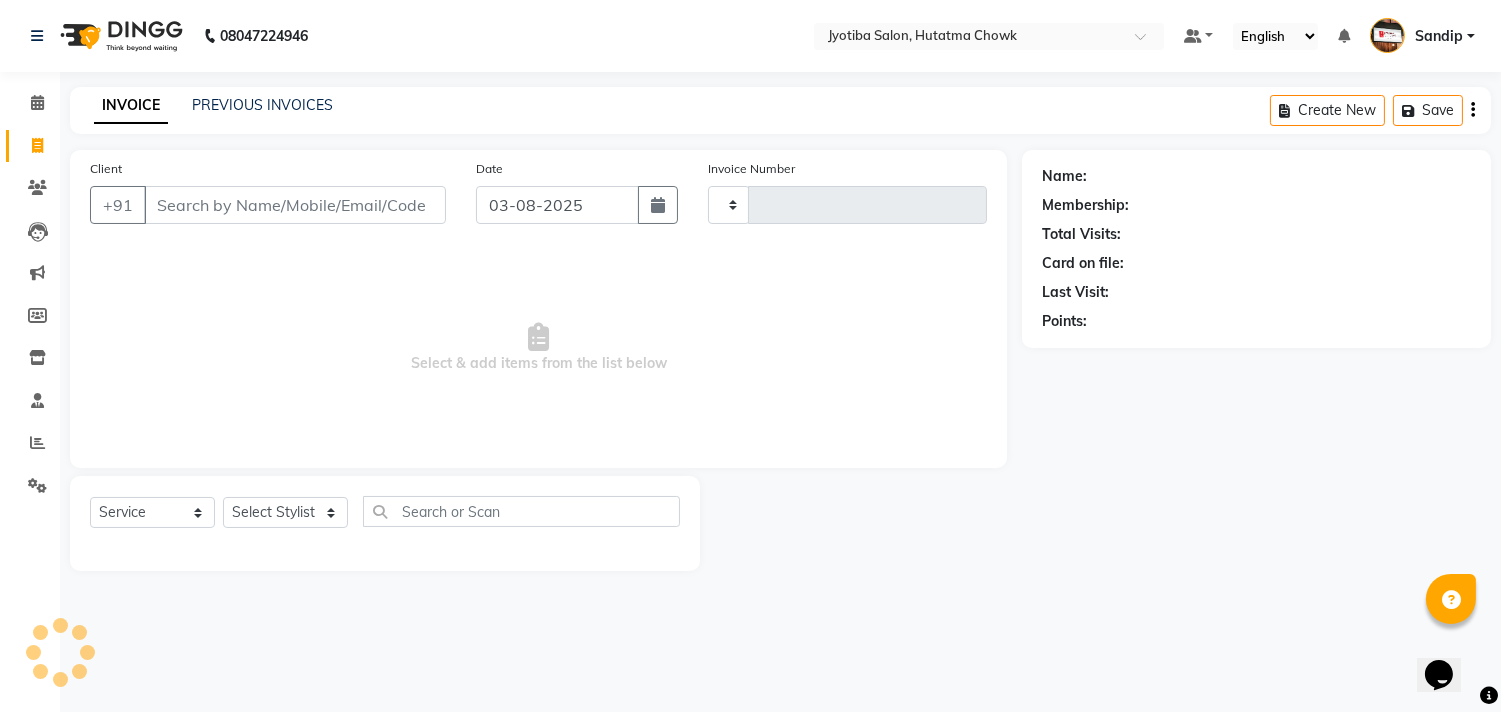 type on "1287" 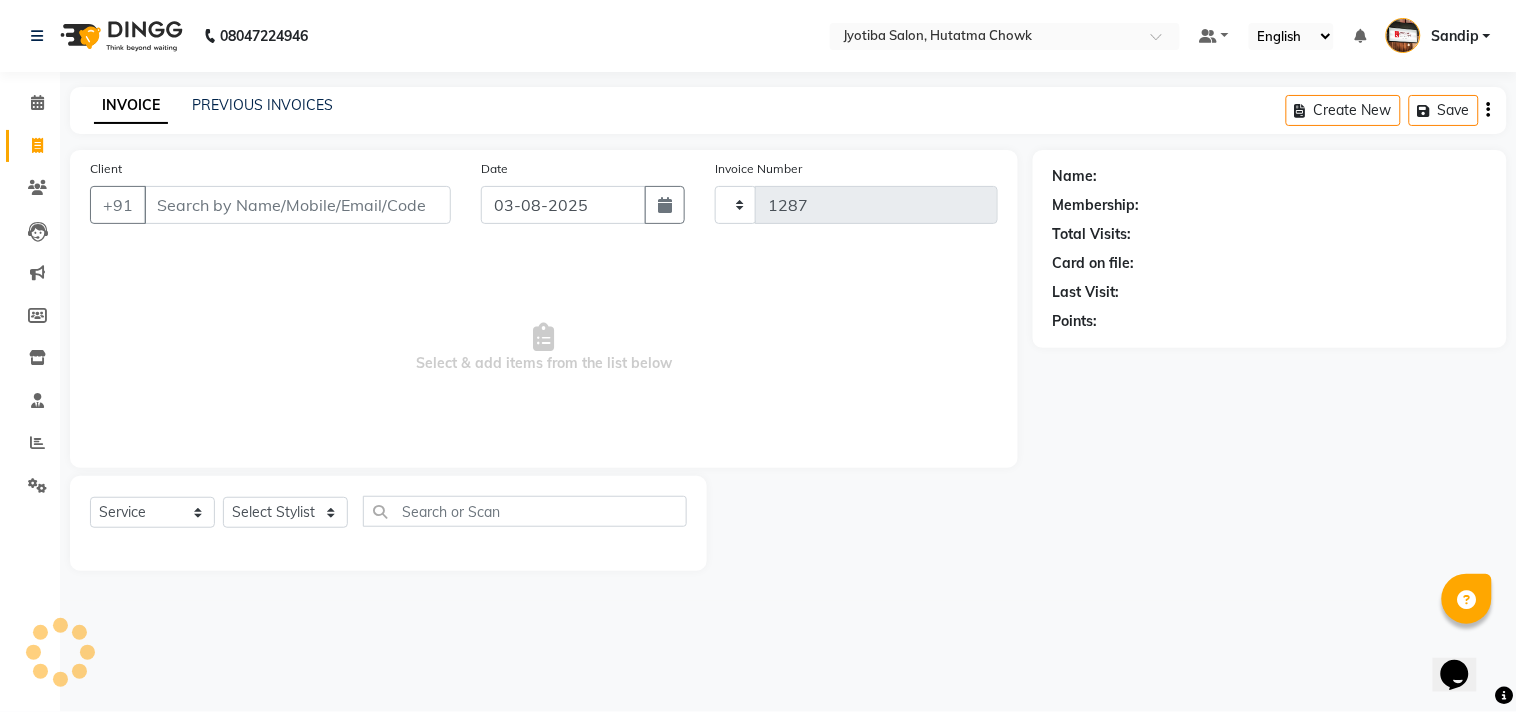select on "556" 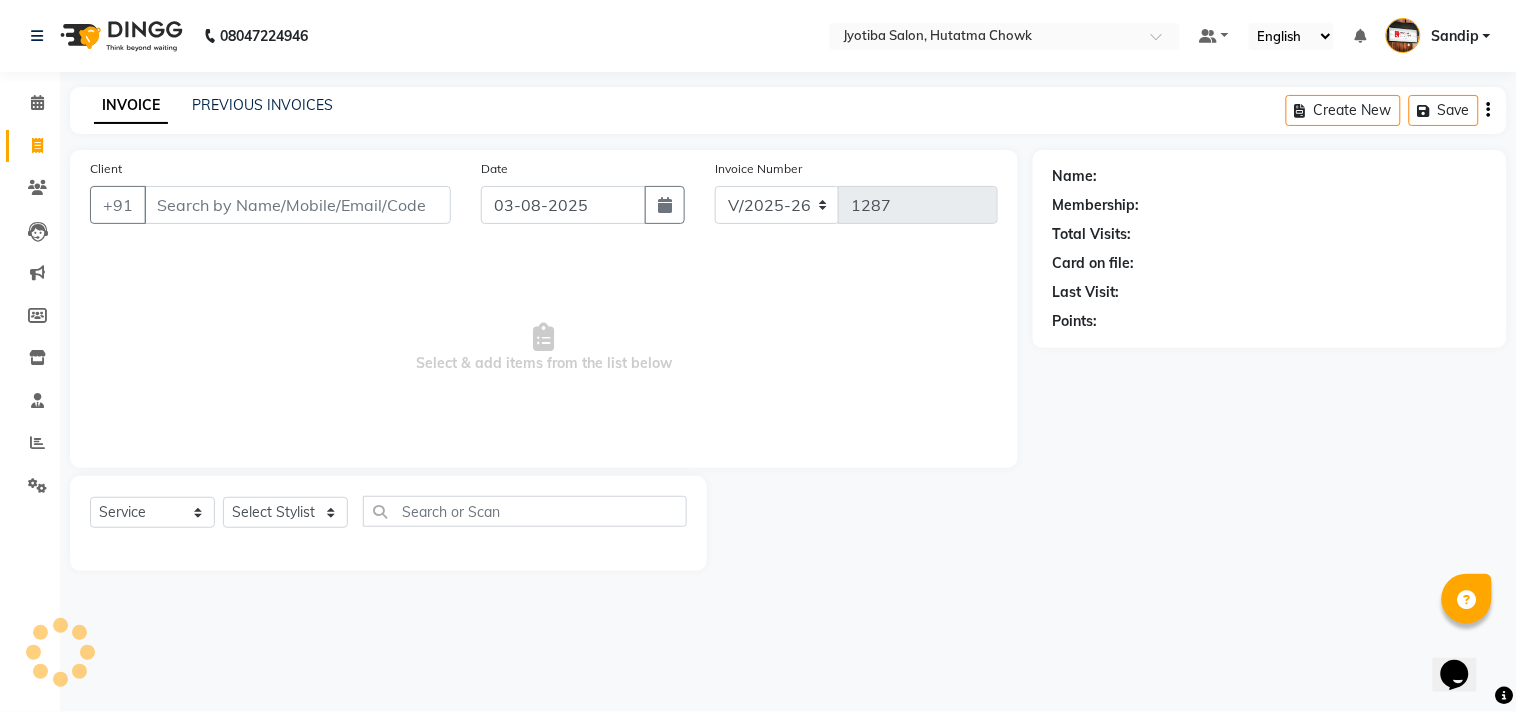 select on "membership" 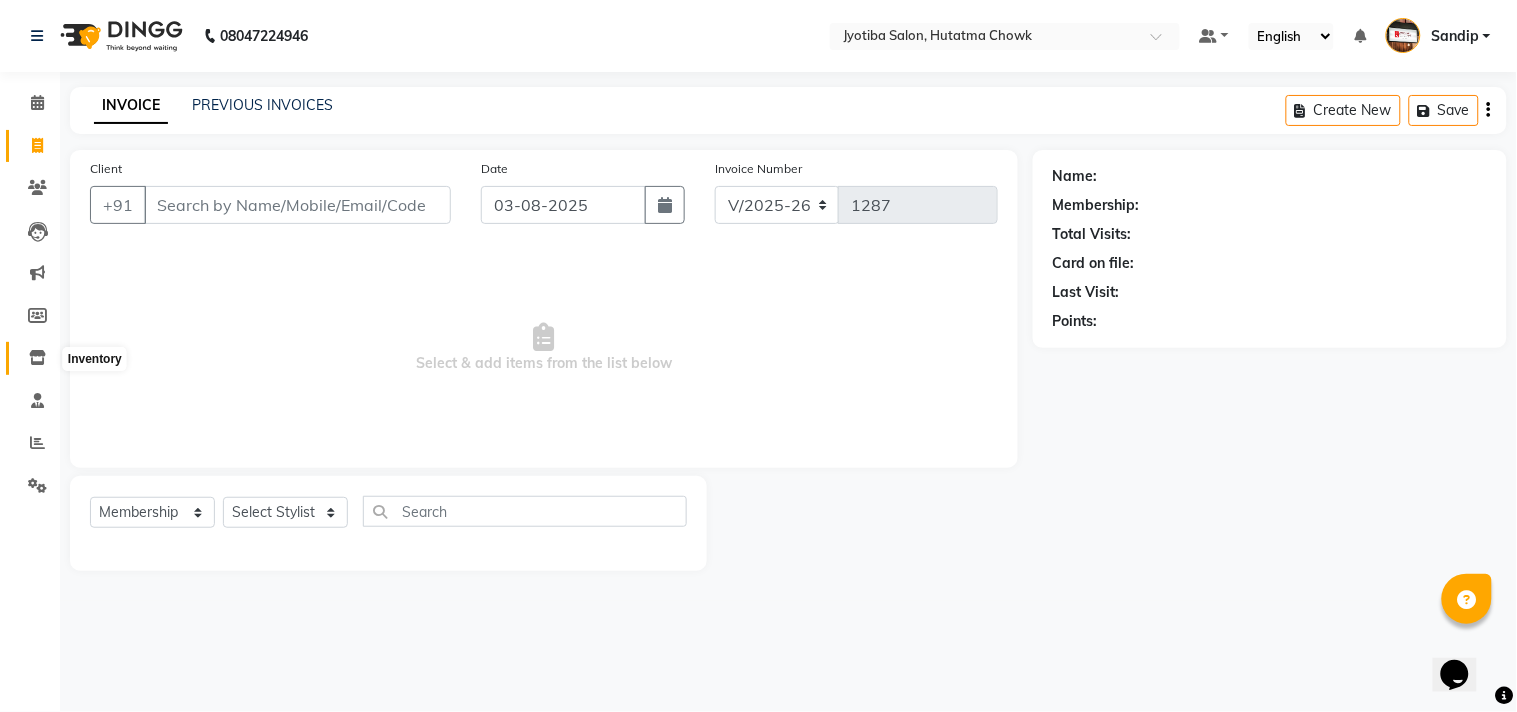 click 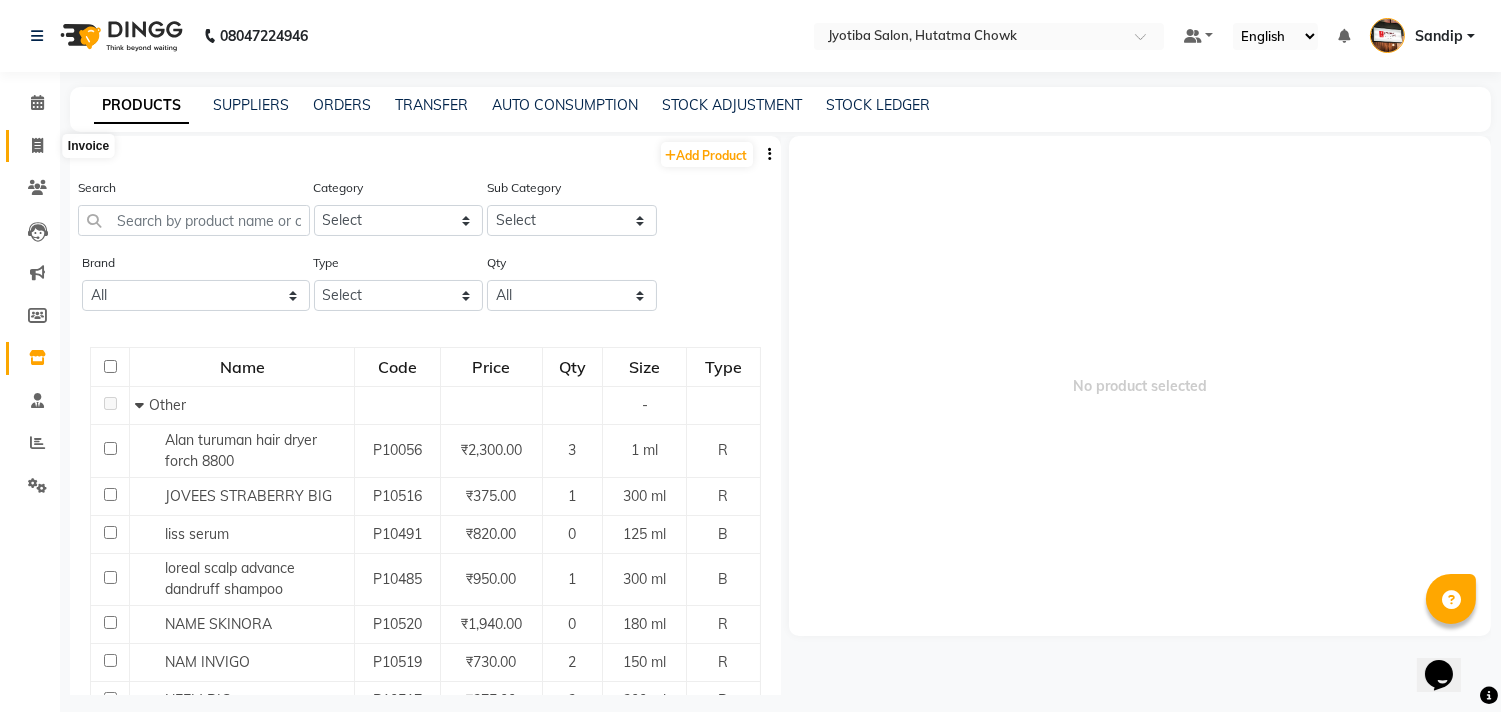 click 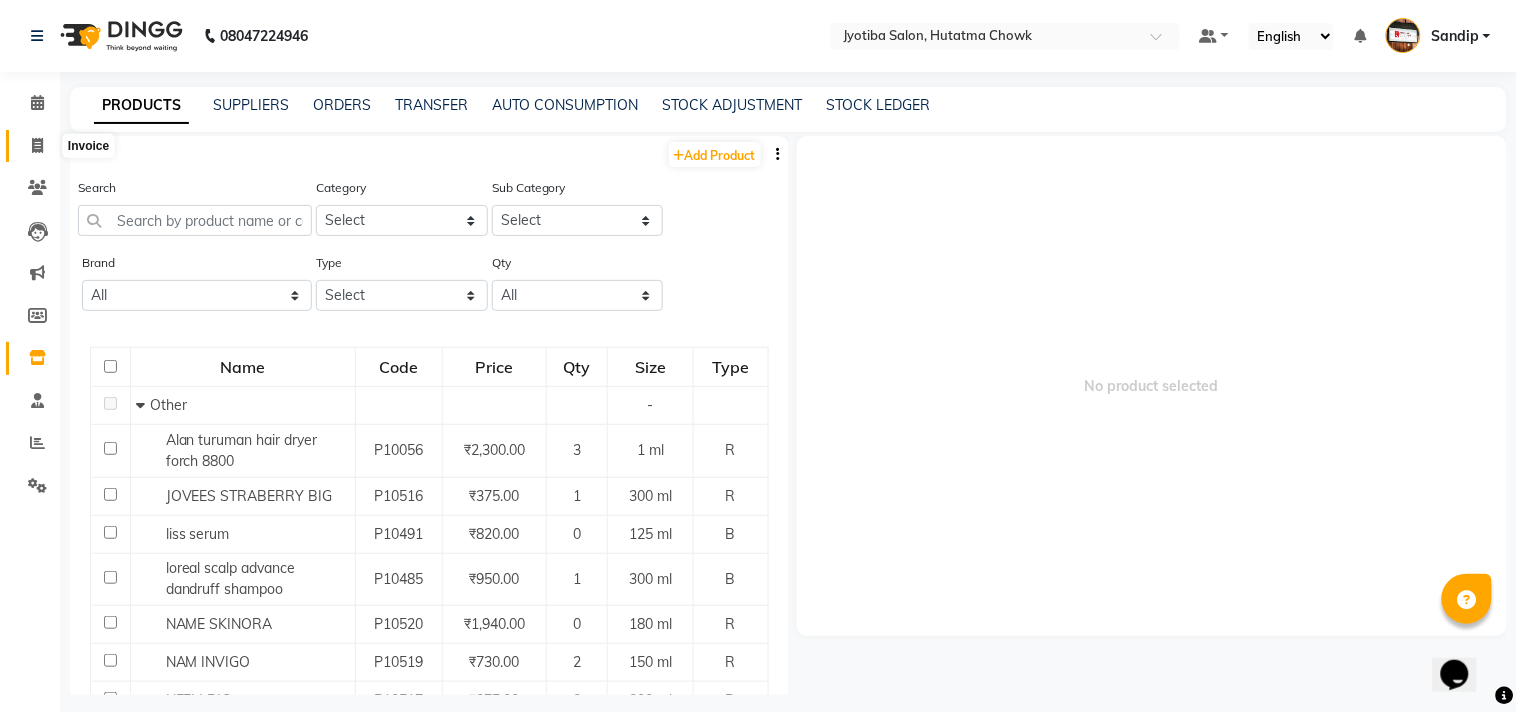 select on "556" 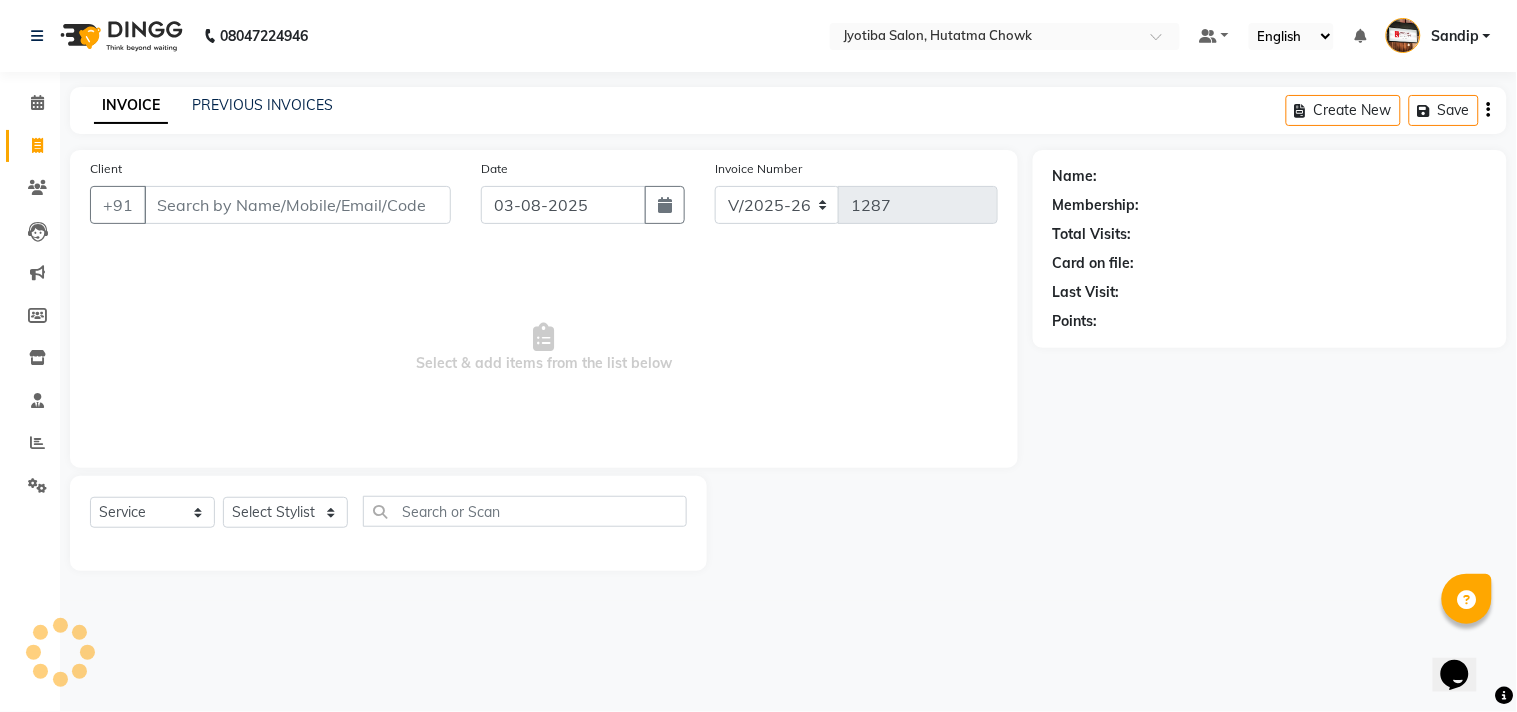 select on "membership" 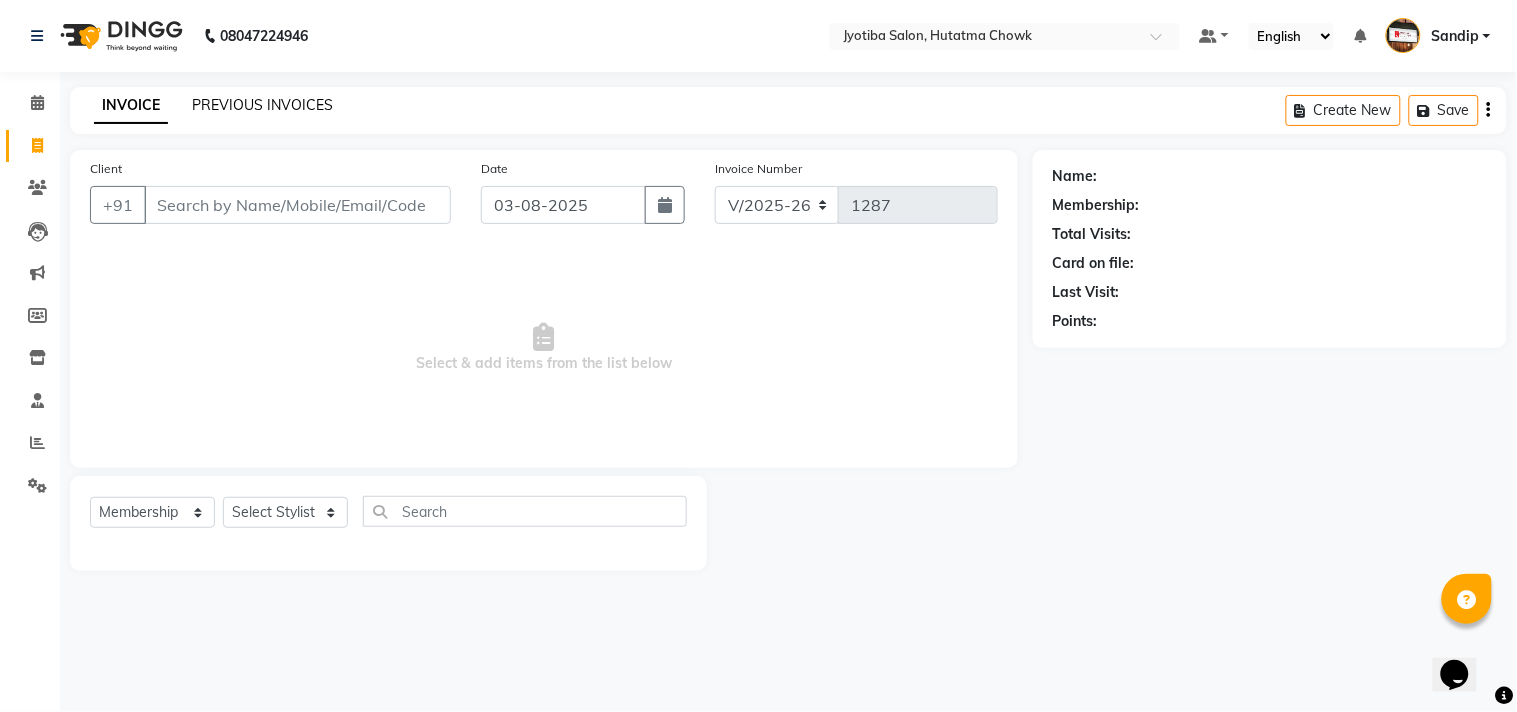 click on "PREVIOUS INVOICES" 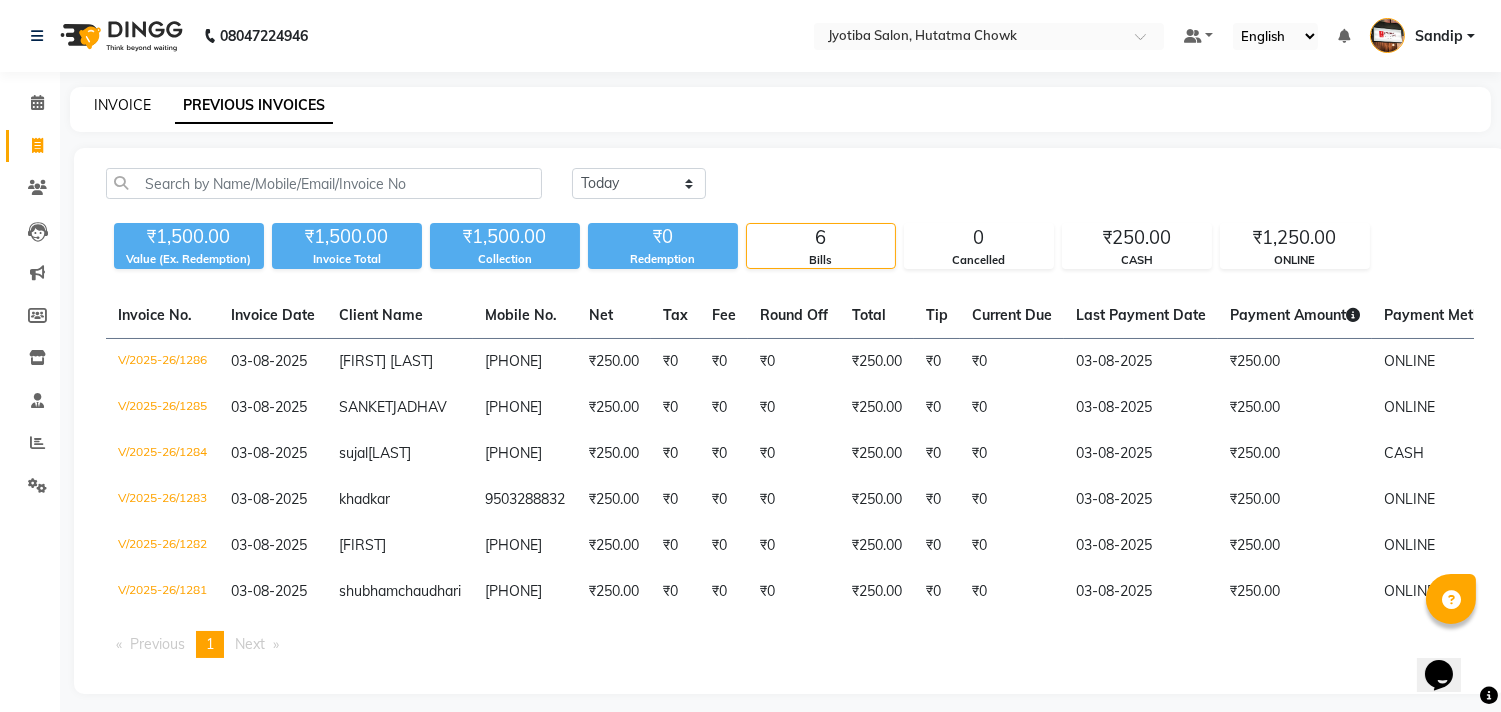 click on "INVOICE" 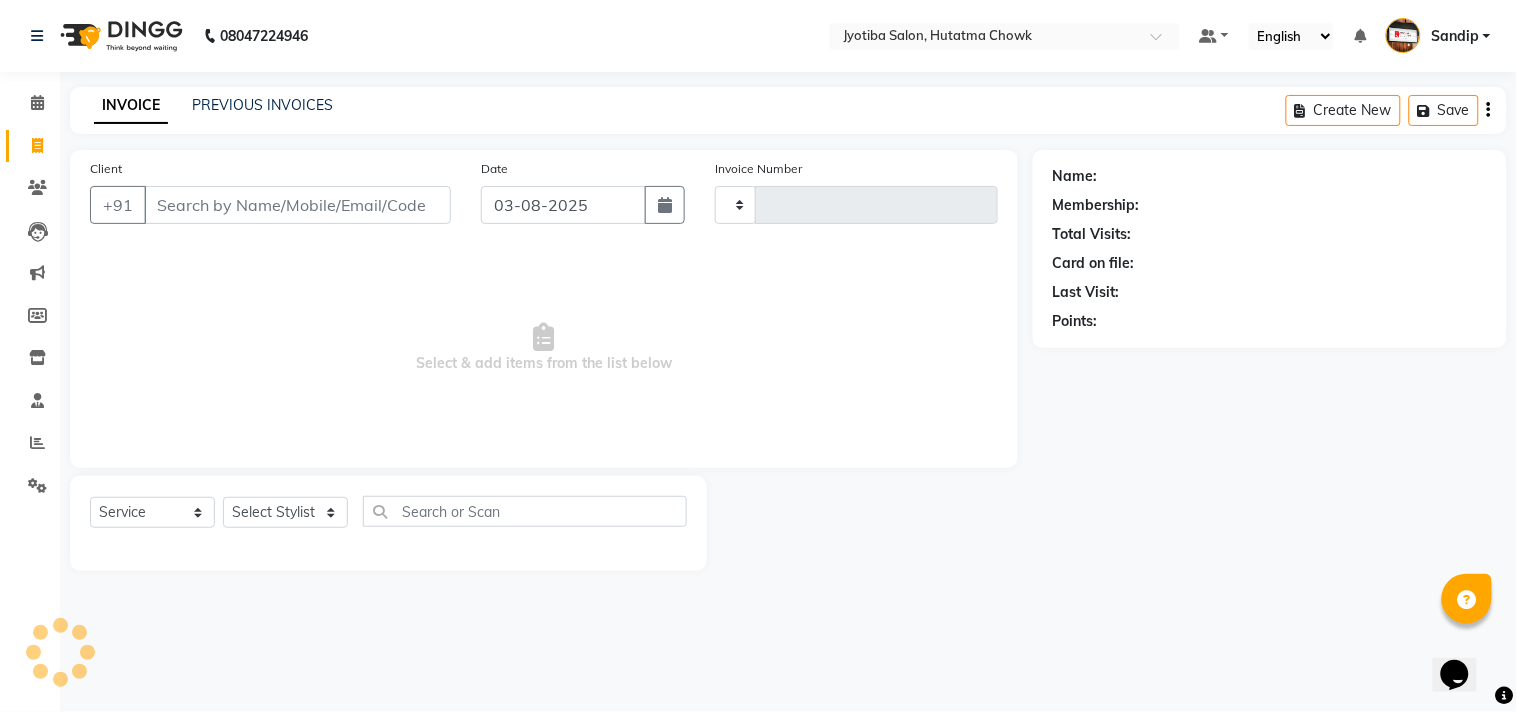 type on "1287" 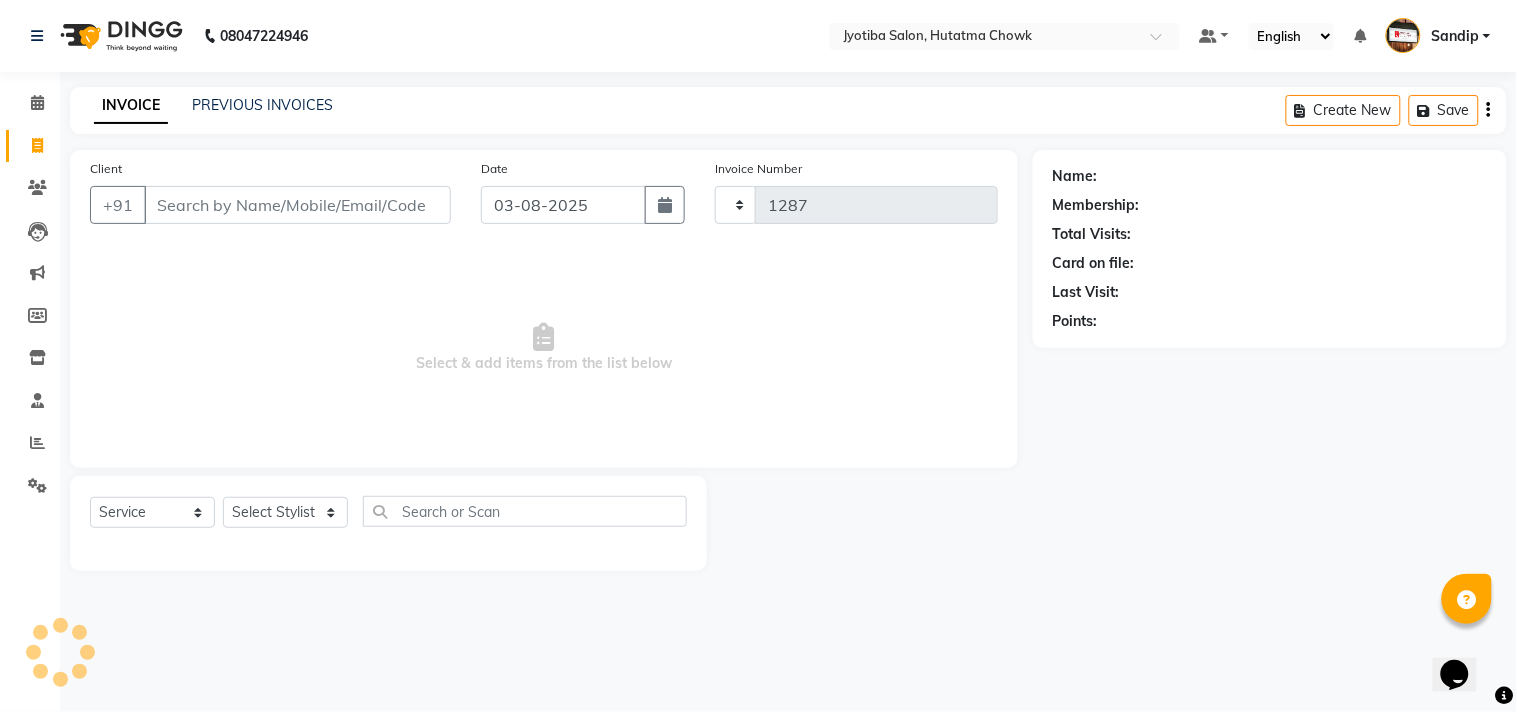 select on "556" 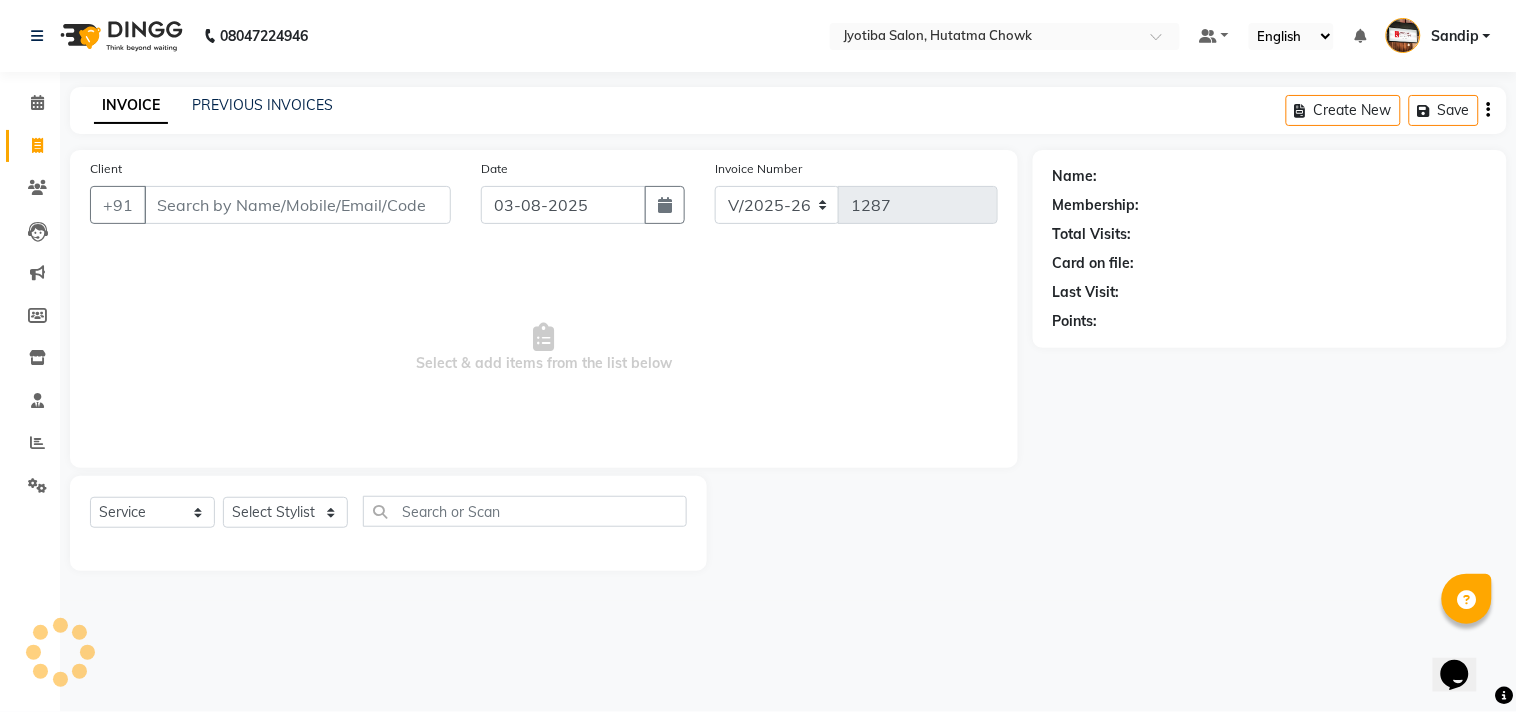 select on "membership" 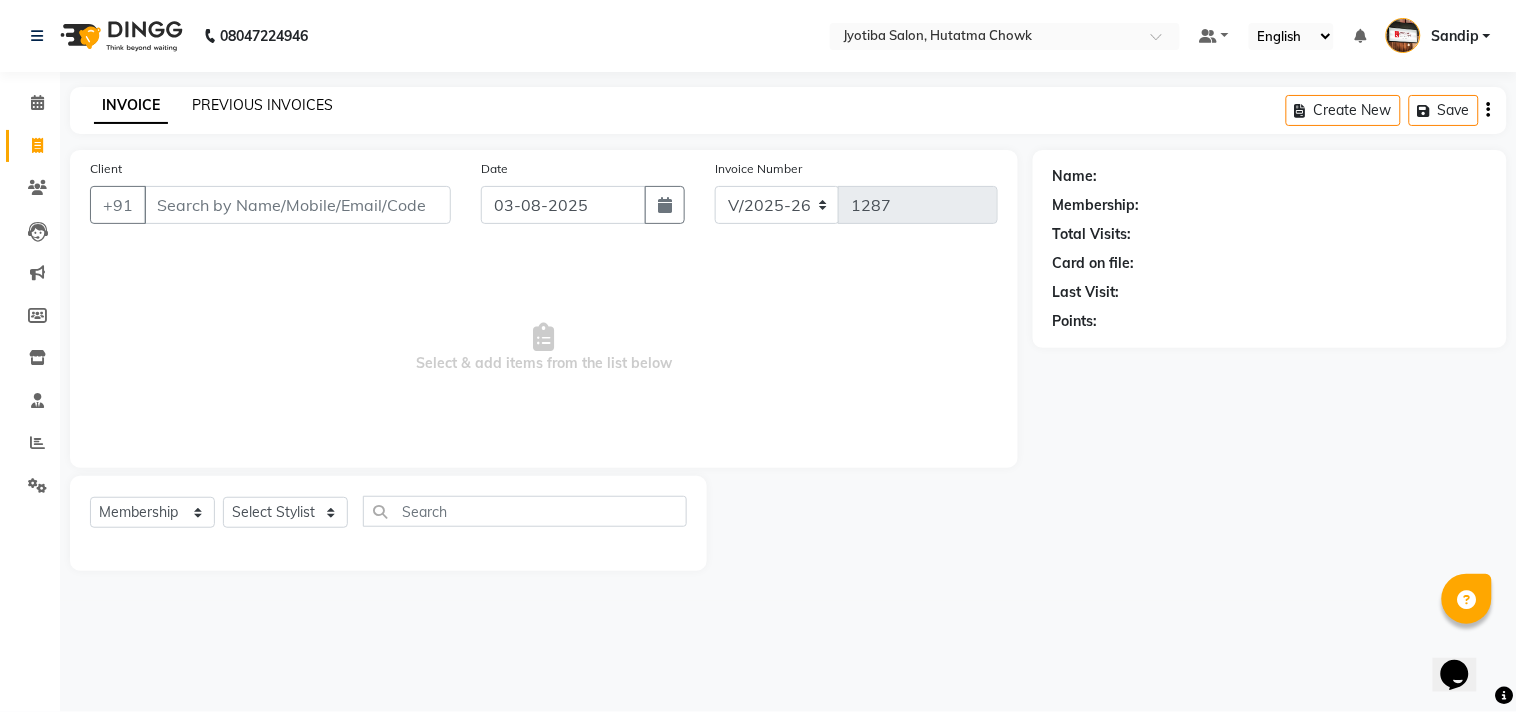 click on "PREVIOUS INVOICES" 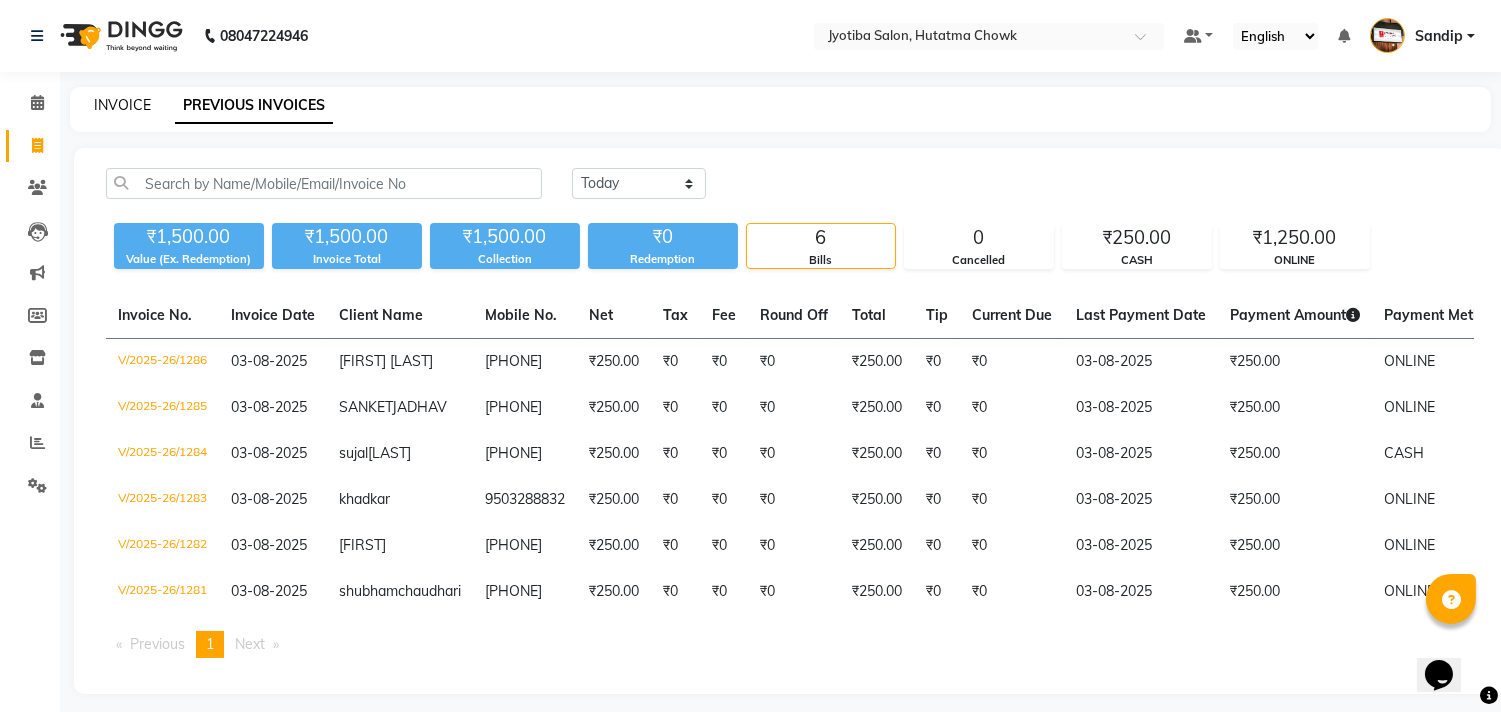 click on "INVOICE" 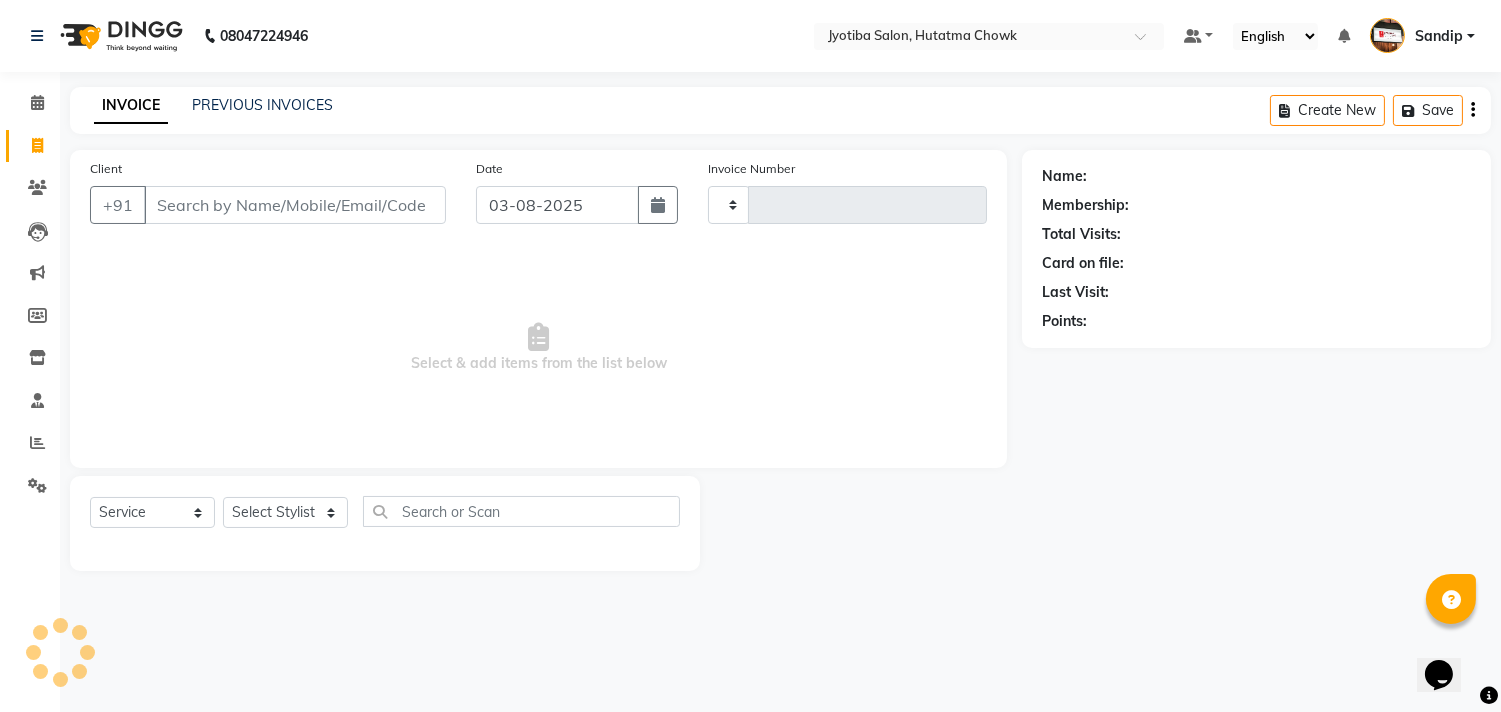 type on "1287" 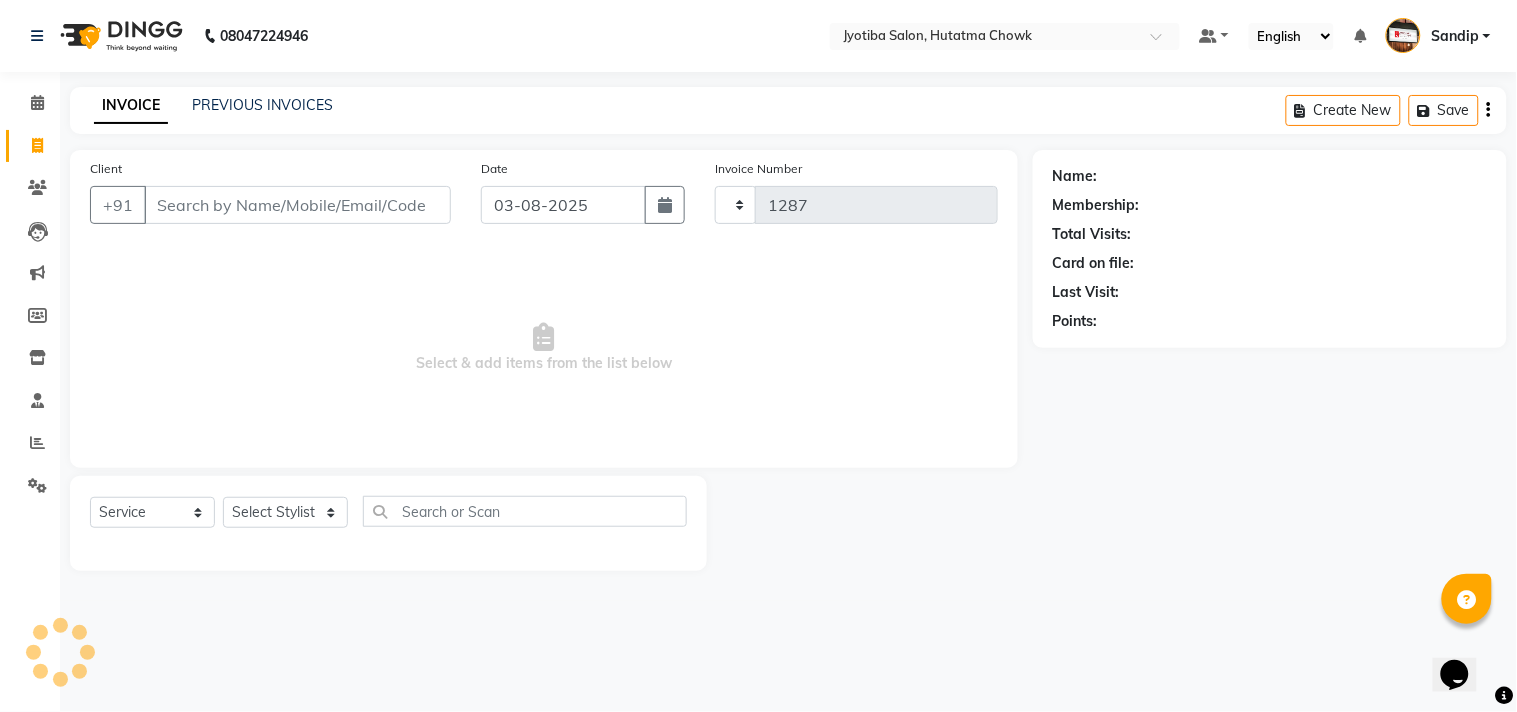 select on "556" 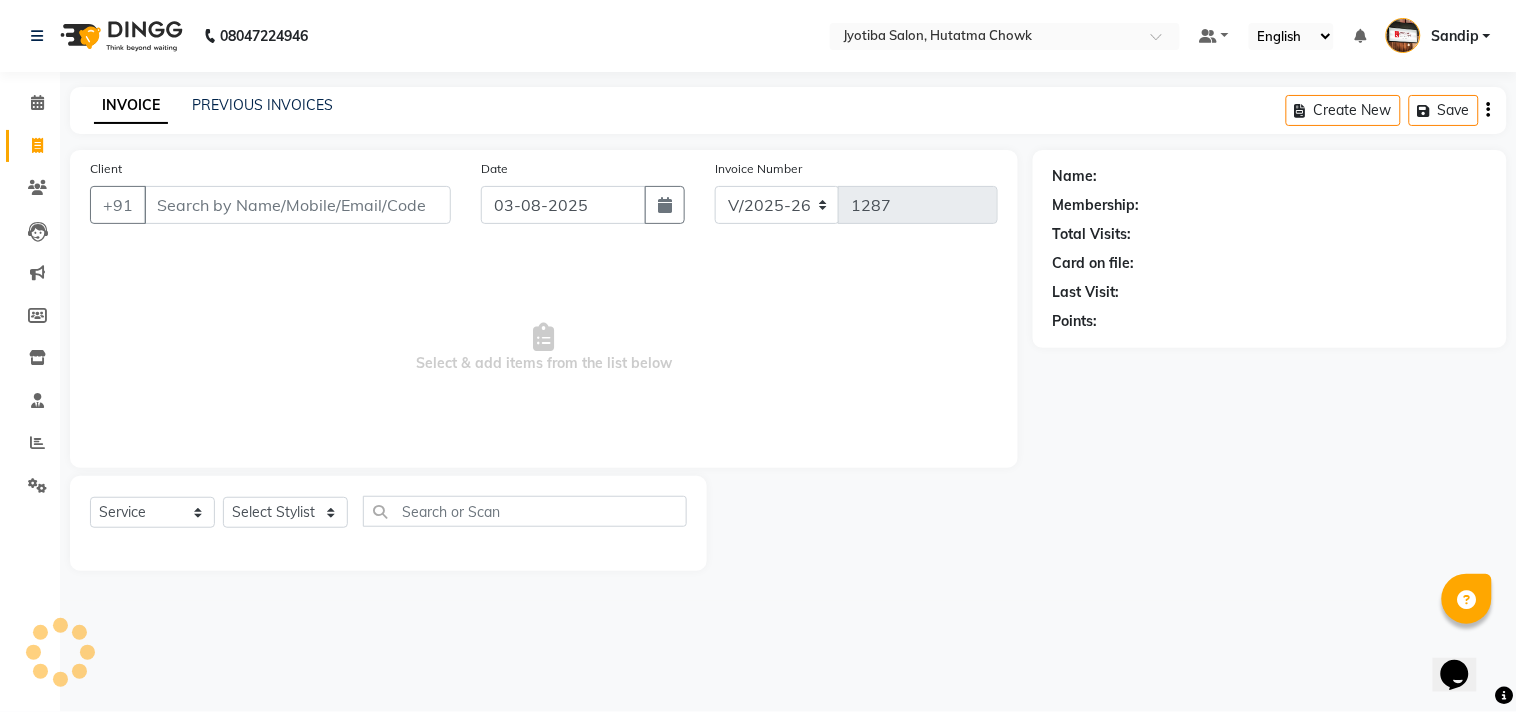 select on "membership" 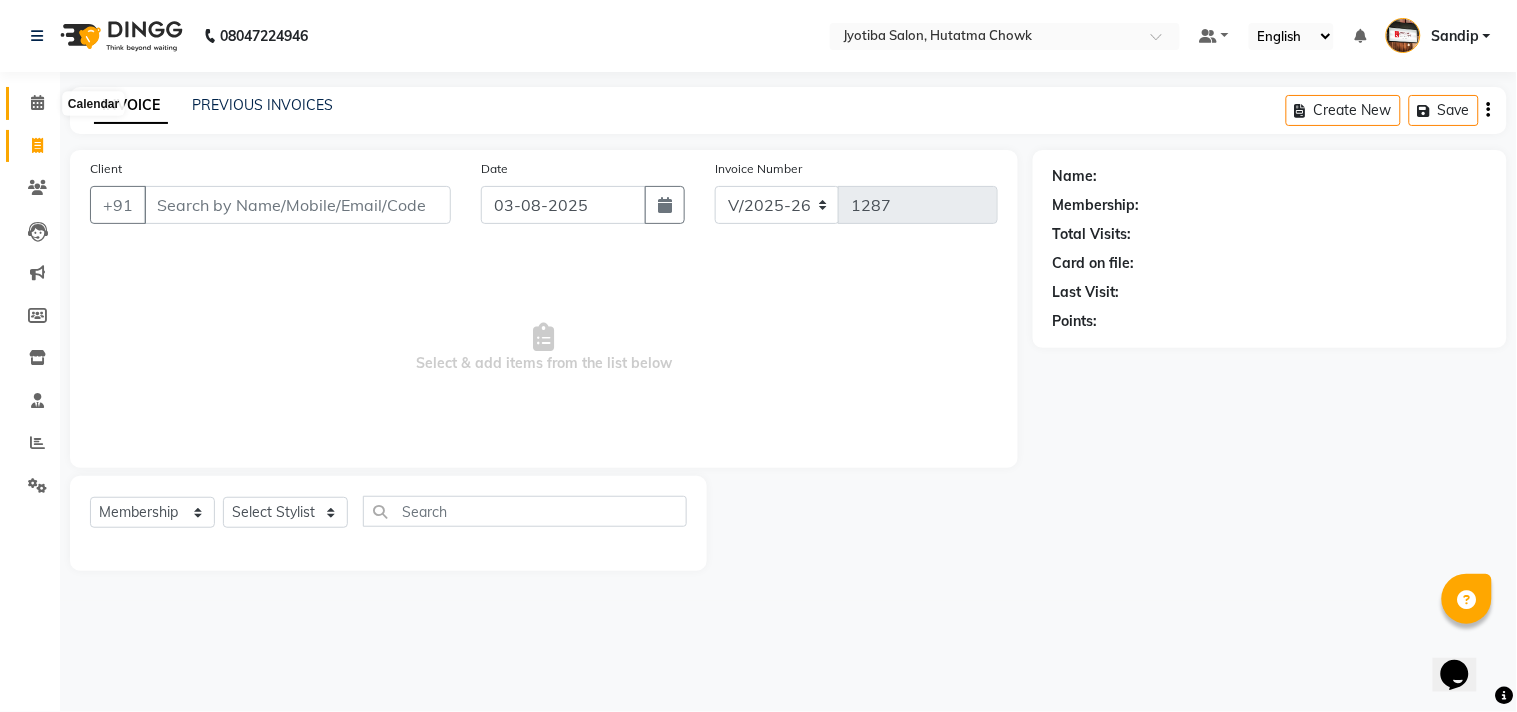 click 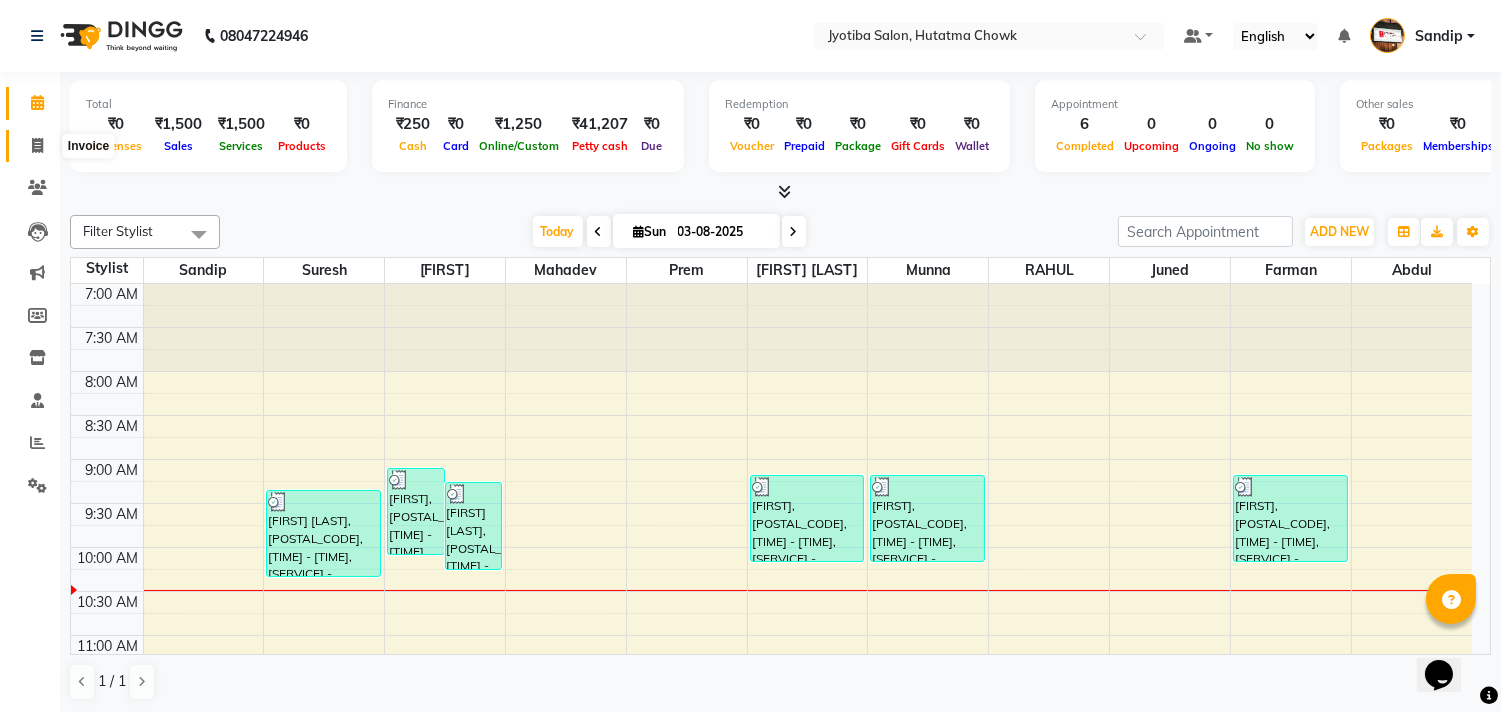 click 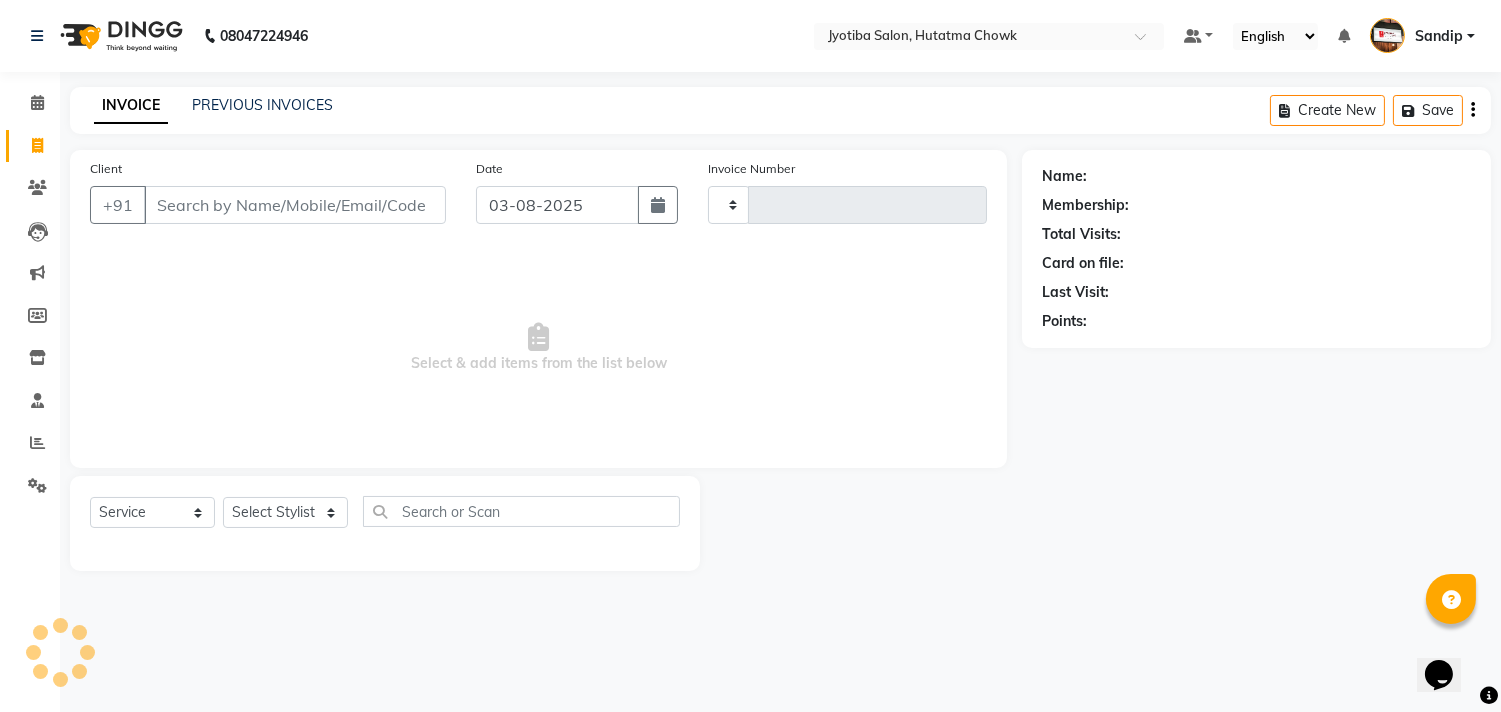 type on "1287" 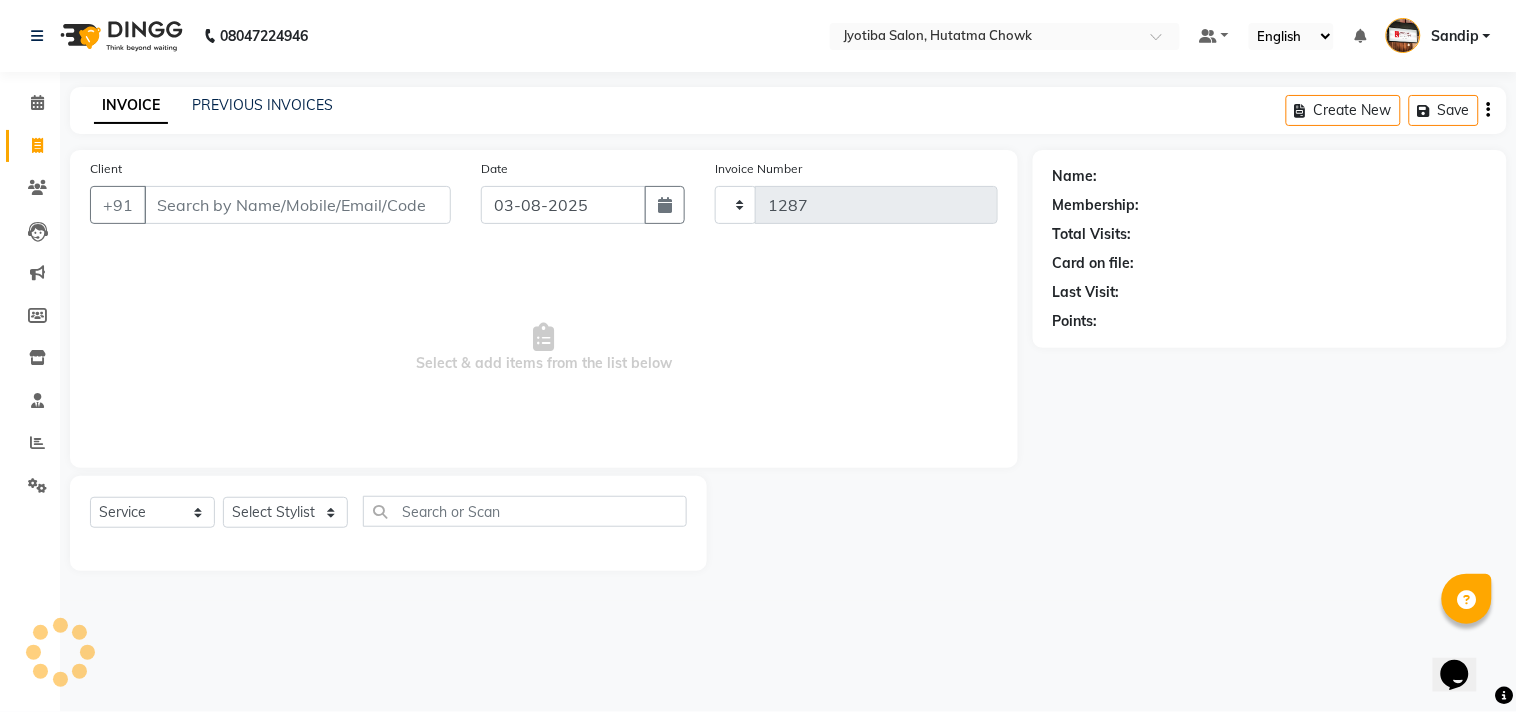 select on "556" 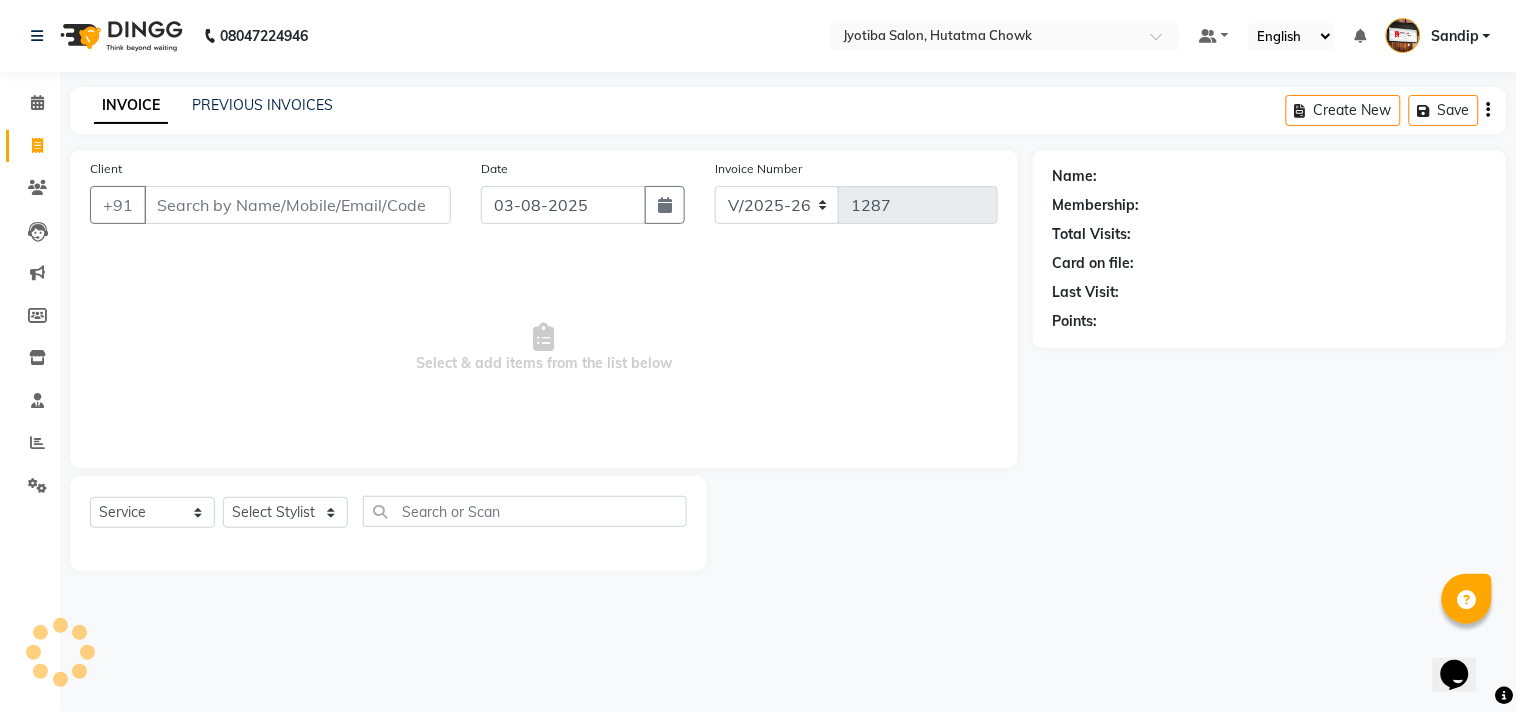 select on "membership" 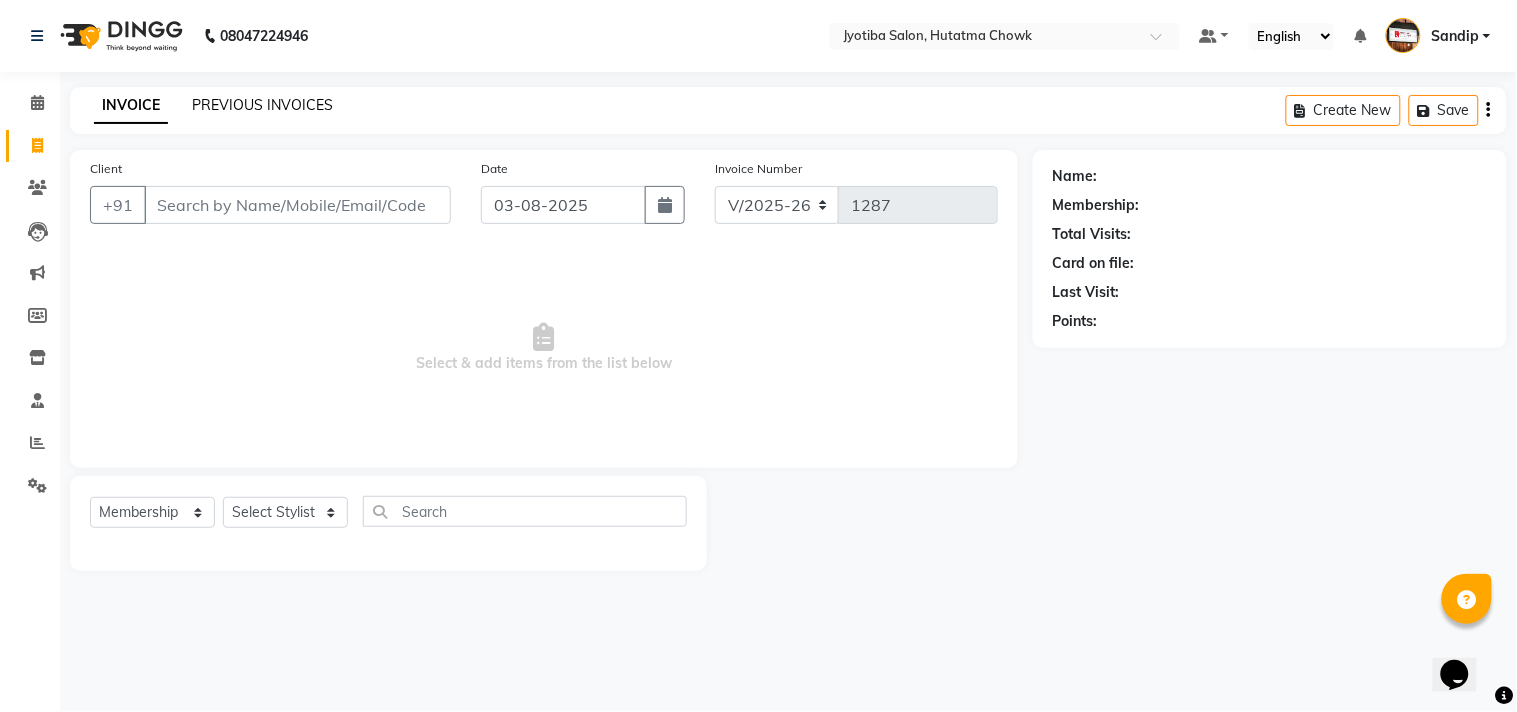 click on "PREVIOUS INVOICES" 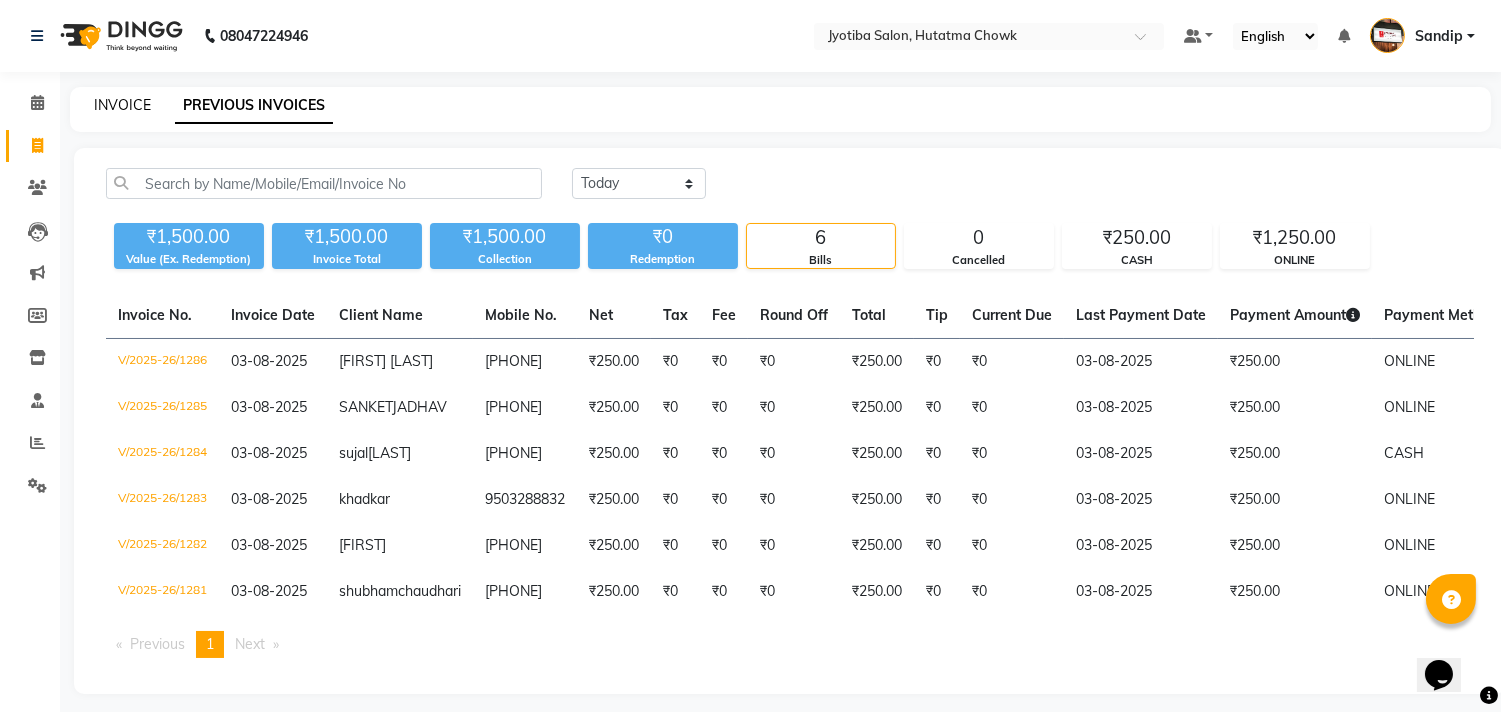 click on "INVOICE" 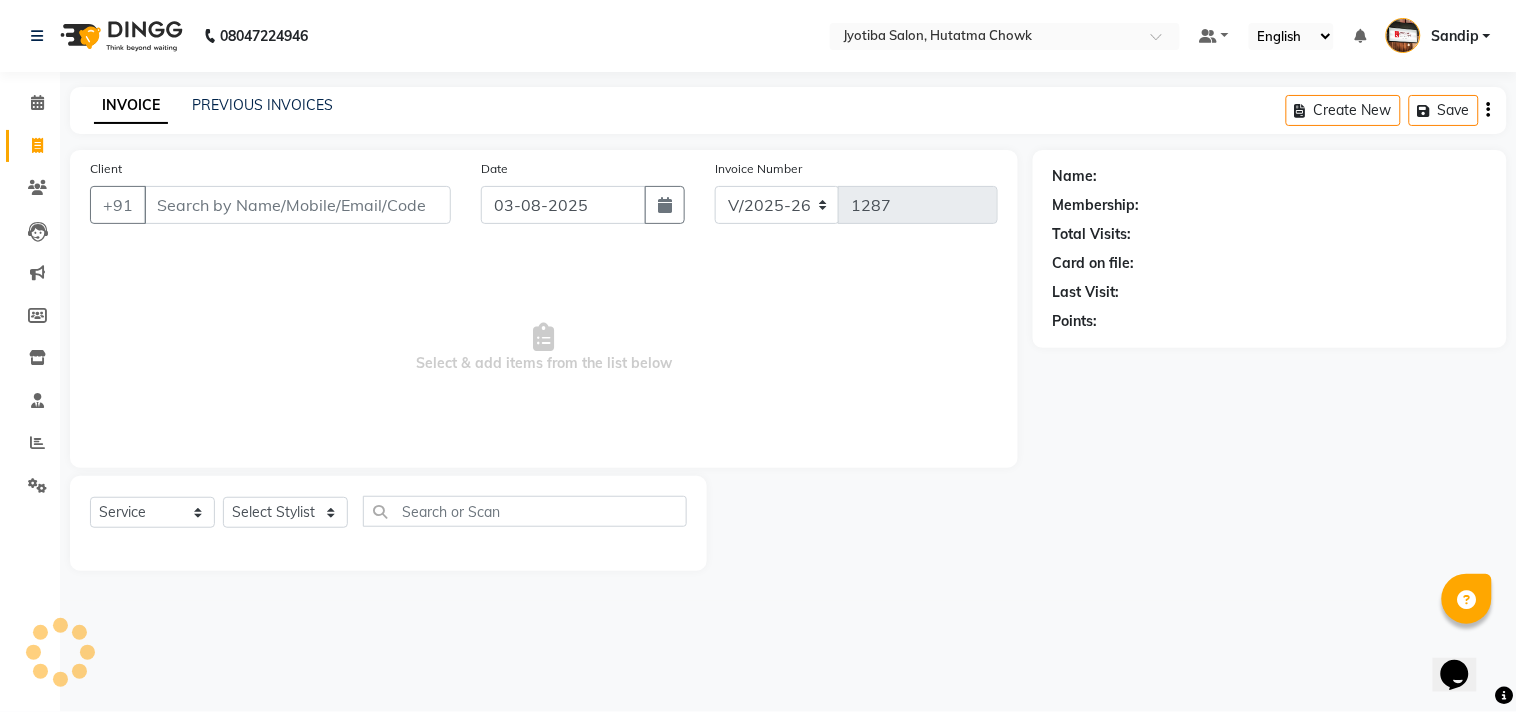 select on "membership" 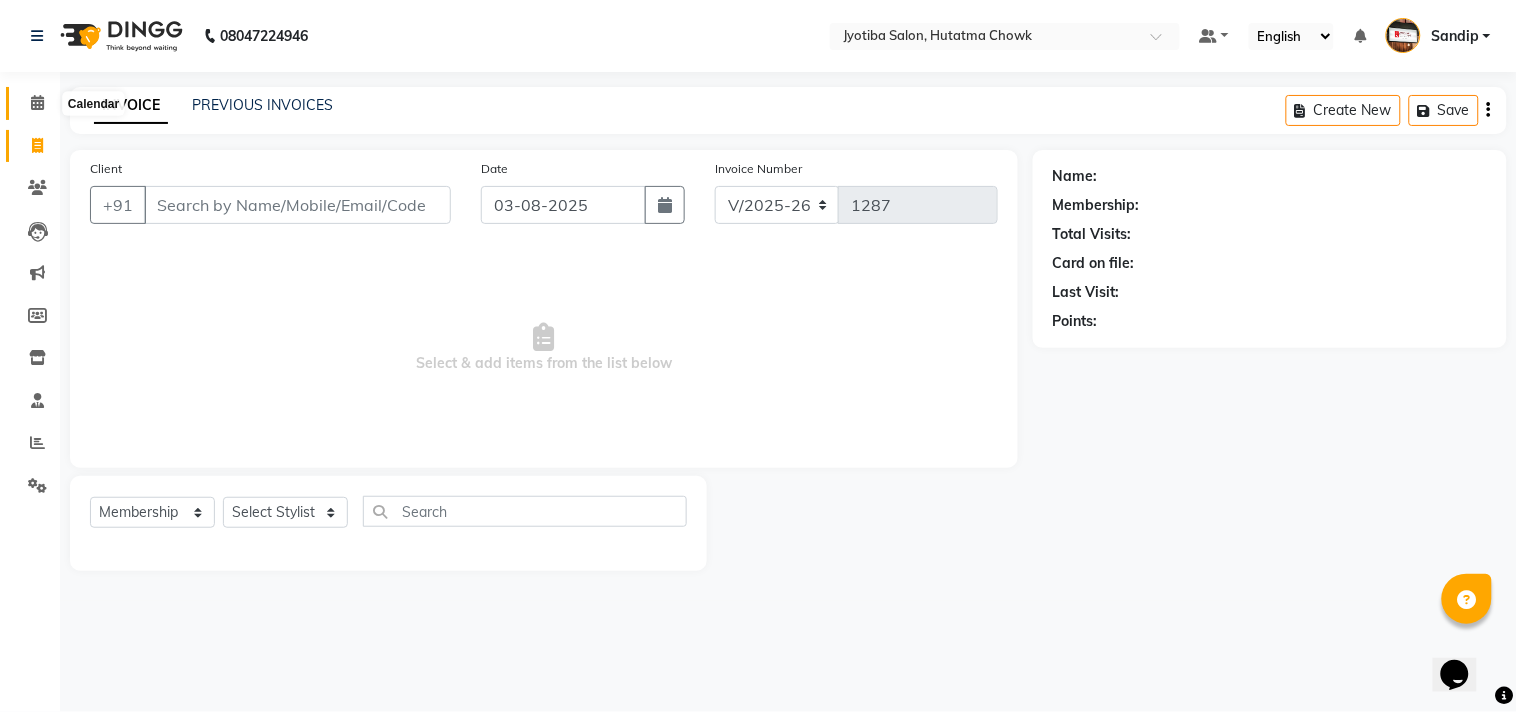 click 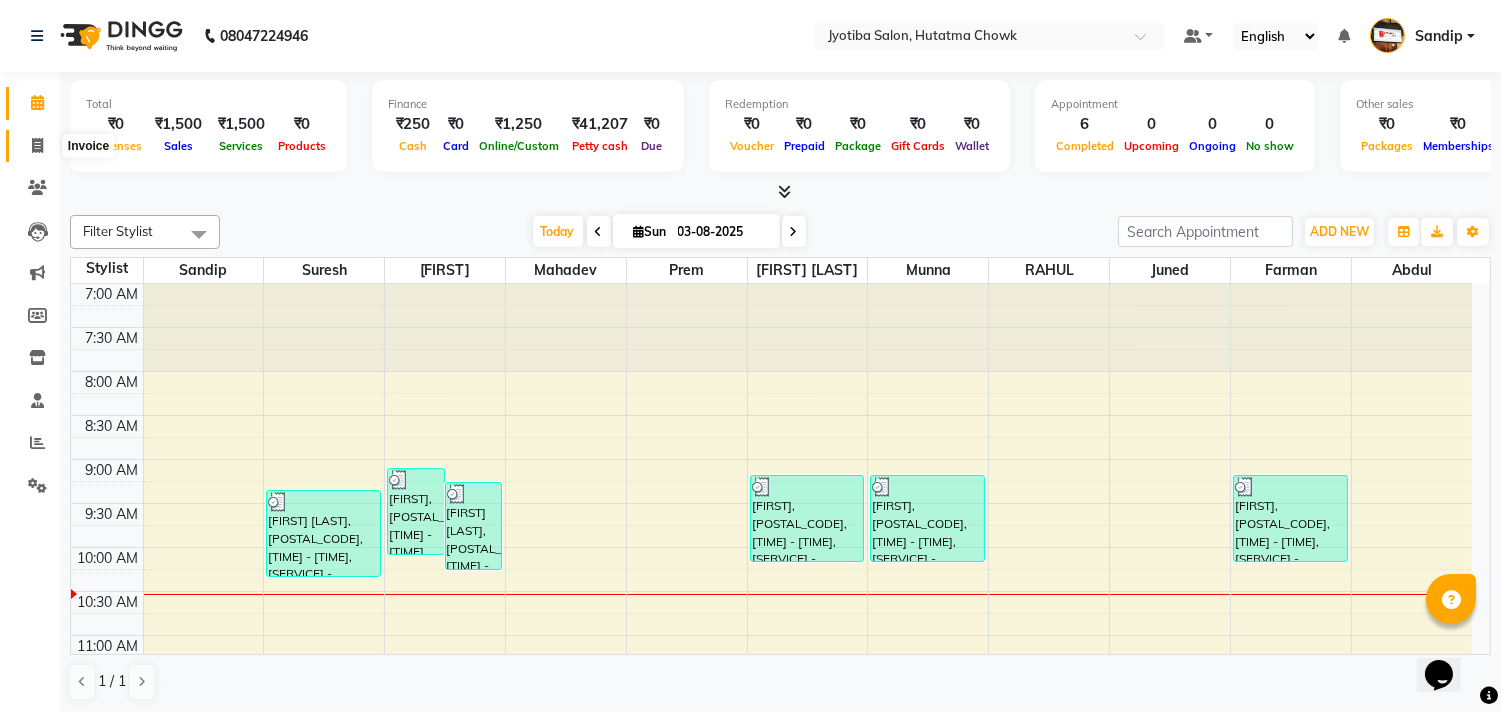 click 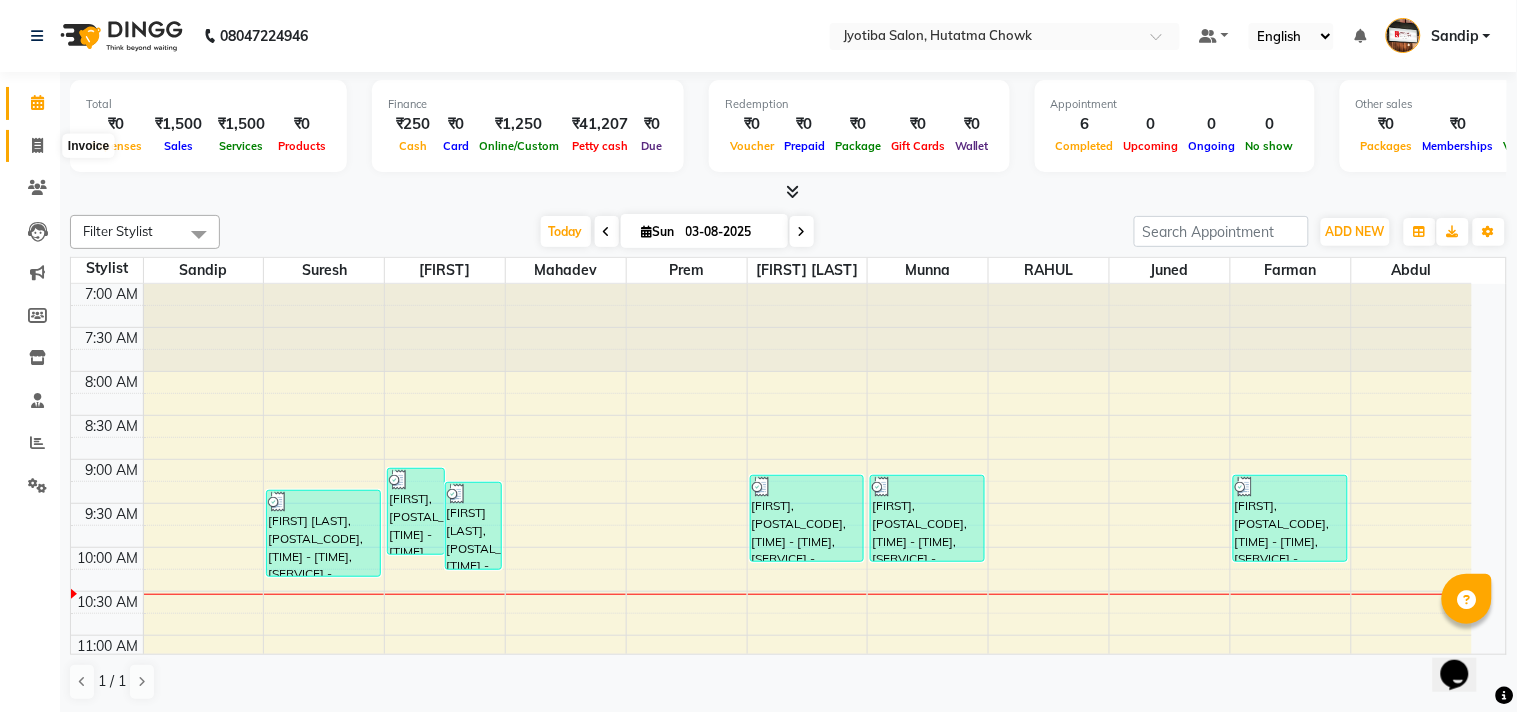select on "556" 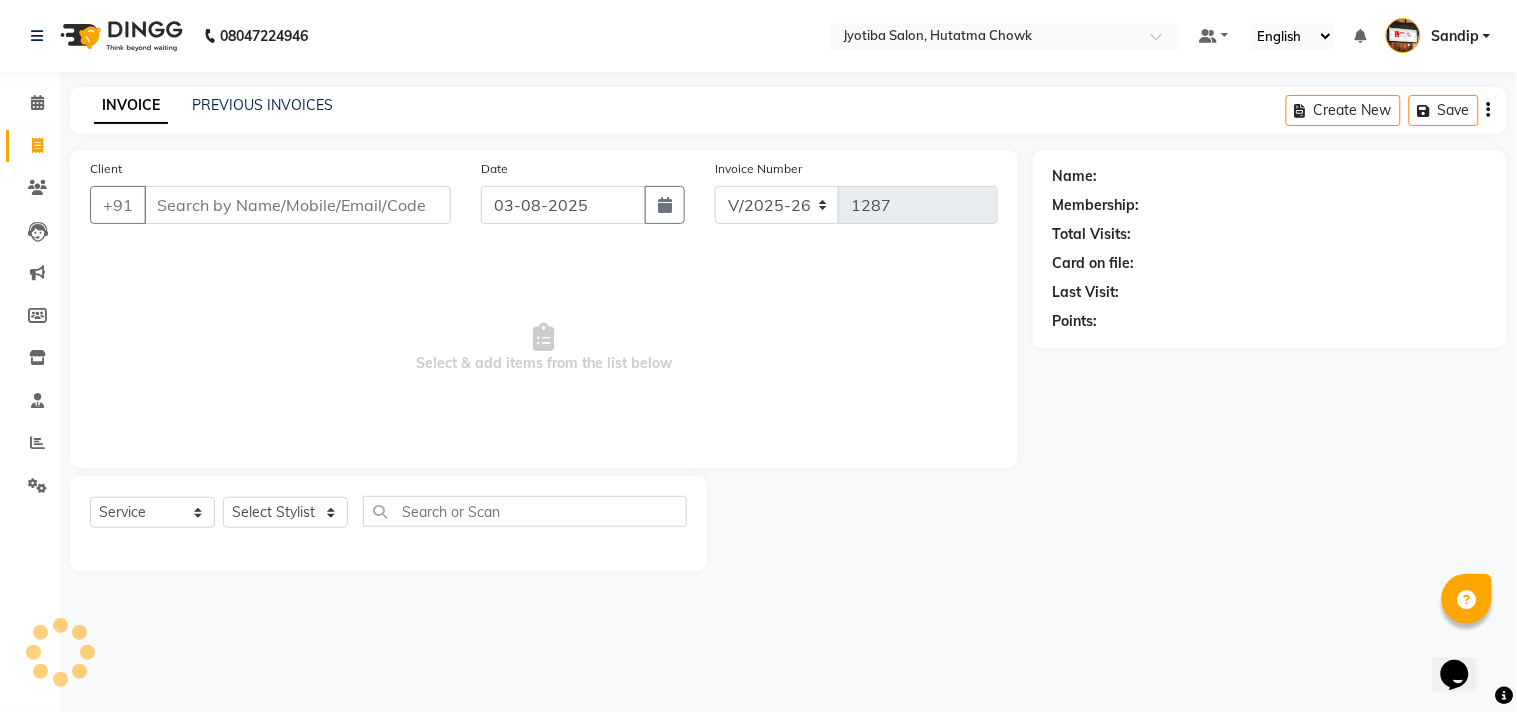 select on "membership" 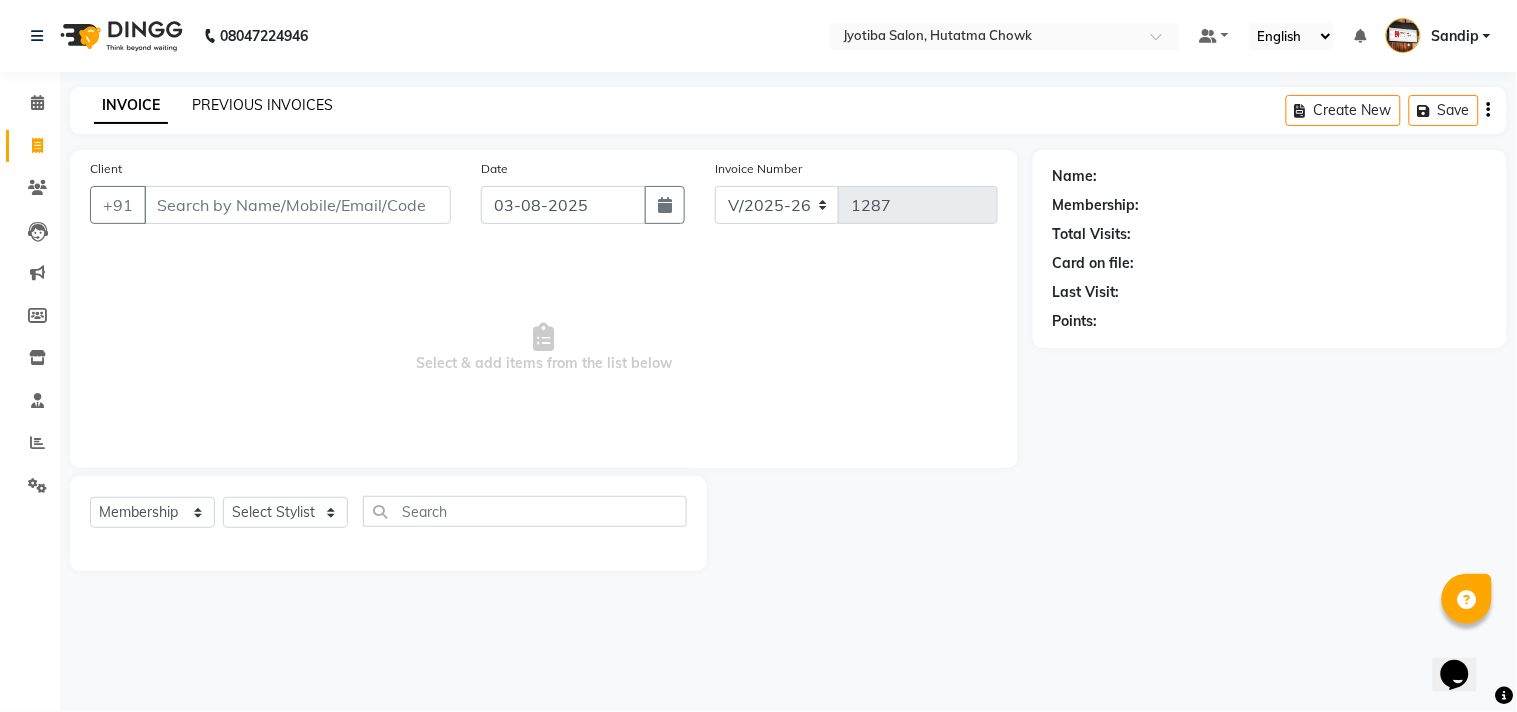 click on "PREVIOUS INVOICES" 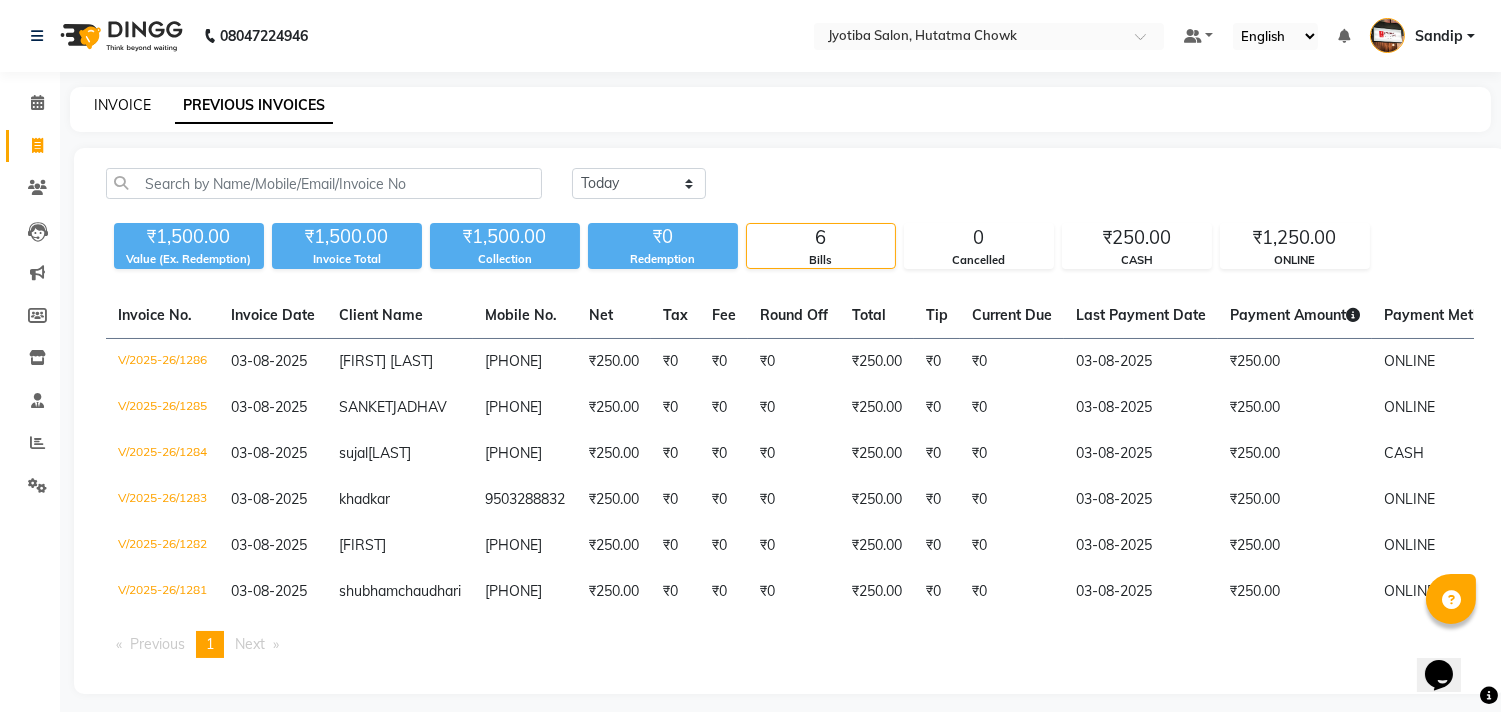 click on "INVOICE" 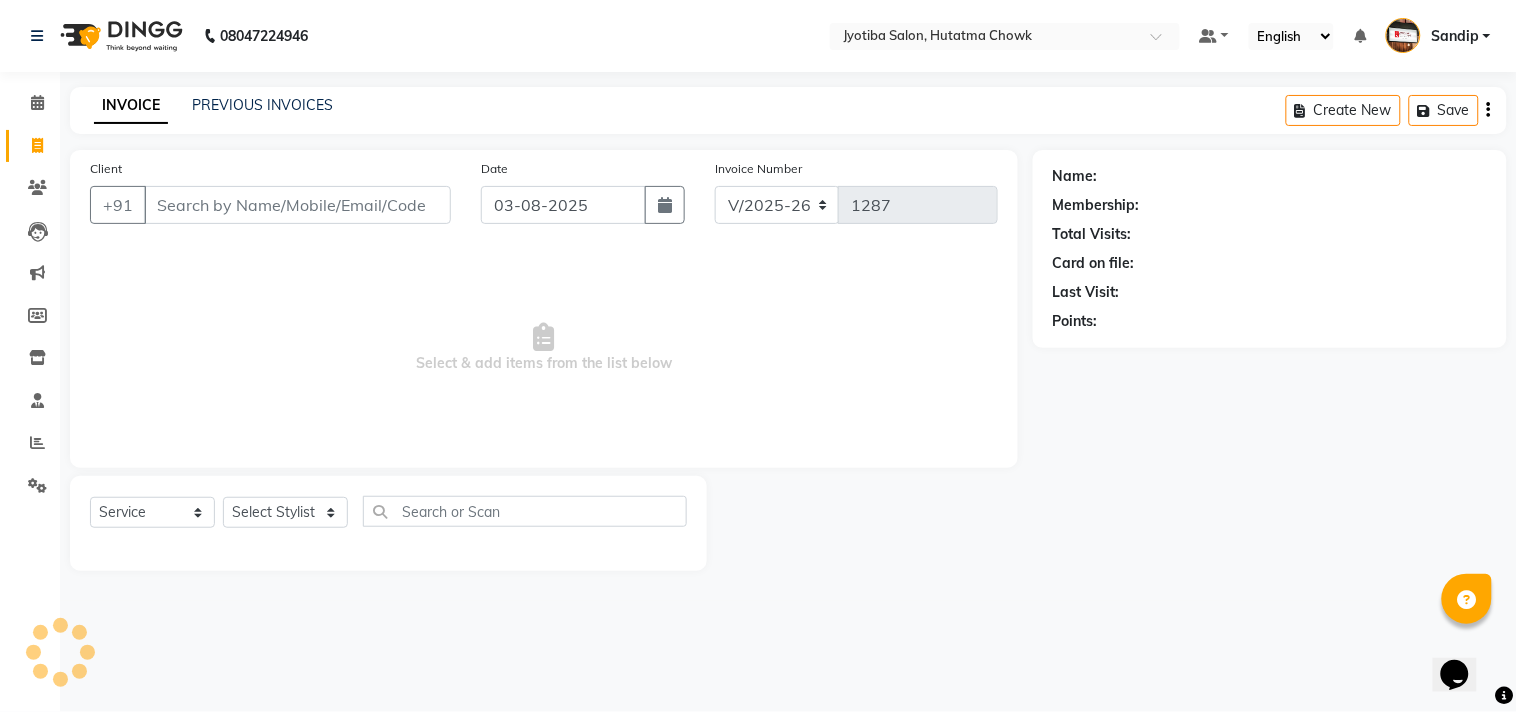 select on "membership" 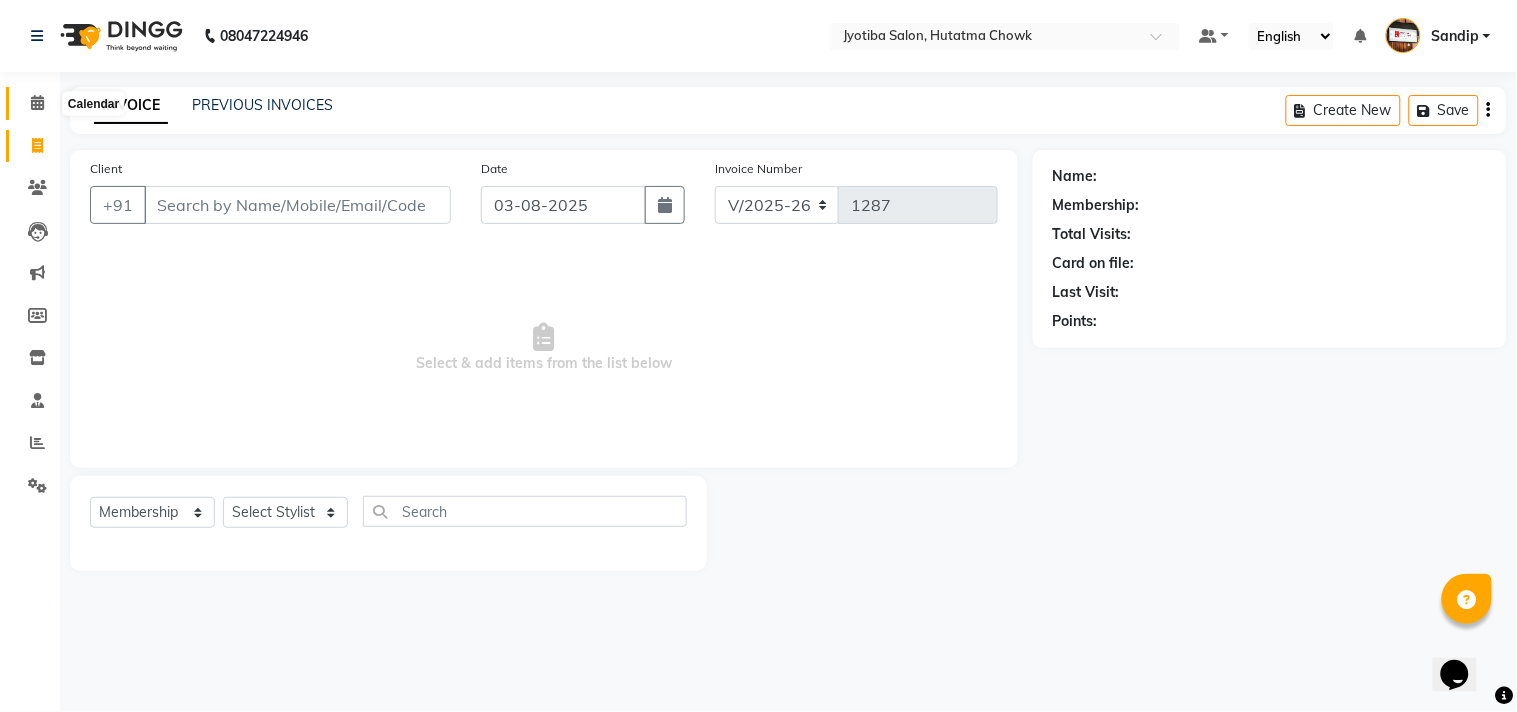 click 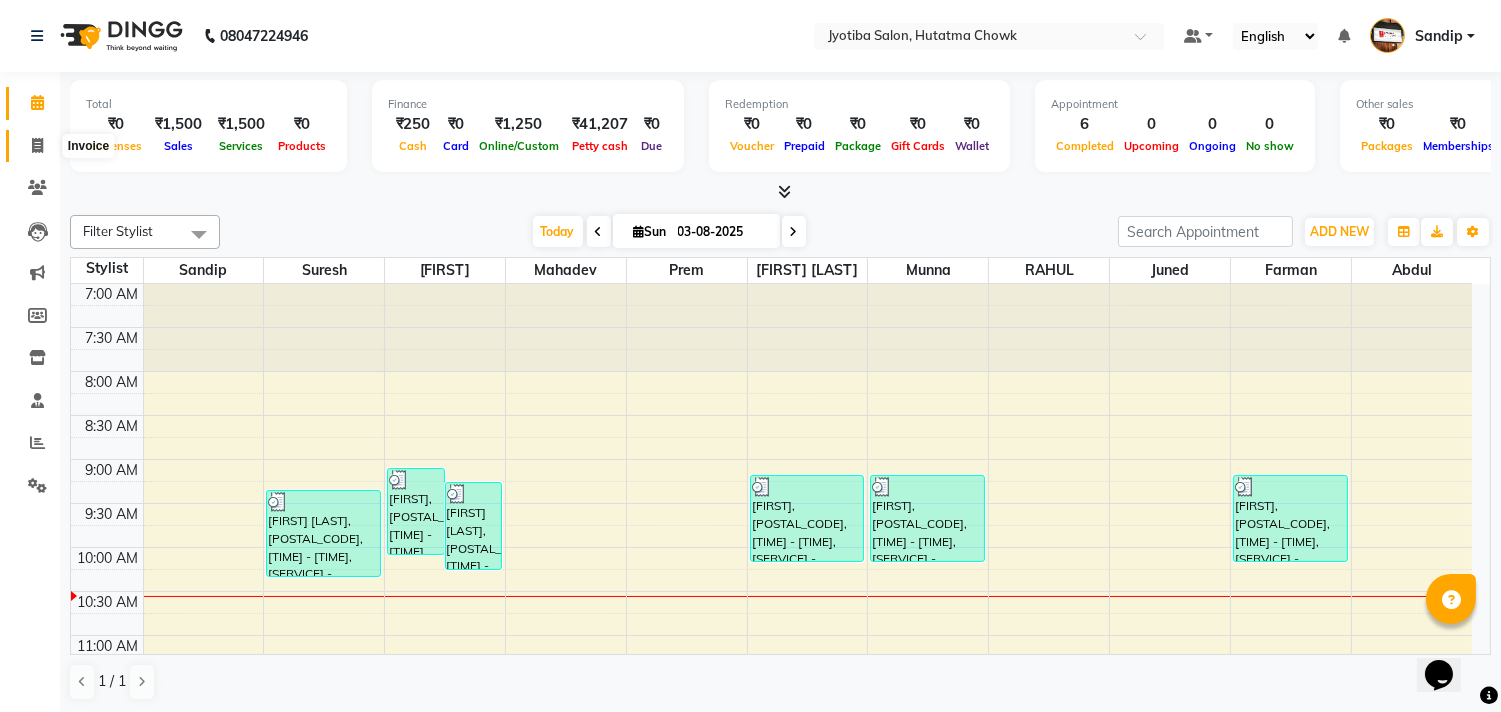 click 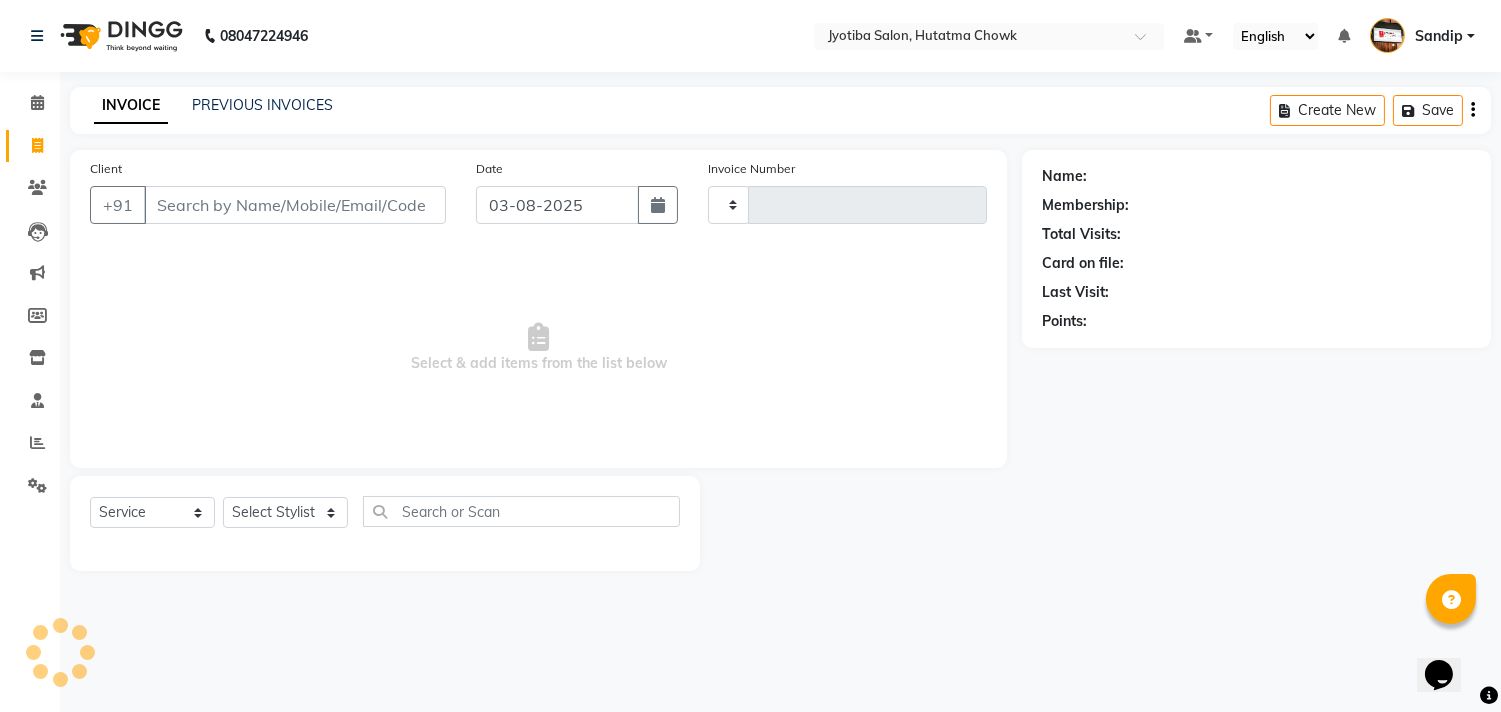 type on "1287" 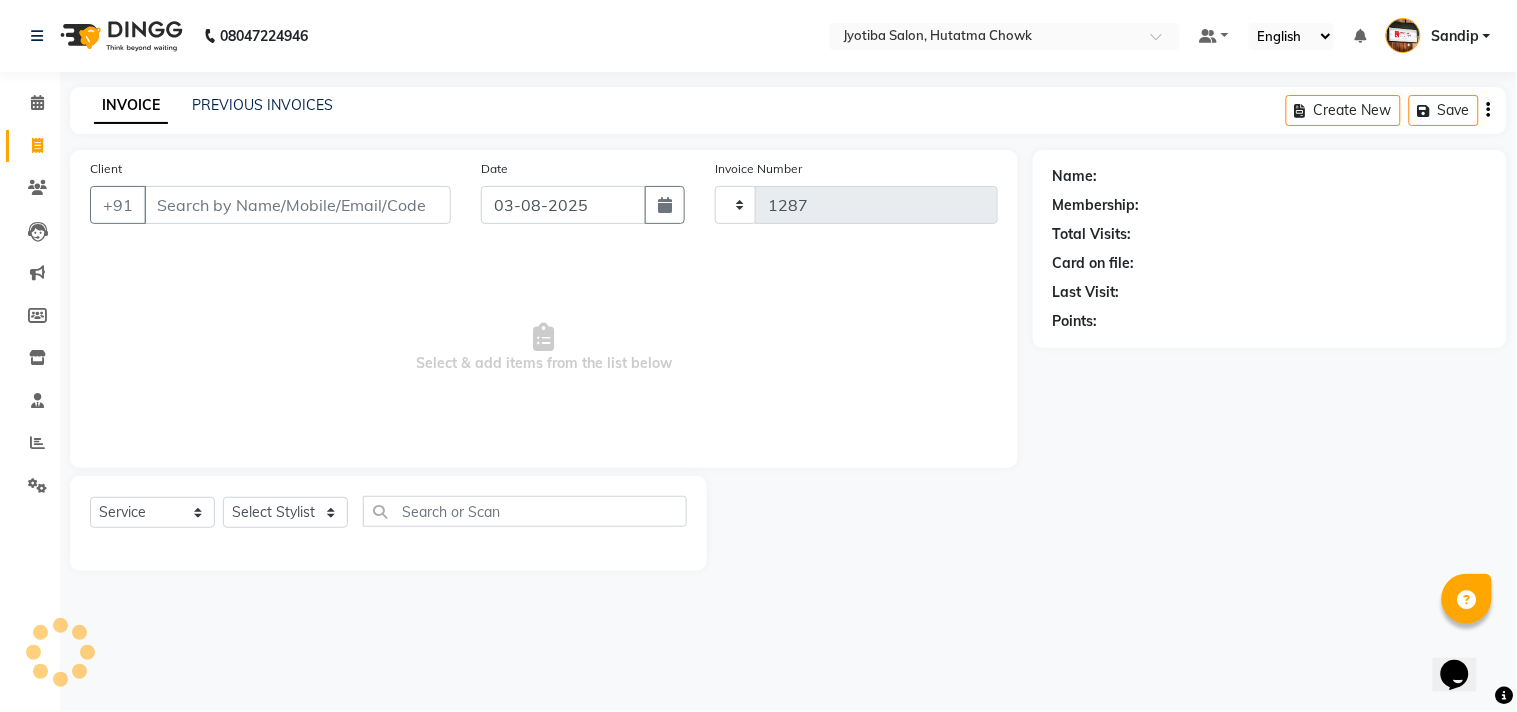 select on "556" 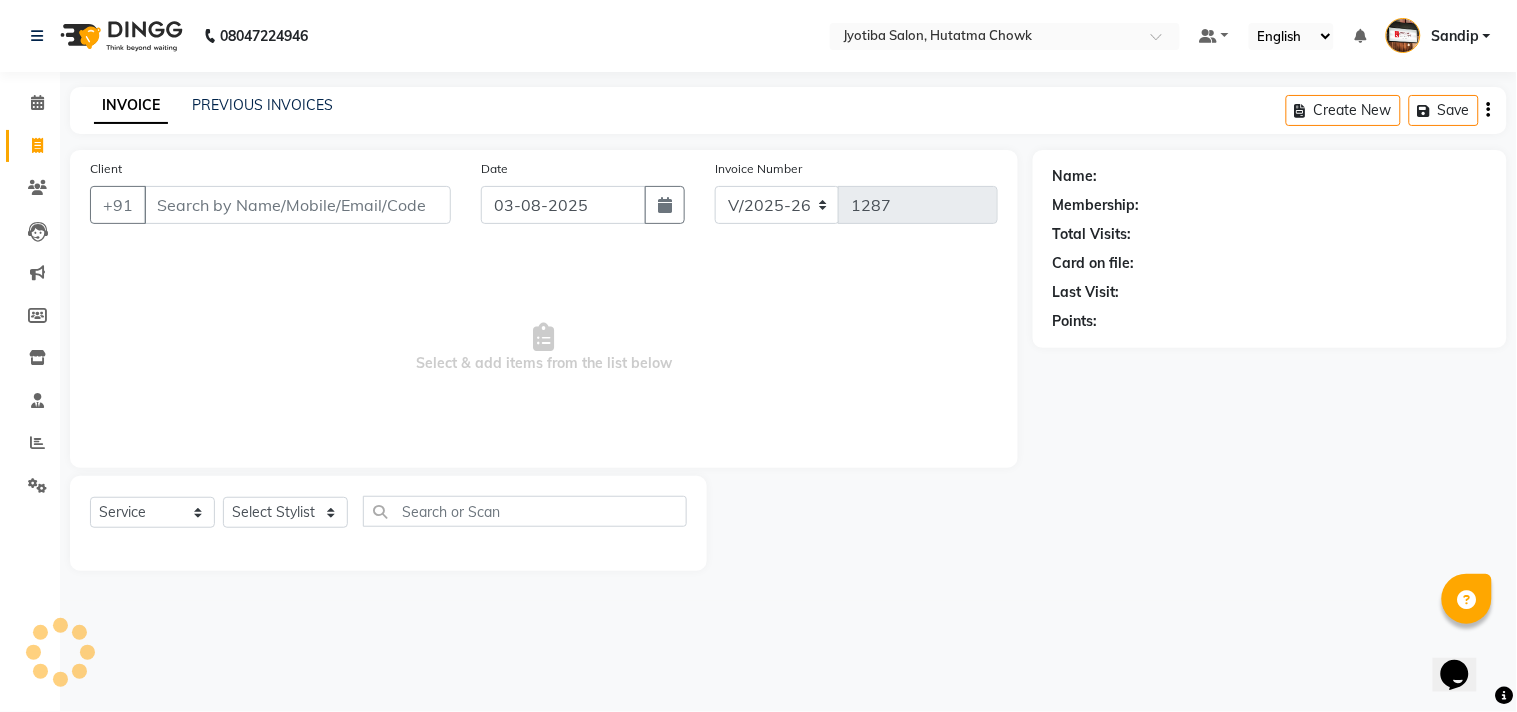 select on "membership" 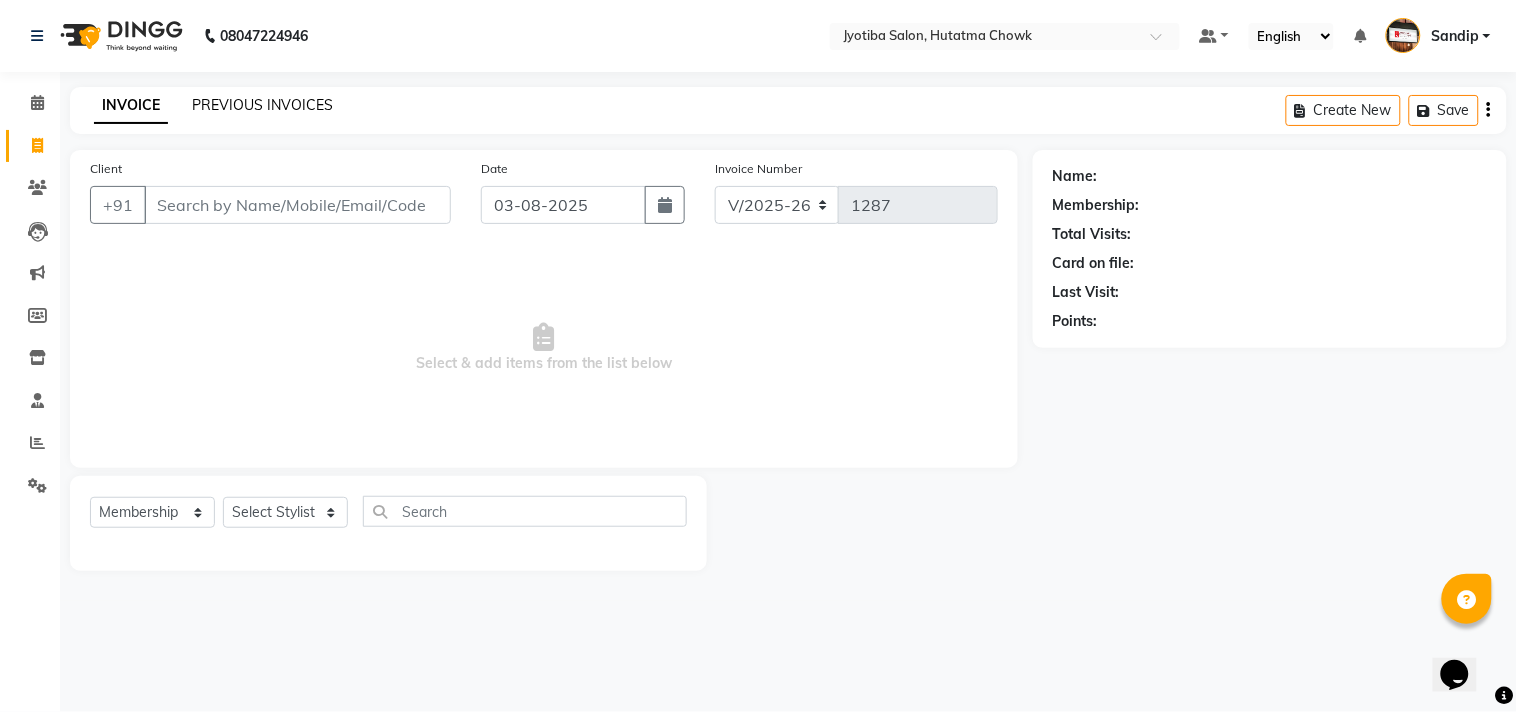 click on "PREVIOUS INVOICES" 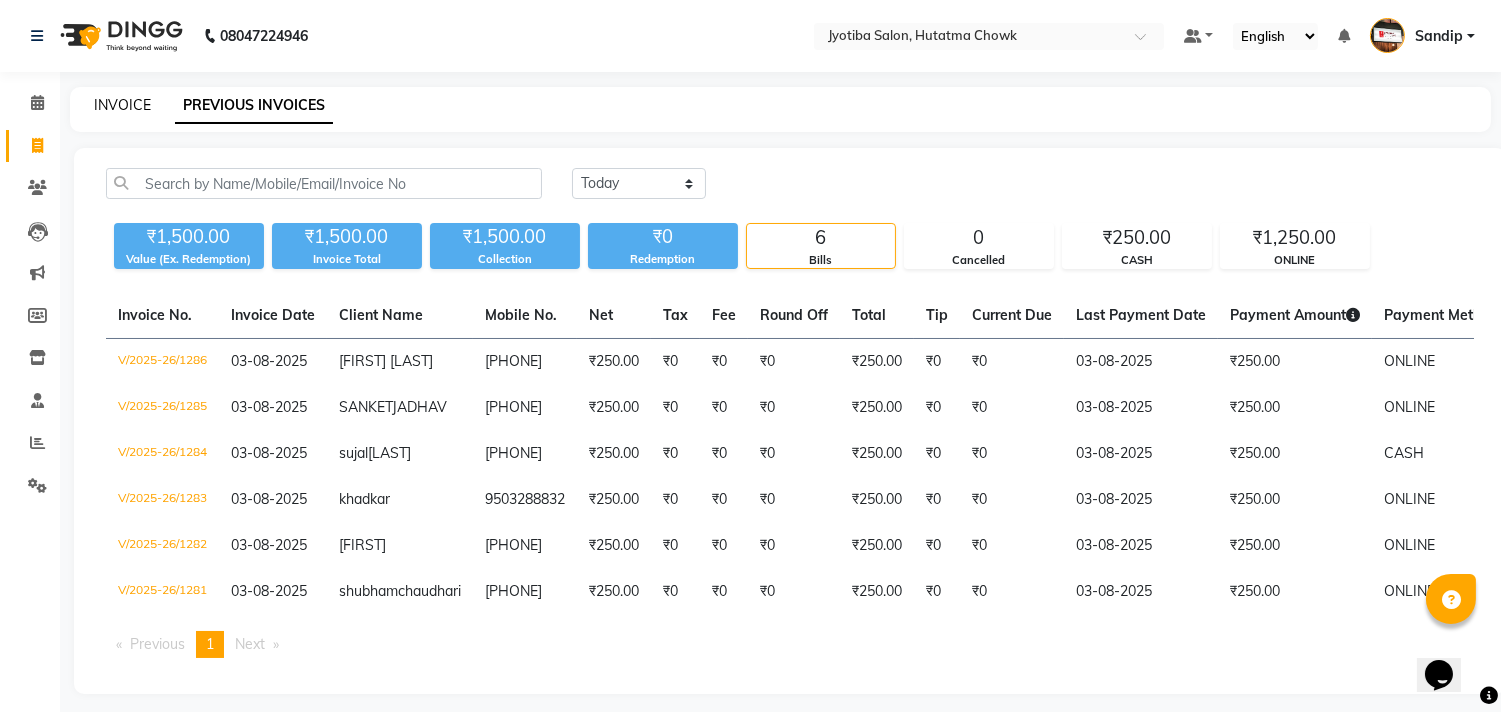 click on "INVOICE" 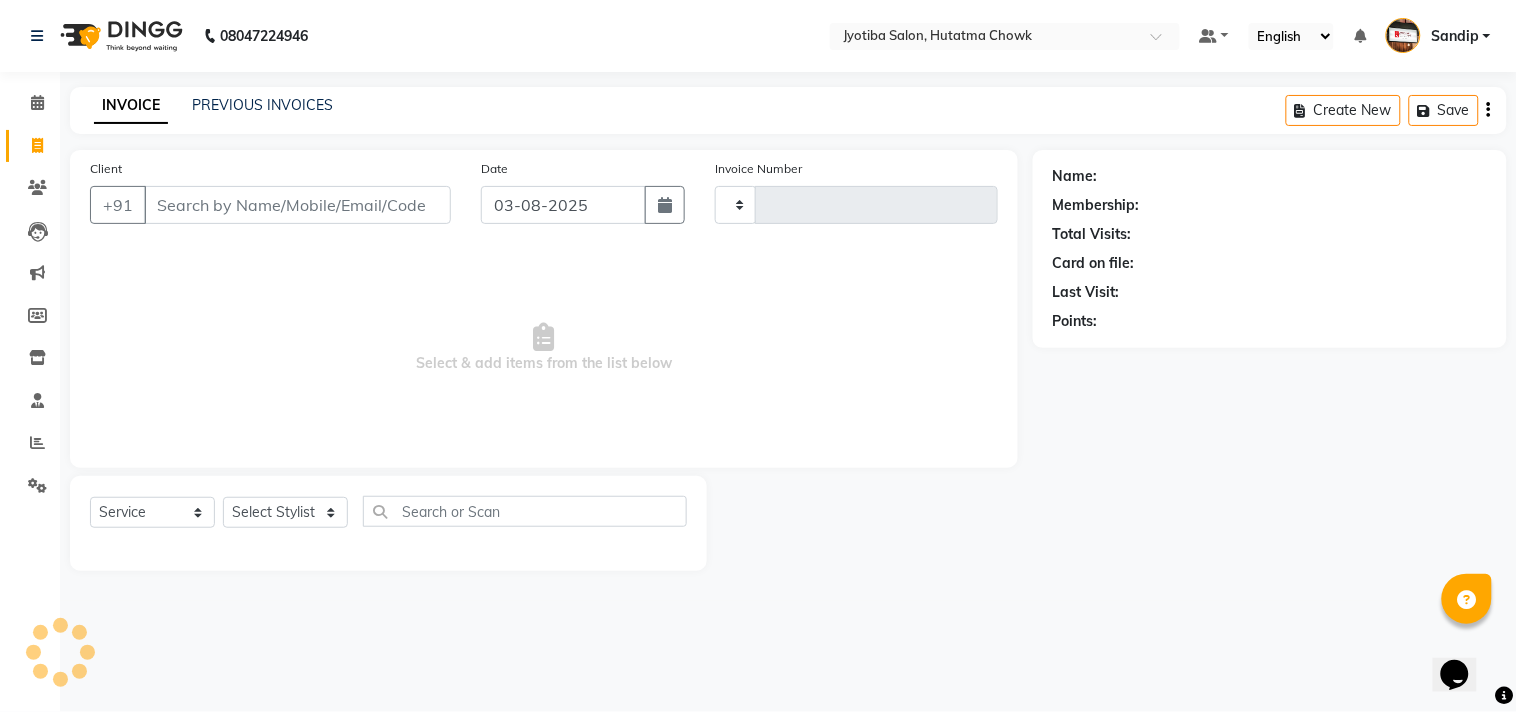 type on "1287" 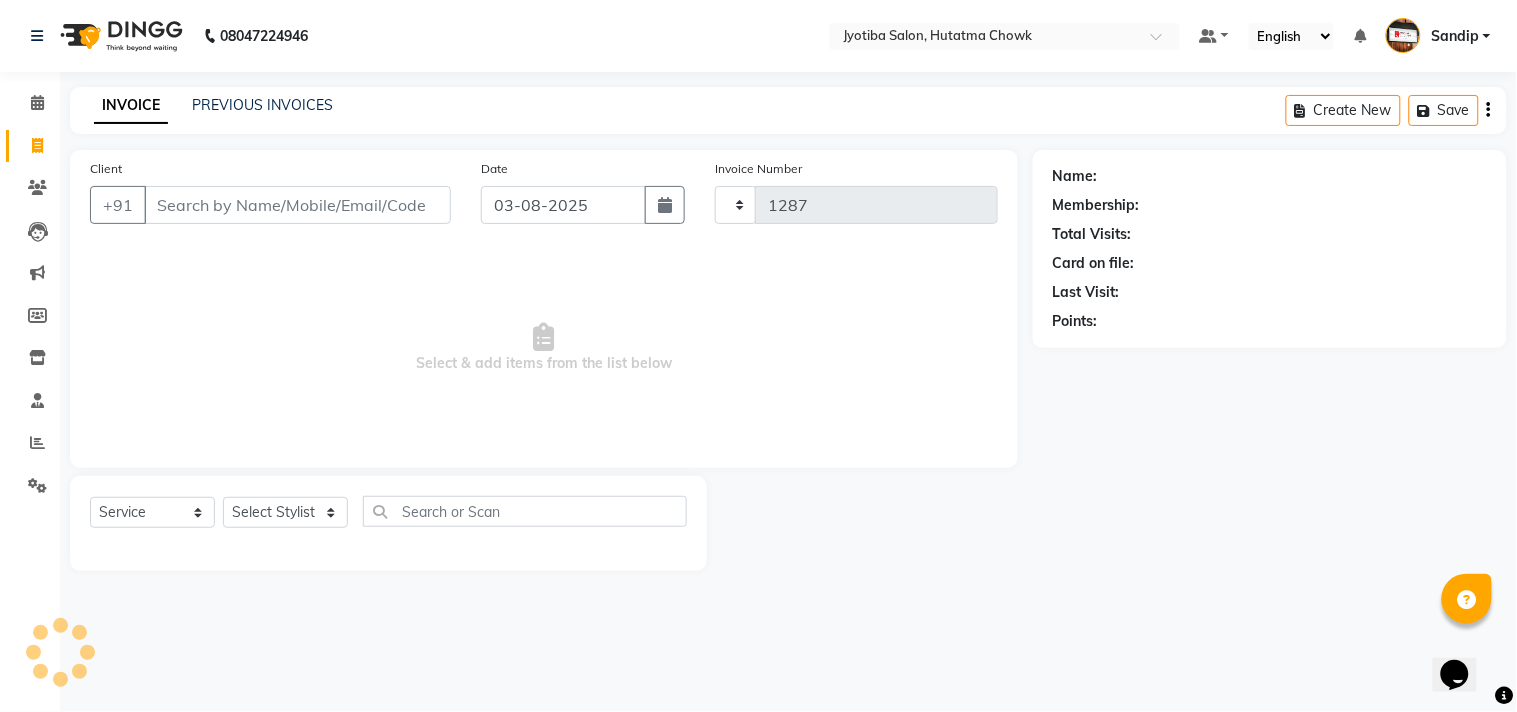 select on "556" 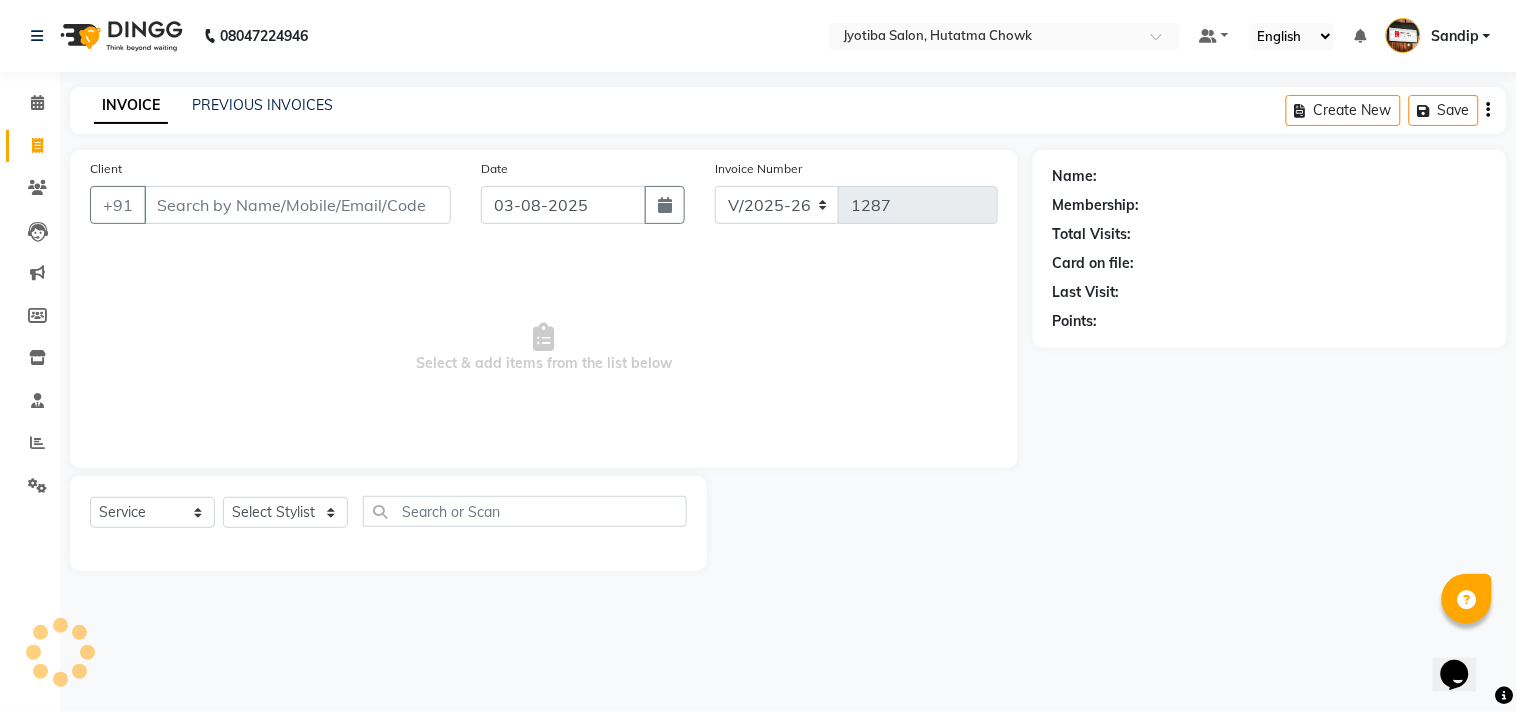 select on "membership" 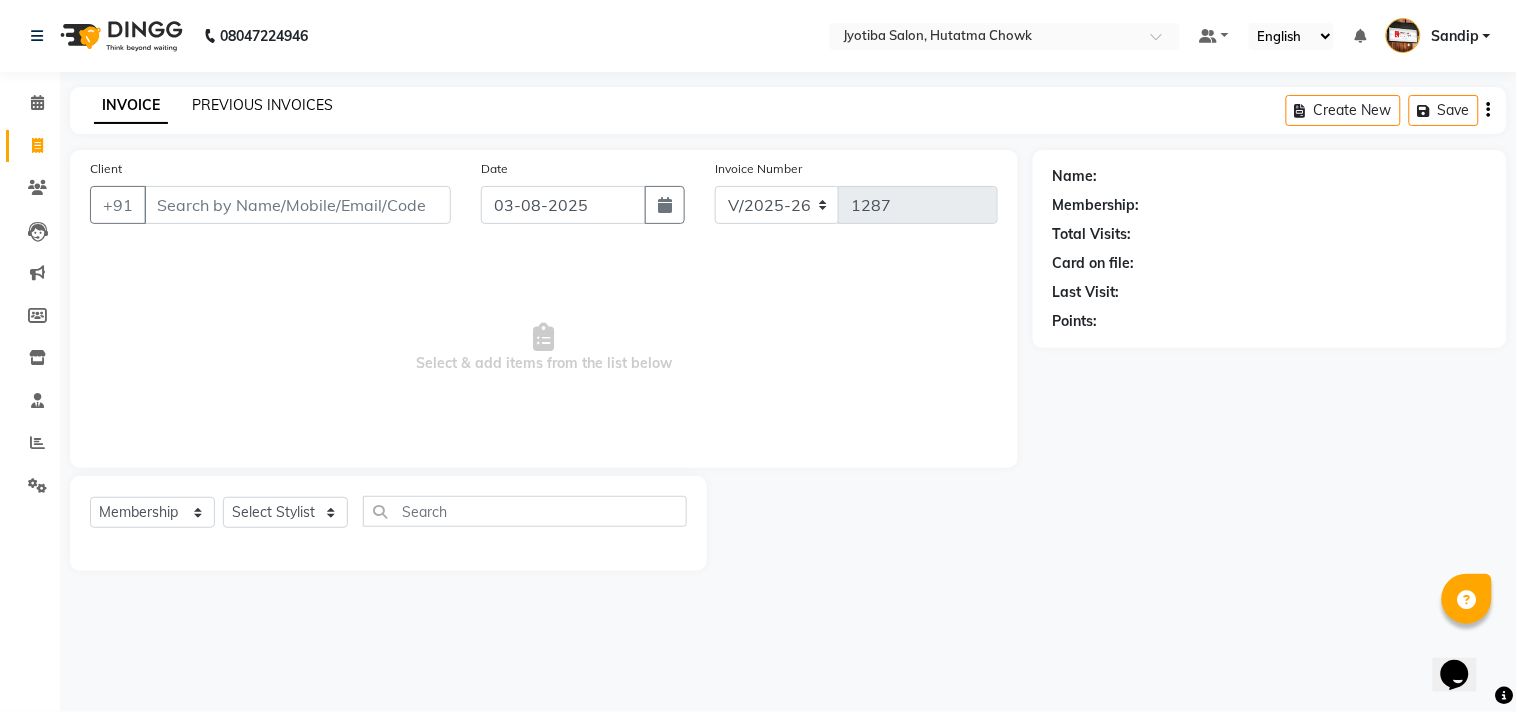 click on "PREVIOUS INVOICES" 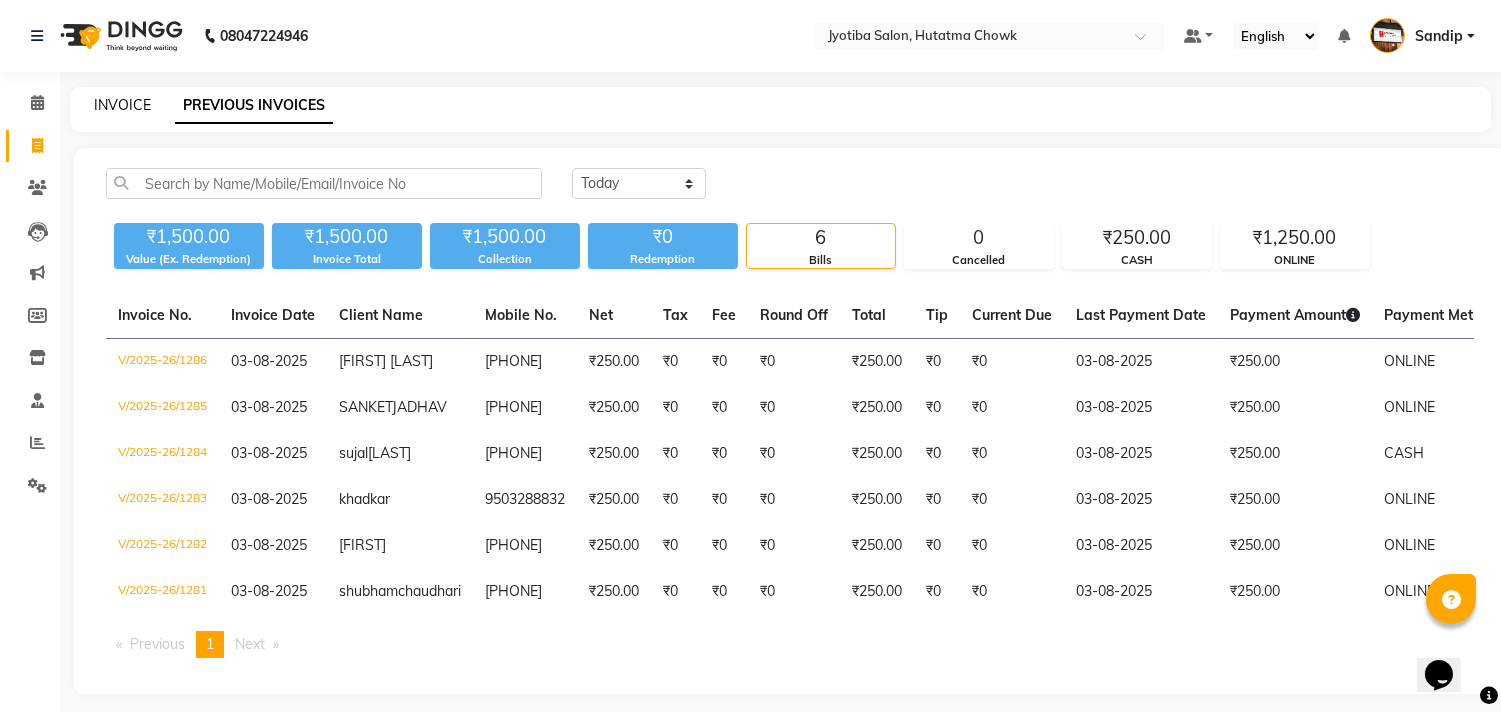 click on "INVOICE" 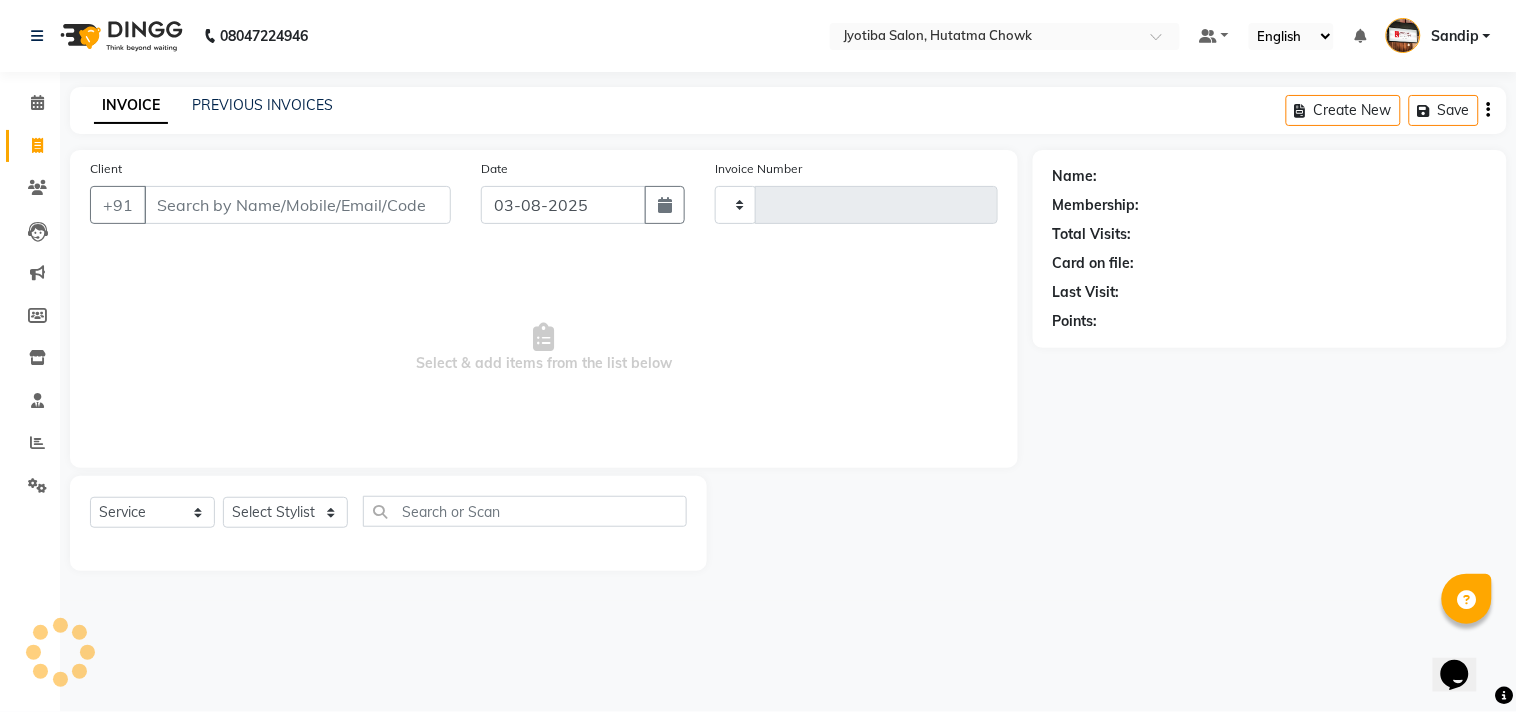 type on "1287" 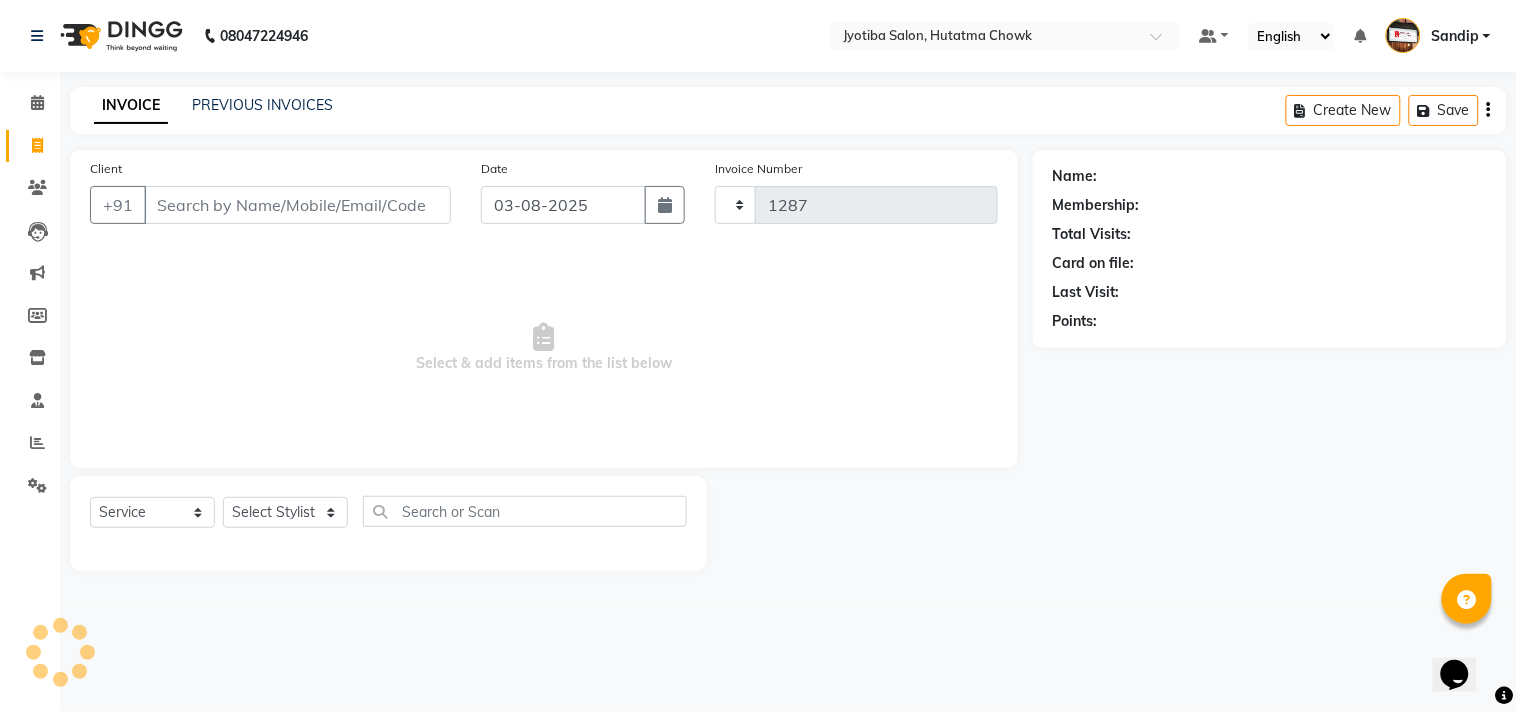 select on "556" 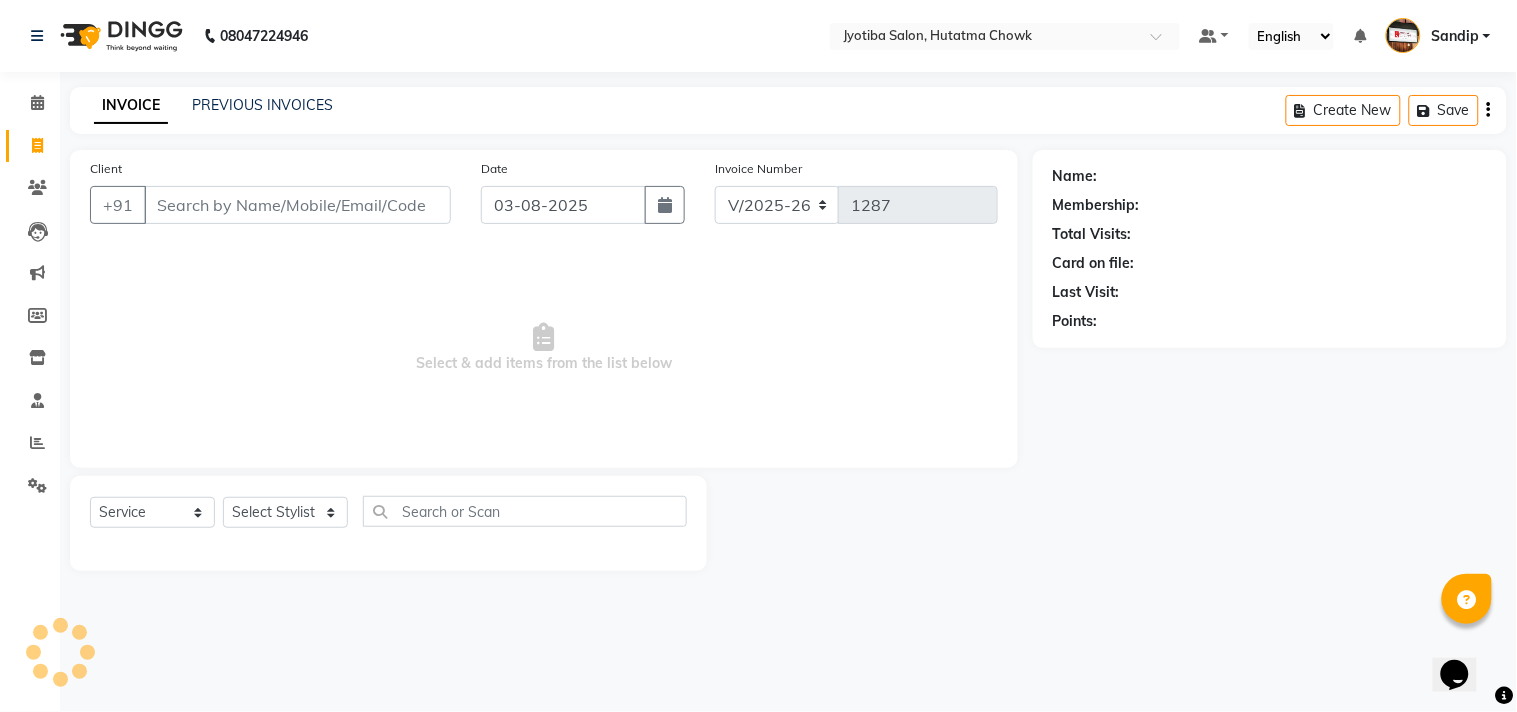 select on "membership" 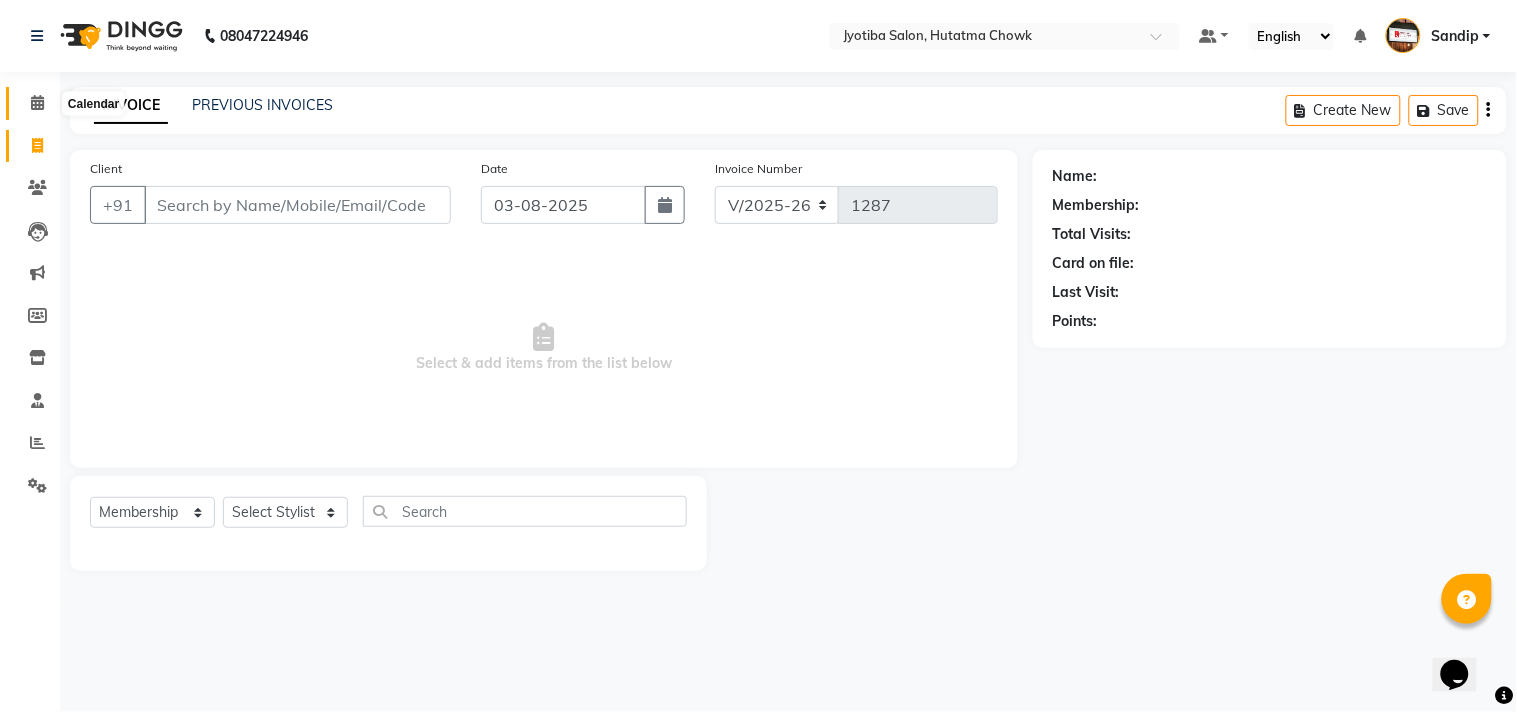 click 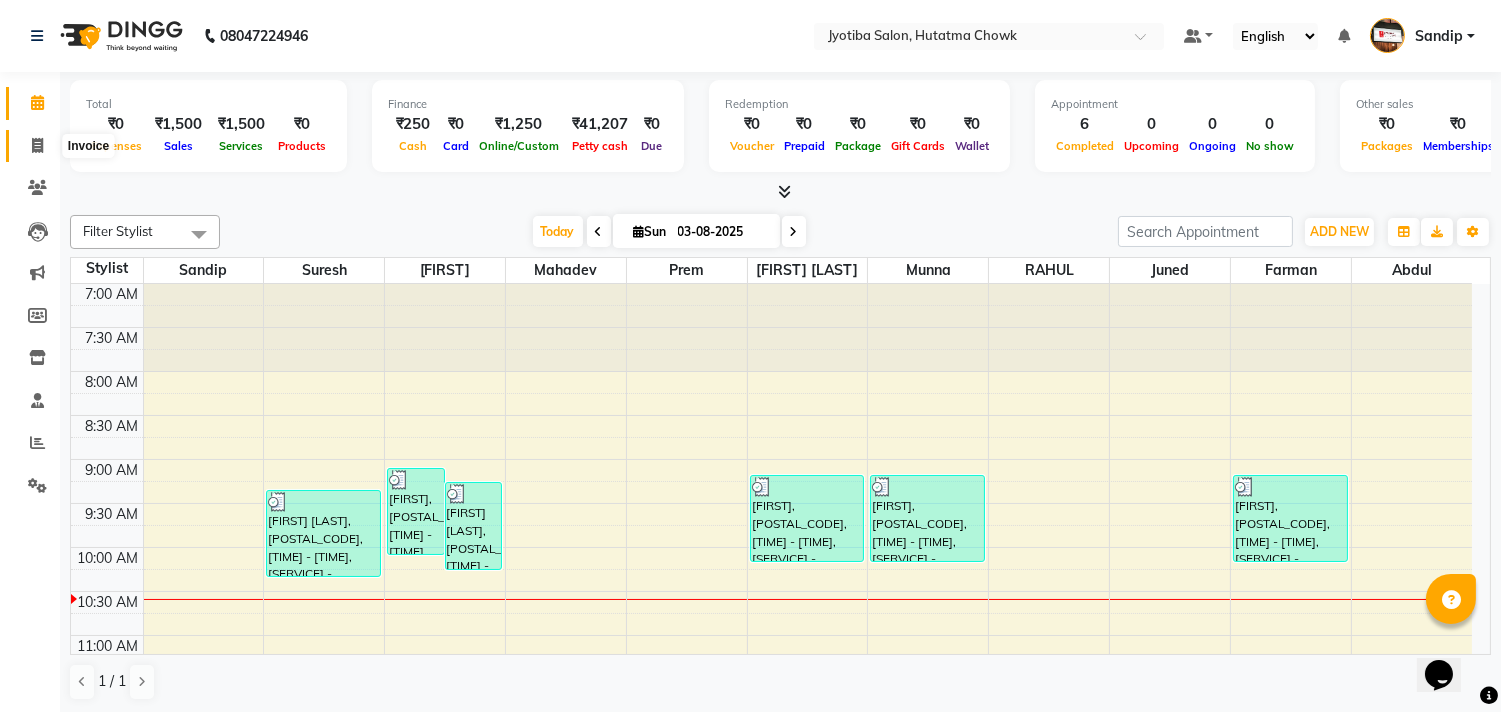 click 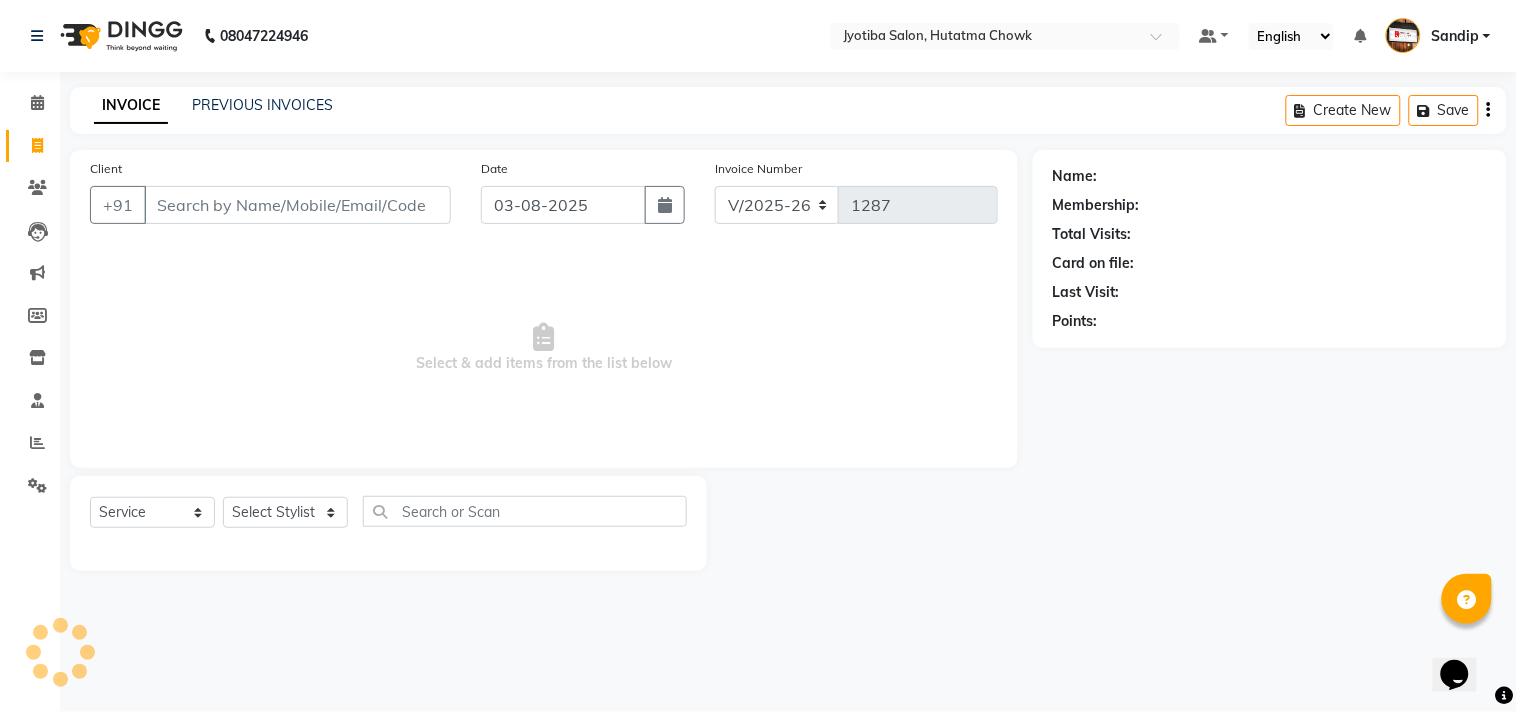 select on "membership" 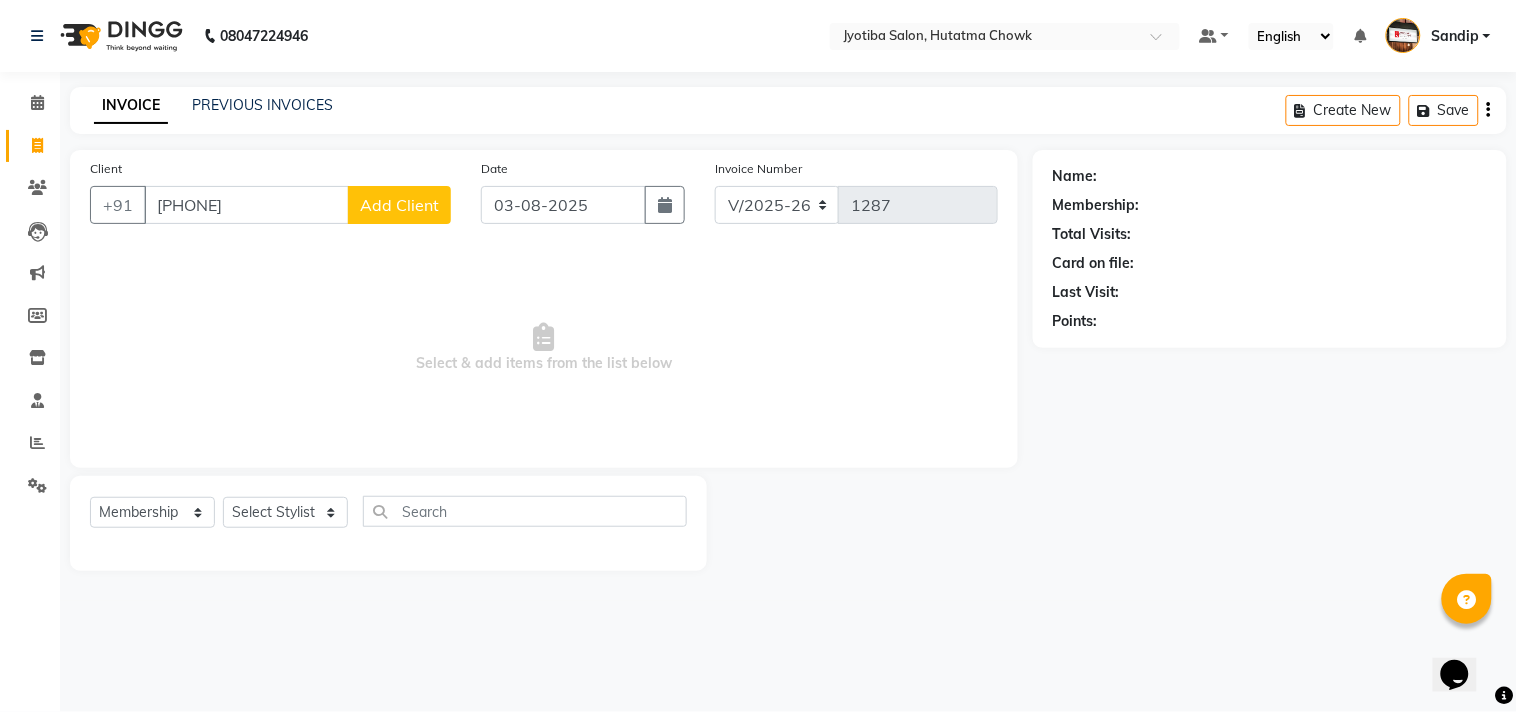 type on "8830085790" 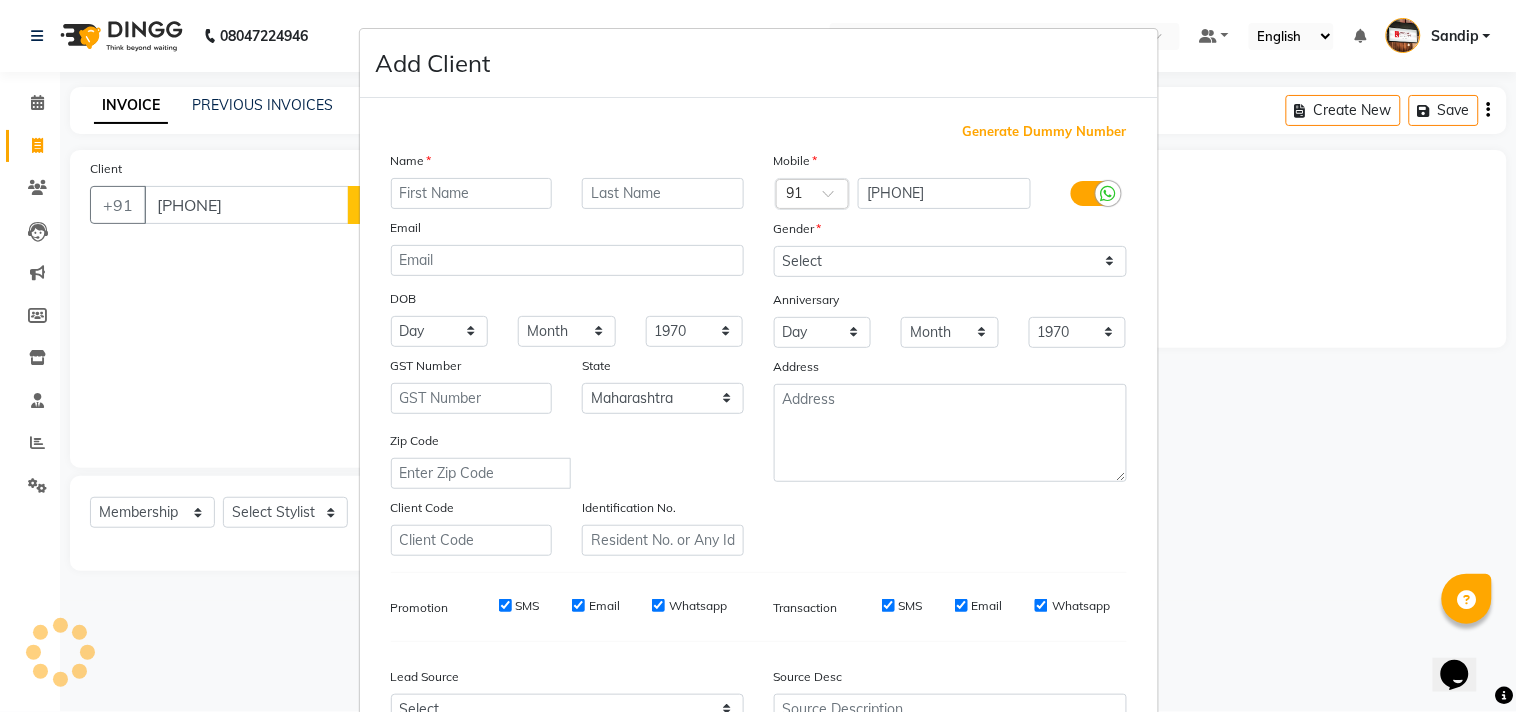 click on "Name Email DOB Day 01 02 03 04 05 06 07 08 09 10 11 12 13 14 15 16 17 18 19 20 21 22 23 24 25 26 27 28 29 30 31 Month January February March April May June July August September October November December 1940 1941 1942 1943 1944 1945 1946 1947 1948 1949 1950 1951 1952 1953 1954 1955 1956 1957 1958 1959 1960 1961 1962 1963 1964 1965 1966 1967 1968 1969 1970 1971 1972 1973 1974 1975 1976 1977 1978 1979 1980 1981 1982 1983 1984 1985 1986 1987 1988 1989 1990 1991 1992 1993 1994 1995 1996 1997 1998 1999 2000 2001 2002 2003 2004 2005 2006 2007 2008 2009 2010 2011 2012 2013 2014 2015 2016 2017 2018 2019 2020 2021 2022 2023 2024 GST Number State Select Andaman and Nicobar Islands Andhra Pradesh Arunachal Pradesh Assam Bihar Chandigarh Chhattisgarh Dadra and Nagar Haveli Daman and Diu Delhi Goa Gujarat Haryana Himachal Pradesh Jammu and Kashmir Jharkhand Karnataka Kerala Lakshadweep Madhya Pradesh Maharashtra Manipur Meghalaya Mizoram Nagaland Odisha Pondicherry Punjab Rajasthan Sikkim Tamil Nadu Telangana Tripura" at bounding box center [567, 353] 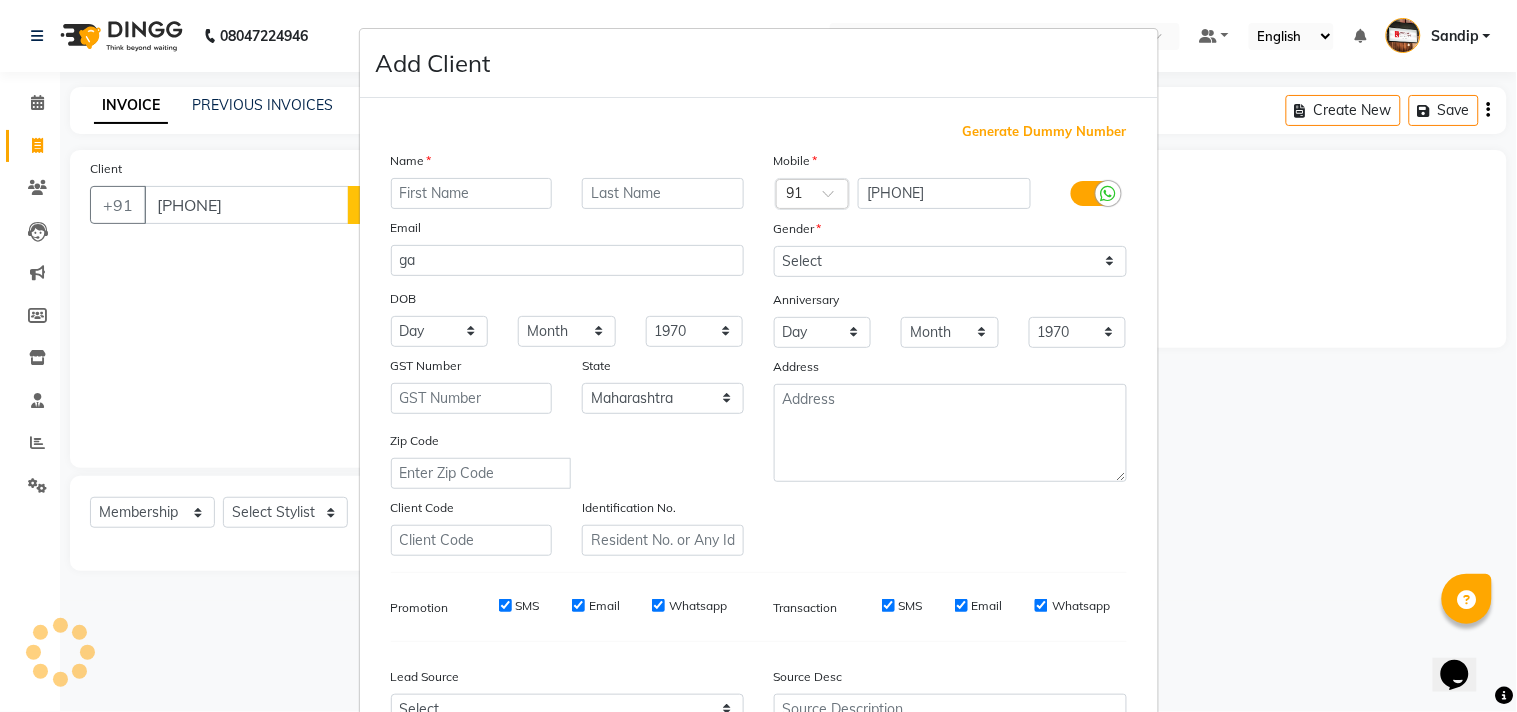 type on "g" 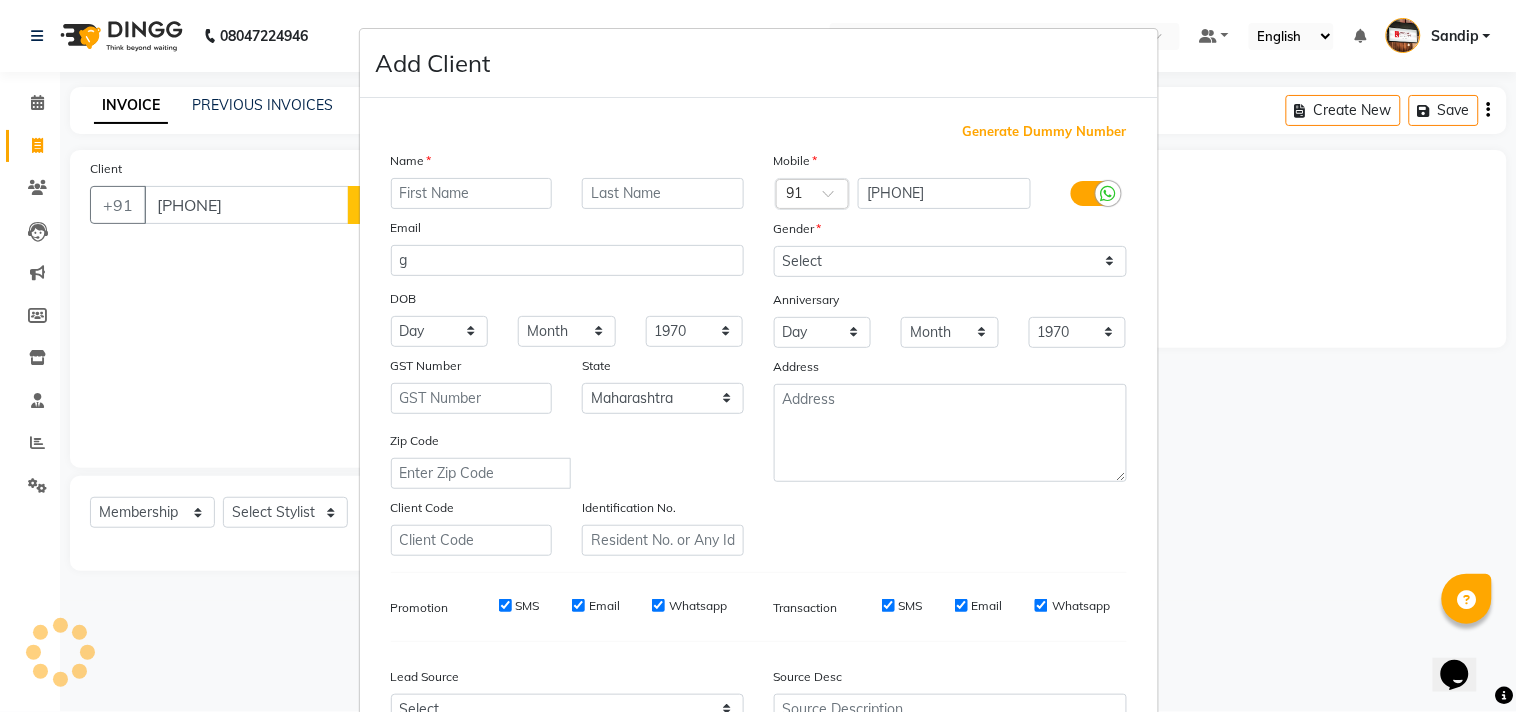 type 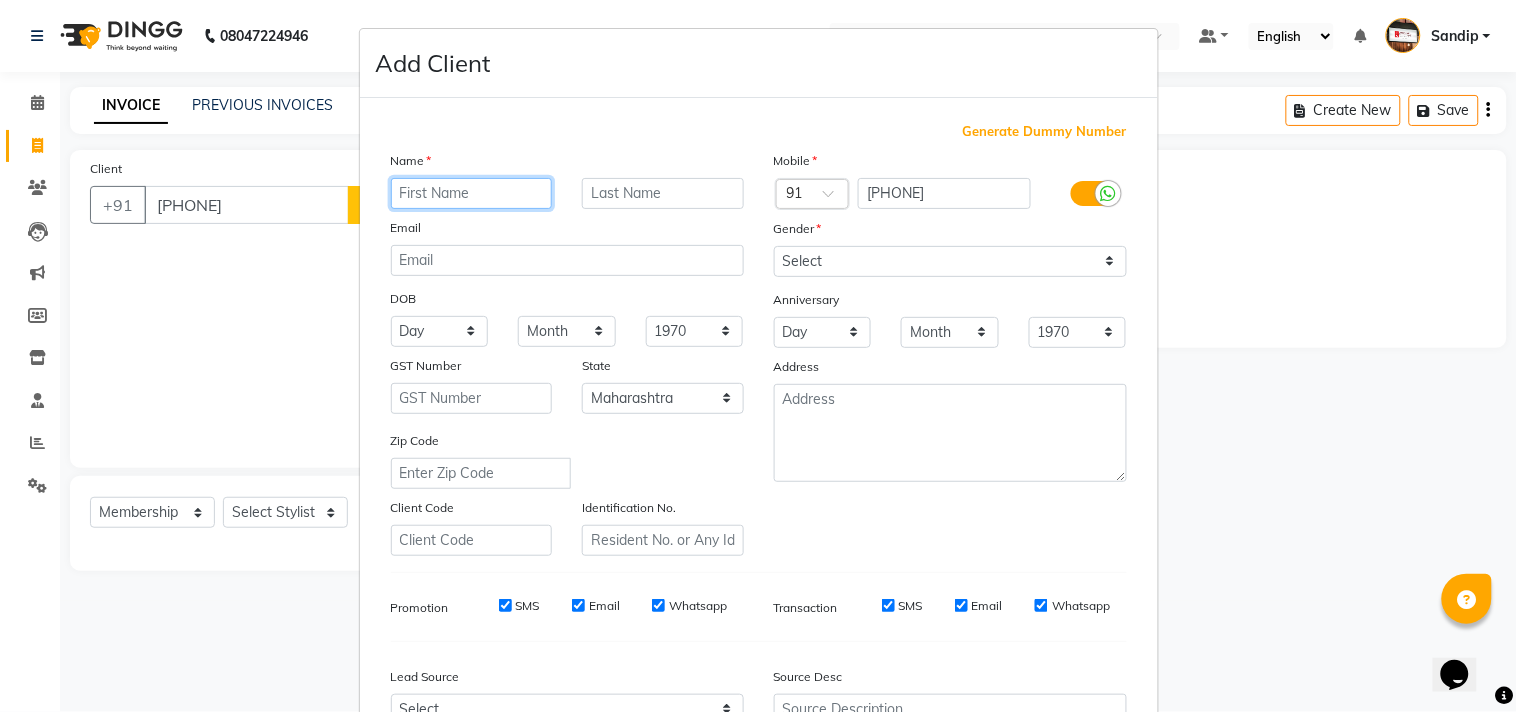 click at bounding box center (472, 193) 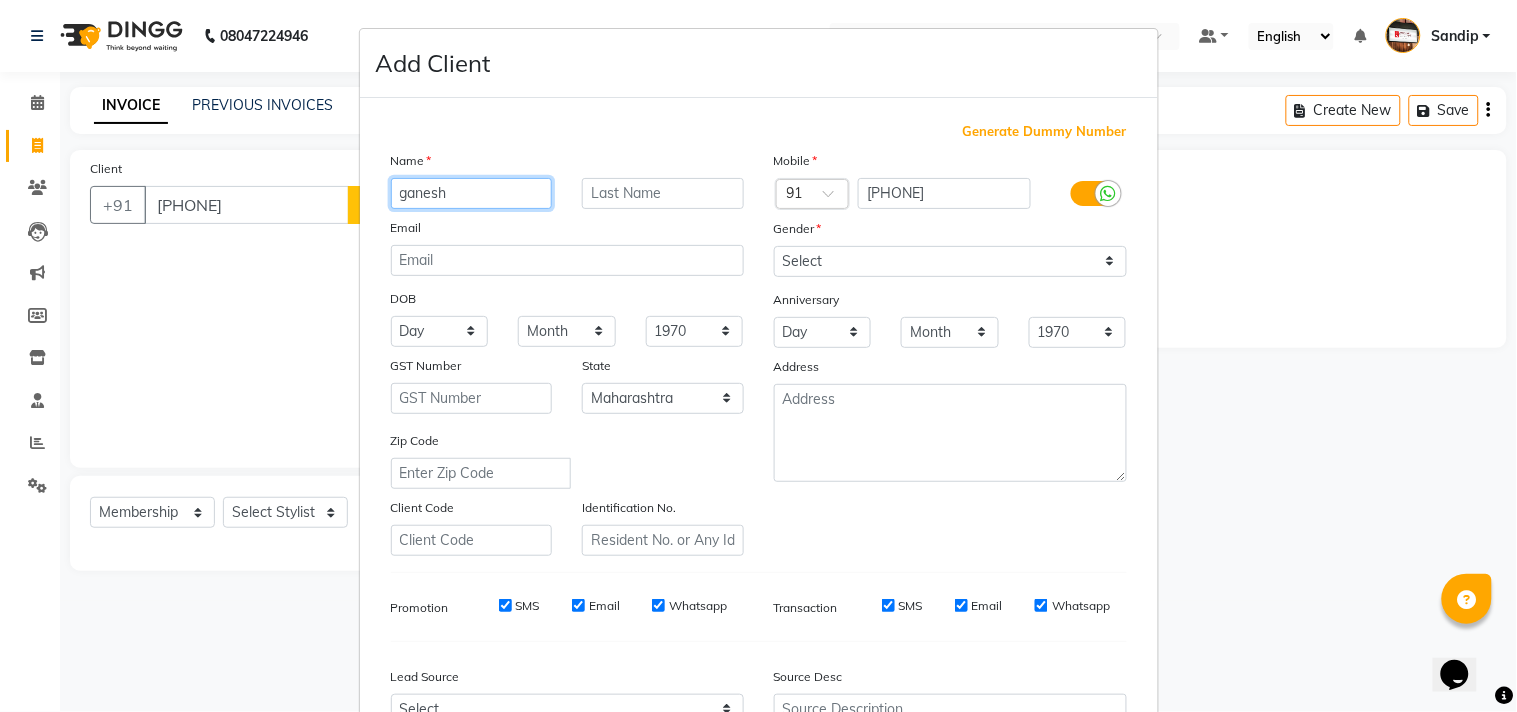 type on "ganesh" 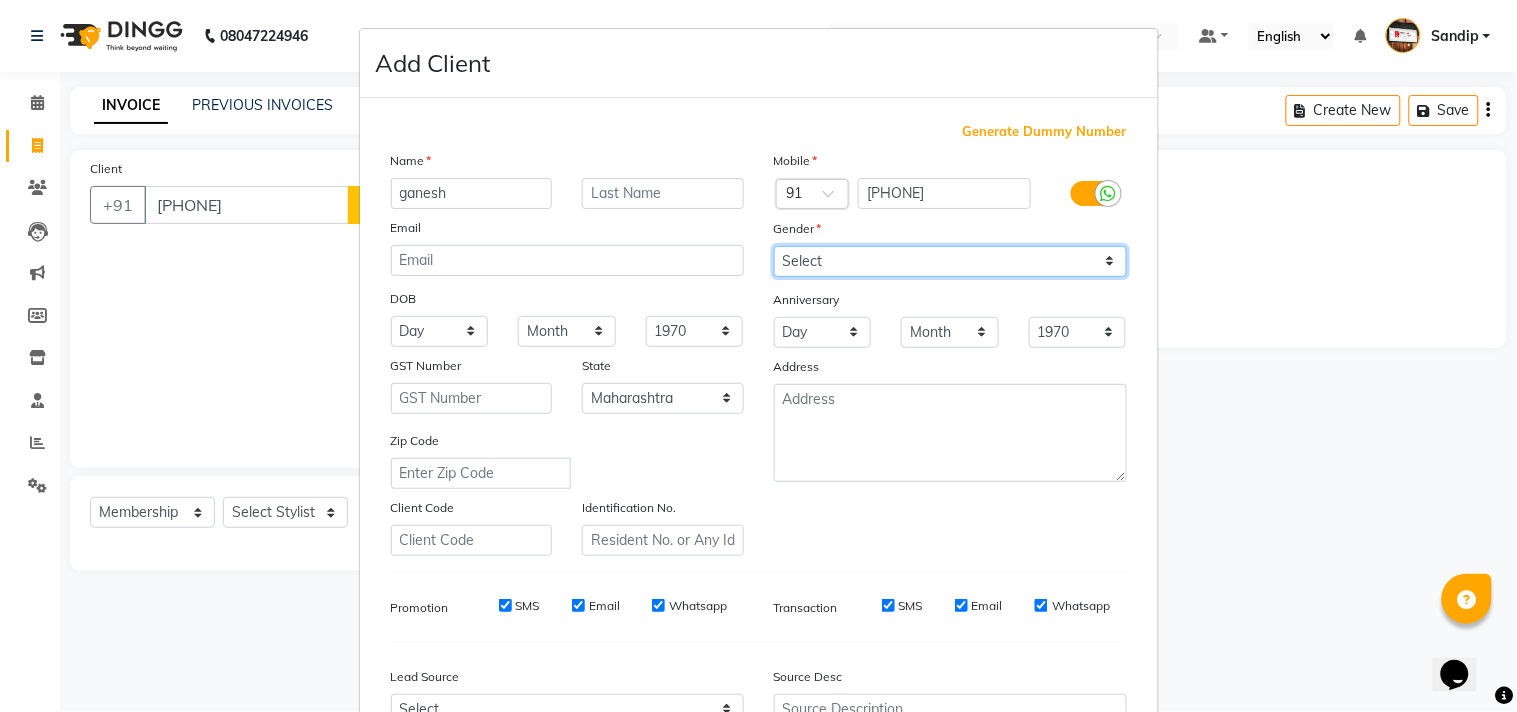 click on "Select Male Female Other Prefer Not To Say" at bounding box center (950, 261) 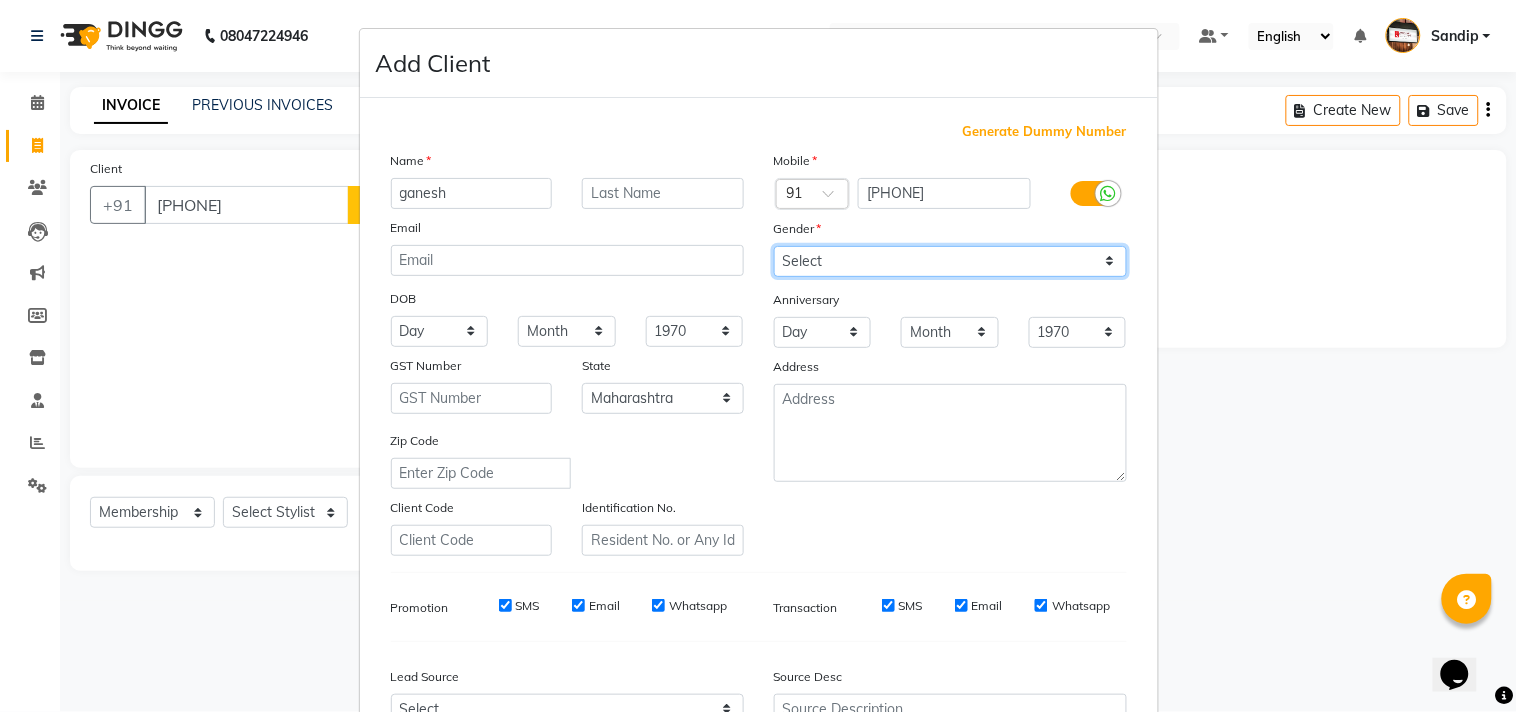 select on "male" 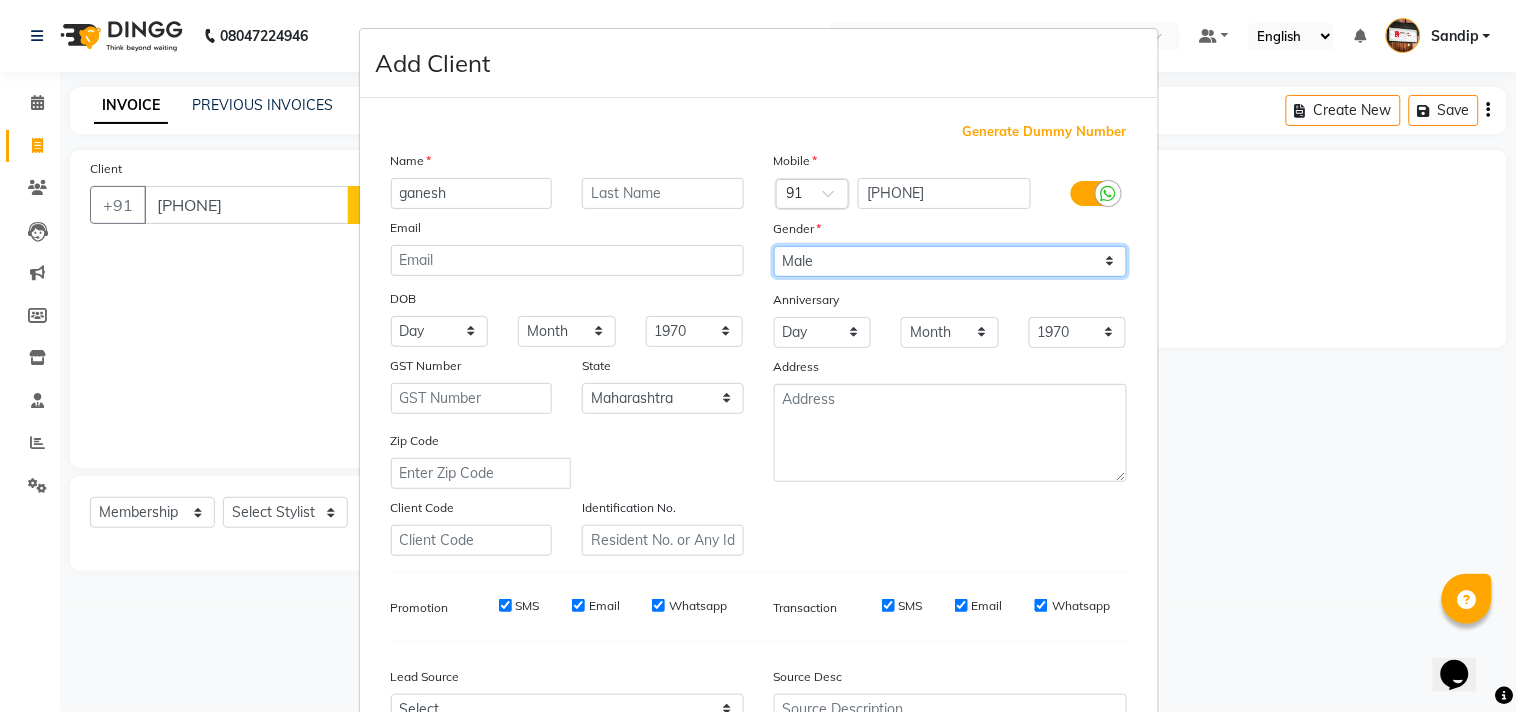click on "Select Male Female Other Prefer Not To Say" at bounding box center [950, 261] 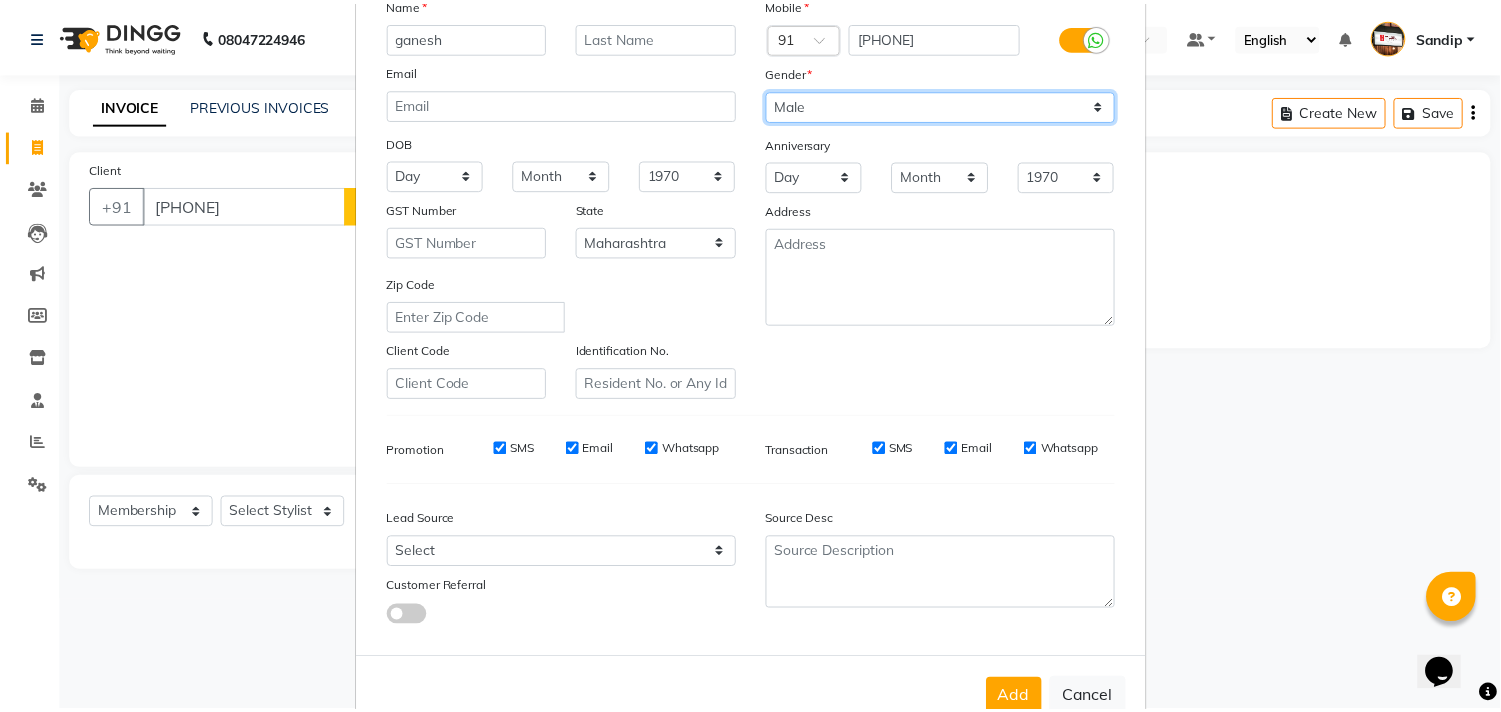 scroll, scrollTop: 212, scrollLeft: 0, axis: vertical 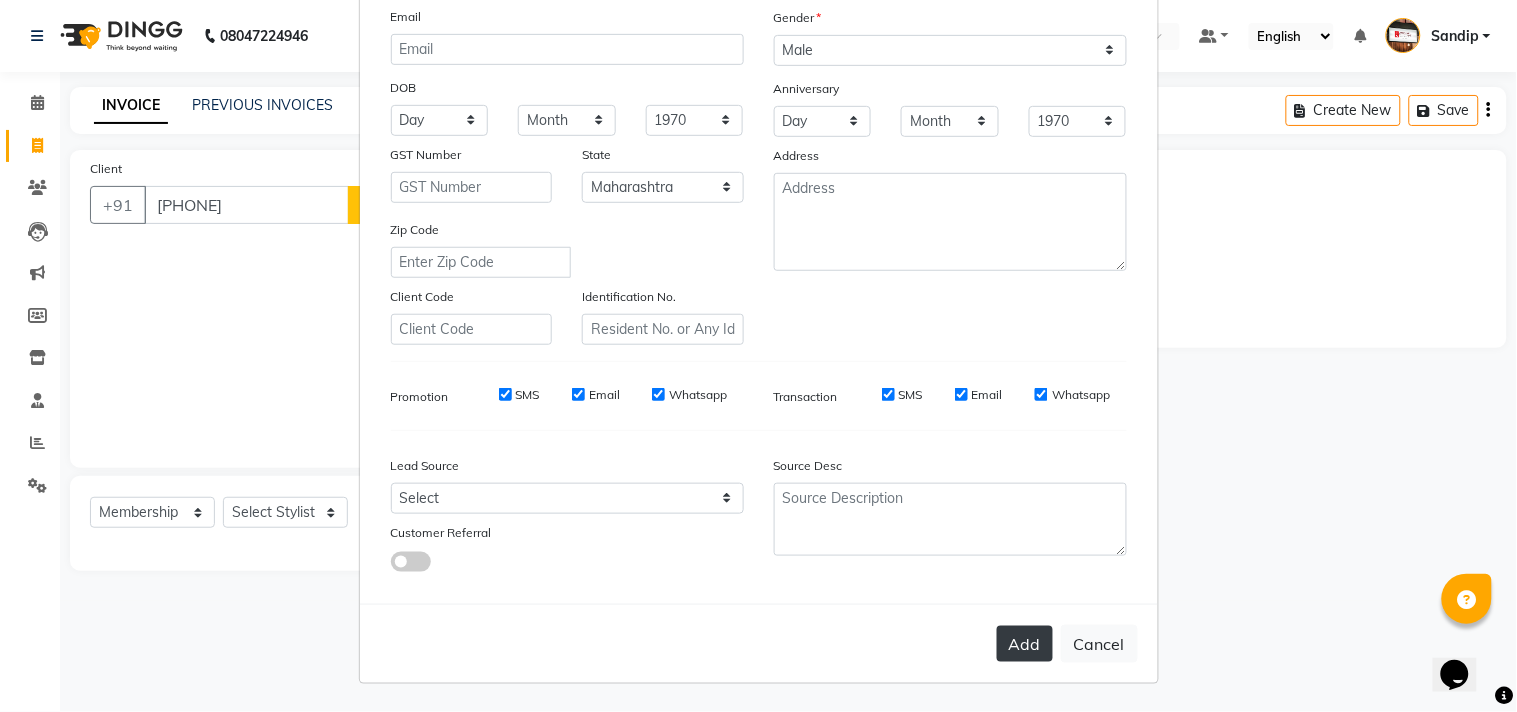 click on "Add" at bounding box center [1025, 644] 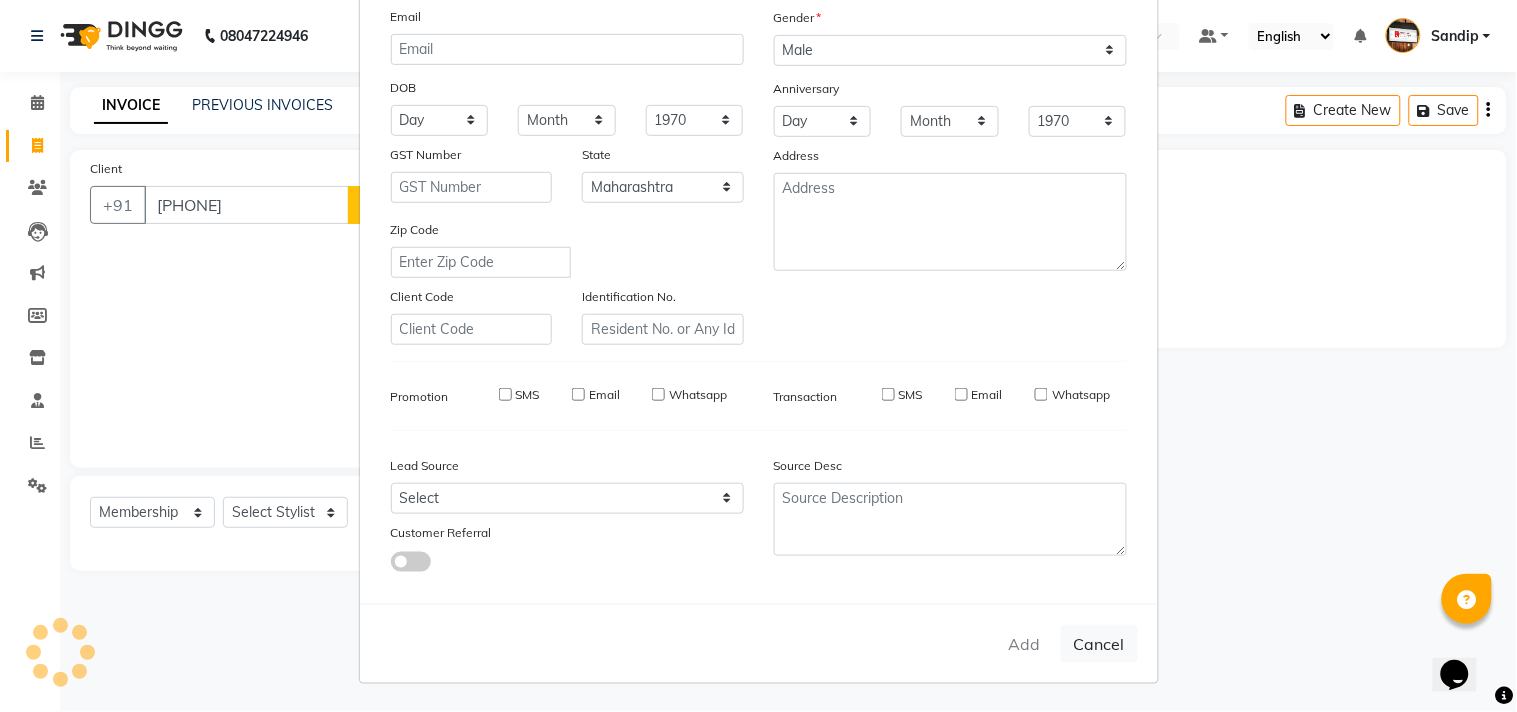 type 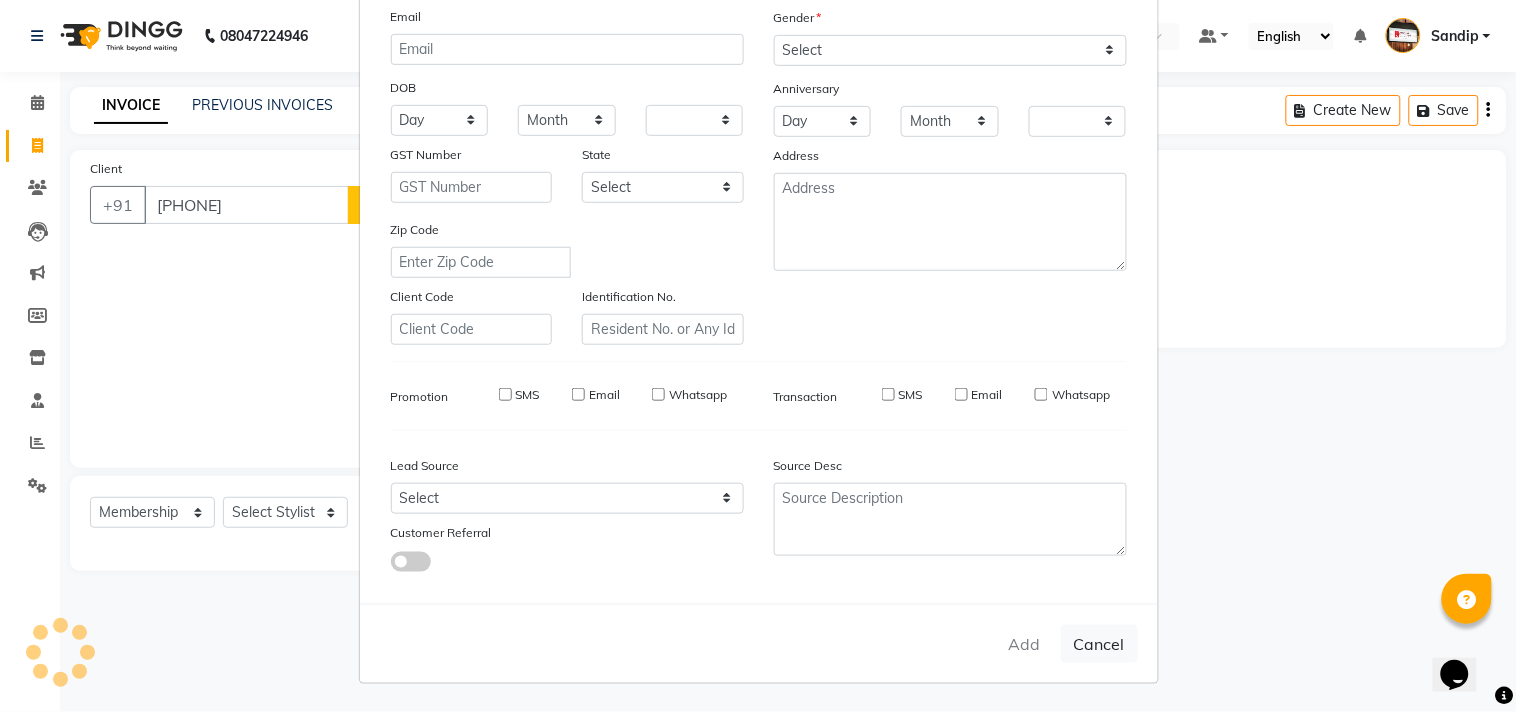 checkbox on "false" 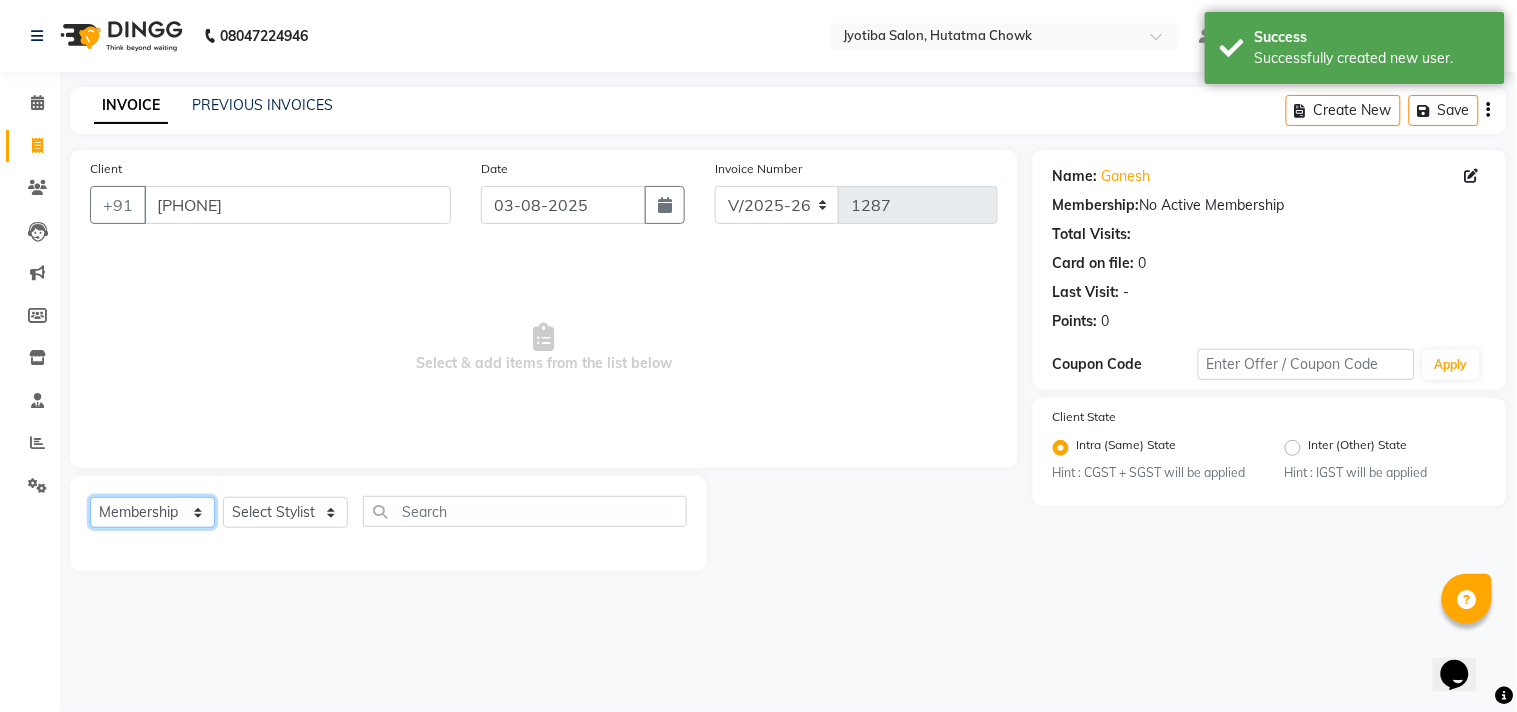click on "Select  Service  Product  Membership  Package Voucher Prepaid Gift Card" 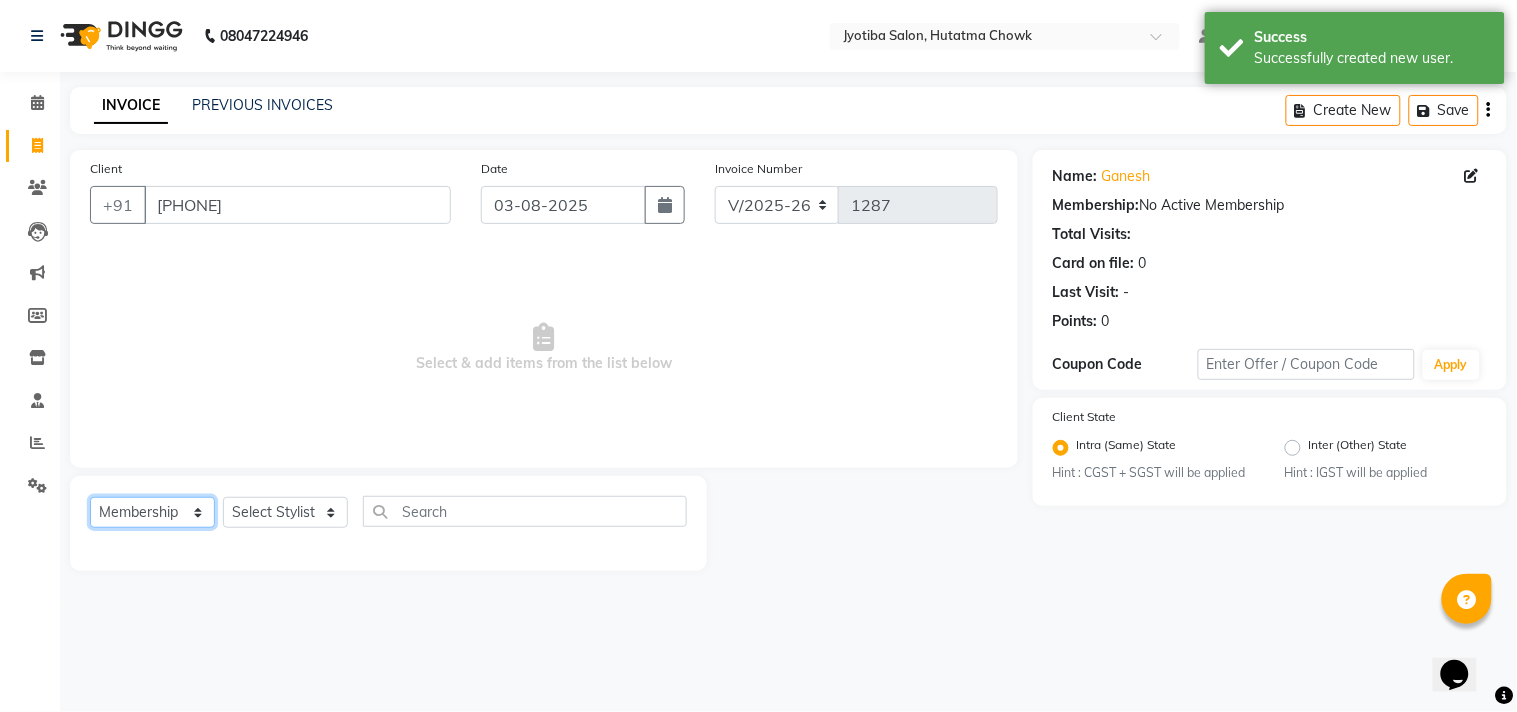 select on "service" 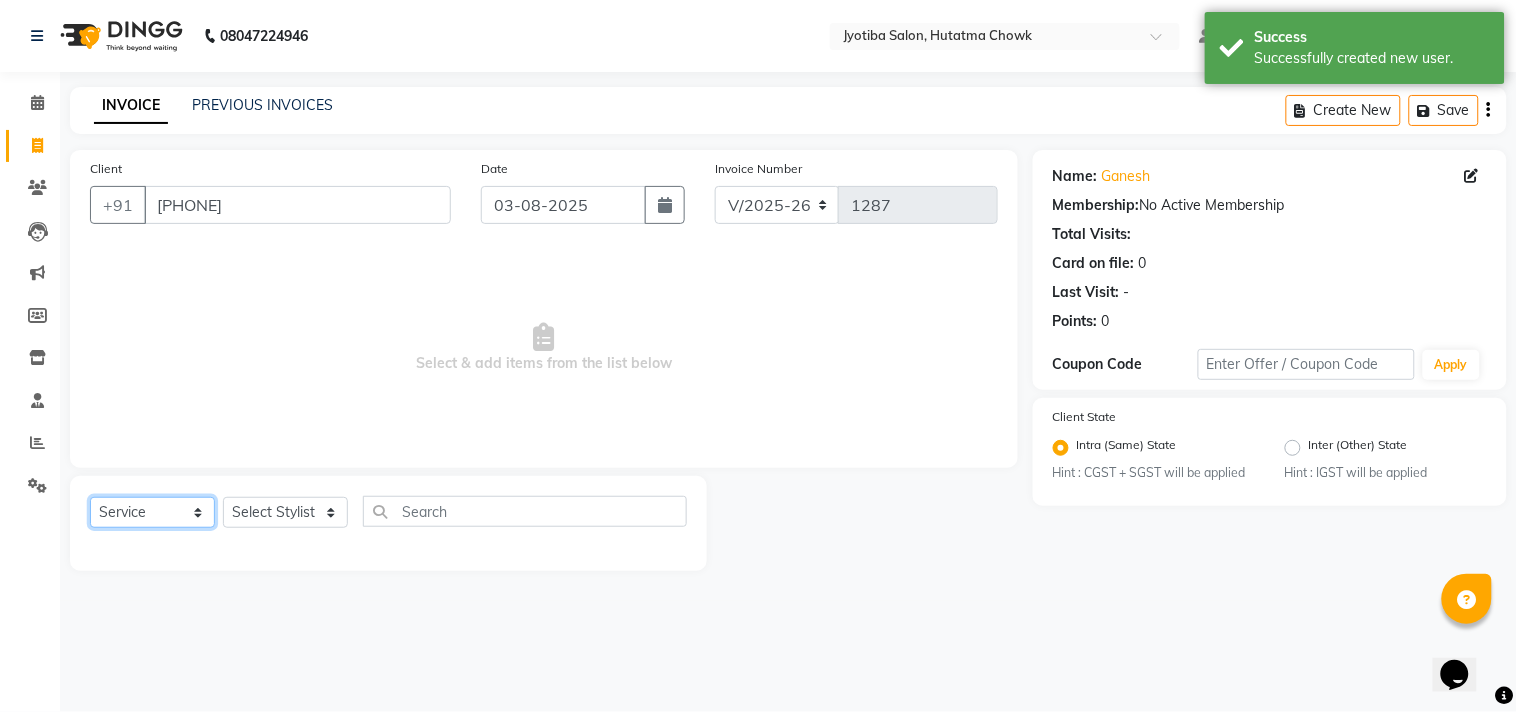 click on "Select  Service  Product  Membership  Package Voucher Prepaid Gift Card" 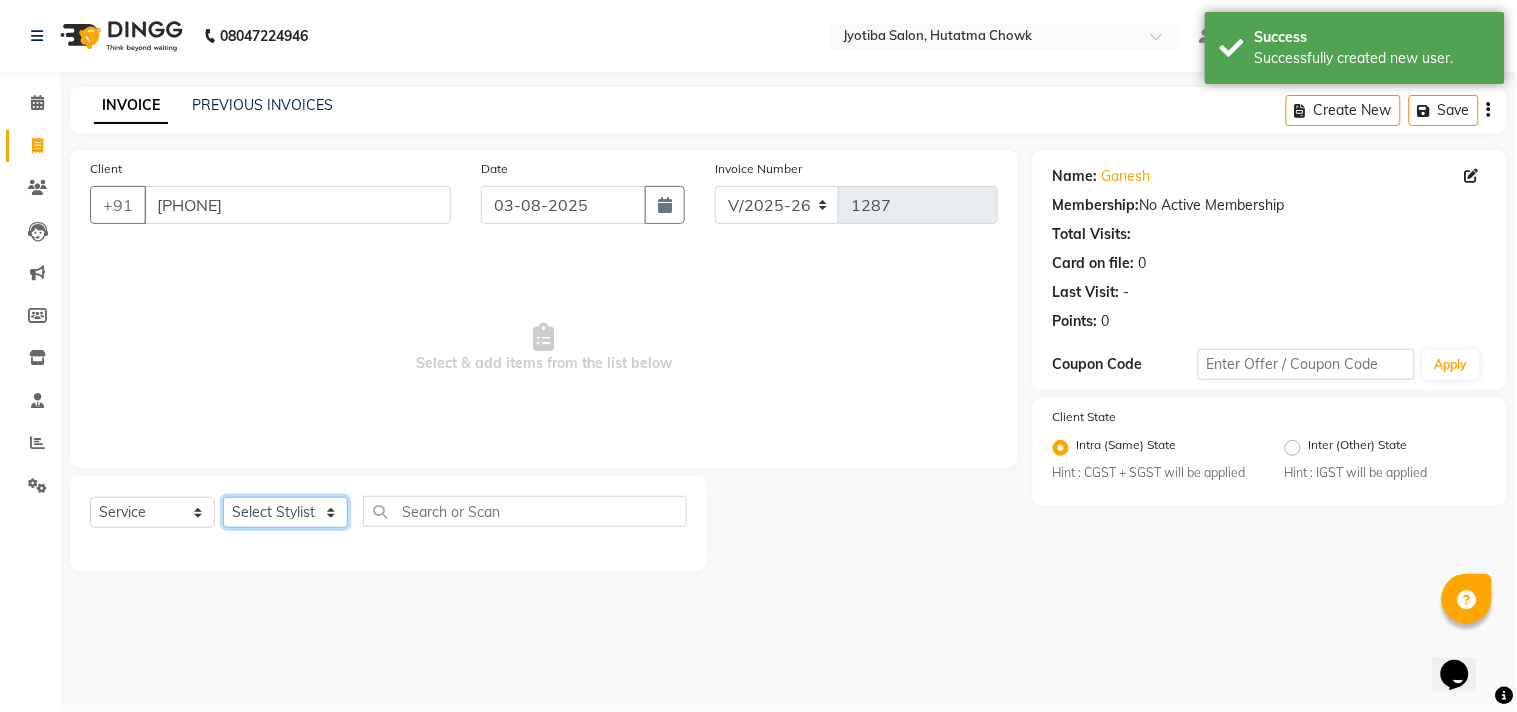 click on "Select Stylist Abdul Dinesh thakur Farman  Juned  mahadev Munna  prem RAHUL Sandip Suresh yasin" 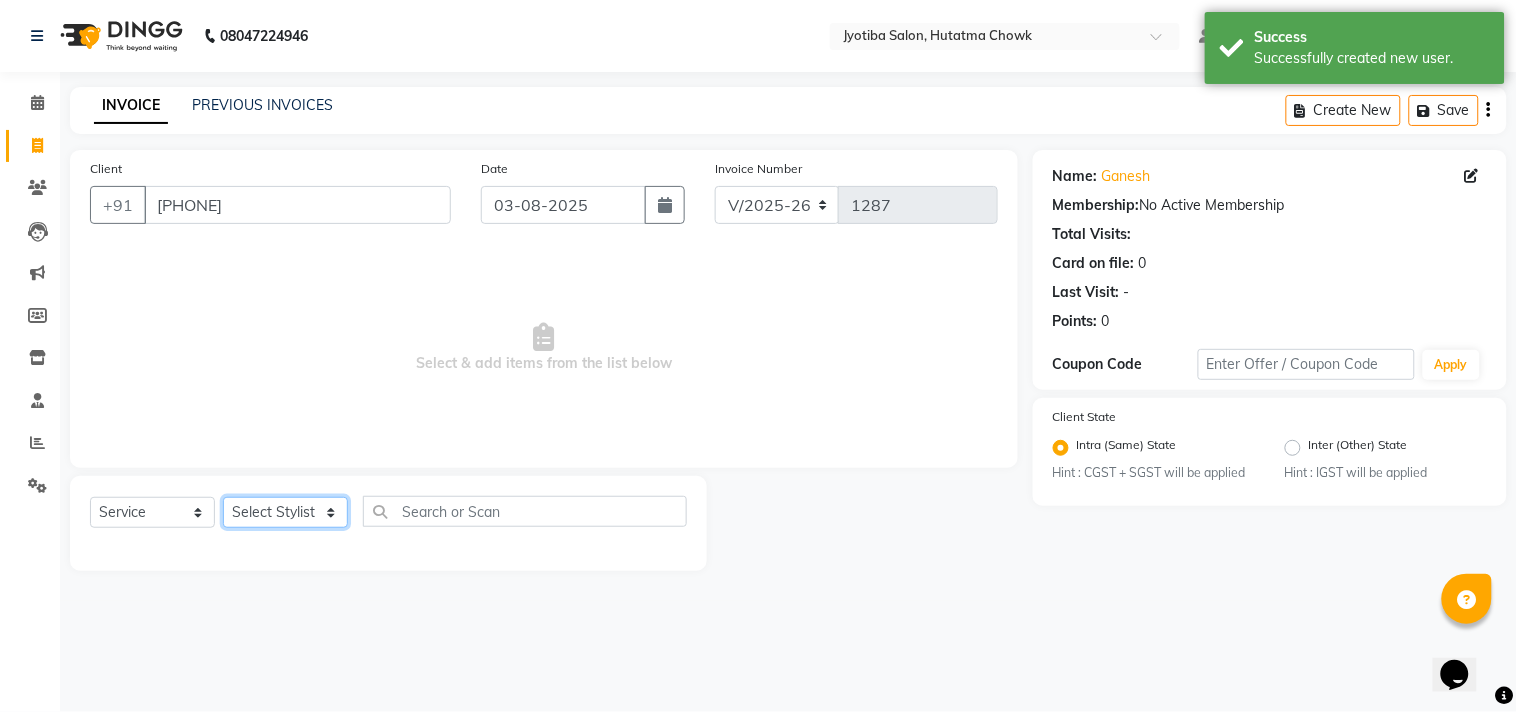 select on "81229" 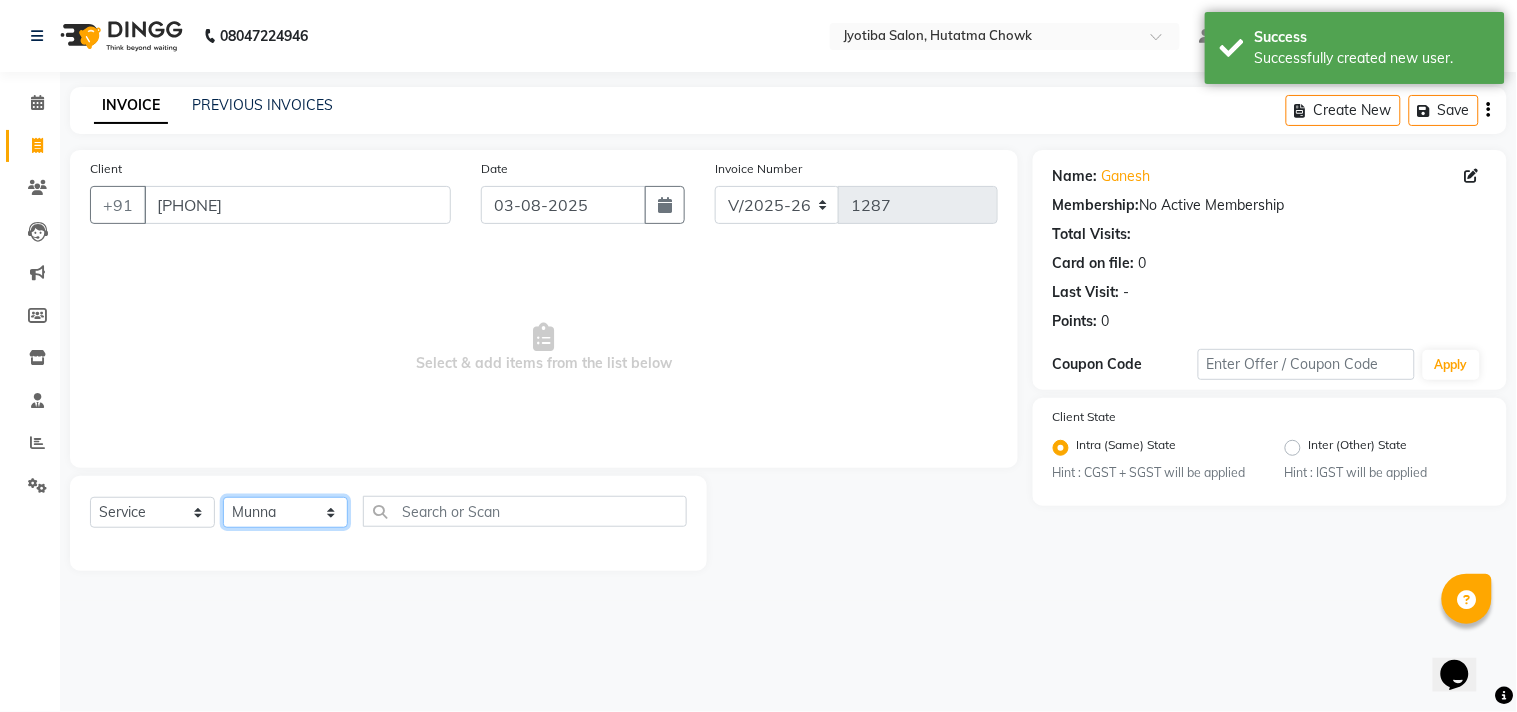 click on "Select Stylist Abdul Dinesh thakur Farman  Juned  mahadev Munna  prem RAHUL Sandip Suresh yasin" 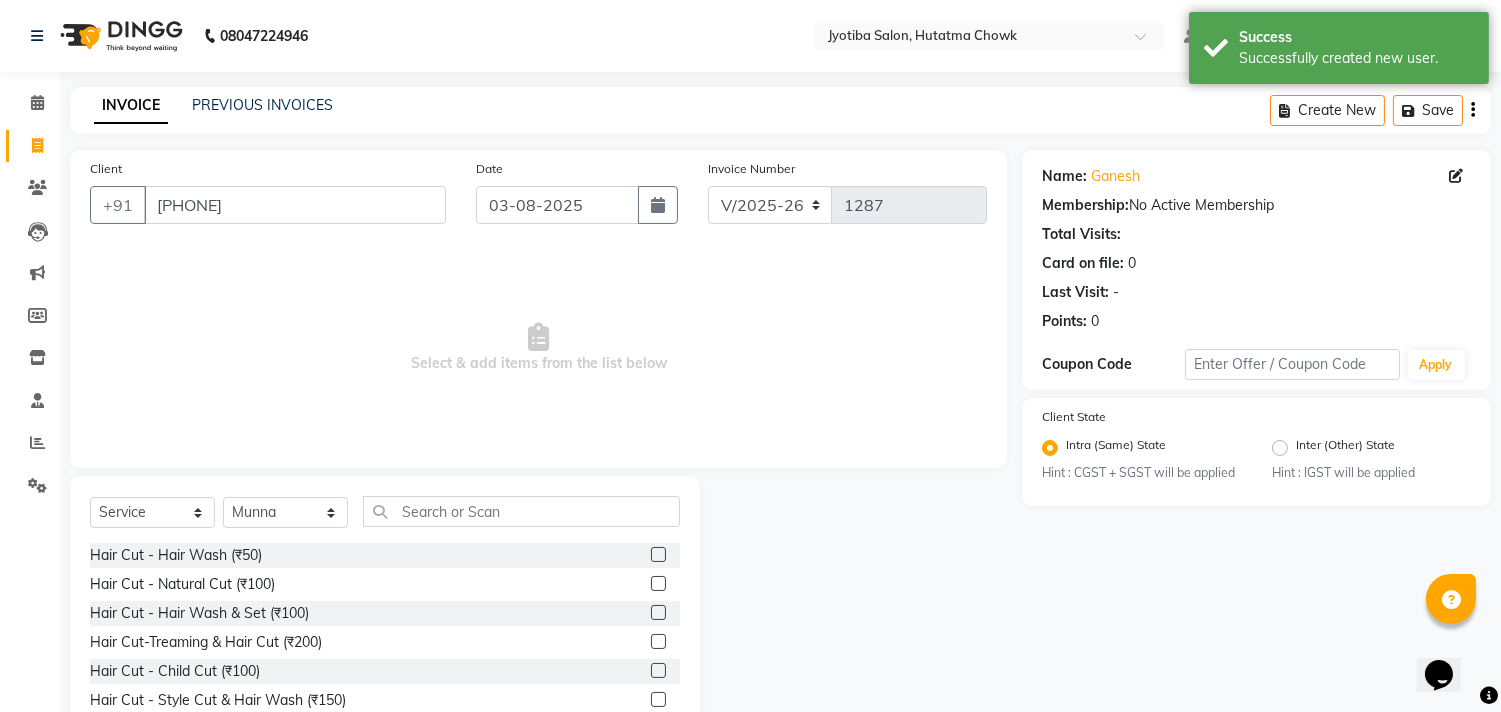 click on "Select & add items from the list below" at bounding box center (538, 348) 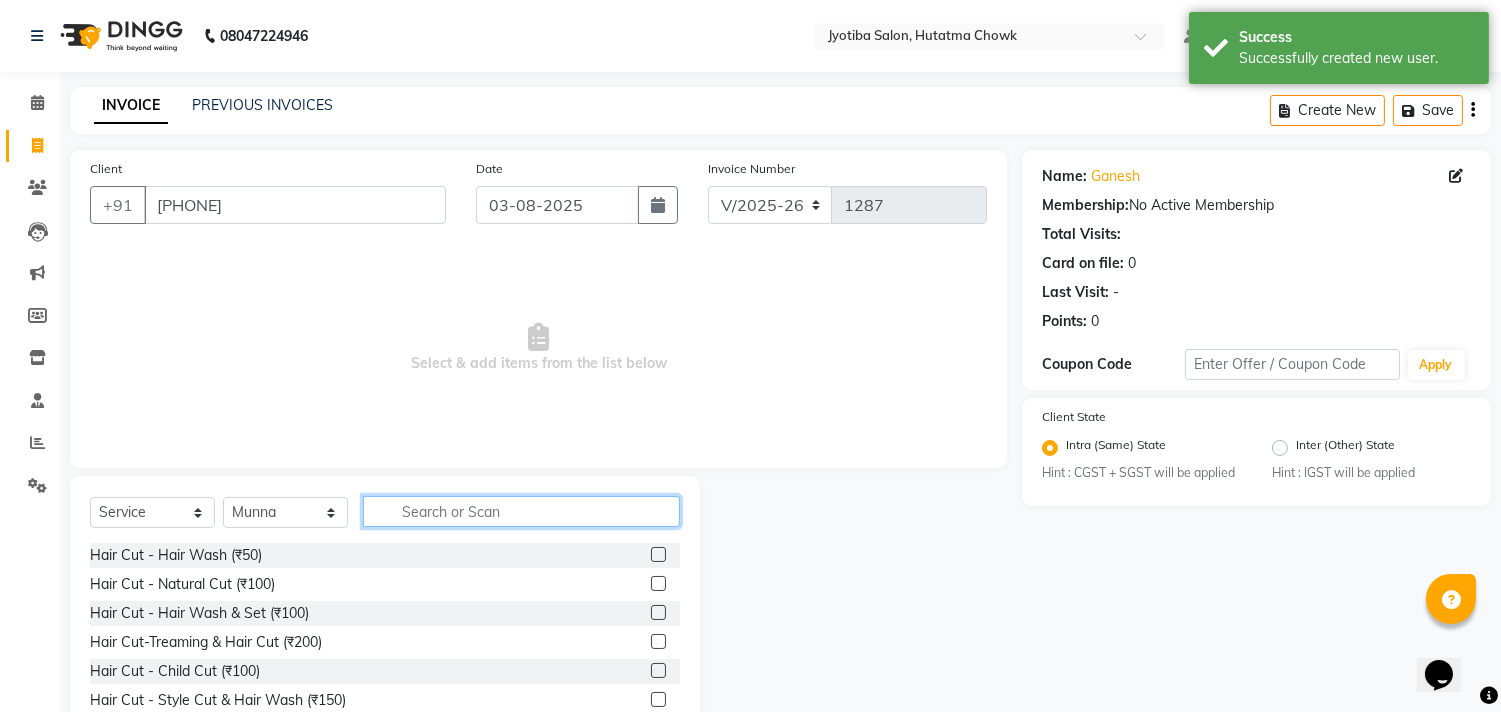 click 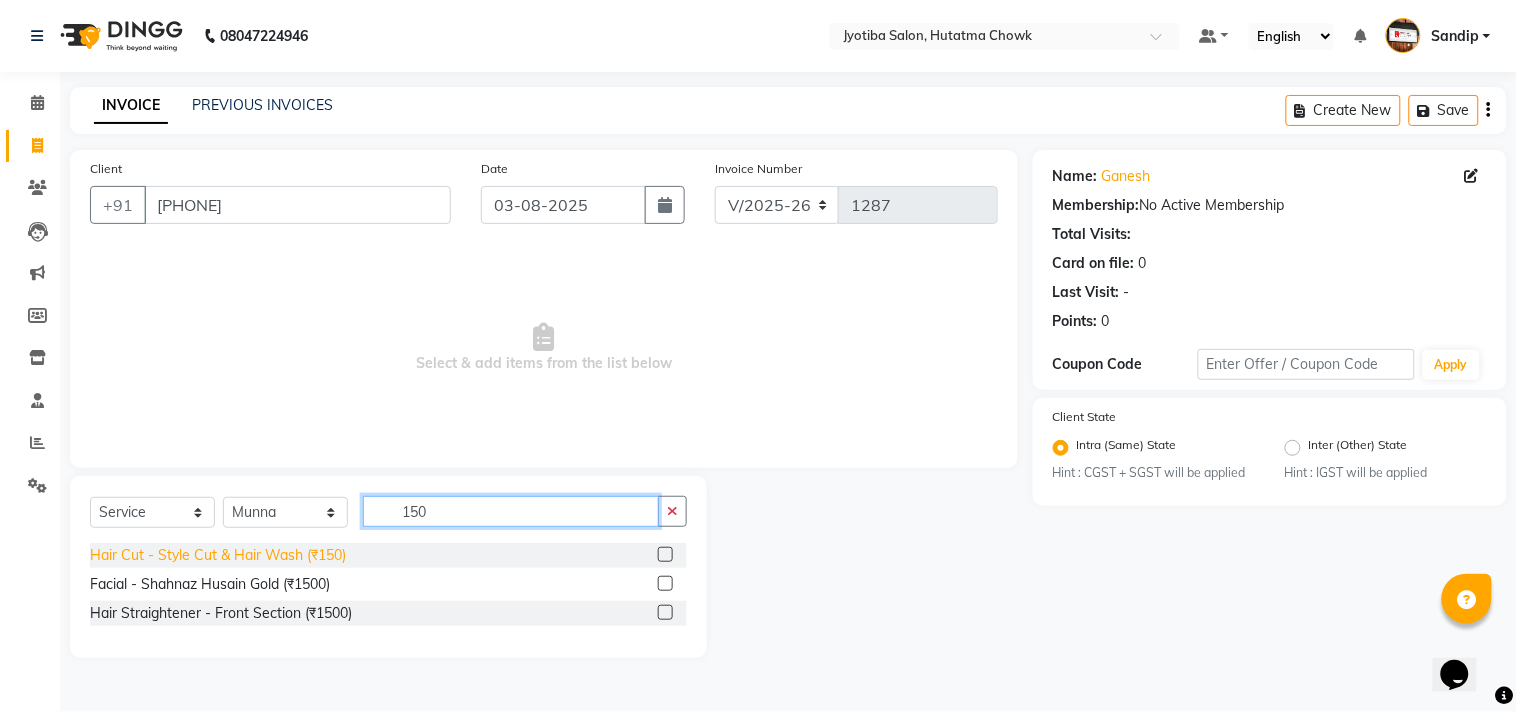 type on "150" 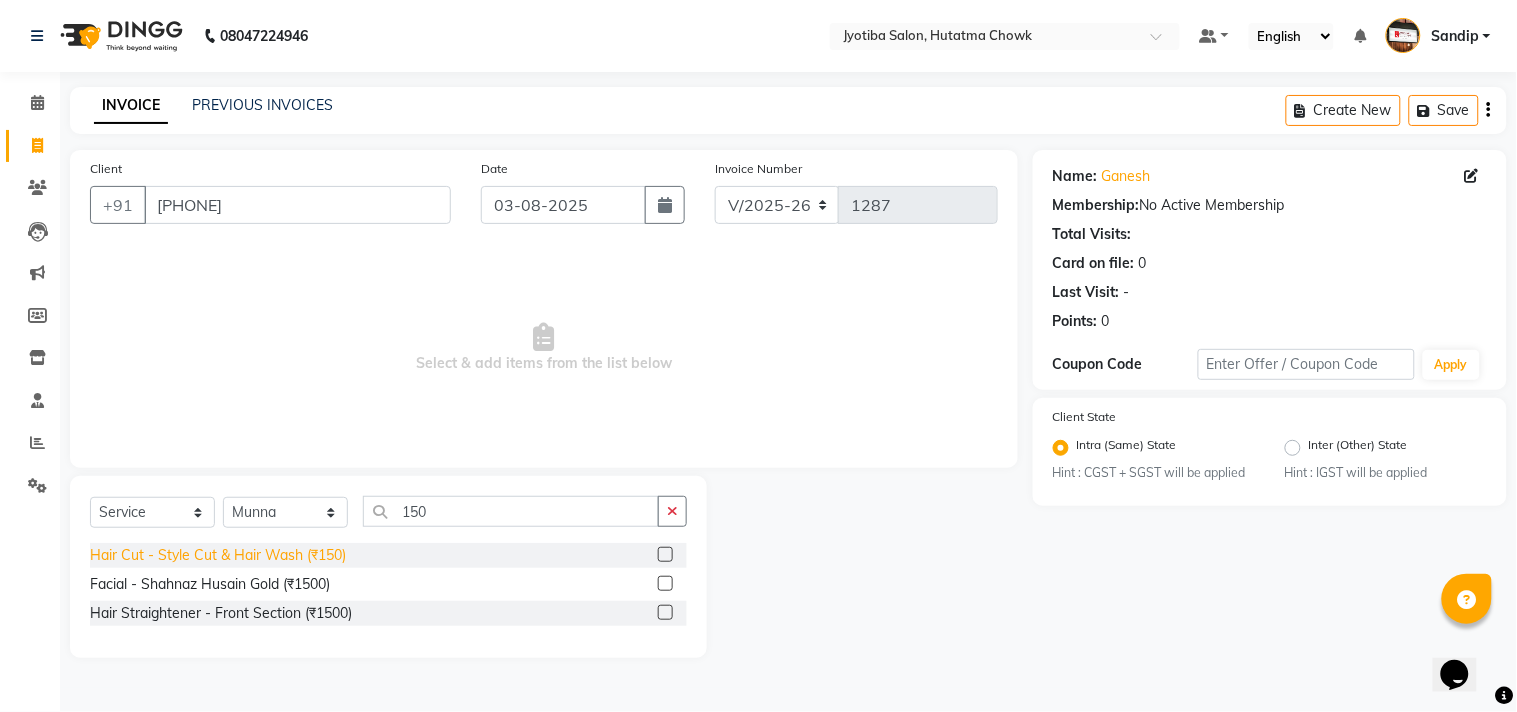 click on "Hair Cut - Style Cut & Hair Wash (₹150)" 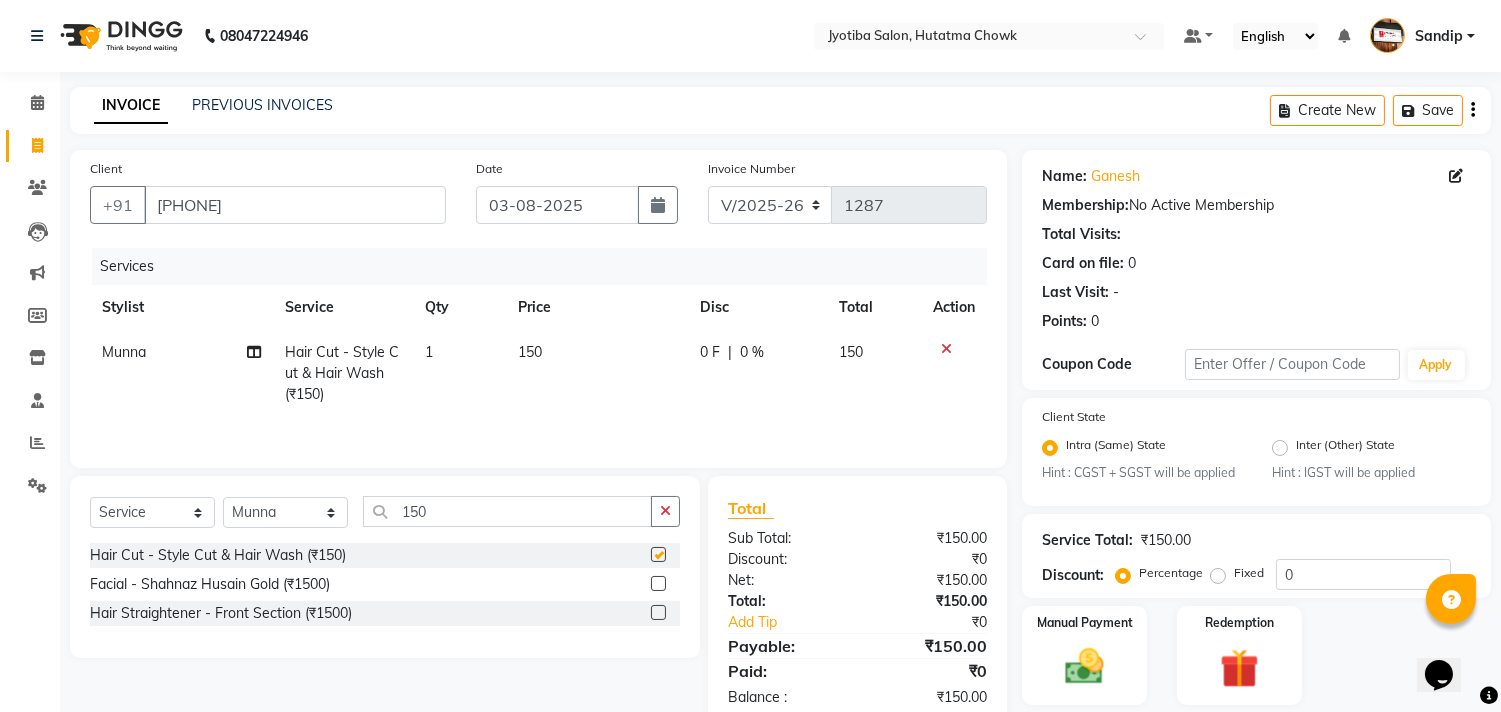 checkbox on "false" 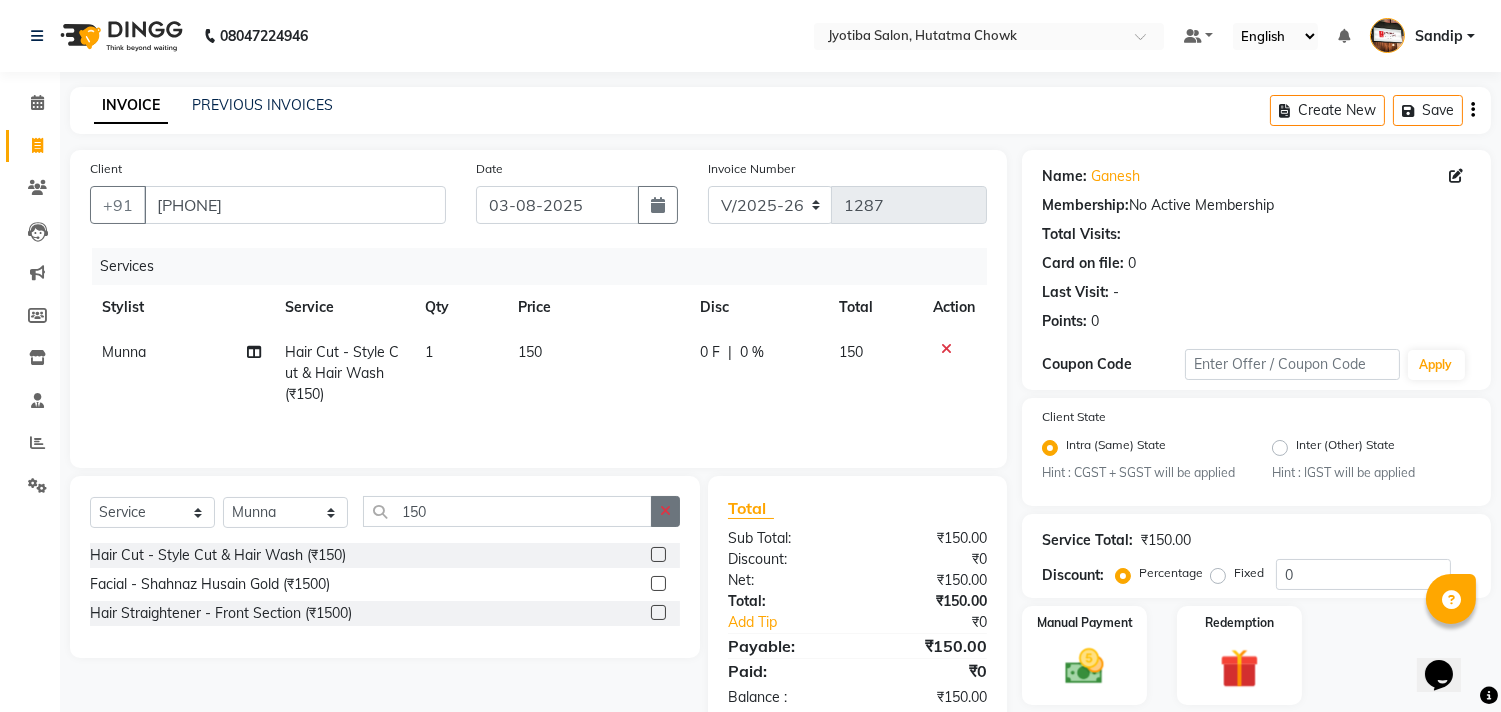 click 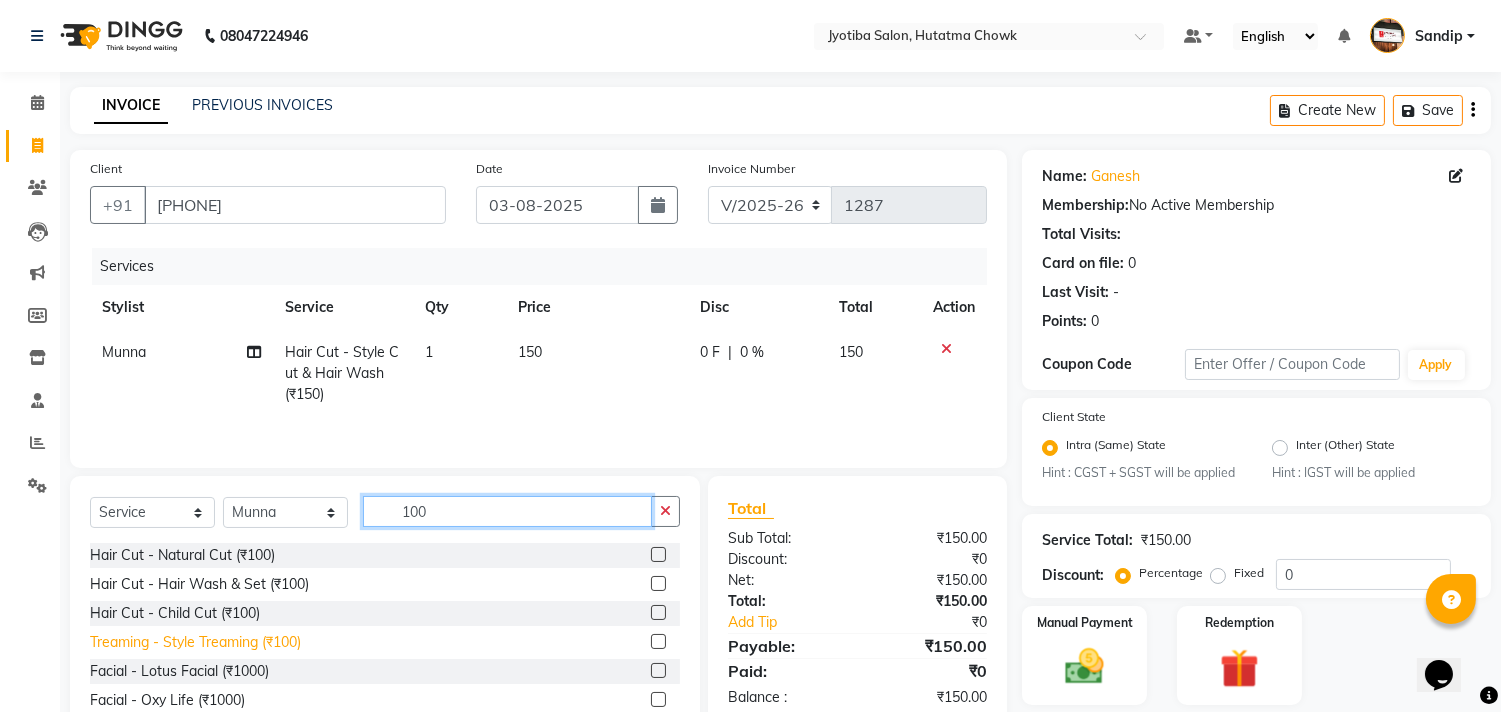 type on "100" 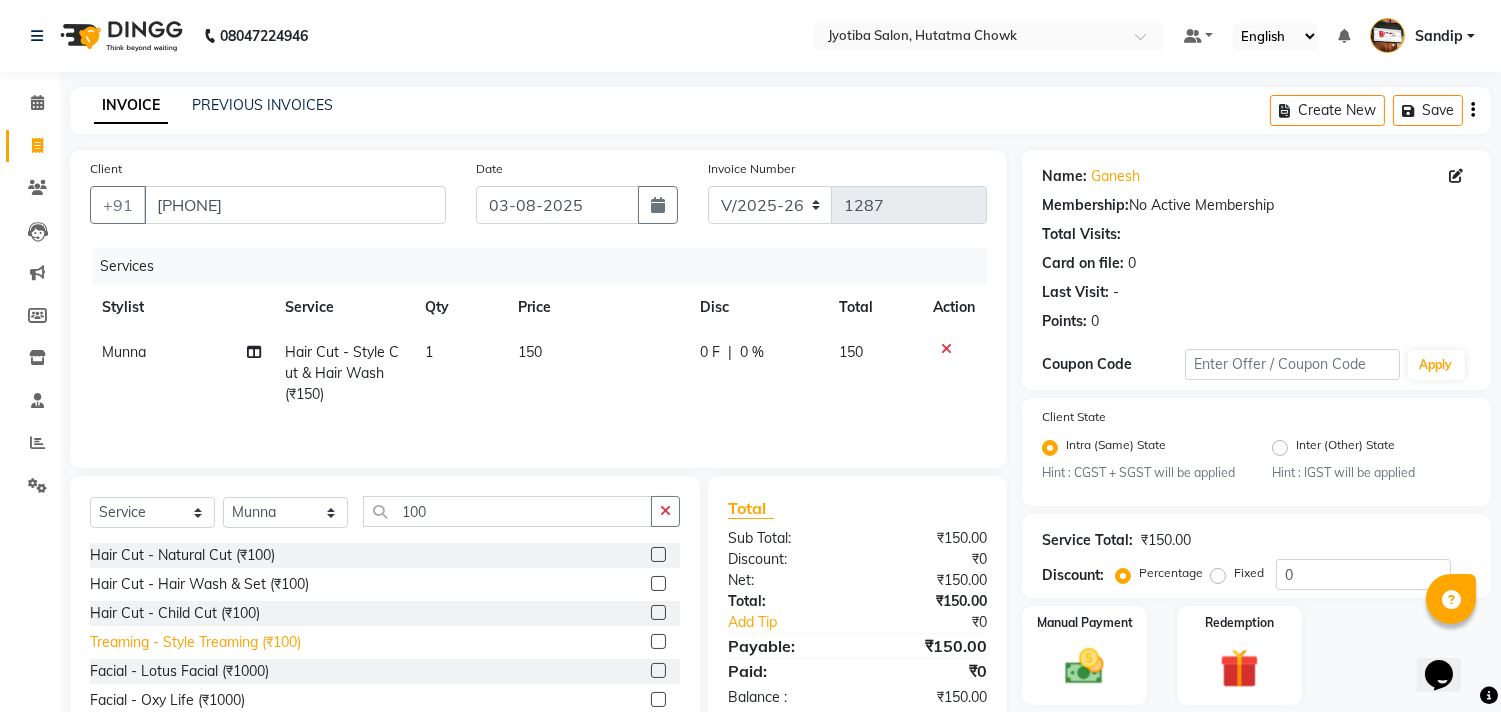 click on "Treaming - Style Treaming (₹100)" 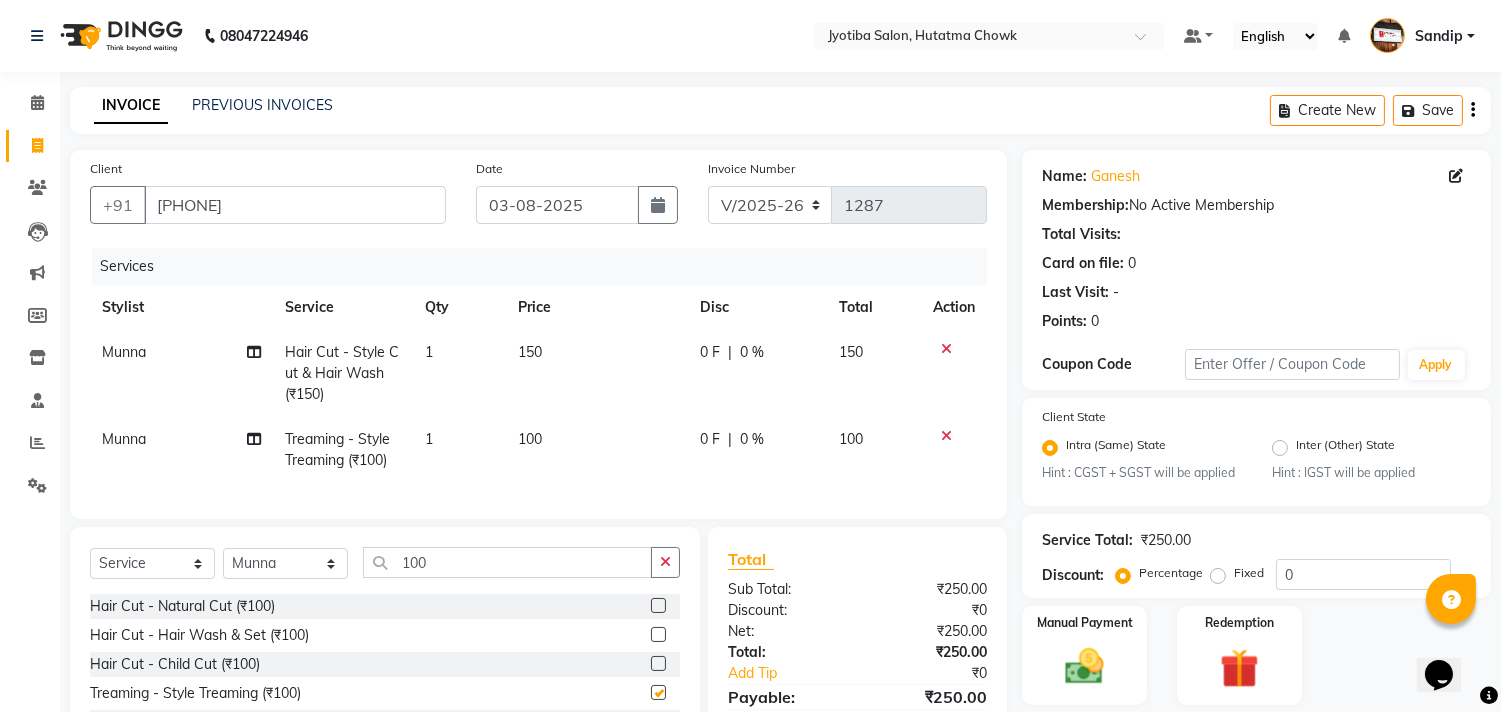 checkbox on "false" 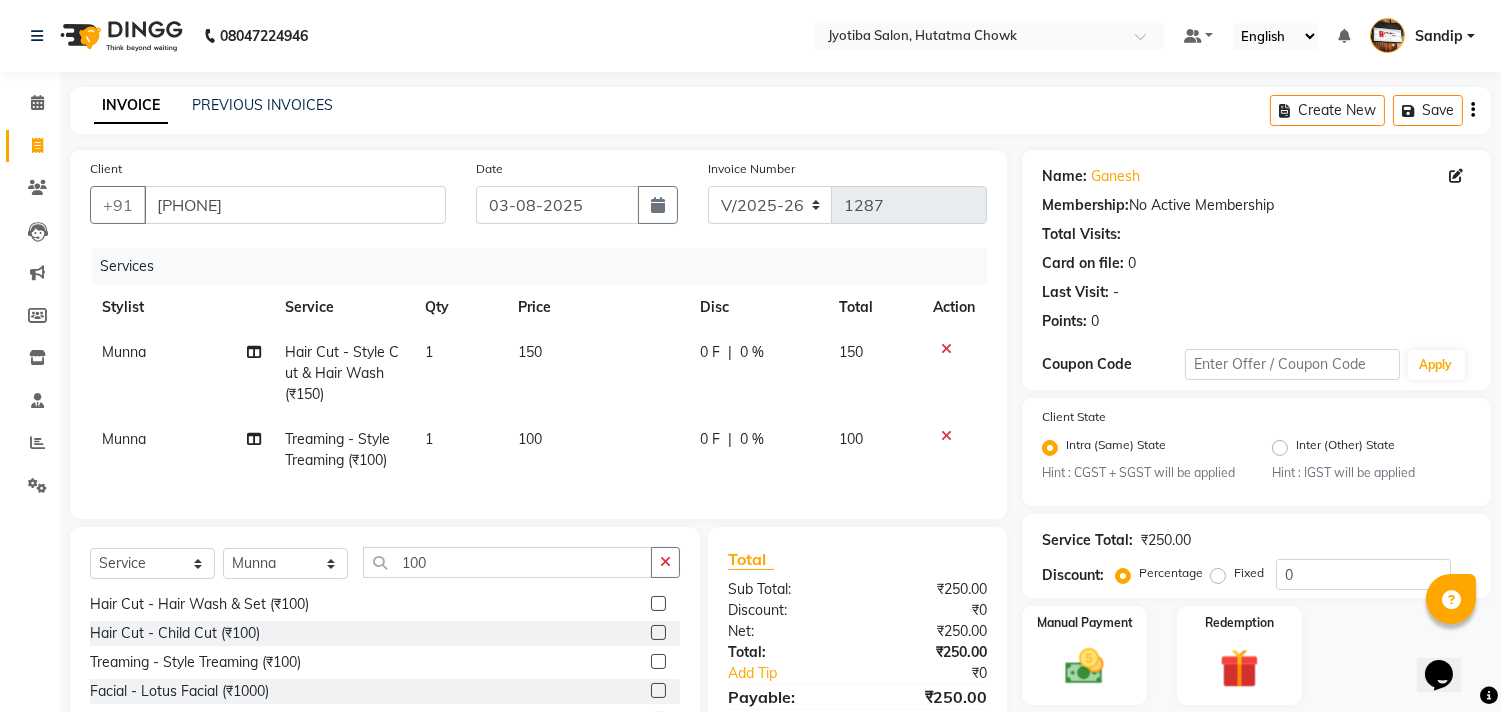scroll, scrollTop: 61, scrollLeft: 0, axis: vertical 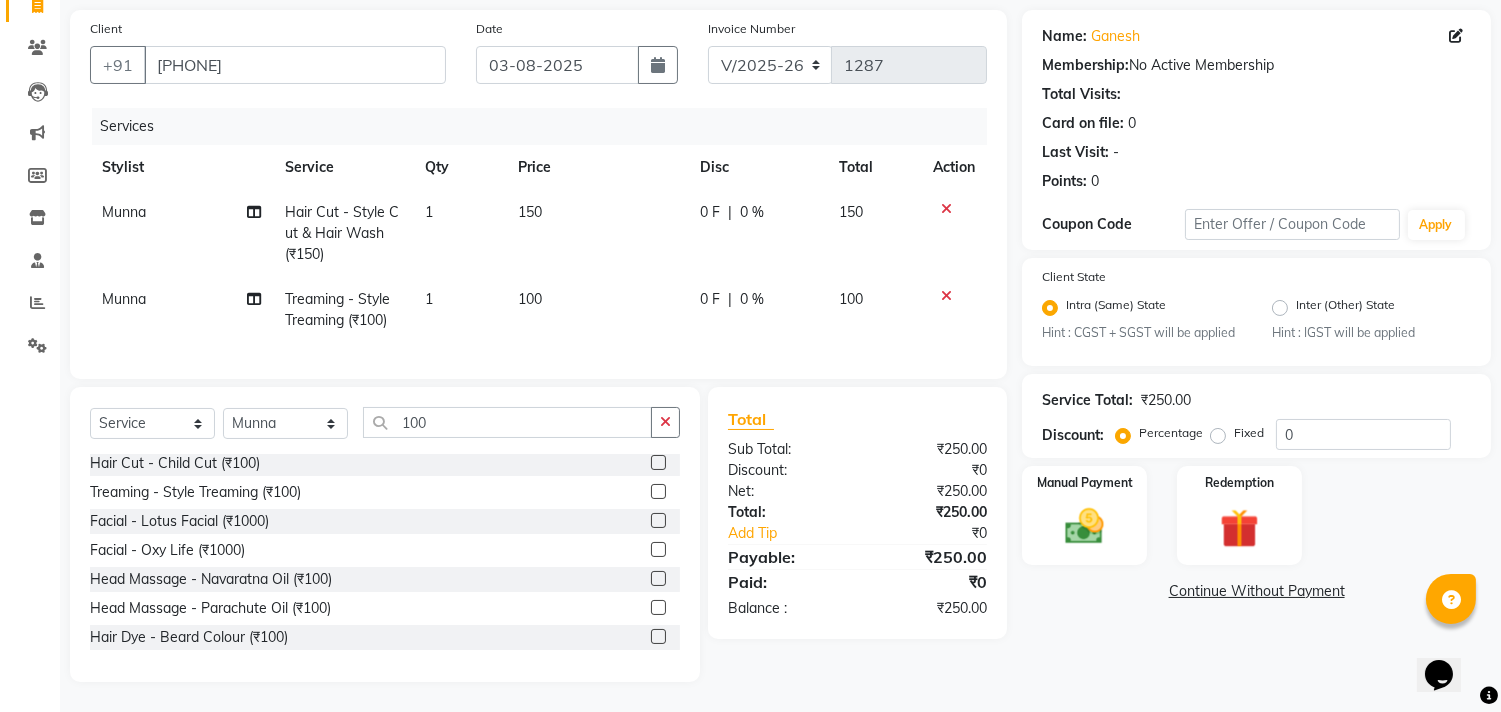 click on "Continue Without Payment" 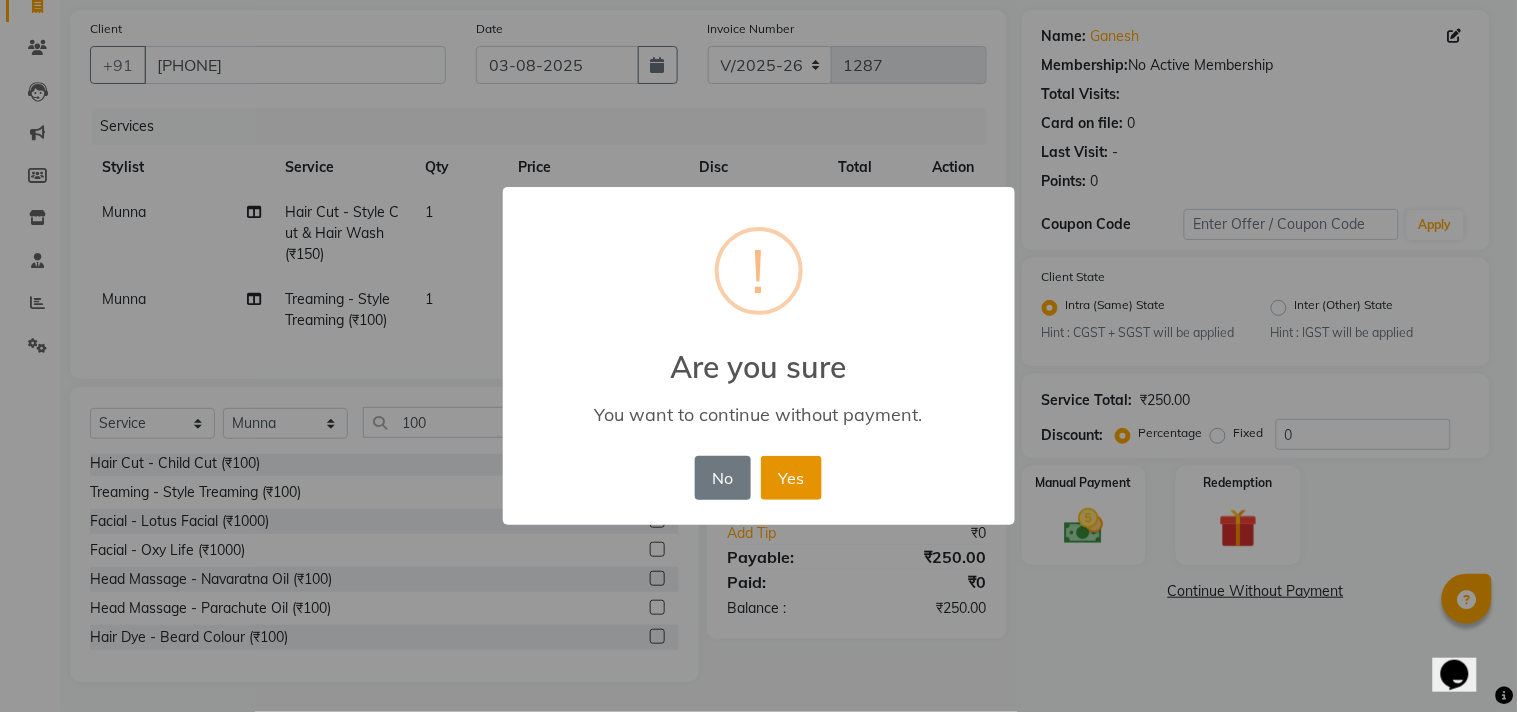 click on "Yes" at bounding box center (791, 478) 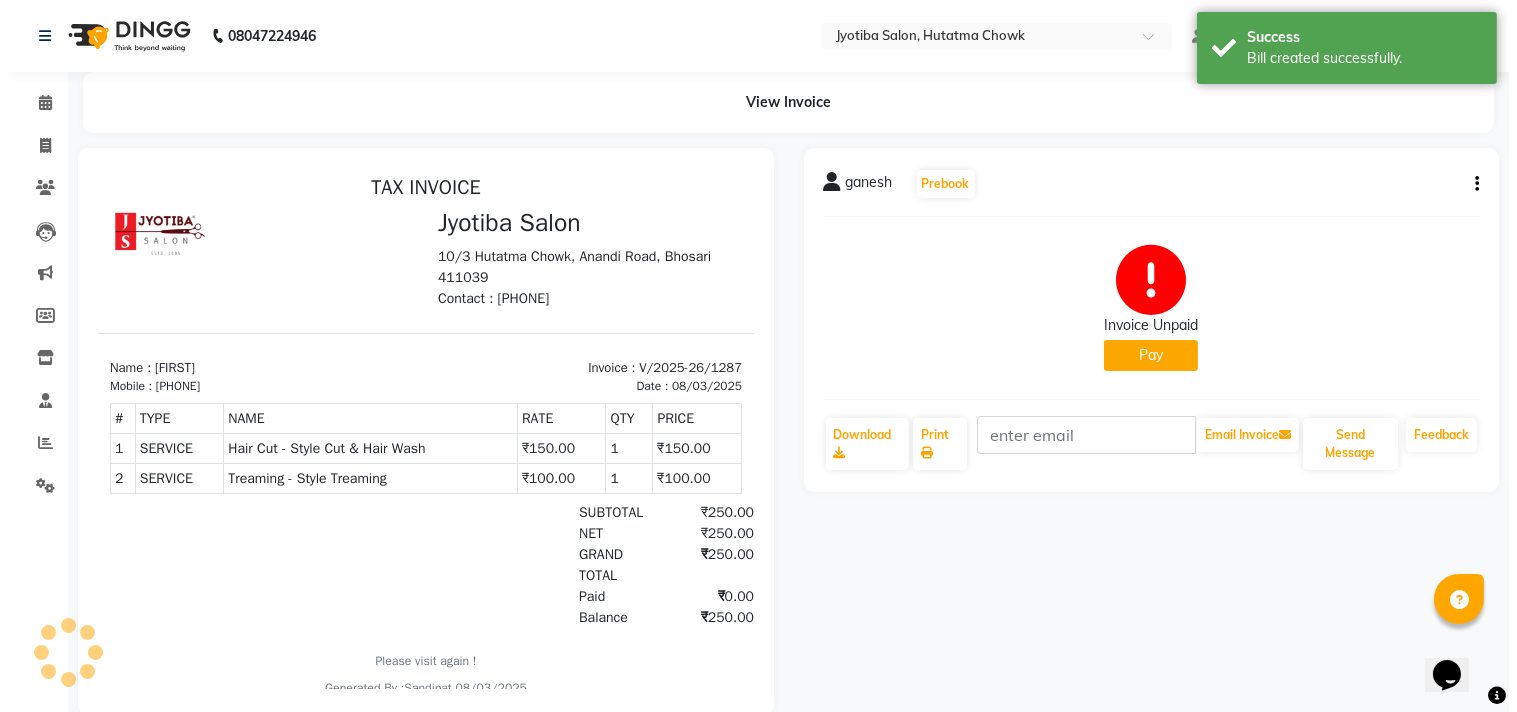 scroll, scrollTop: 0, scrollLeft: 0, axis: both 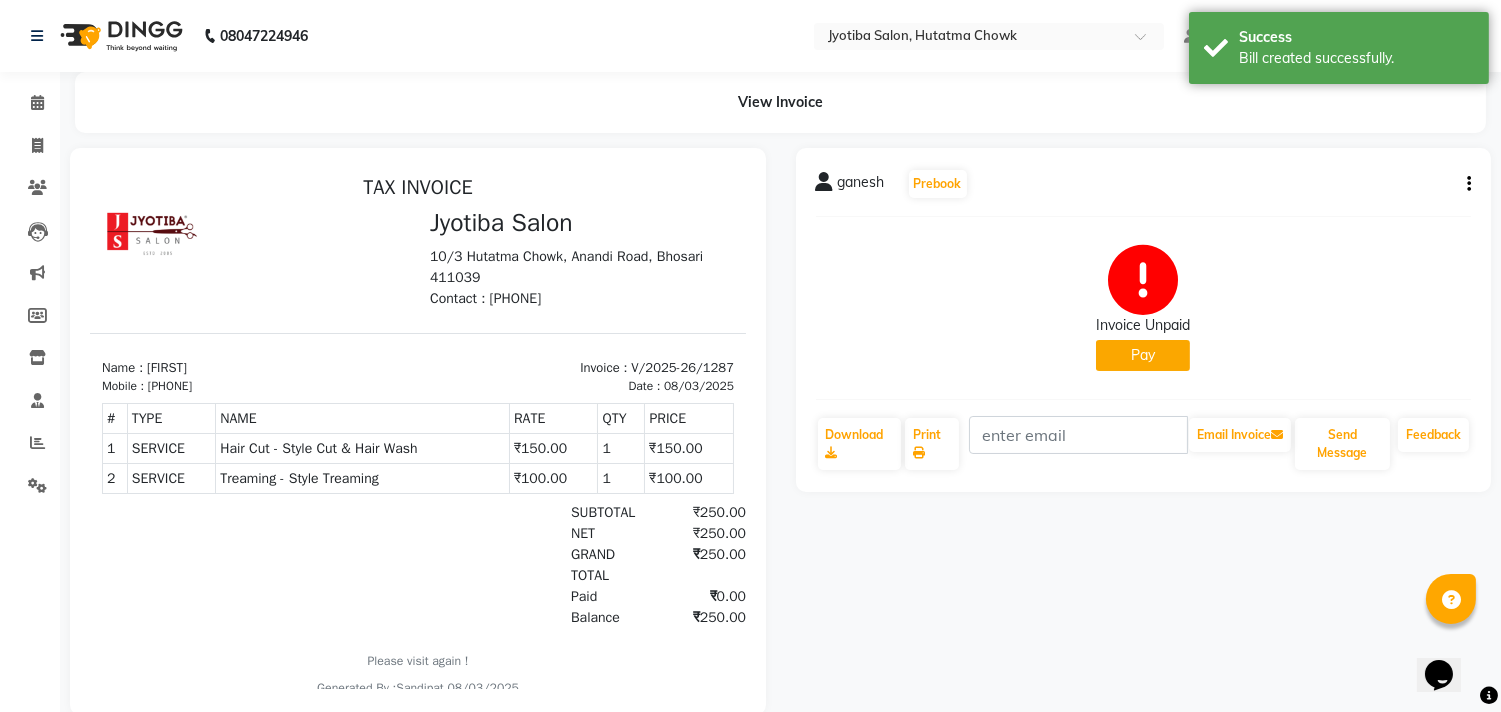 click on "Pay" 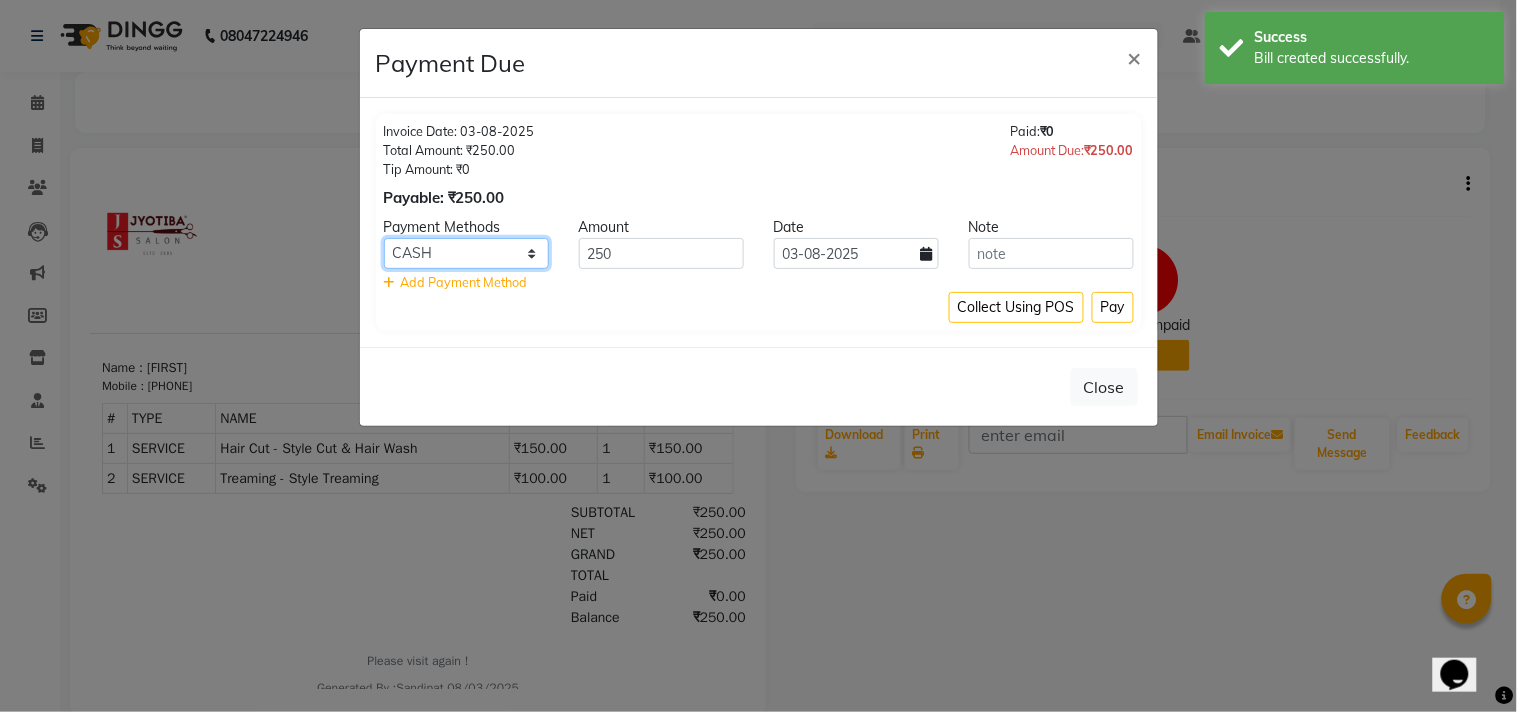 click on "CASH ONLINE CARD" 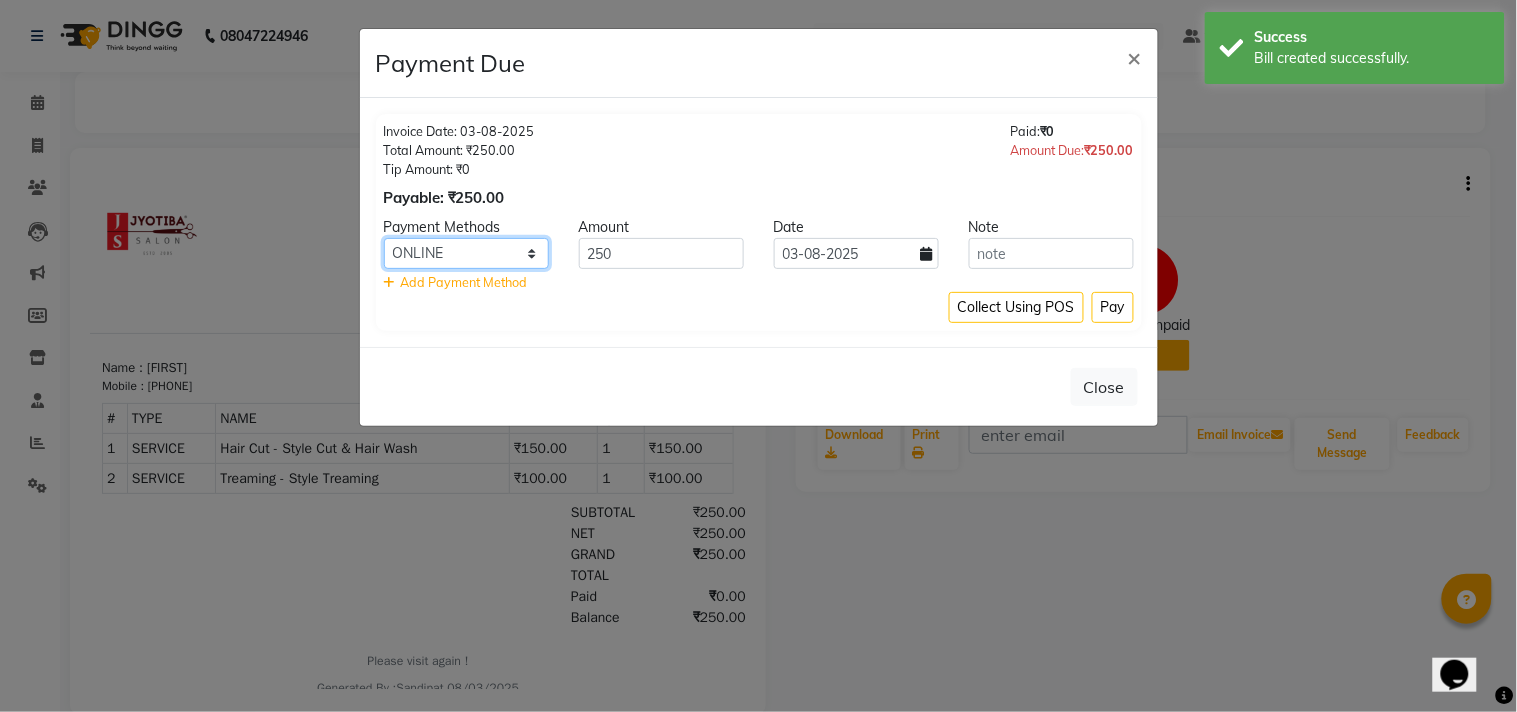 click on "CASH ONLINE CARD" 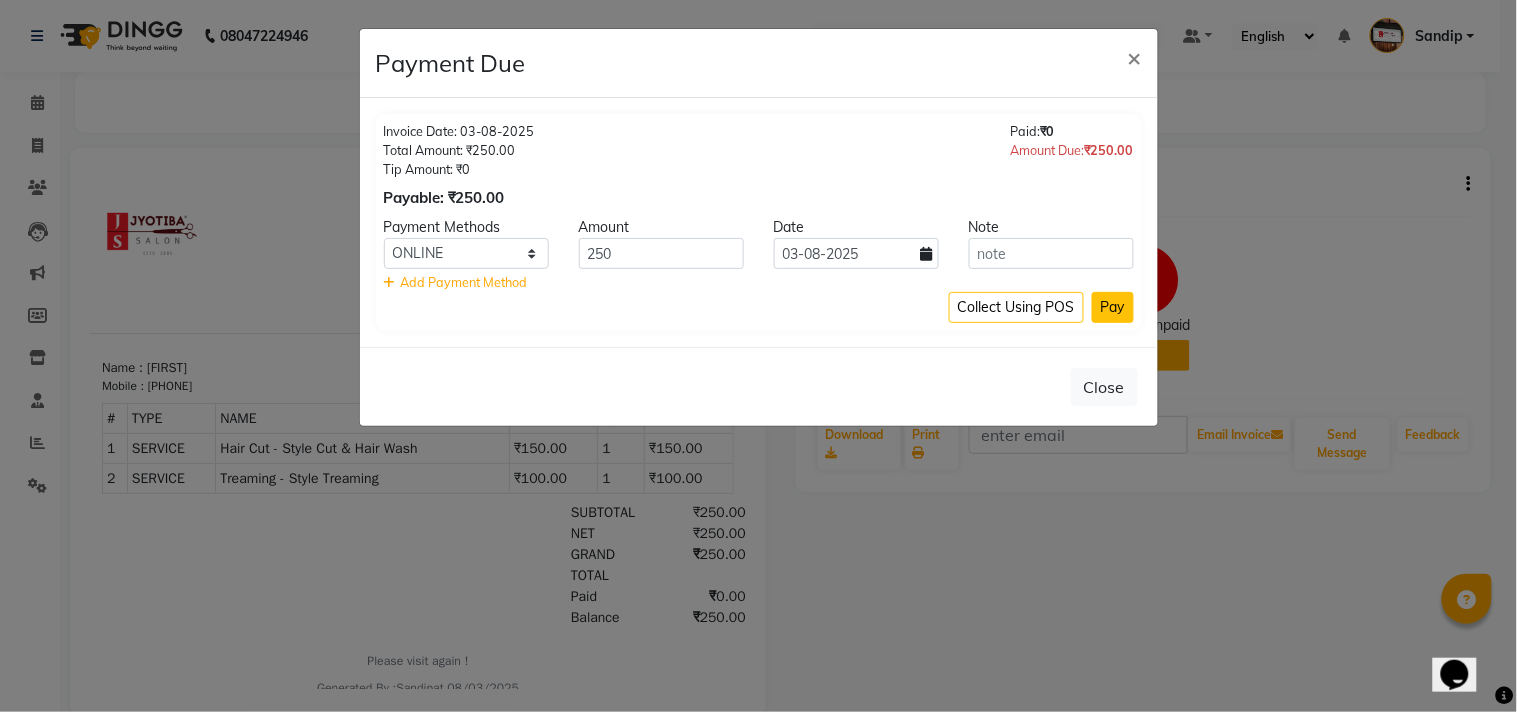 click on "Pay" 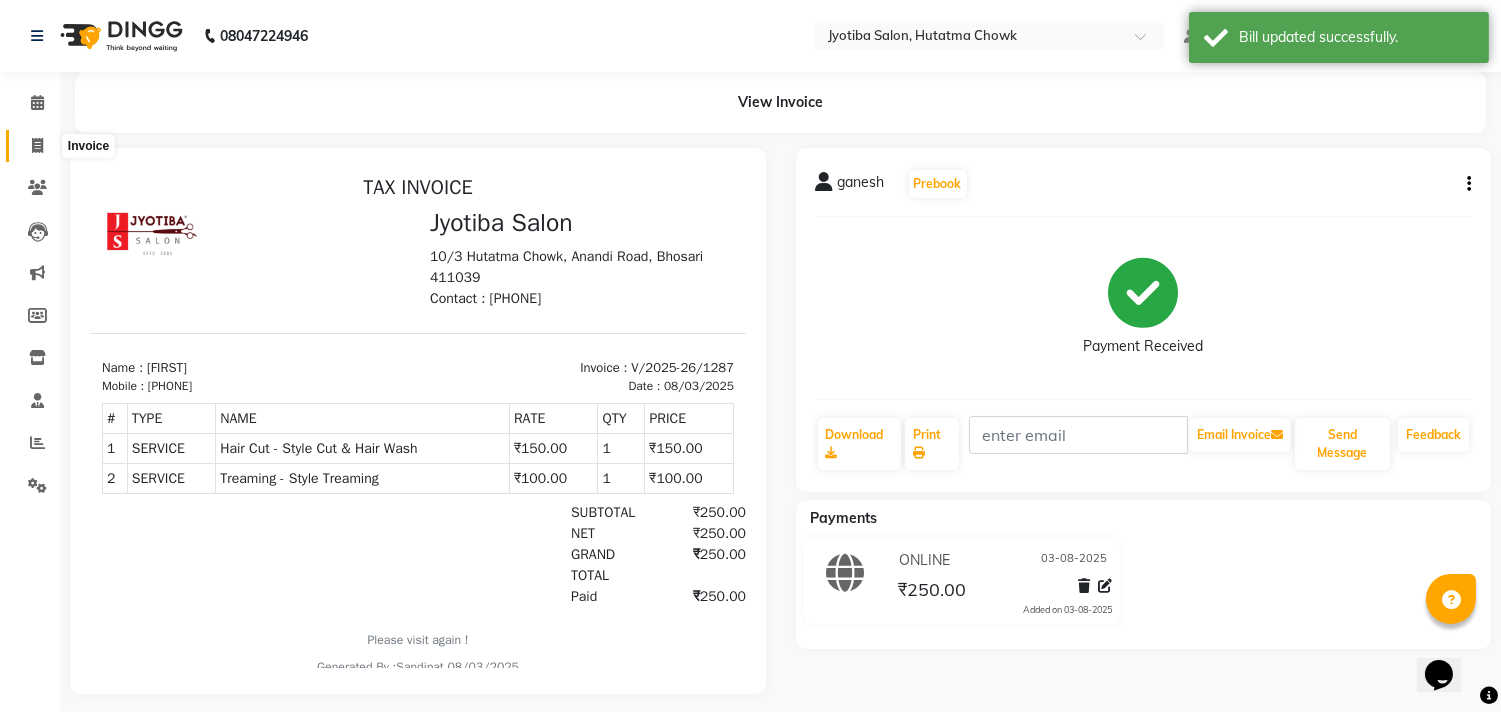 click 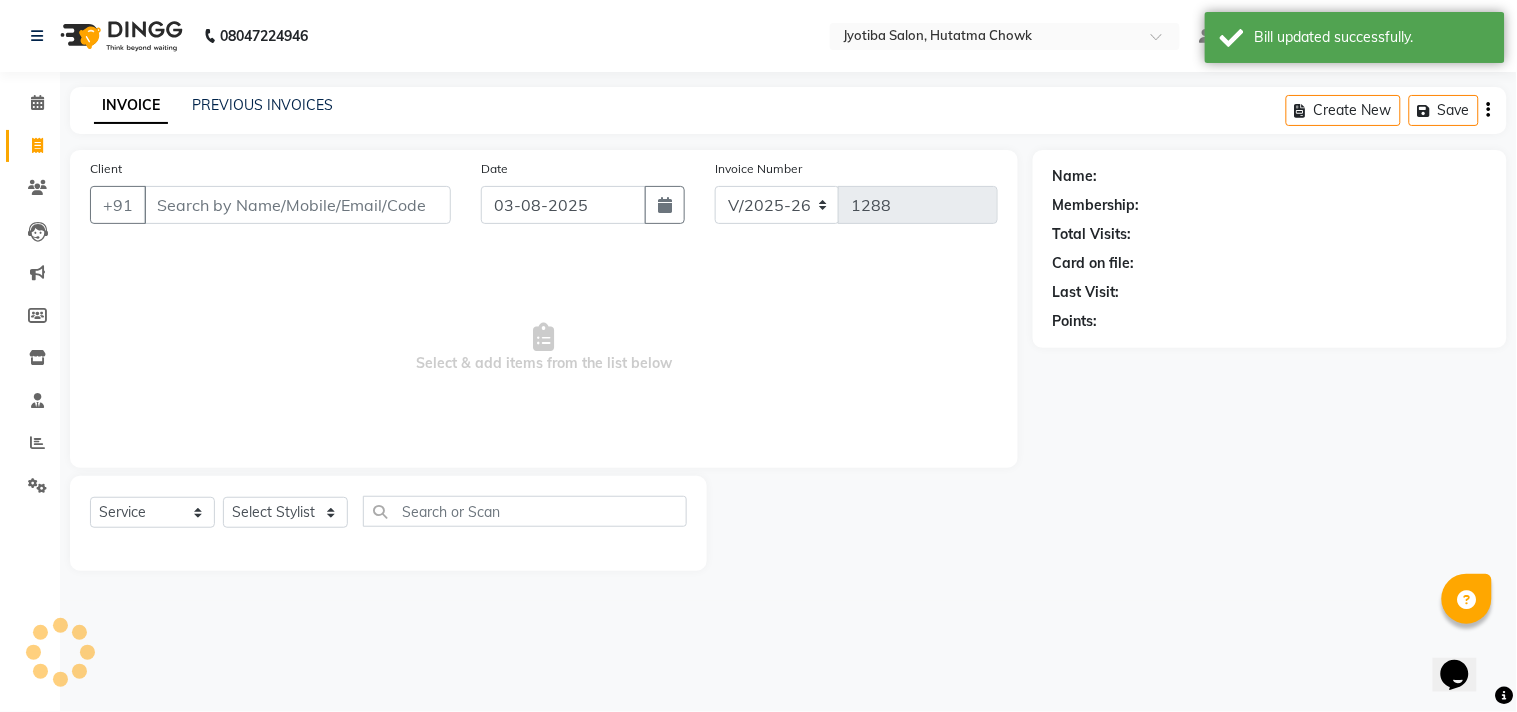 select on "membership" 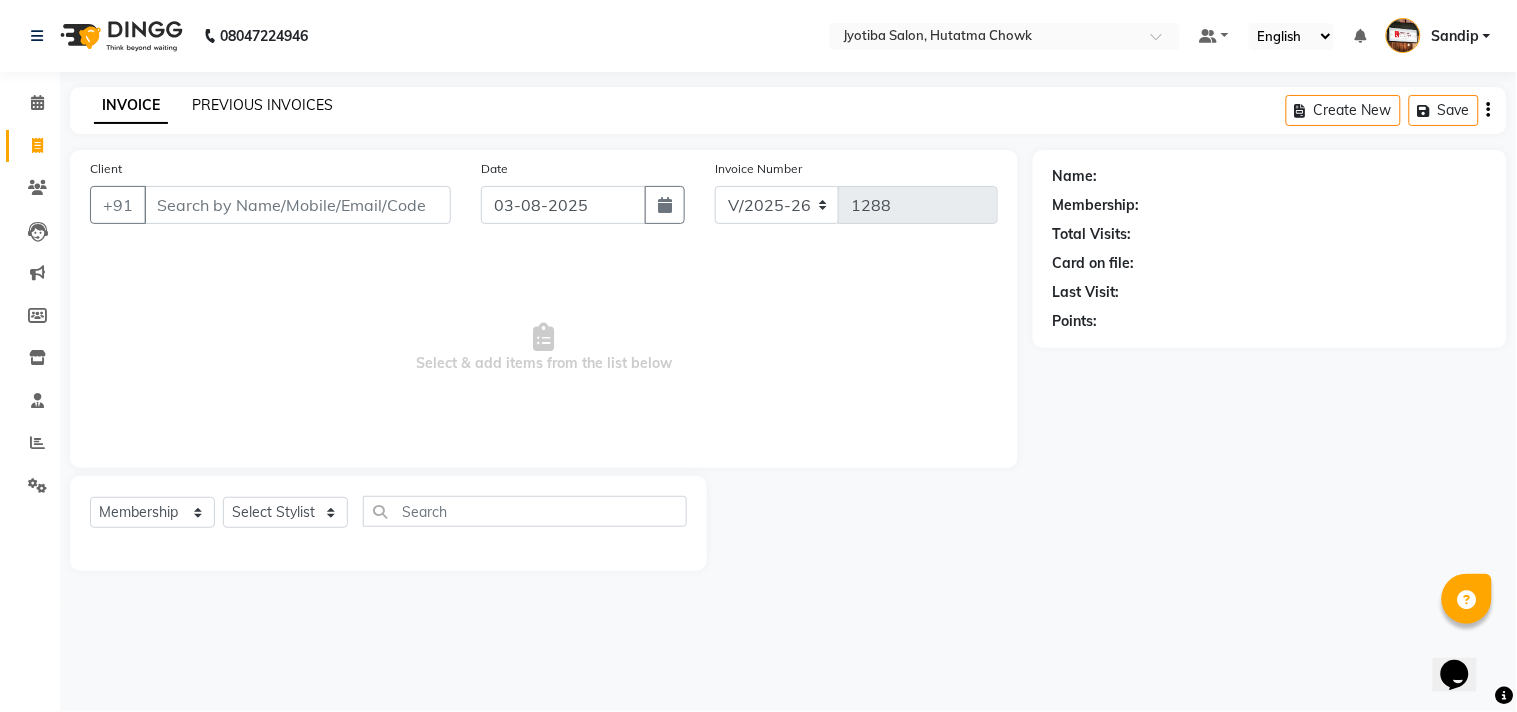 click on "PREVIOUS INVOICES" 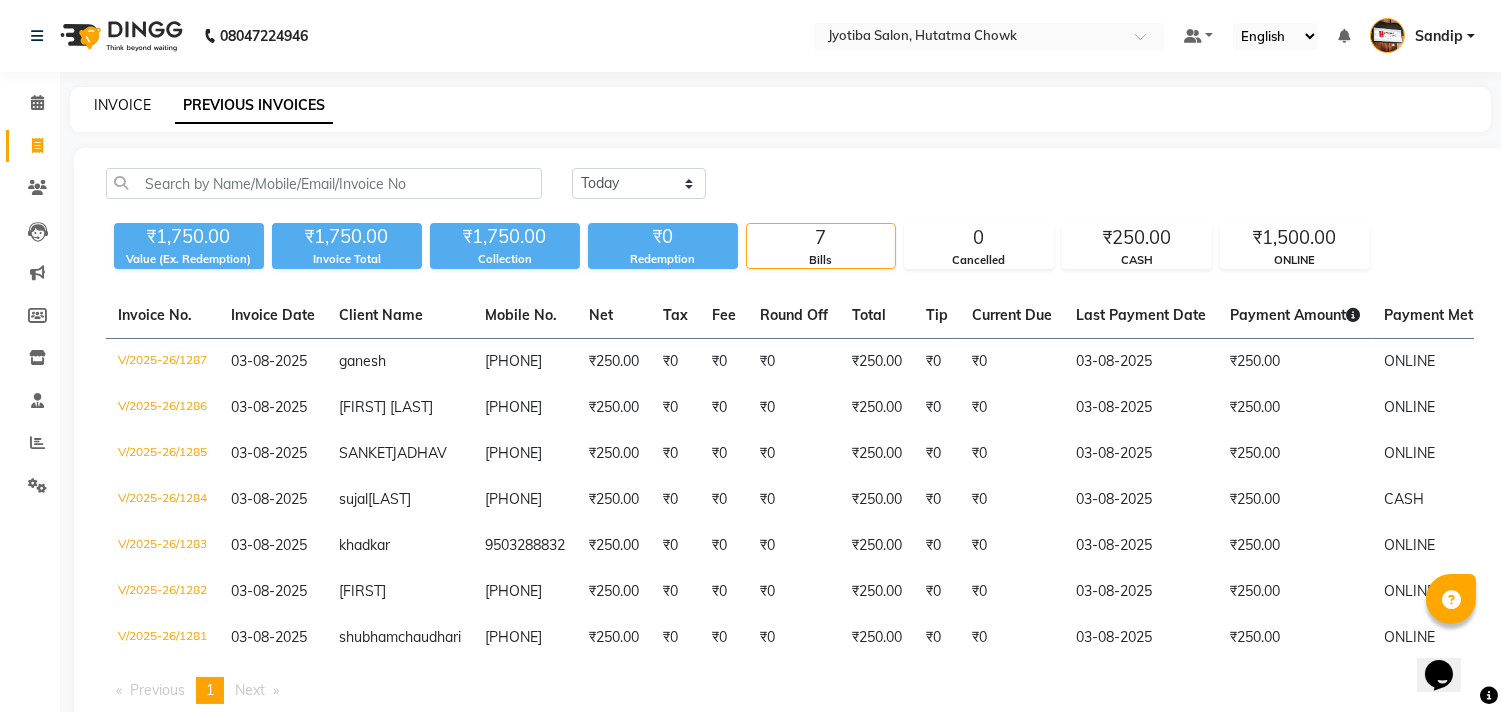 click on "INVOICE" 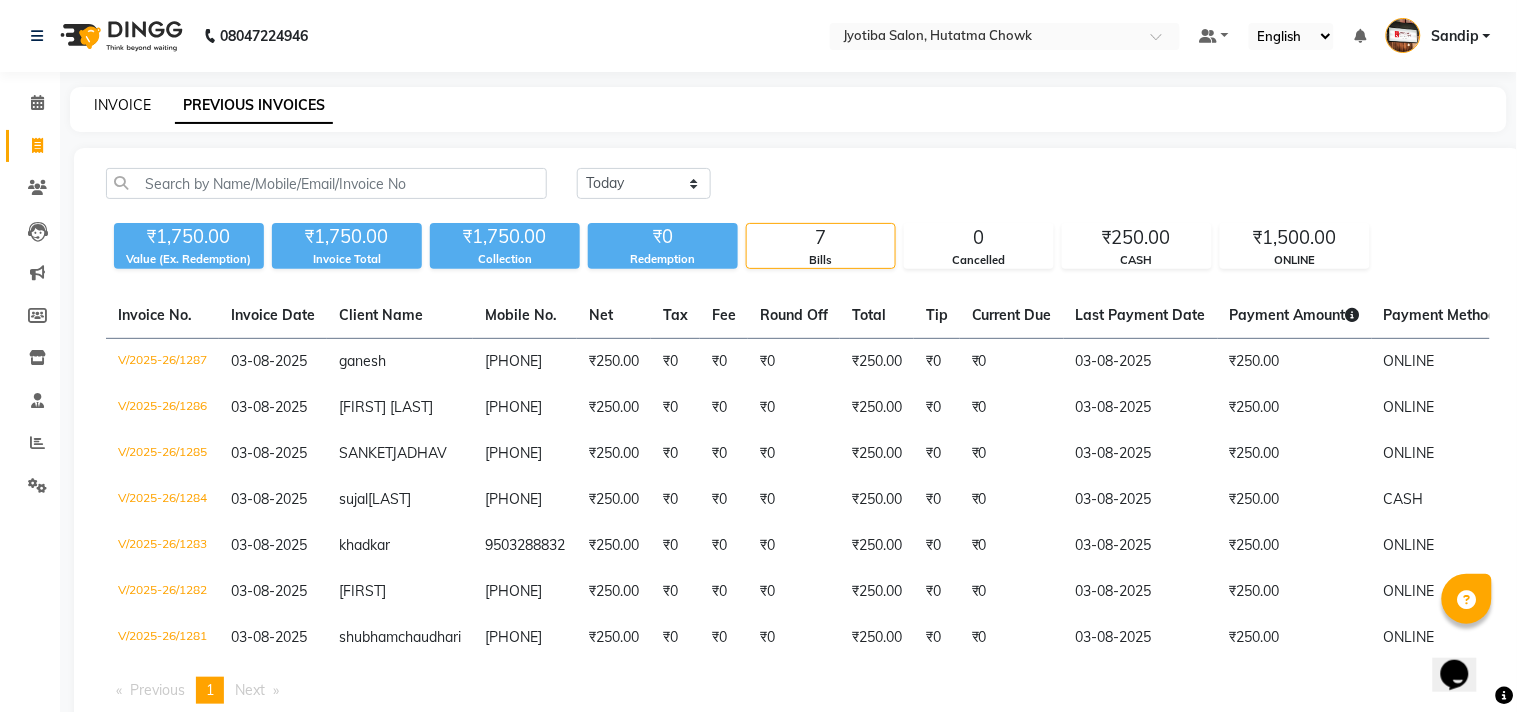select on "556" 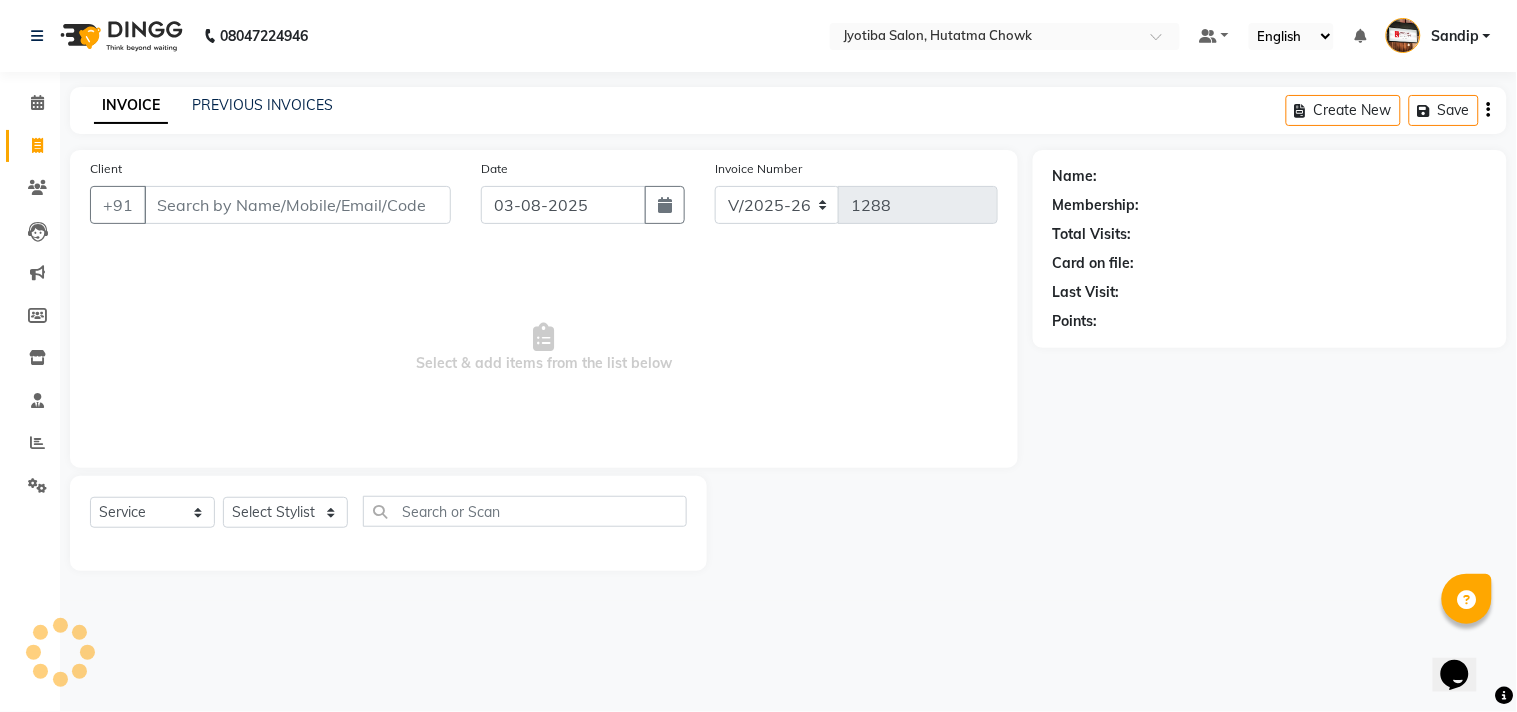 select on "membership" 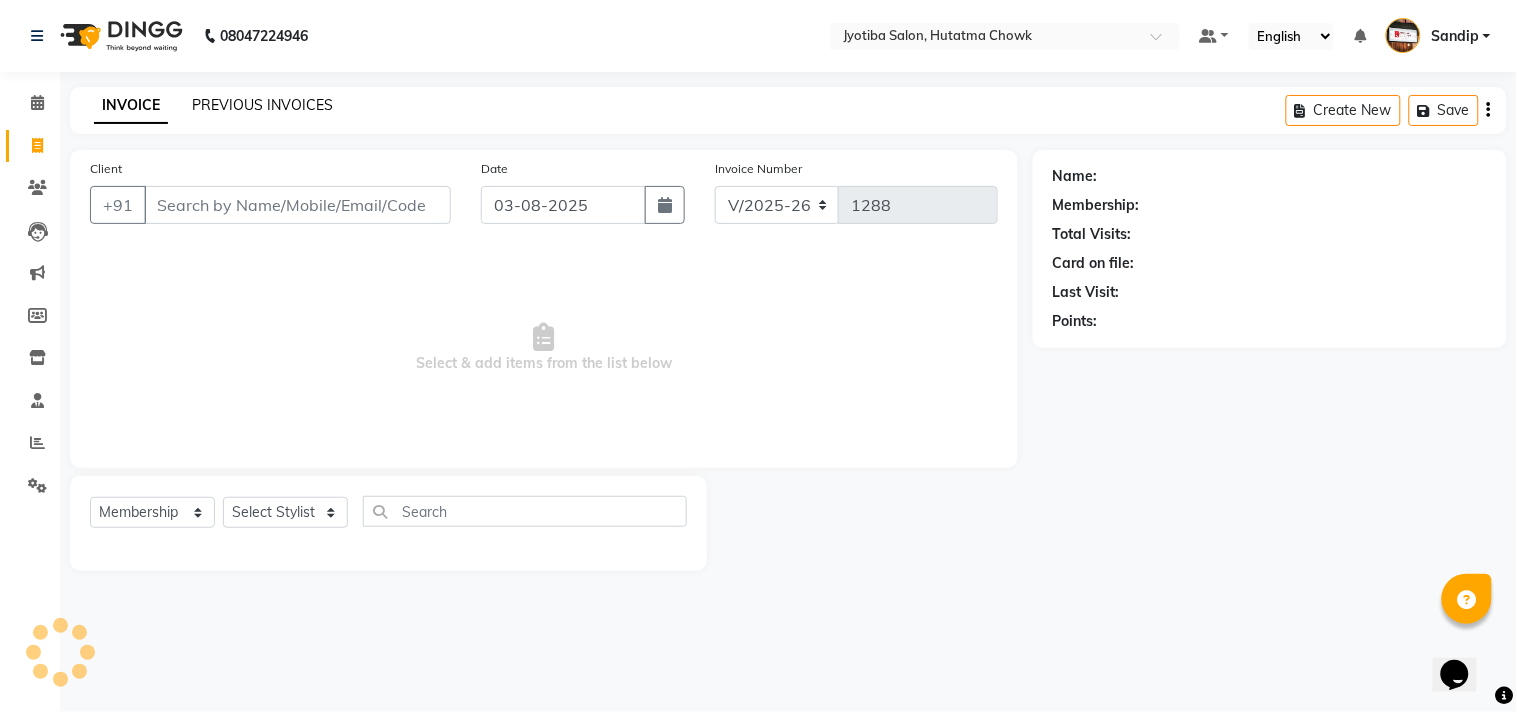 click on "PREVIOUS INVOICES" 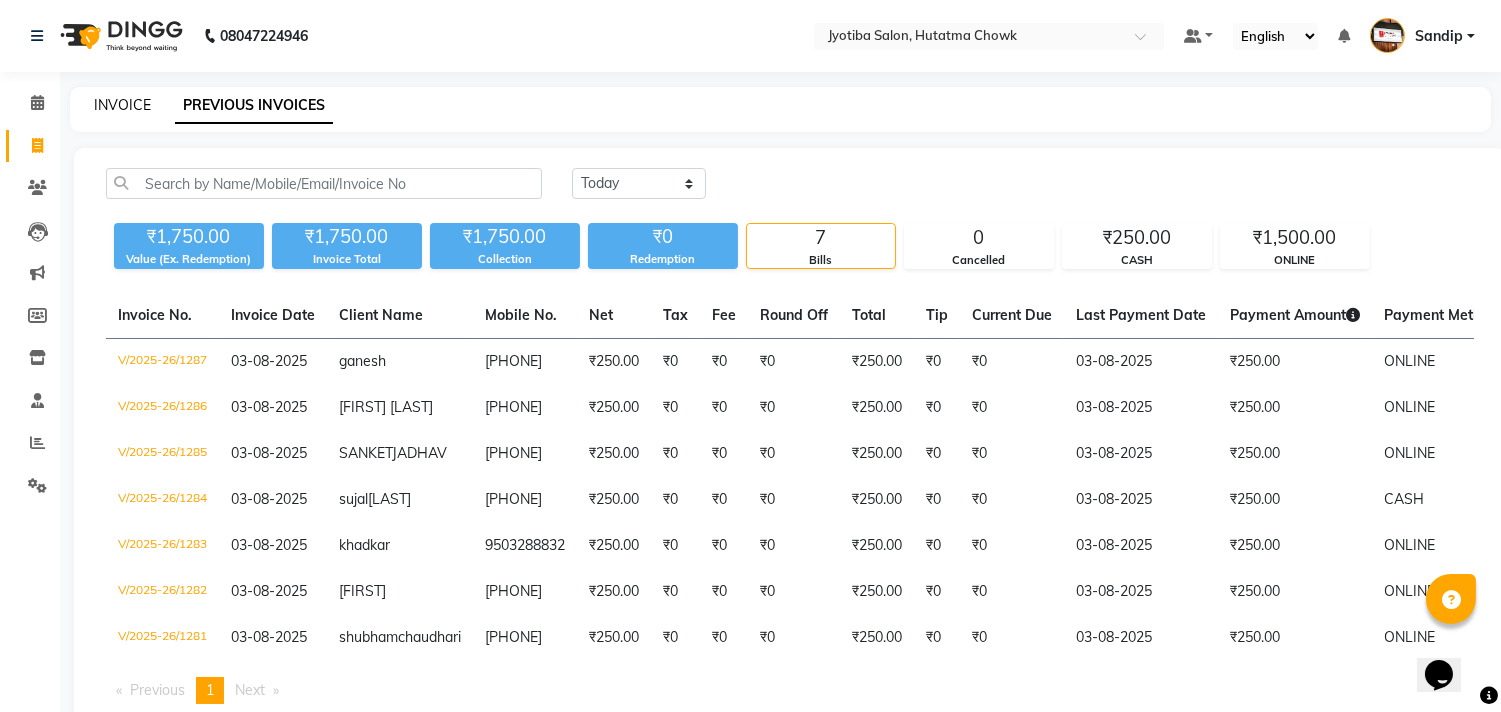 click on "INVOICE" 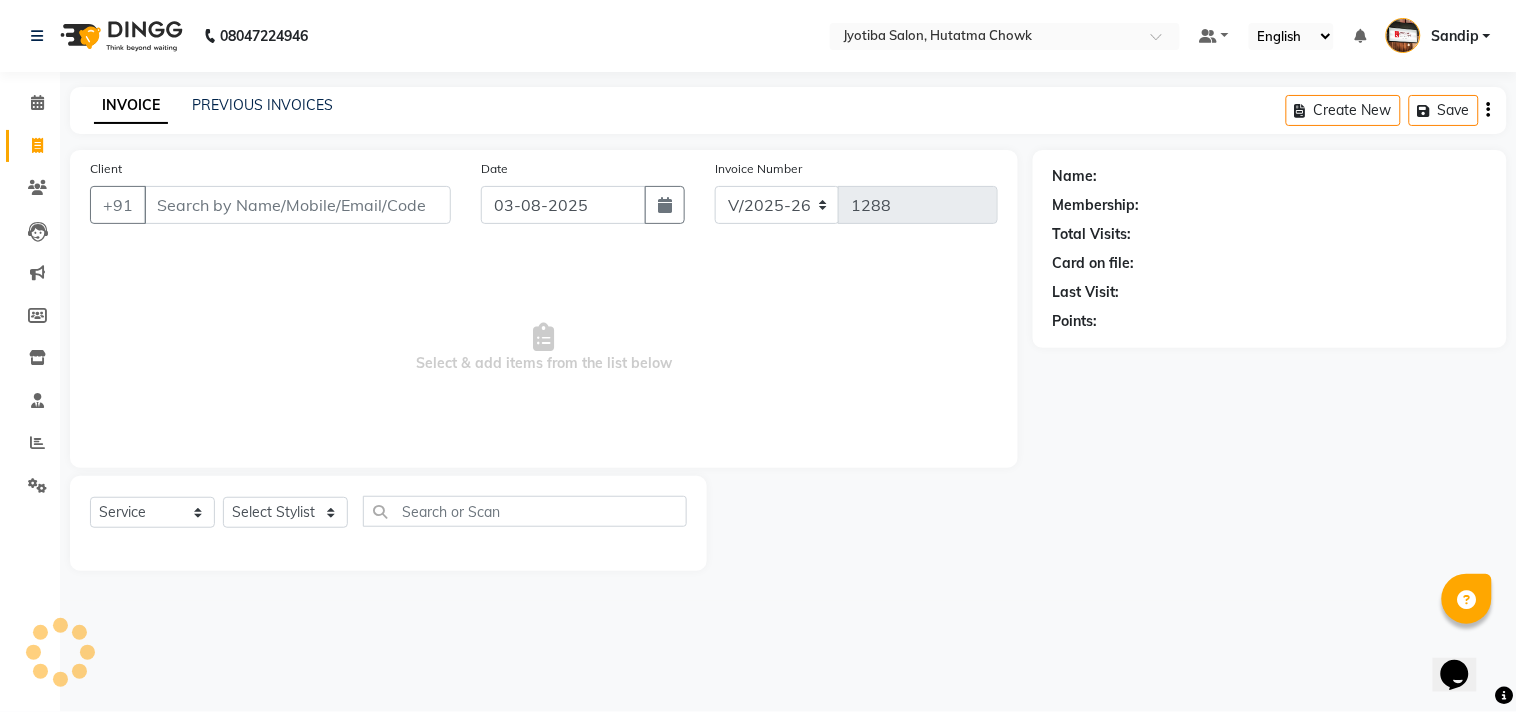 select on "membership" 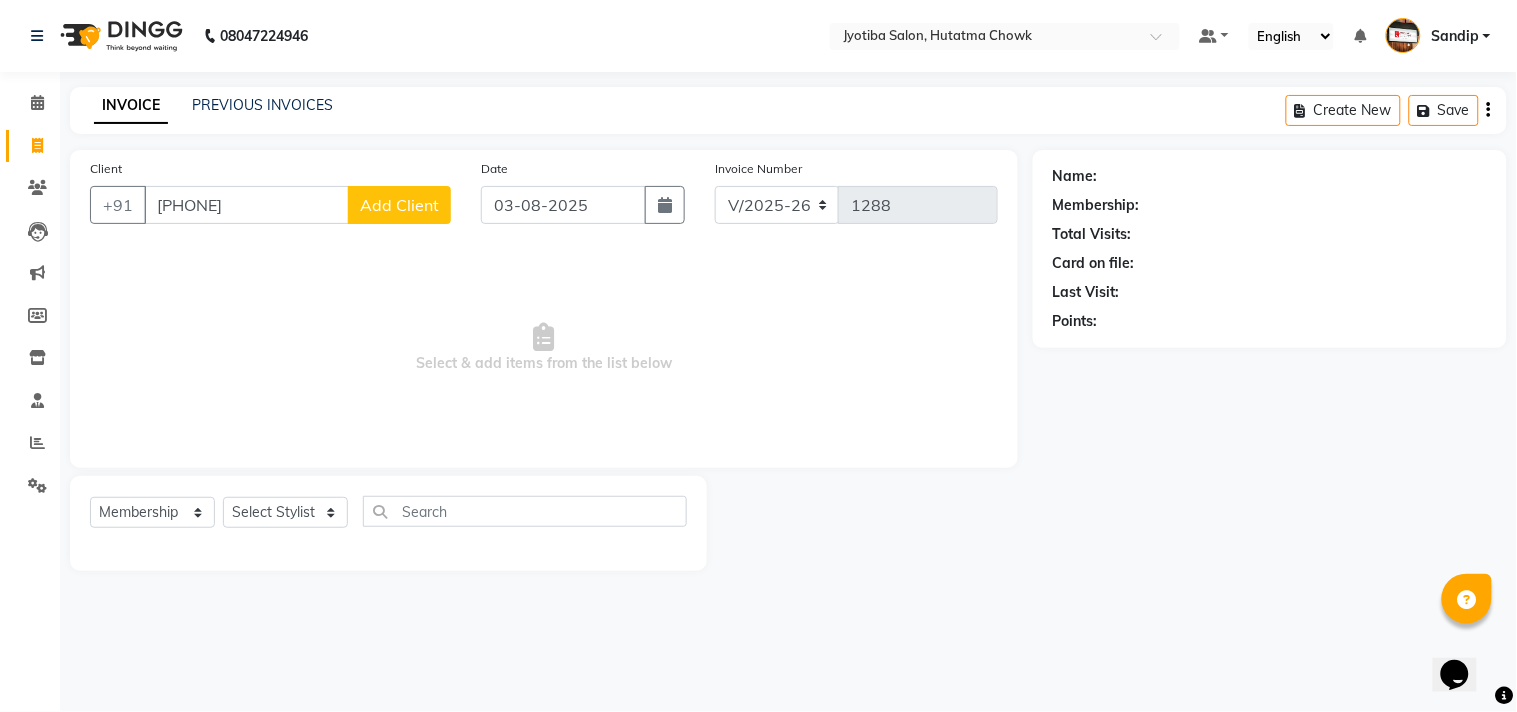 type on "7620210718" 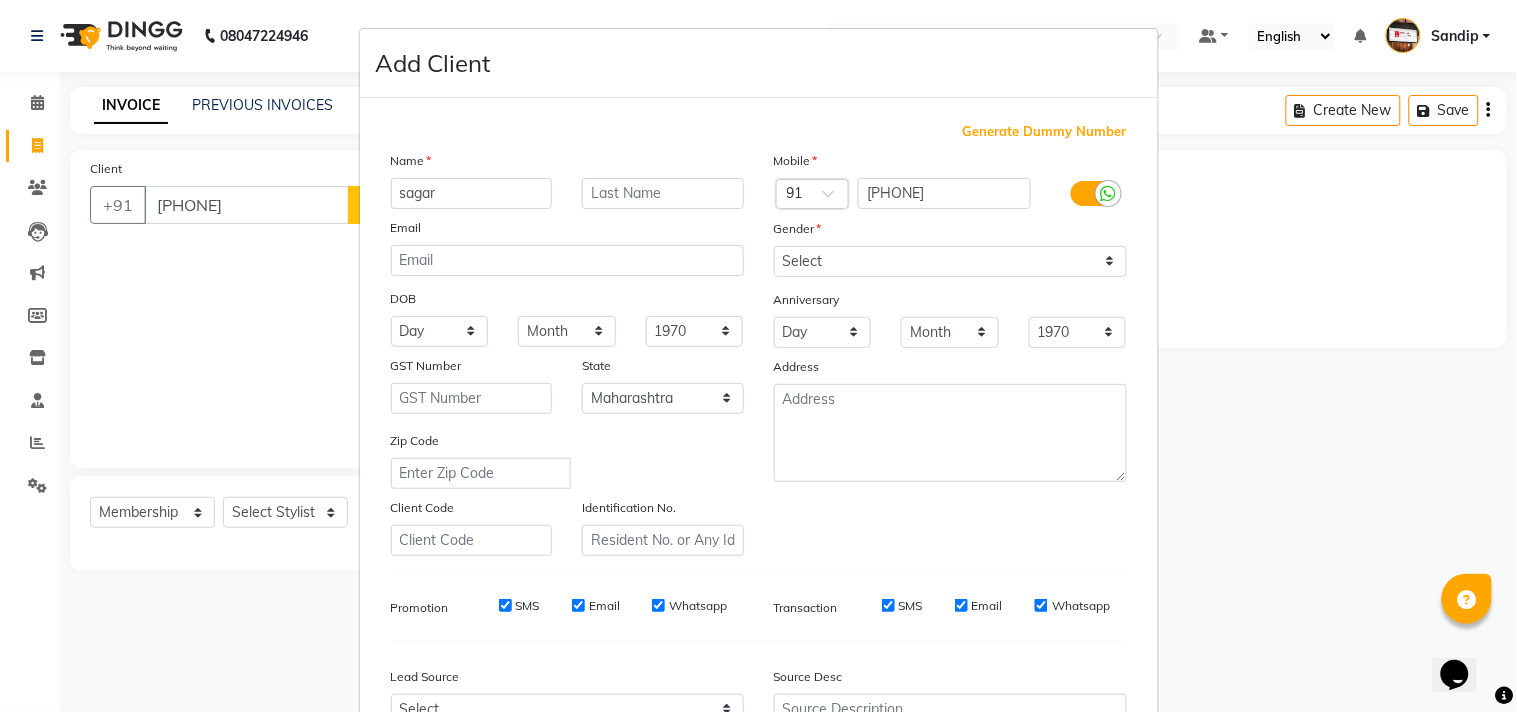 type on "sagar" 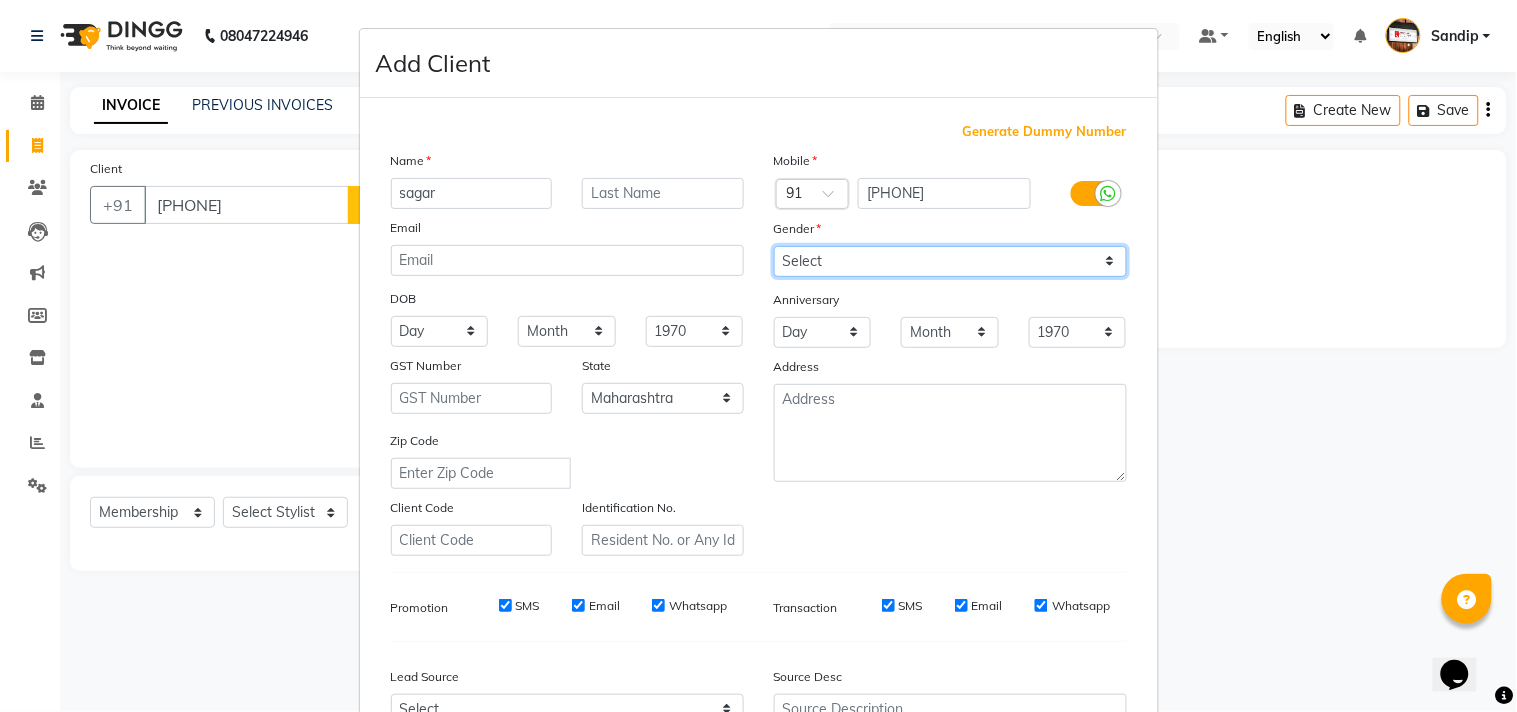 click on "Select Male Female Other Prefer Not To Say" at bounding box center [950, 261] 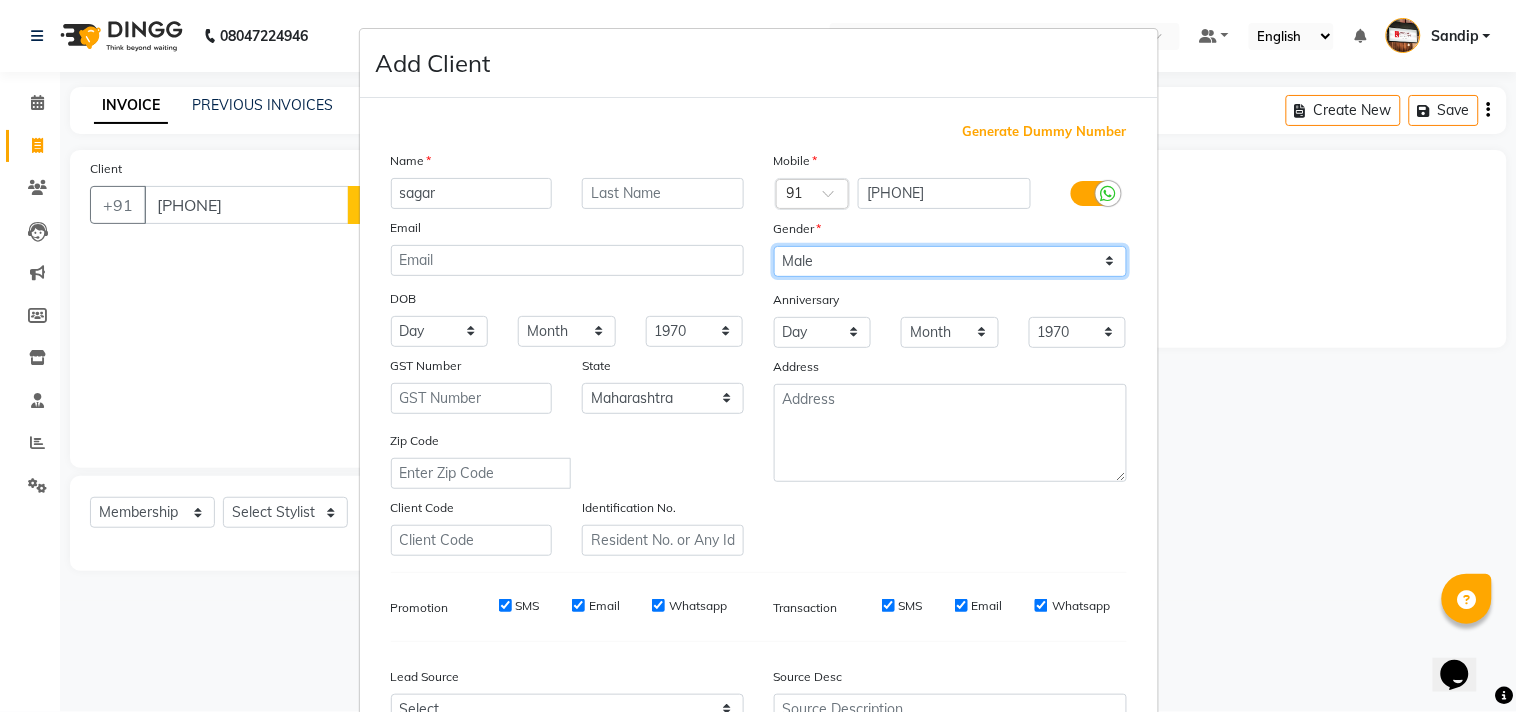click on "Select Male Female Other Prefer Not To Say" at bounding box center [950, 261] 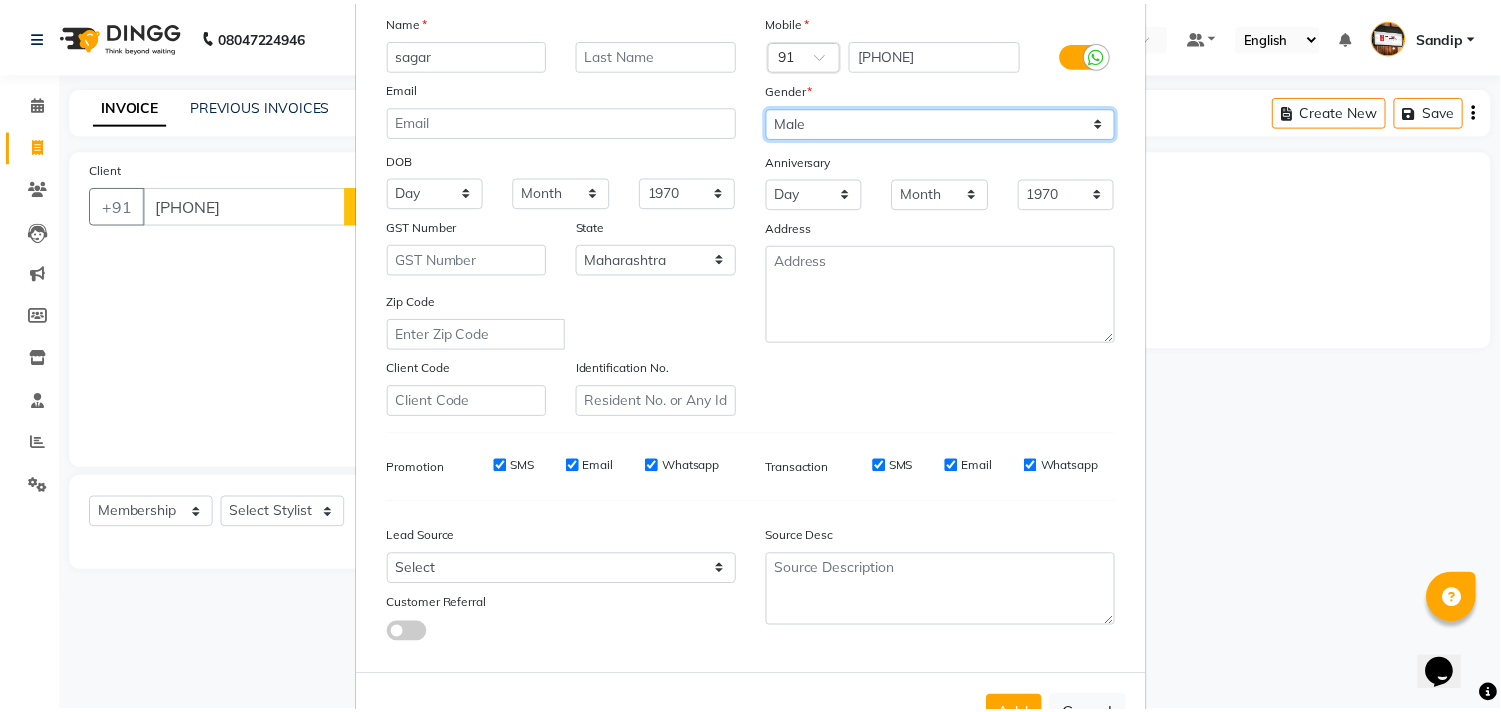 scroll, scrollTop: 212, scrollLeft: 0, axis: vertical 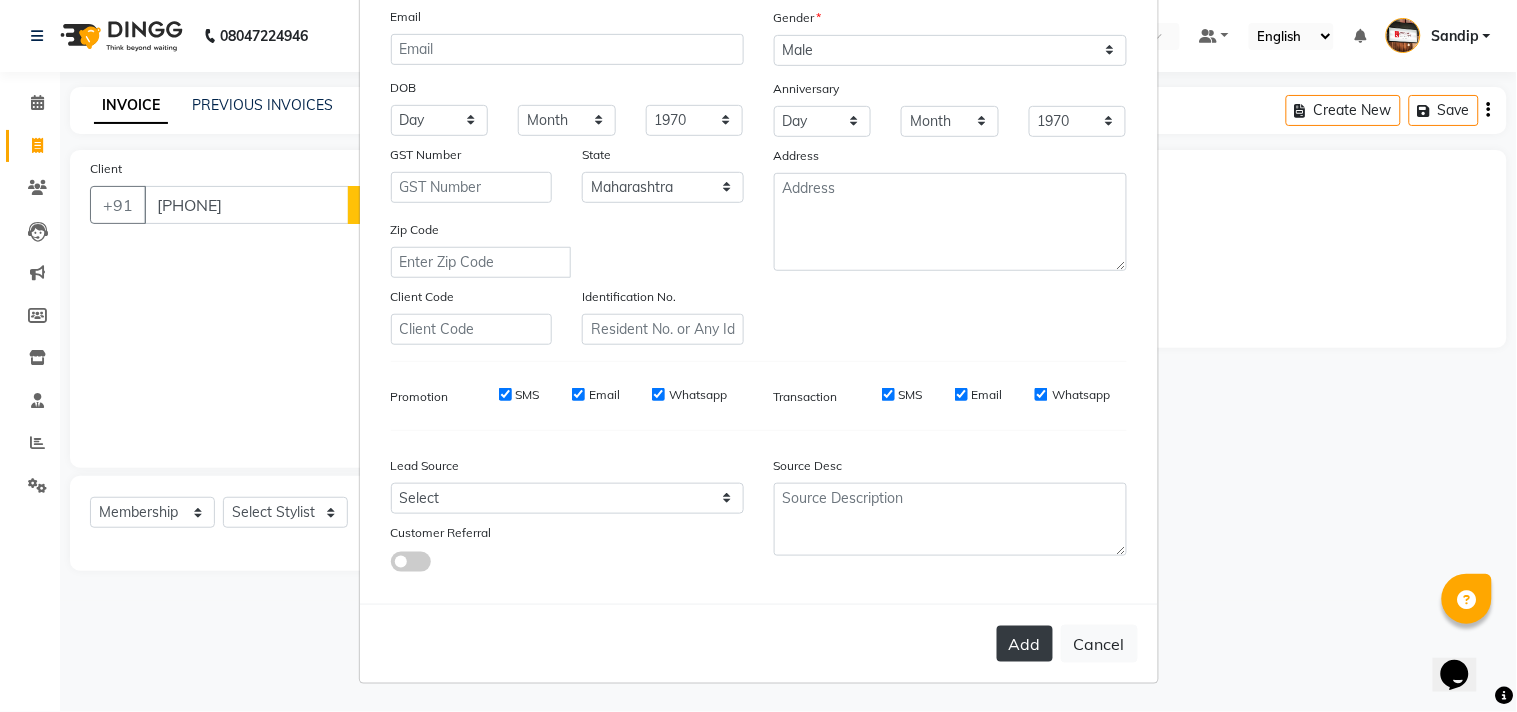 click on "Add" at bounding box center (1025, 644) 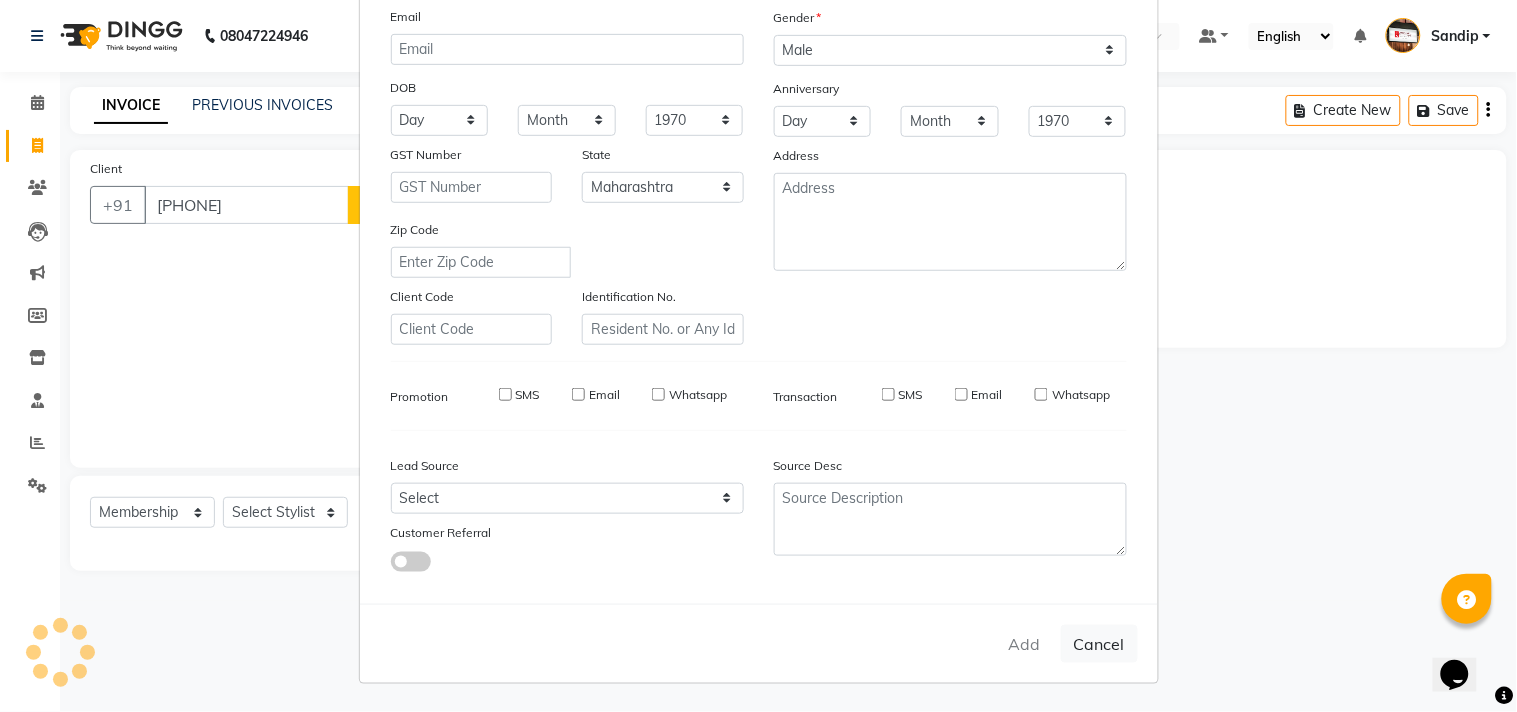 type 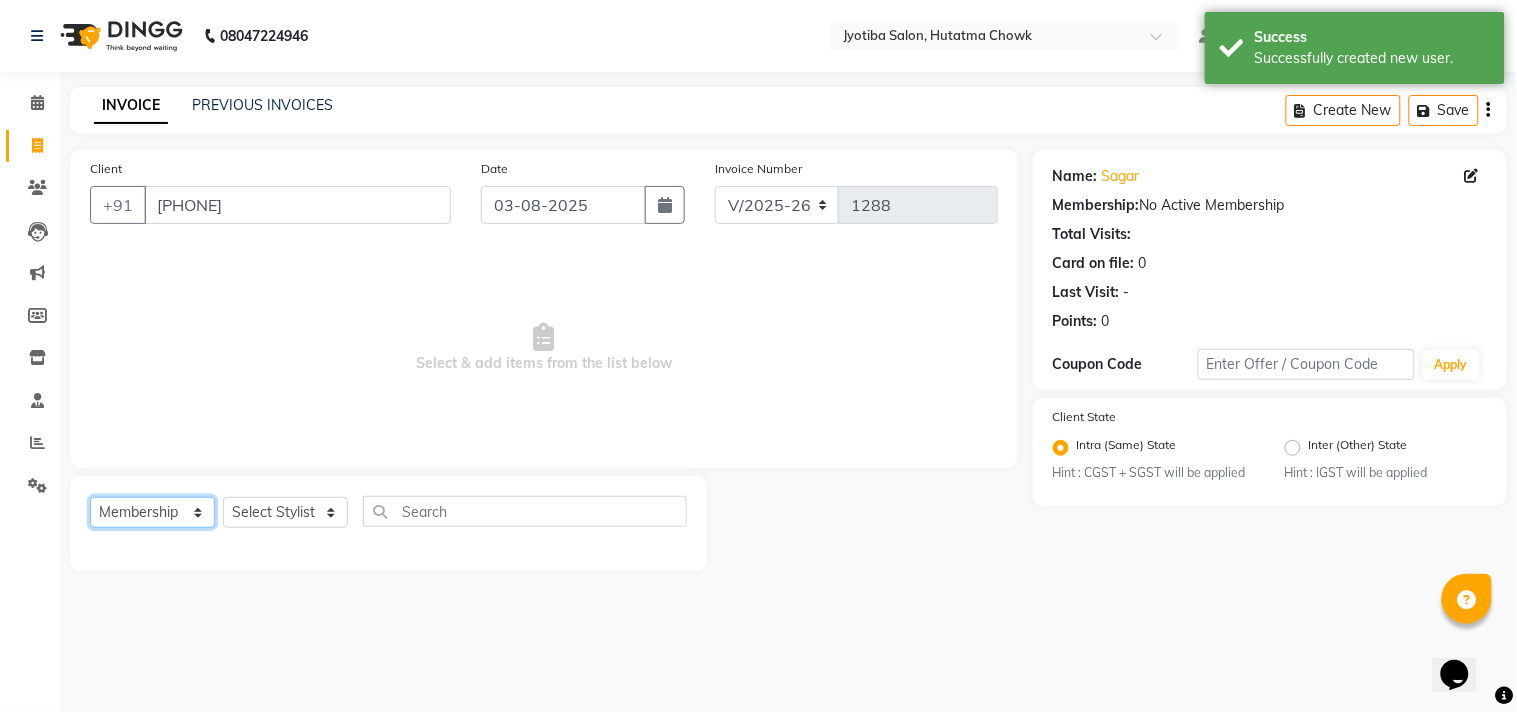 click on "Select  Service  Product  Membership  Package Voucher Prepaid Gift Card" 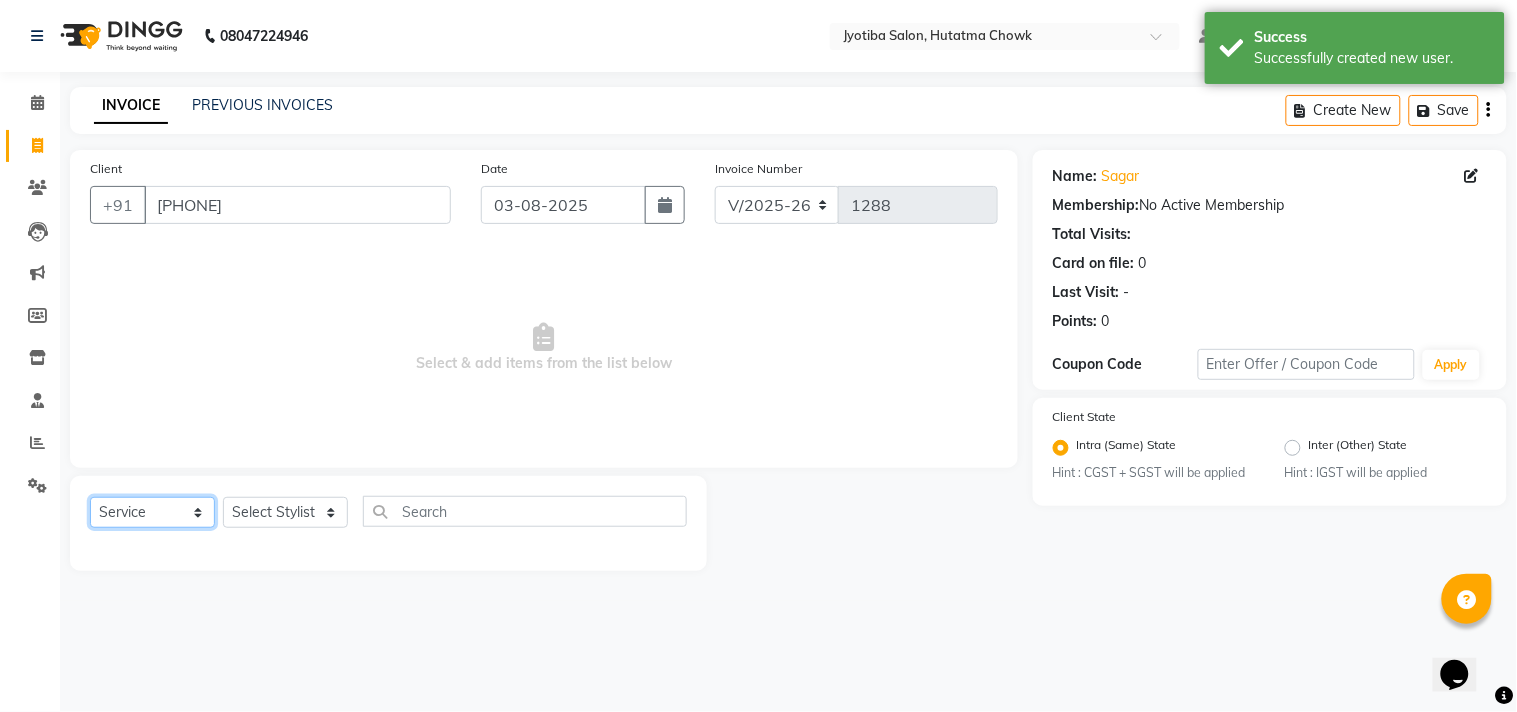click on "Select  Service  Product  Membership  Package Voucher Prepaid Gift Card" 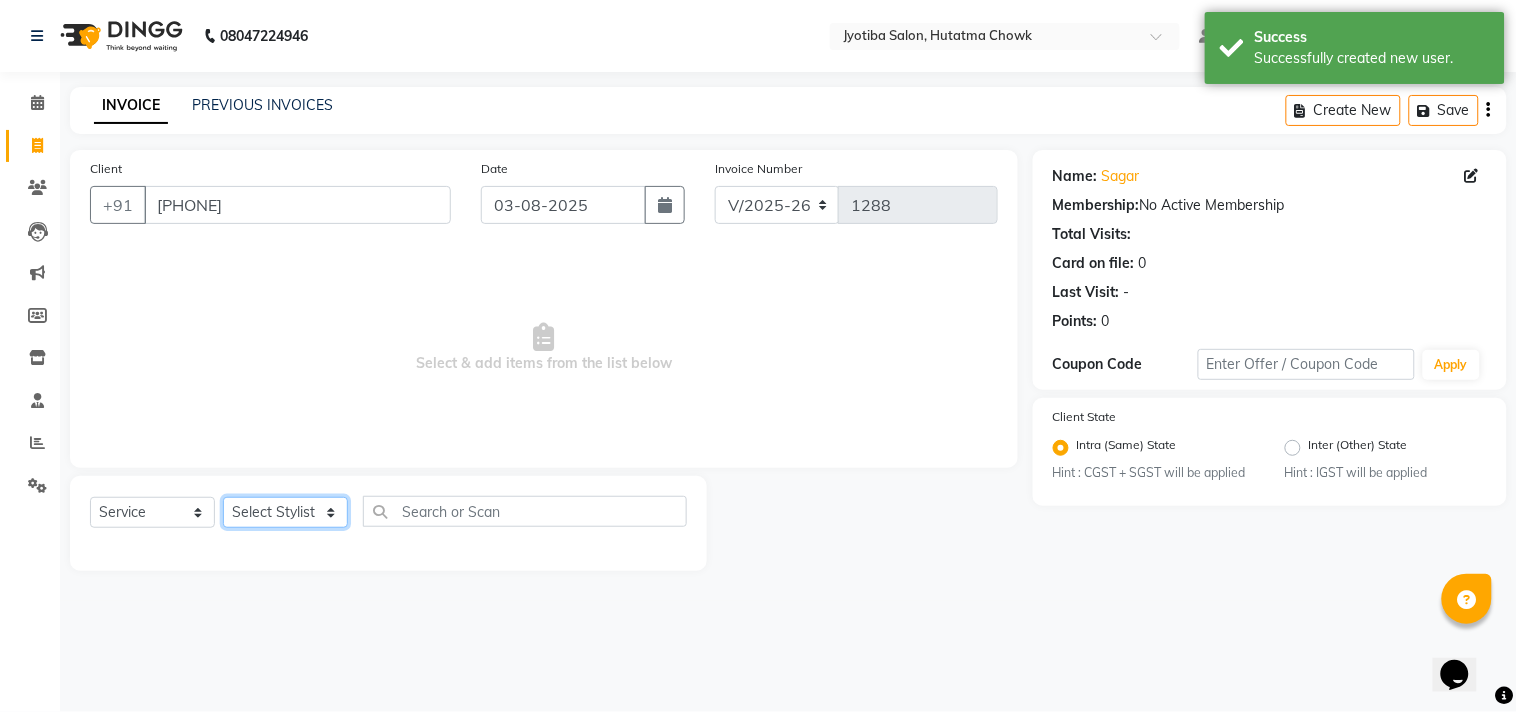 click on "Select Stylist Abdul Dinesh thakur Farman  Juned  mahadev Munna  prem RAHUL Sandip Suresh yasin" 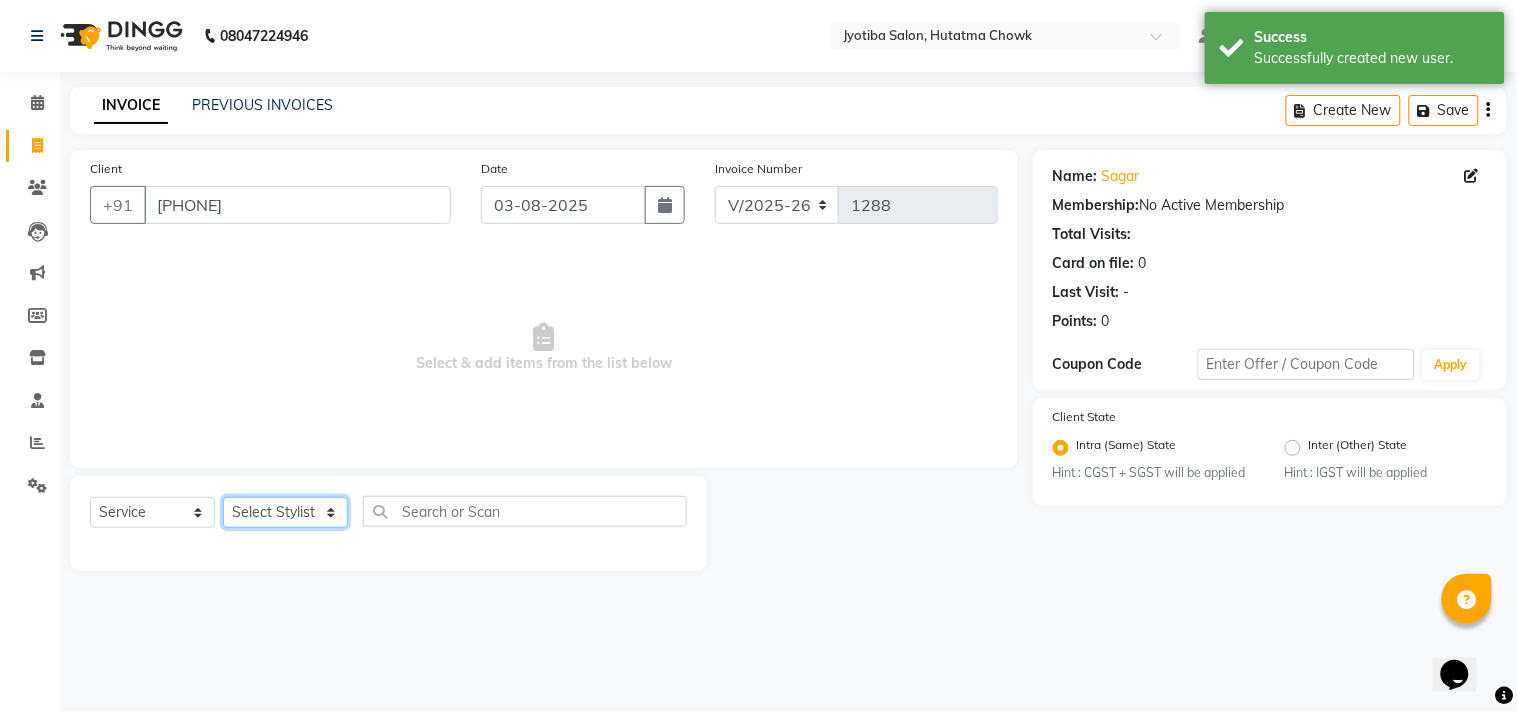 click on "Select Stylist Abdul Dinesh thakur Farman  Juned  mahadev Munna  prem RAHUL Sandip Suresh yasin" 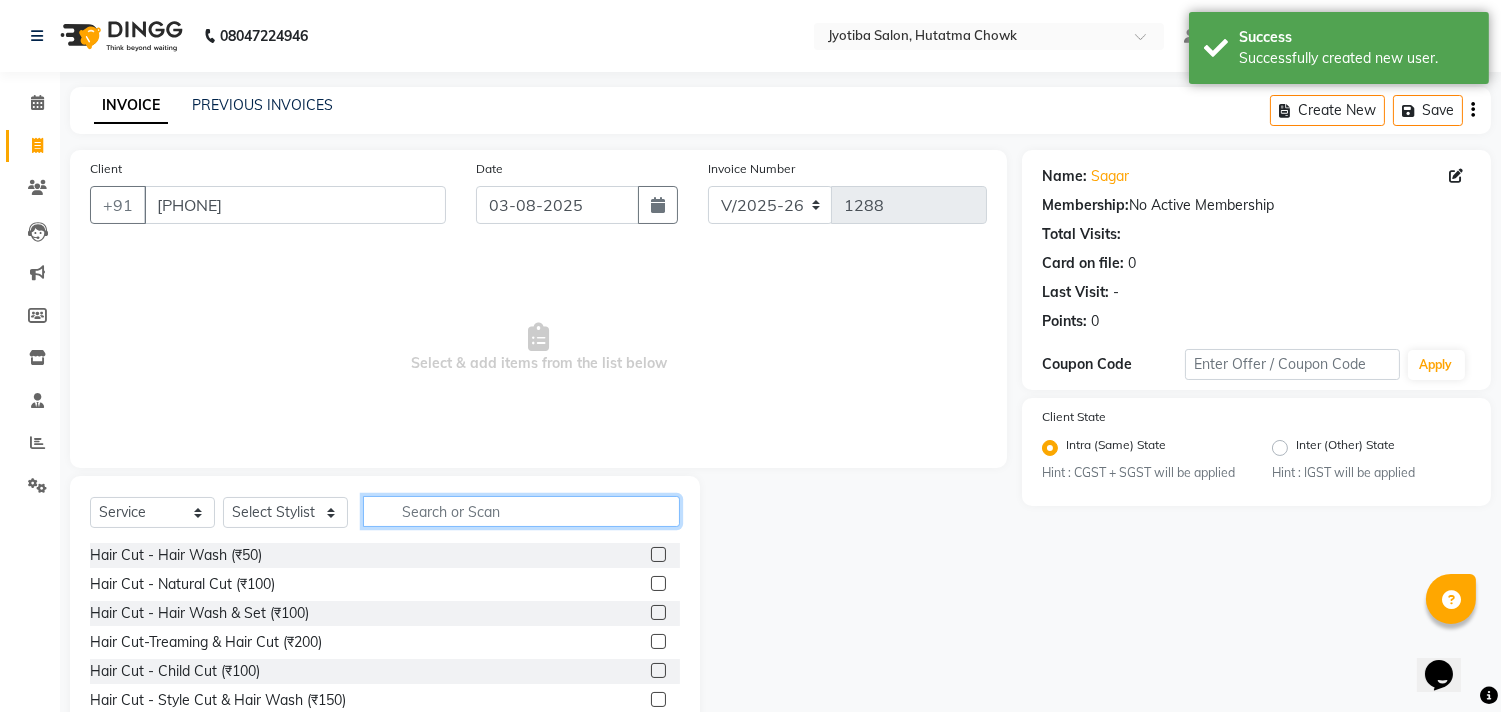 click 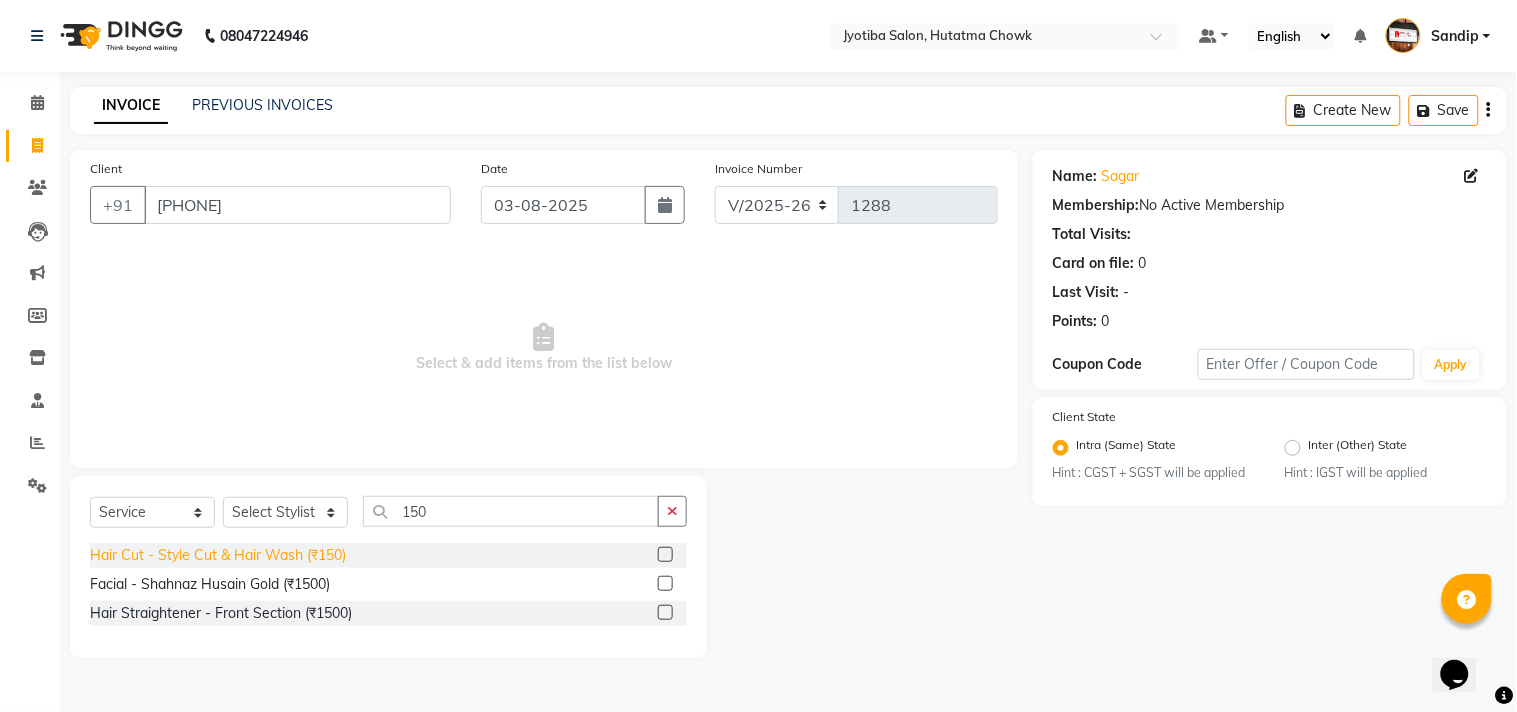 click on "Hair Cut - Style Cut & Hair Wash (₹150)" 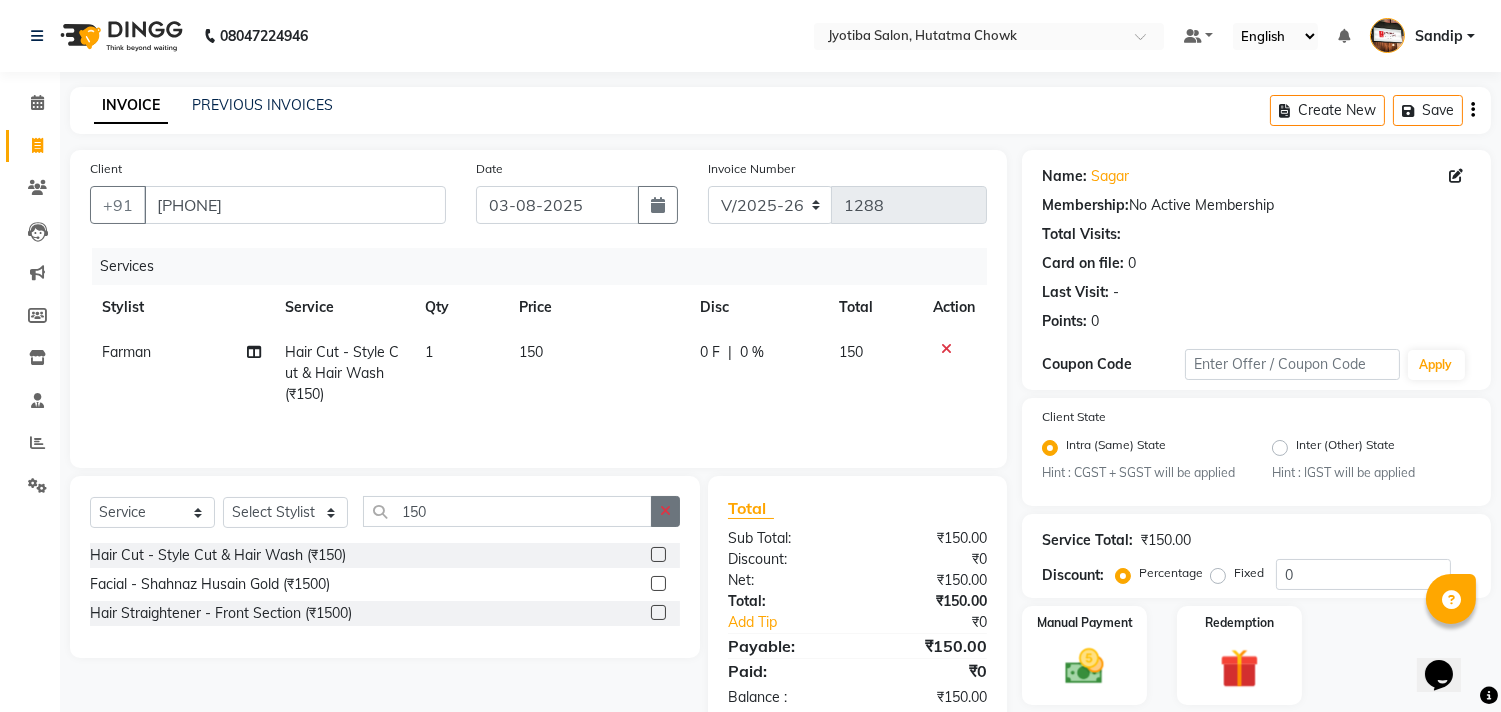 click 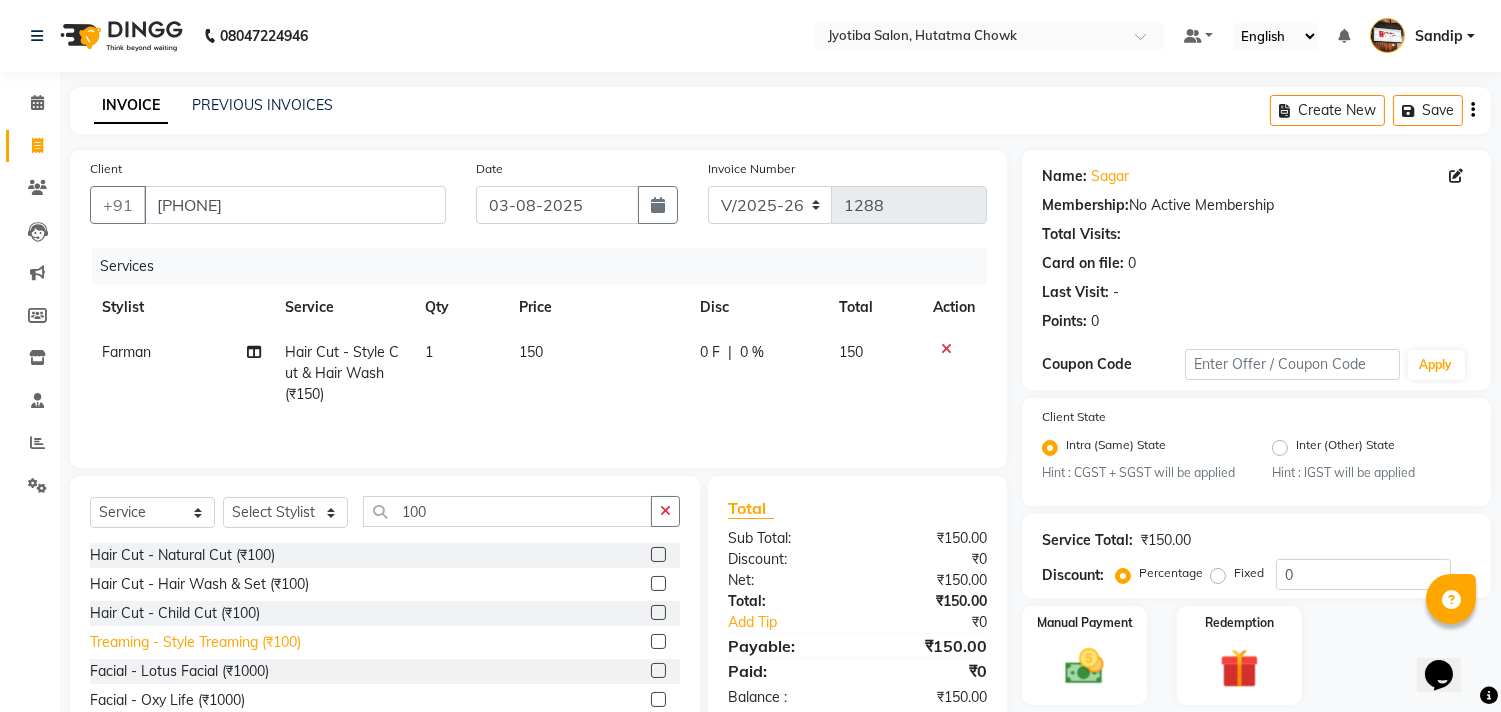click on "Treaming - Style Treaming (₹100)" 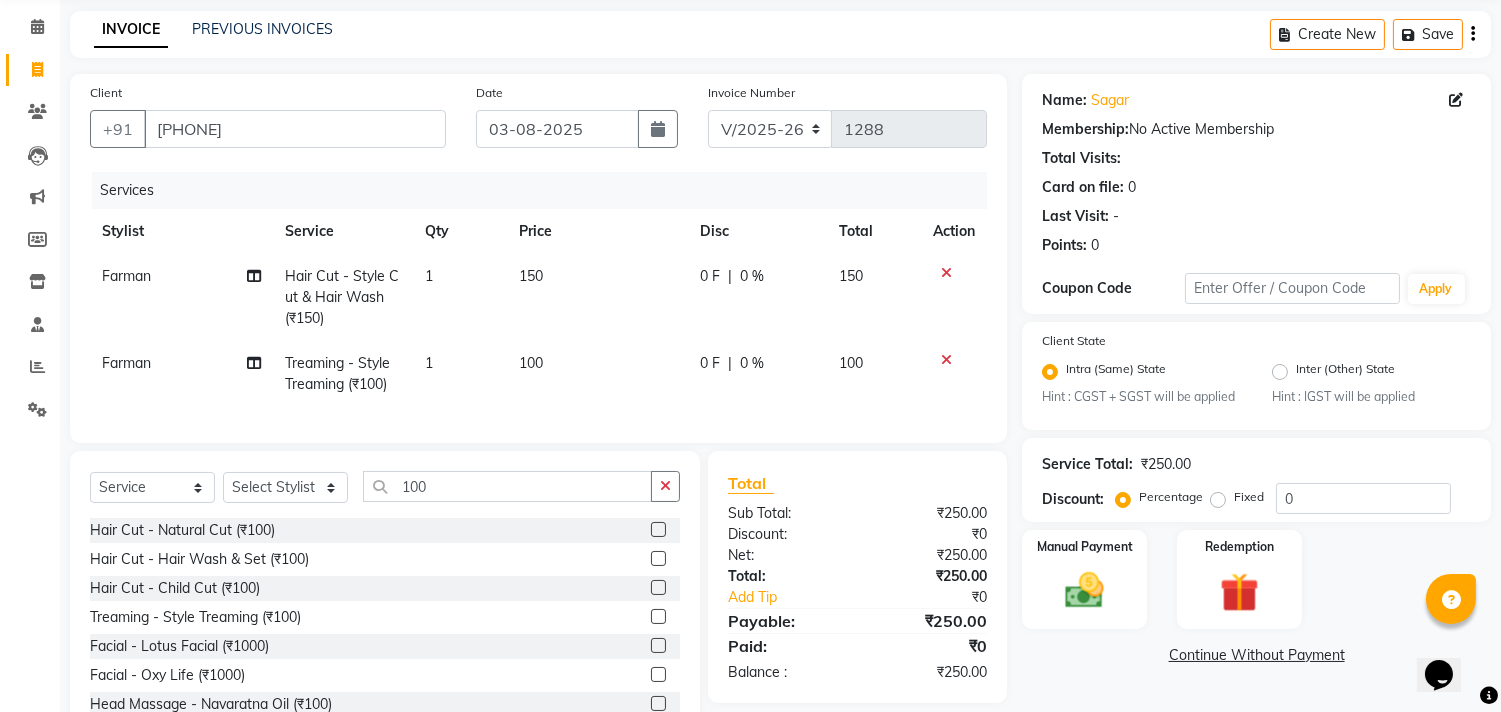 scroll, scrollTop: 156, scrollLeft: 0, axis: vertical 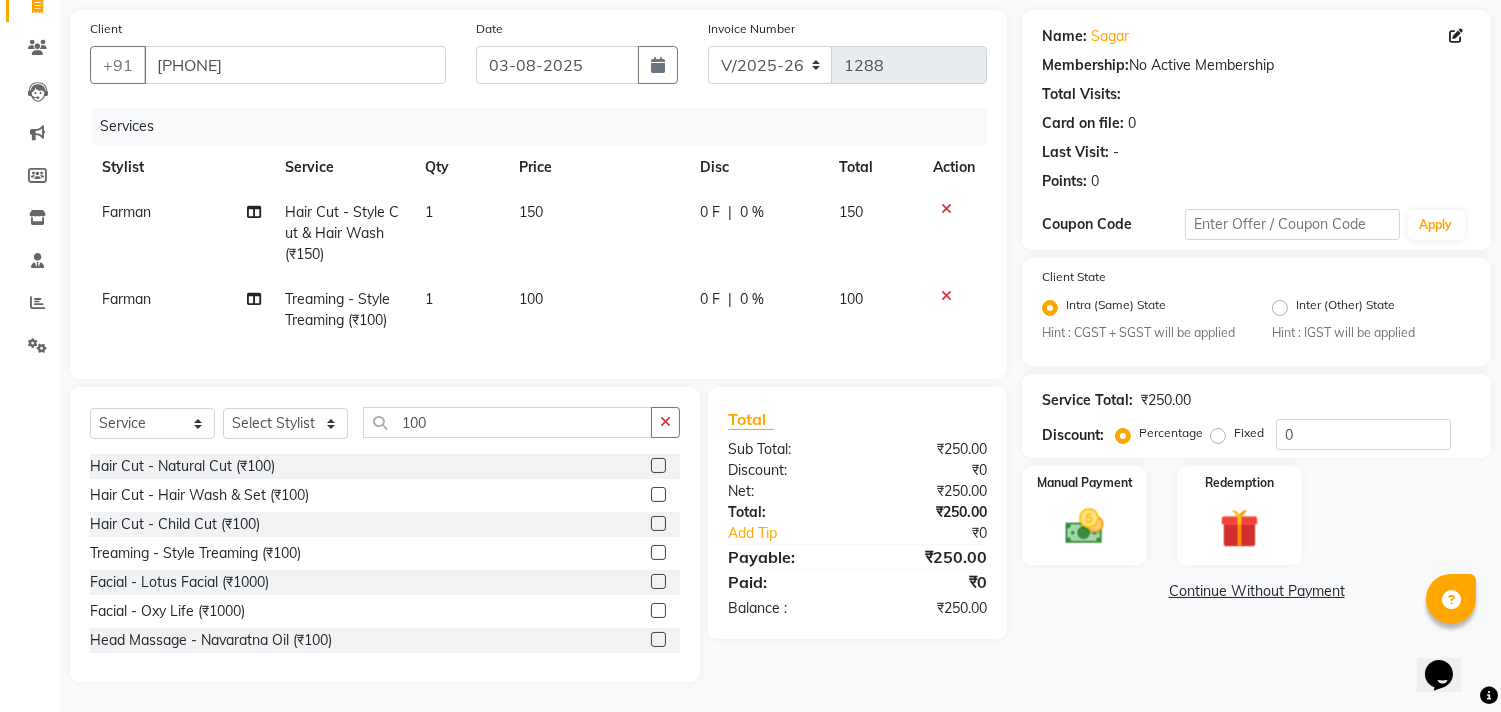 click on "Continue Without Payment" 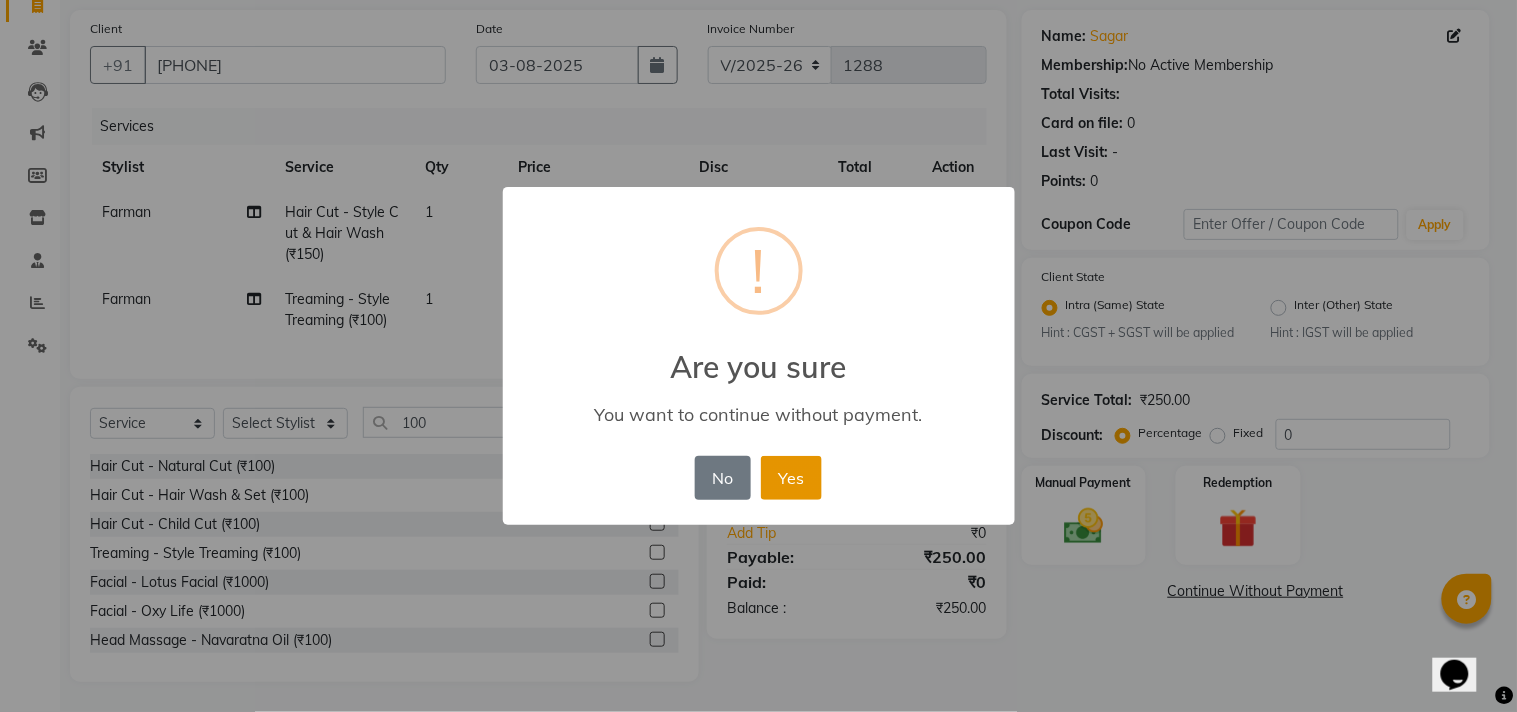 click on "Yes" at bounding box center (791, 478) 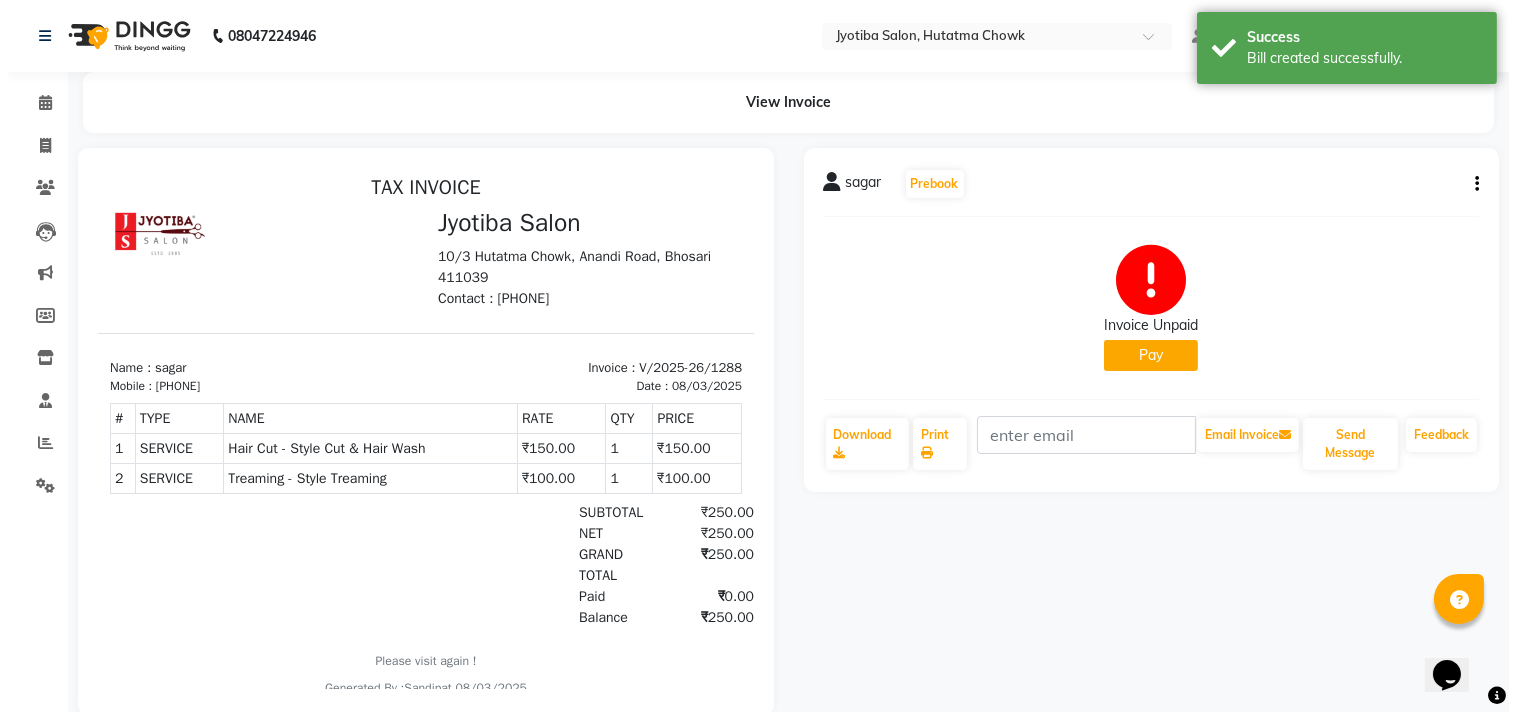 scroll, scrollTop: 0, scrollLeft: 0, axis: both 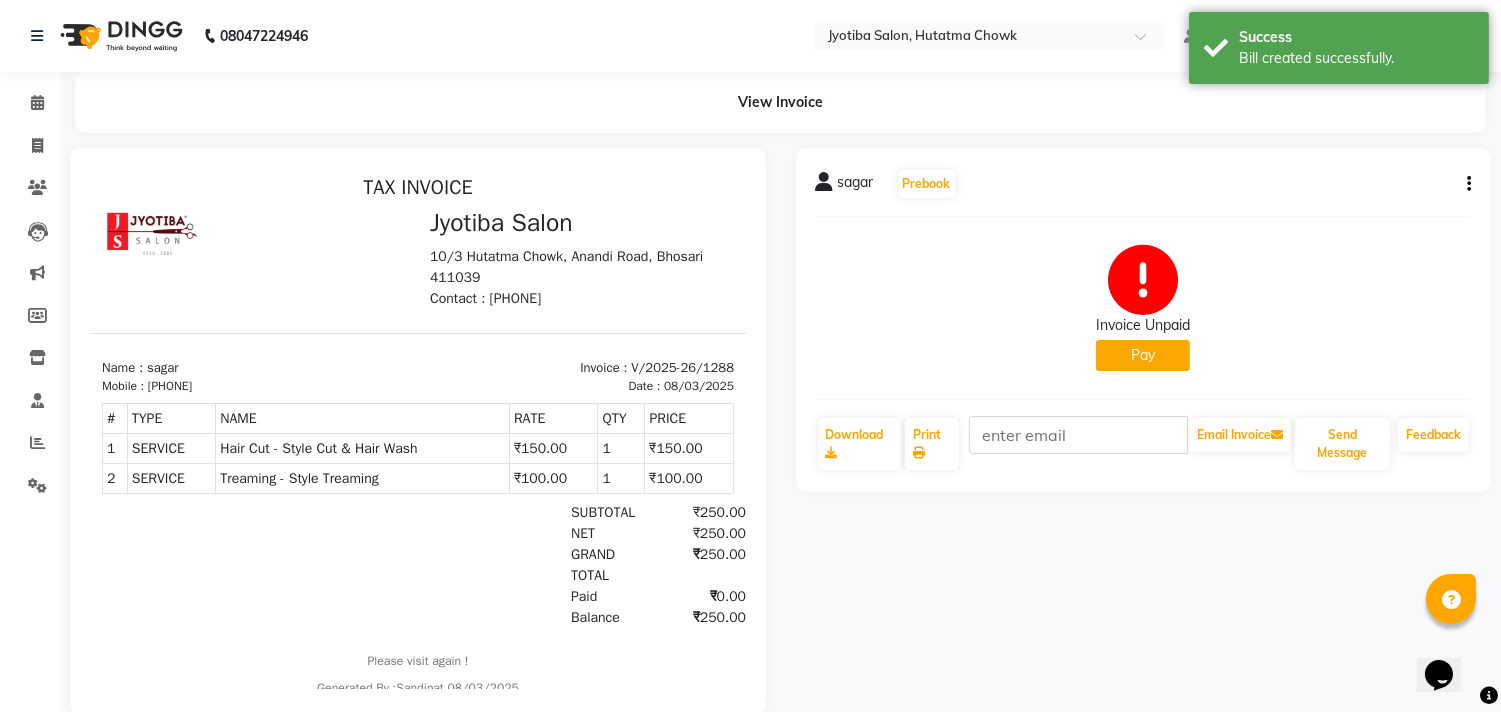 click on "Pay" 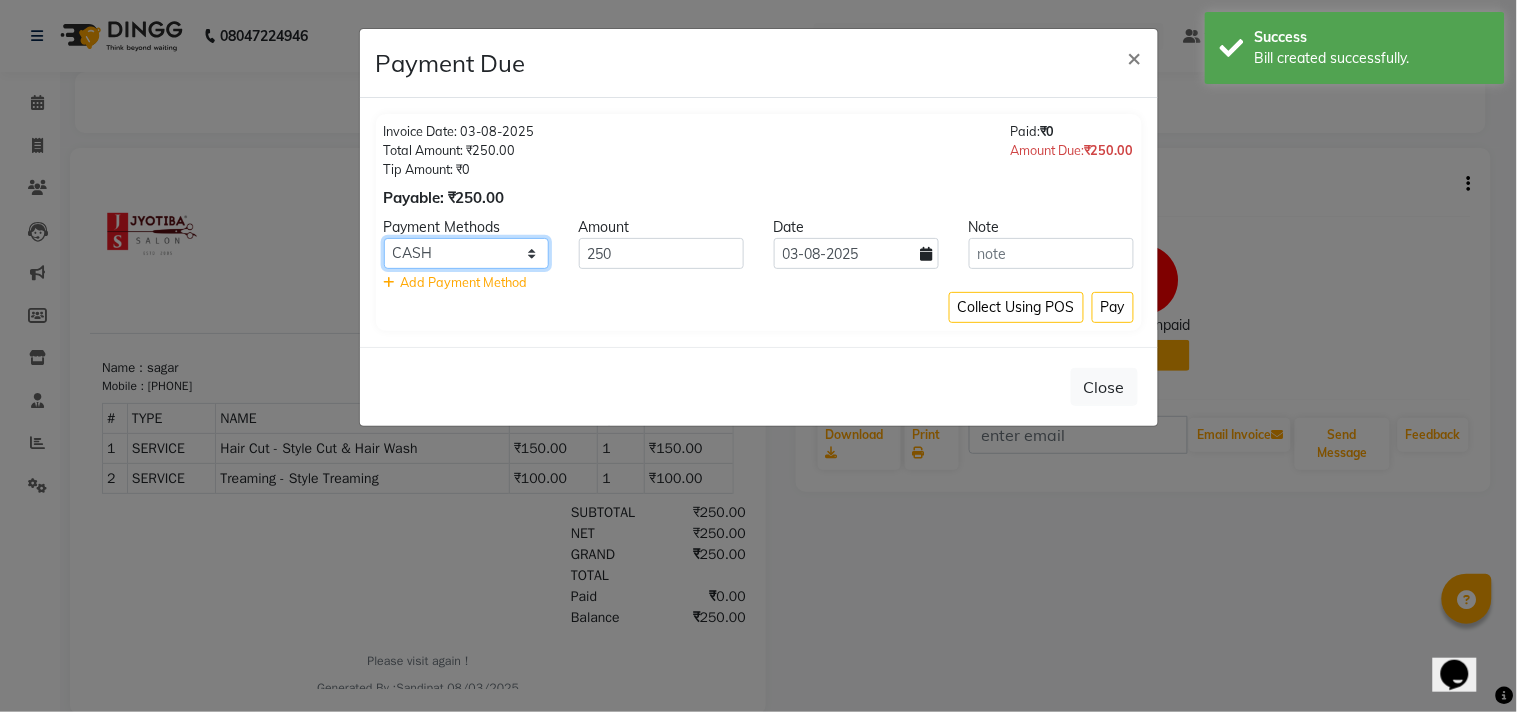 click on "CASH ONLINE CARD" 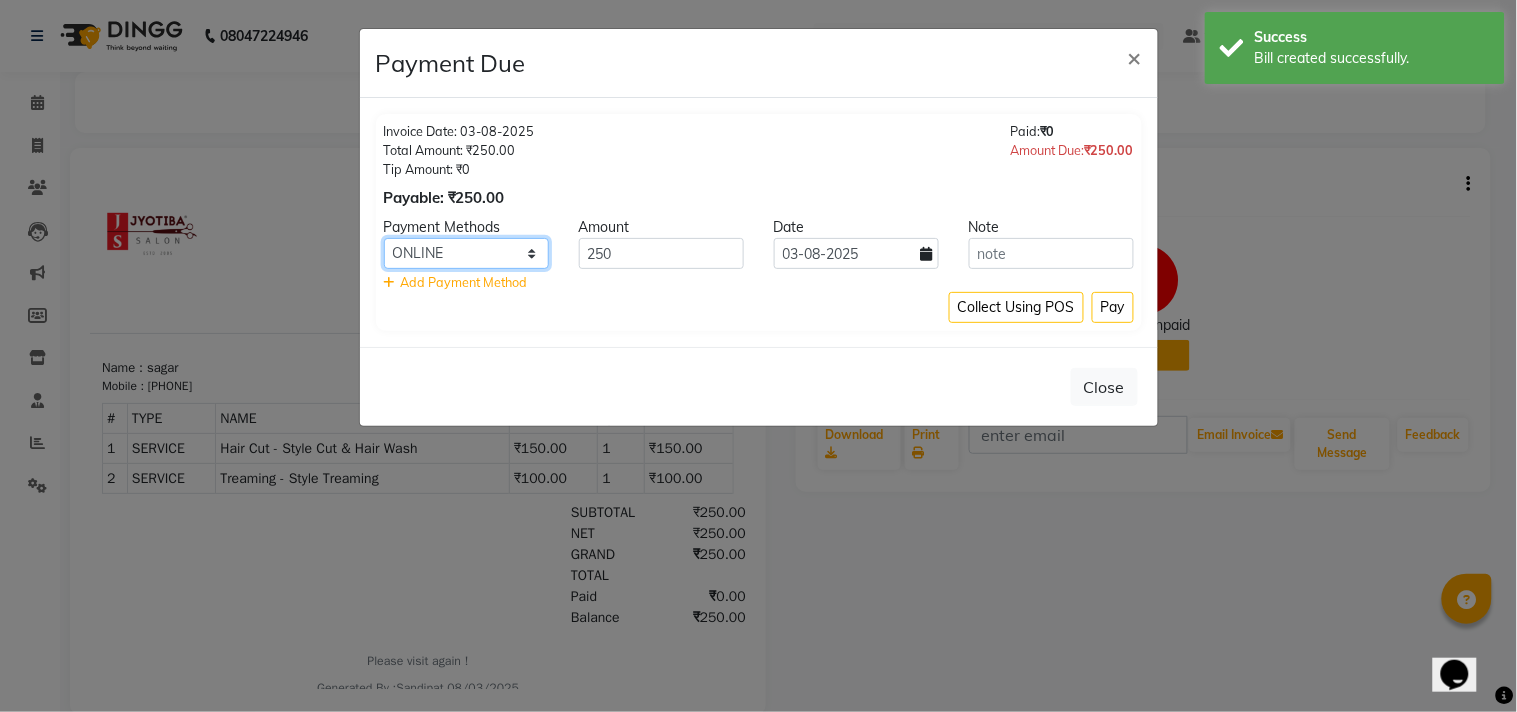 click on "CASH ONLINE CARD" 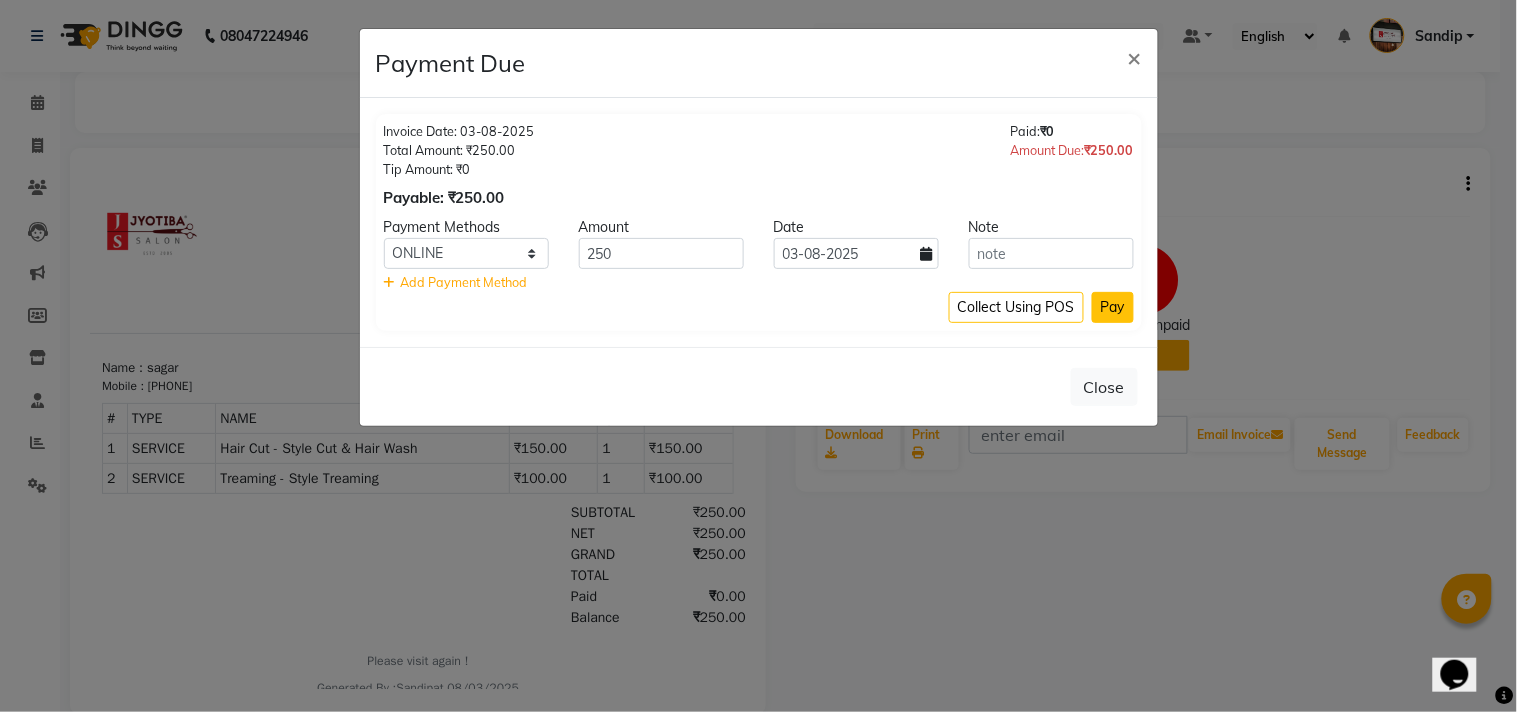 click on "Pay" 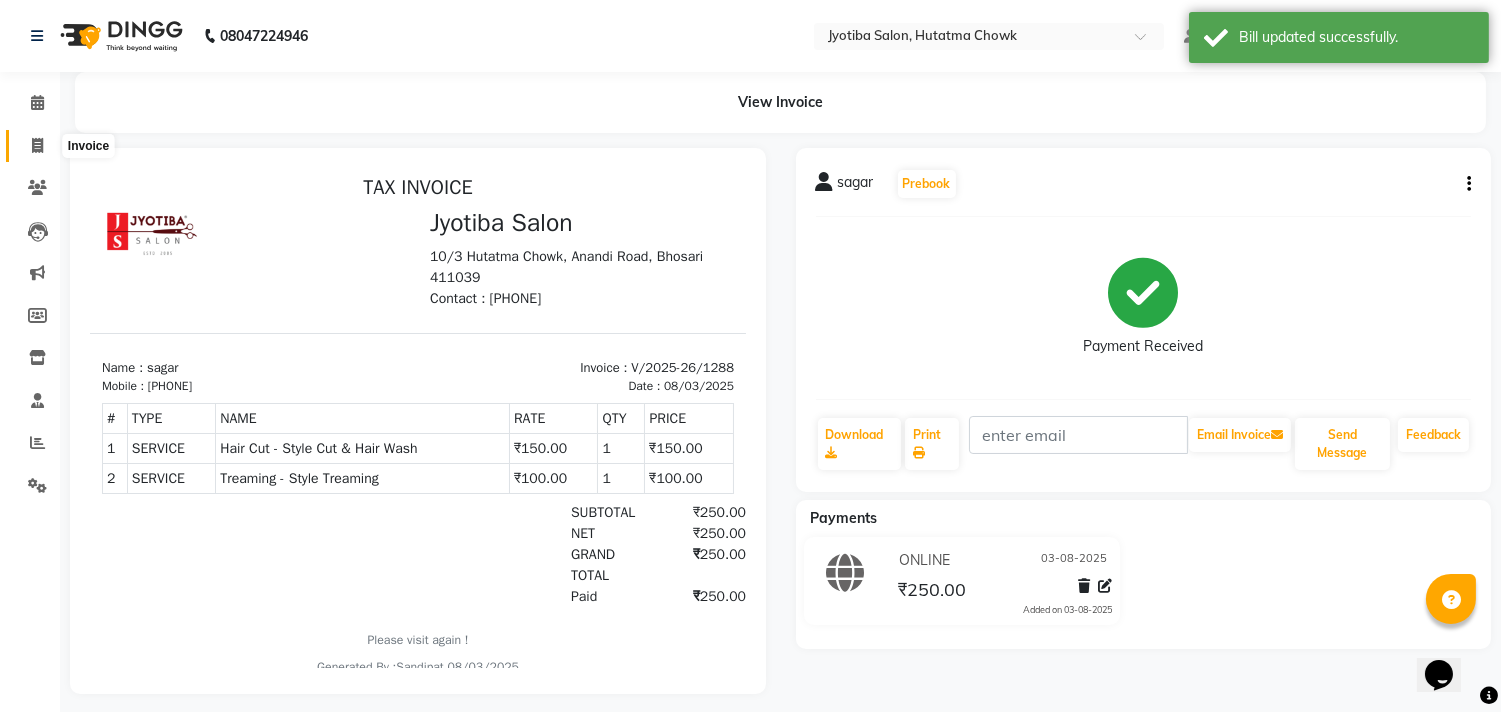 click 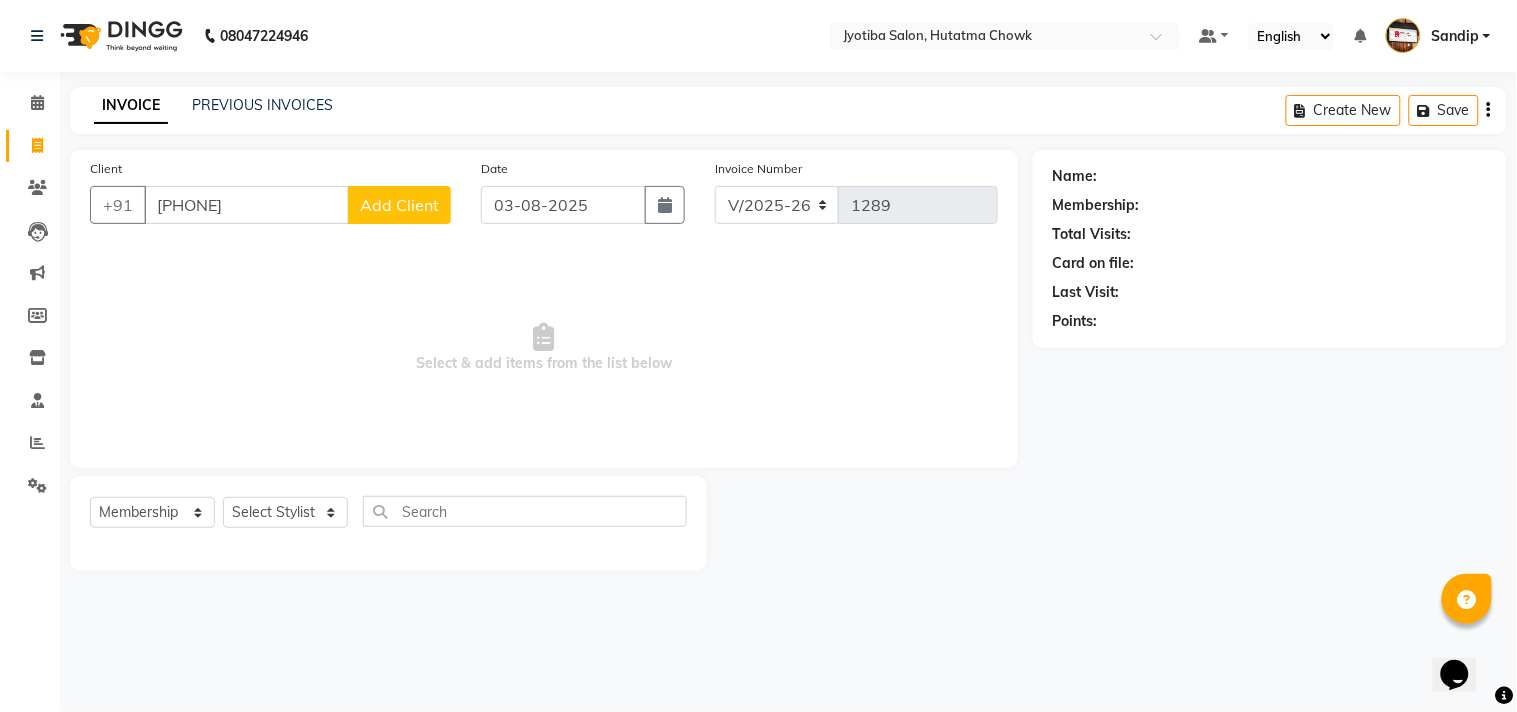 click on "Add Client" 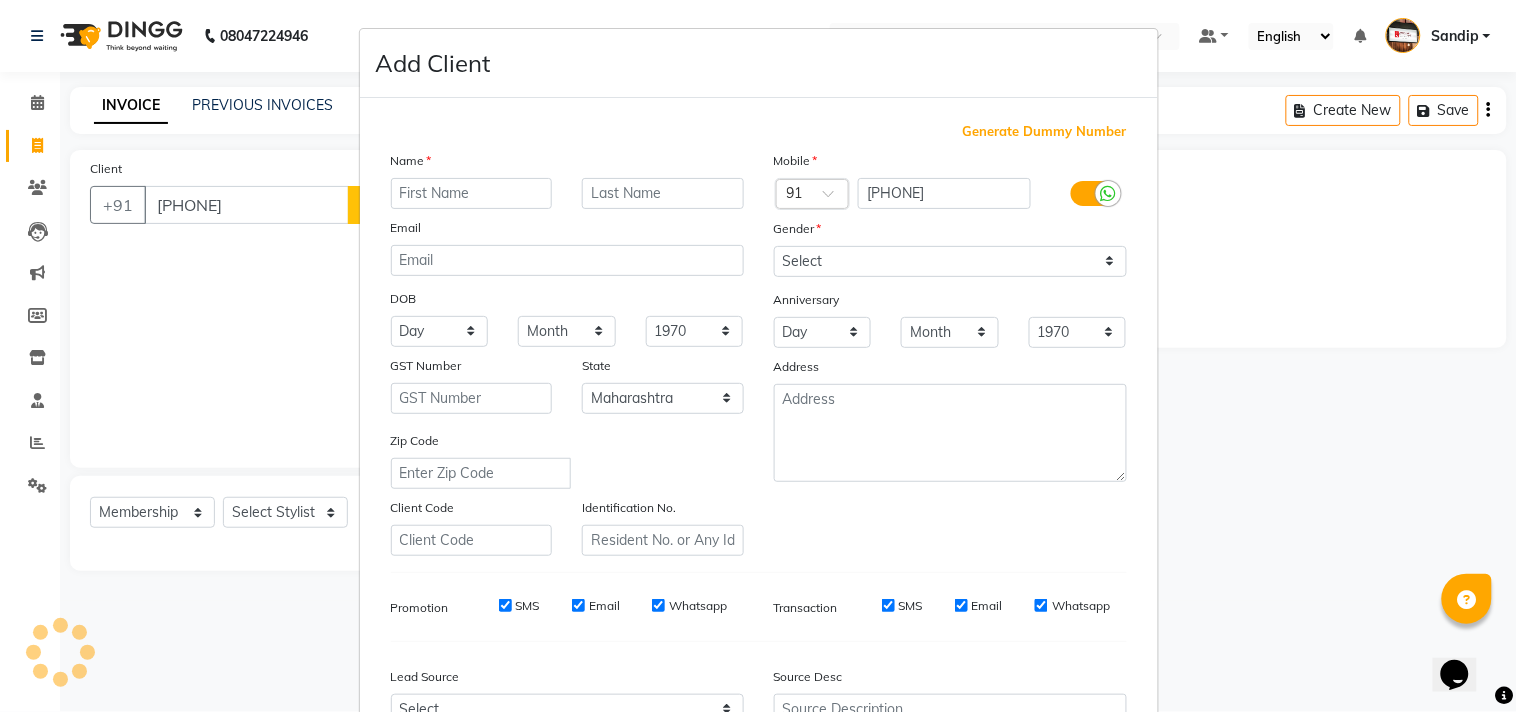 click on "Name Email DOB Day 01 02 03 04 05 06 07 08 09 10 11 12 13 14 15 16 17 18 19 20 21 22 23 24 25 26 27 28 29 30 31 Month January February March April May June July August September October November December 1940 1941 1942 1943 1944 1945 1946 1947 1948 1949 1950 1951 1952 1953 1954 1955 1956 1957 1958 1959 1960 1961 1962 1963 1964 1965 1966 1967 1968 1969 1970 1971 1972 1973 1974 1975 1976 1977 1978 1979 1980 1981 1982 1983 1984 1985 1986 1987 1988 1989 1990 1991 1992 1993 1994 1995 1996 1997 1998 1999 2000 2001 2002 2003 2004 2005 2006 2007 2008 2009 2010 2011 2012 2013 2014 2015 2016 2017 2018 2019 2020 2021 2022 2023 2024 GST Number State Select Andaman and Nicobar Islands Andhra Pradesh Arunachal Pradesh Assam Bihar Chandigarh Chhattisgarh Dadra and Nagar Haveli Daman and Diu Delhi Goa Gujarat Haryana Himachal Pradesh Jammu and Kashmir Jharkhand Karnataka Kerala Lakshadweep Madhya Pradesh Maharashtra Manipur Meghalaya Mizoram Nagaland Odisha Pondicherry Punjab Rajasthan Sikkim Tamil Nadu Telangana Tripura" at bounding box center [567, 353] 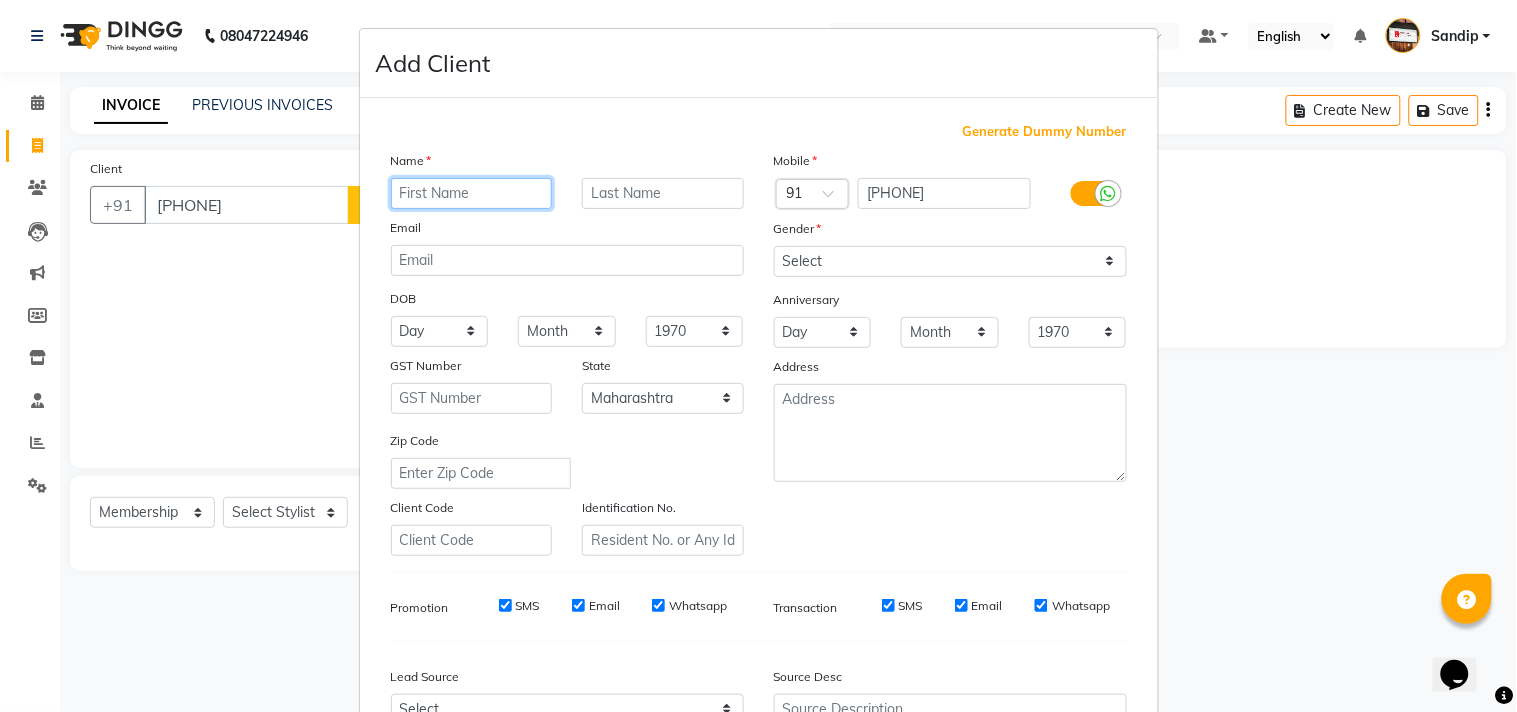 click at bounding box center [472, 193] 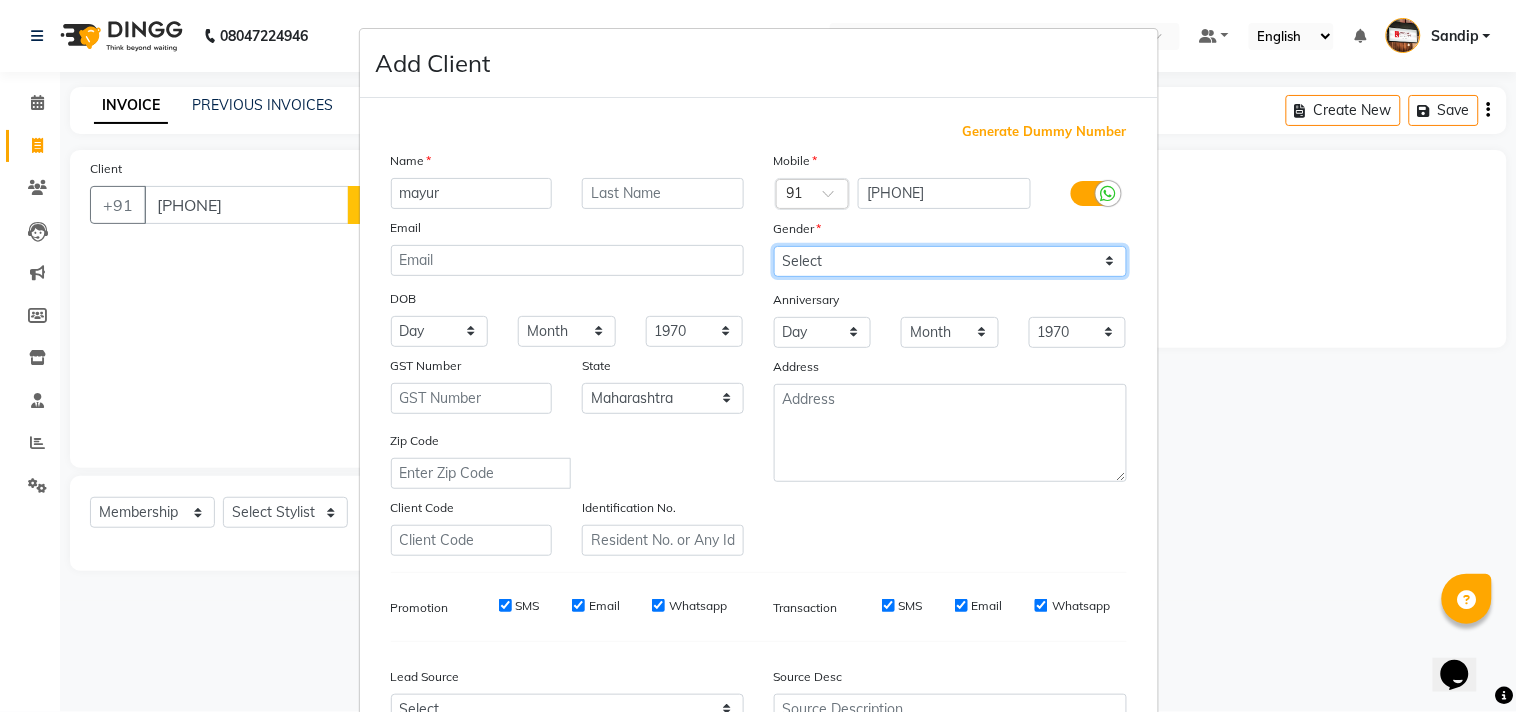 click on "Select Male Female Other Prefer Not To Say" at bounding box center [950, 261] 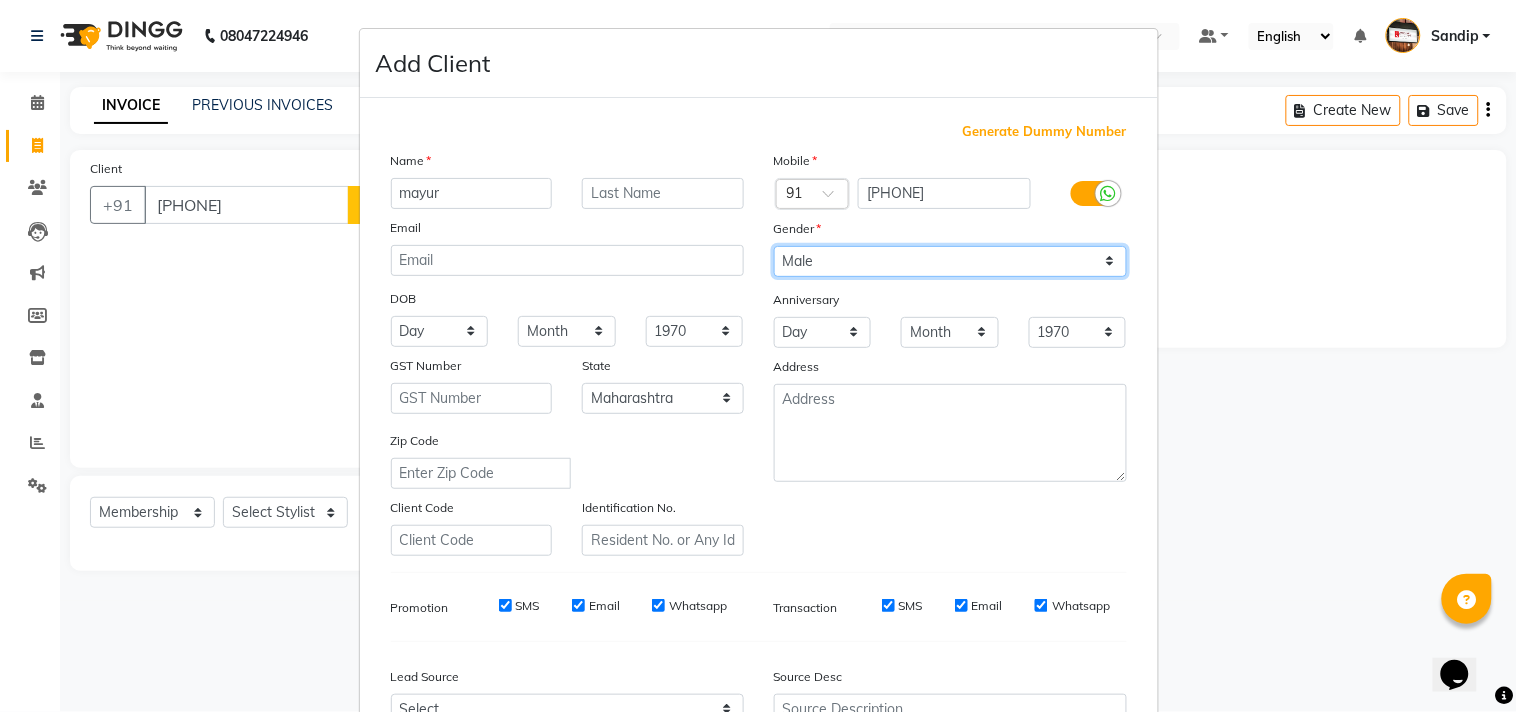 click on "Select Male Female Other Prefer Not To Say" at bounding box center (950, 261) 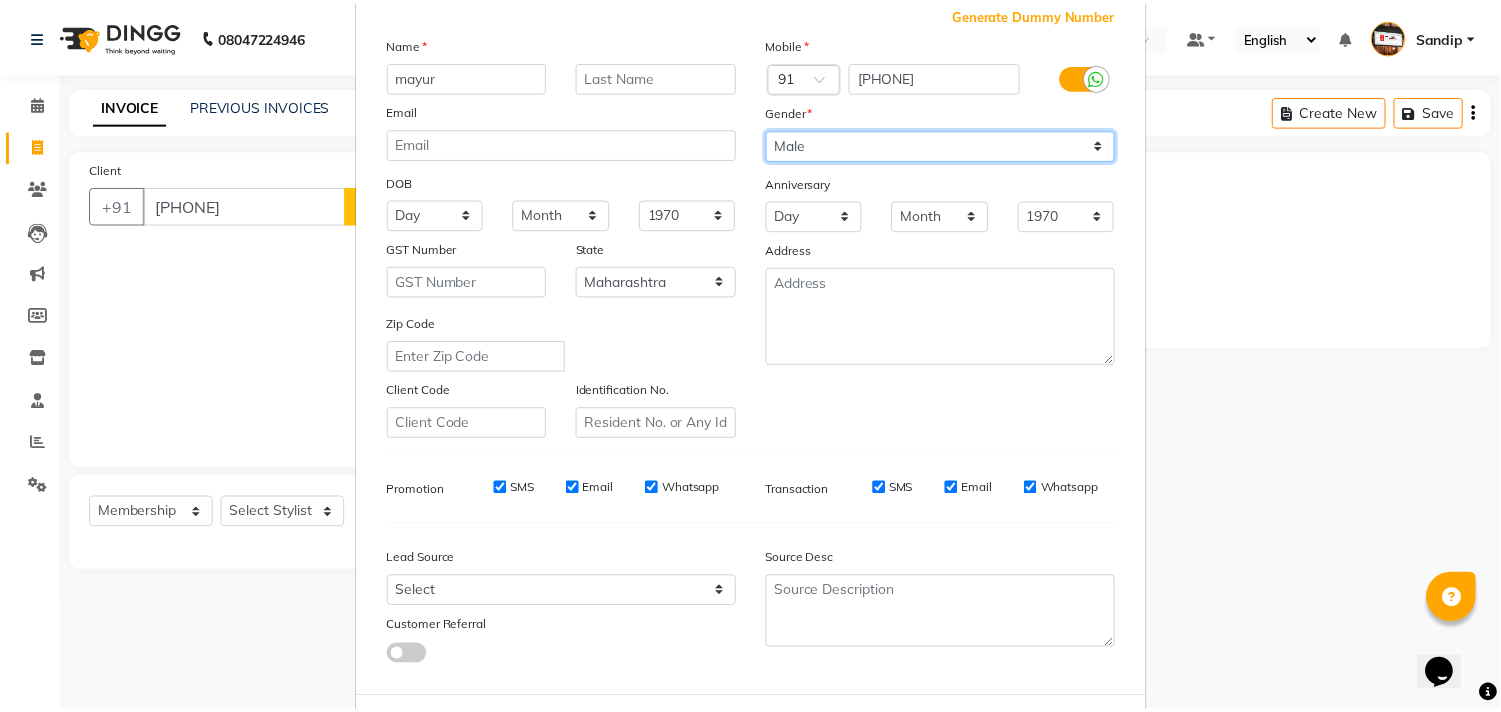 scroll, scrollTop: 212, scrollLeft: 0, axis: vertical 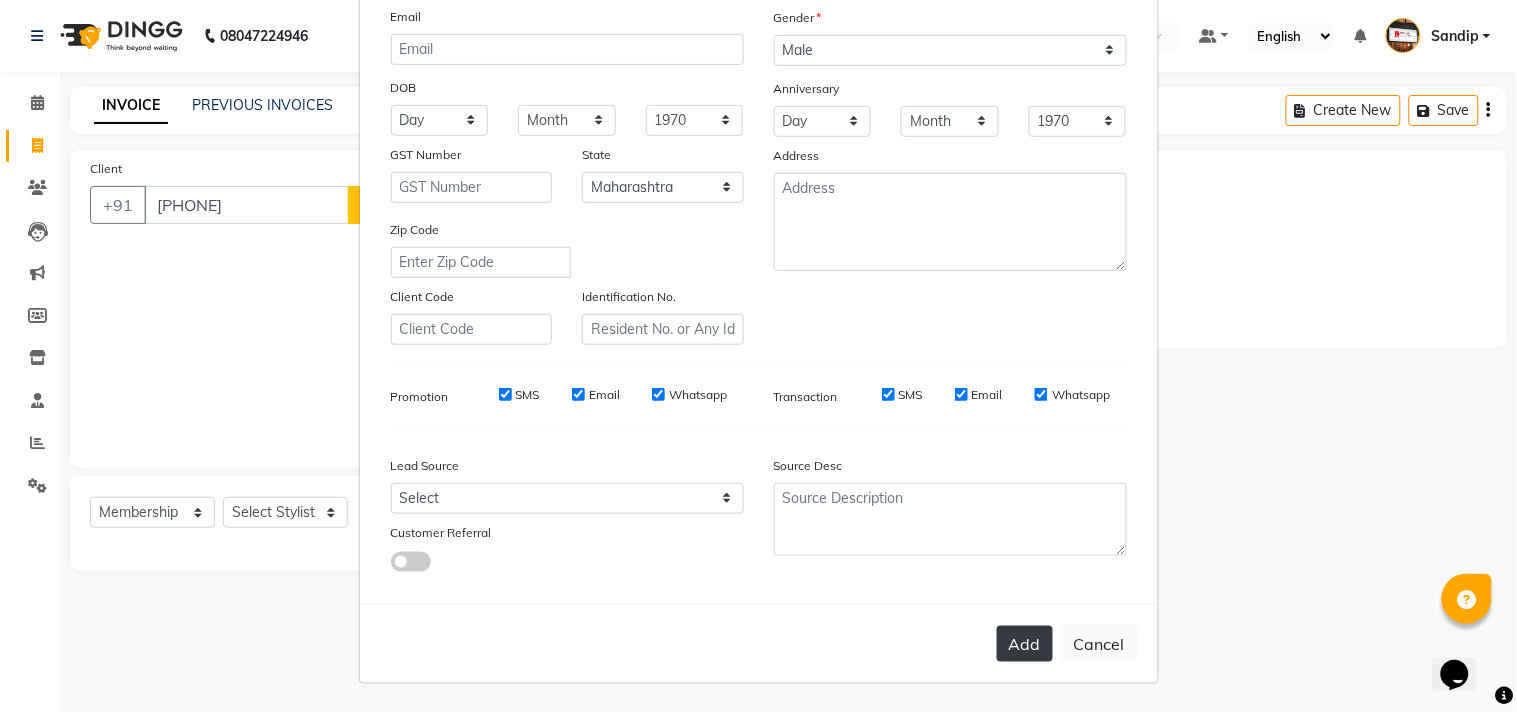 click on "Add" at bounding box center (1025, 644) 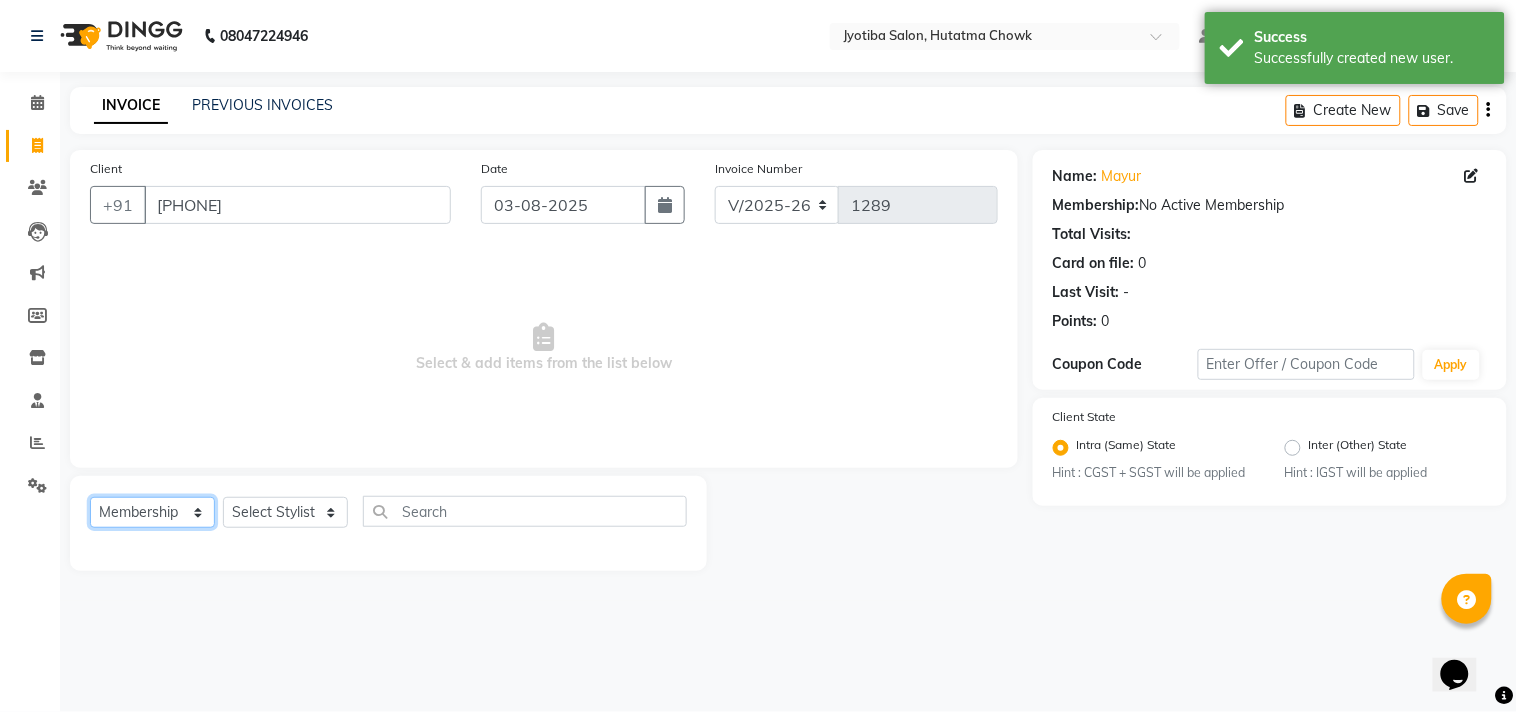click on "Select  Service  Product  Membership  Package Voucher Prepaid Gift Card" 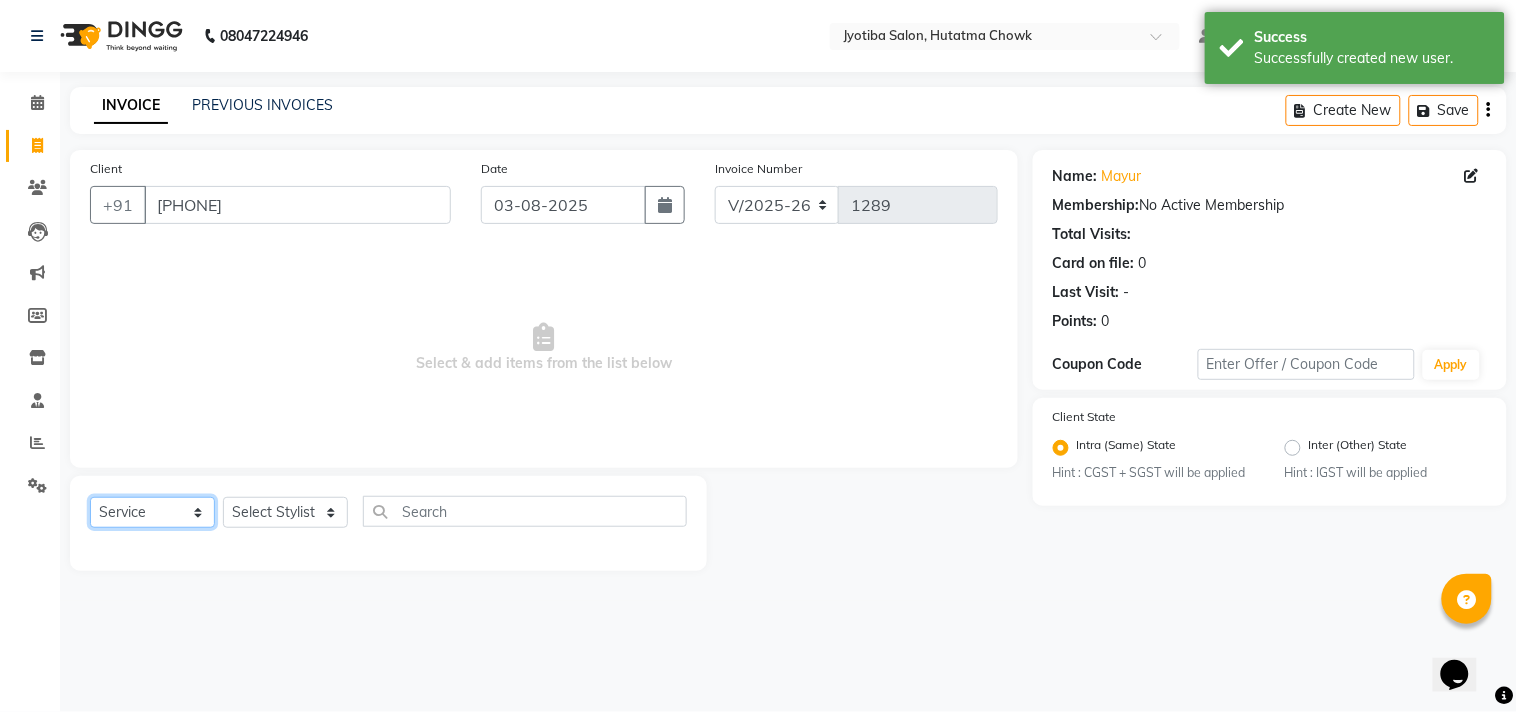 click on "Select  Service  Product  Membership  Package Voucher Prepaid Gift Card" 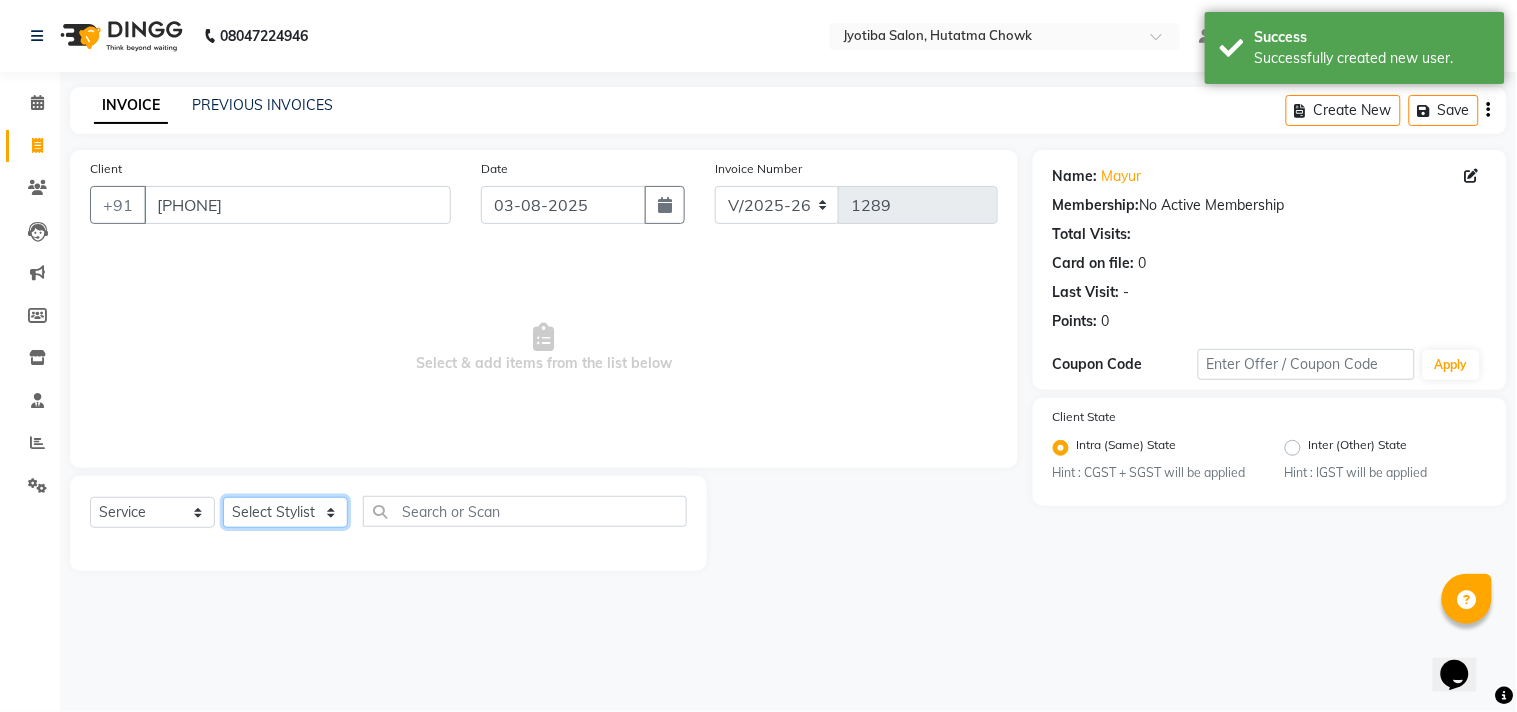 click on "Select Stylist Abdul Dinesh thakur Farman  Juned  mahadev Munna  prem RAHUL Sandip Suresh yasin" 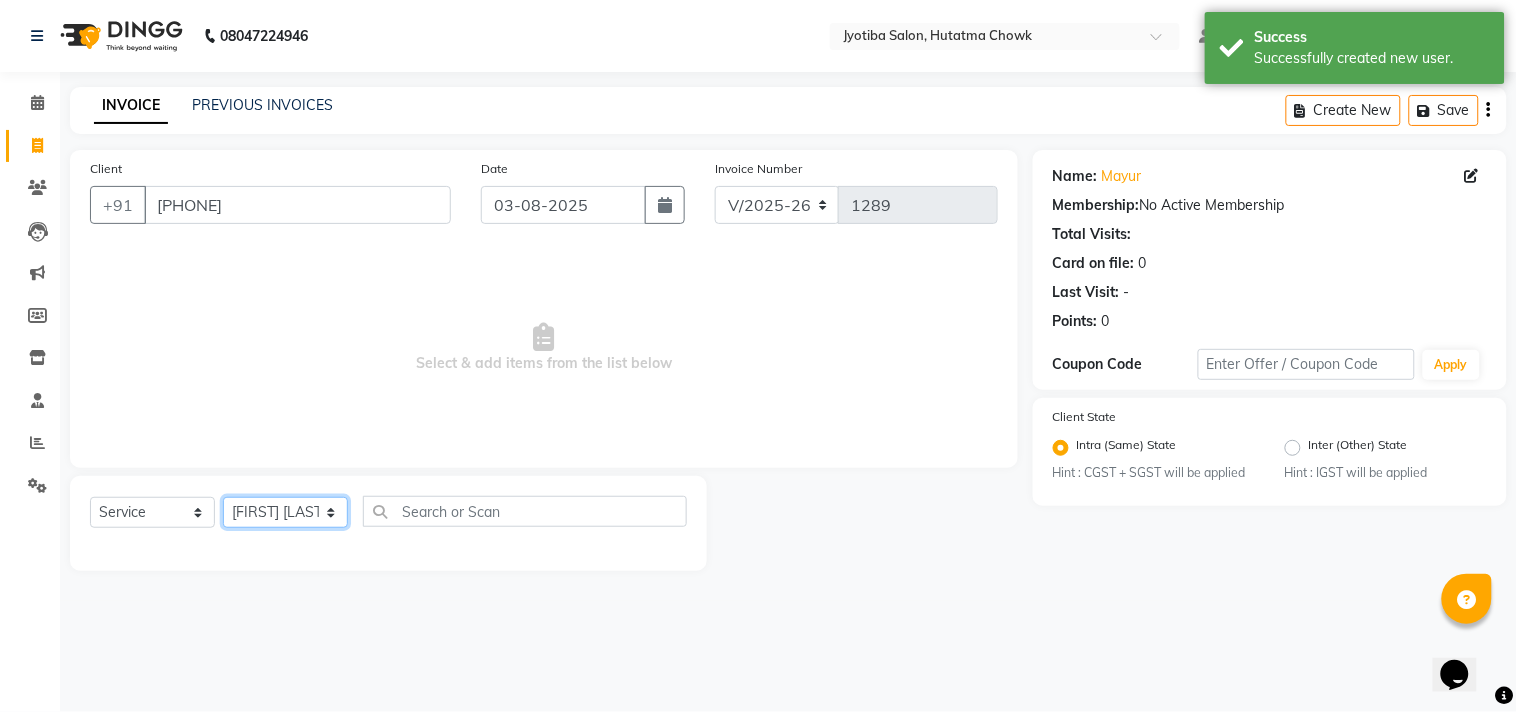 click on "Select Stylist Abdul Dinesh thakur Farman  Juned  mahadev Munna  prem RAHUL Sandip Suresh yasin" 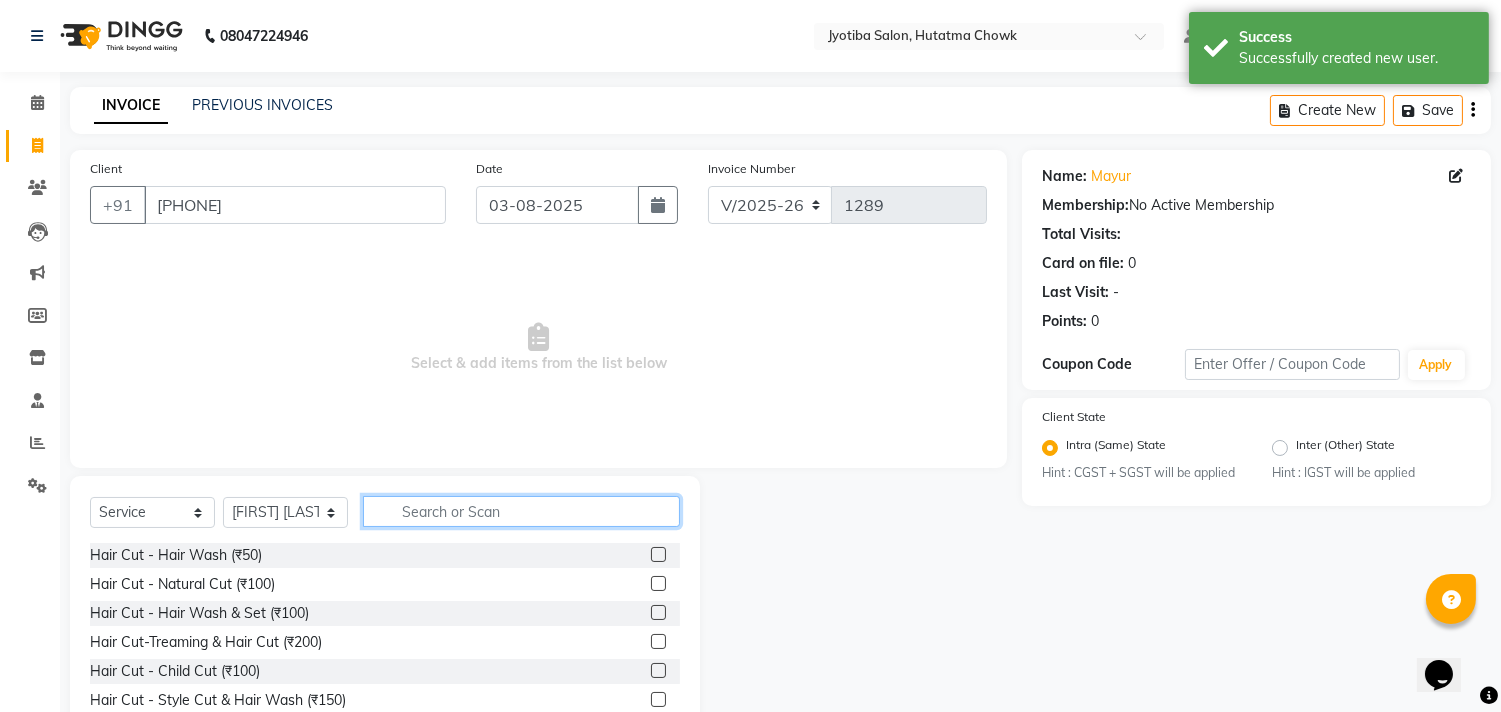 click 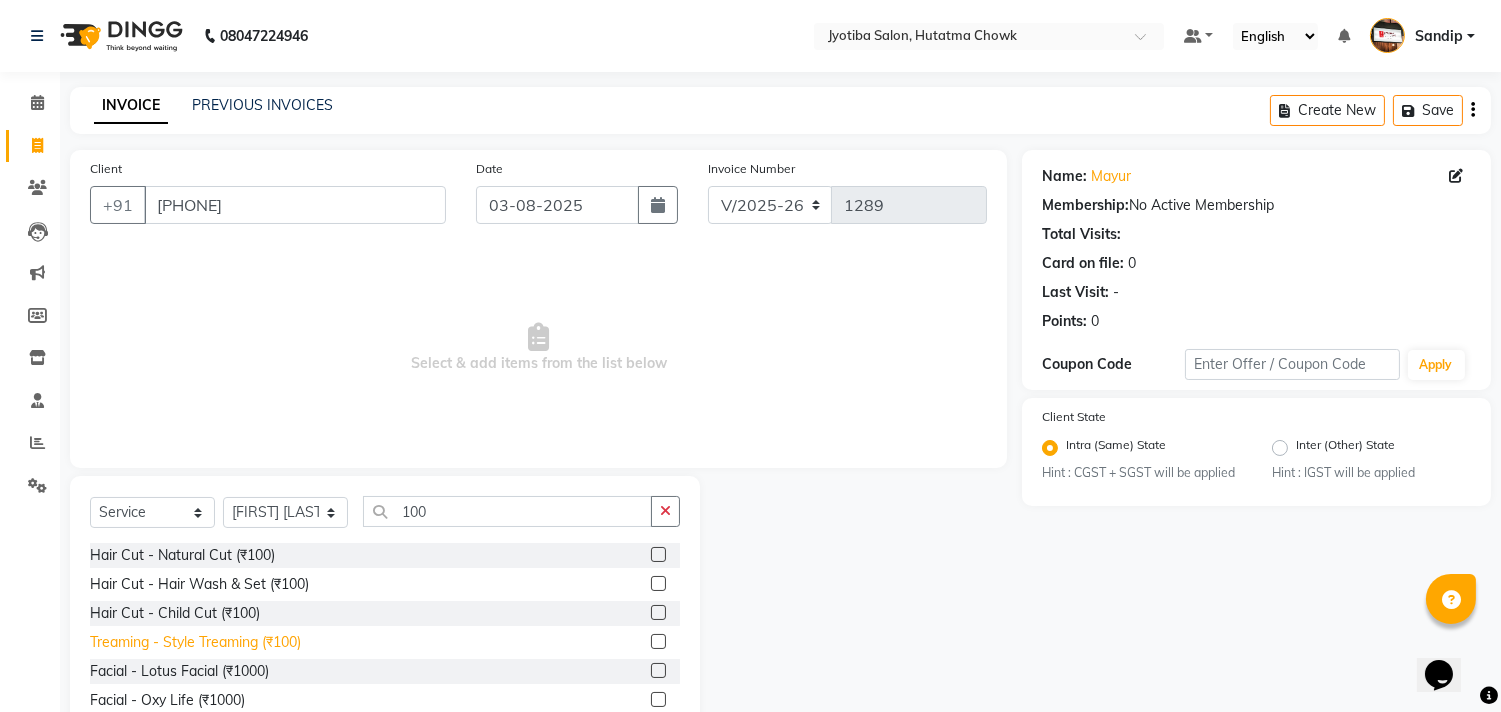 click on "Treaming - Style Treaming (₹100)" 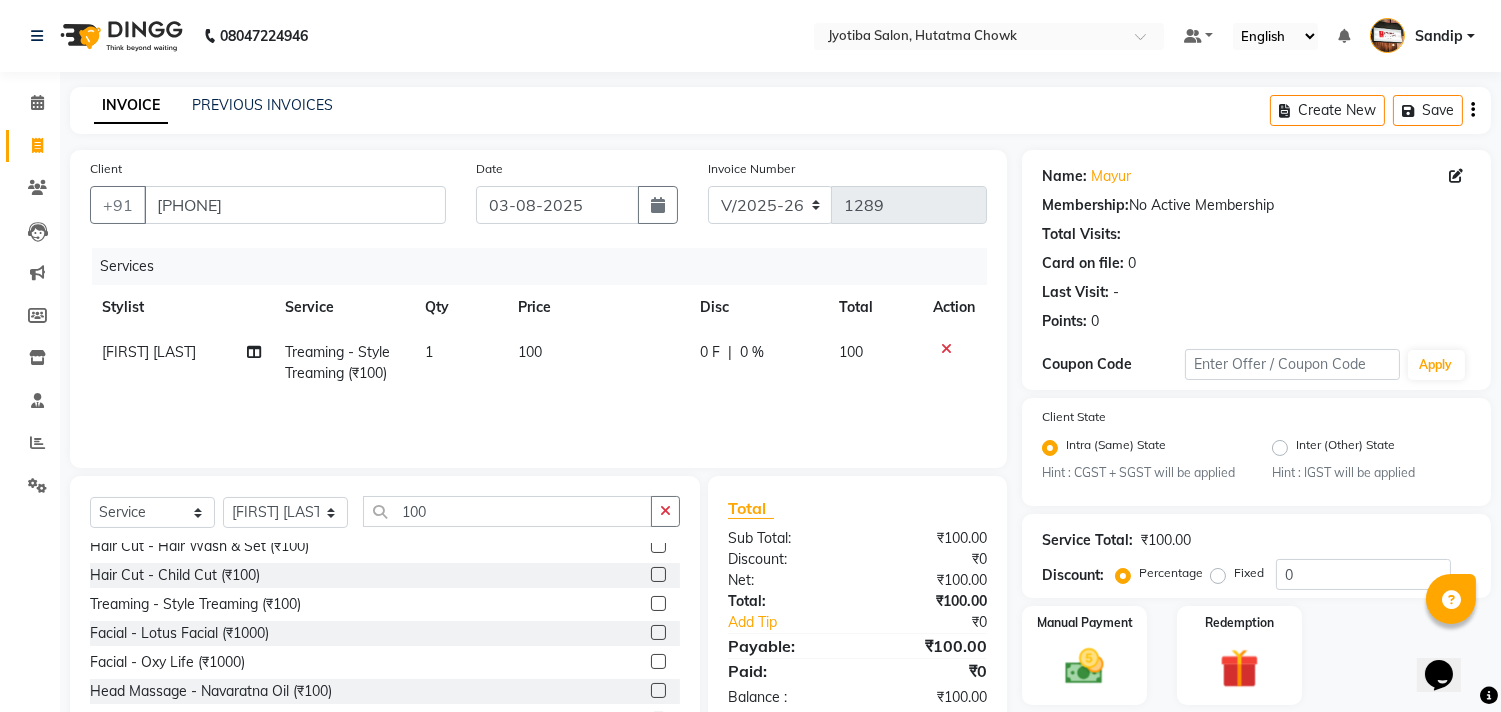 scroll, scrollTop: 61, scrollLeft: 0, axis: vertical 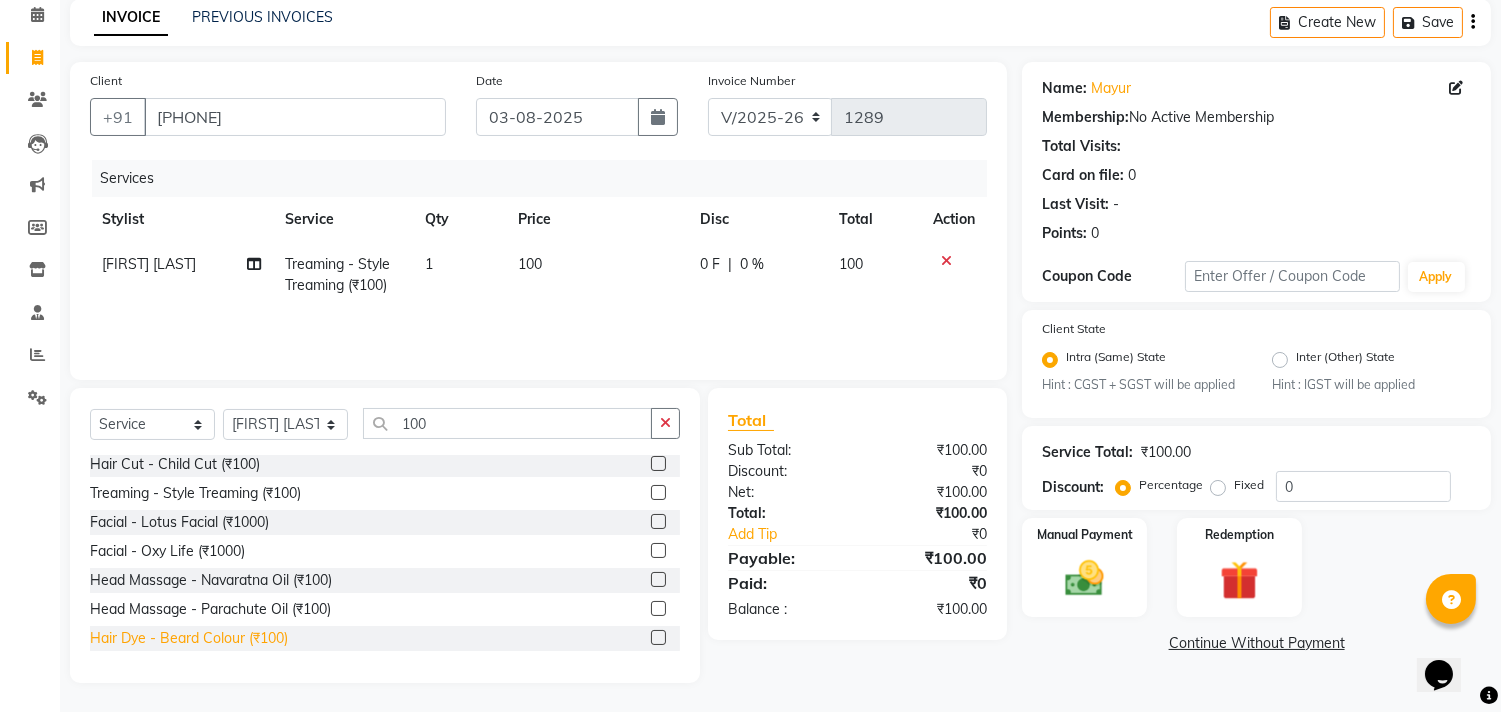 click on "Hair Dye - Beard Colour (₹100)" 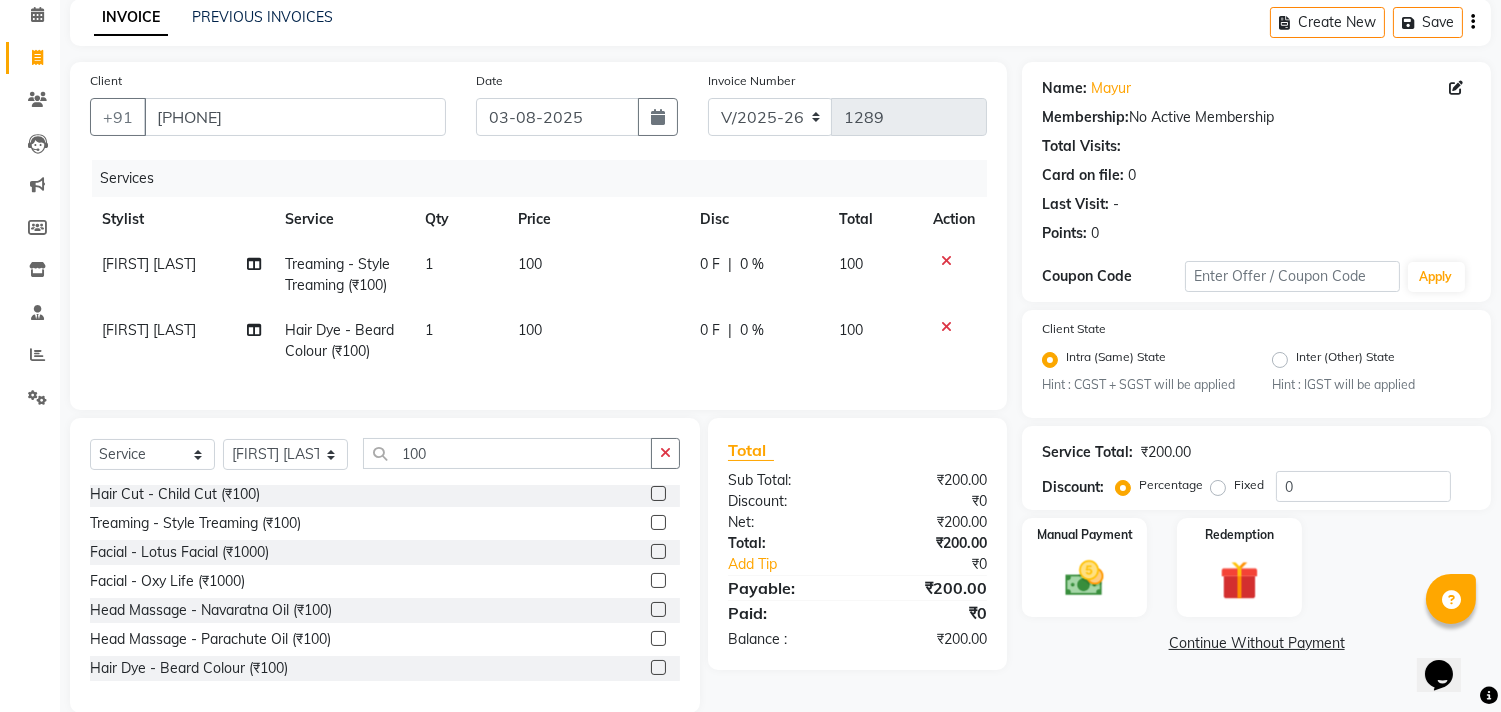 scroll, scrollTop: 135, scrollLeft: 0, axis: vertical 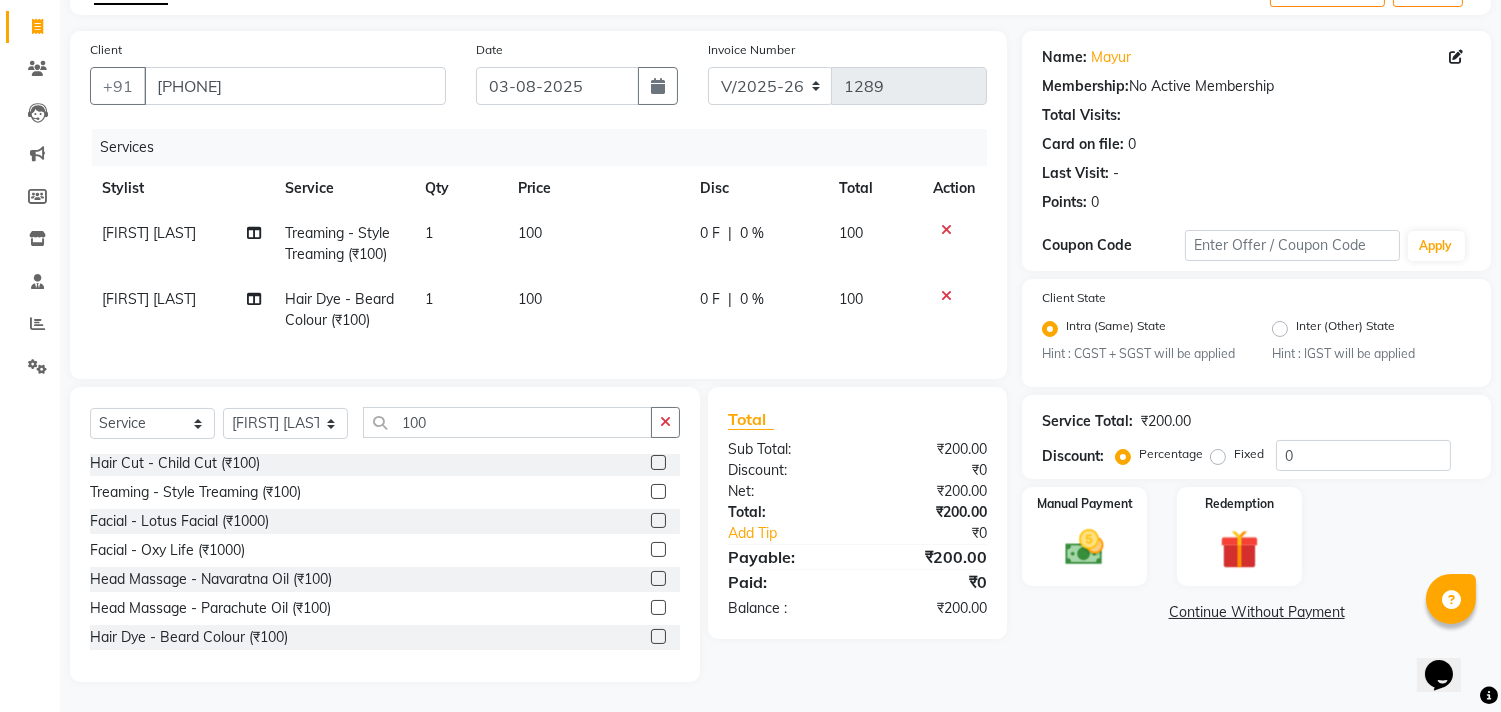 click on "Continue Without Payment" 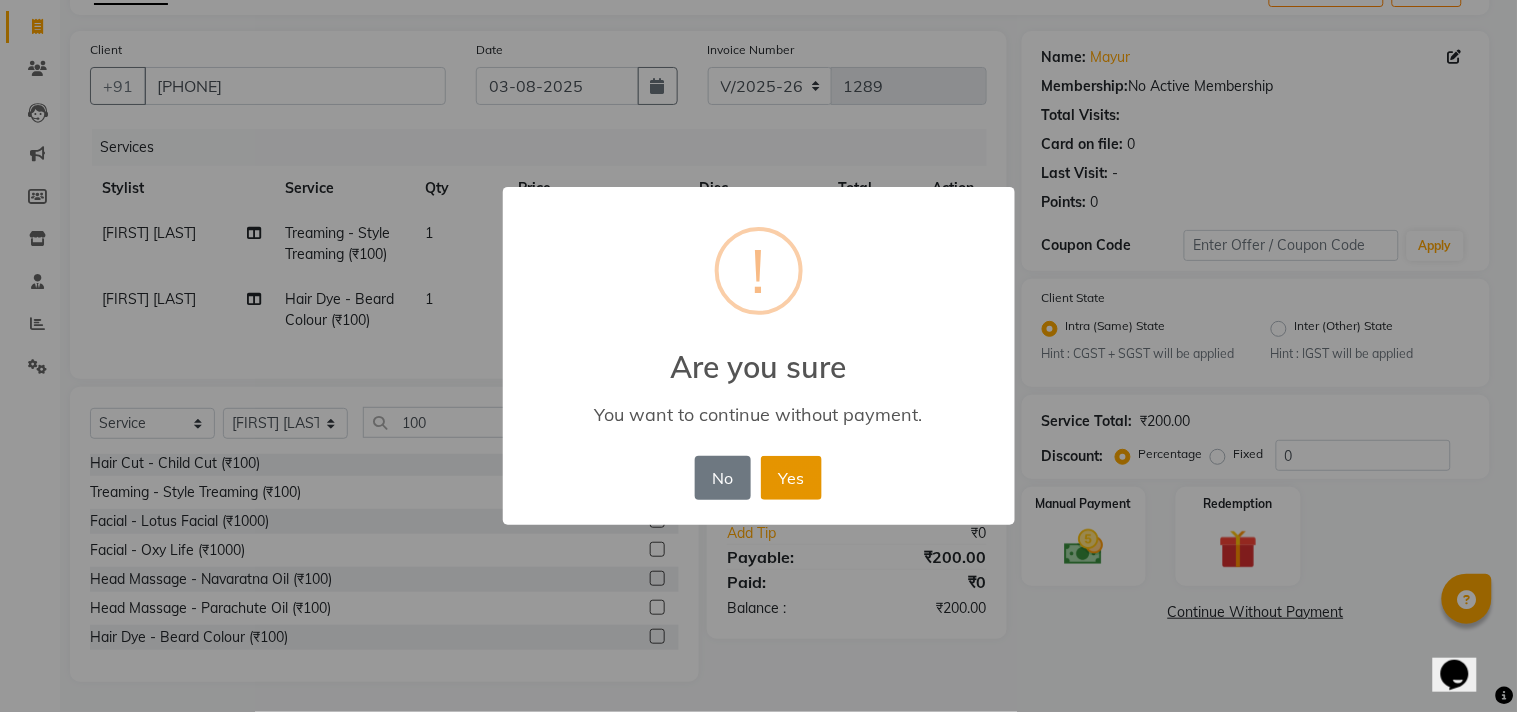 click on "Yes" at bounding box center (791, 478) 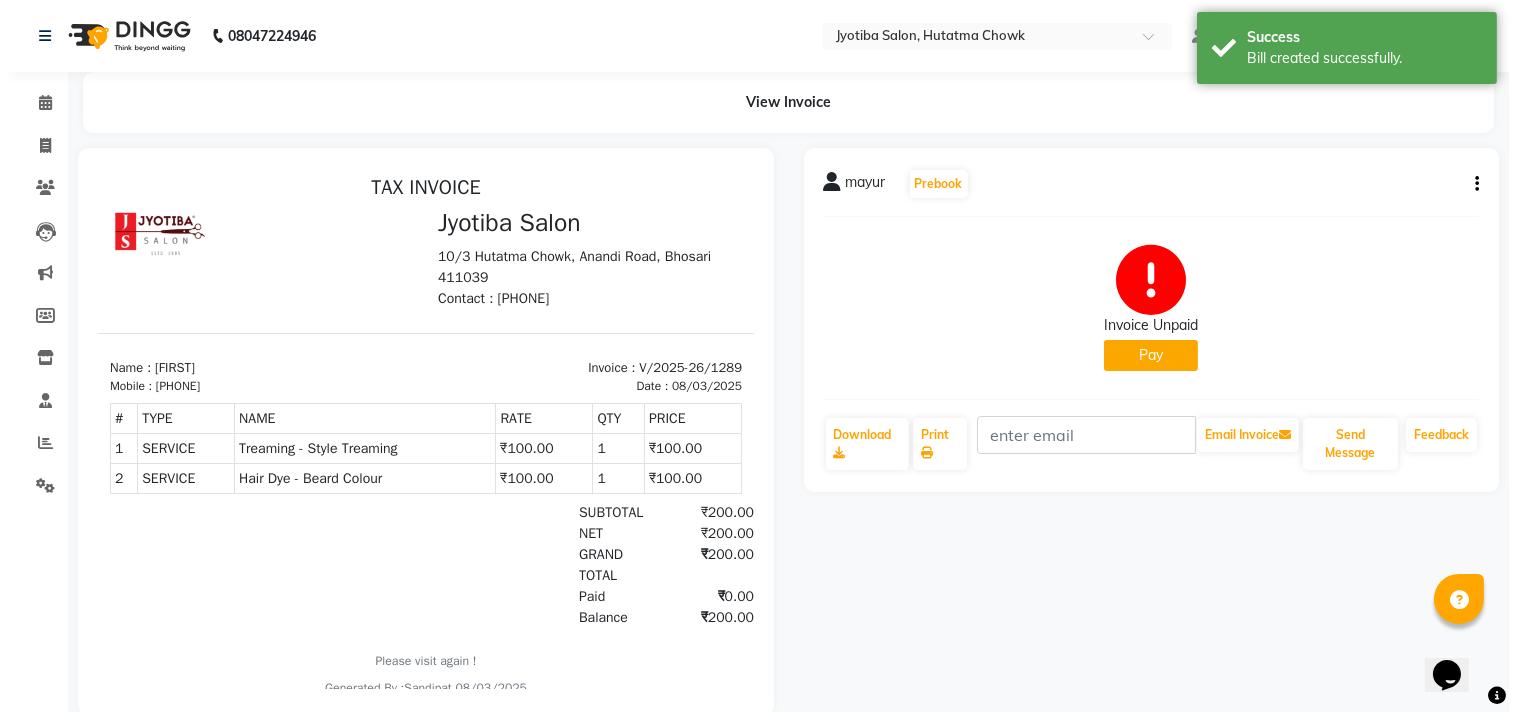 scroll, scrollTop: 0, scrollLeft: 0, axis: both 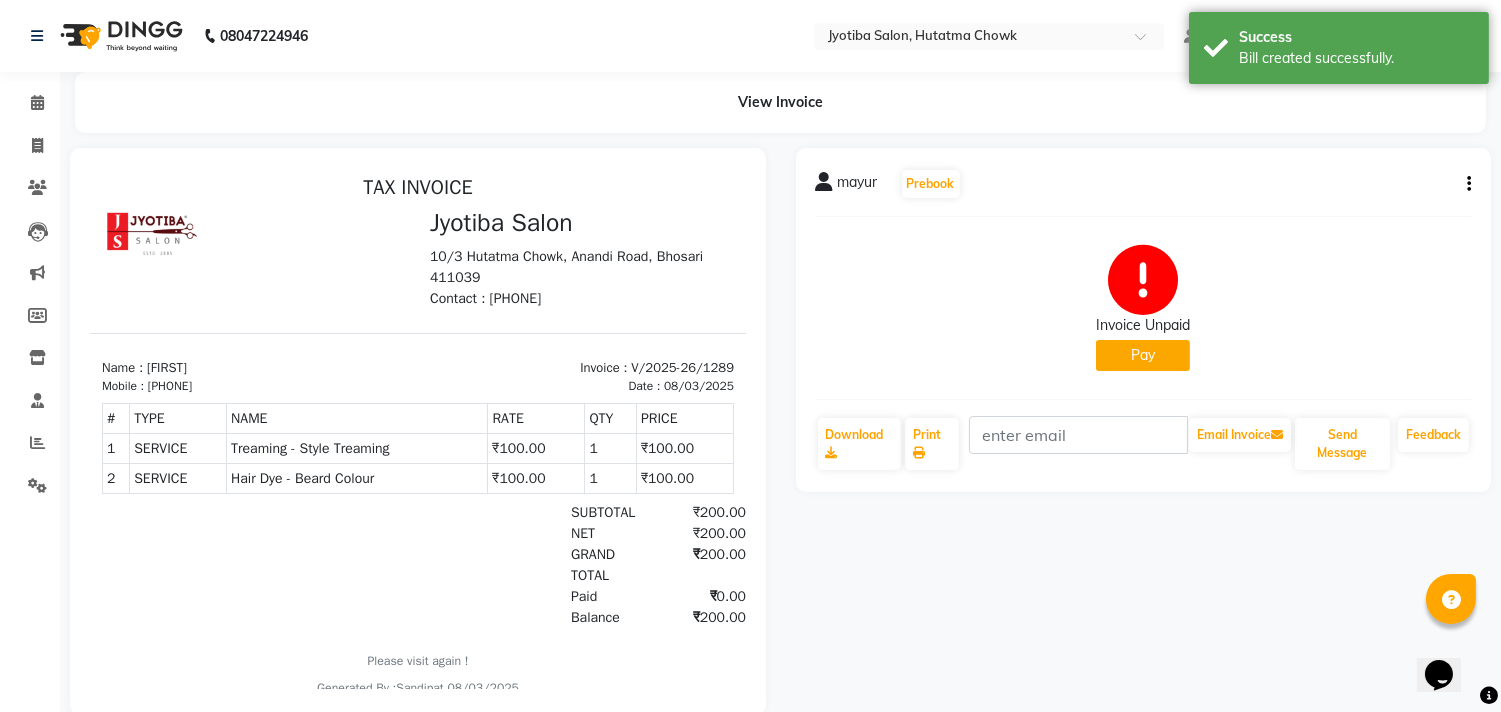 click on "Pay" 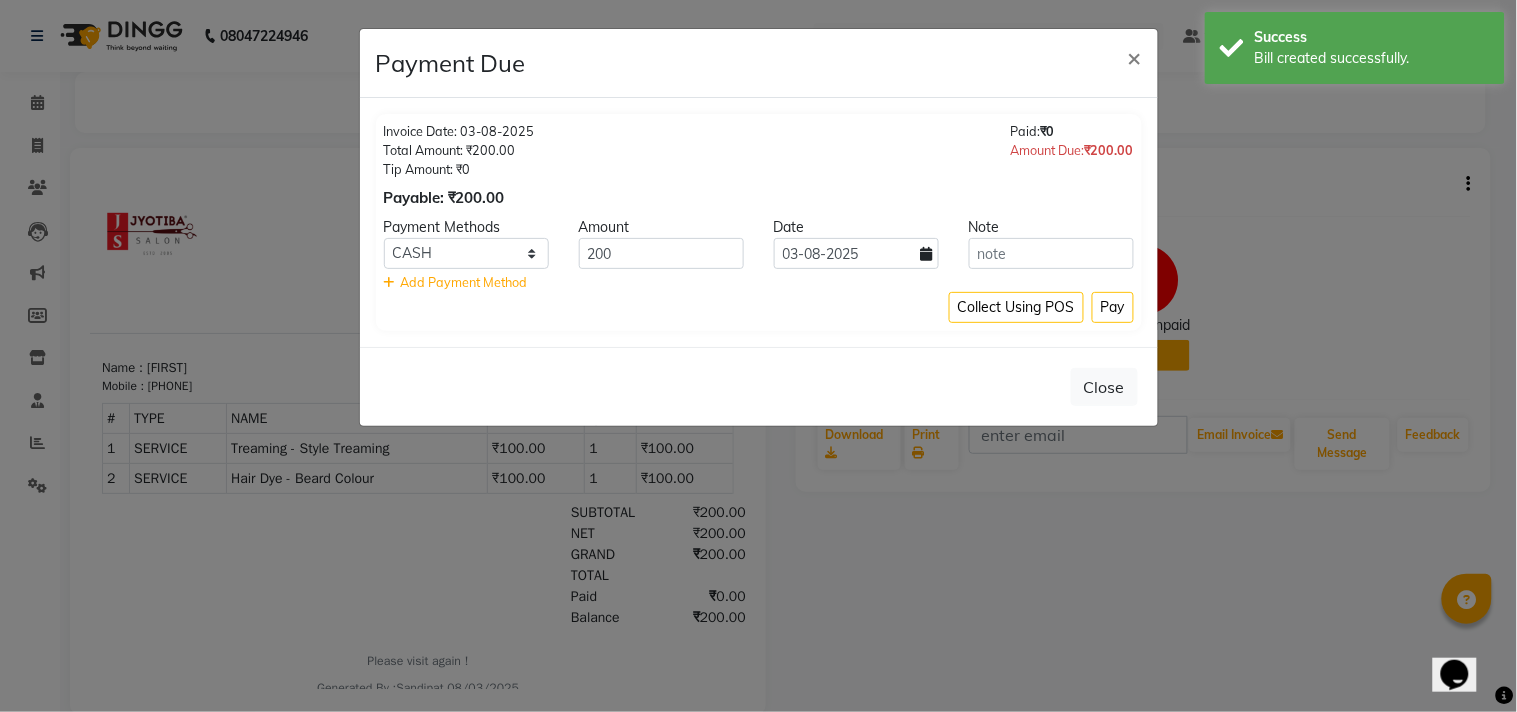 click on "Payment Methods" 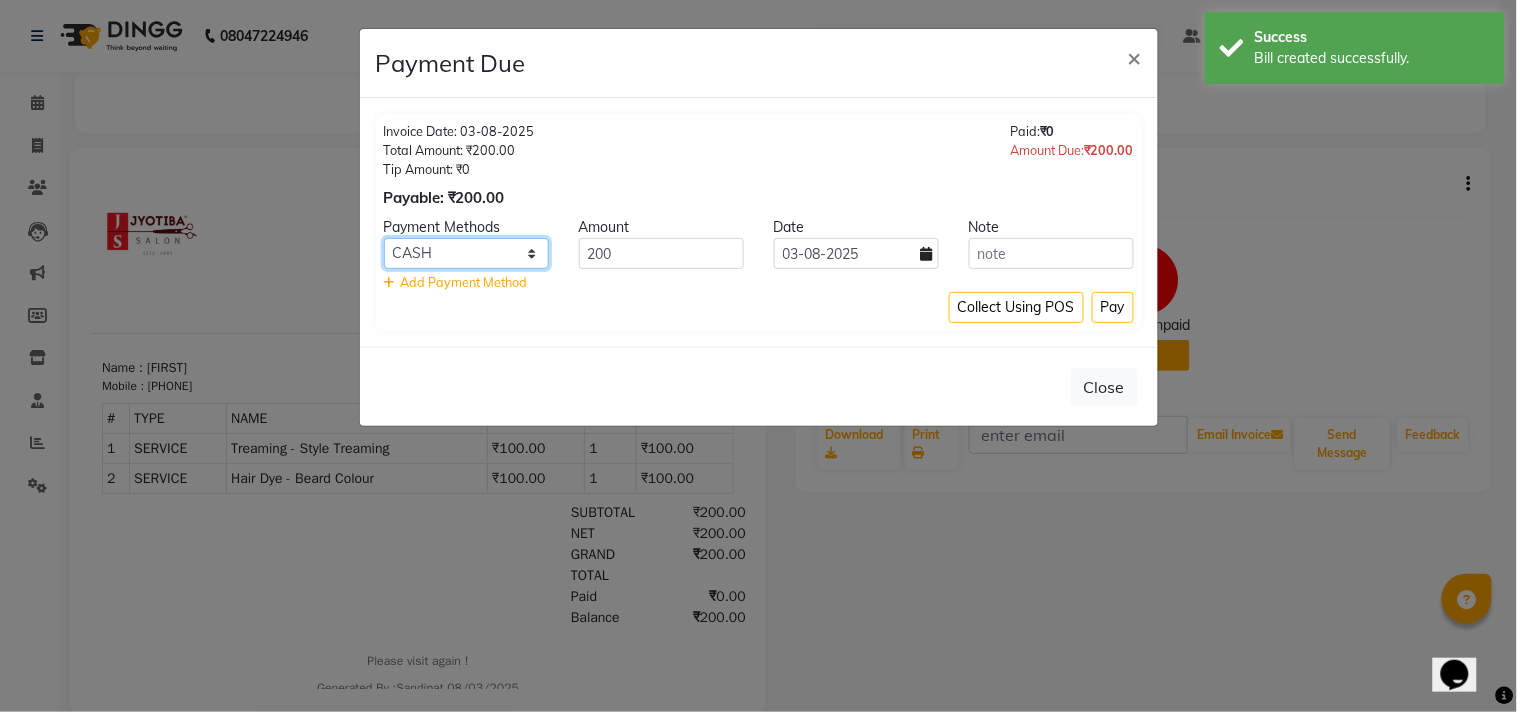 click on "CASH ONLINE CARD" 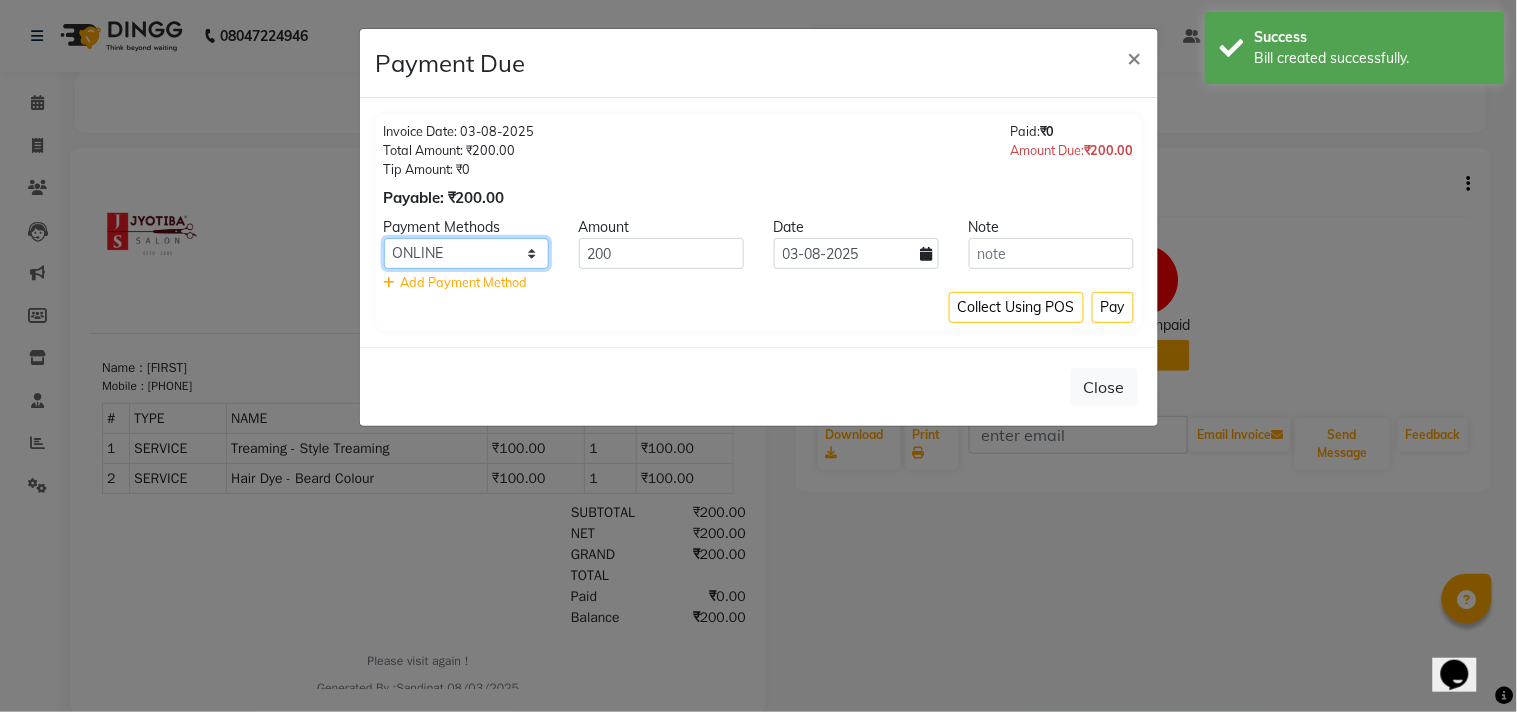 click on "CASH ONLINE CARD" 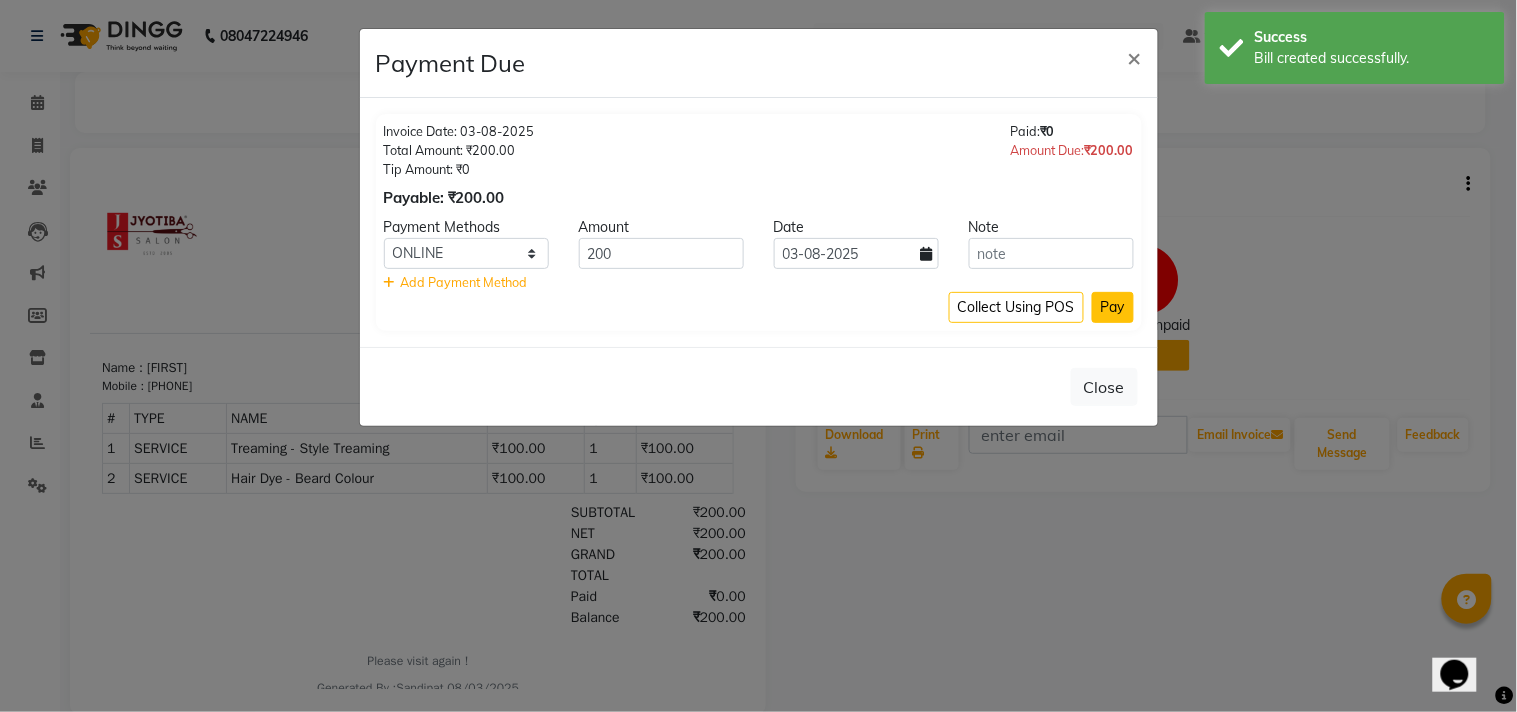 click on "Pay" 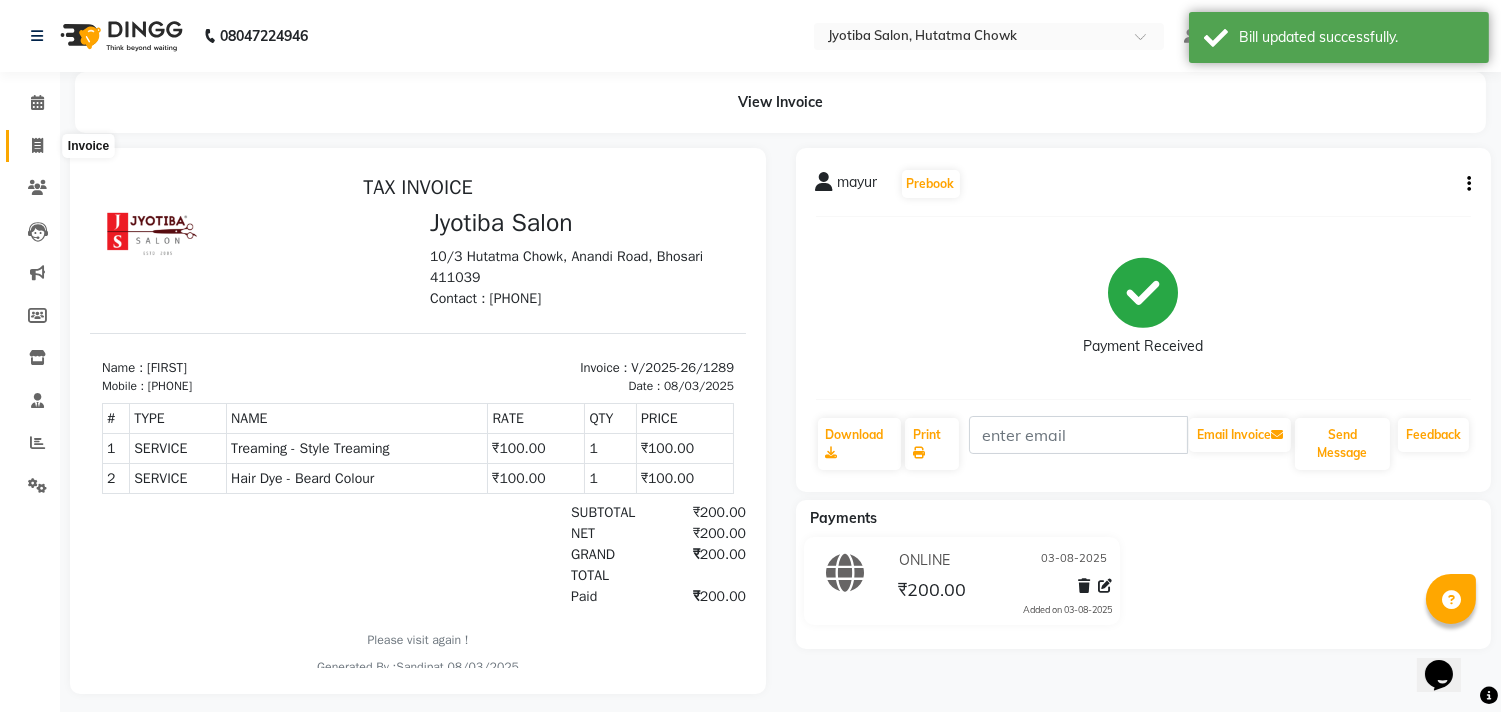 click 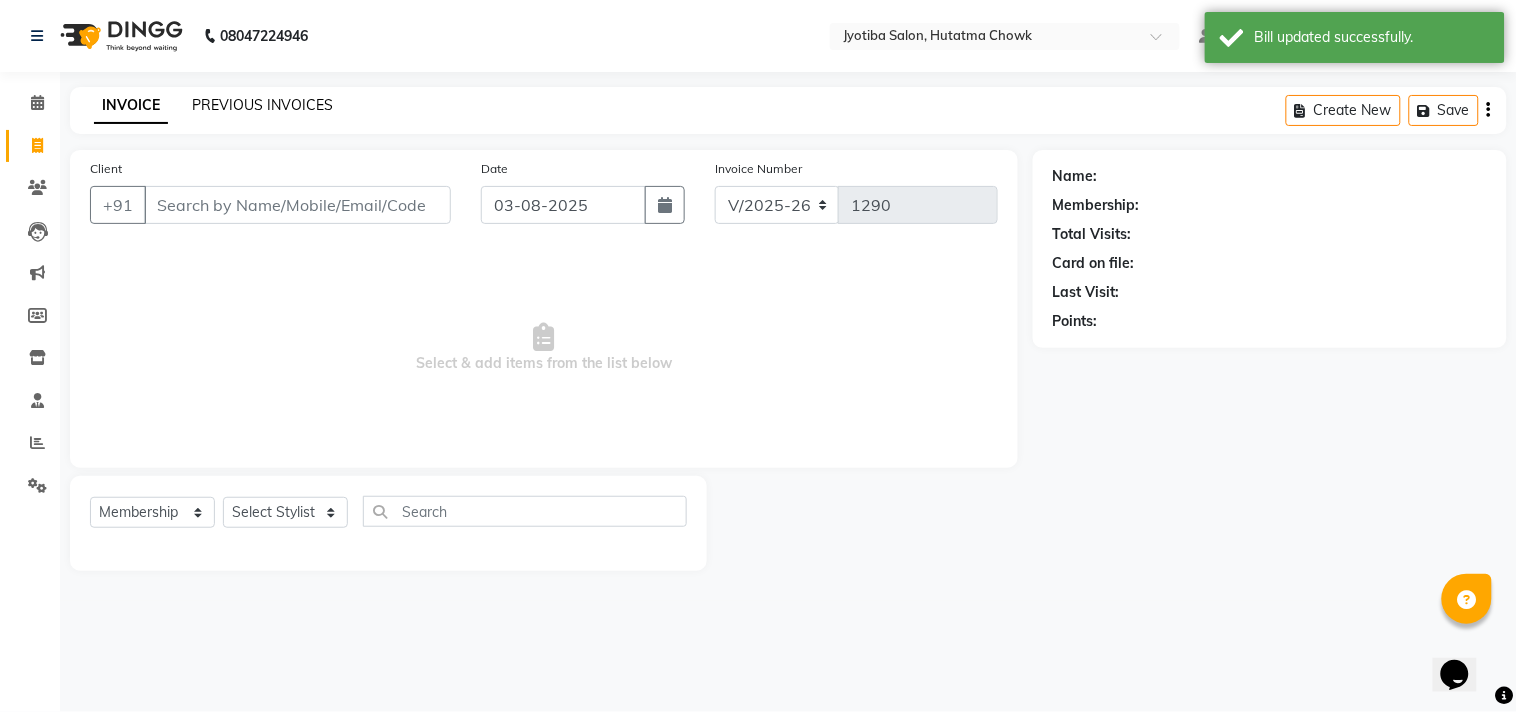 click on "PREVIOUS INVOICES" 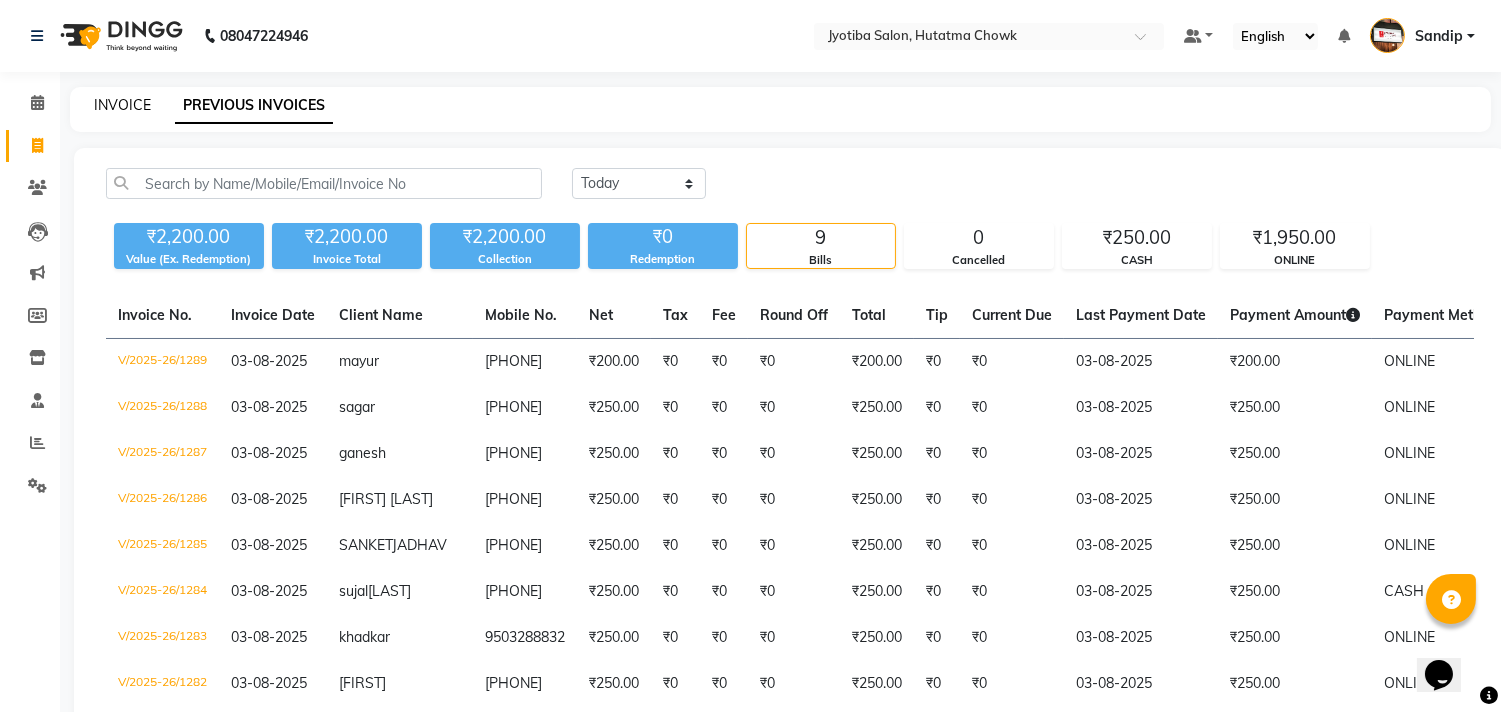 click on "INVOICE" 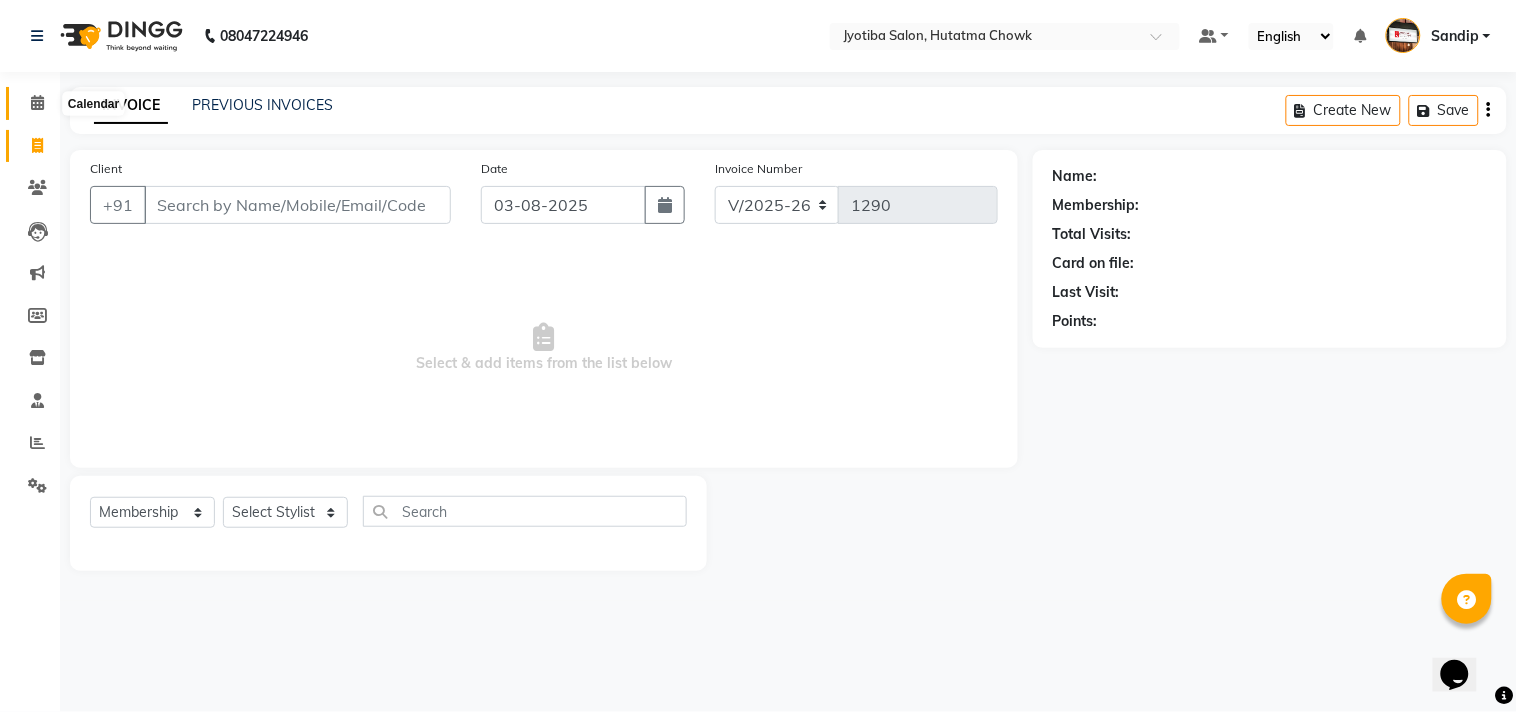 click 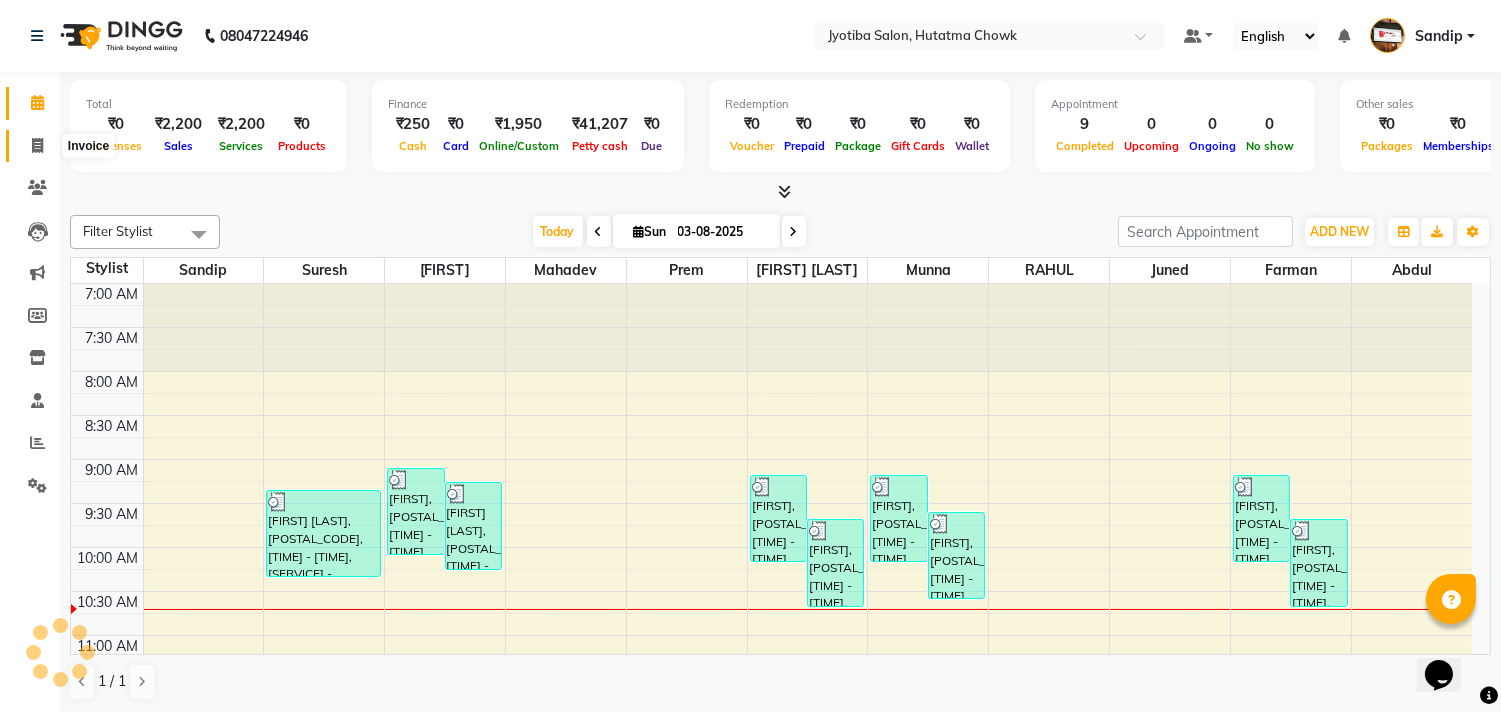 click 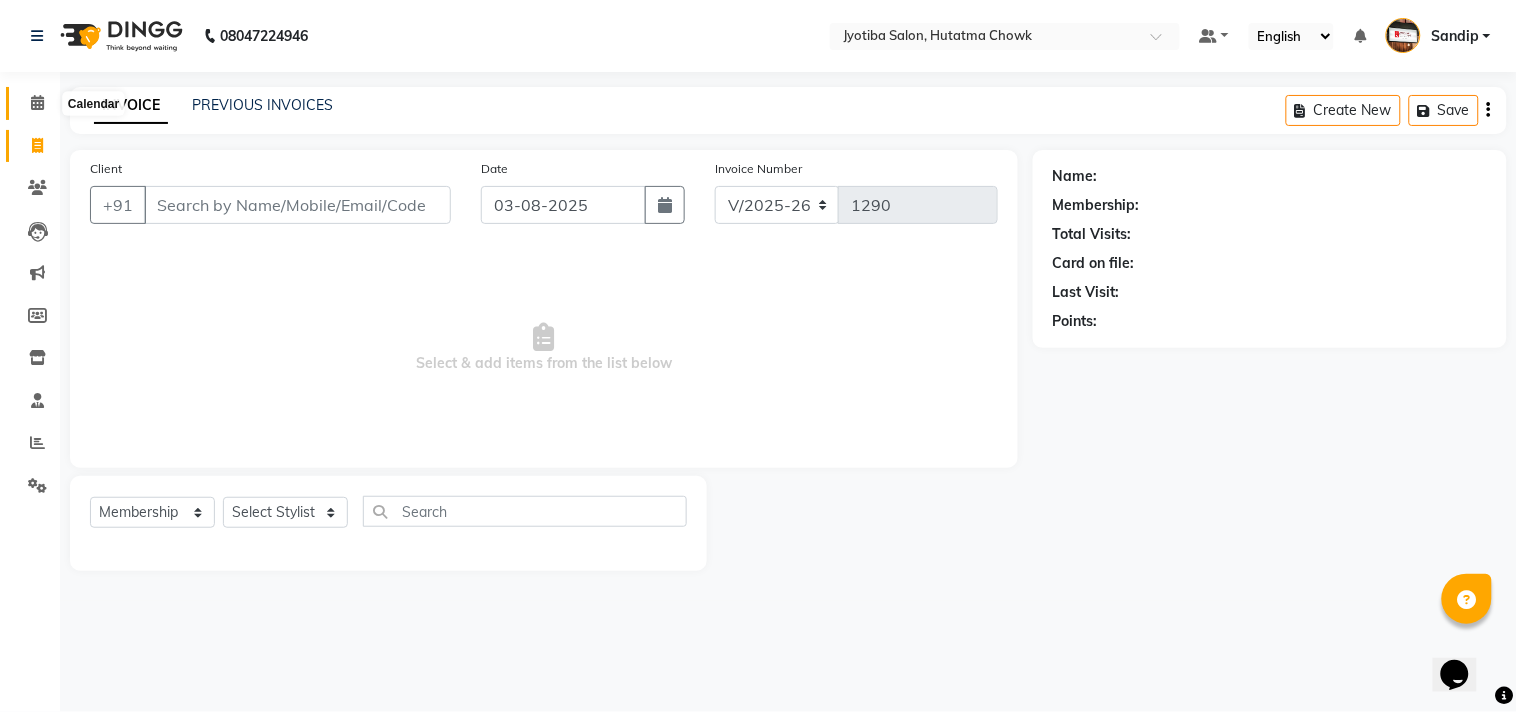 click 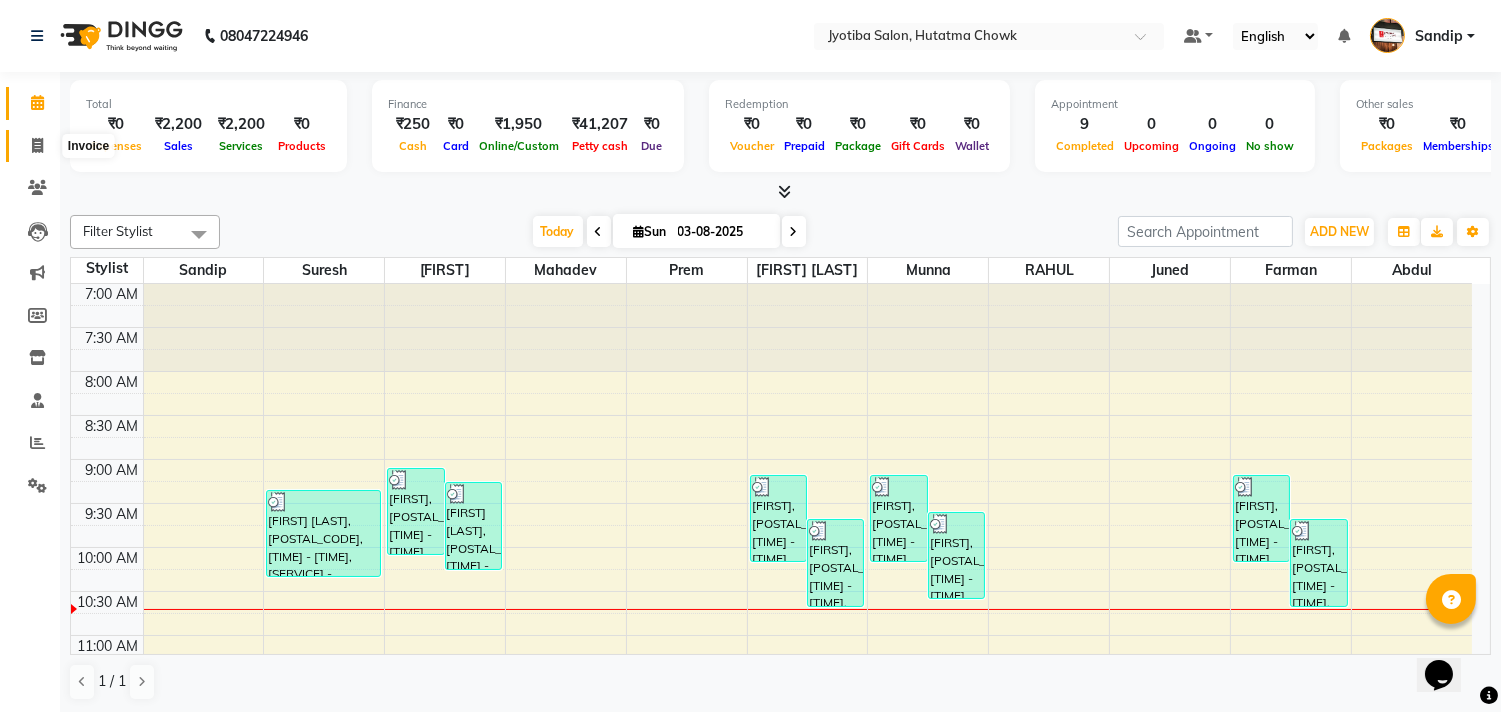 click 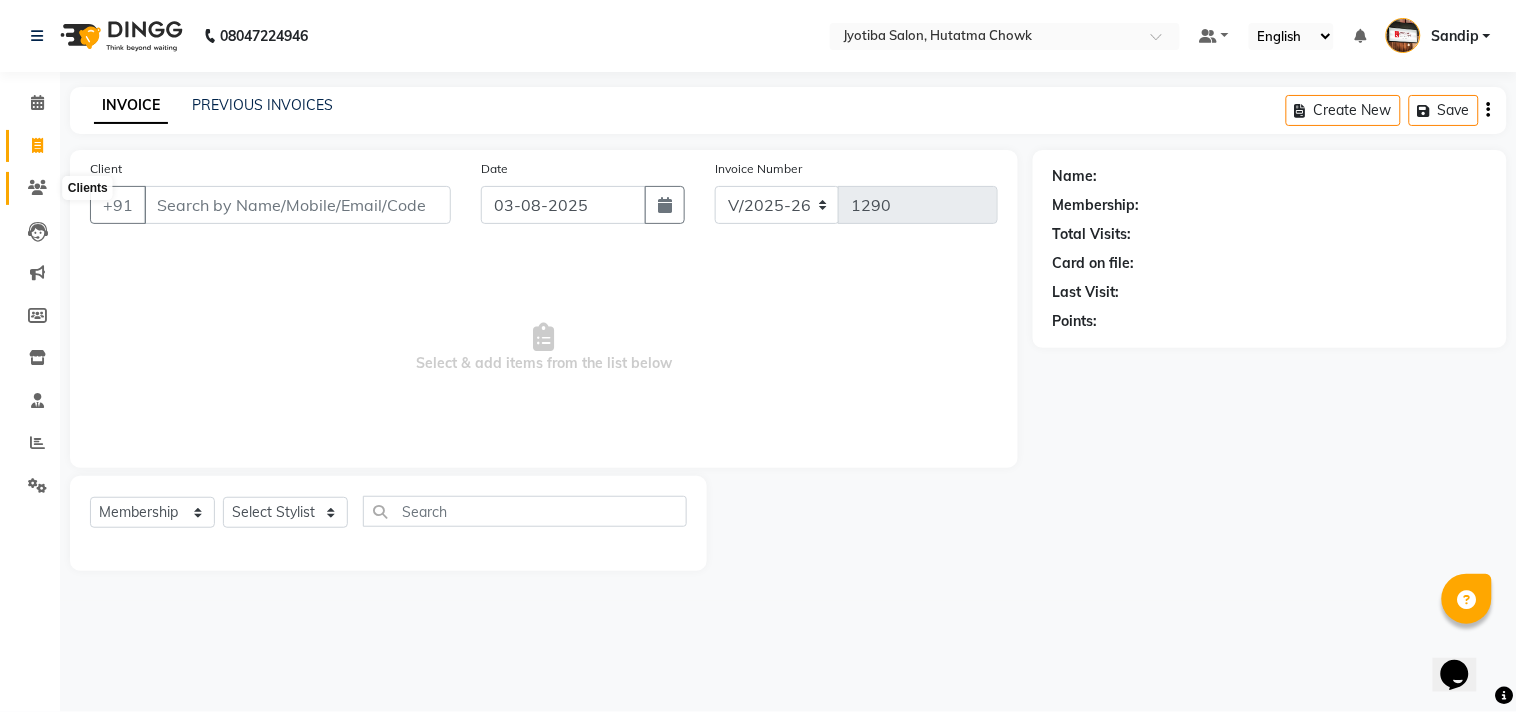 click 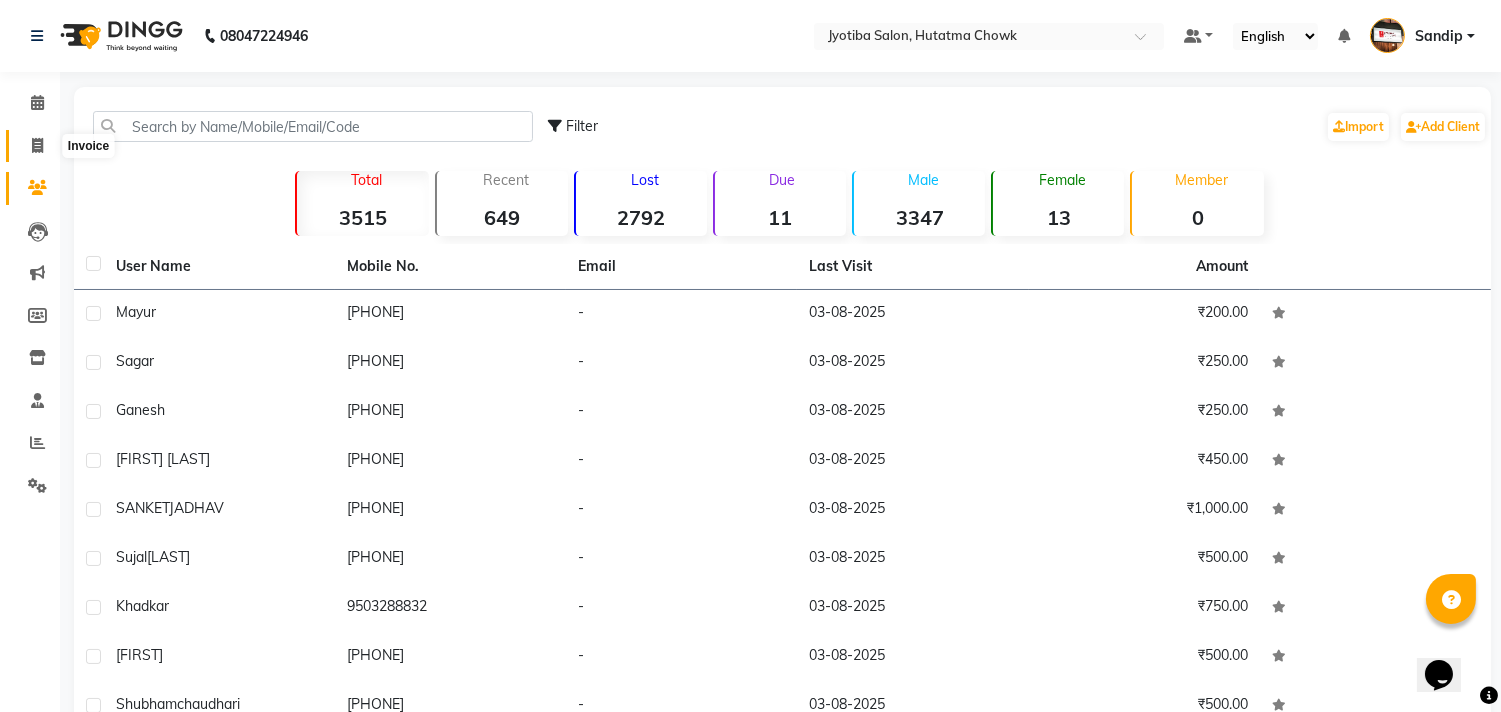 click 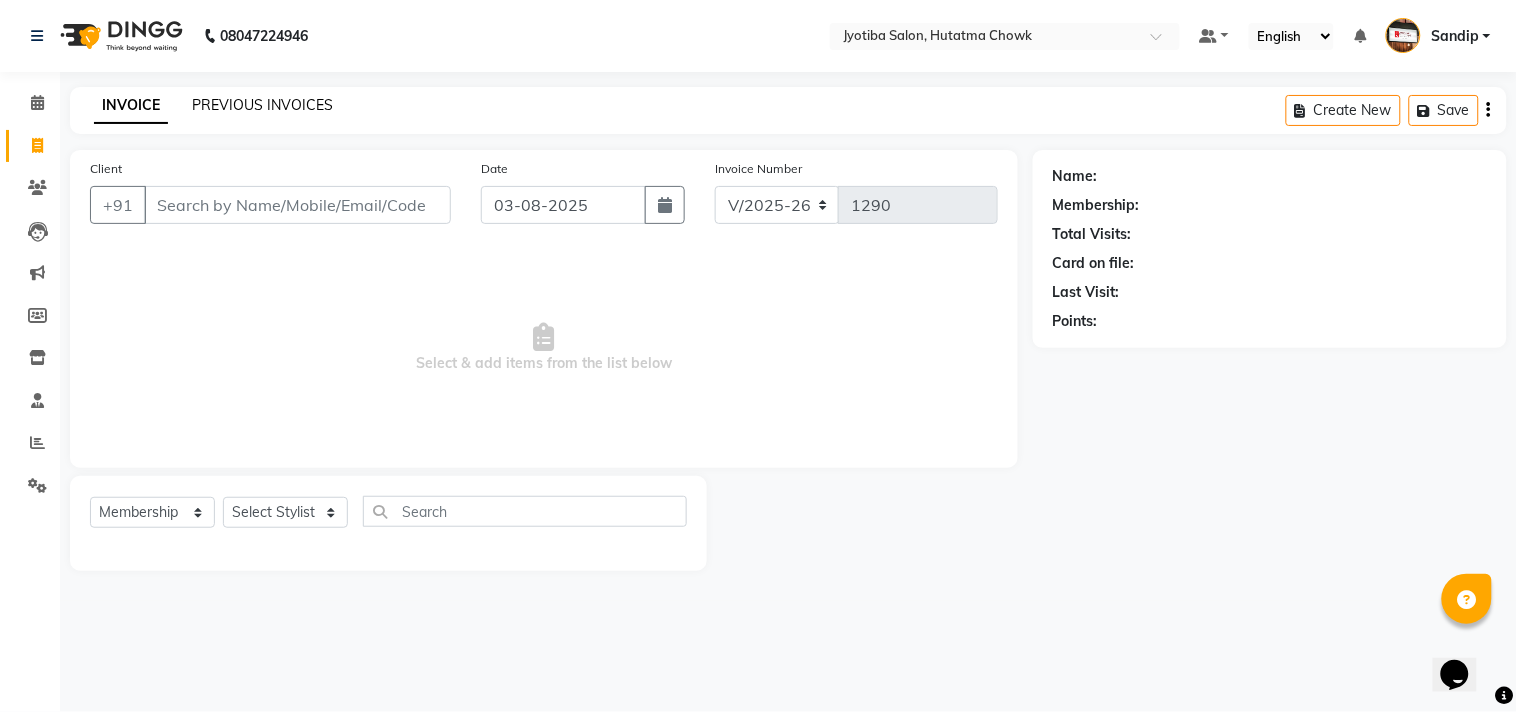 click on "PREVIOUS INVOICES" 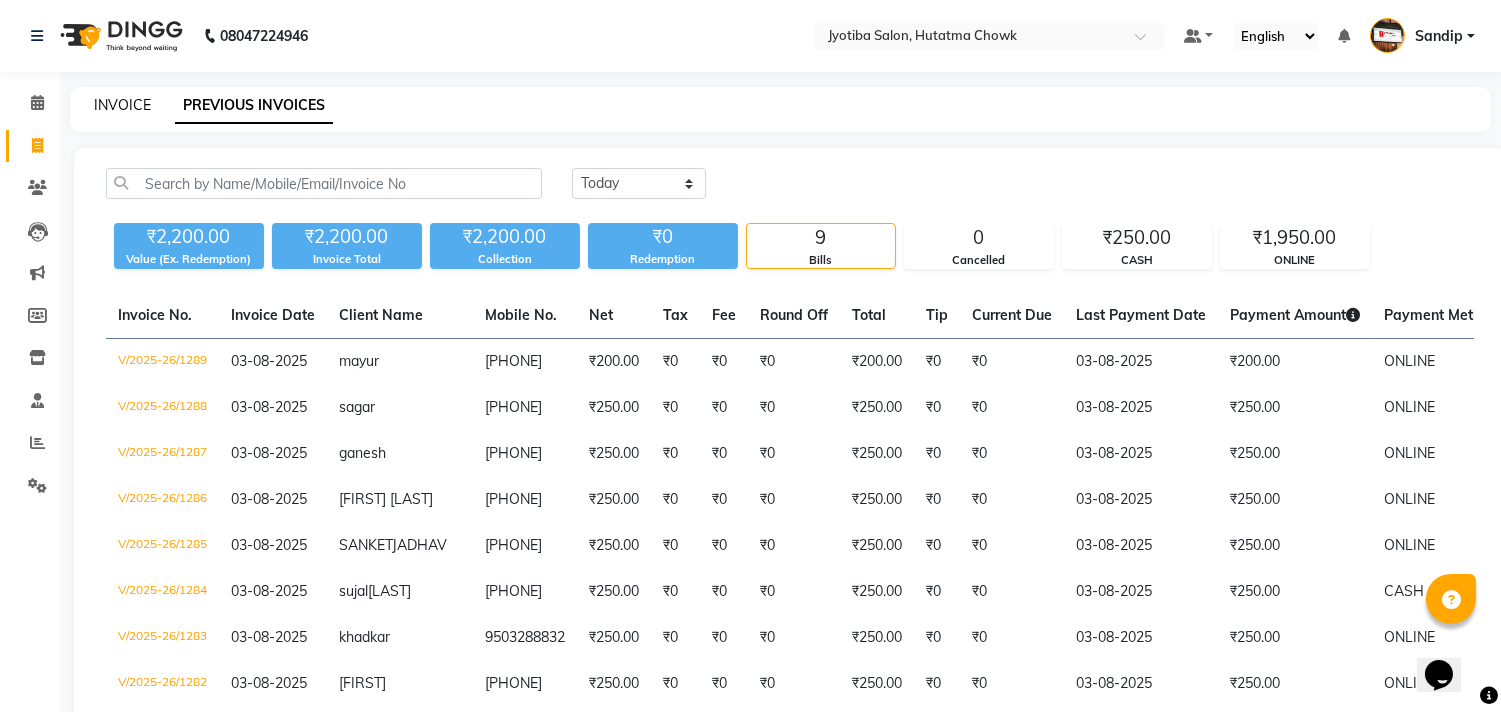 click on "INVOICE" 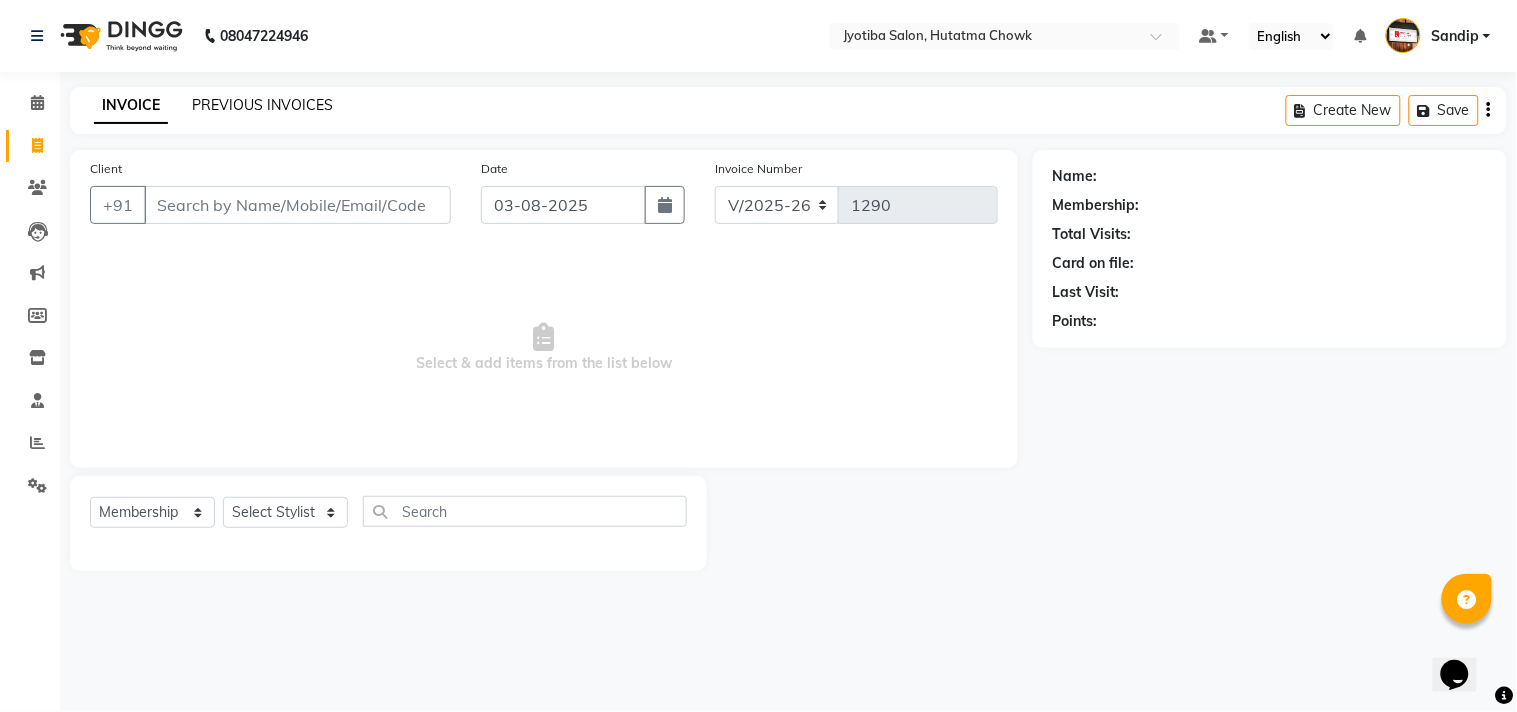 click on "PREVIOUS INVOICES" 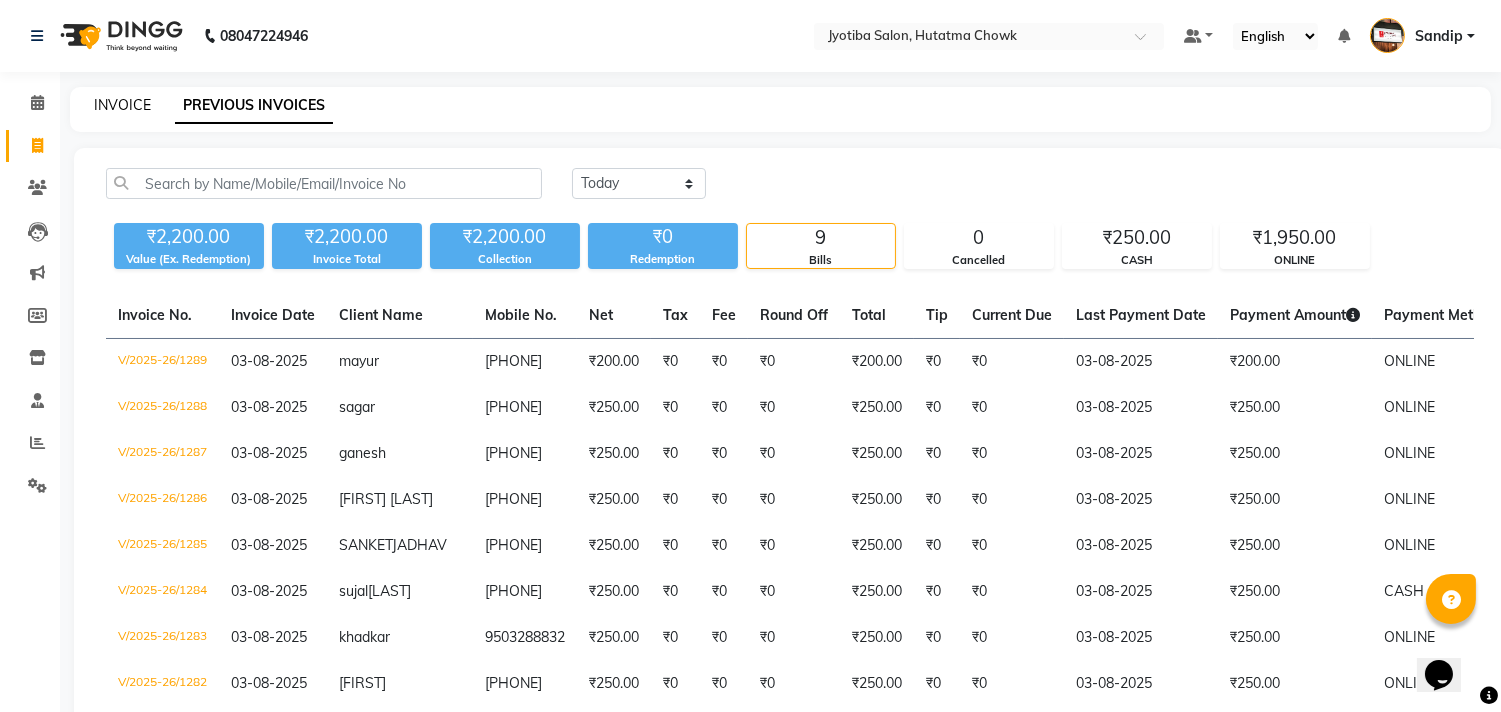 click on "INVOICE" 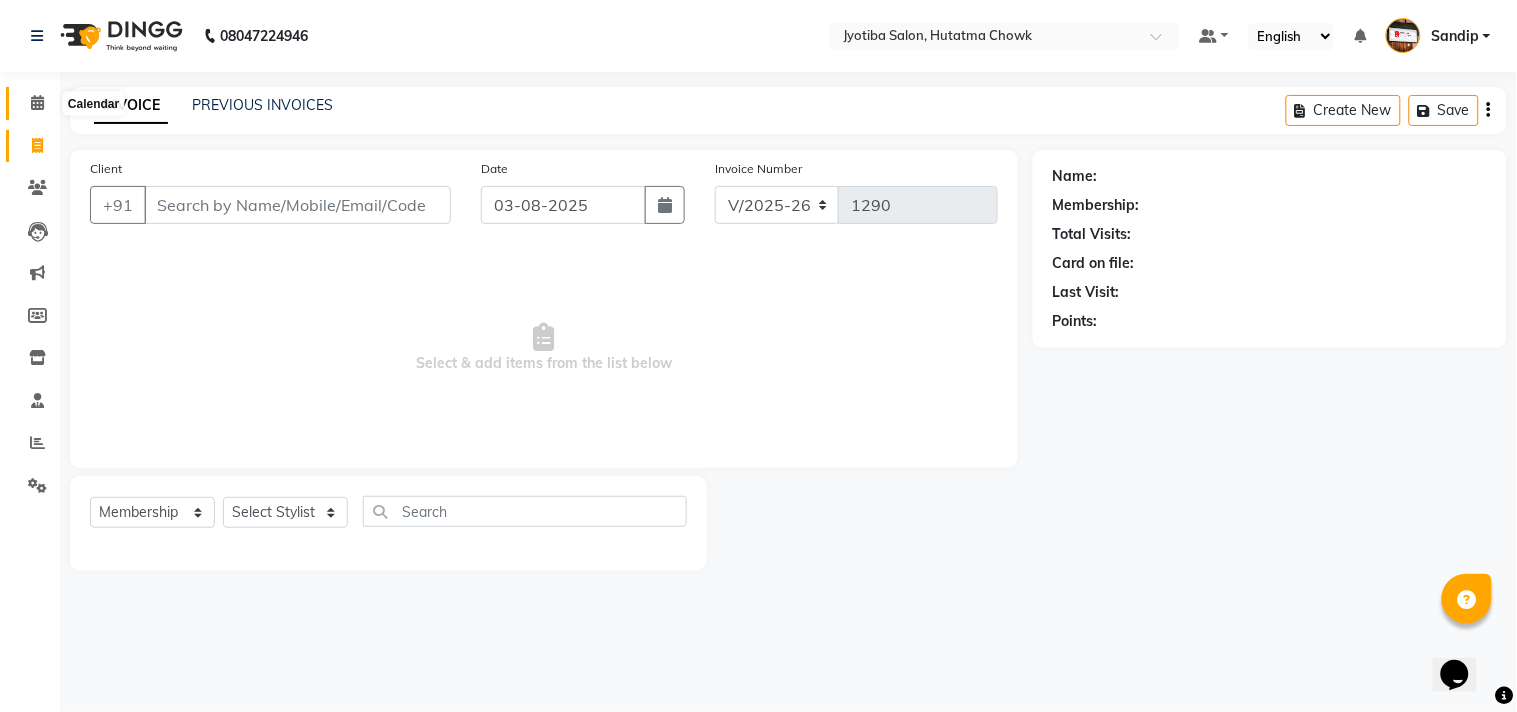 click 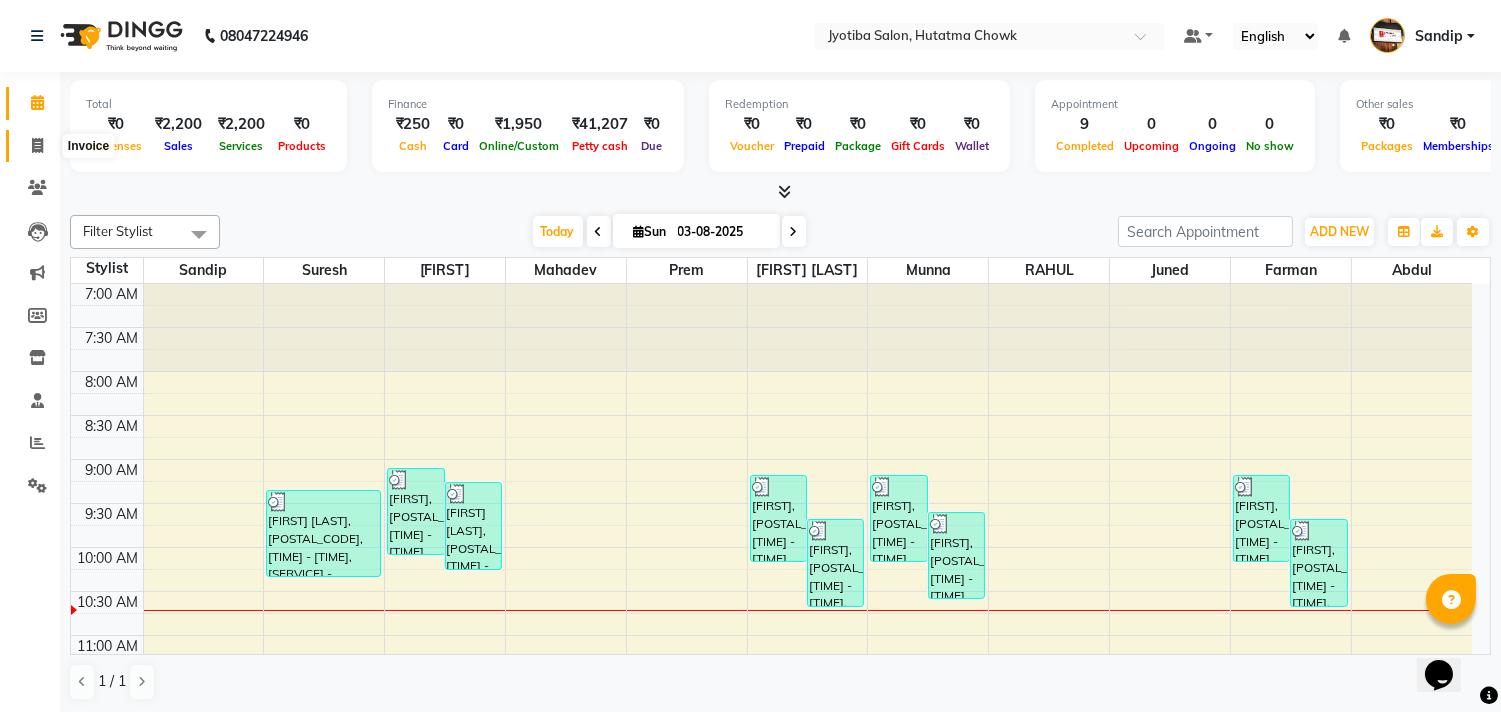 click 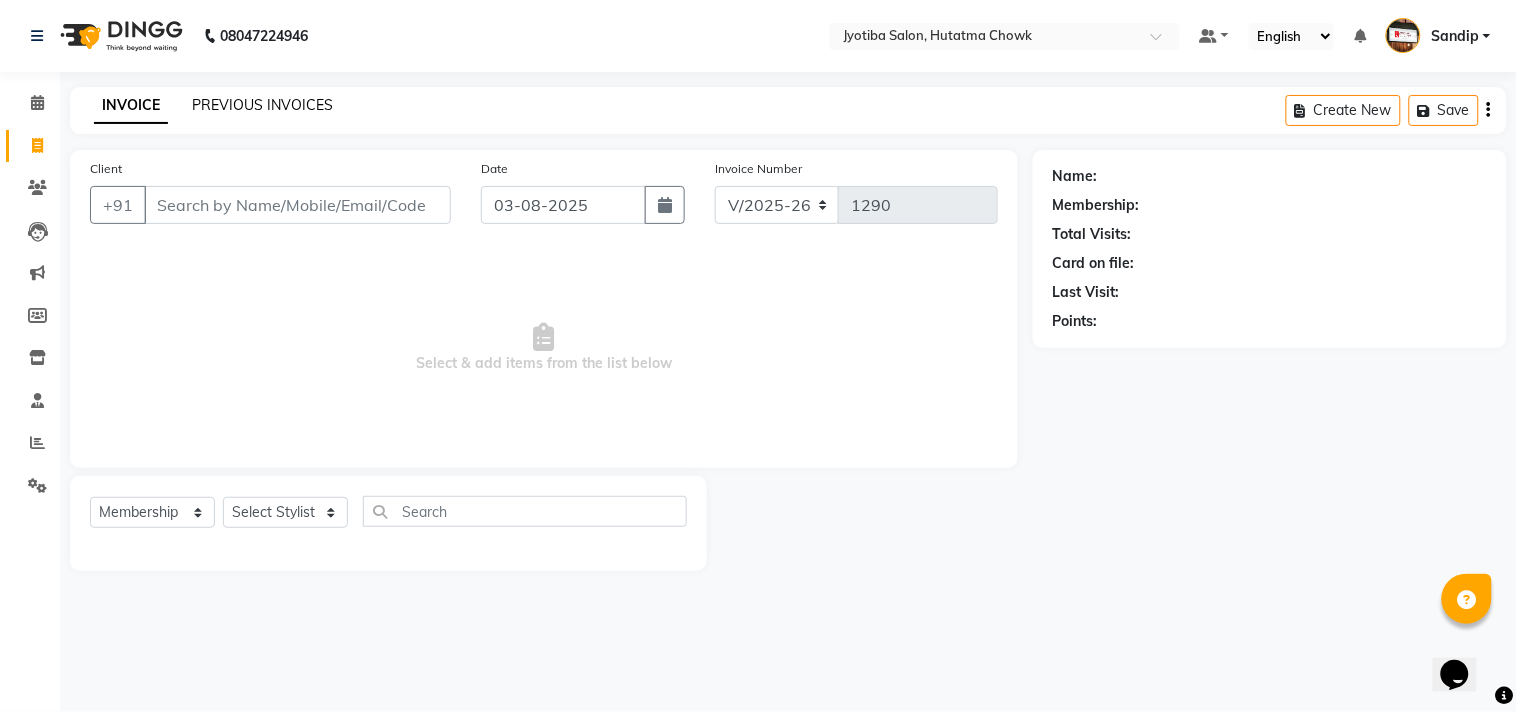 click on "PREVIOUS INVOICES" 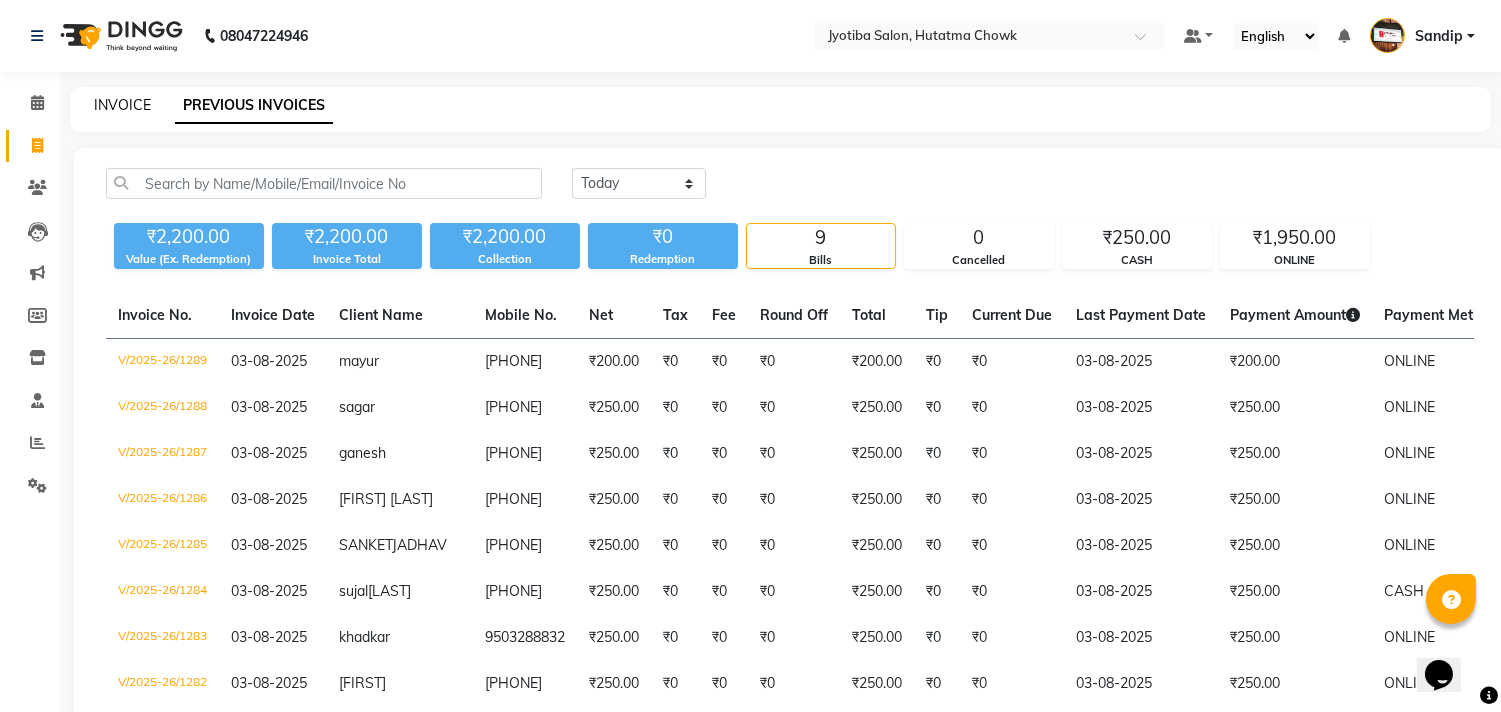 click on "INVOICE" 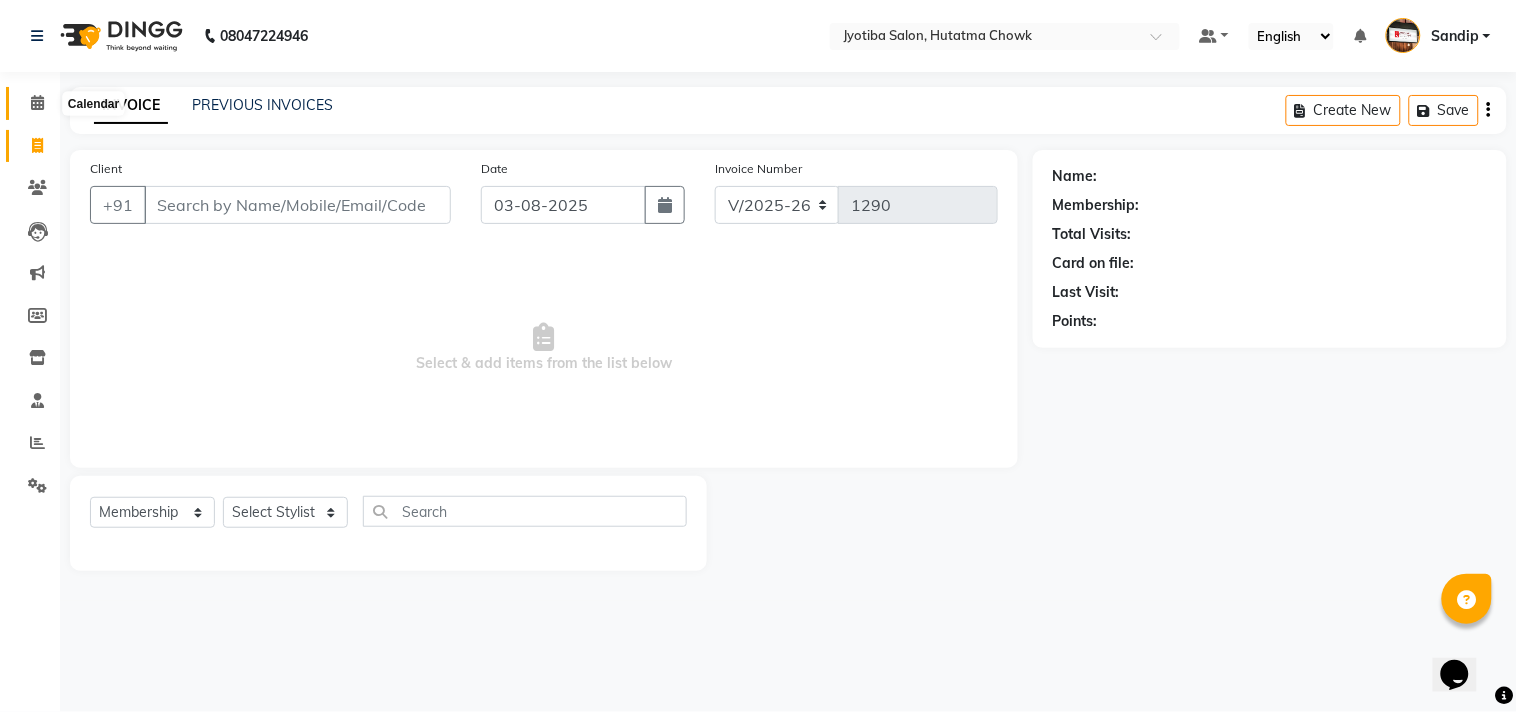 click 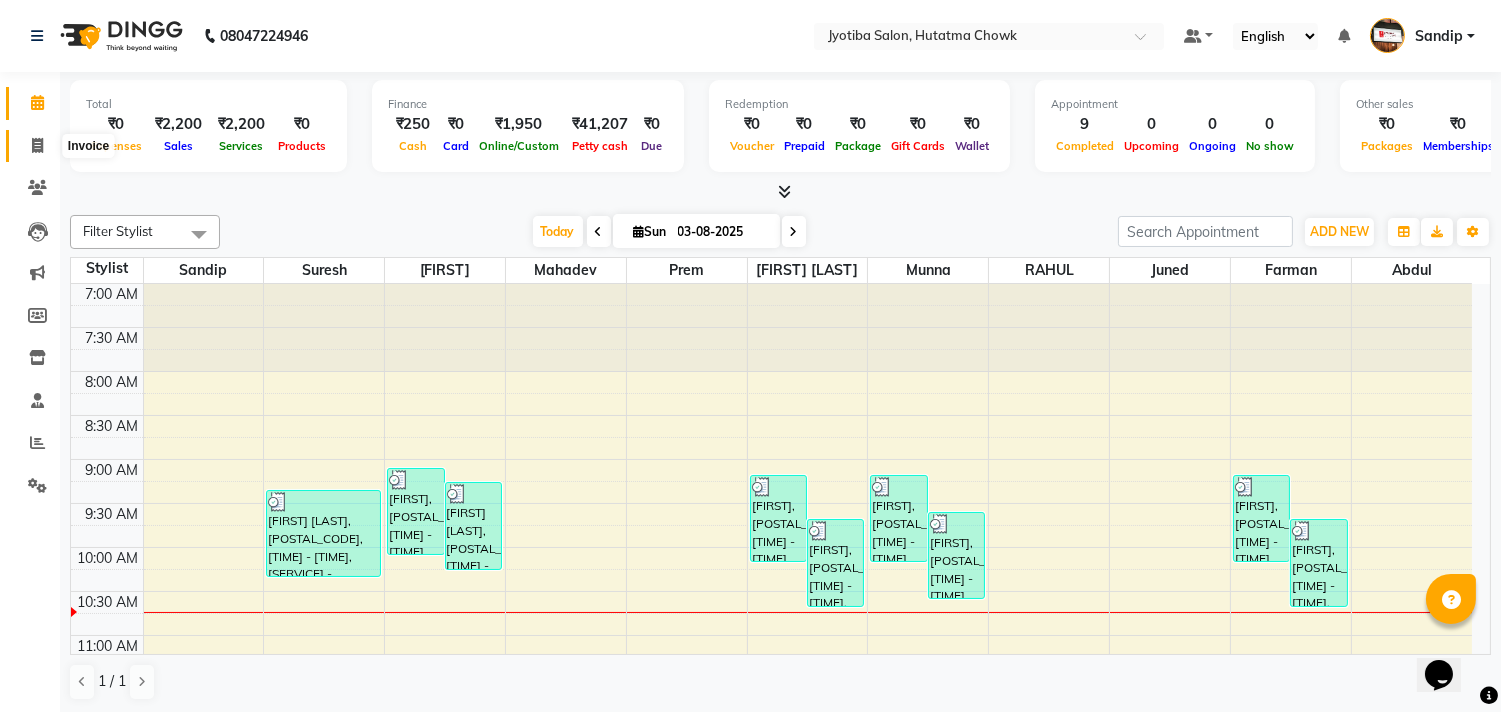 click 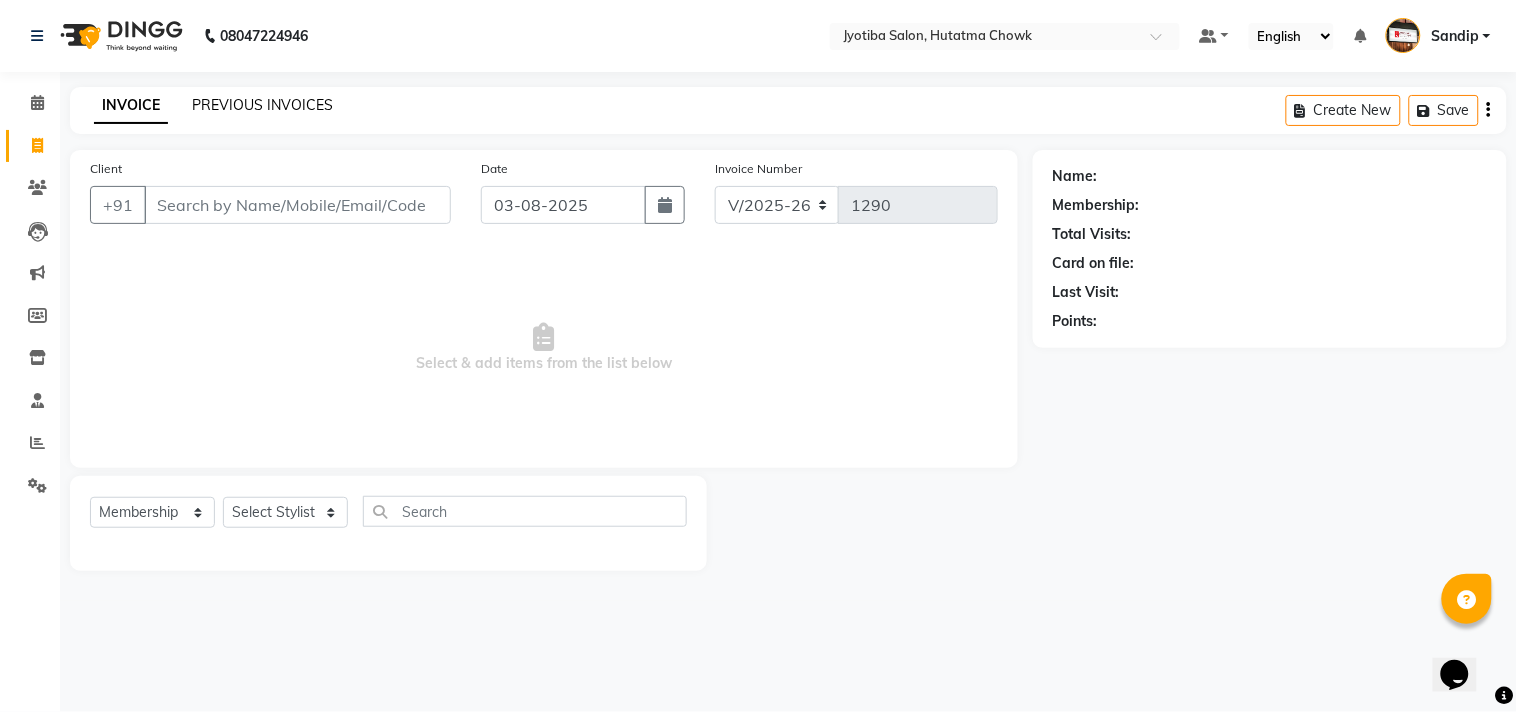 click on "PREVIOUS INVOICES" 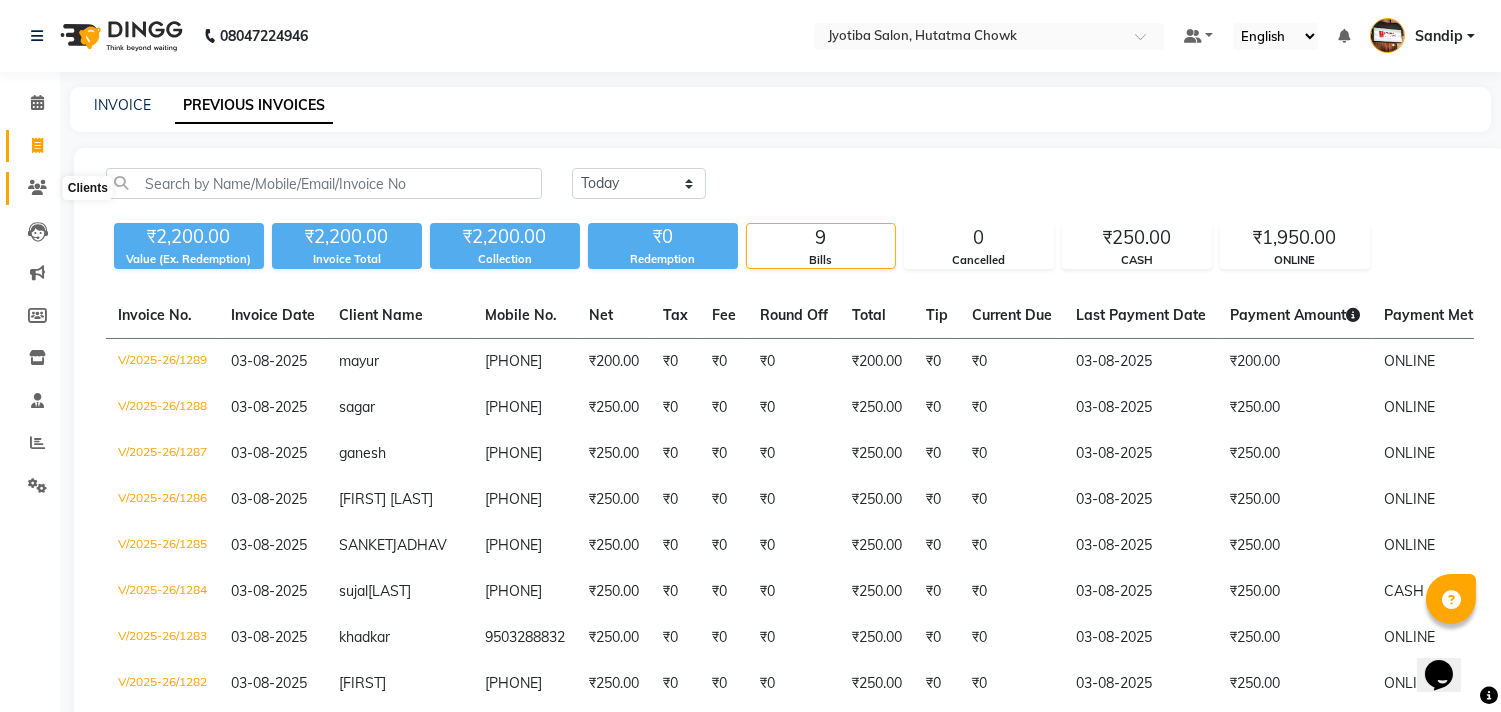 click 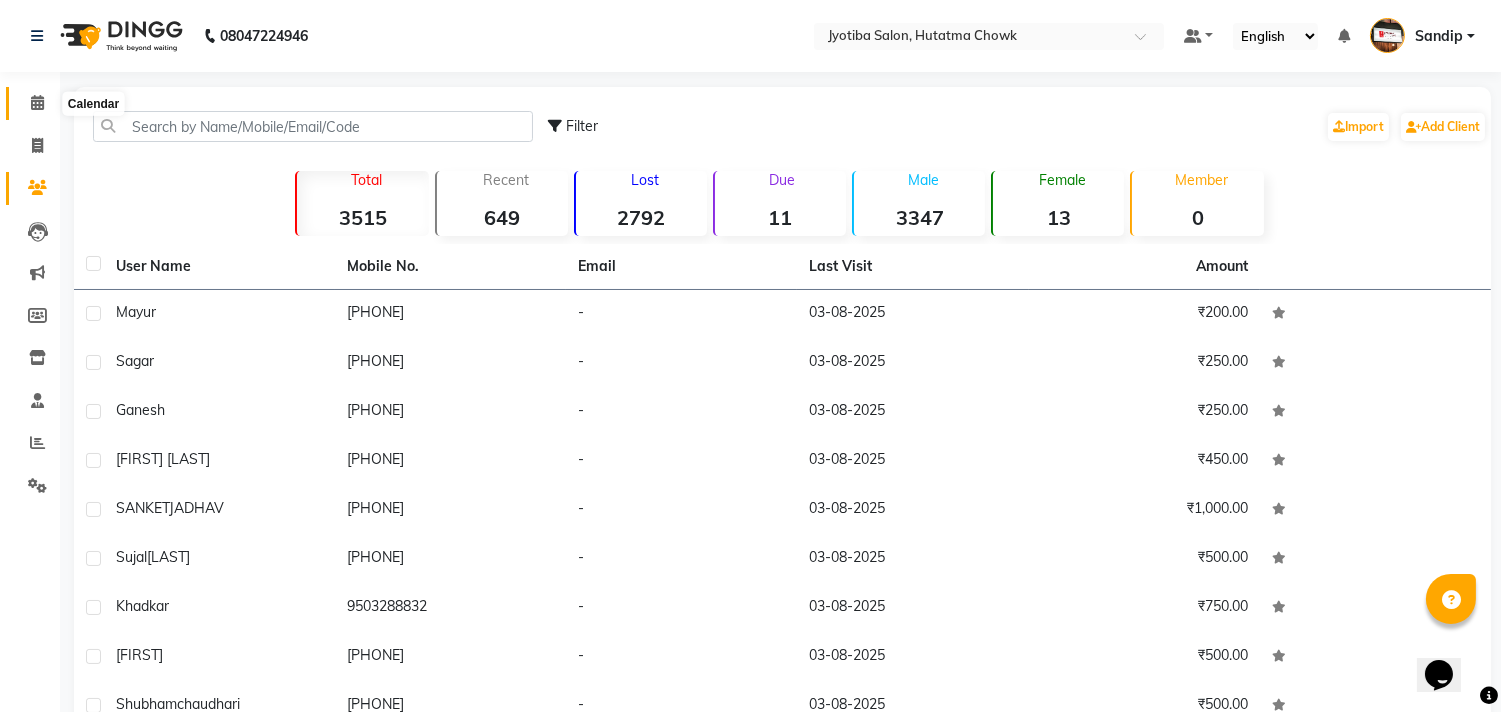 click 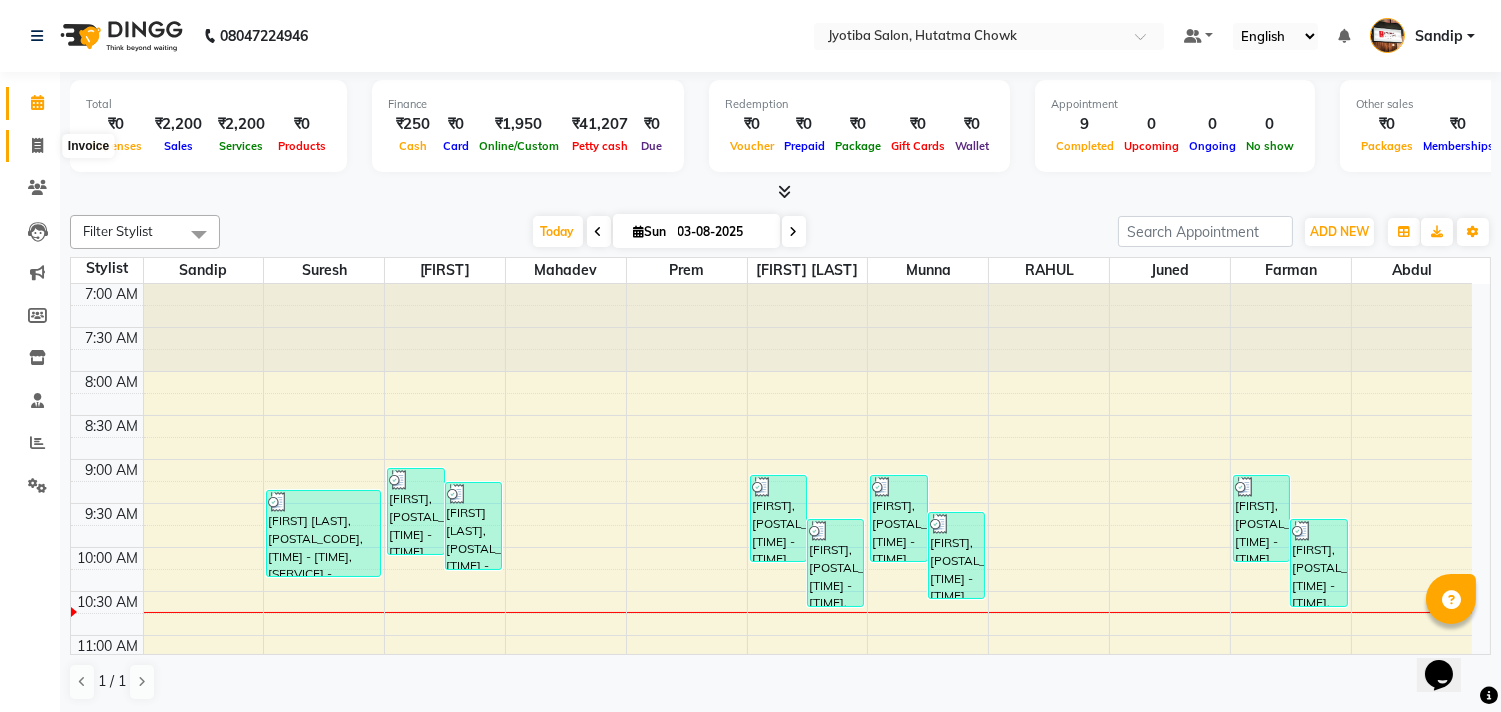click 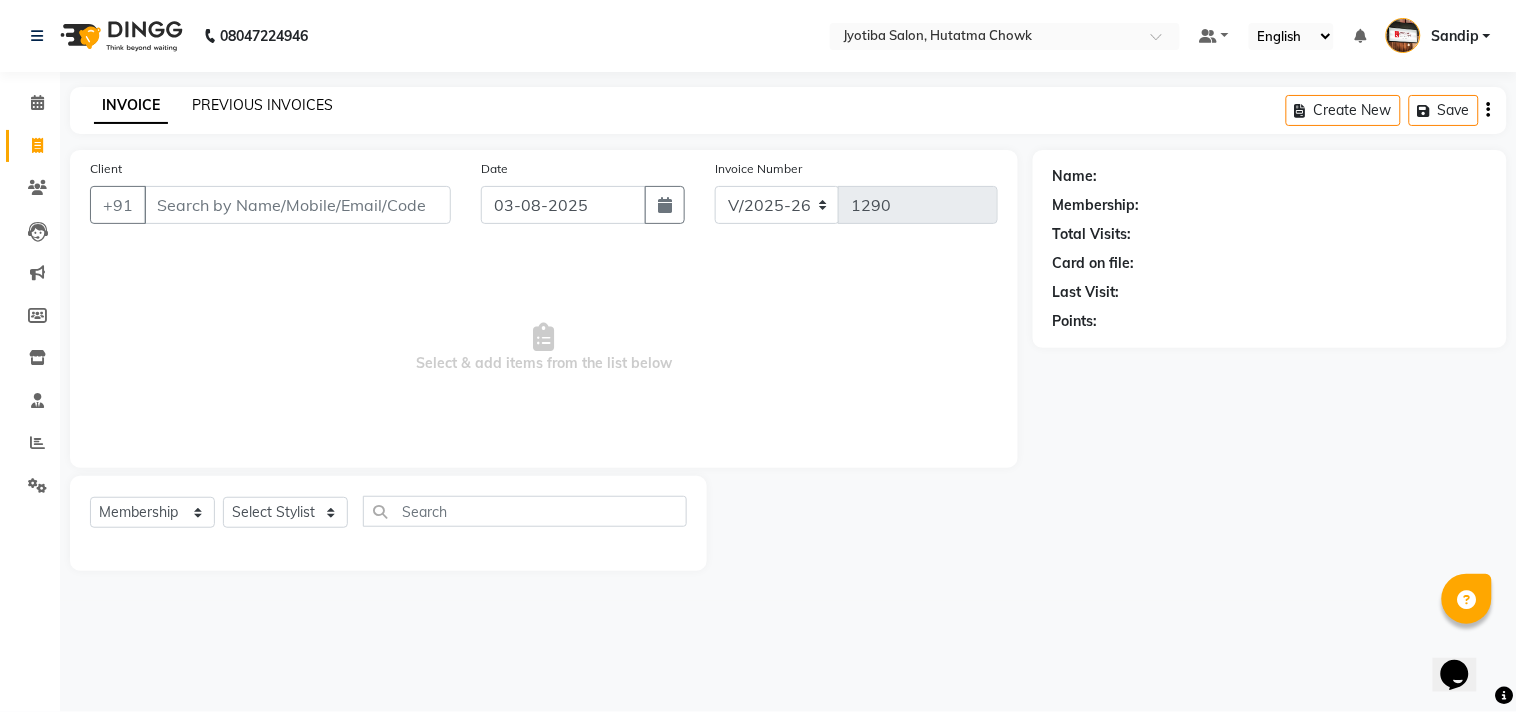 click on "PREVIOUS INVOICES" 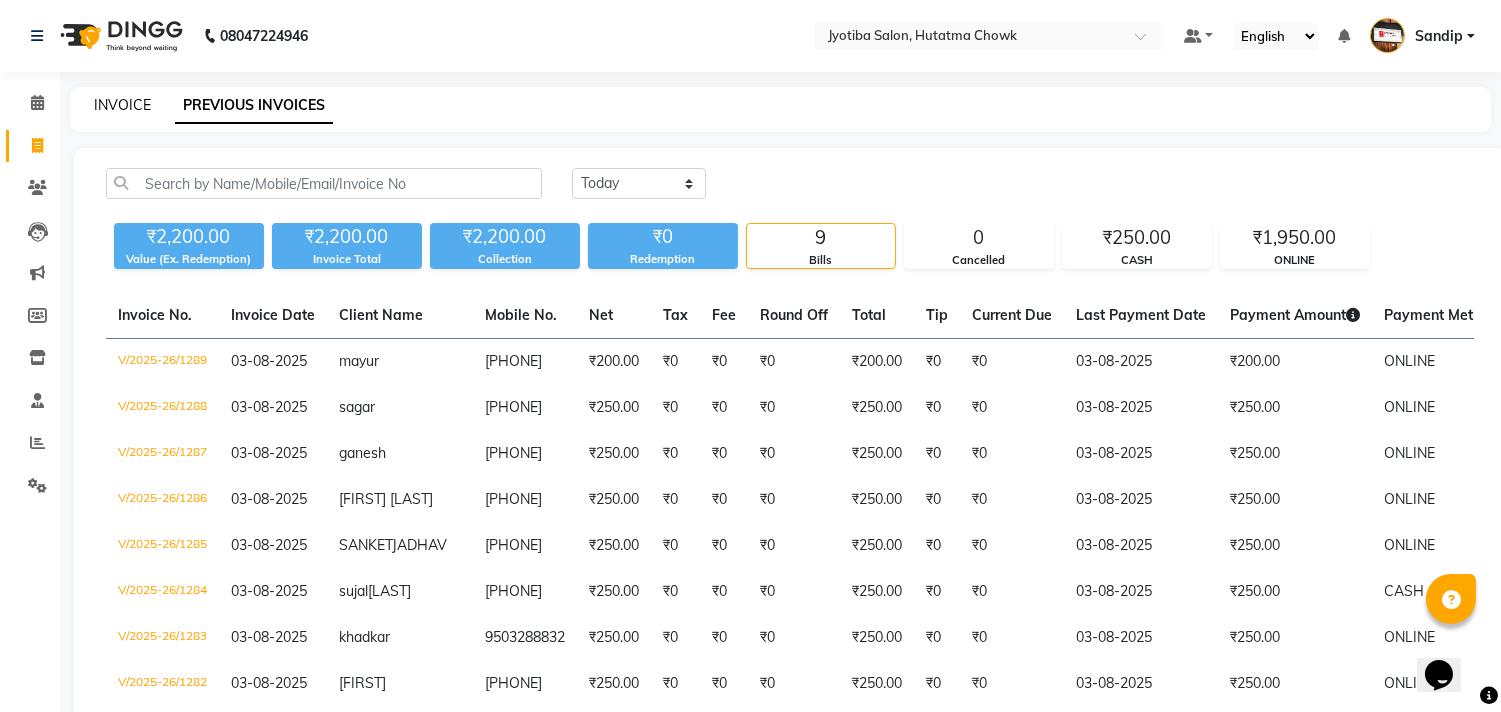 click on "INVOICE" 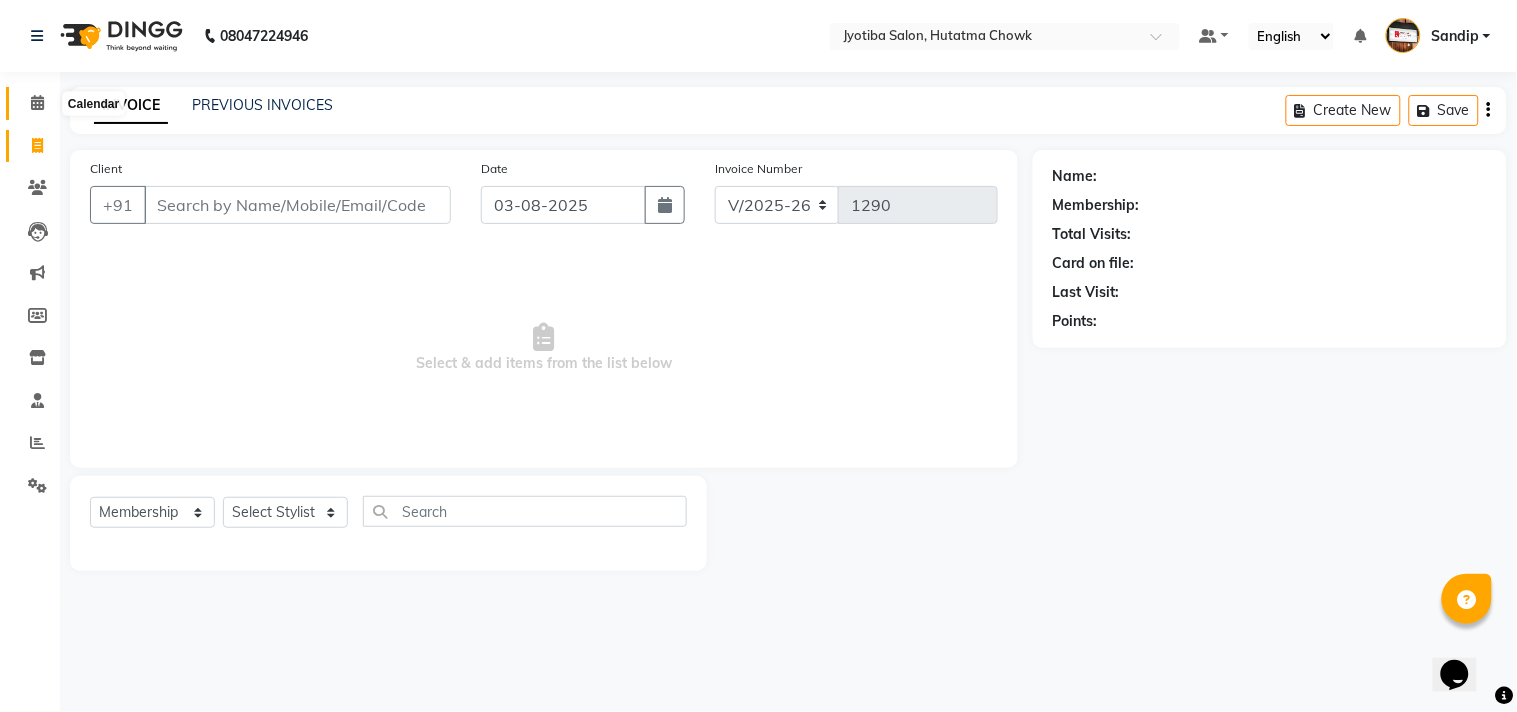 click 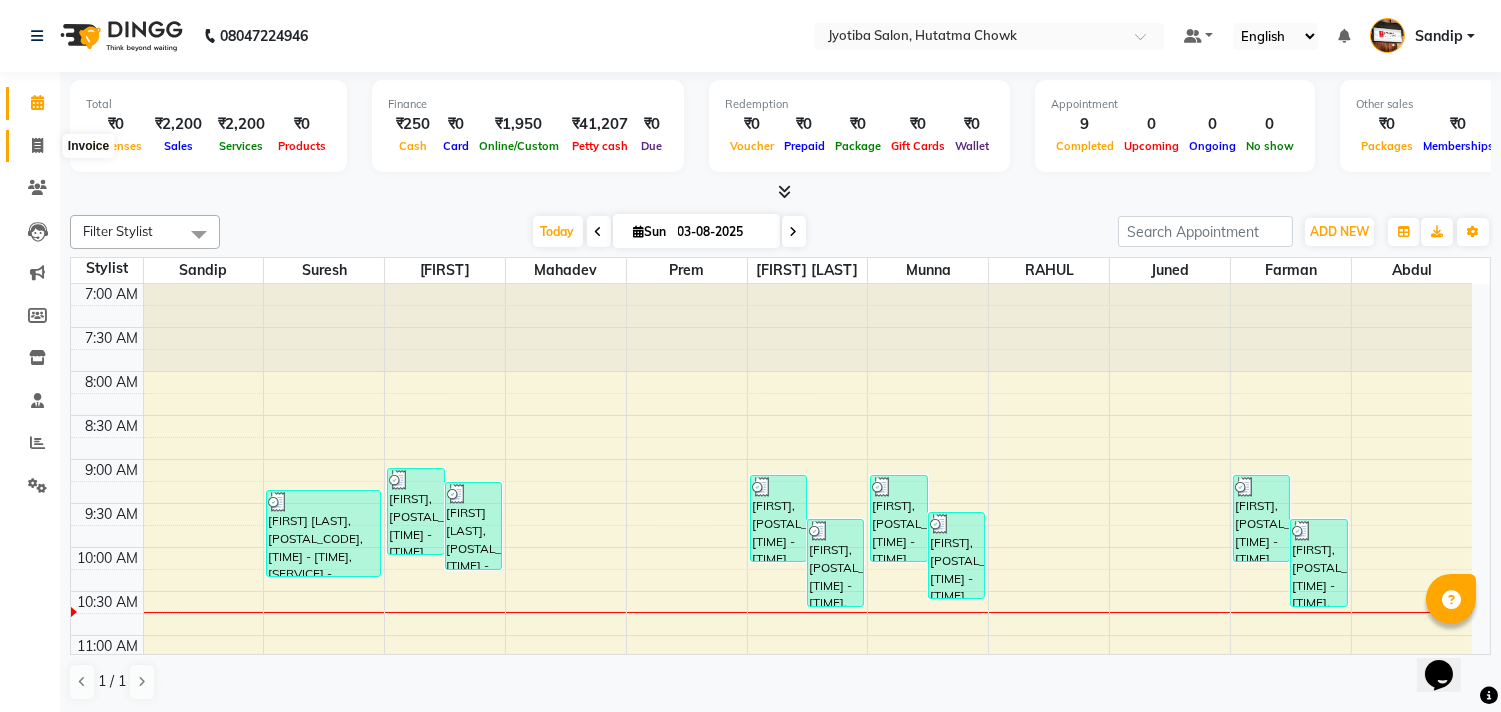 click 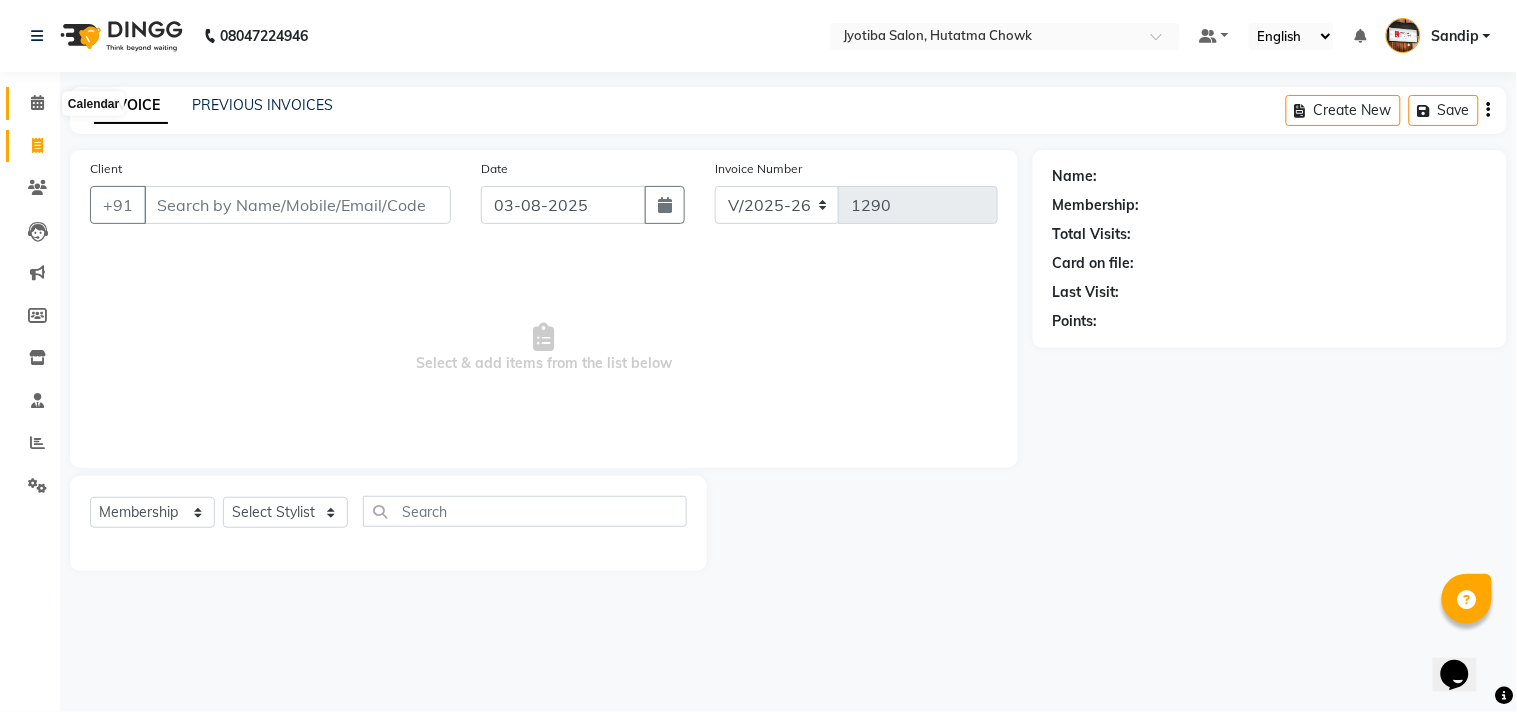 click 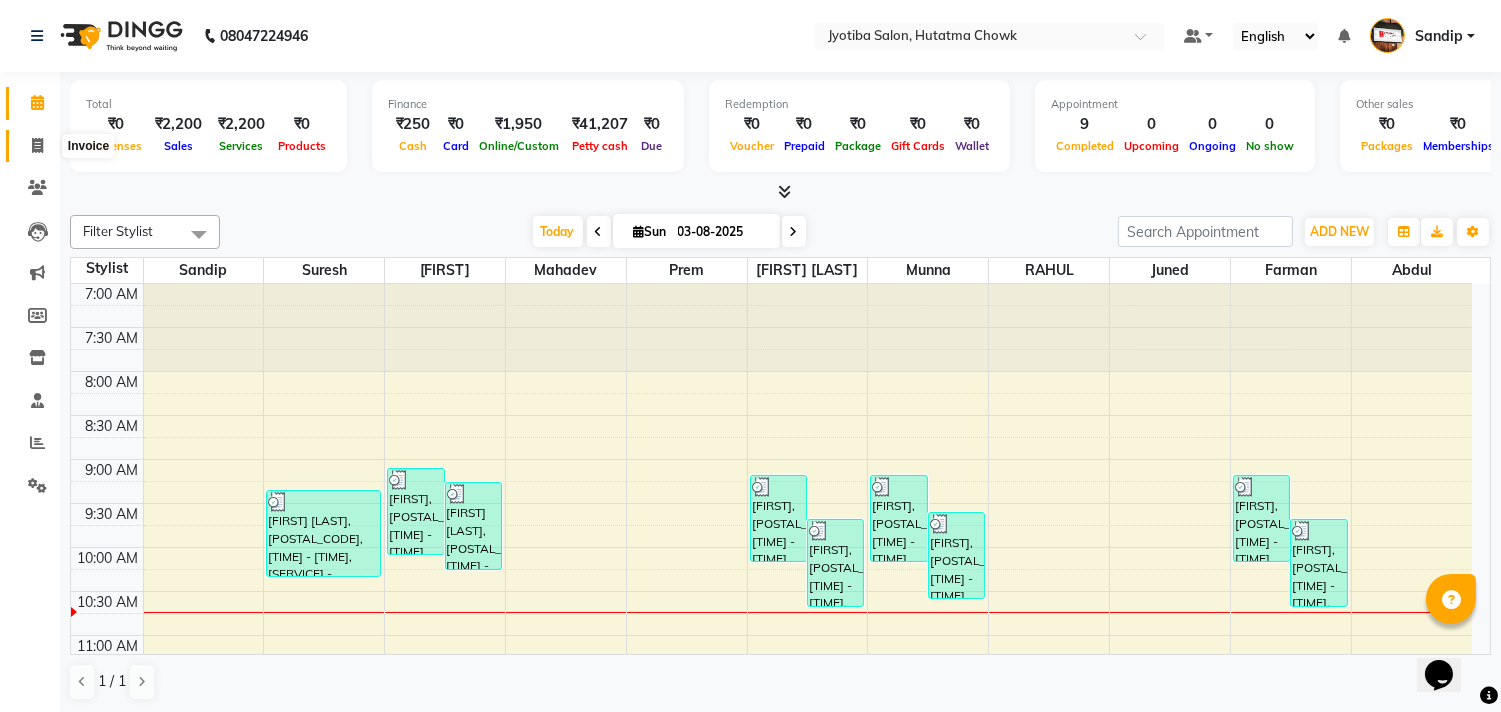 click 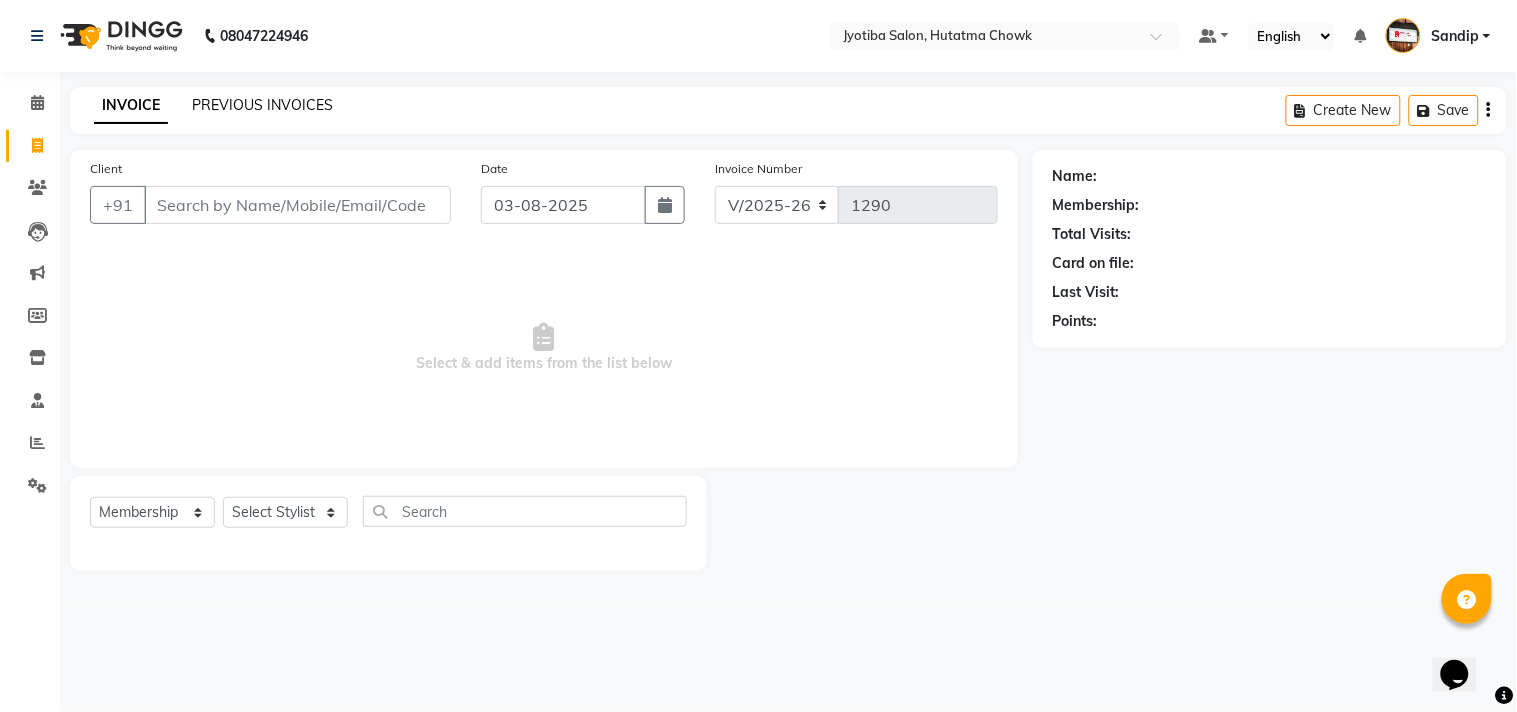 click on "PREVIOUS INVOICES" 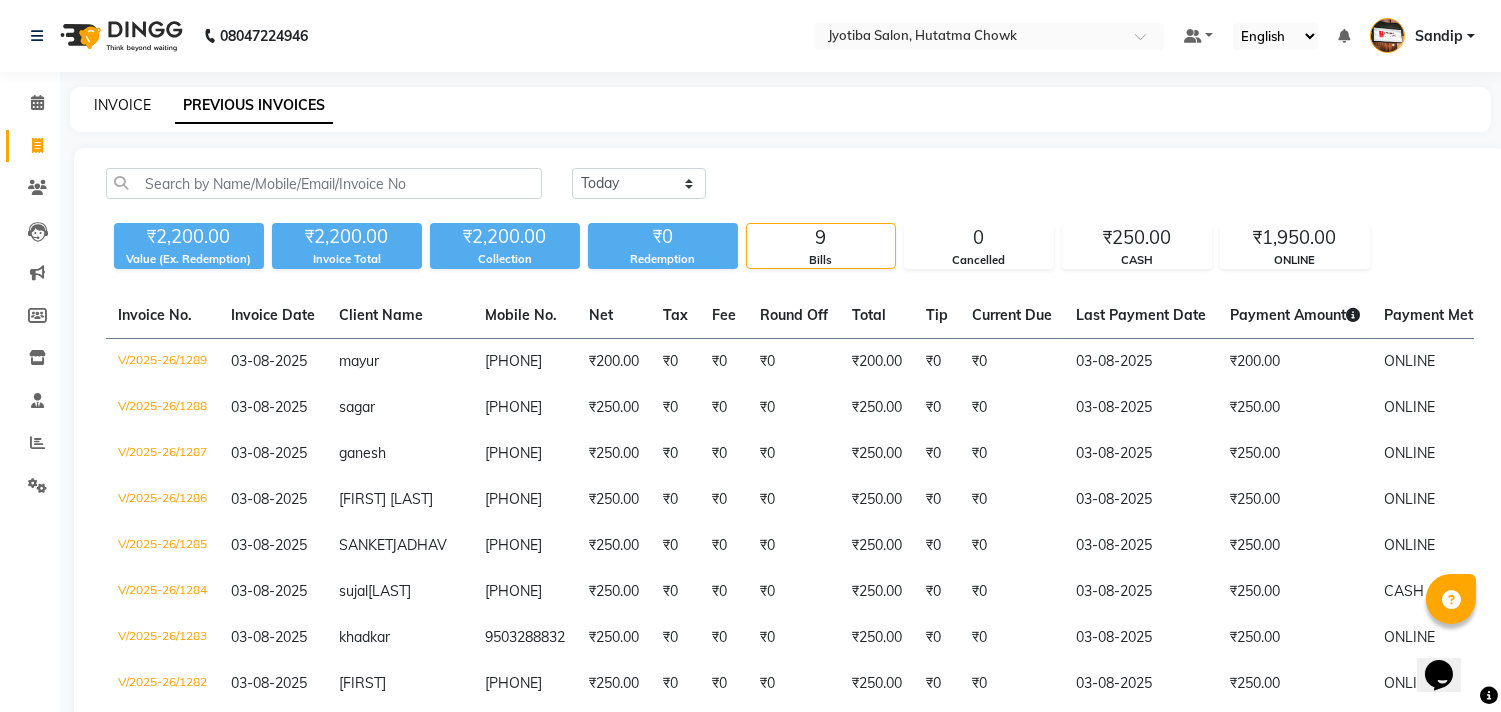 click on "INVOICE" 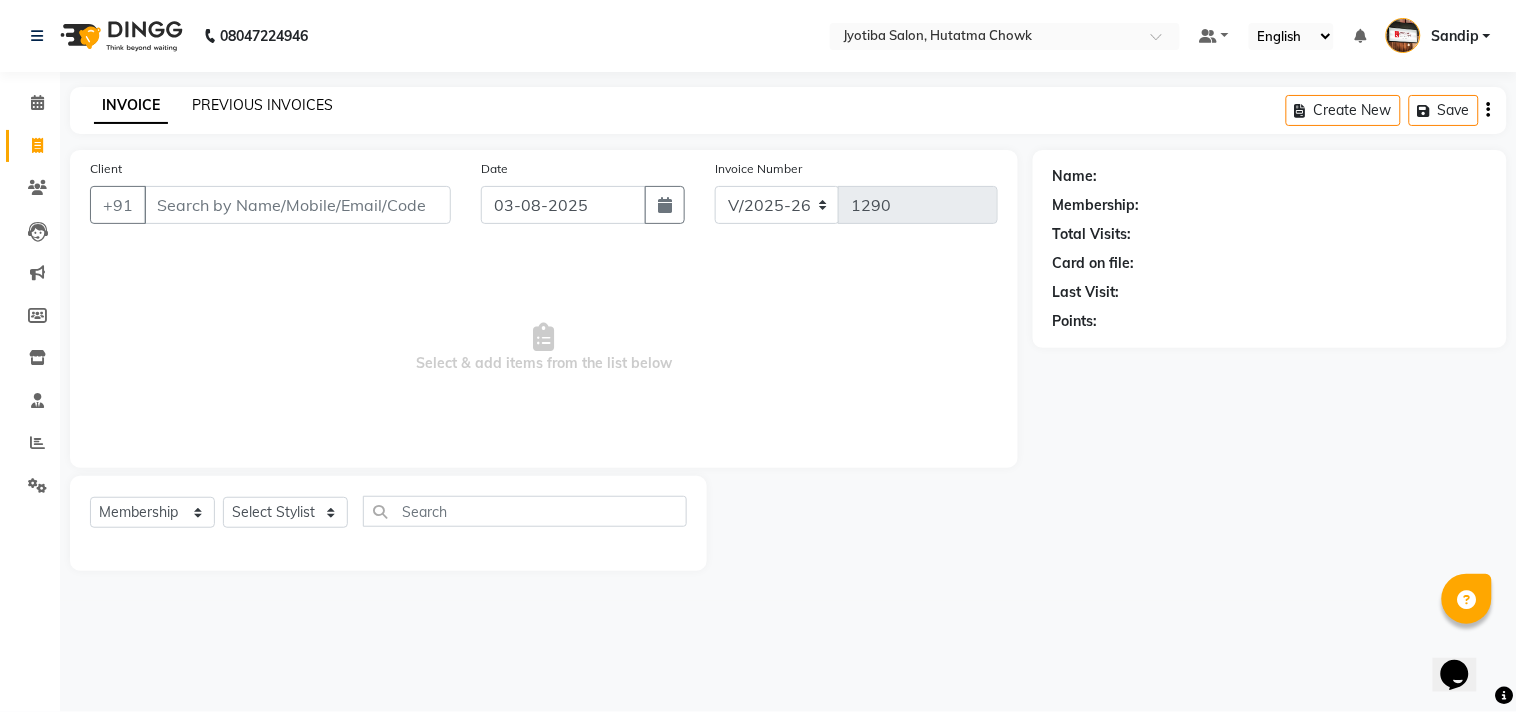 click on "PREVIOUS INVOICES" 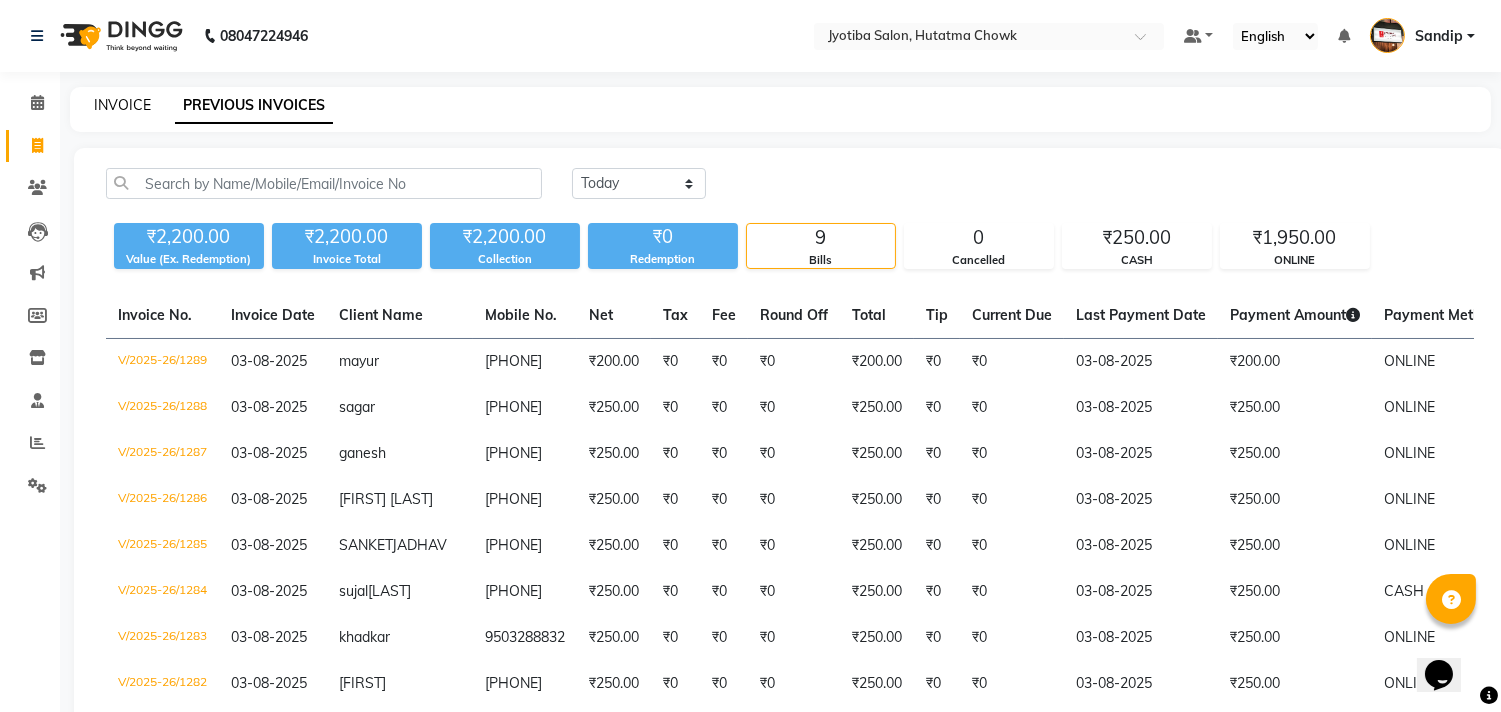click on "INVOICE" 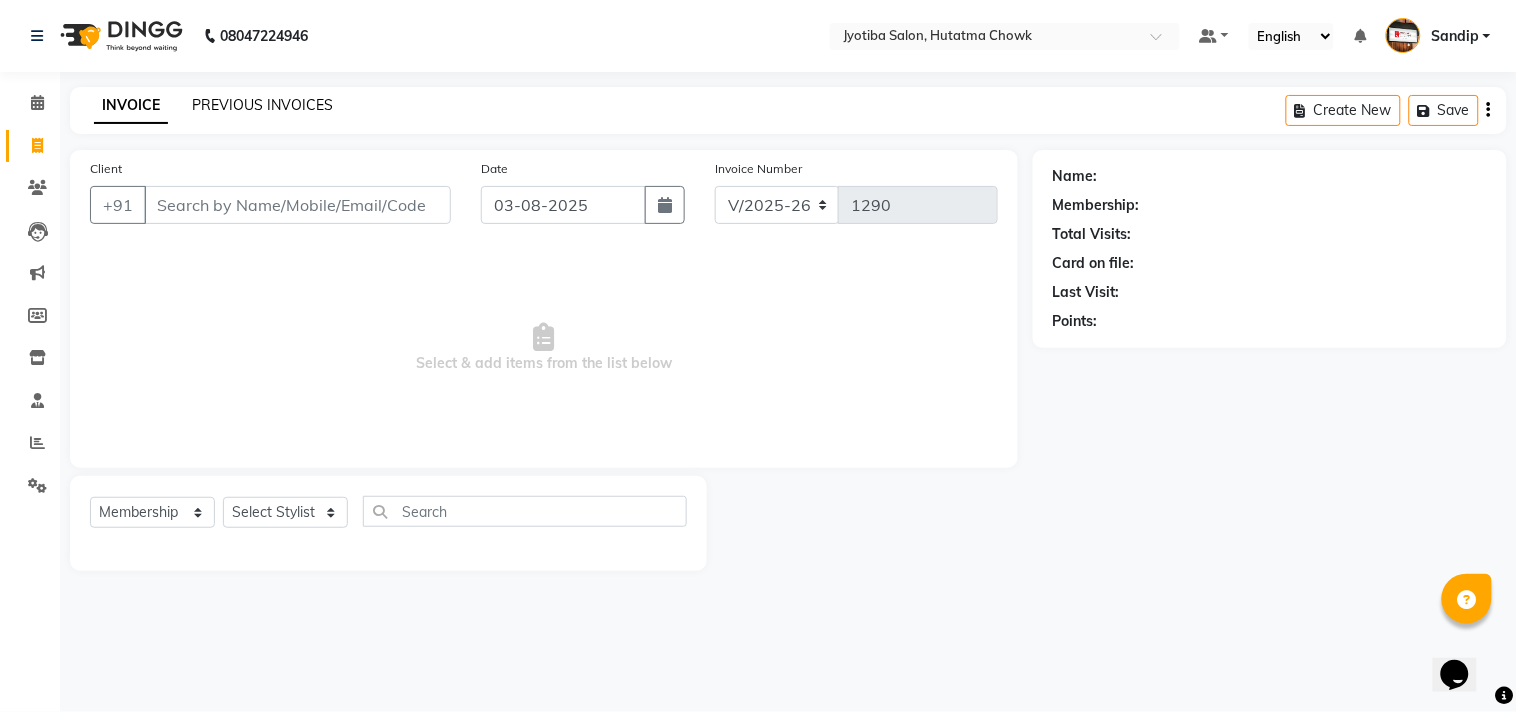 click on "PREVIOUS INVOICES" 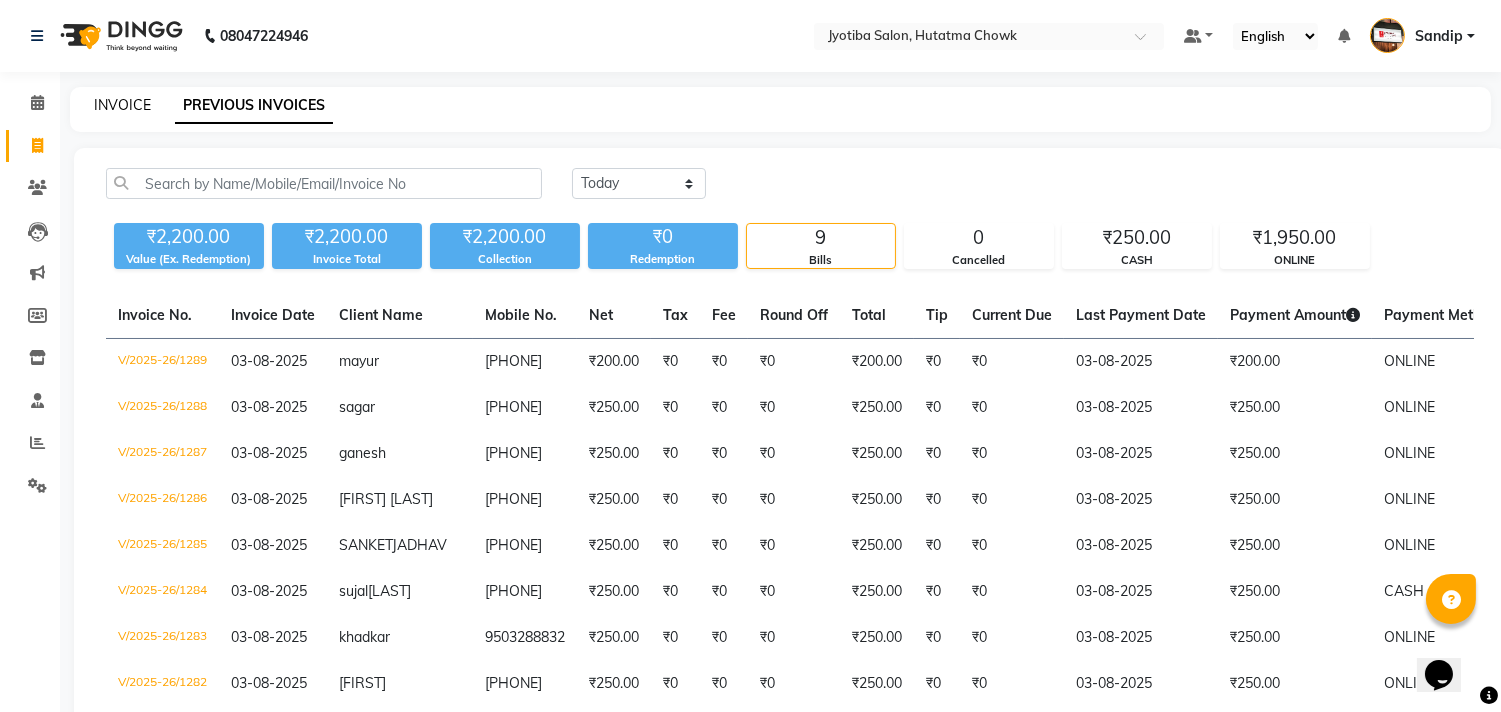 click on "INVOICE" 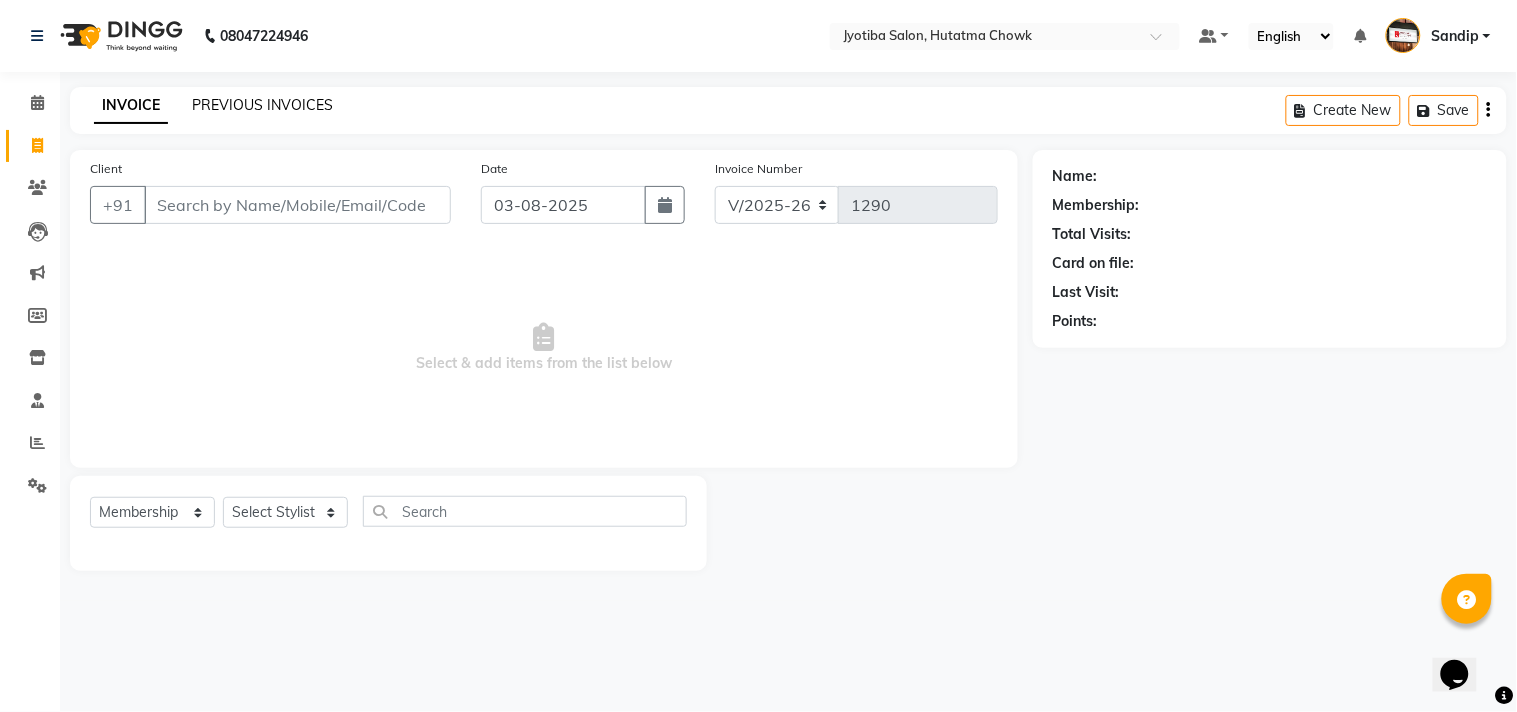 click on "PREVIOUS INVOICES" 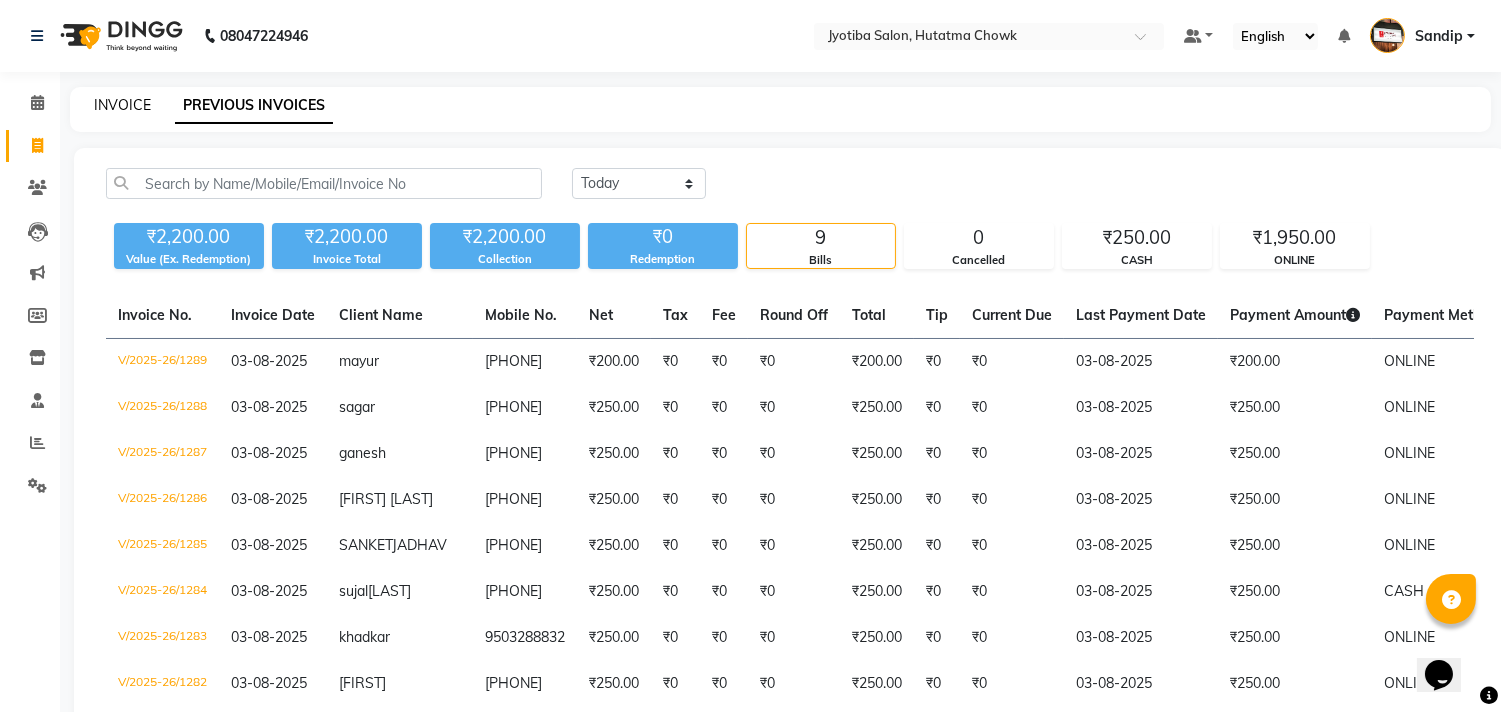 click on "INVOICE" 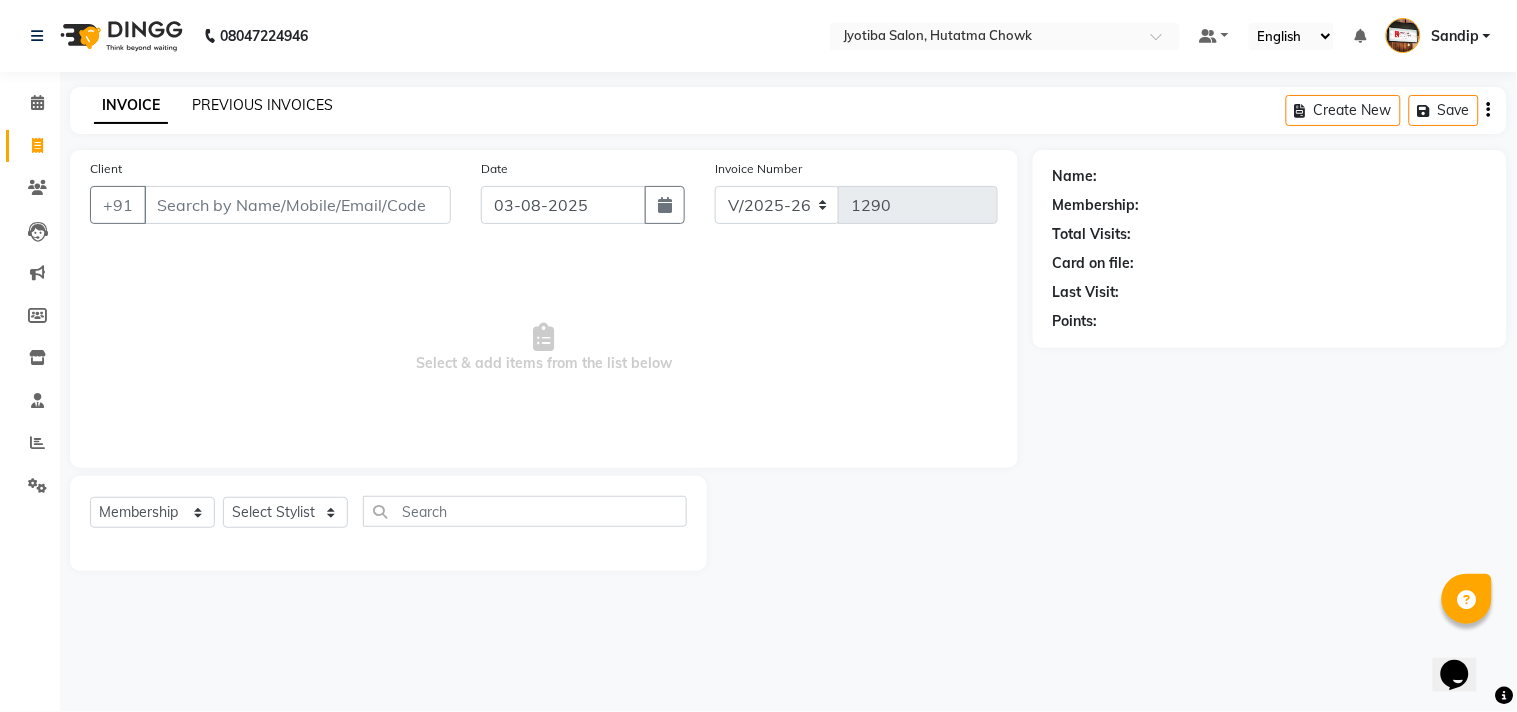click on "PREVIOUS INVOICES" 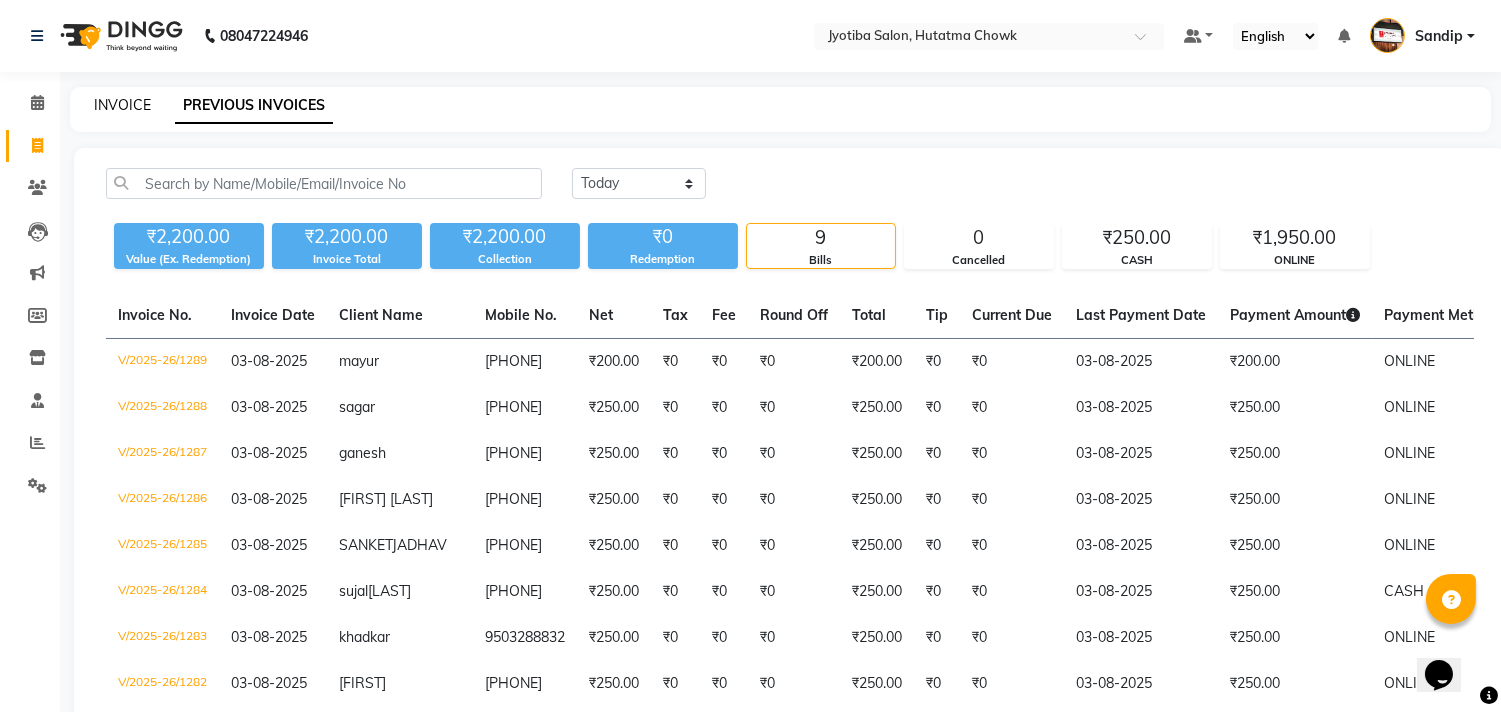 click on "INVOICE" 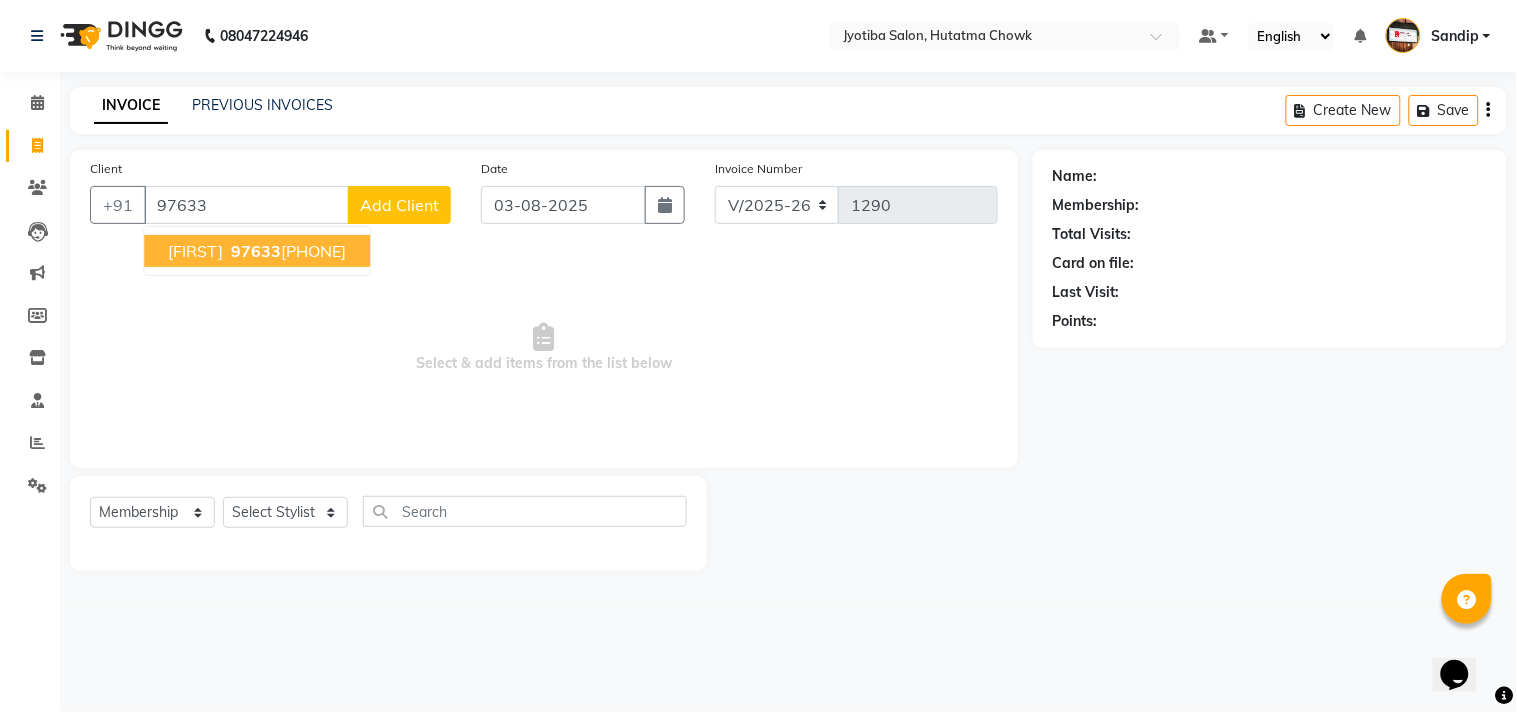 click on "SAURABHA" at bounding box center (195, 251) 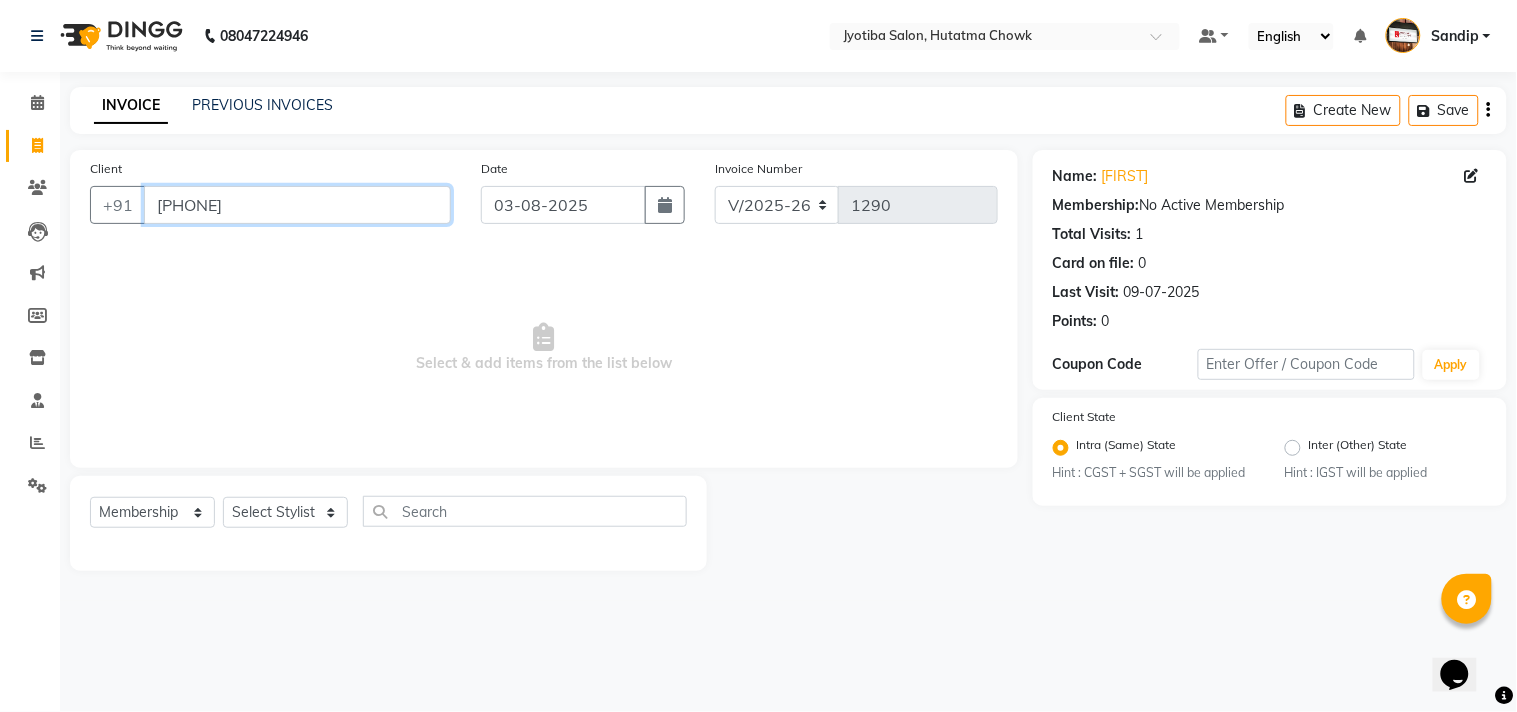 click on "9763356969" at bounding box center [297, 205] 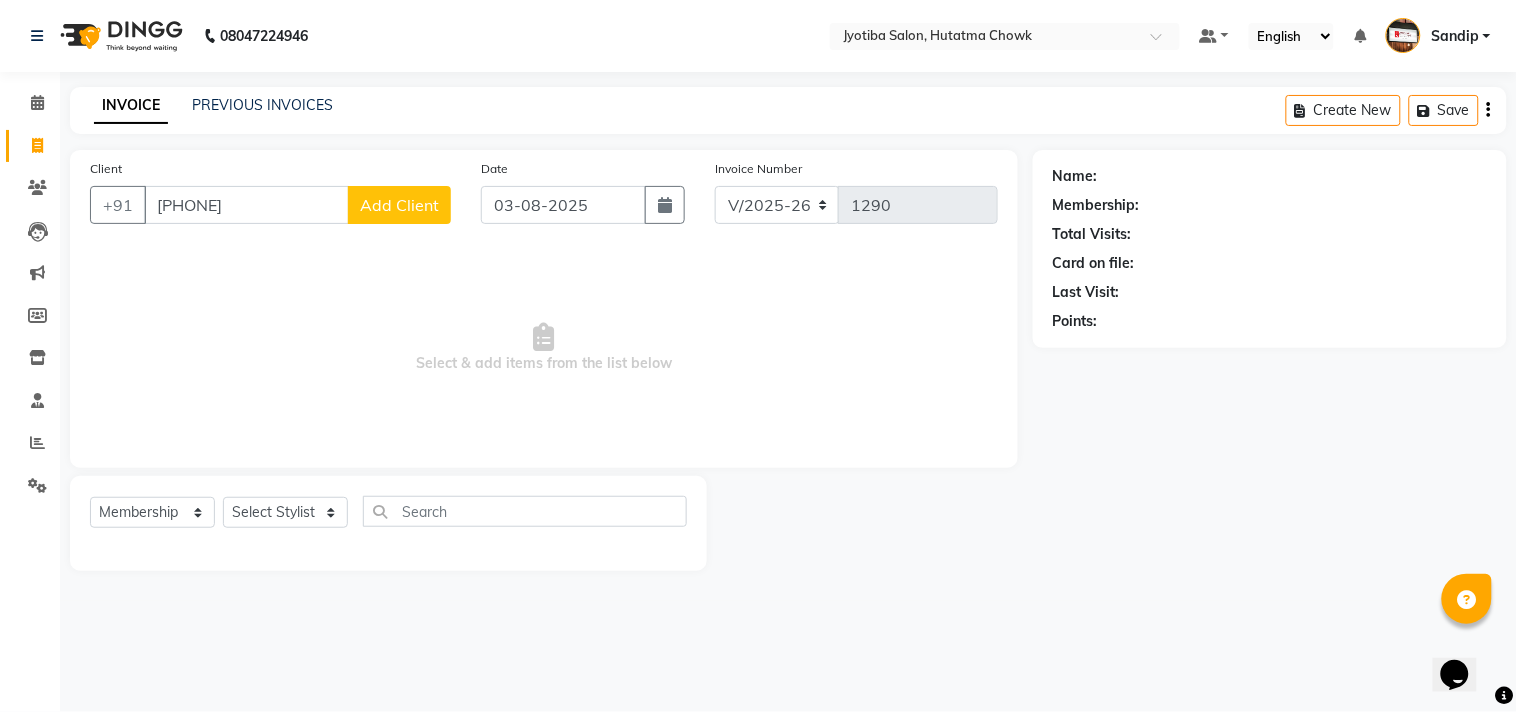 click on "Add Client" 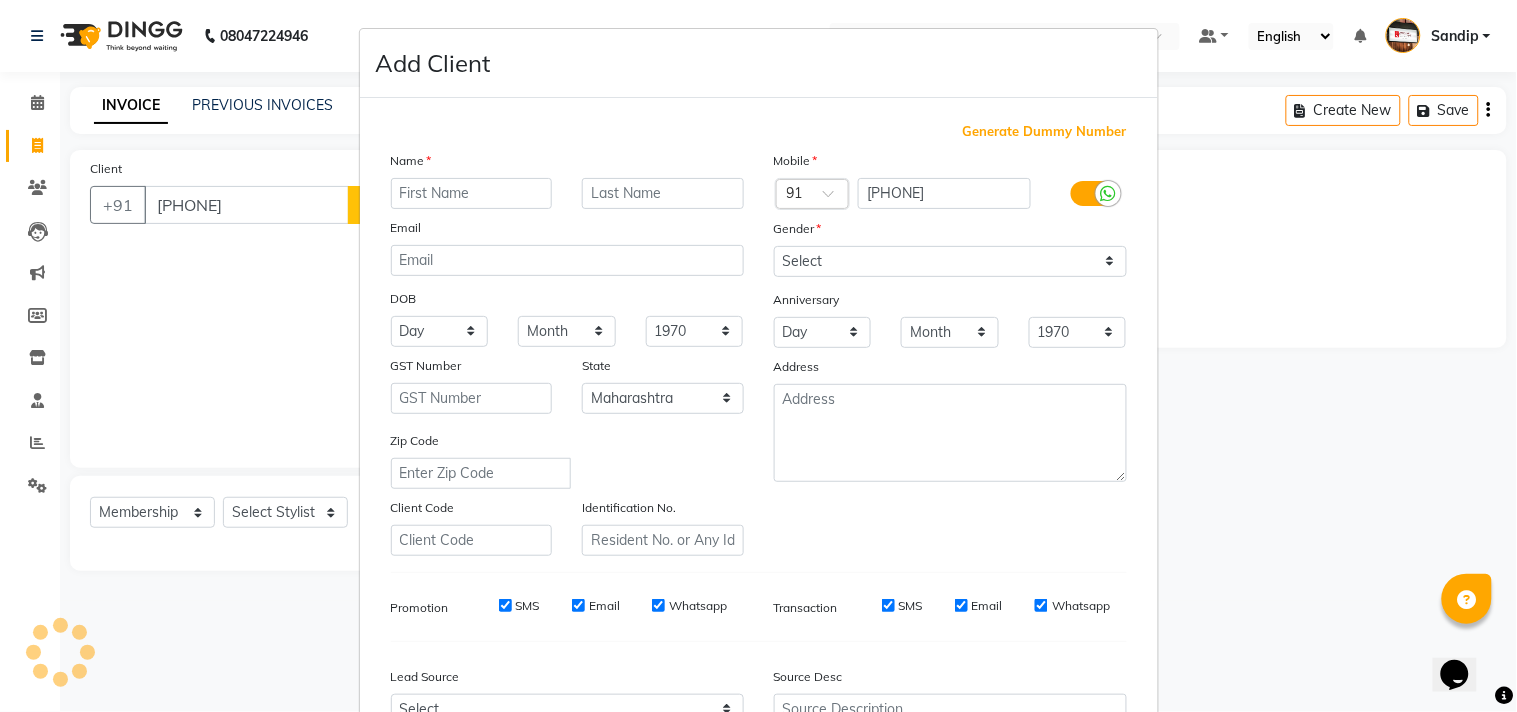 click on "Name Email DOB Day 01 02 03 04 05 06 07 08 09 10 11 12 13 14 15 16 17 18 19 20 21 22 23 24 25 26 27 28 29 30 31 Month January February March April May June July August September October November December 1940 1941 1942 1943 1944 1945 1946 1947 1948 1949 1950 1951 1952 1953 1954 1955 1956 1957 1958 1959 1960 1961 1962 1963 1964 1965 1966 1967 1968 1969 1970 1971 1972 1973 1974 1975 1976 1977 1978 1979 1980 1981 1982 1983 1984 1985 1986 1987 1988 1989 1990 1991 1992 1993 1994 1995 1996 1997 1998 1999 2000 2001 2002 2003 2004 2005 2006 2007 2008 2009 2010 2011 2012 2013 2014 2015 2016 2017 2018 2019 2020 2021 2022 2023 2024 GST Number State Select Andaman and Nicobar Islands Andhra Pradesh Arunachal Pradesh Assam Bihar Chandigarh Chhattisgarh Dadra and Nagar Haveli Daman and Diu Delhi Goa Gujarat Haryana Himachal Pradesh Jammu and Kashmir Jharkhand Karnataka Kerala Lakshadweep Madhya Pradesh Maharashtra Manipur Meghalaya Mizoram Nagaland Odisha Pondicherry Punjab Rajasthan Sikkim Tamil Nadu Telangana Tripura" at bounding box center [567, 353] 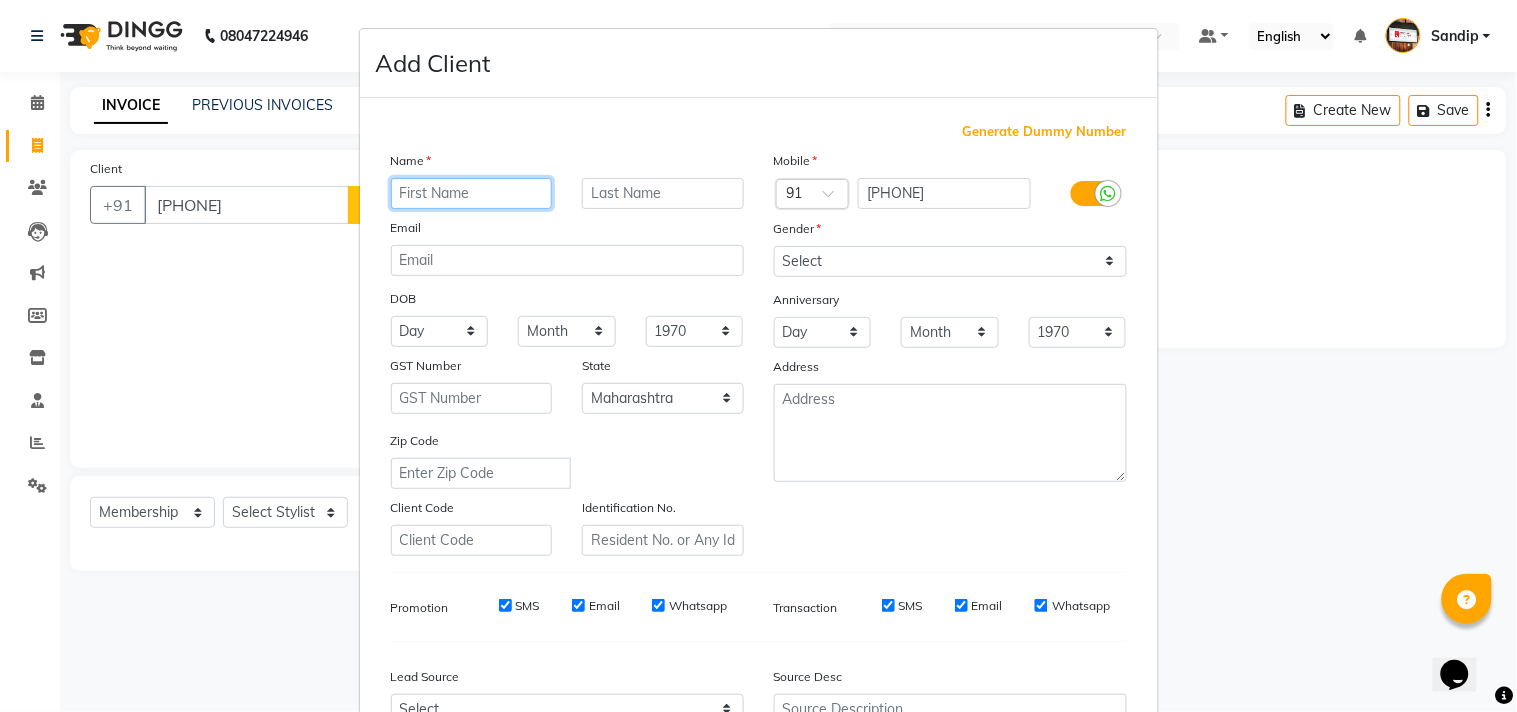 click at bounding box center [472, 193] 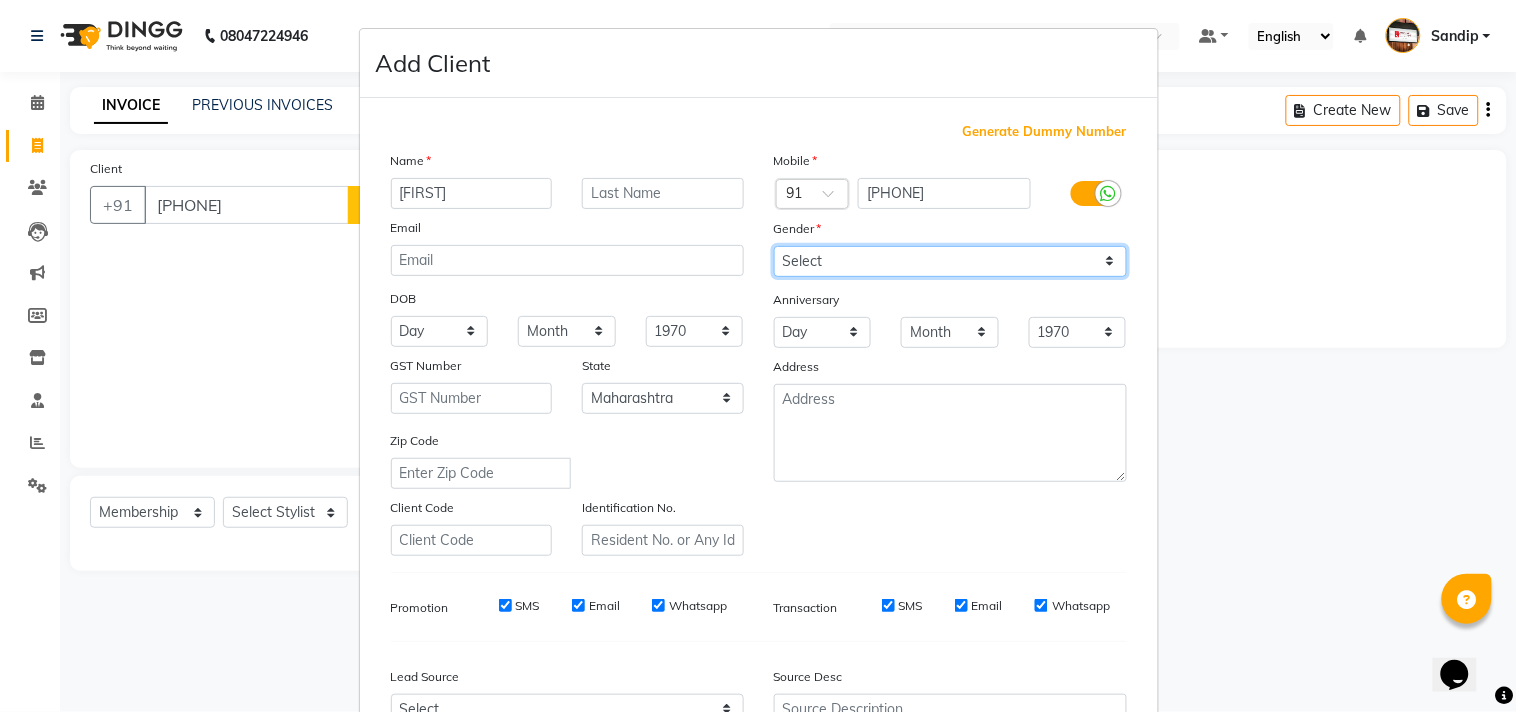 click on "Select Male Female Other Prefer Not To Say" at bounding box center [950, 261] 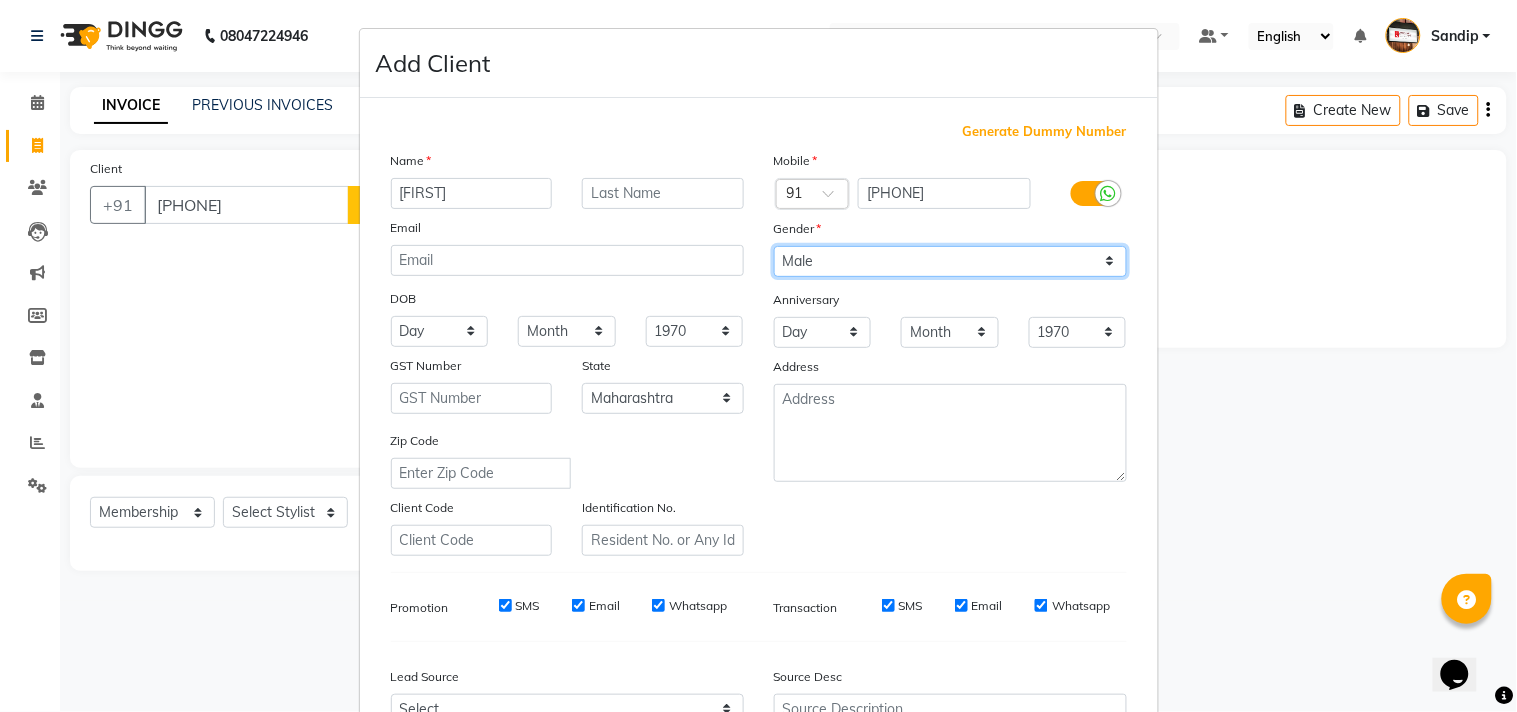 click on "Select Male Female Other Prefer Not To Say" at bounding box center (950, 261) 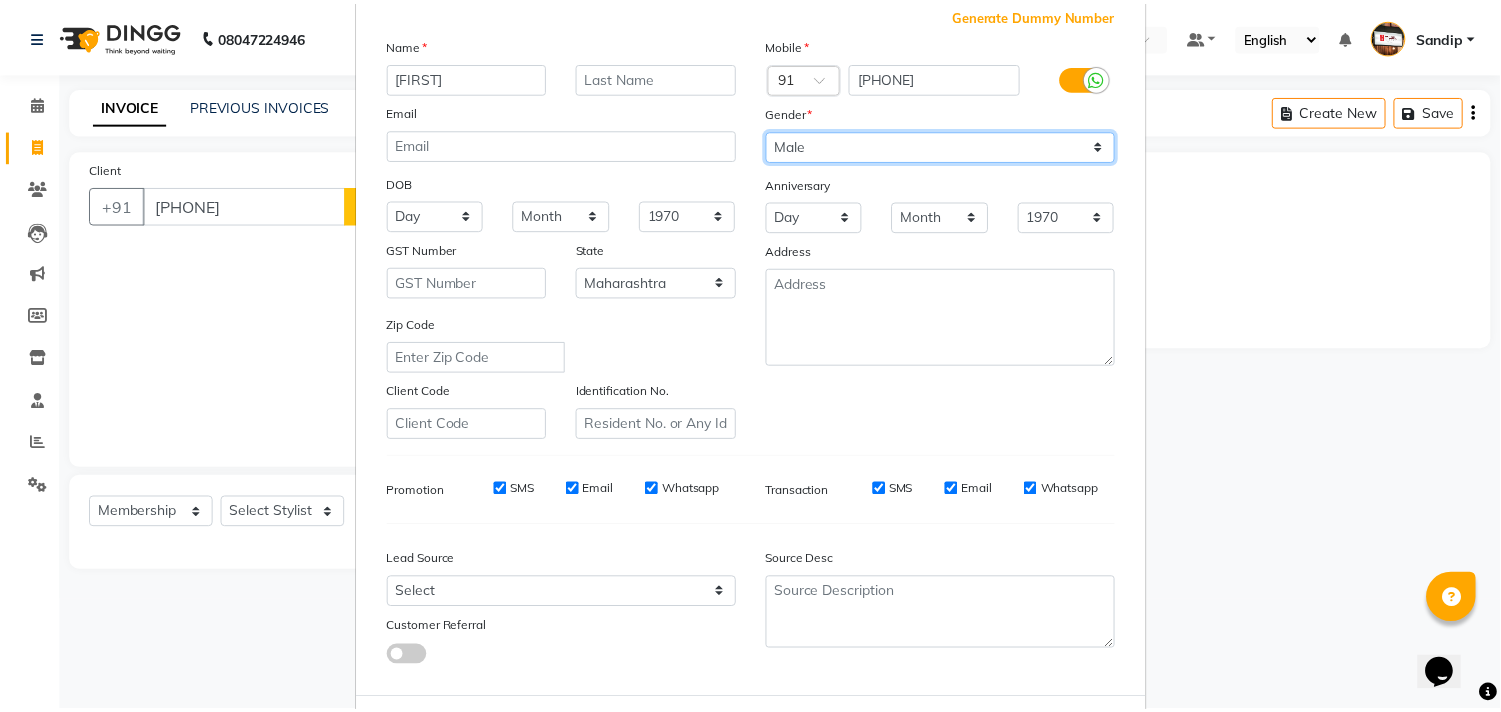 scroll, scrollTop: 212, scrollLeft: 0, axis: vertical 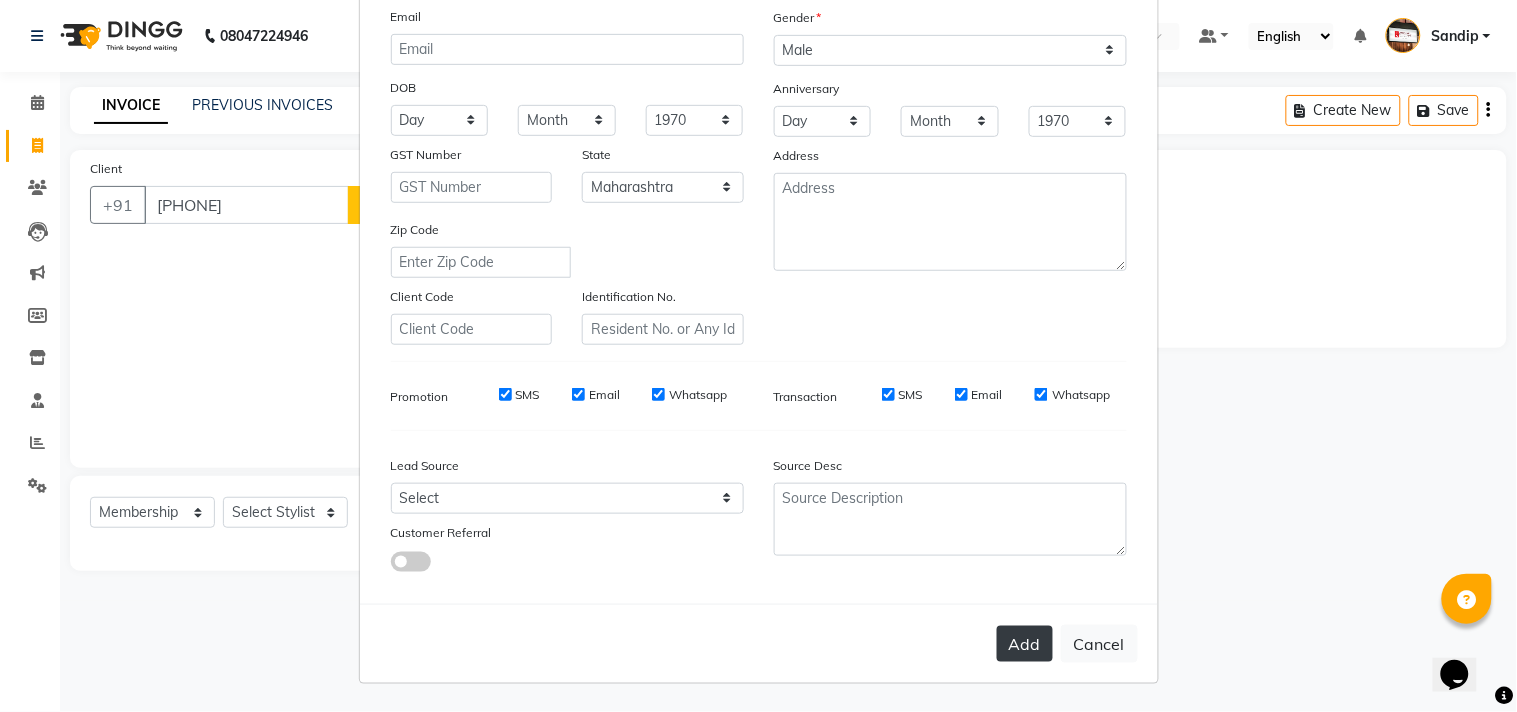 click on "Add" at bounding box center (1025, 644) 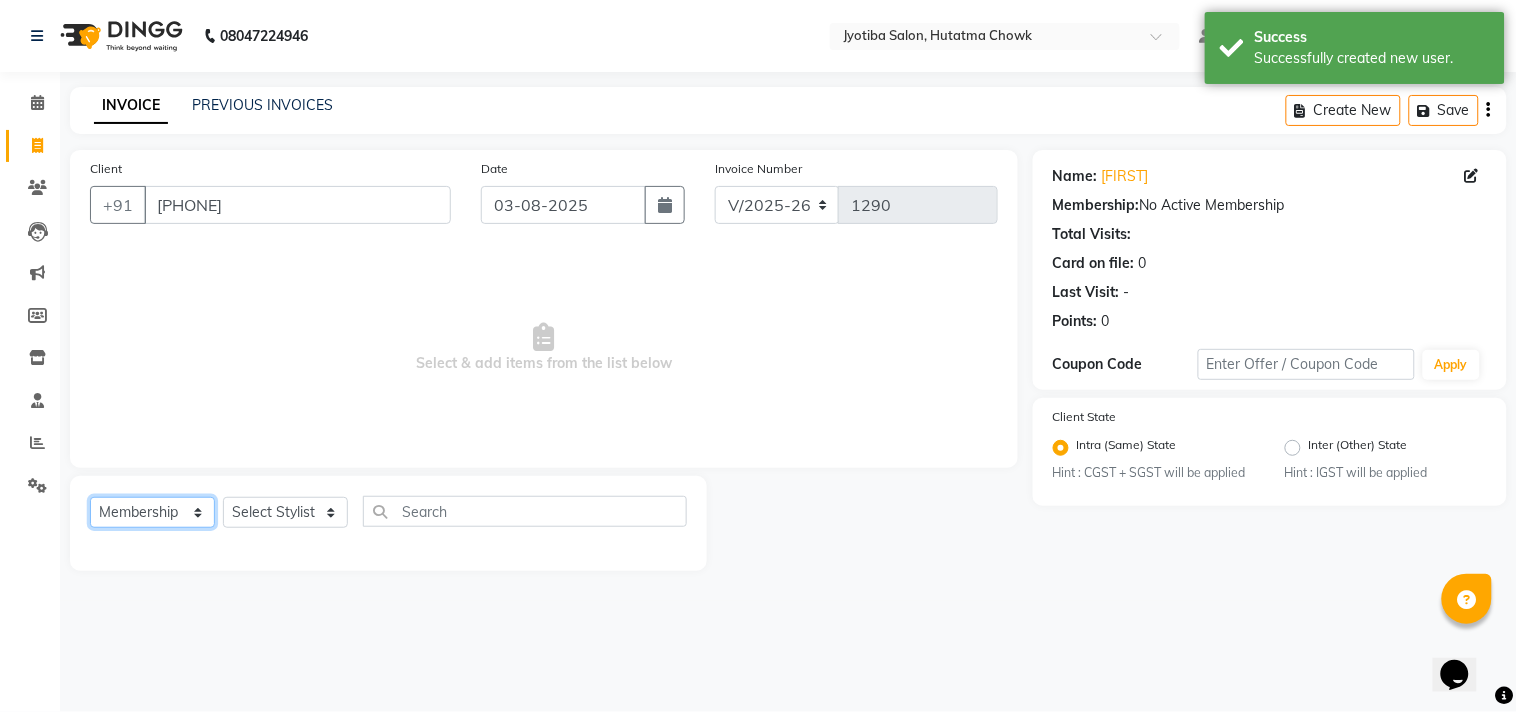 click on "Select  Service  Product  Membership  Package Voucher Prepaid Gift Card" 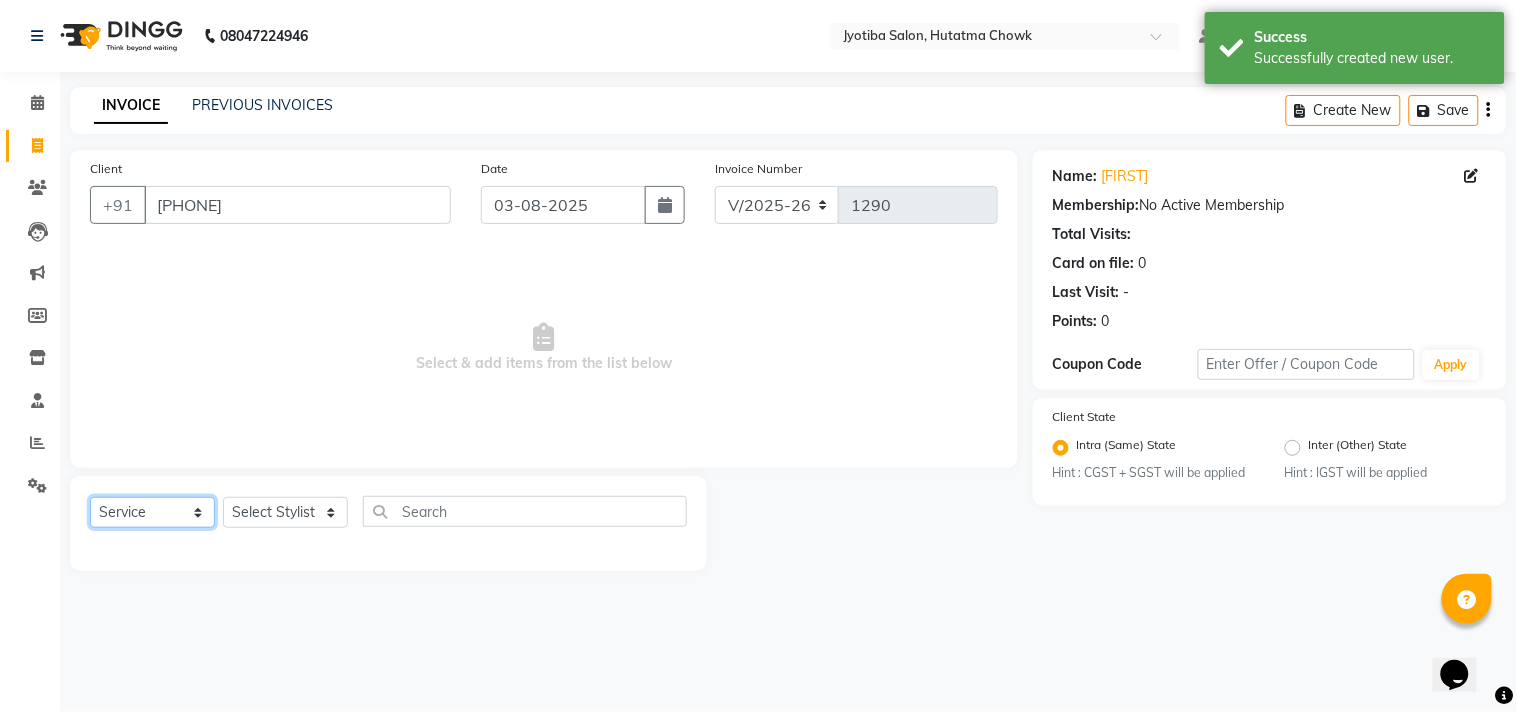 click on "Select  Service  Product  Membership  Package Voucher Prepaid Gift Card" 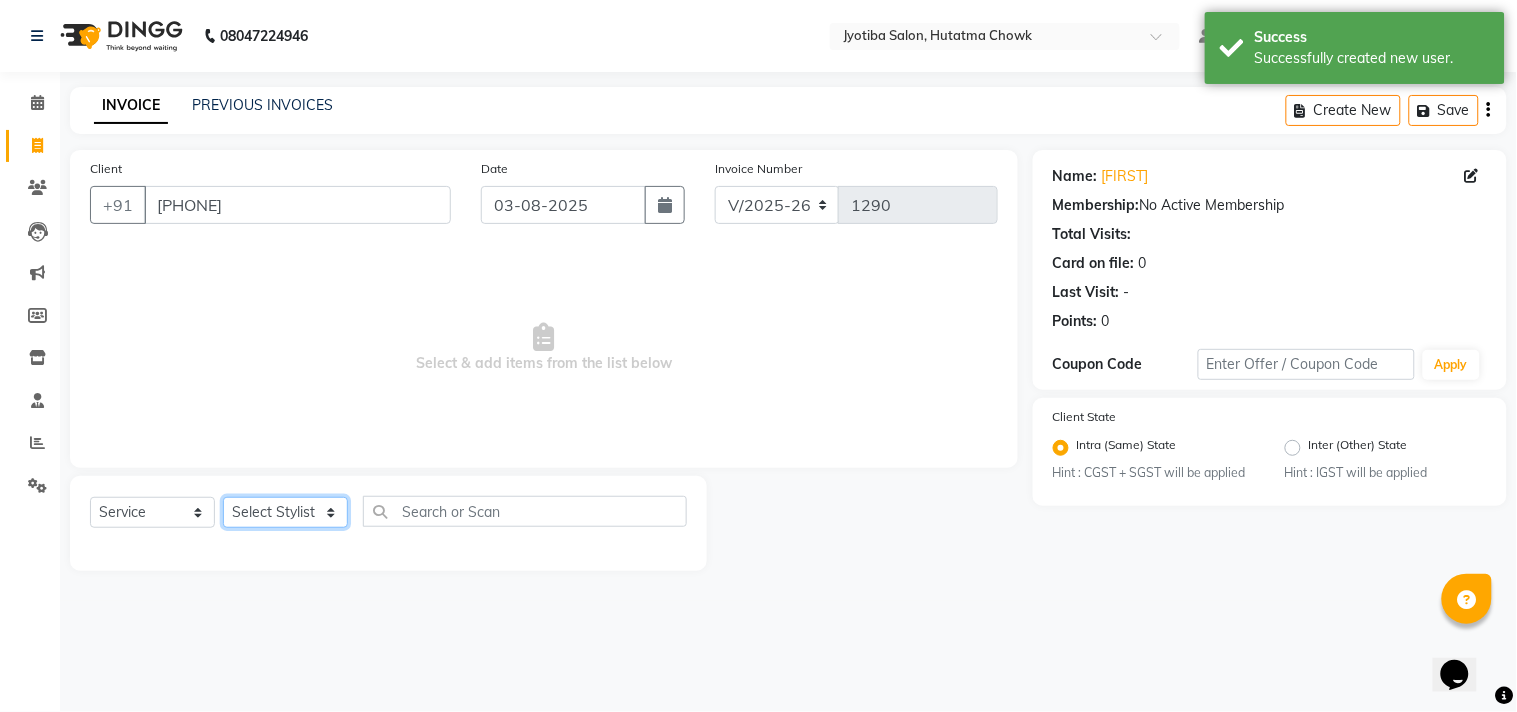 click on "Select Stylist Abdul Dinesh thakur Farman  Juned  mahadev Munna  prem RAHUL Sandip Suresh yasin" 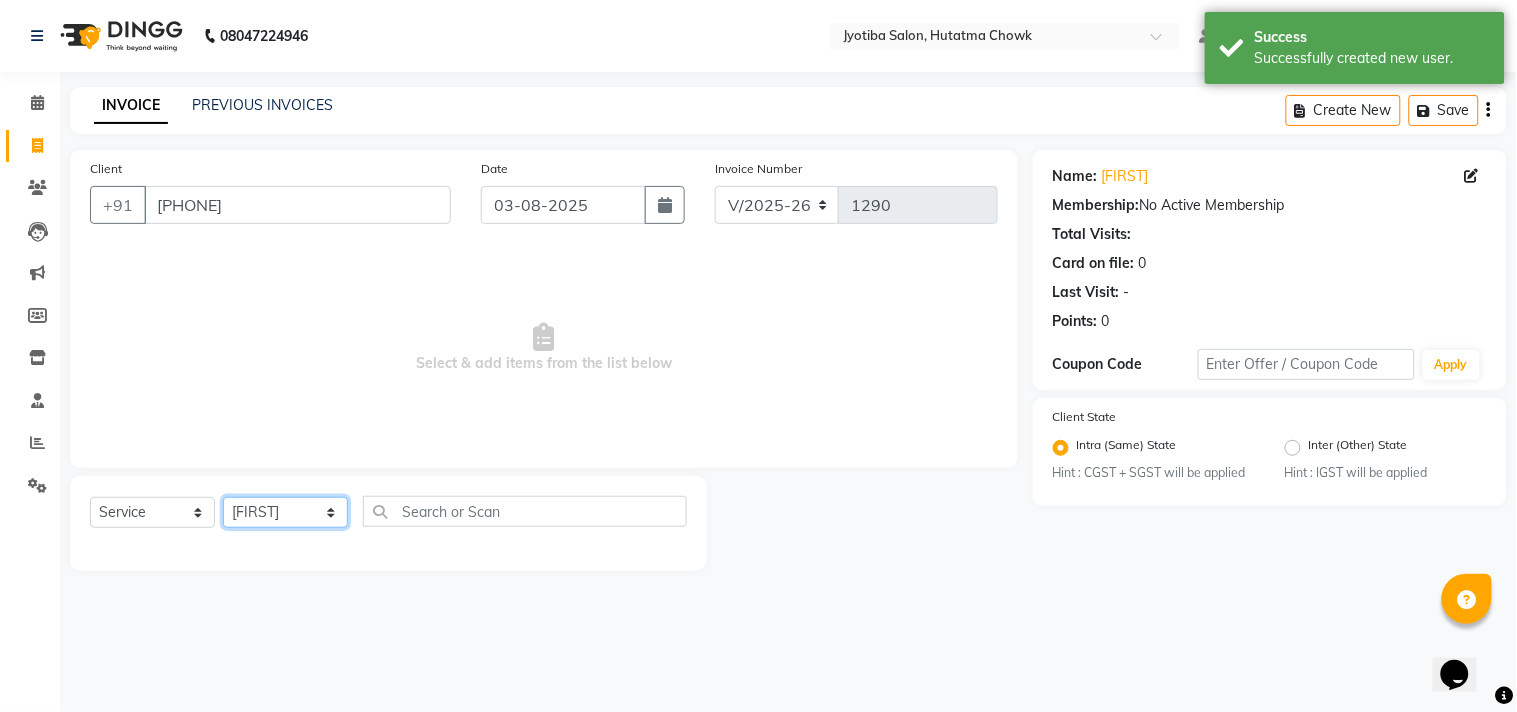 click on "Select Stylist Abdul Dinesh thakur Farman  Juned  mahadev Munna  prem RAHUL Sandip Suresh yasin" 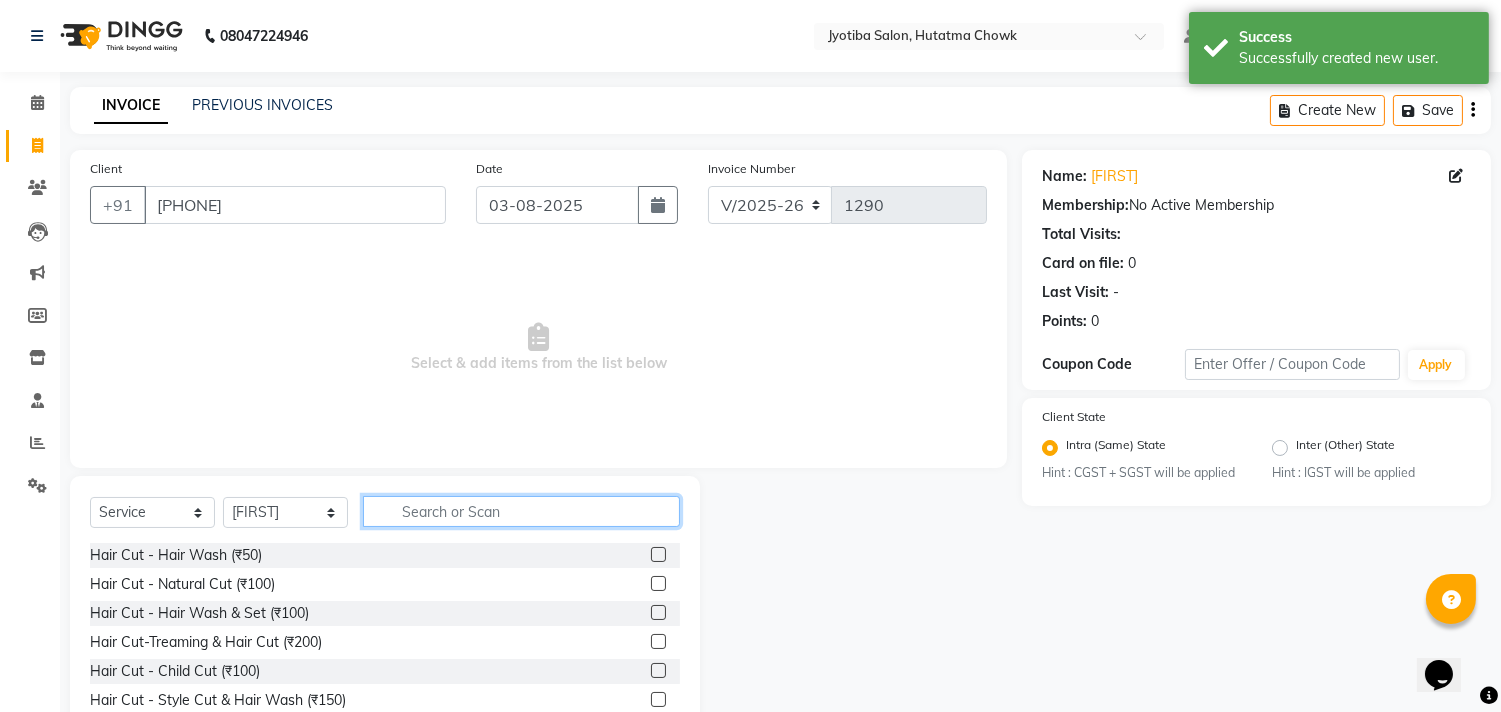 click 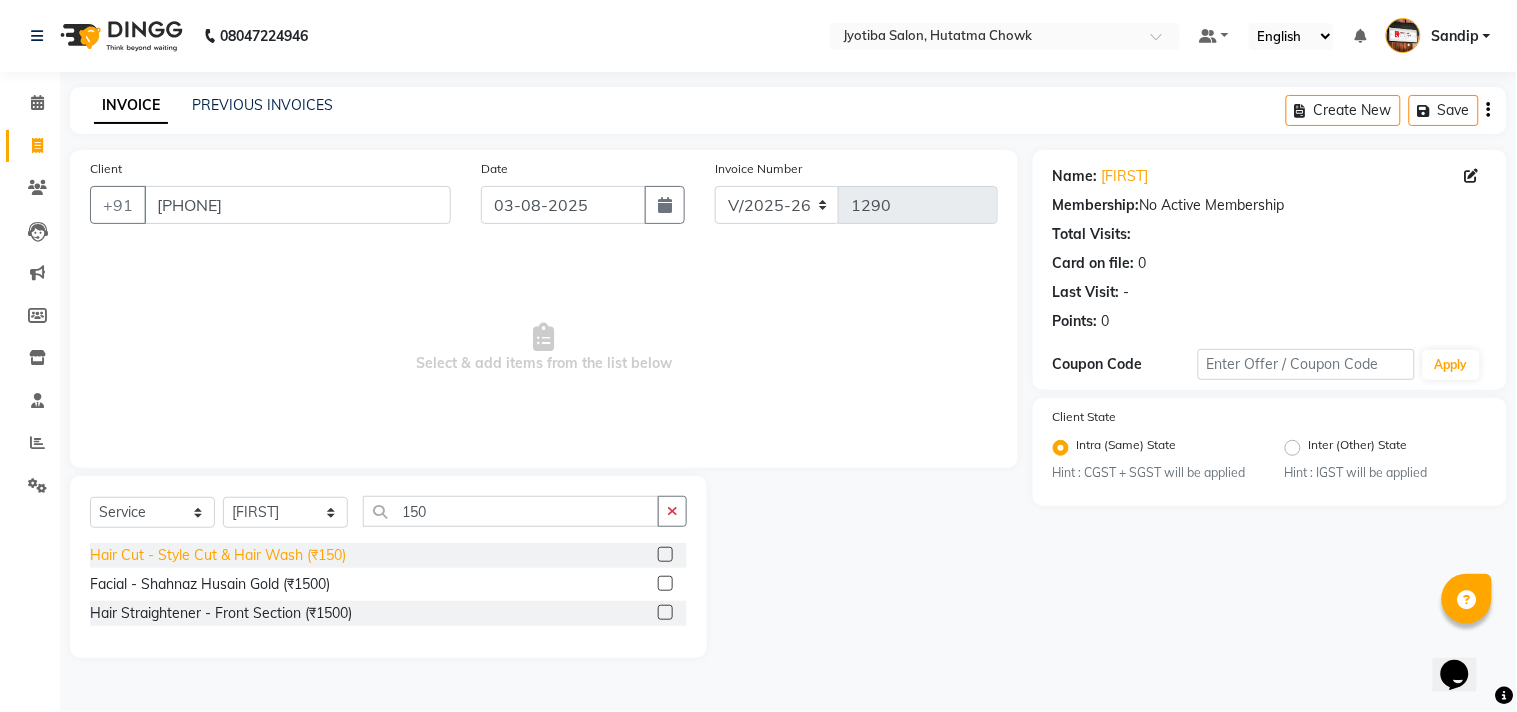 click on "Hair Cut - Style Cut & Hair Wash (₹150)" 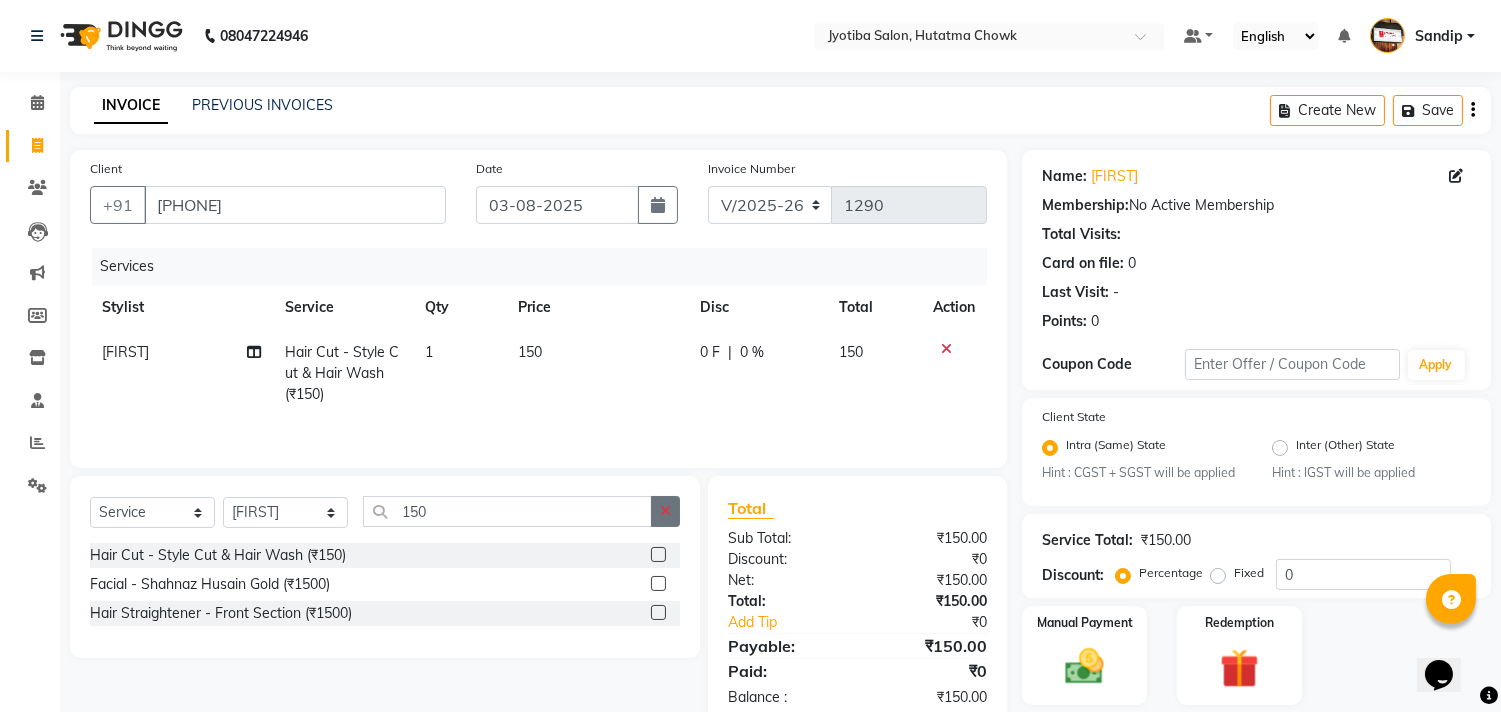 click 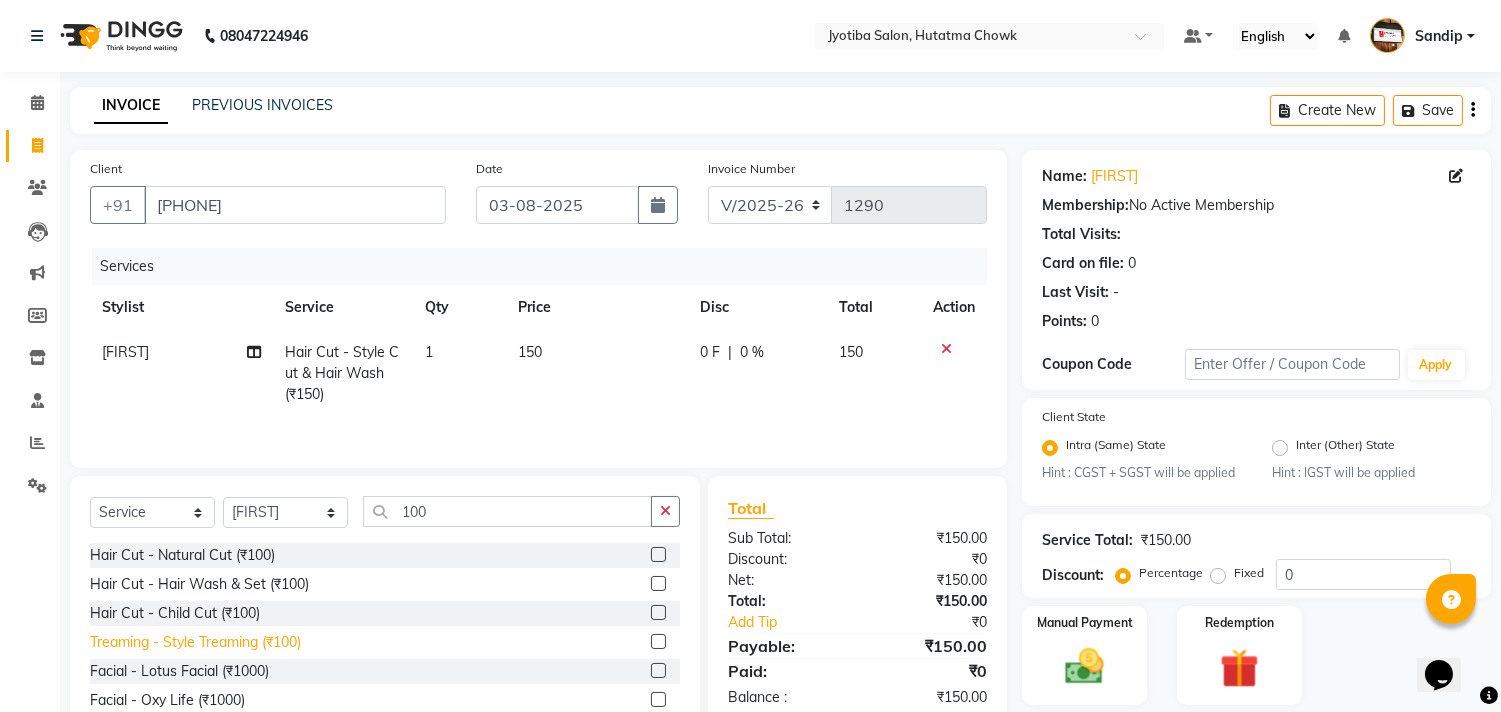 click on "Treaming - Style Treaming (₹100)" 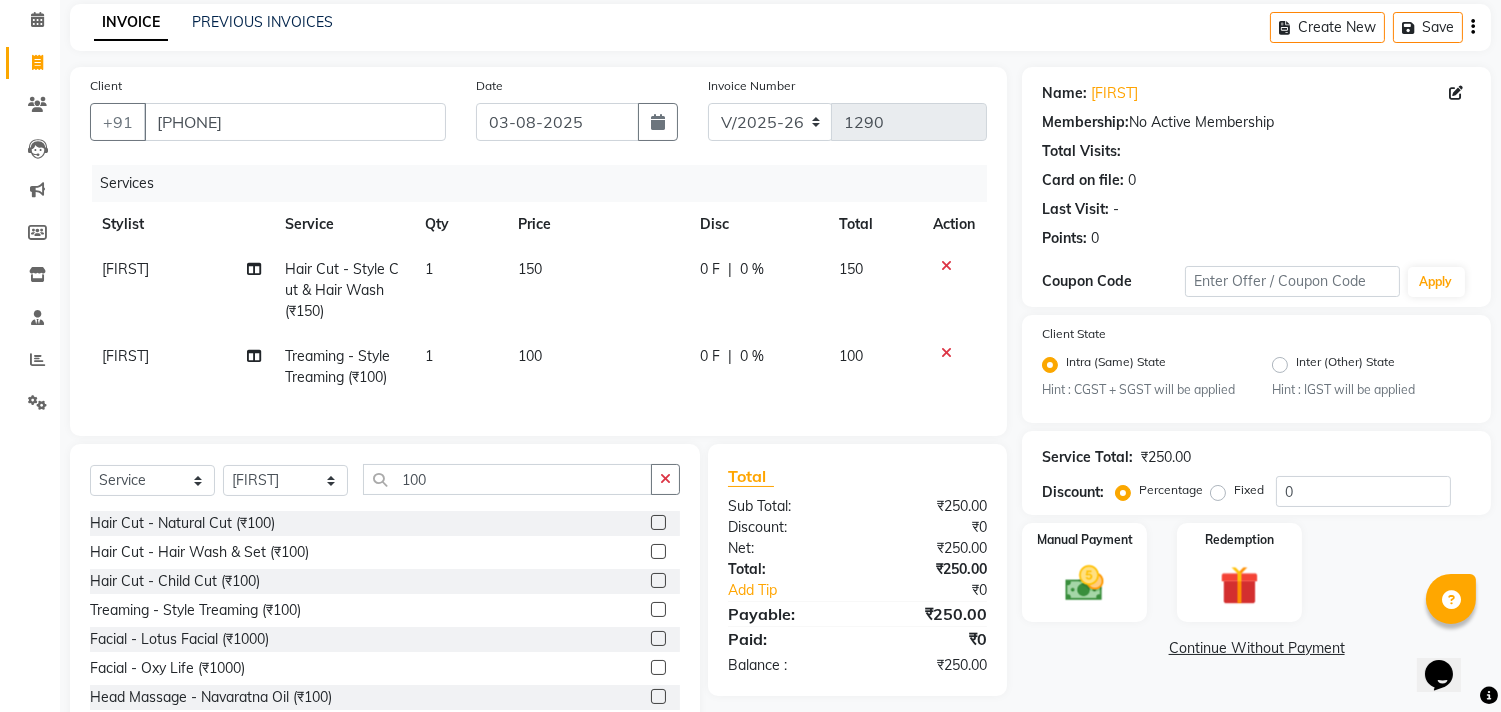 scroll, scrollTop: 156, scrollLeft: 0, axis: vertical 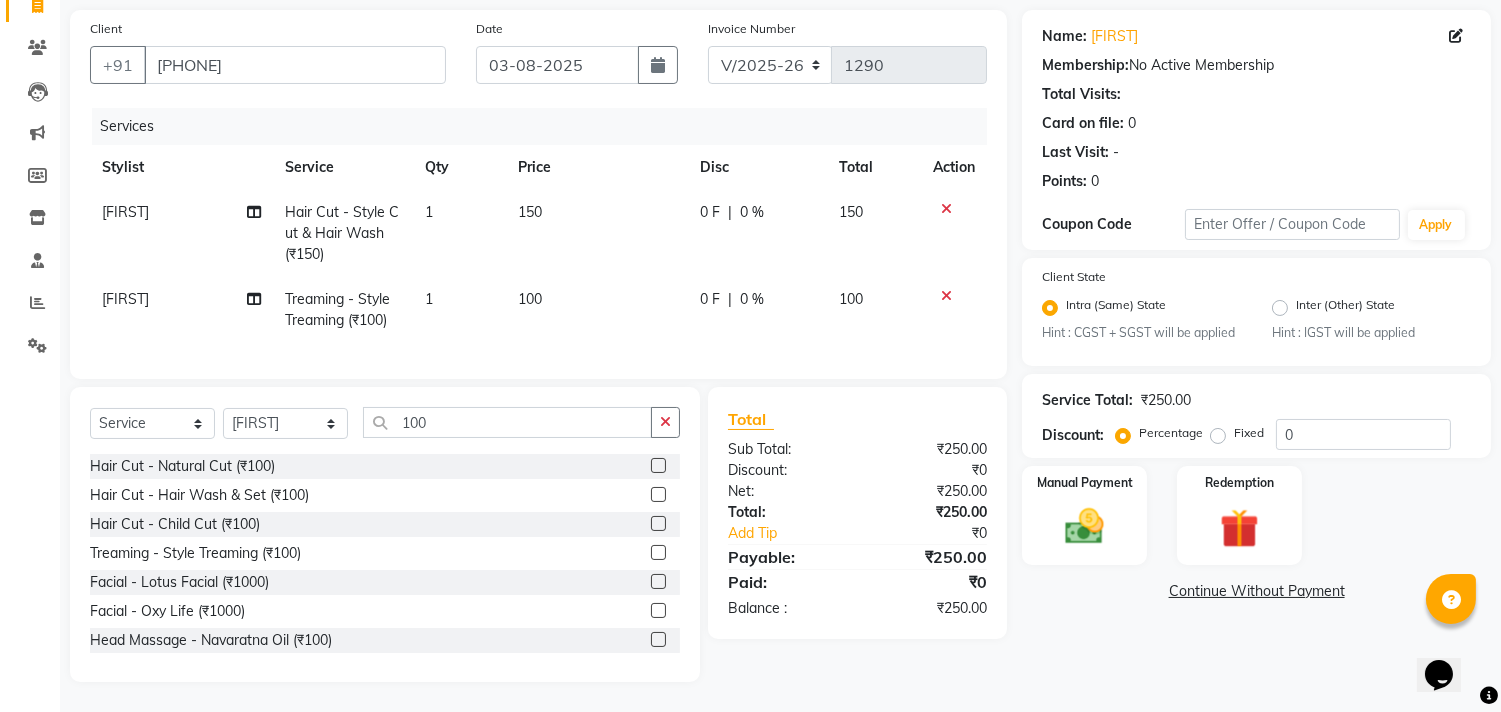 click on "Continue Without Payment" 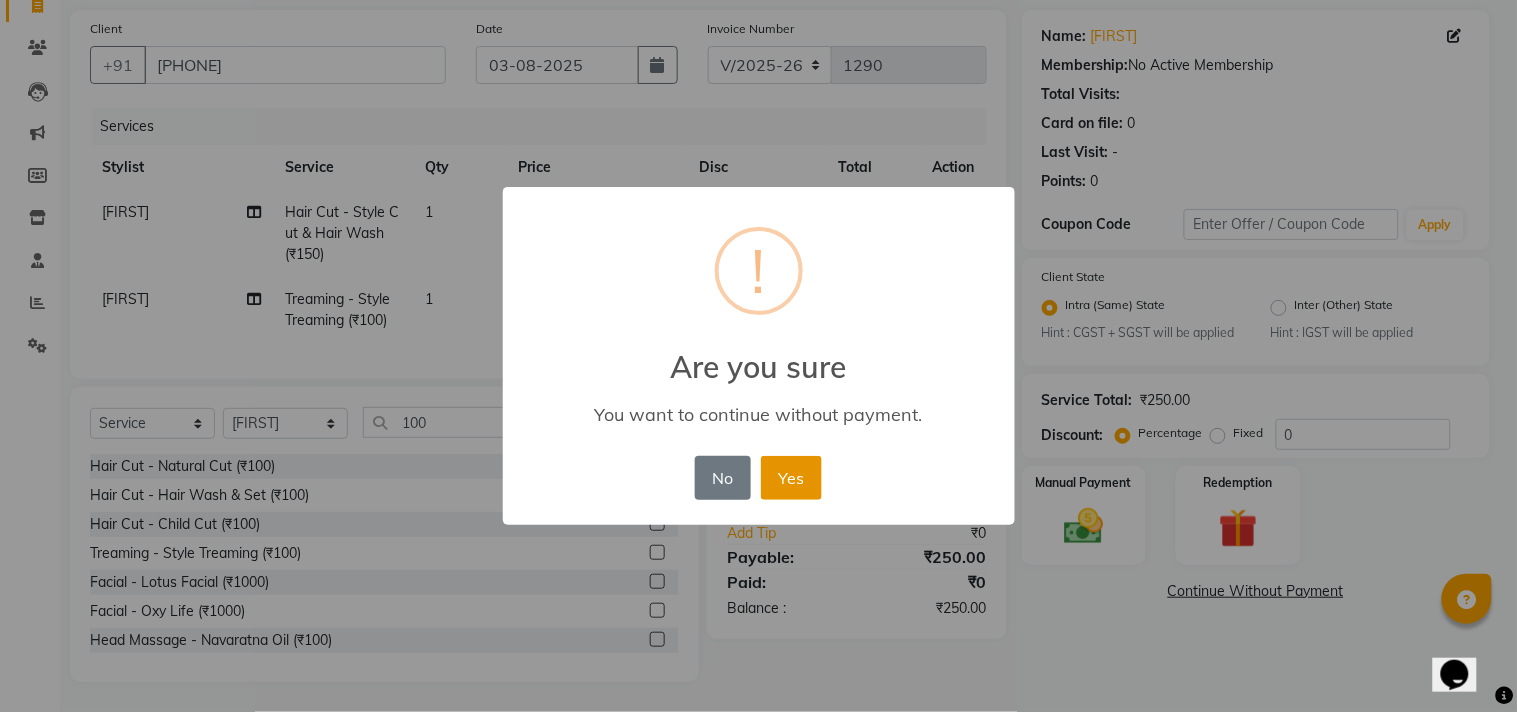 click on "Yes" at bounding box center [791, 478] 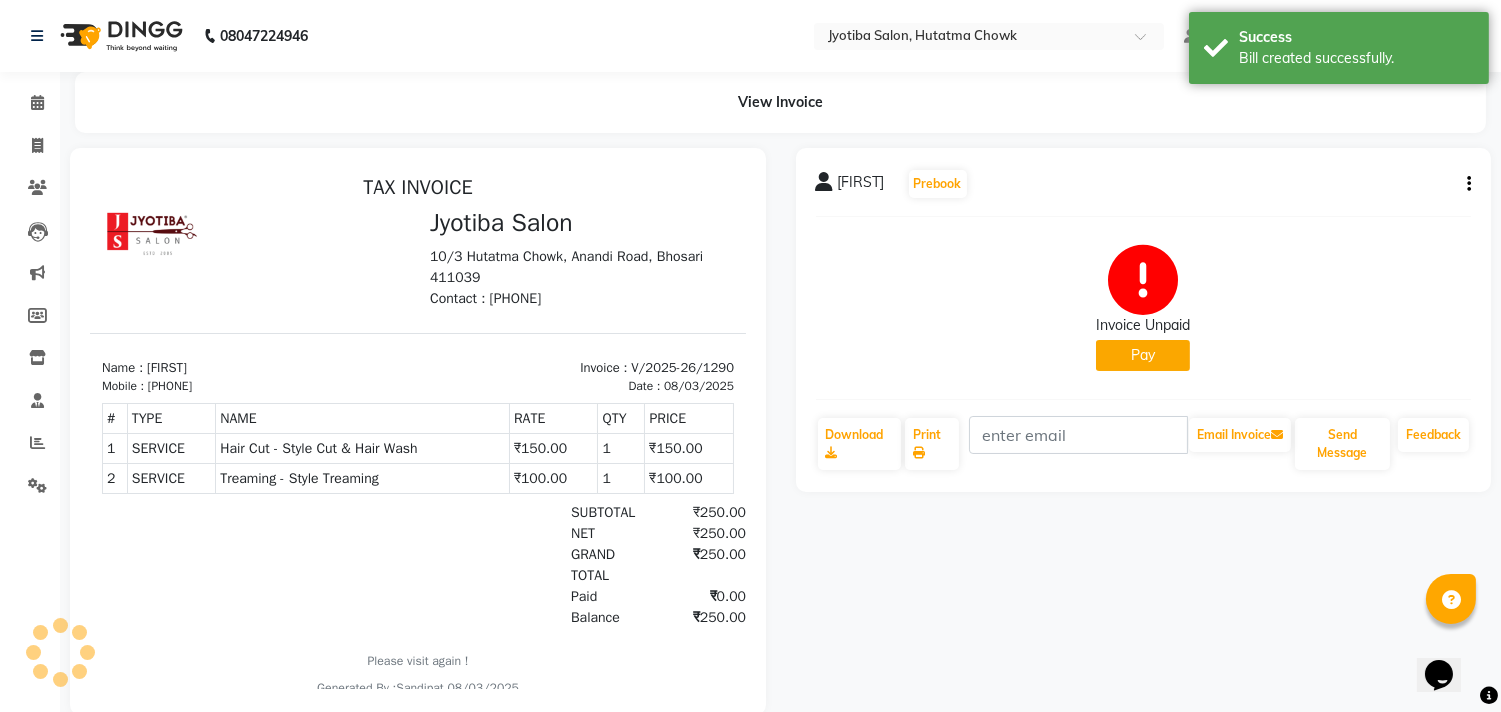 scroll, scrollTop: 0, scrollLeft: 0, axis: both 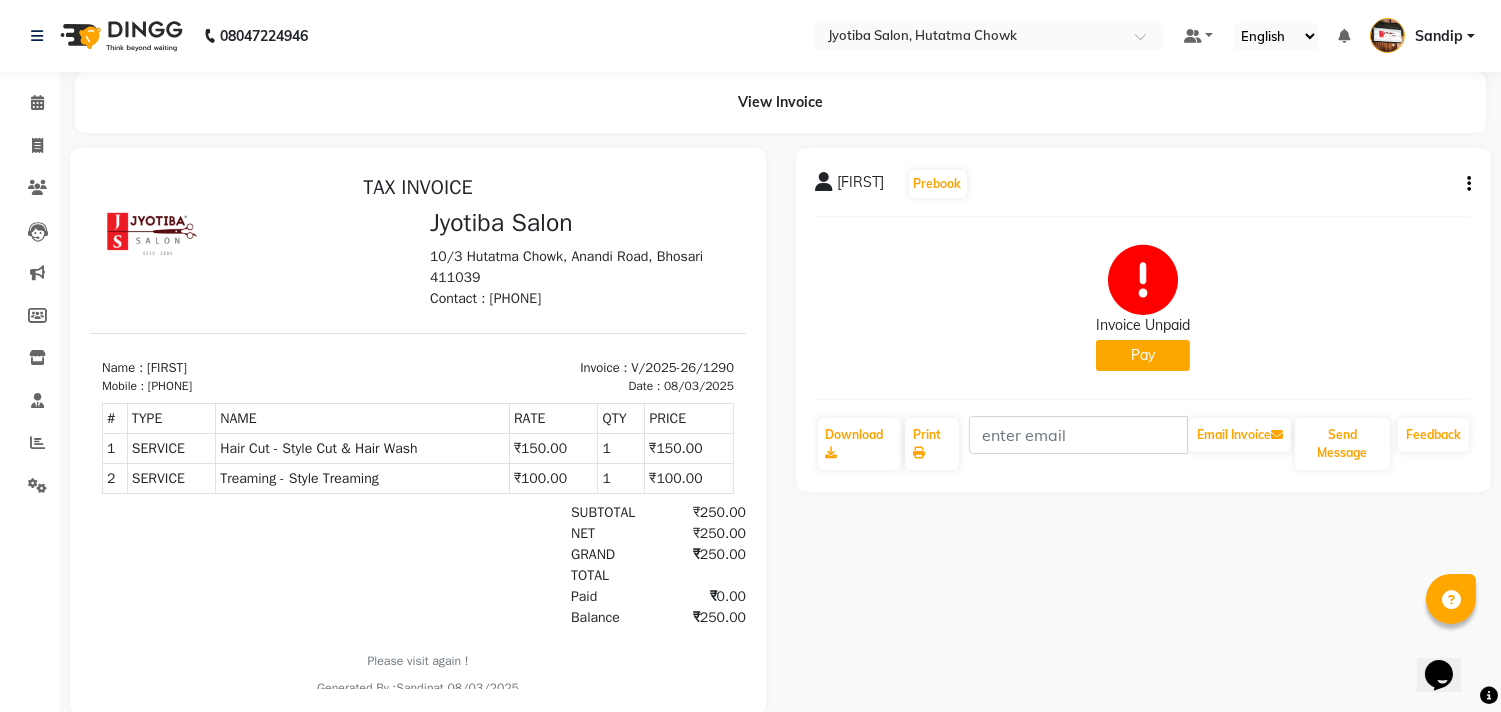 click on "Pay" 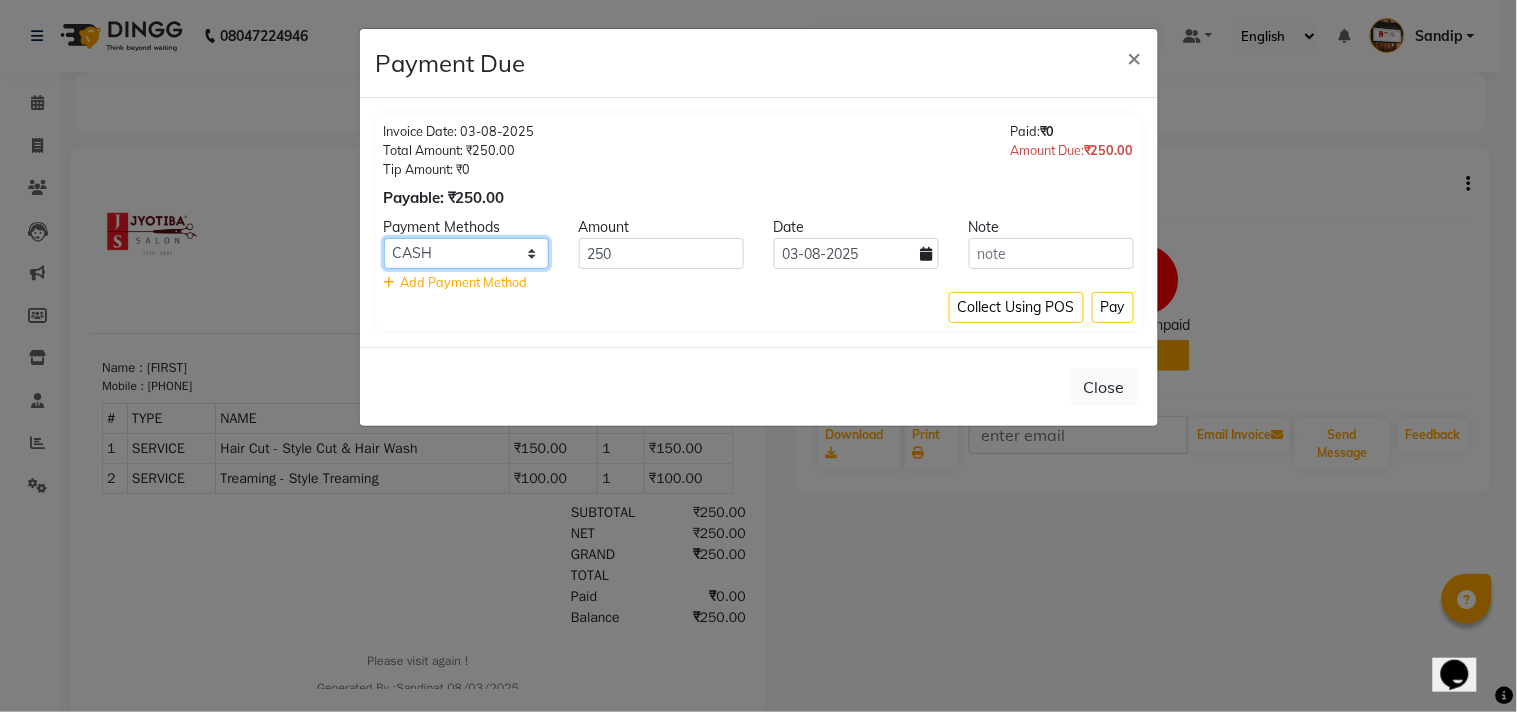 click on "CASH ONLINE CARD" 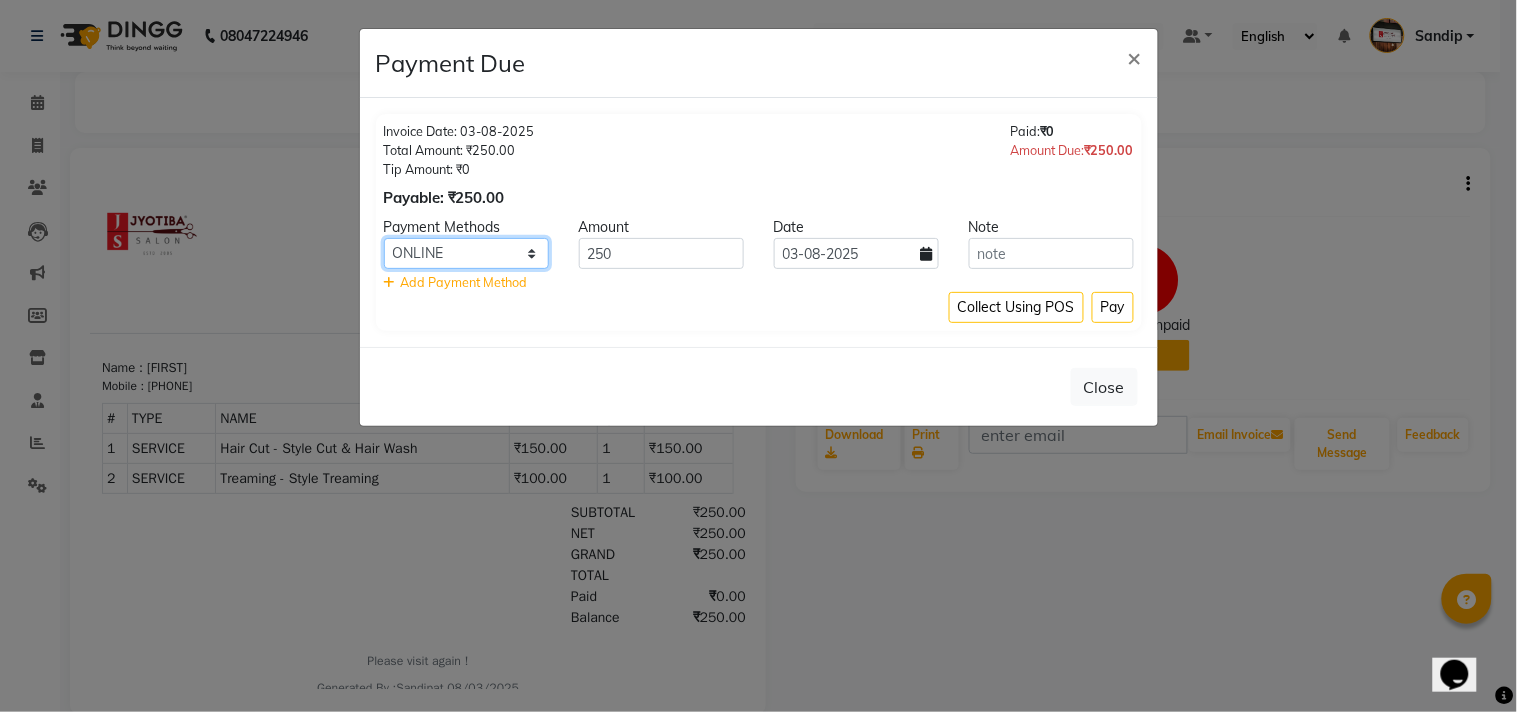 click on "CASH ONLINE CARD" 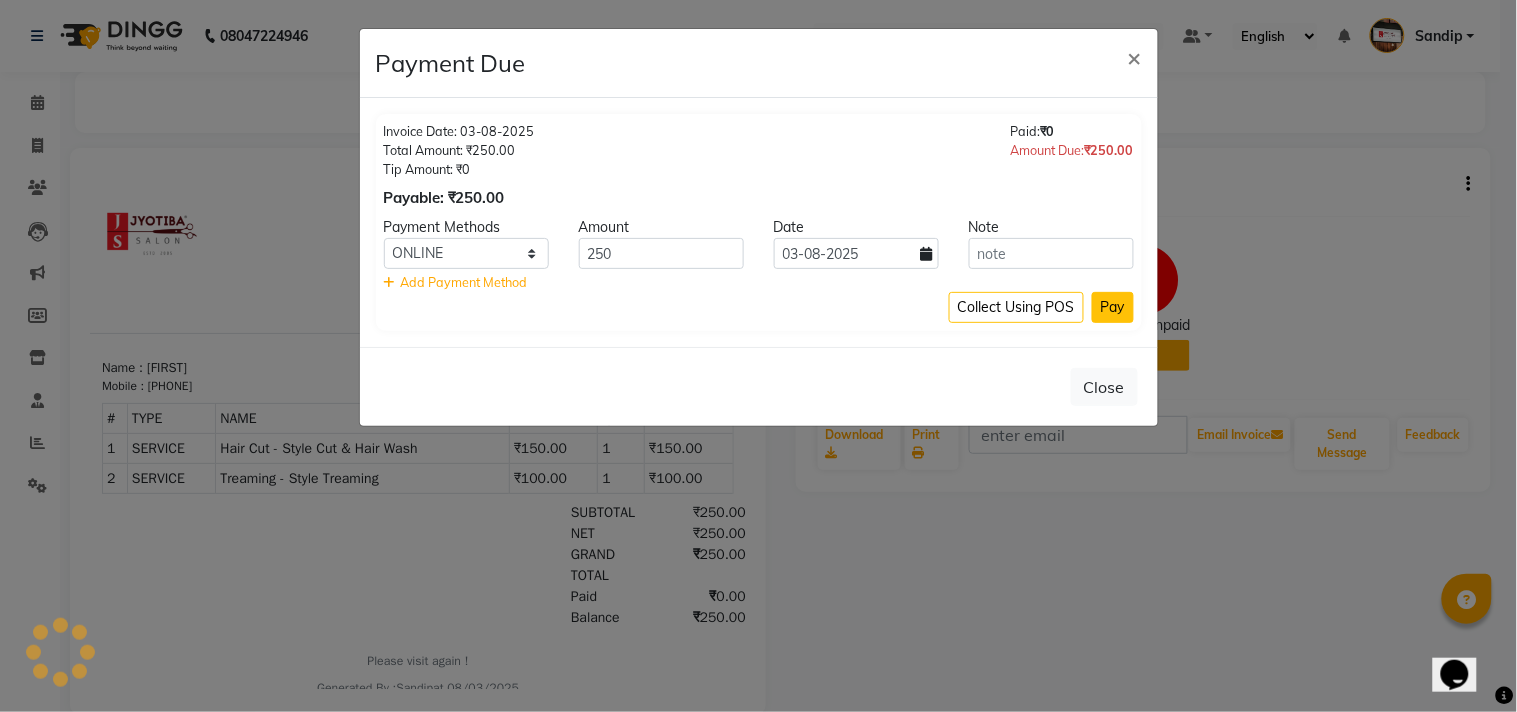 click on "Pay" 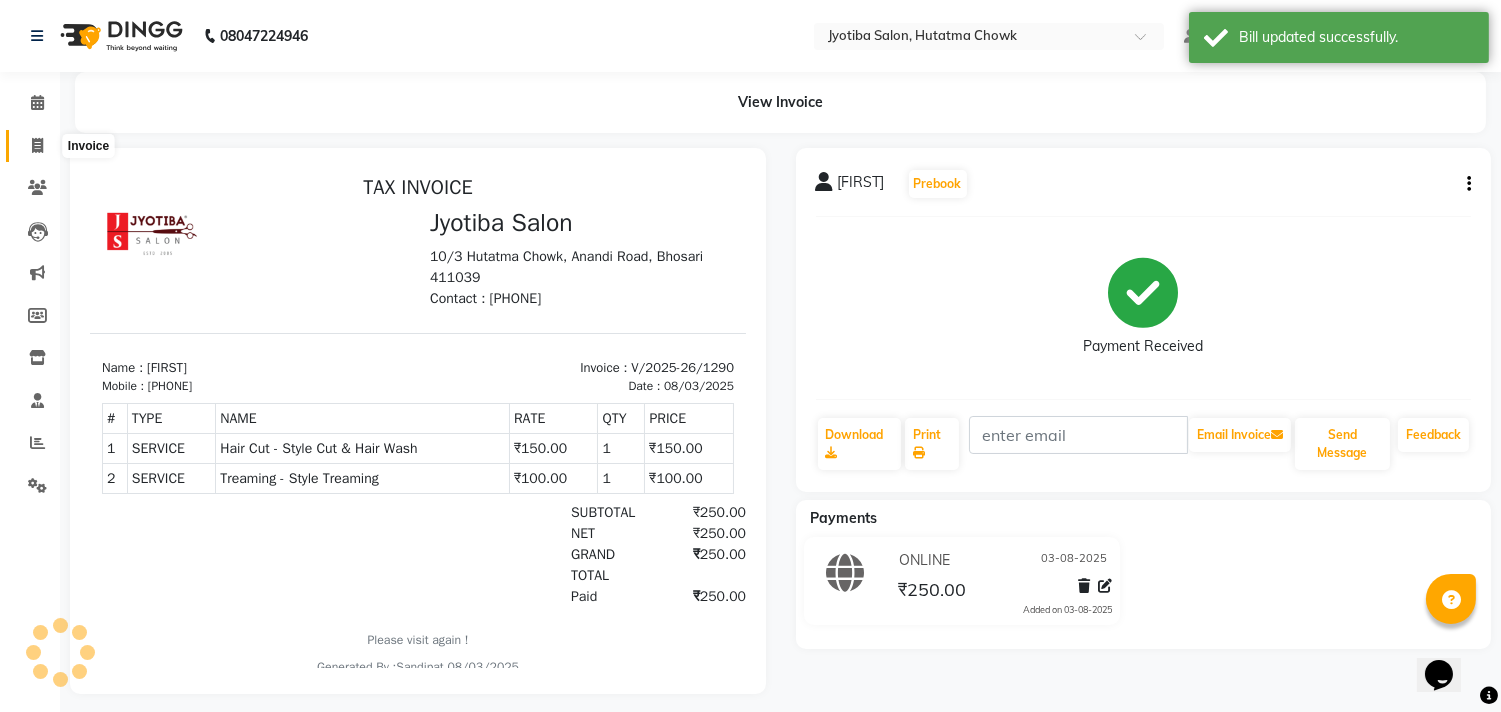 click 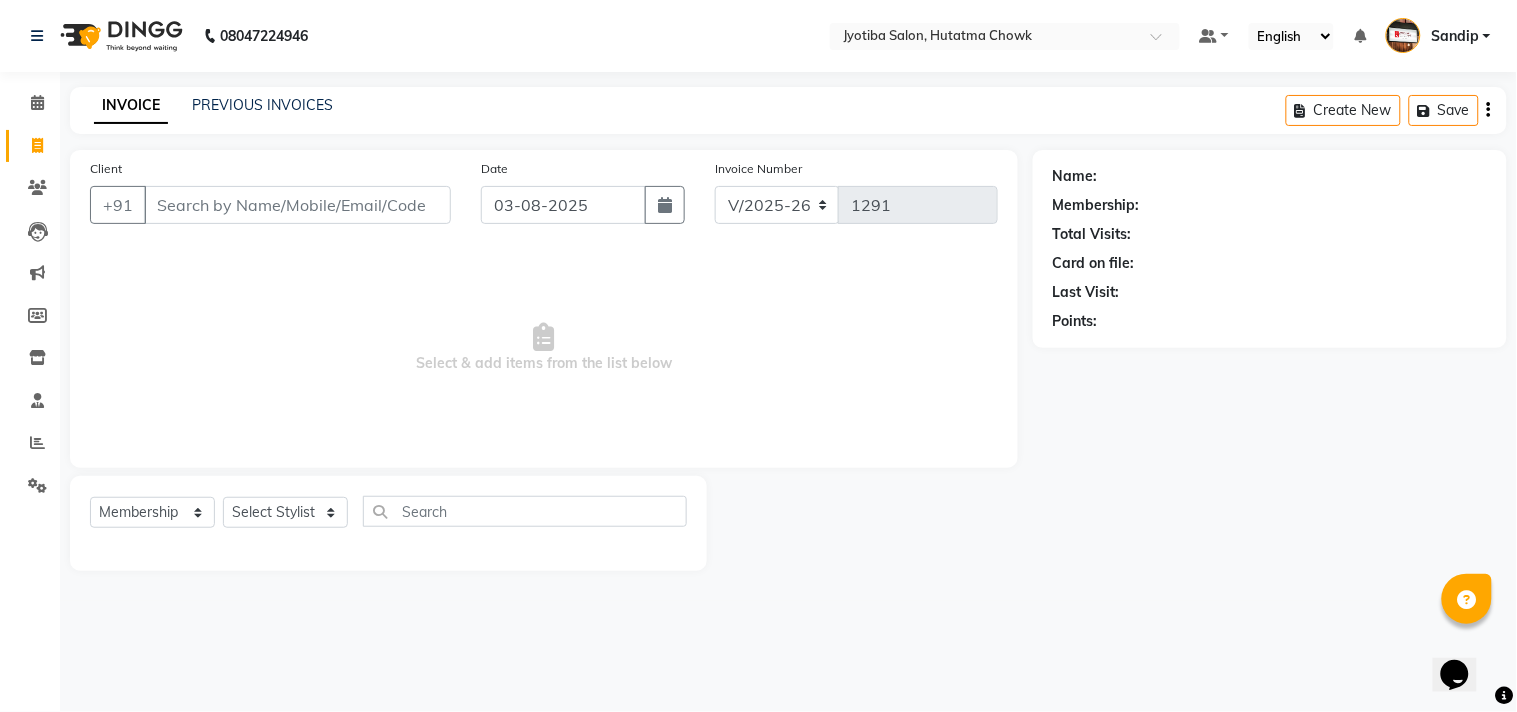 click on "Select & add items from the list below" at bounding box center [544, 348] 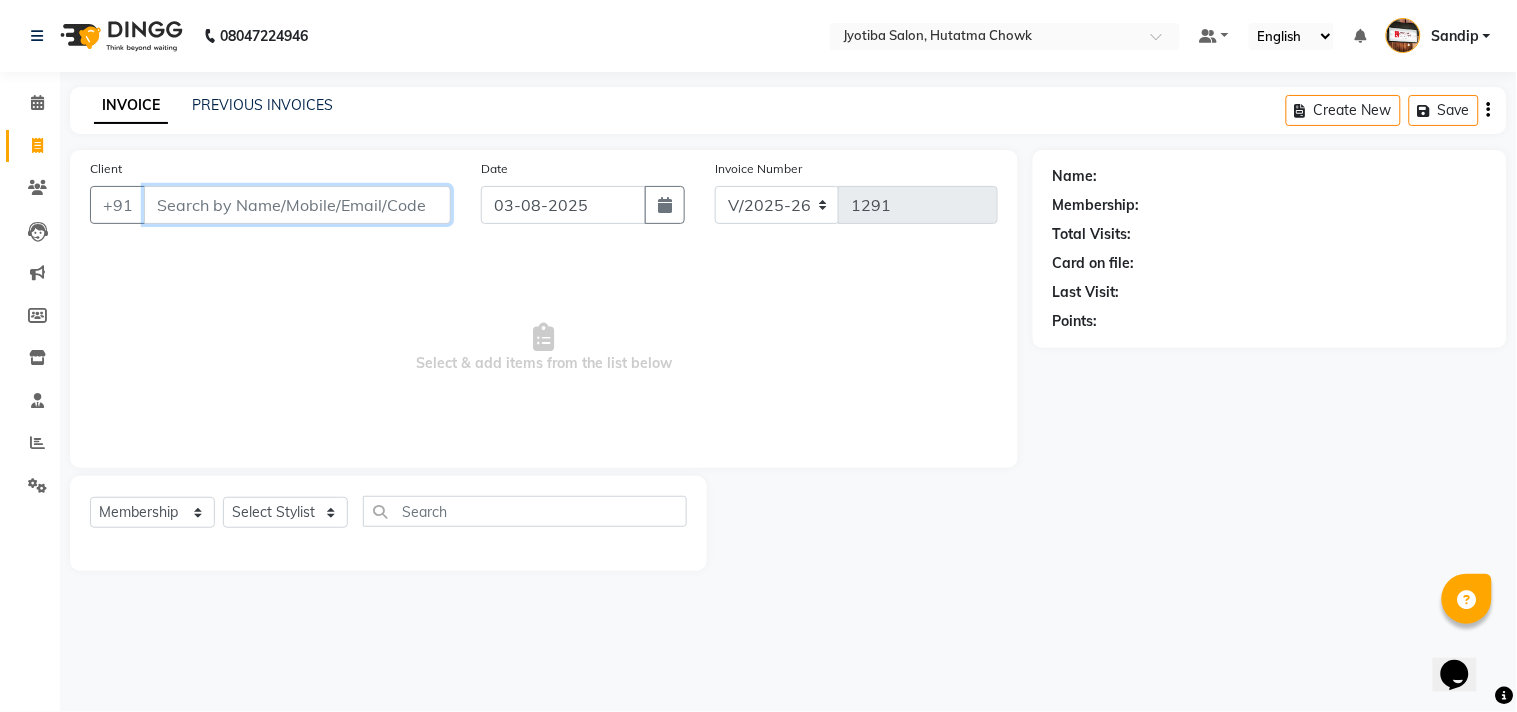 click on "Client" at bounding box center [297, 205] 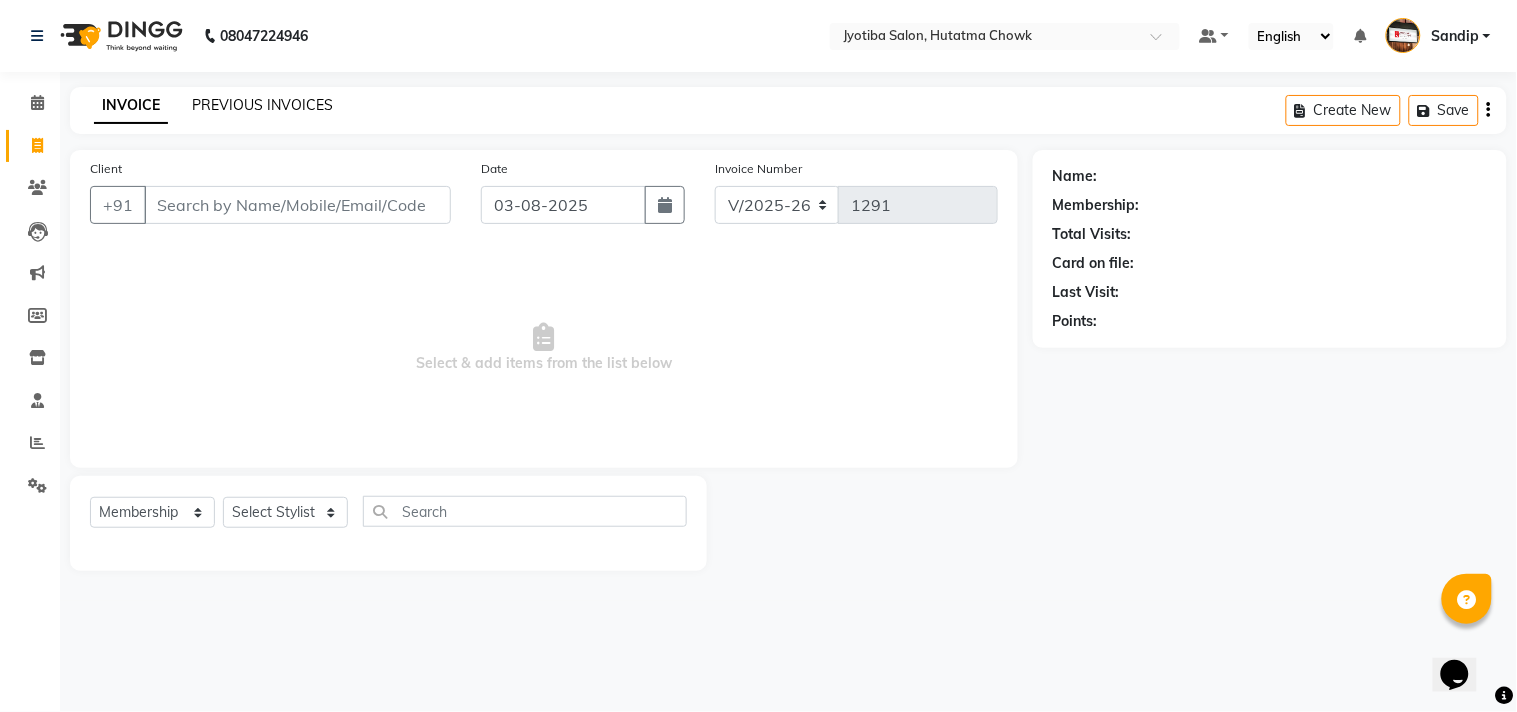 click on "PREVIOUS INVOICES" 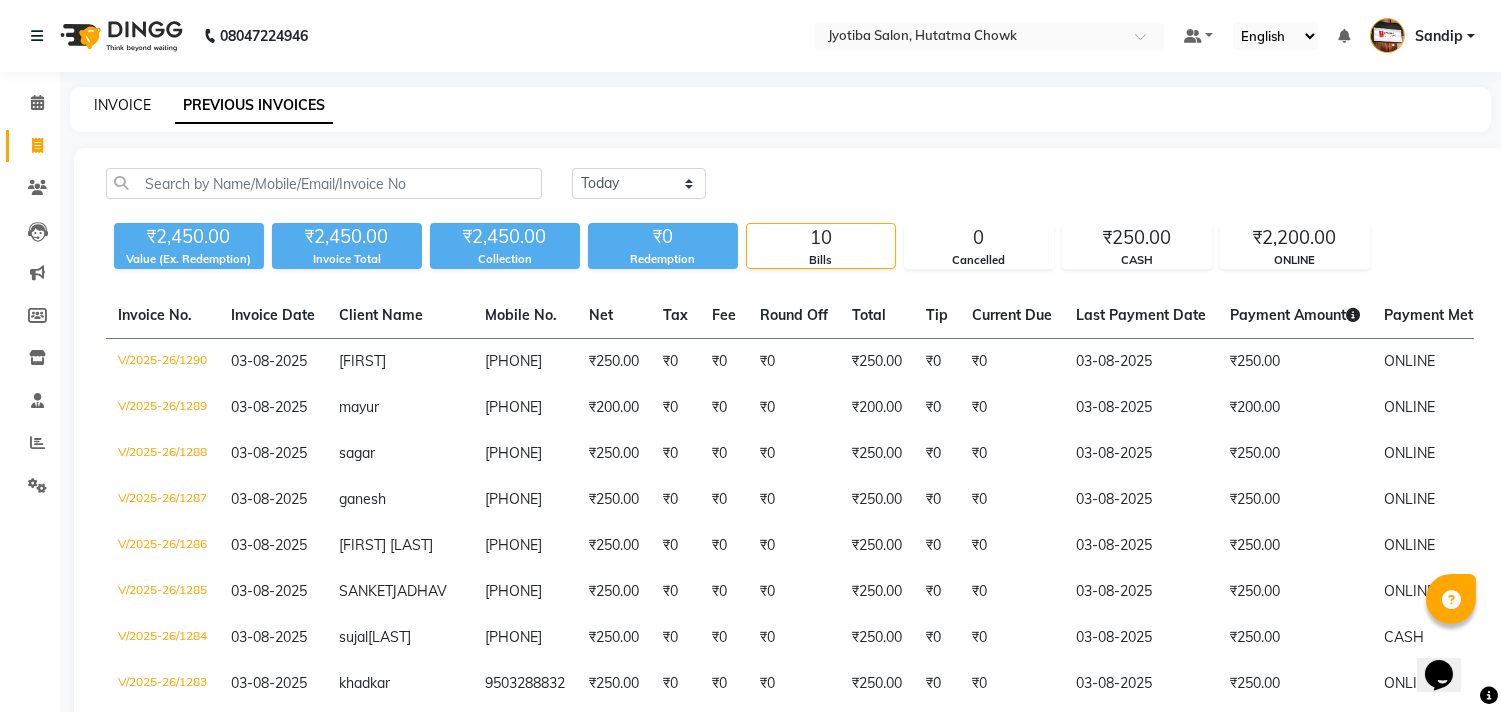 click on "INVOICE" 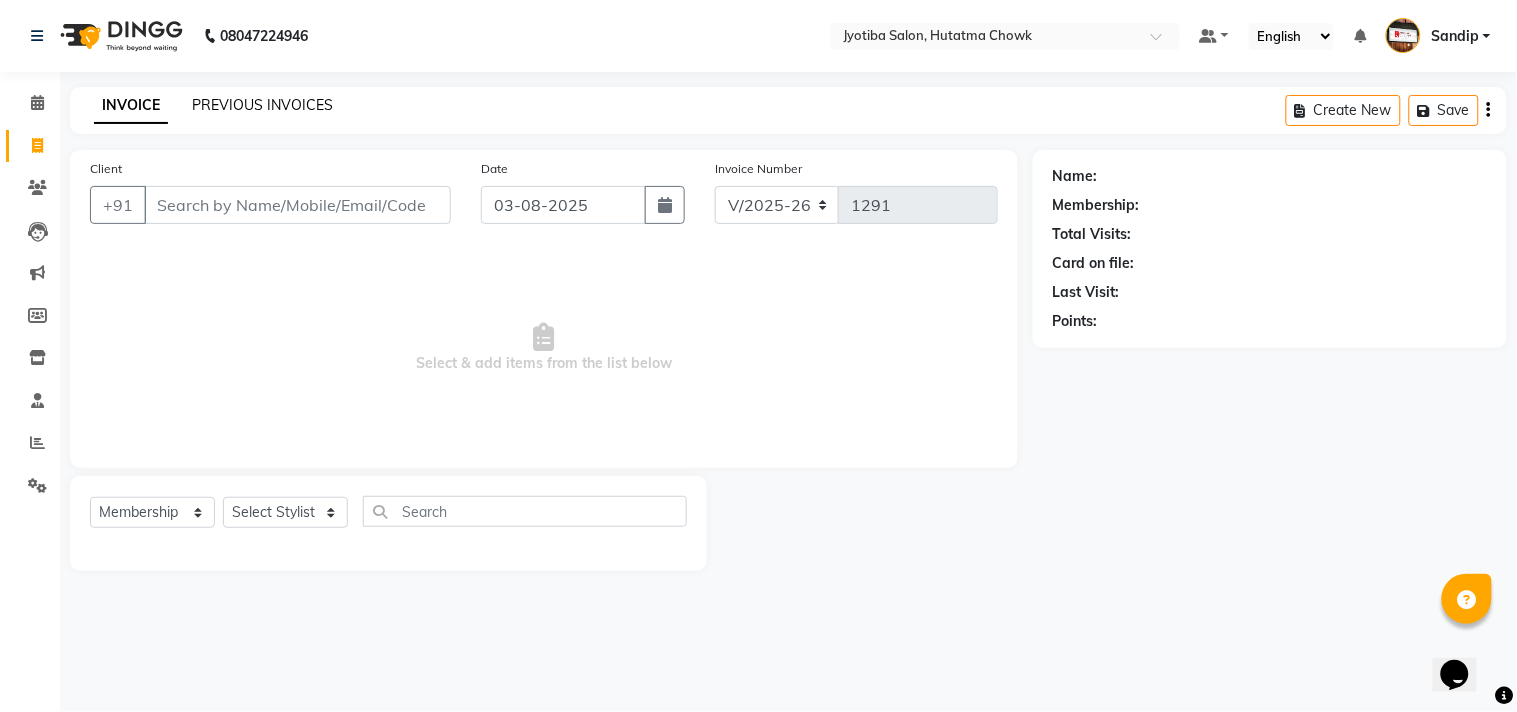 click on "PREVIOUS INVOICES" 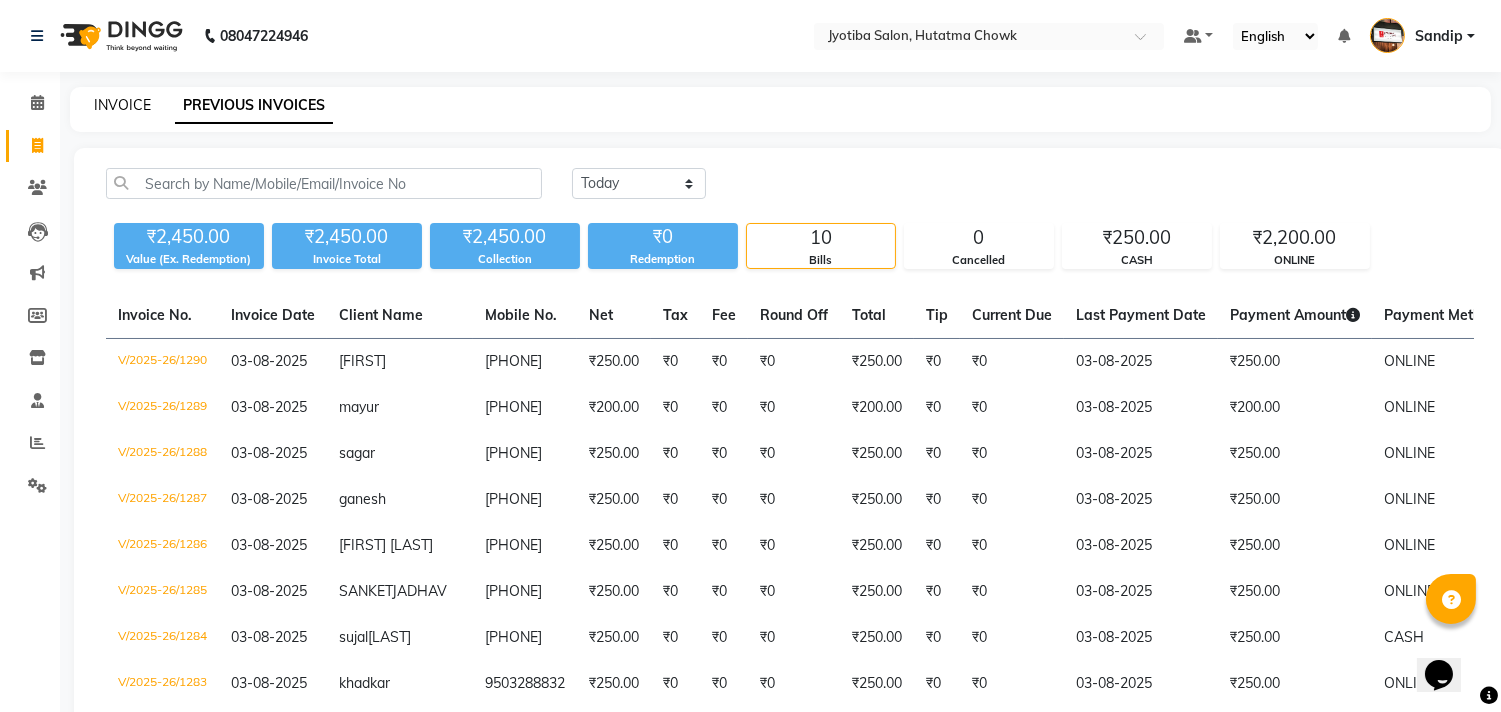 click on "INVOICE" 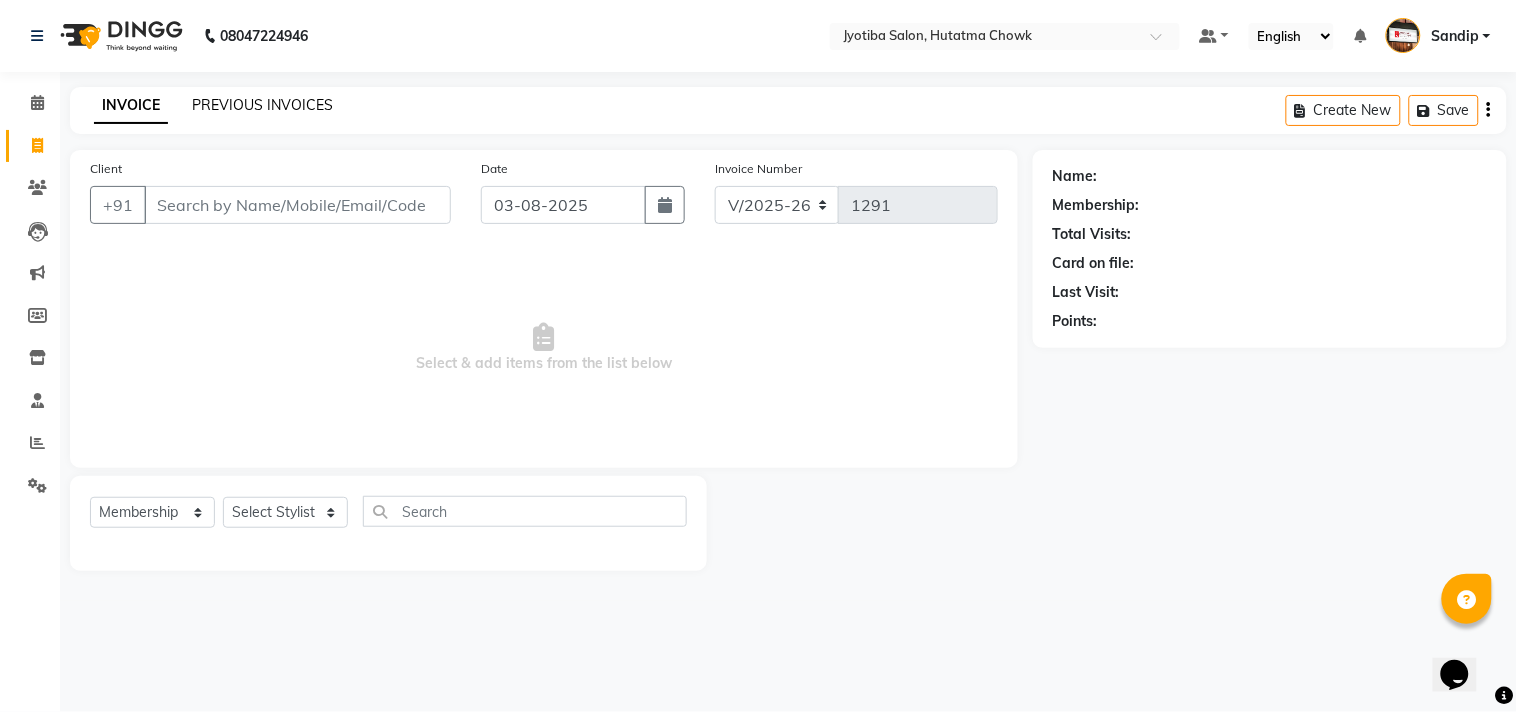 click on "PREVIOUS INVOICES" 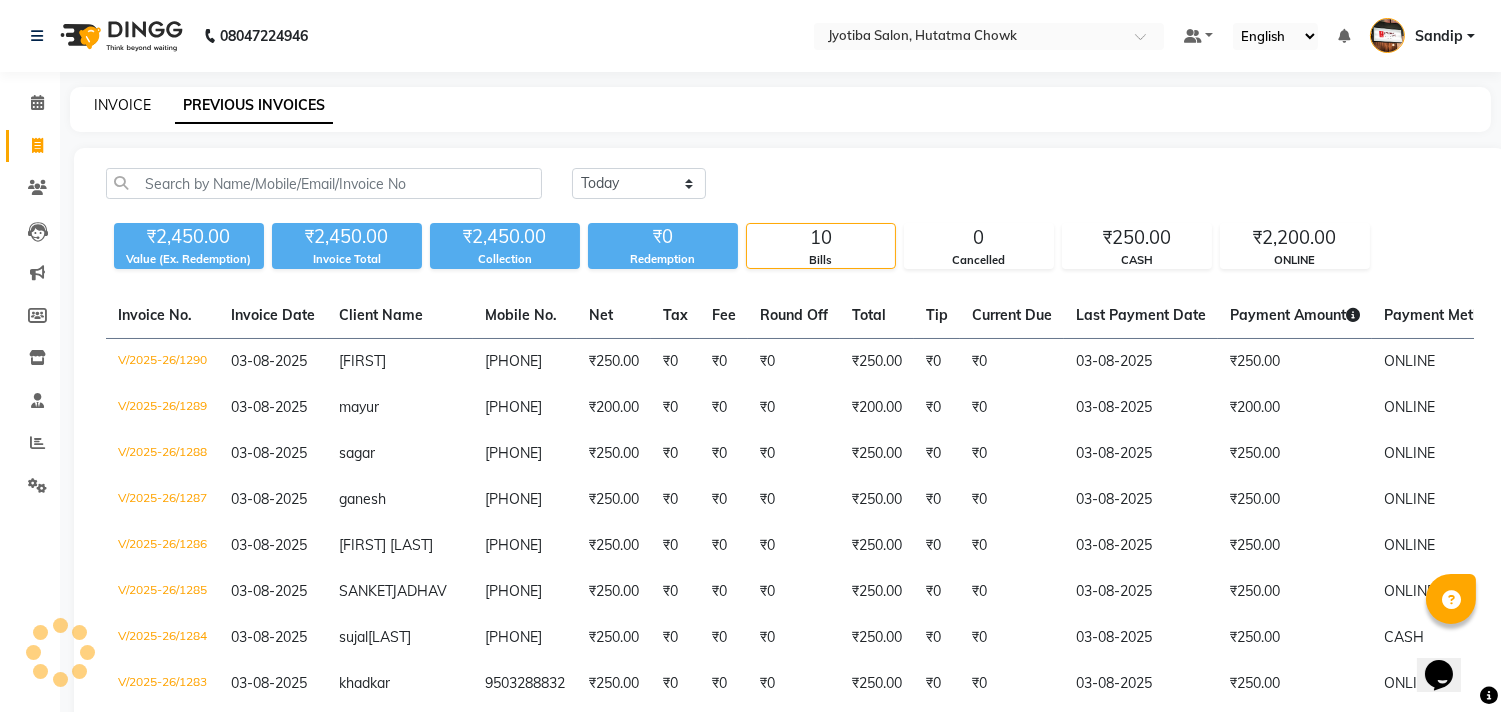 click on "INVOICE" 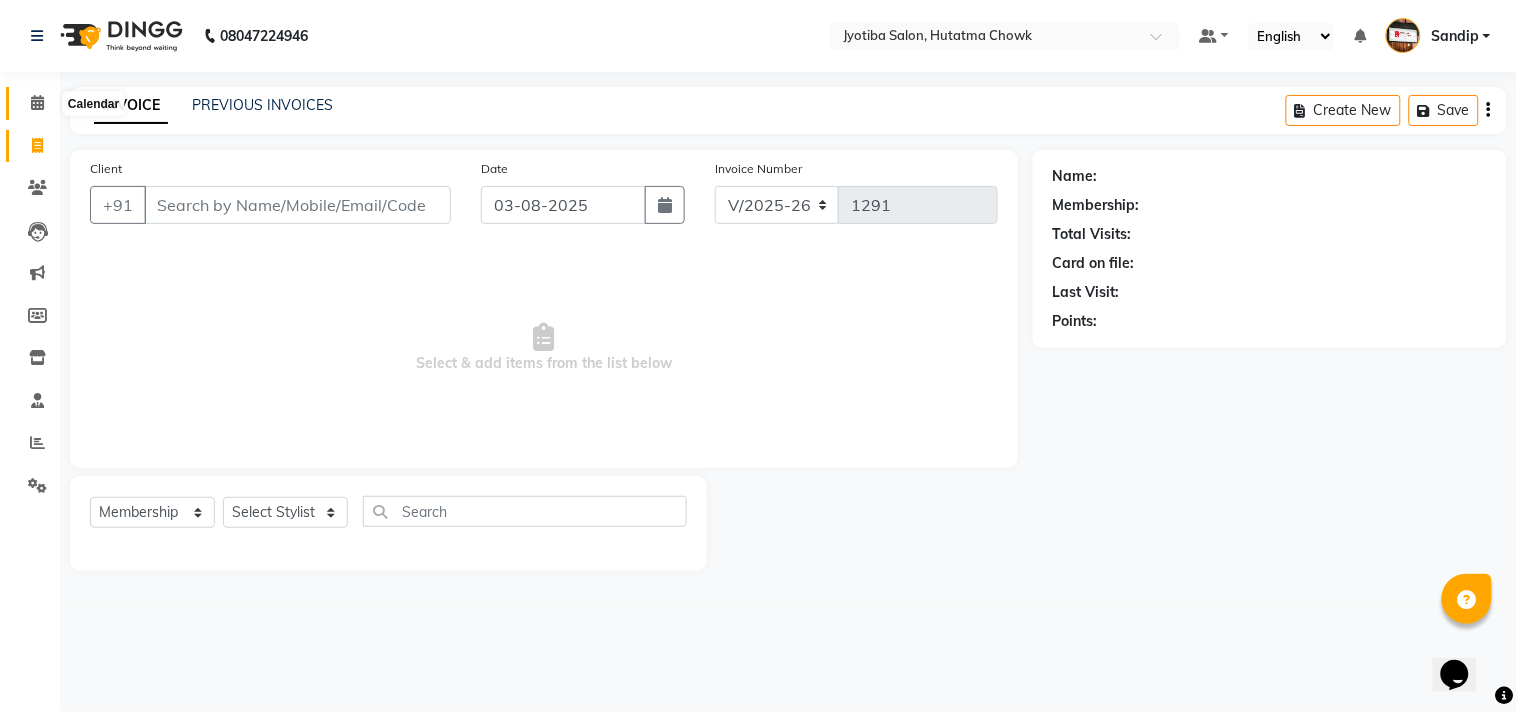 click 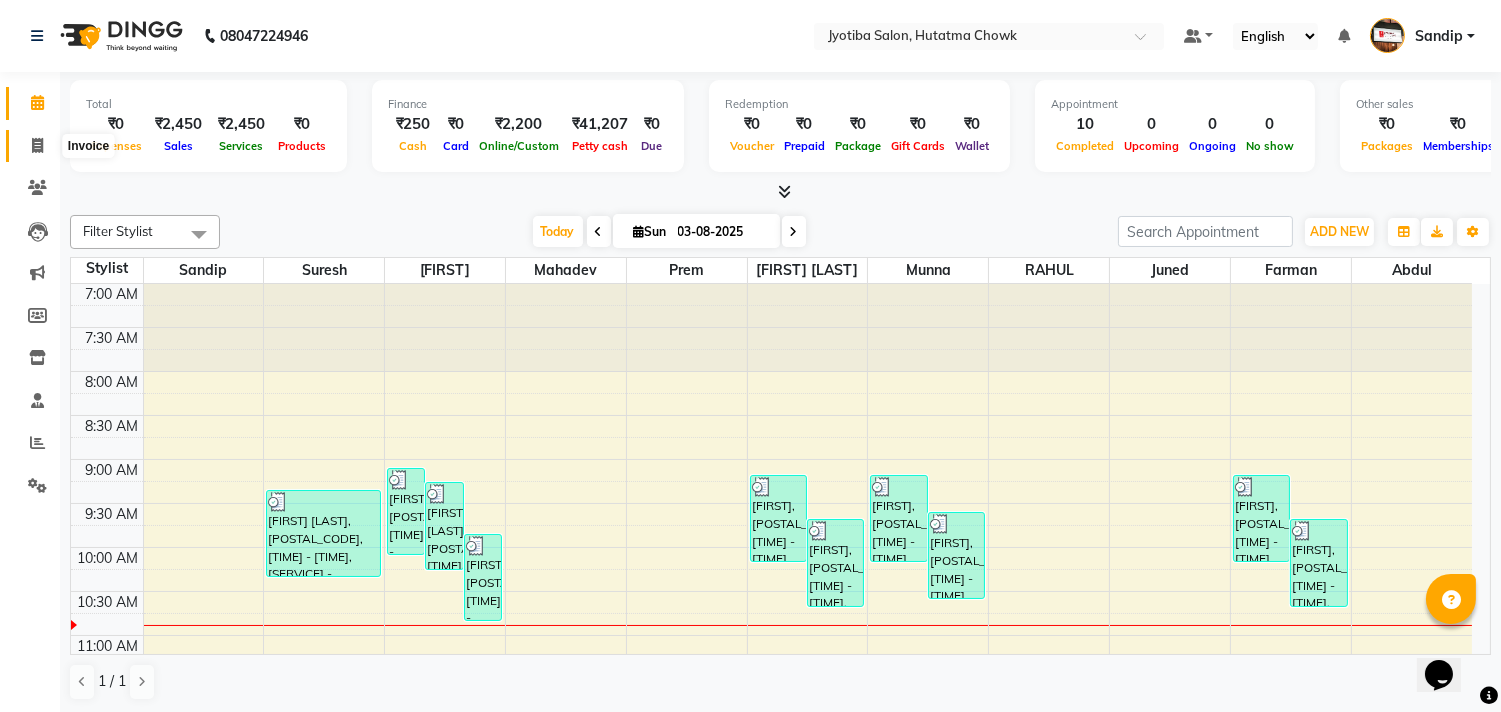 click 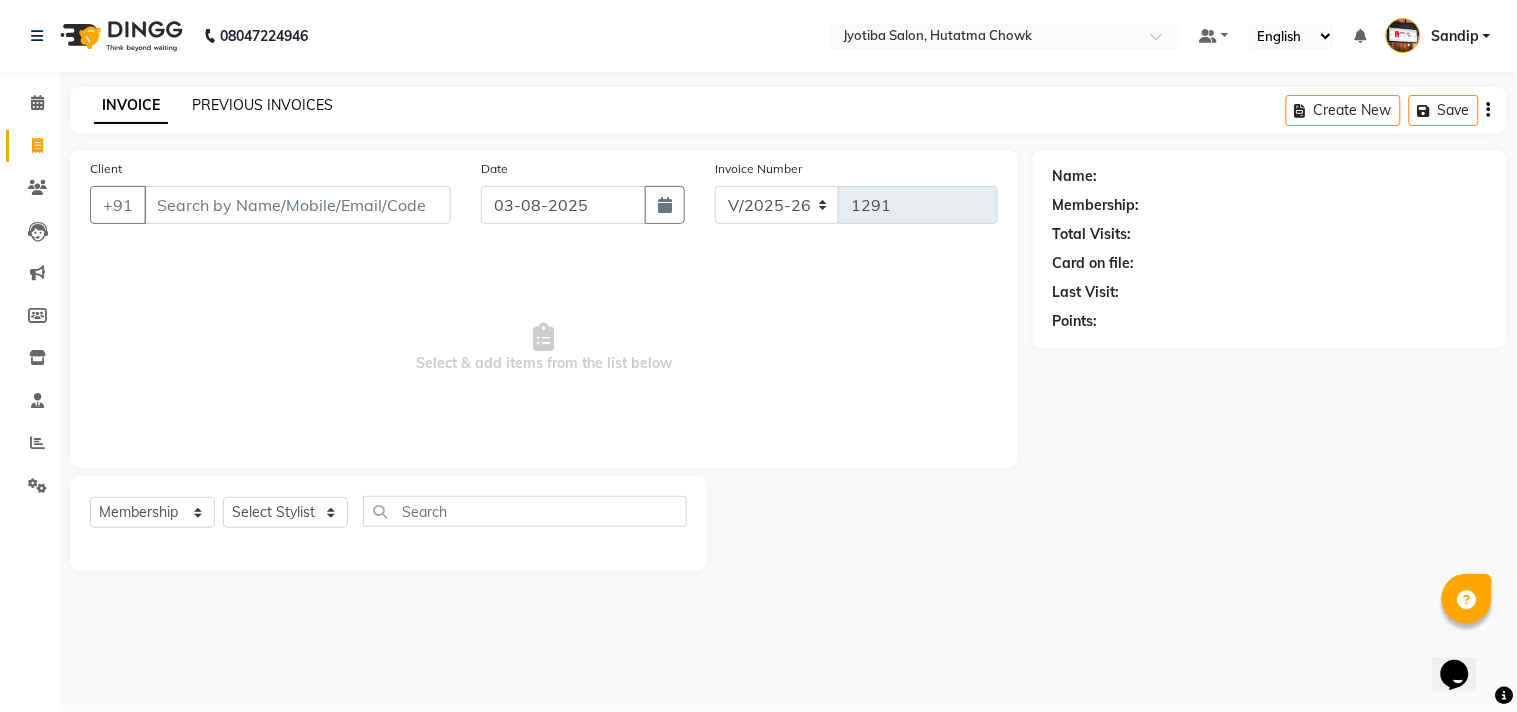 click on "PREVIOUS INVOICES" 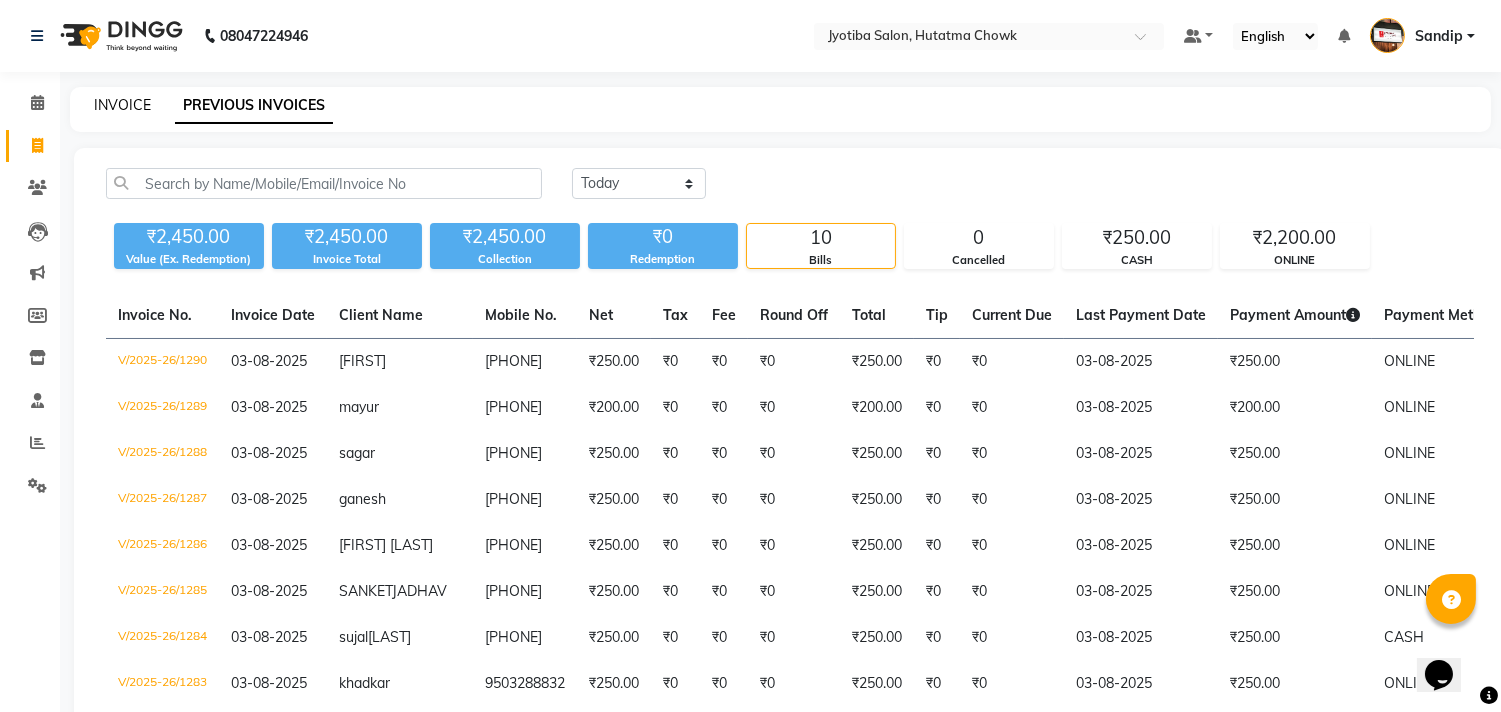 click on "INVOICE" 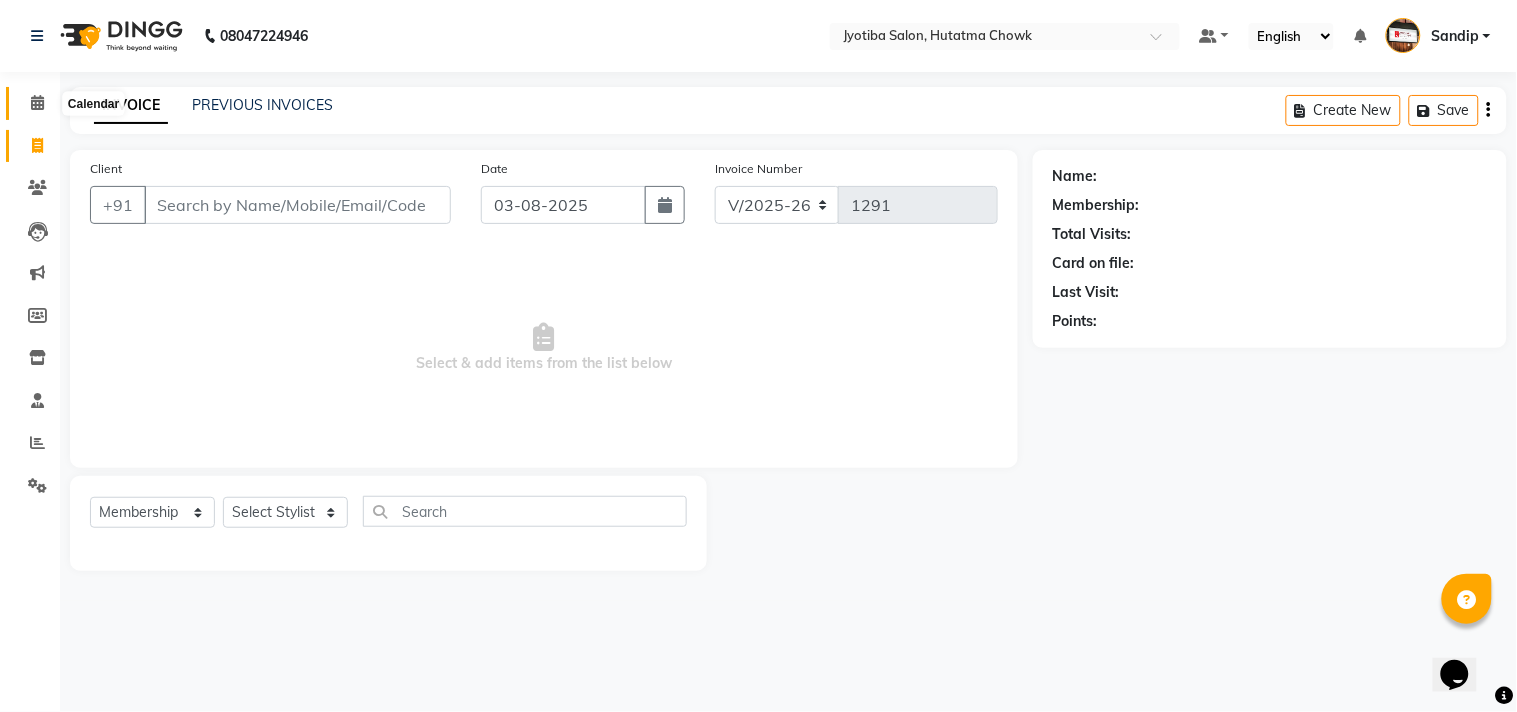click 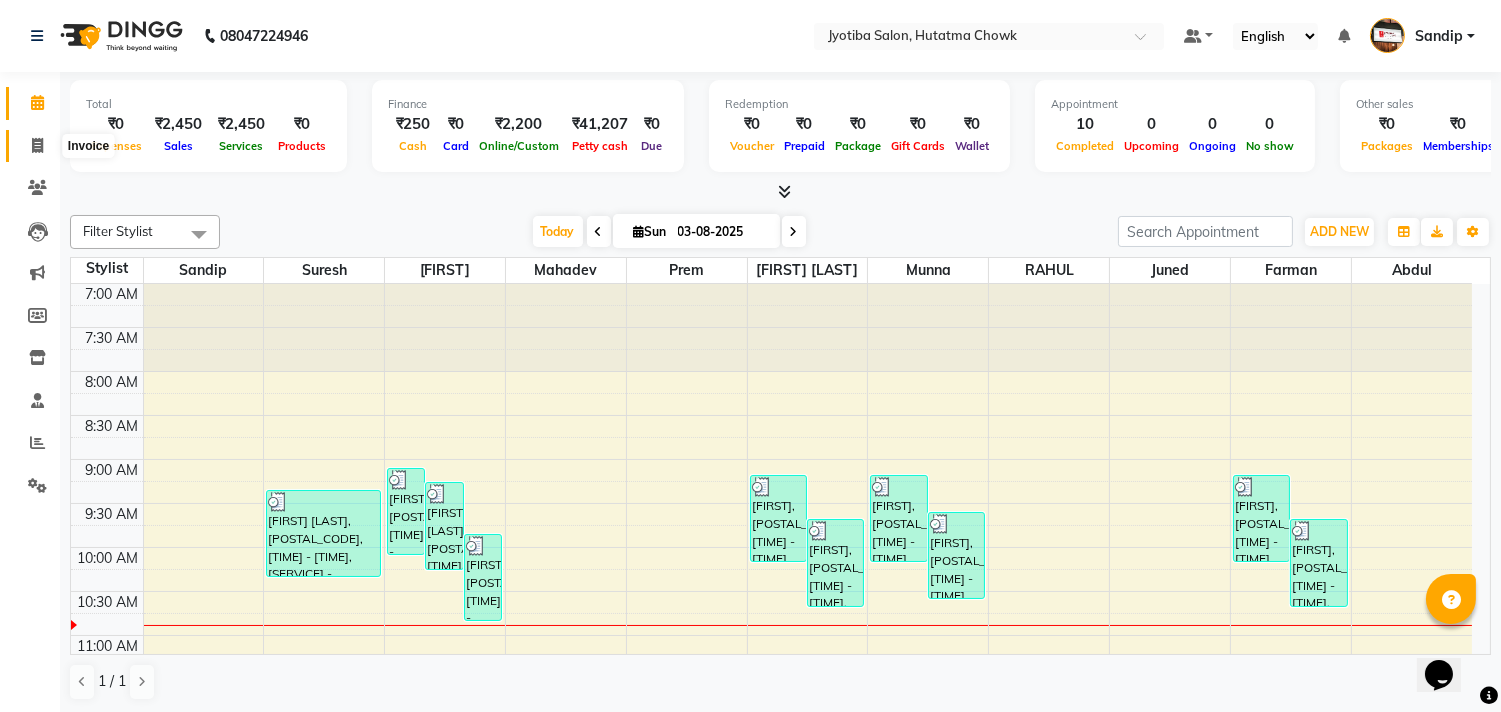 click 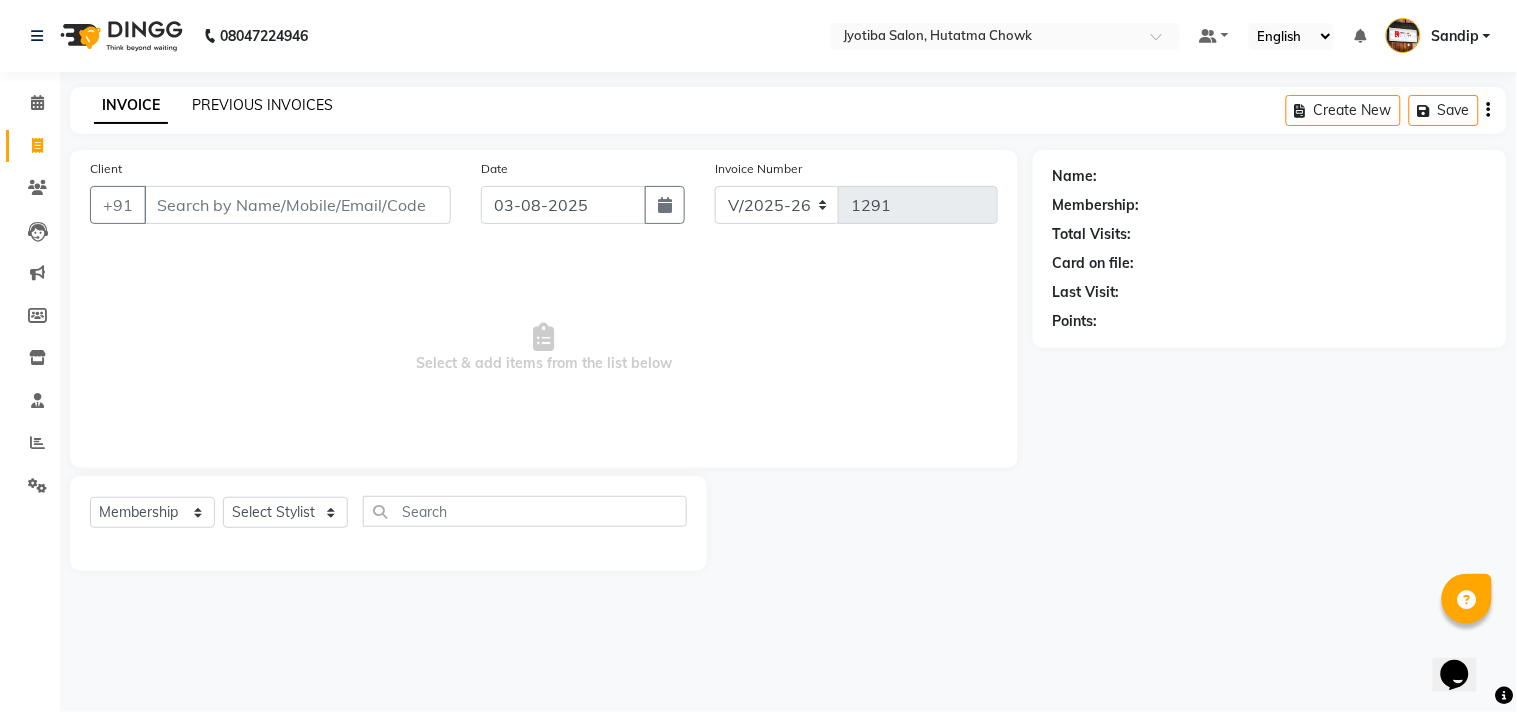 click on "PREVIOUS INVOICES" 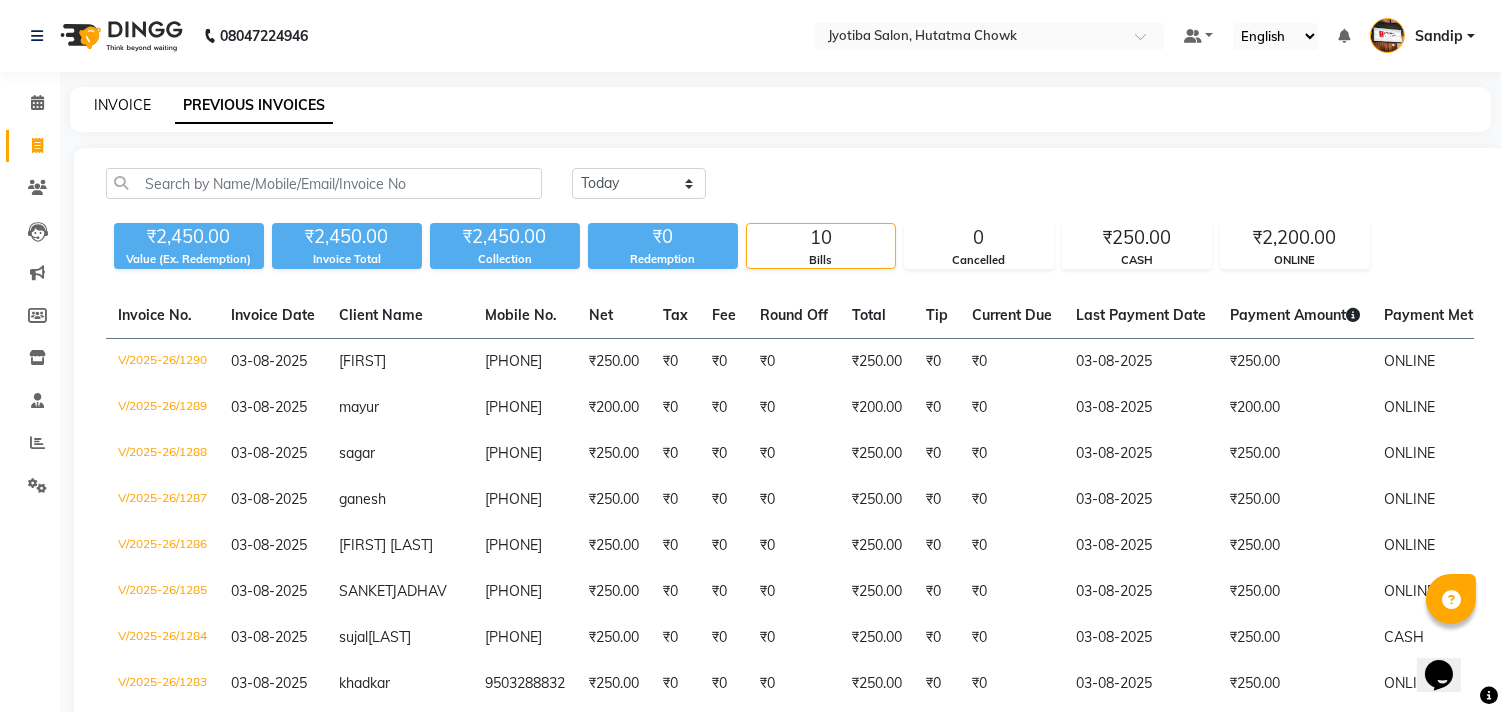 click on "INVOICE" 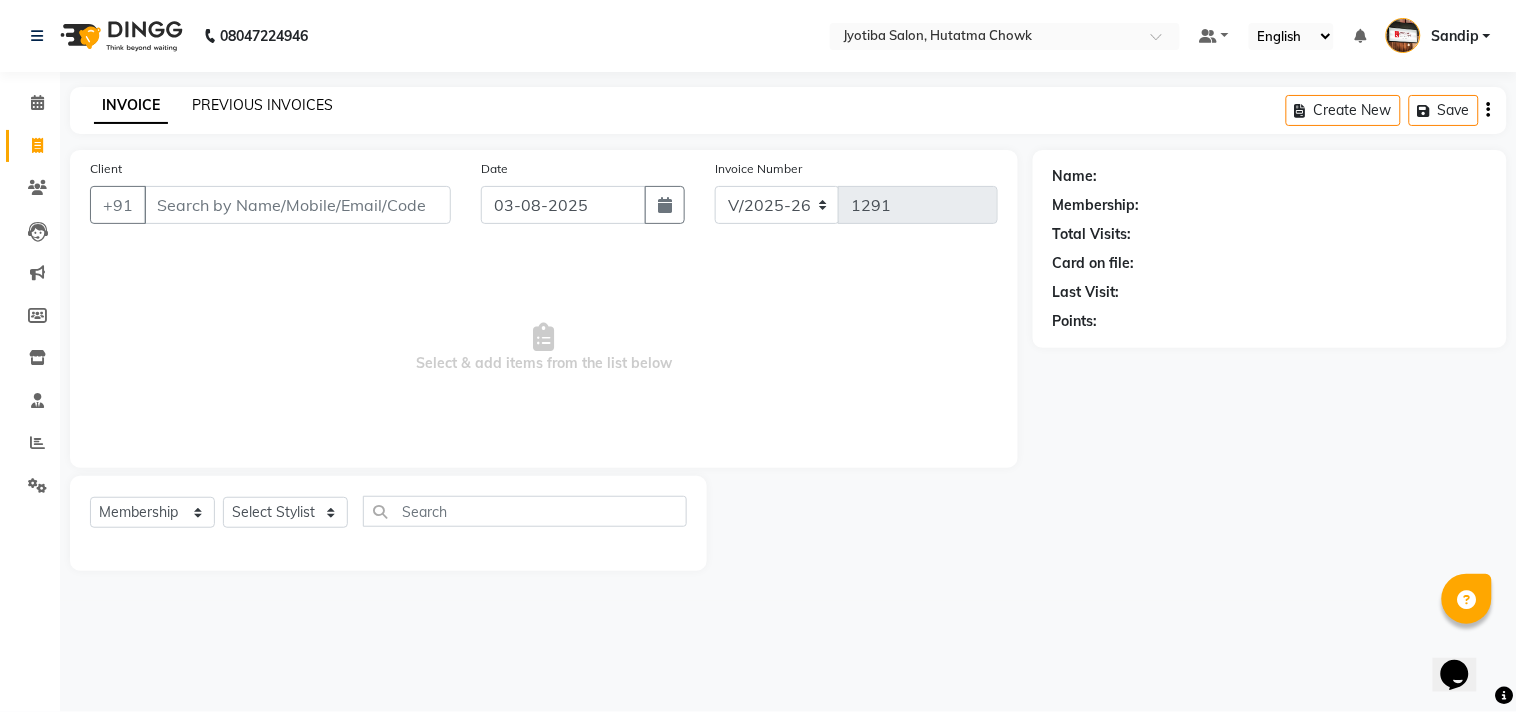 click on "PREVIOUS INVOICES" 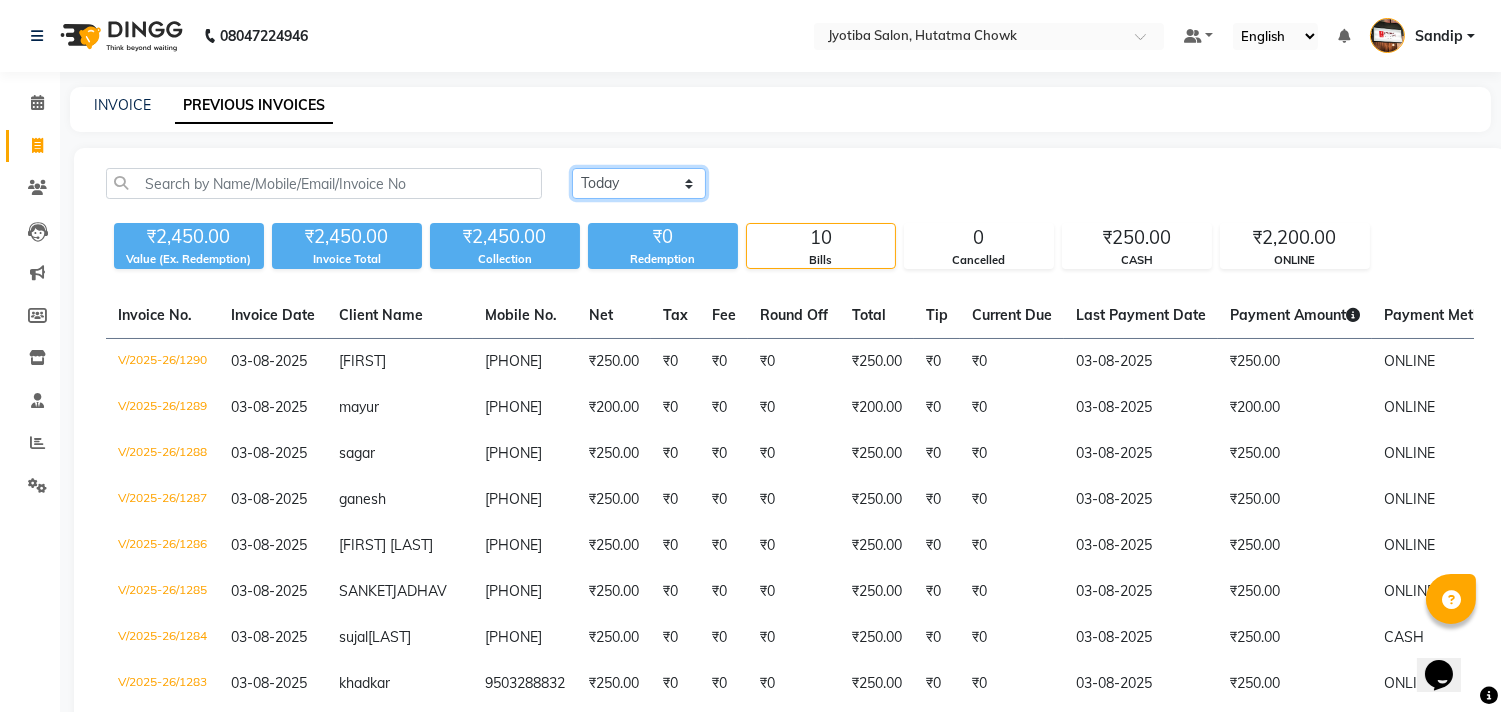click on "Today Yesterday Custom Range" 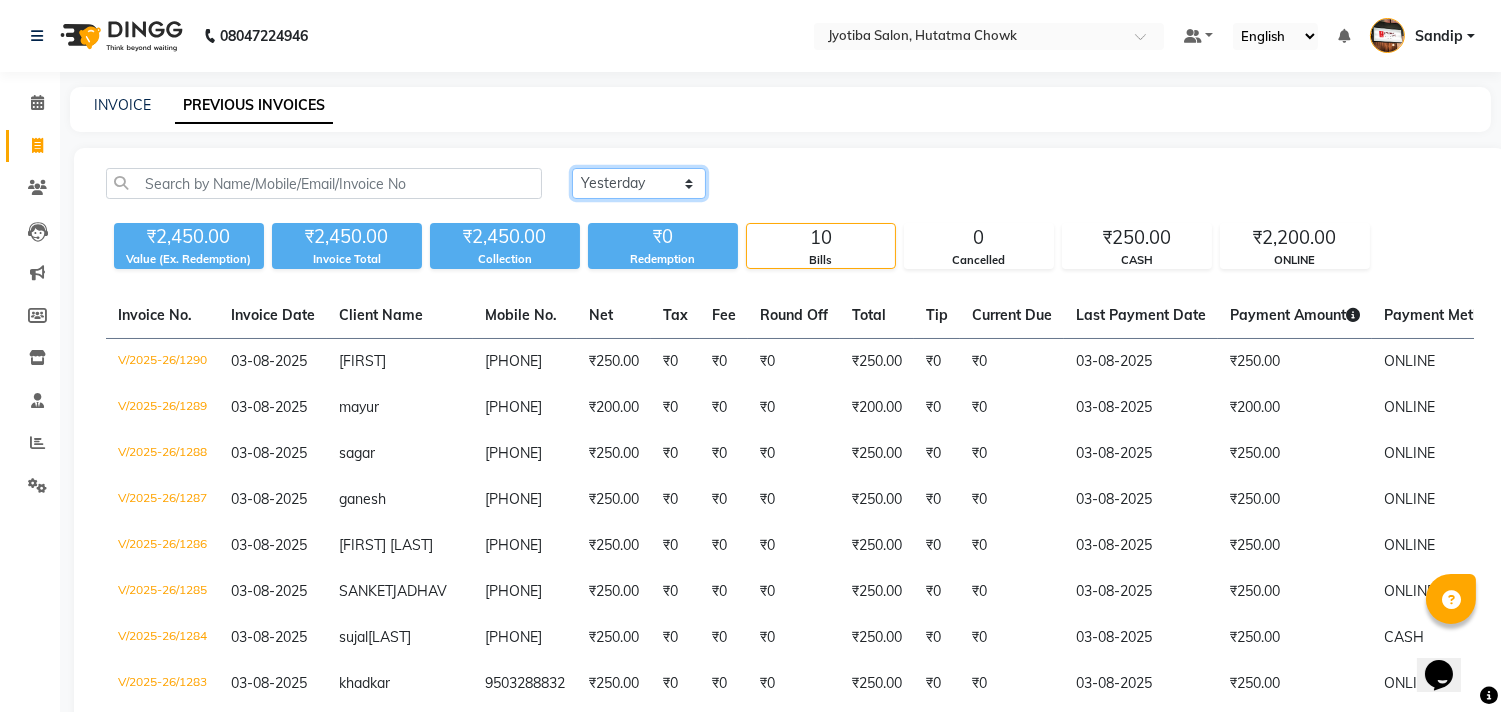 click on "Today Yesterday Custom Range" 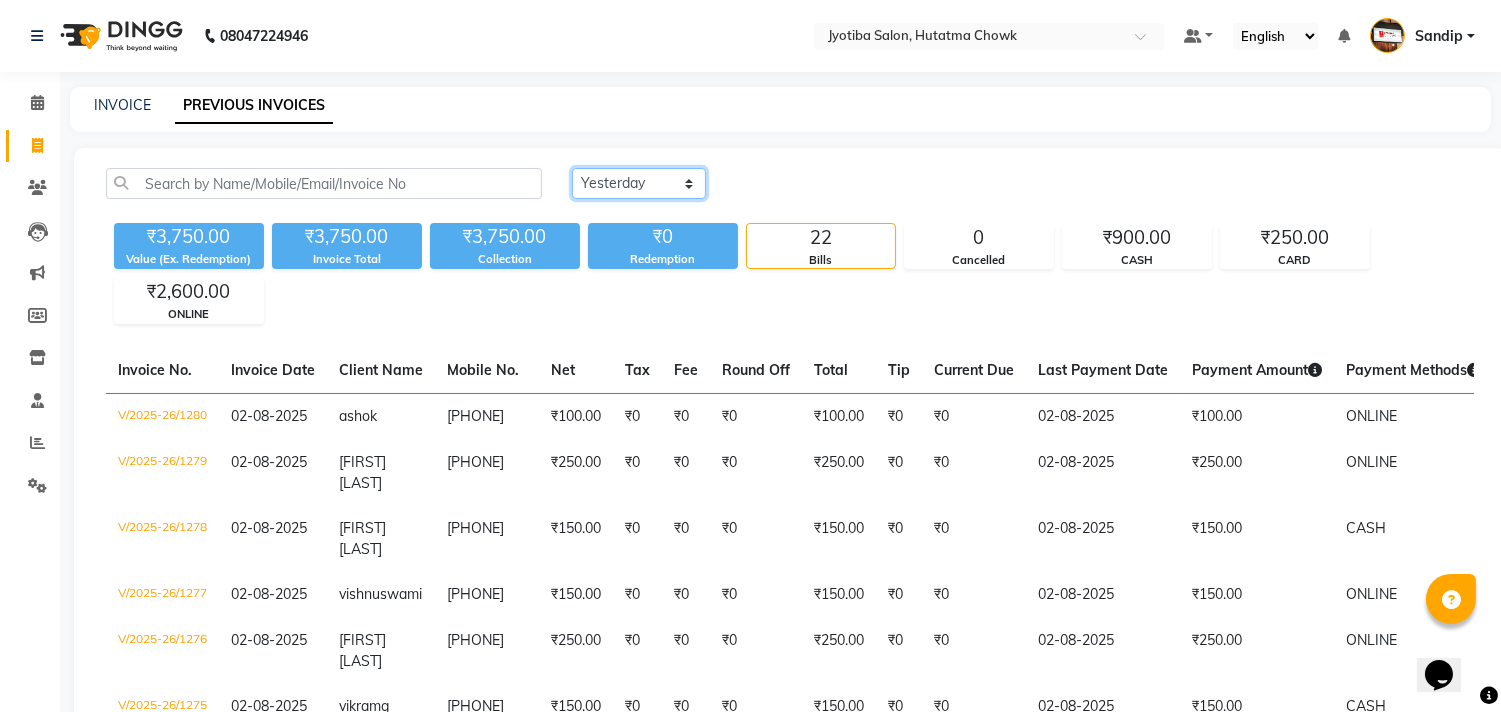 click on "Today Yesterday Custom Range" 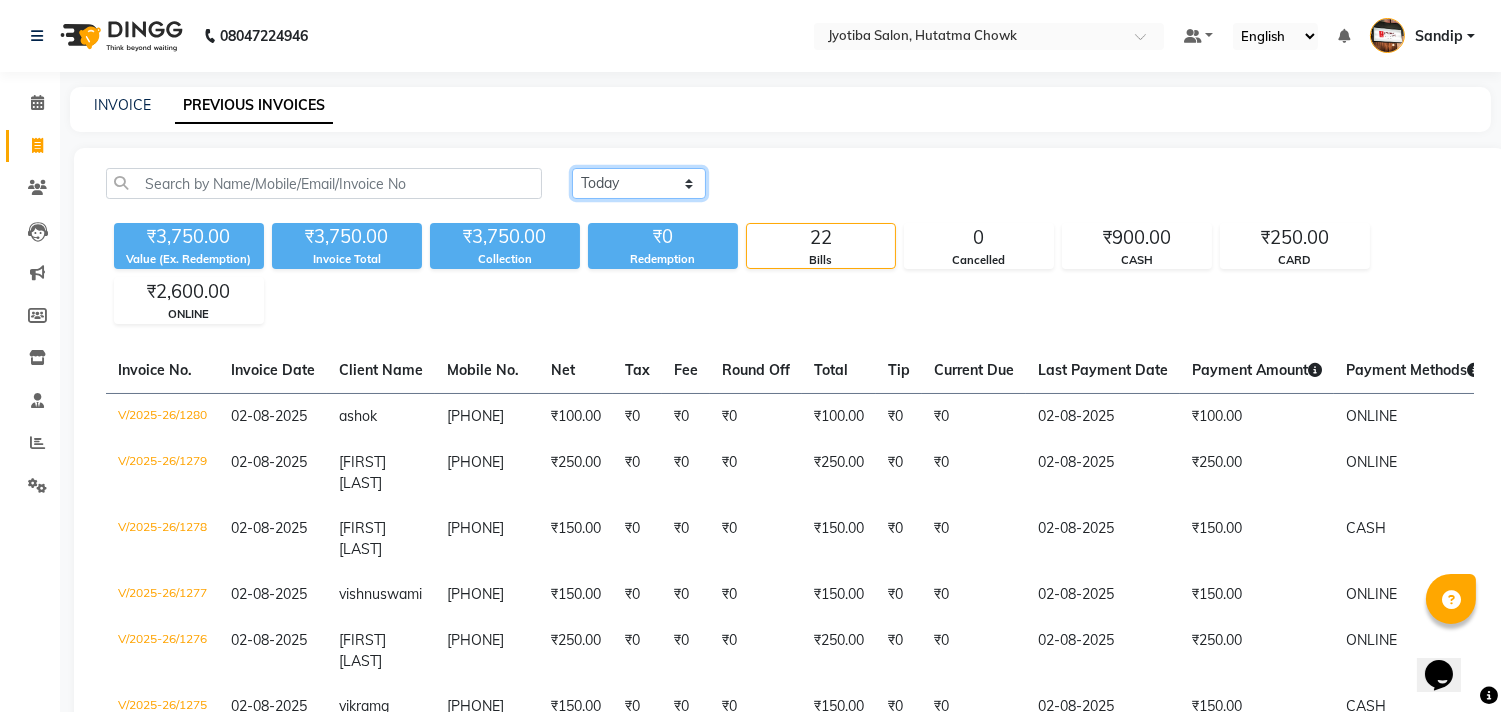click on "Today Yesterday Custom Range" 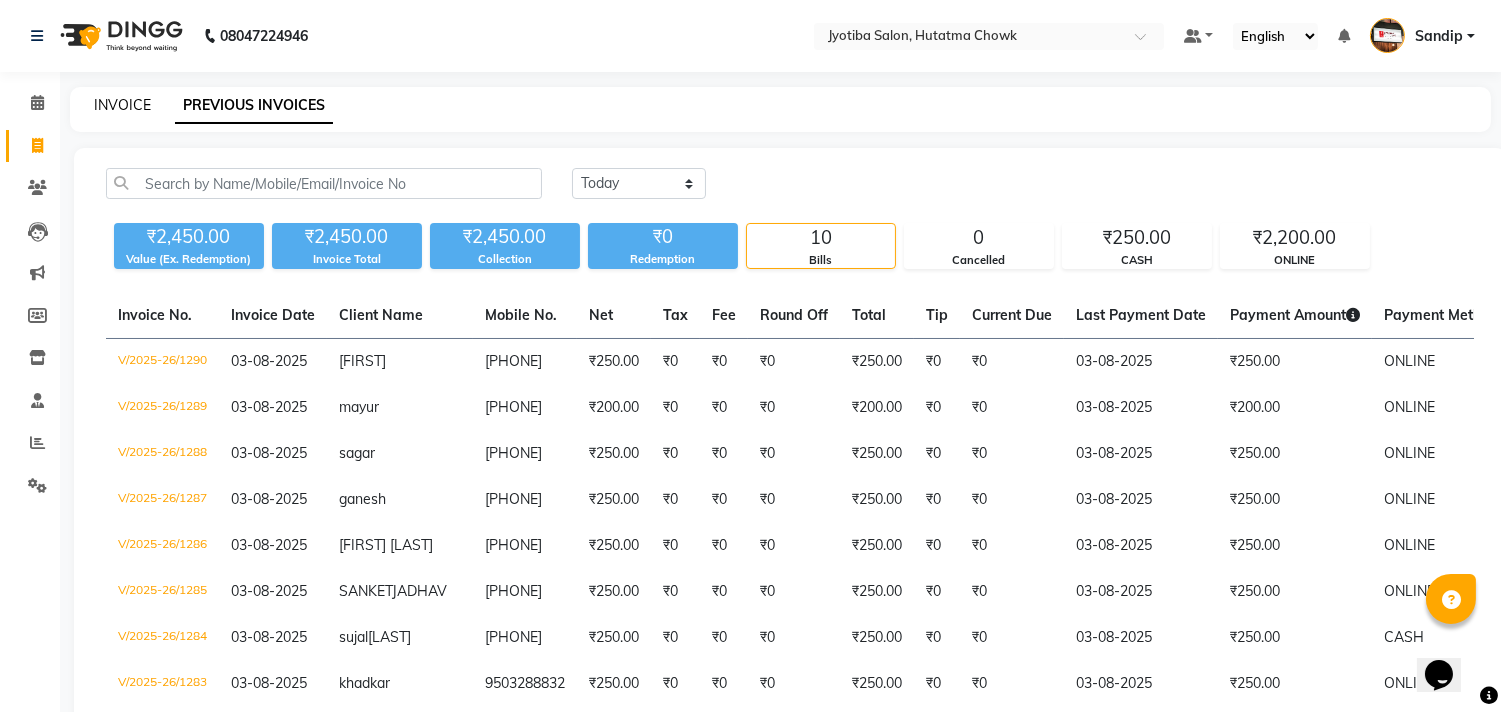 click on "INVOICE" 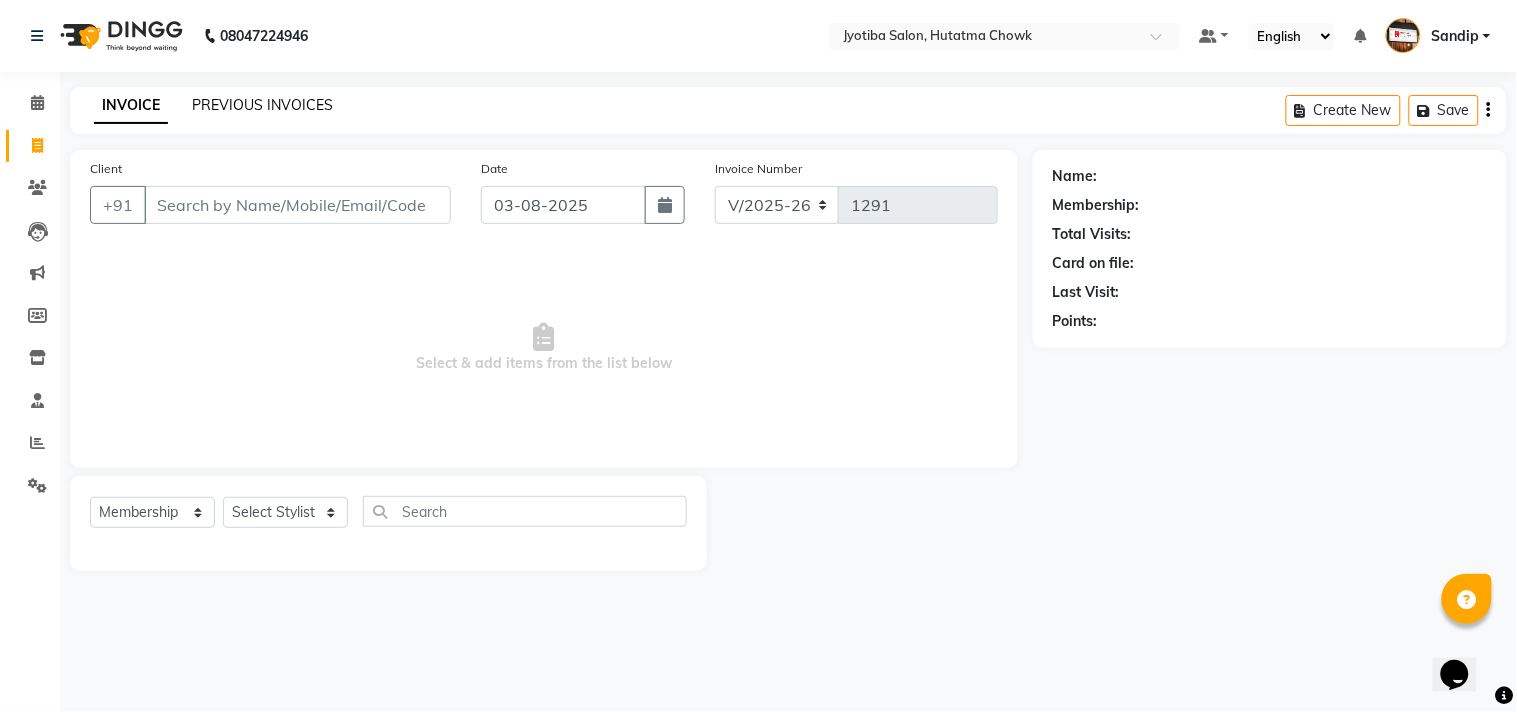 click on "PREVIOUS INVOICES" 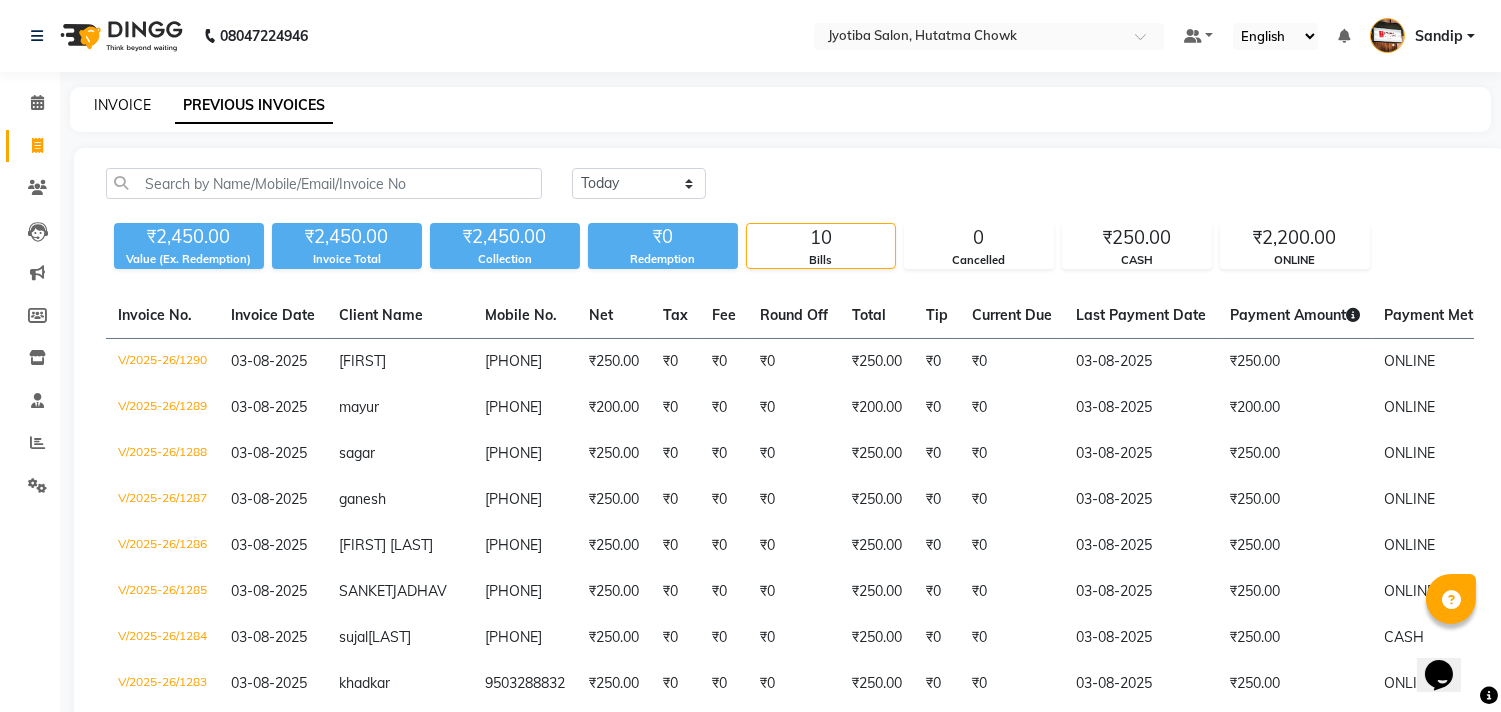 click on "INVOICE" 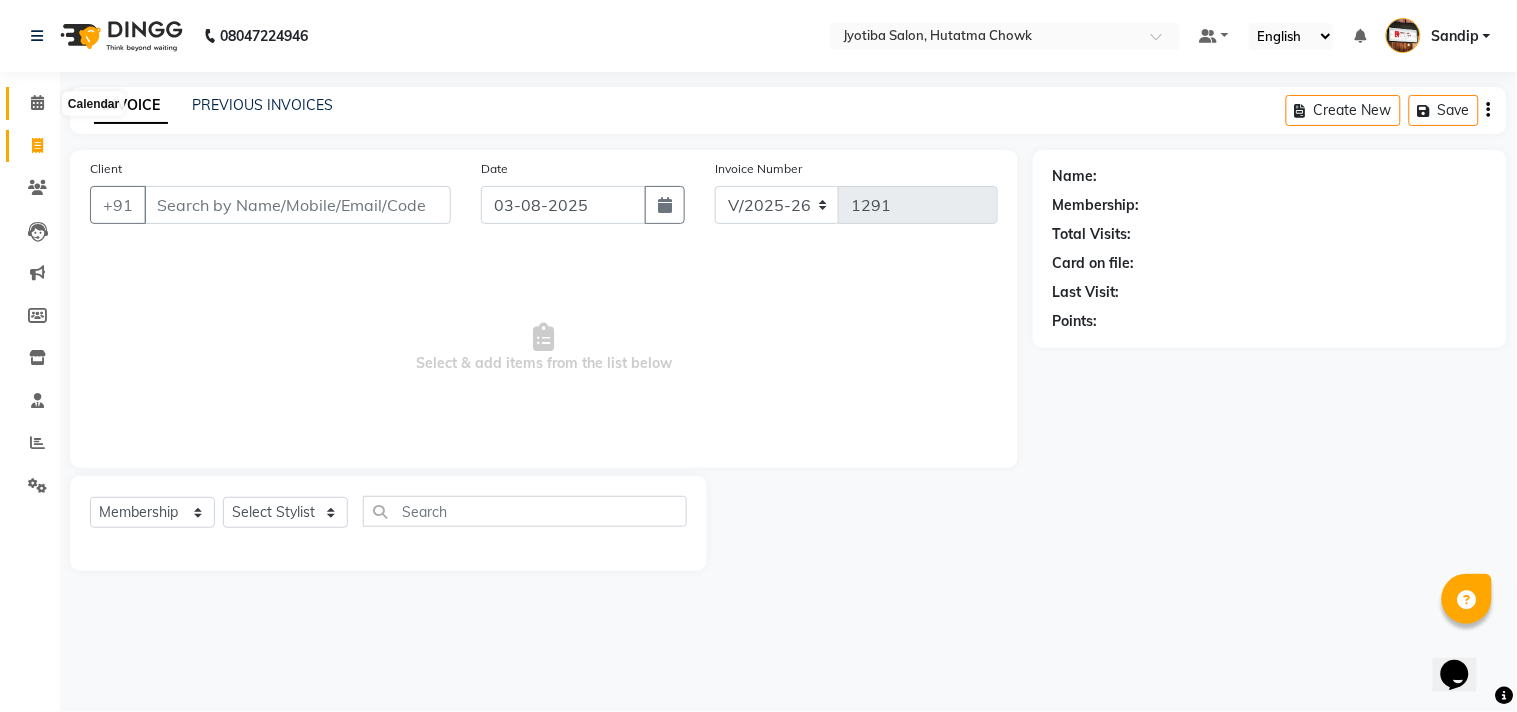 click 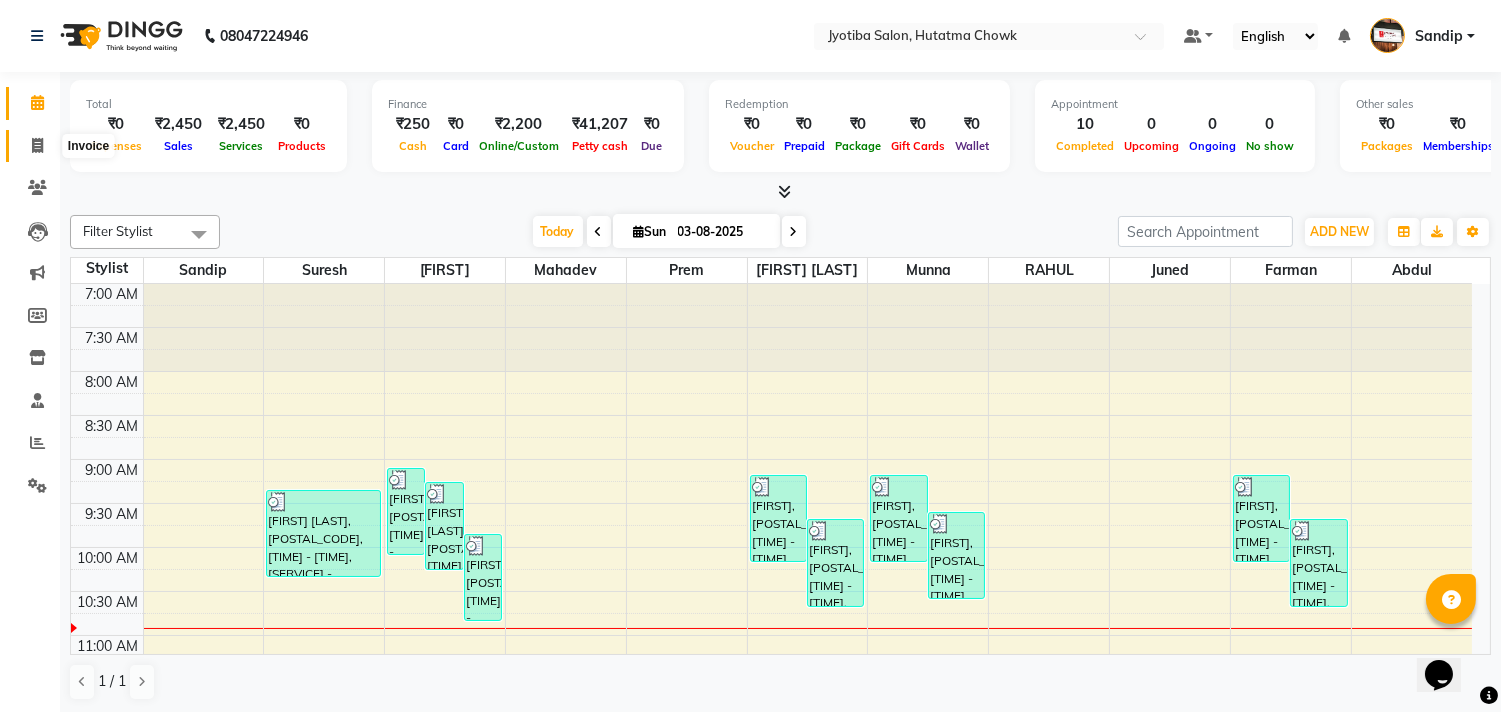 click 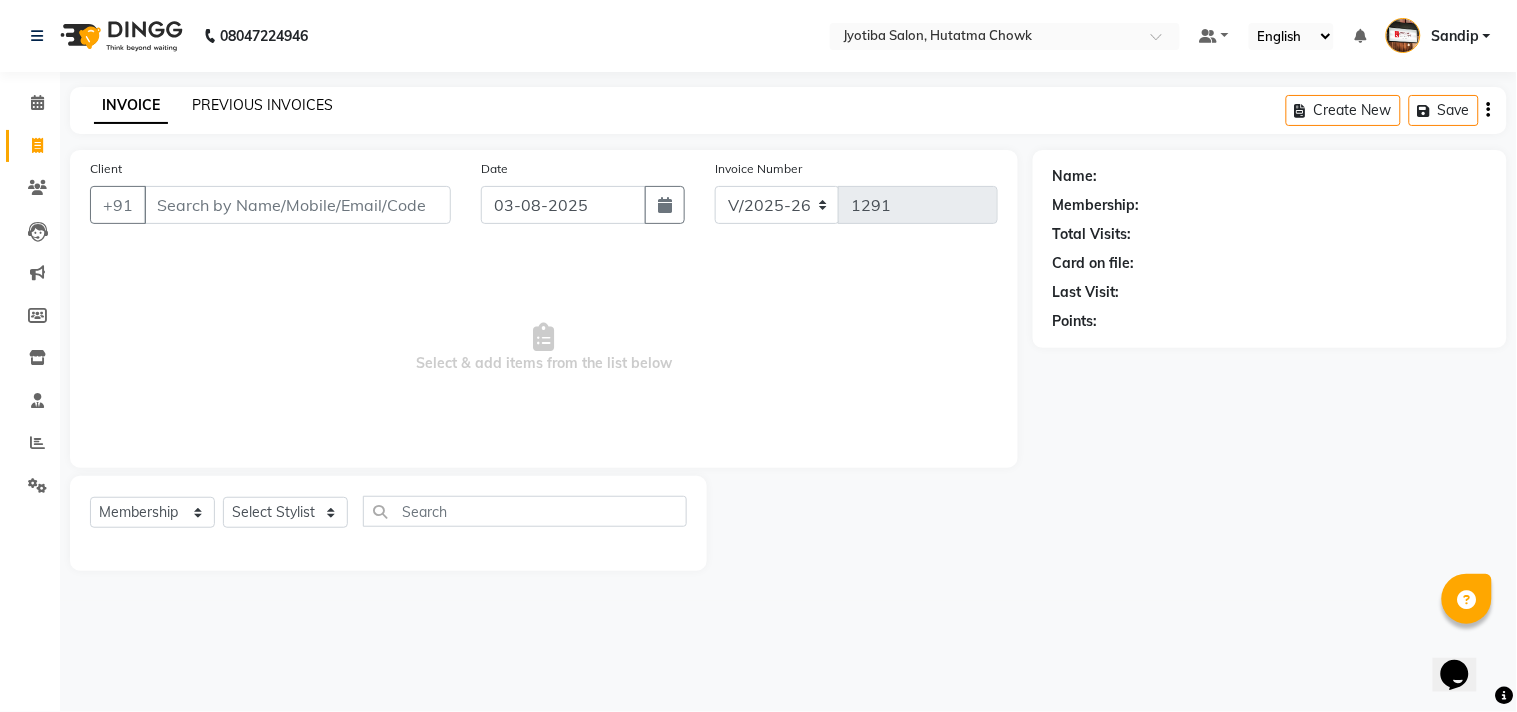 click on "PREVIOUS INVOICES" 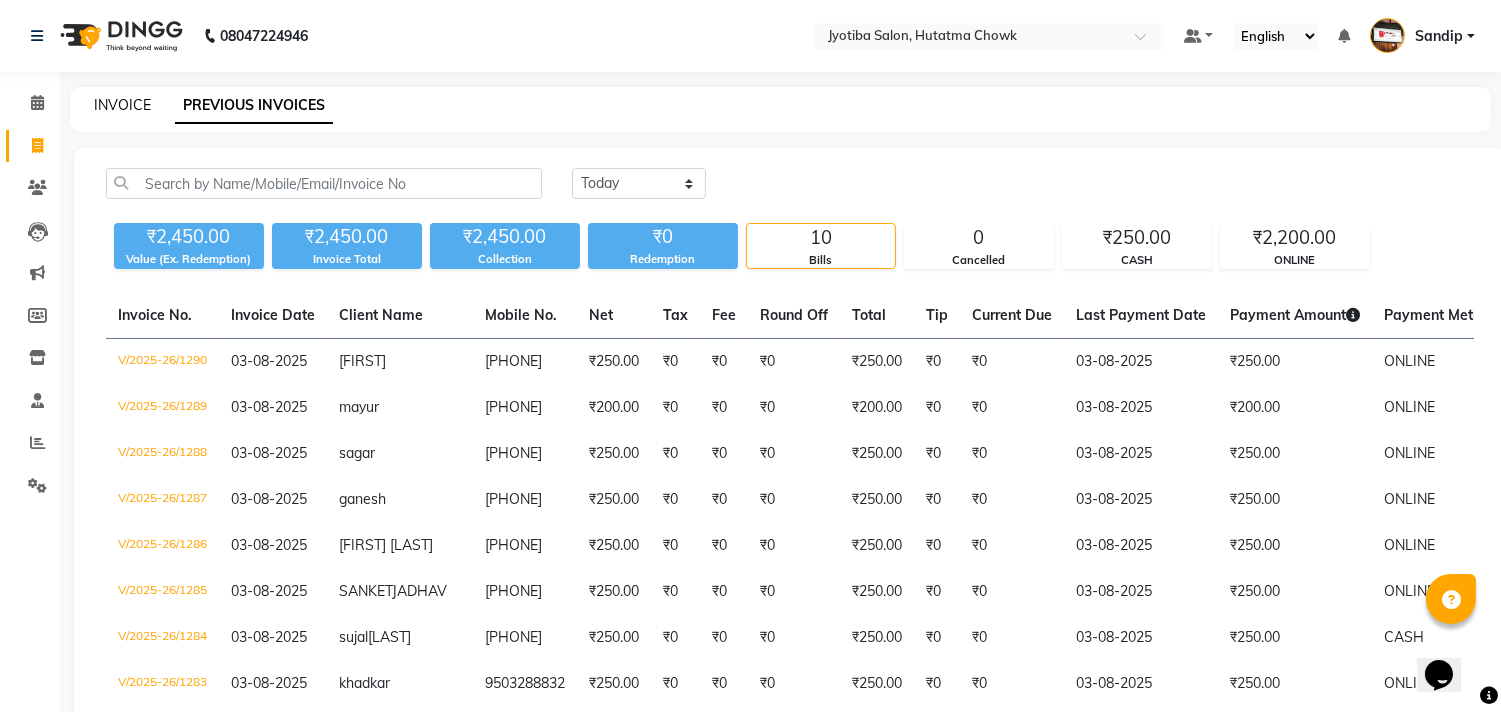 click on "INVOICE" 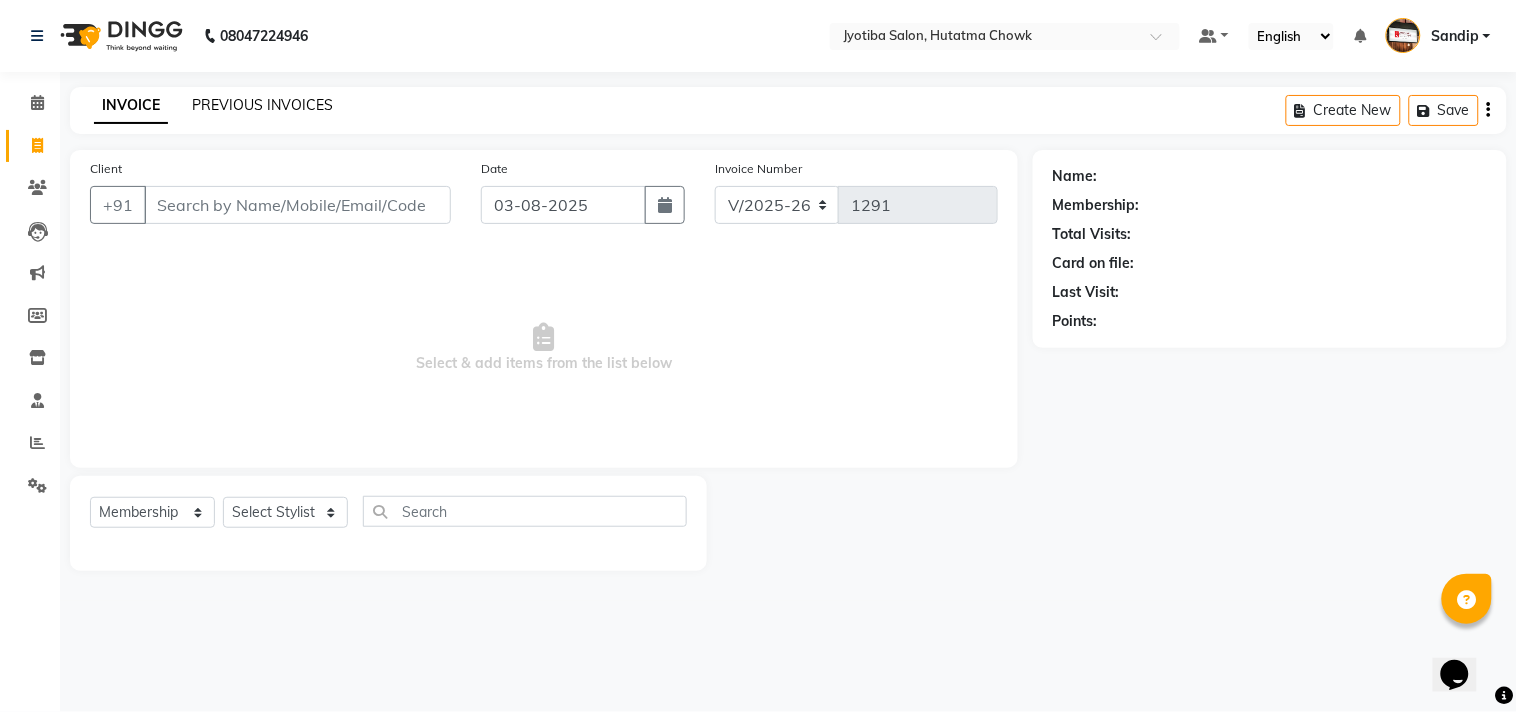 click on "PREVIOUS INVOICES" 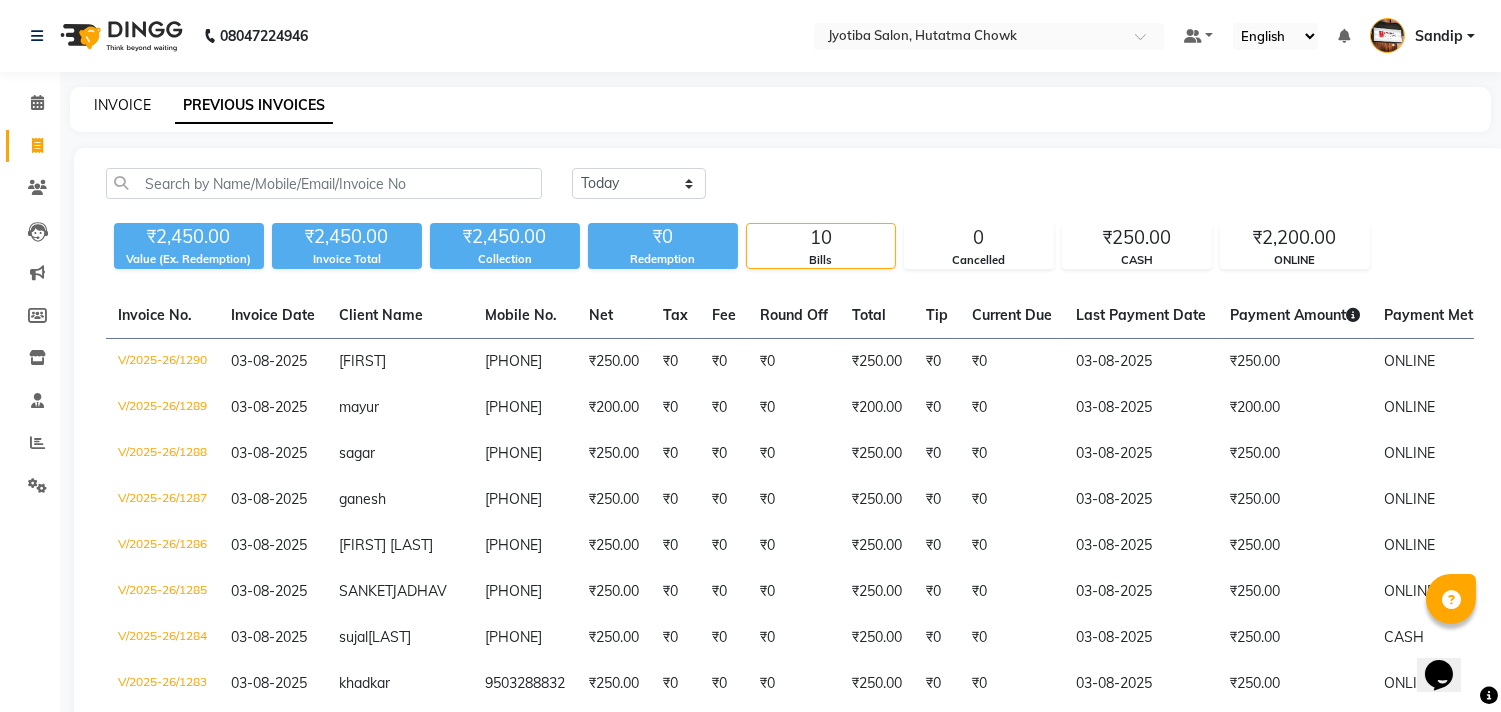 click on "INVOICE" 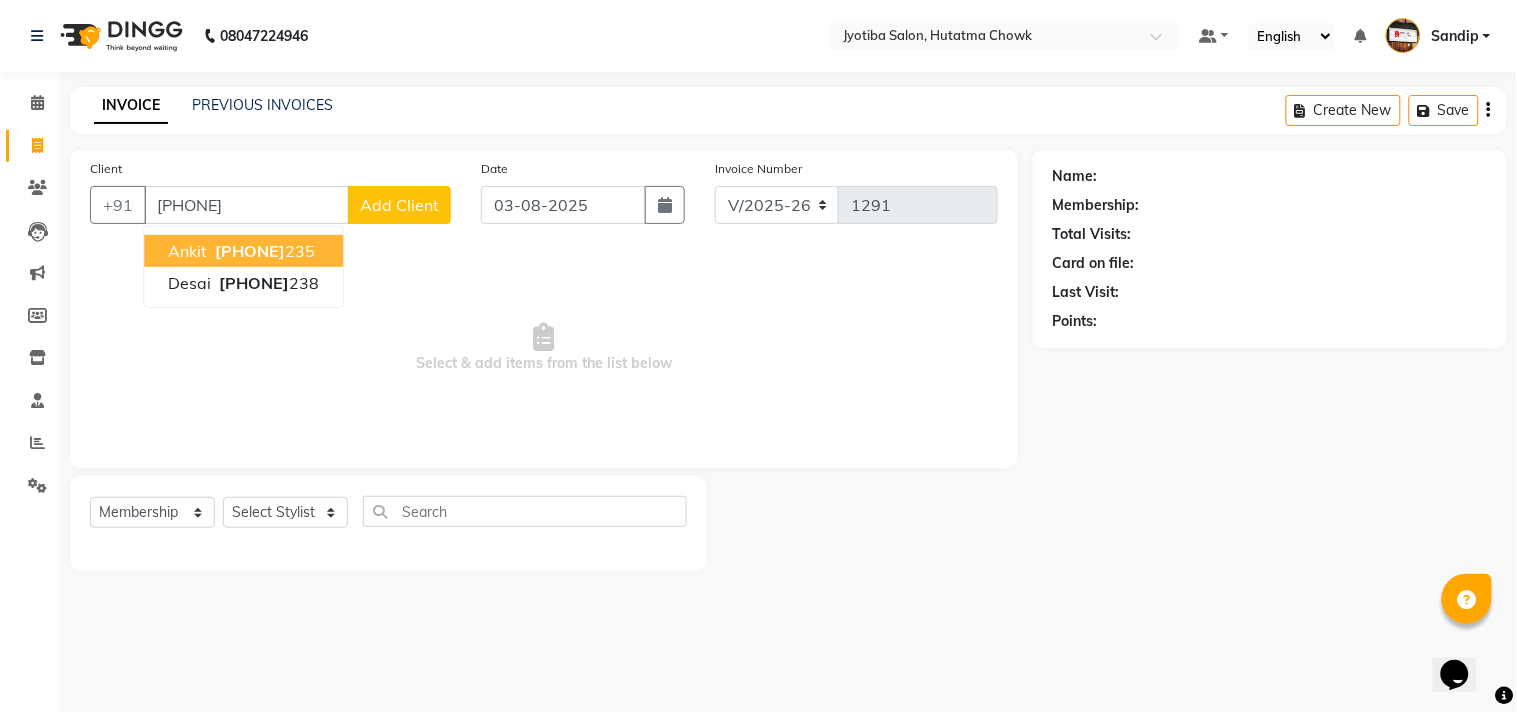 click on "9075510" at bounding box center [250, 251] 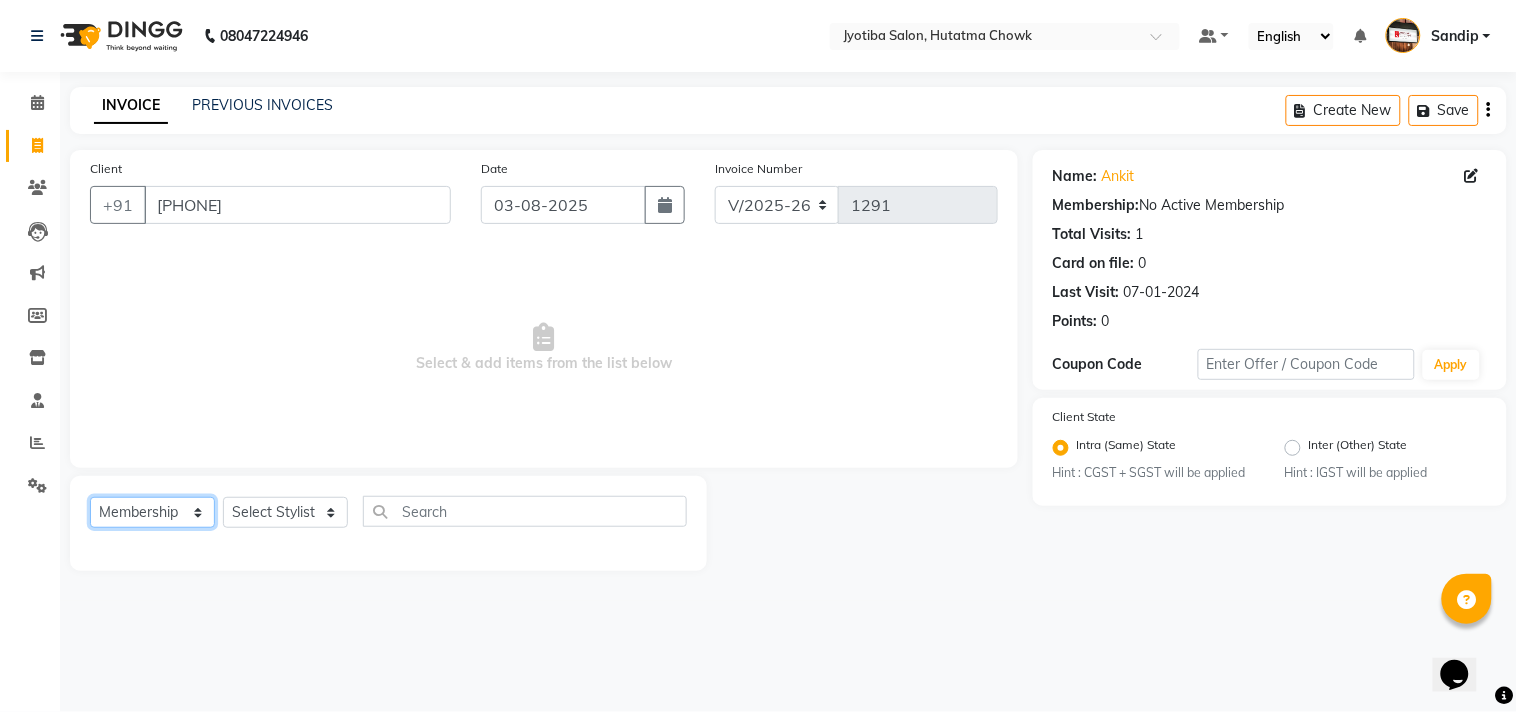 click on "Select  Service  Product  Membership  Package Voucher Prepaid Gift Card" 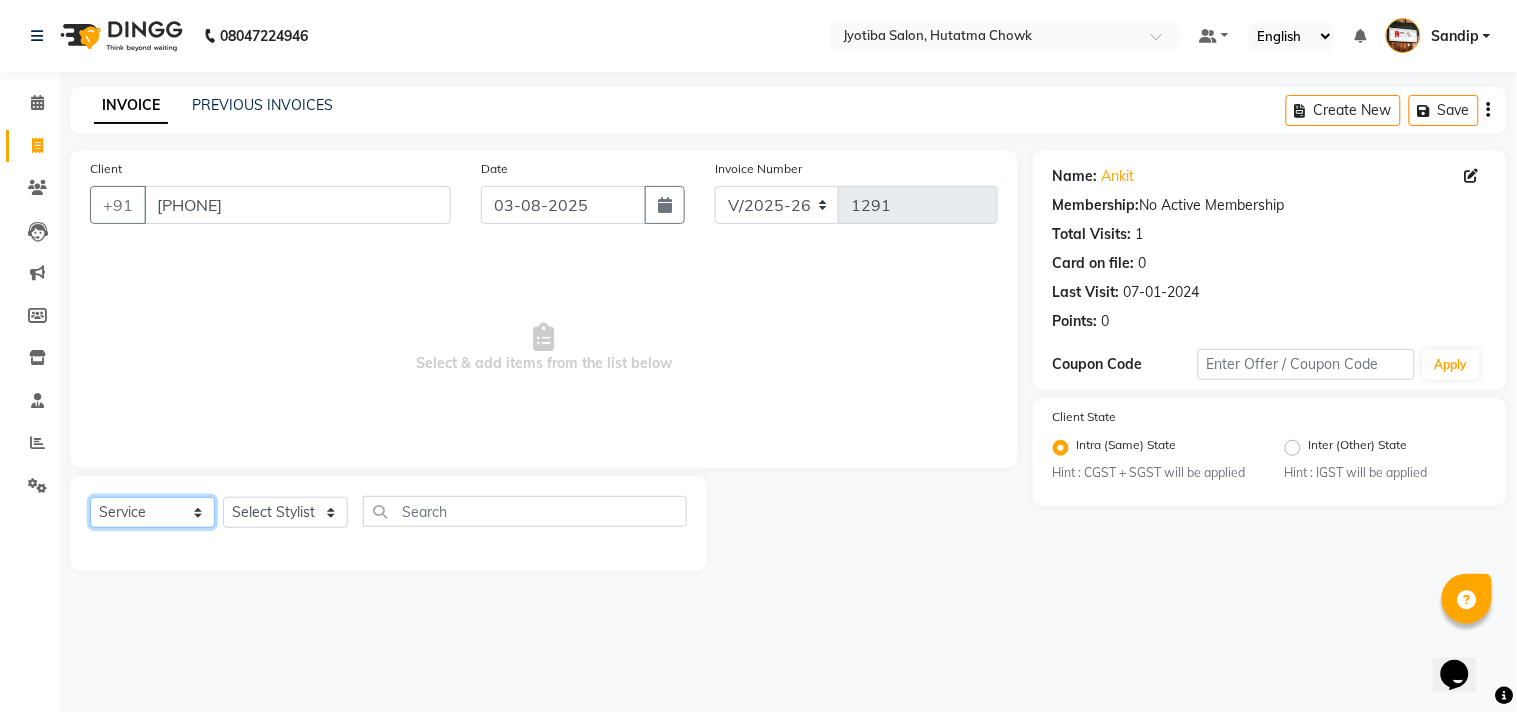 click on "Select  Service  Product  Membership  Package Voucher Prepaid Gift Card" 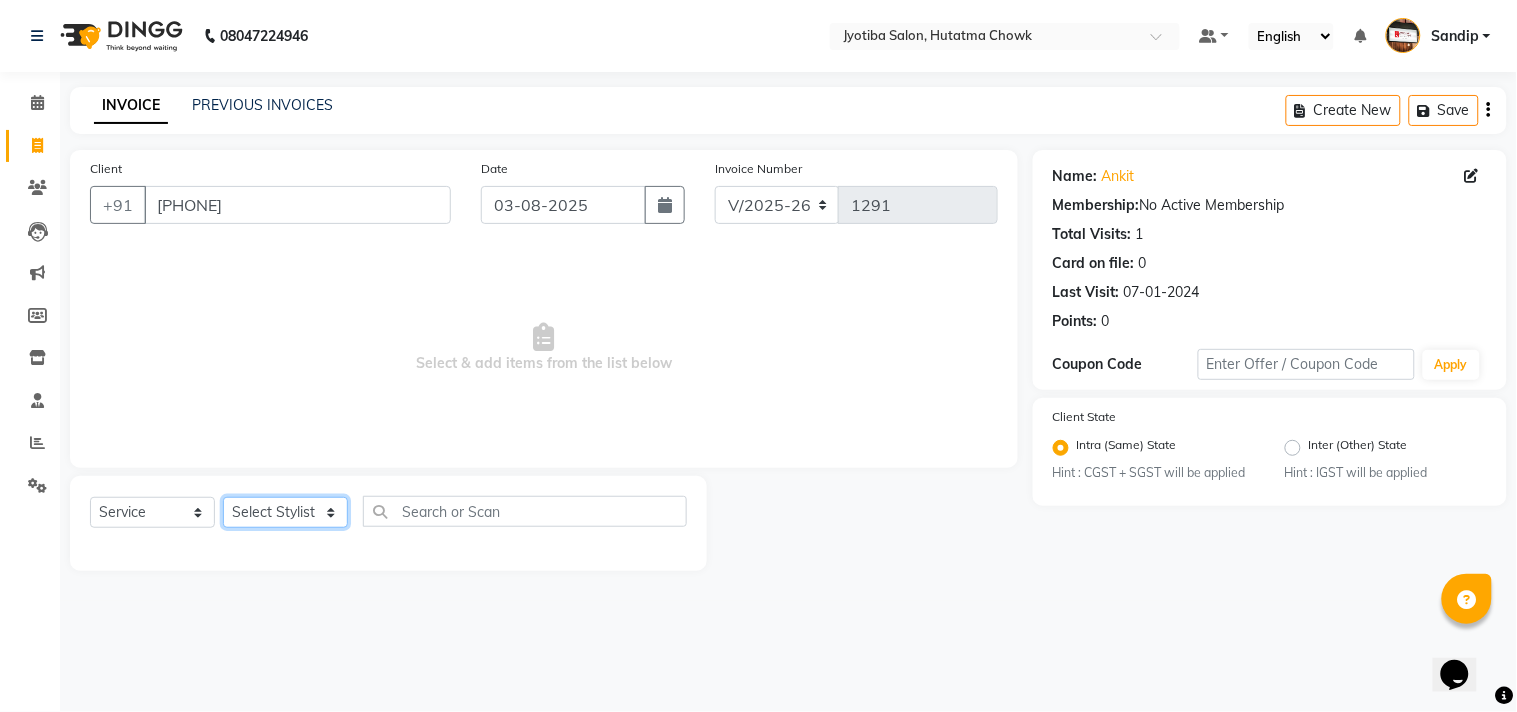 click on "Select Stylist Abdul Dinesh thakur Farman  Juned  mahadev Munna  prem RAHUL Sandip Suresh yasin" 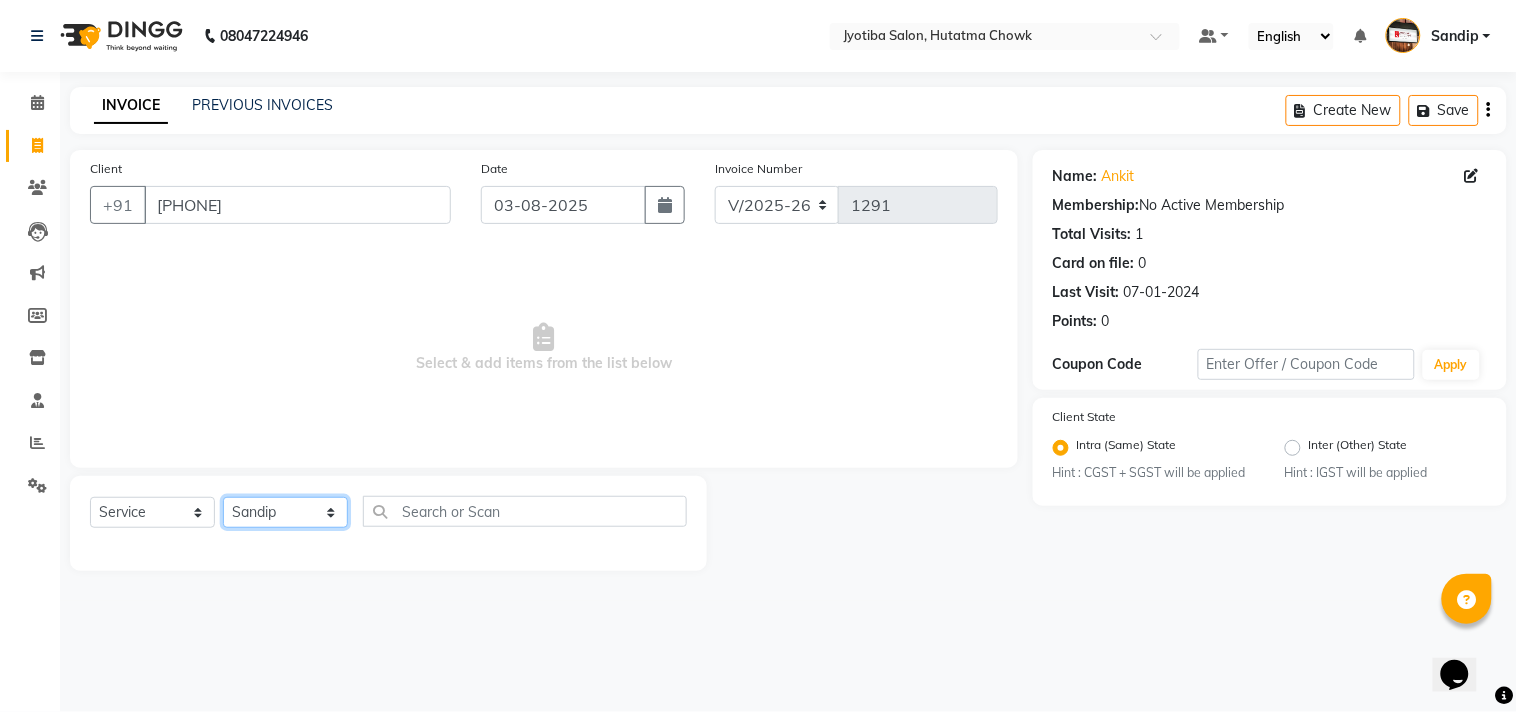 click on "Select Stylist Abdul Dinesh thakur Farman  Juned  mahadev Munna  prem RAHUL Sandip Suresh yasin" 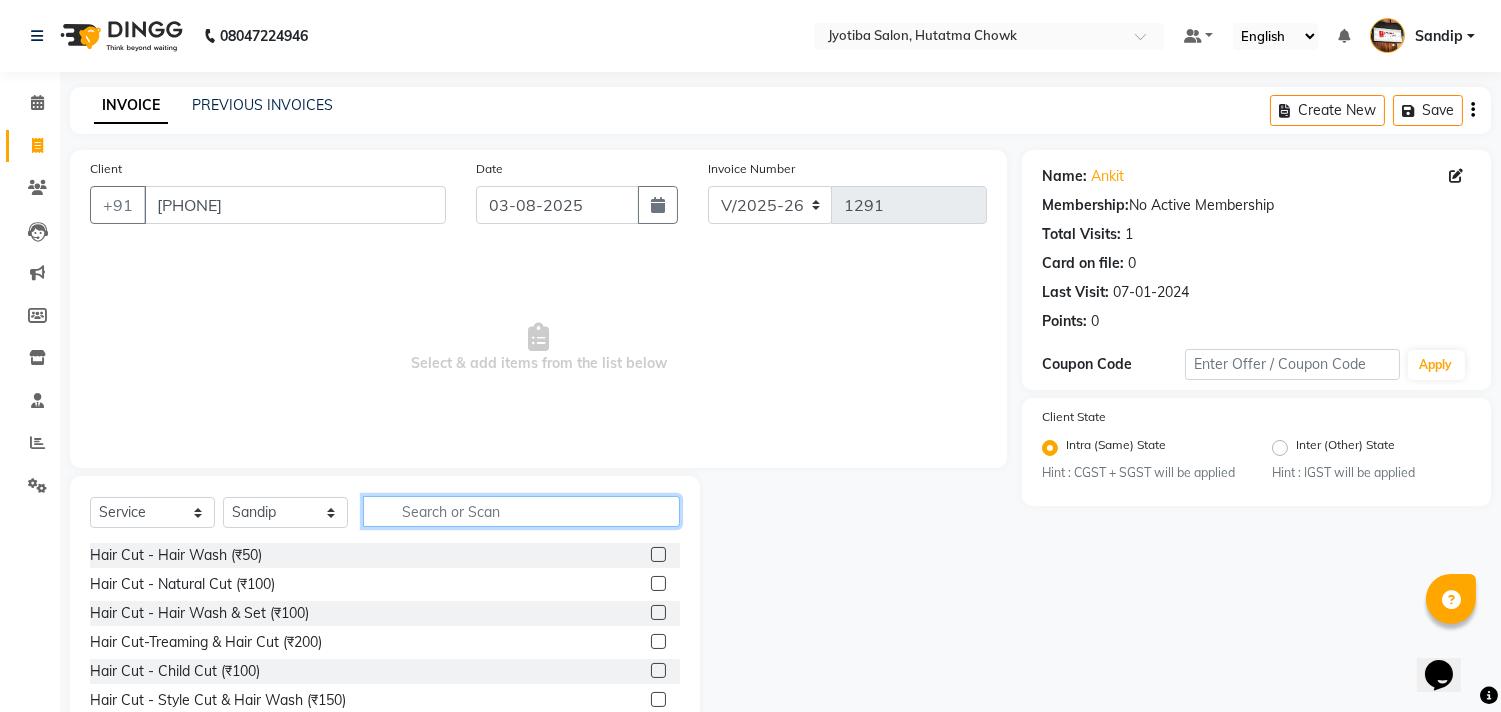 click 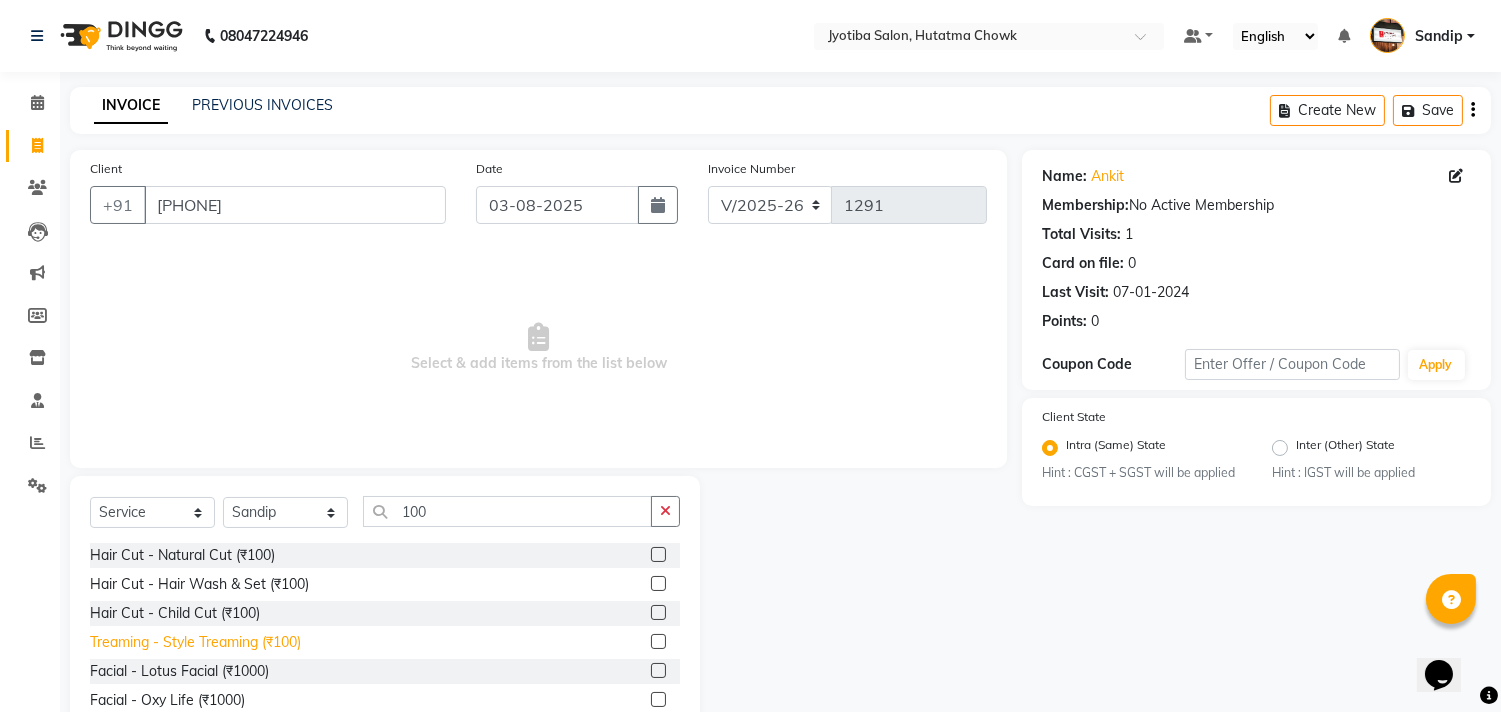 click on "Treaming - Style Treaming (₹100)" 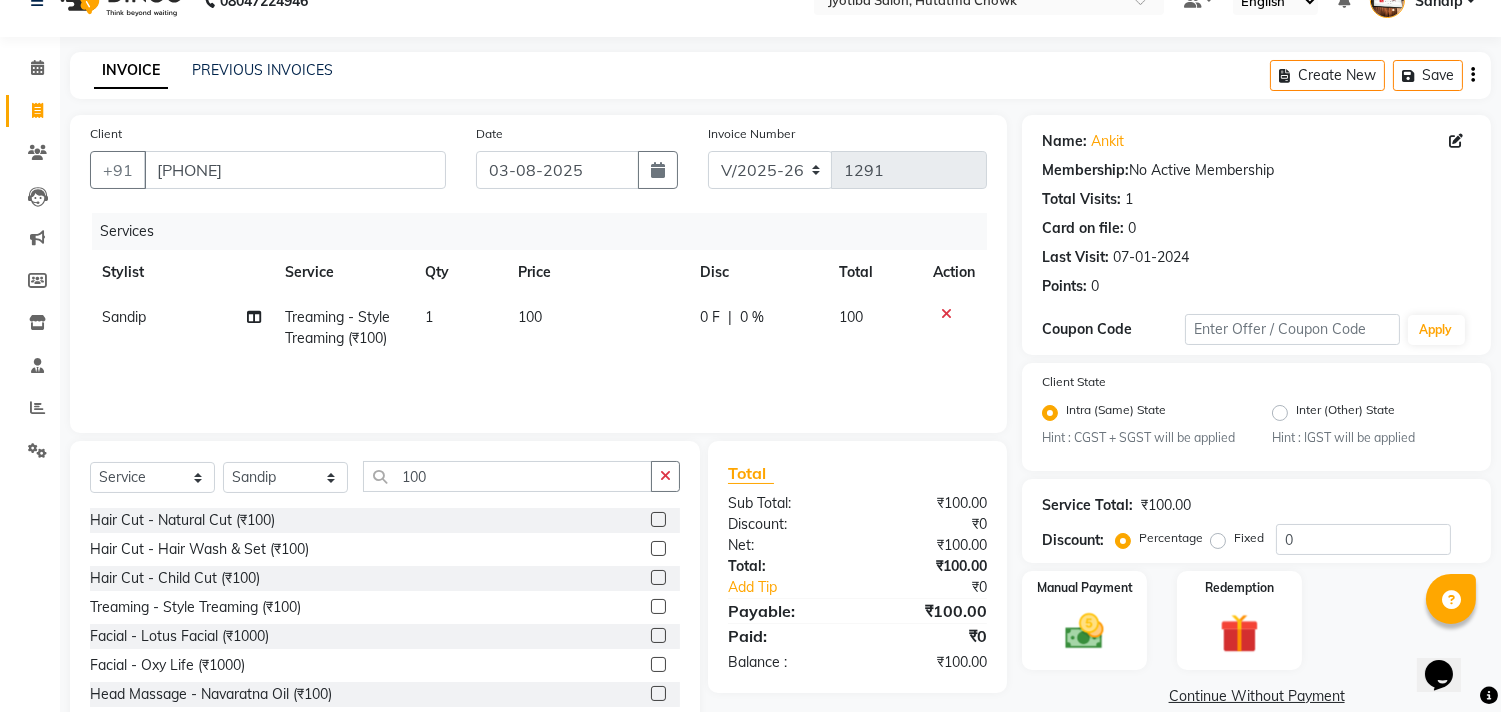 scroll, scrollTop: 88, scrollLeft: 0, axis: vertical 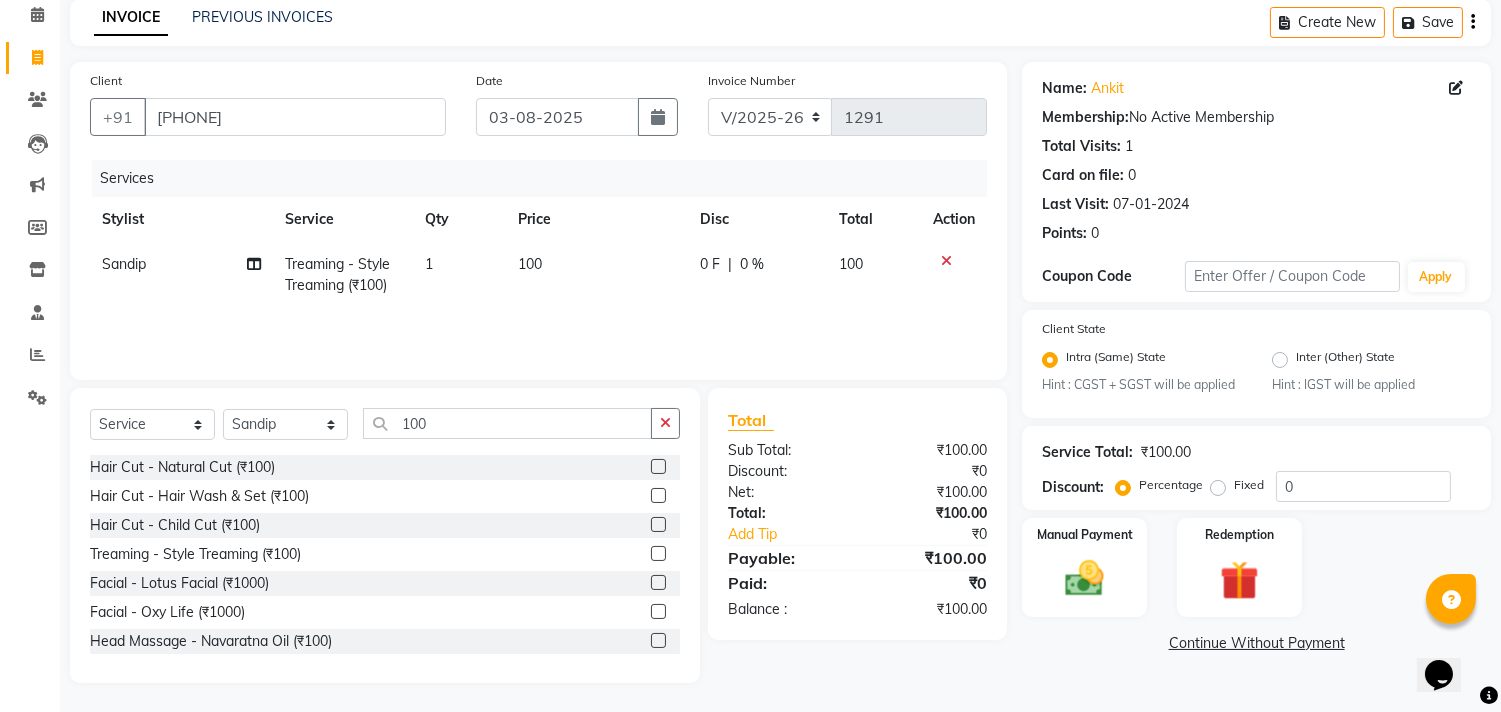 click on "Continue Without Payment" 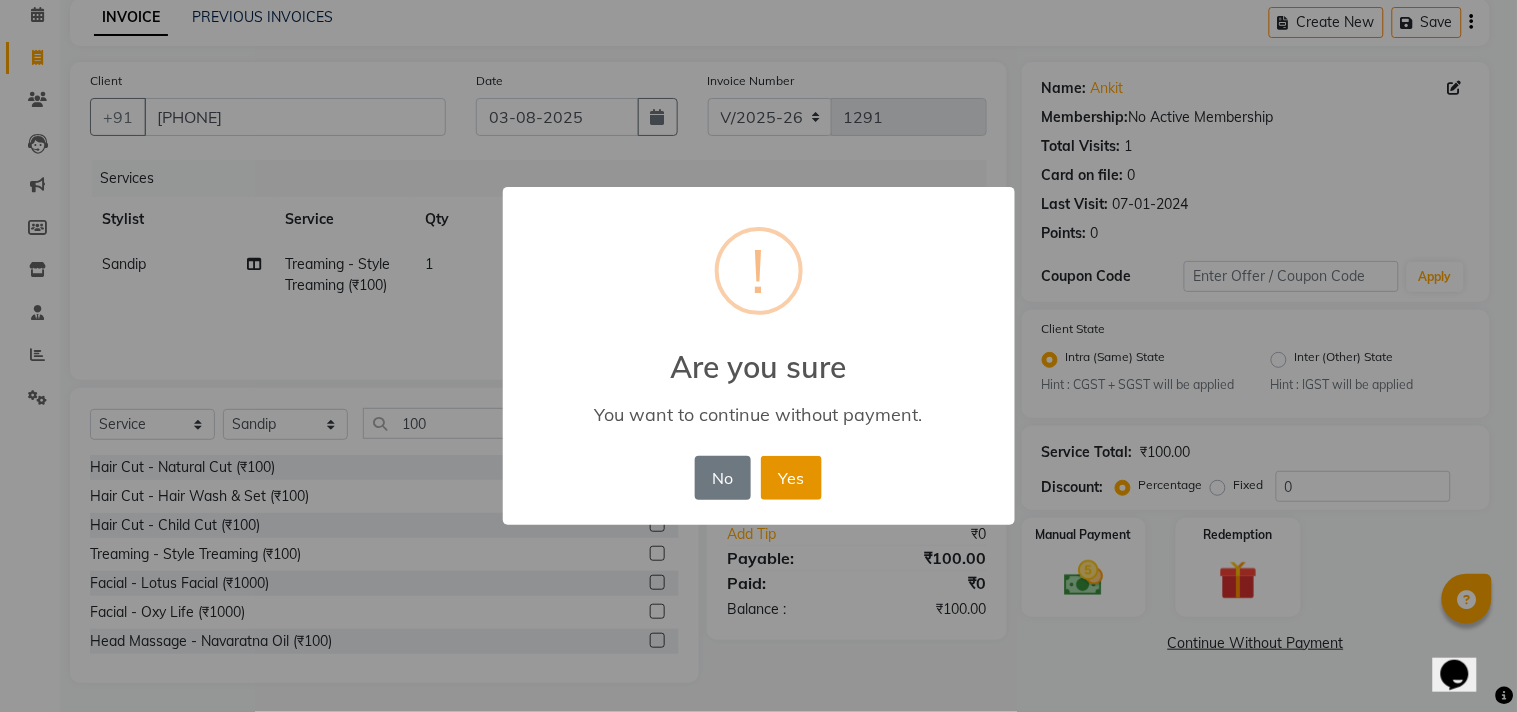click on "Yes" at bounding box center (791, 478) 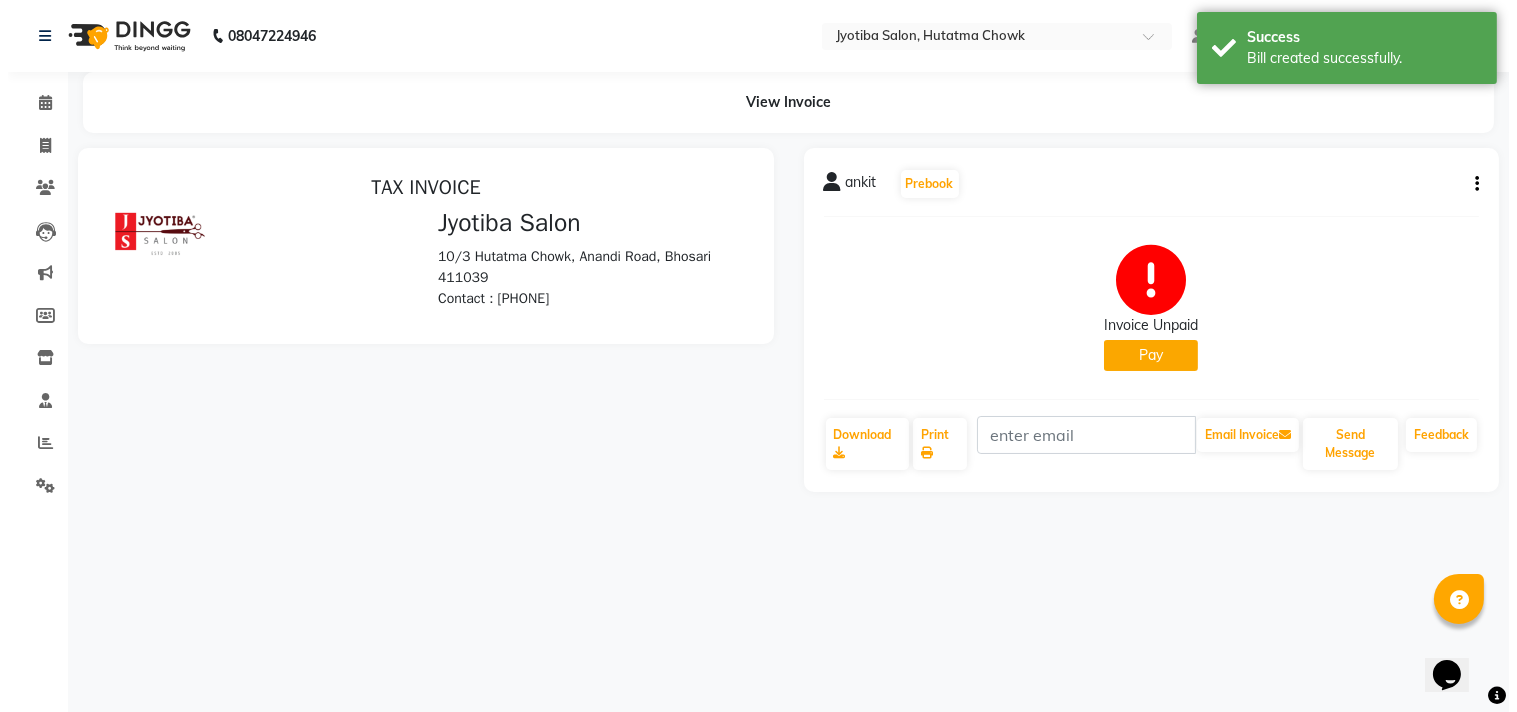 scroll, scrollTop: 0, scrollLeft: 0, axis: both 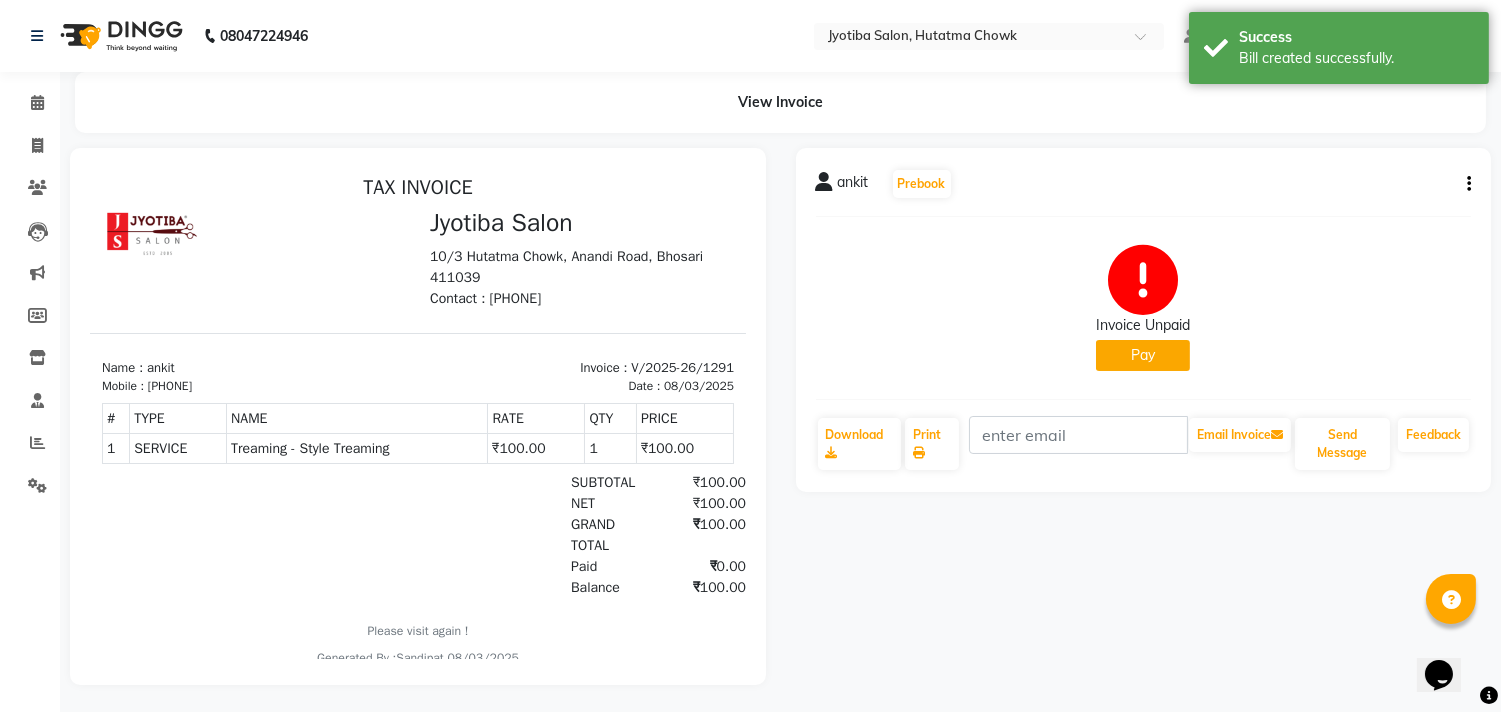 click on "Pay" 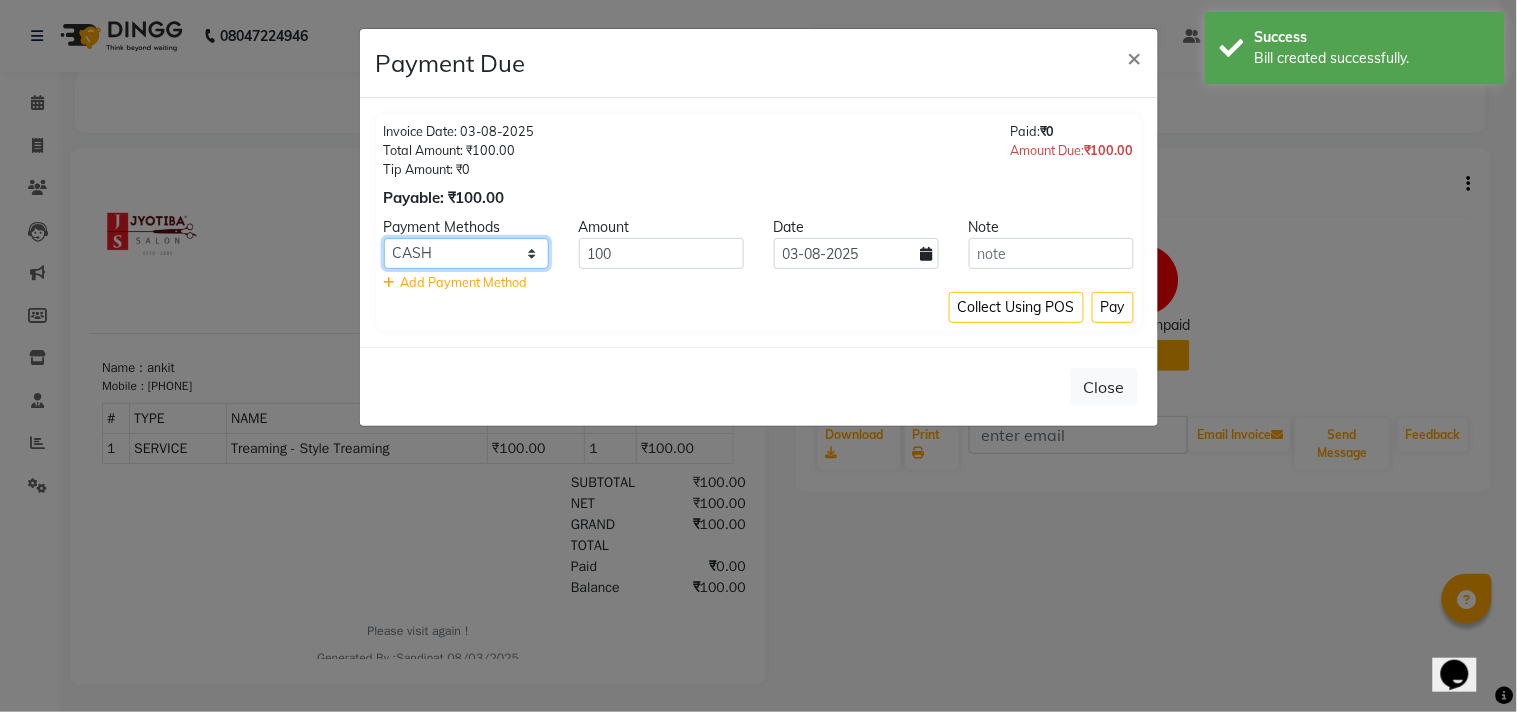 click on "CASH ONLINE CARD" 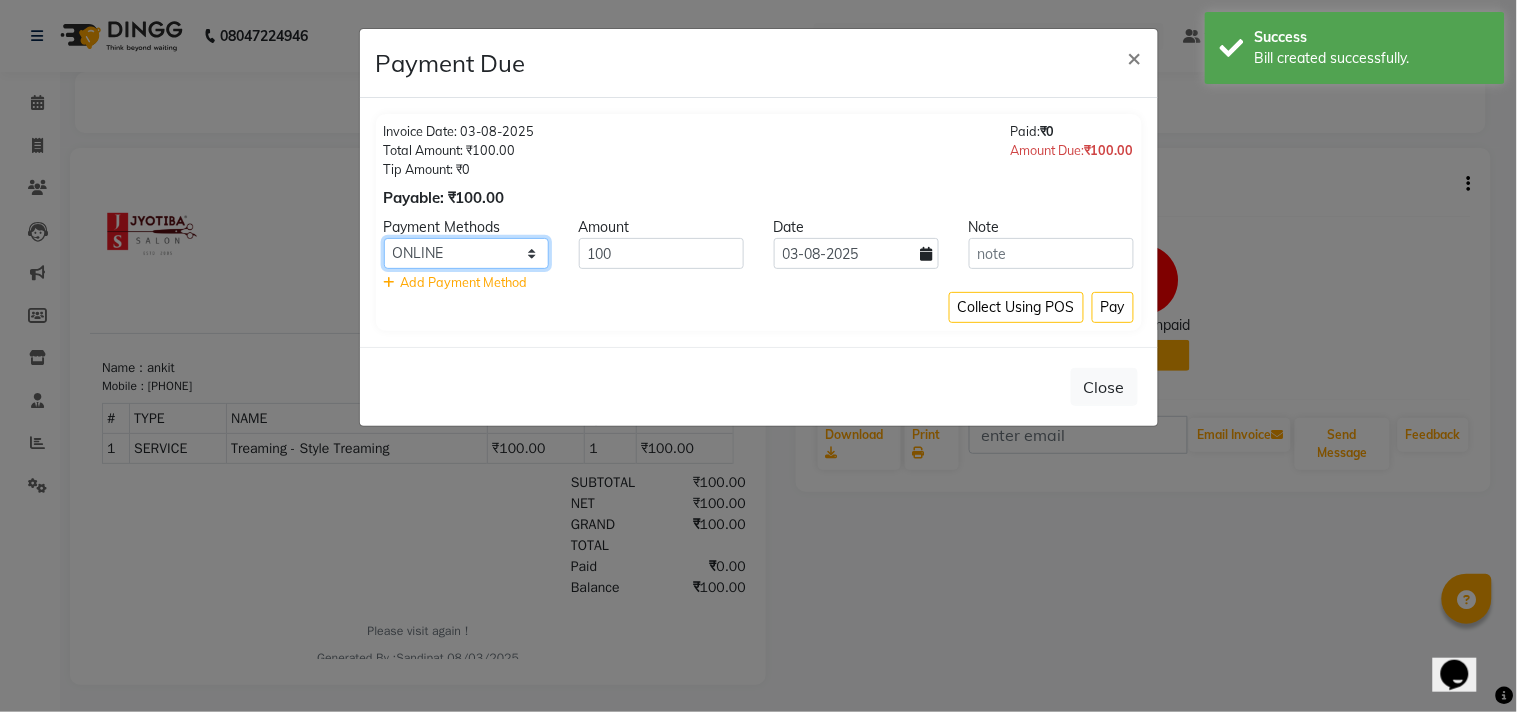 click on "CASH ONLINE CARD" 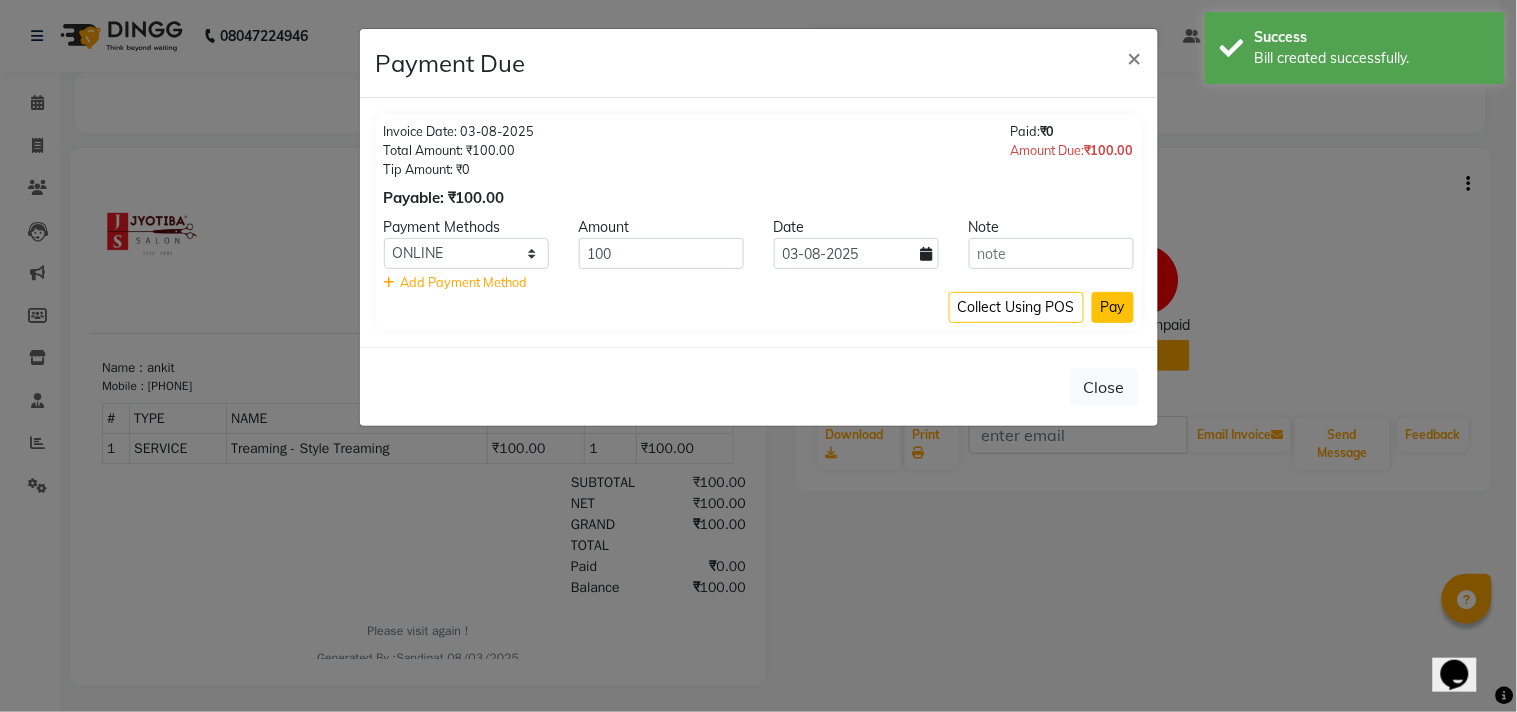 click on "Pay" 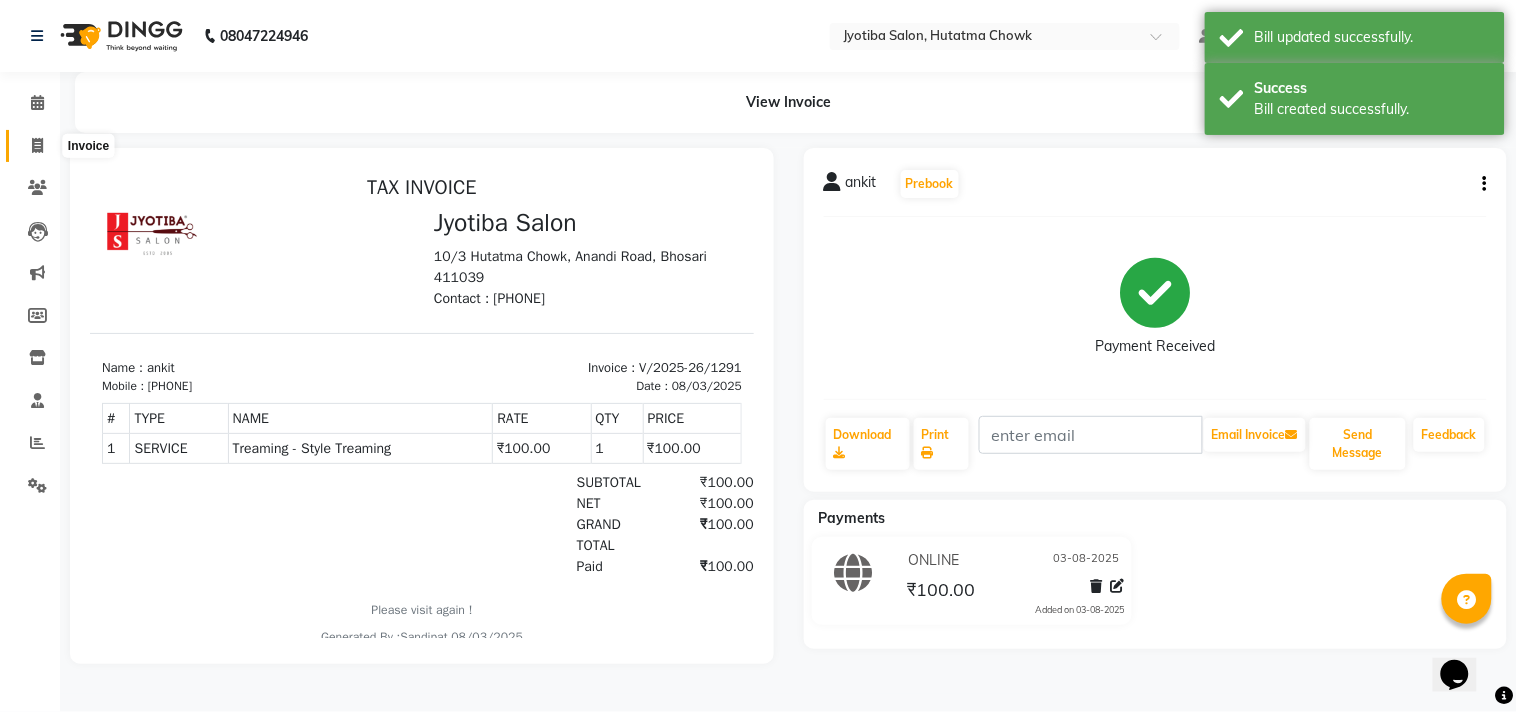click 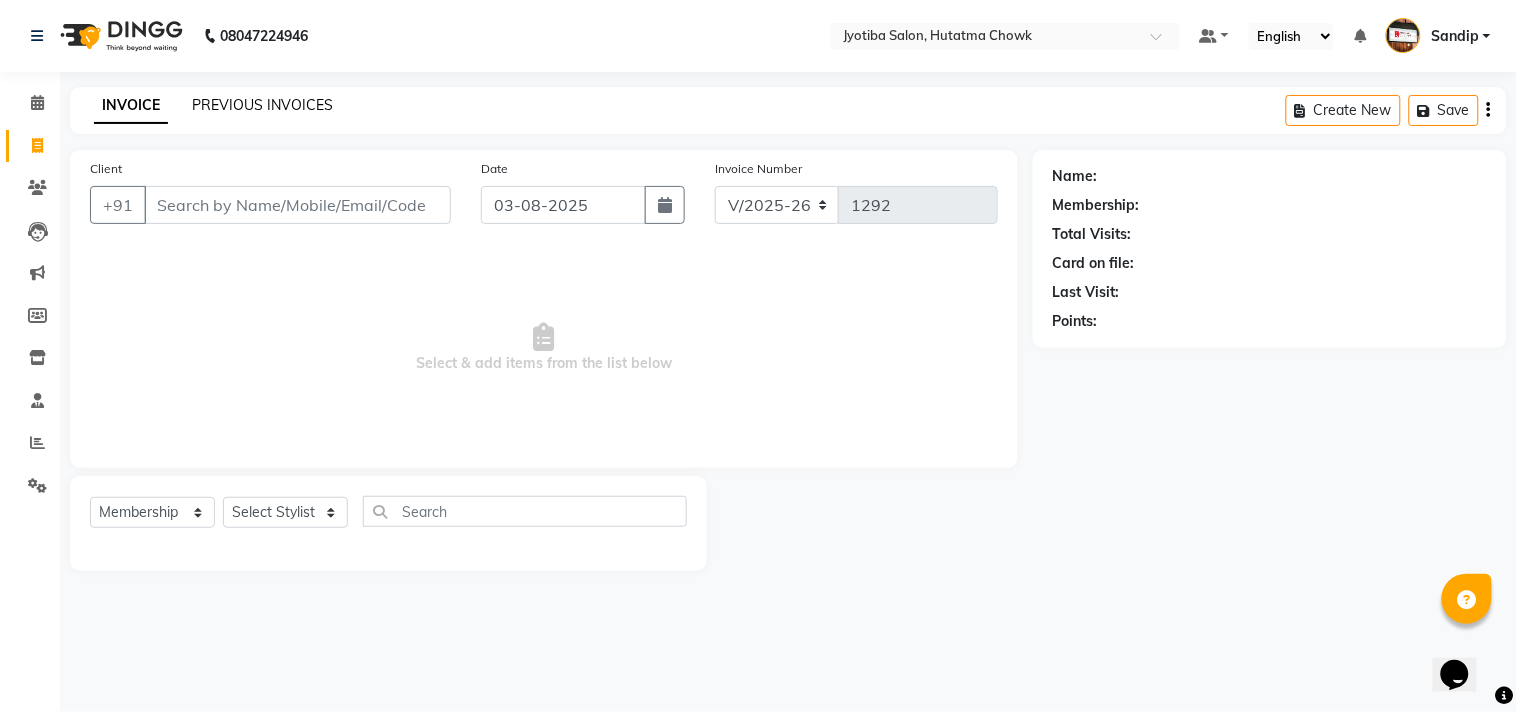 click on "PREVIOUS INVOICES" 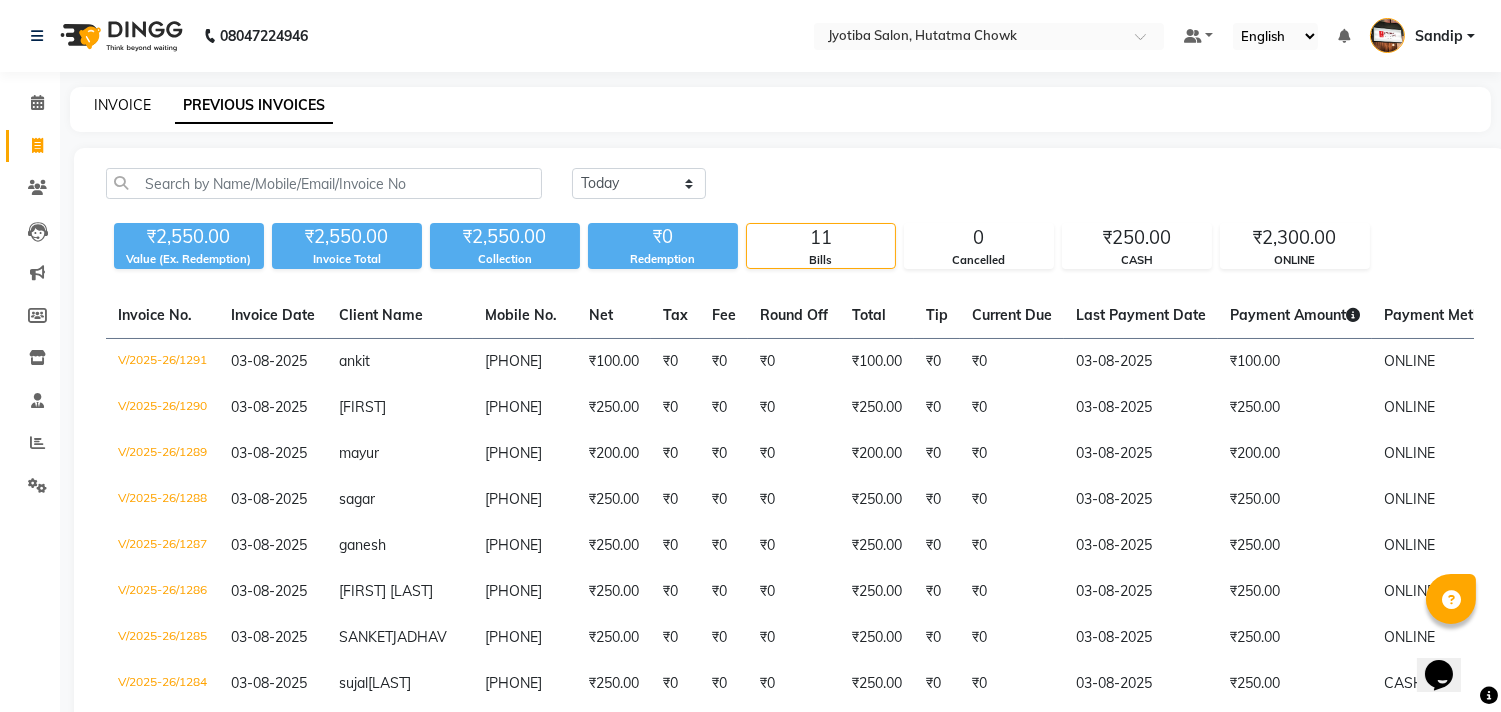 click on "INVOICE" 